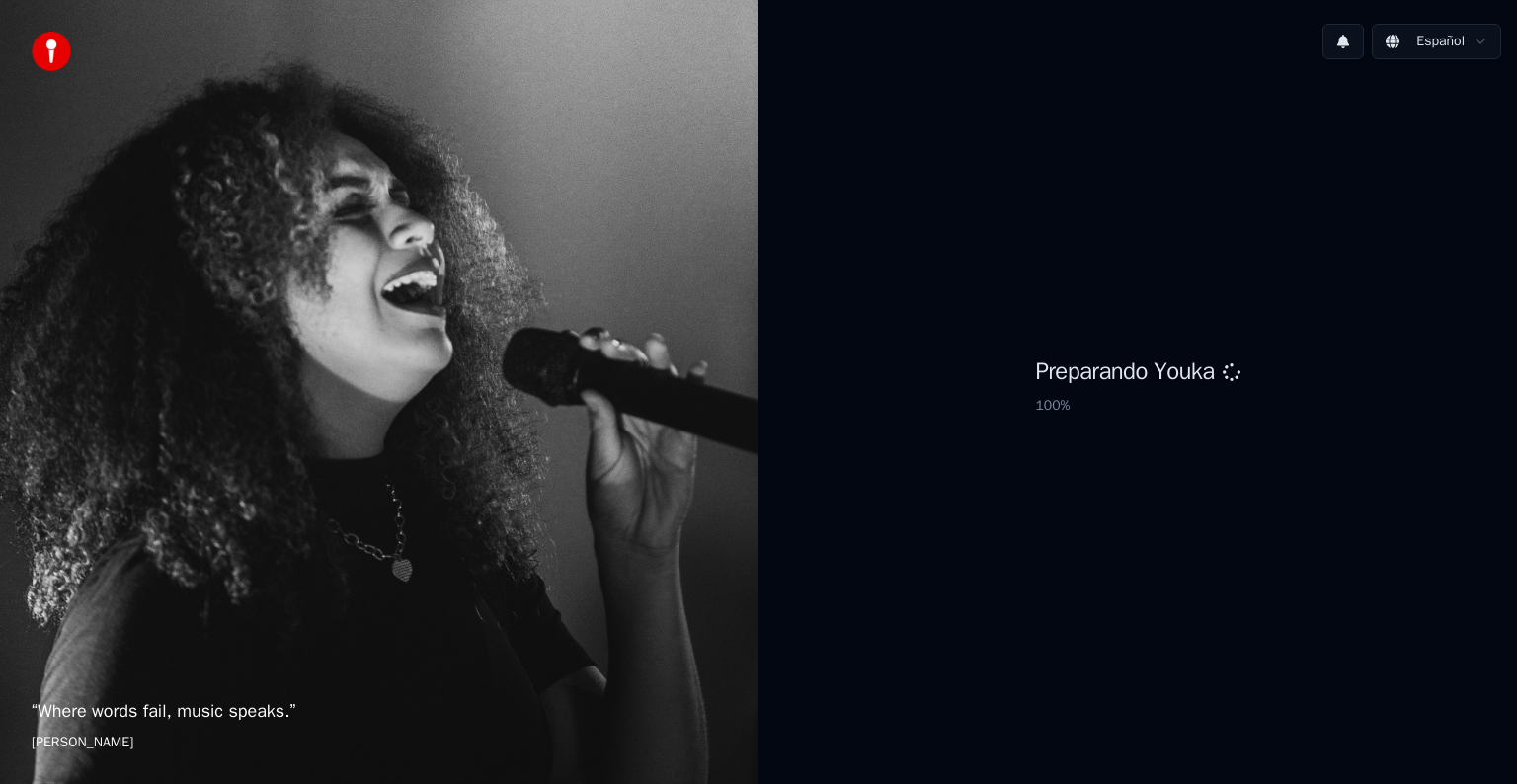 scroll, scrollTop: 0, scrollLeft: 0, axis: both 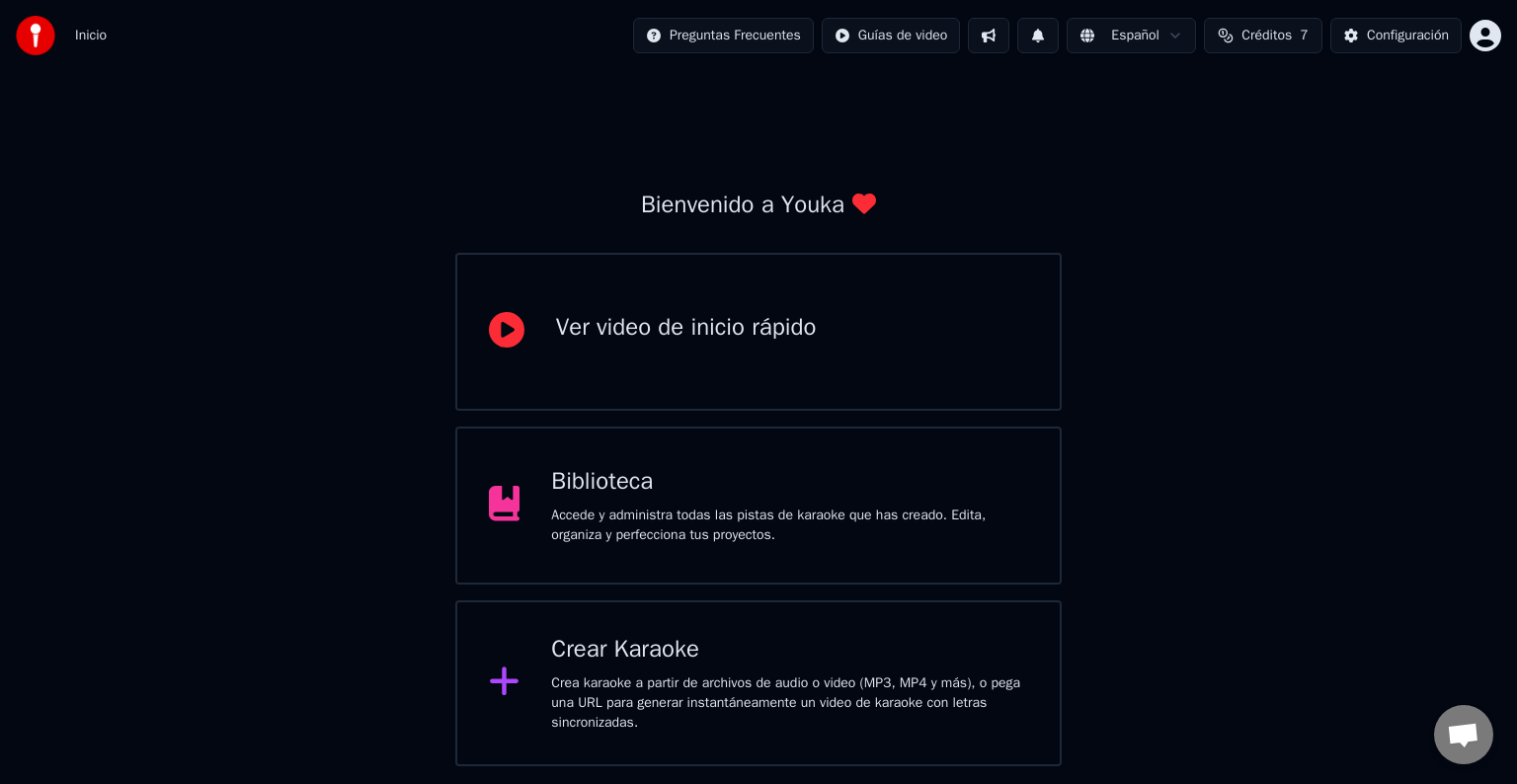 click on "Crear Karaoke" at bounding box center [789, 650] 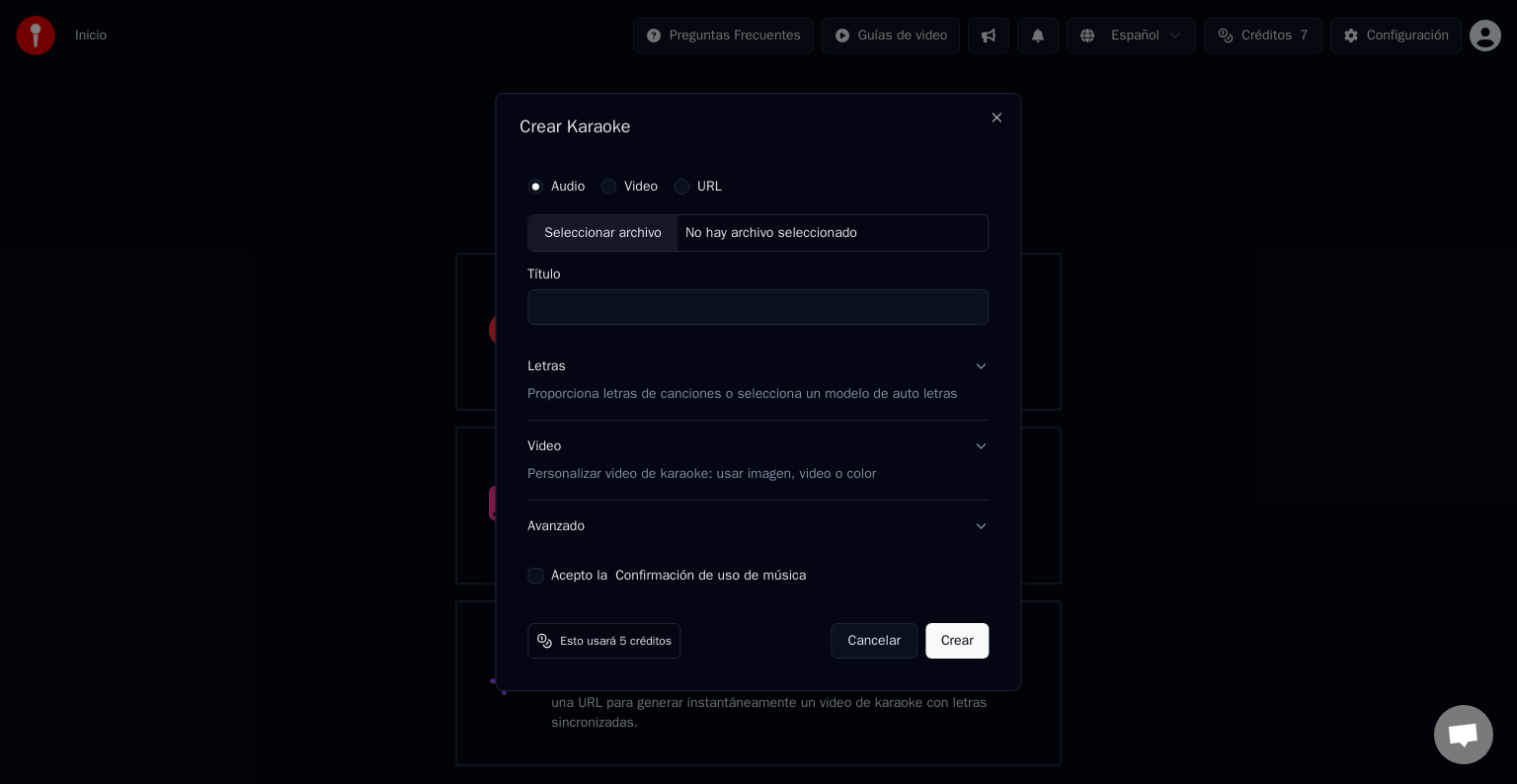 click on "URL" at bounding box center (697, 187) 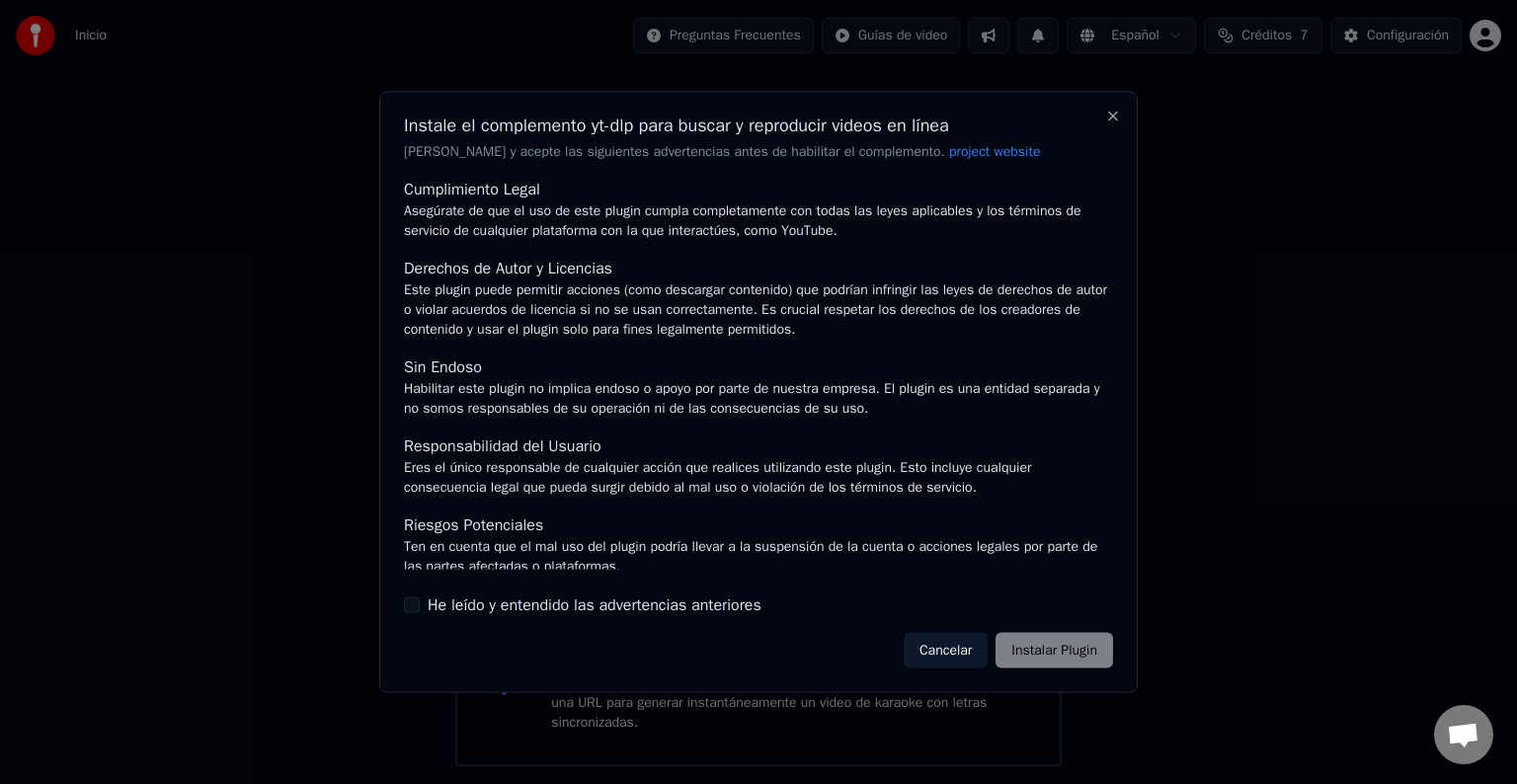 click on "He leído y entendido las advertencias anteriores" at bounding box center [595, 604] 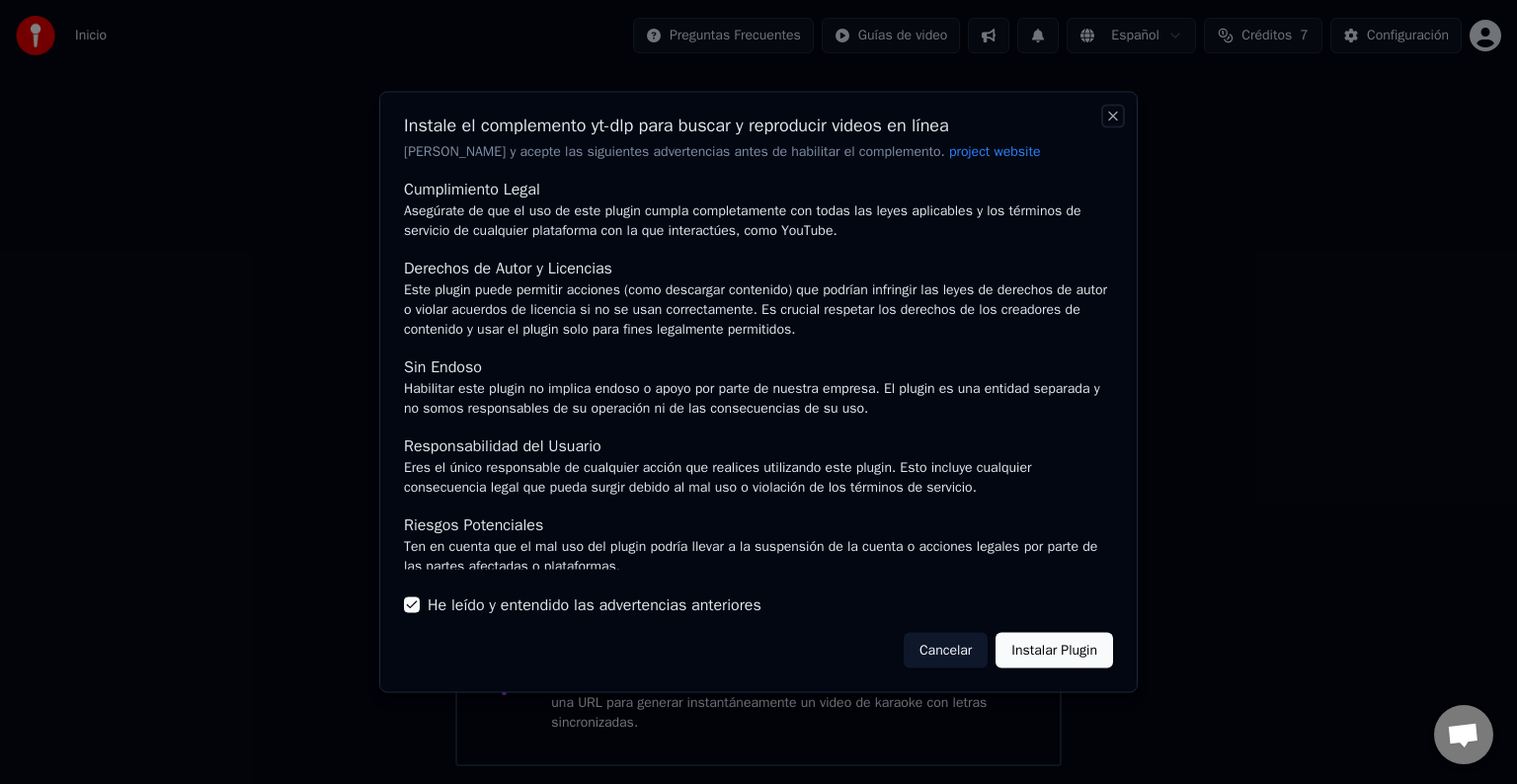 click on "Close" at bounding box center [1113, 117] 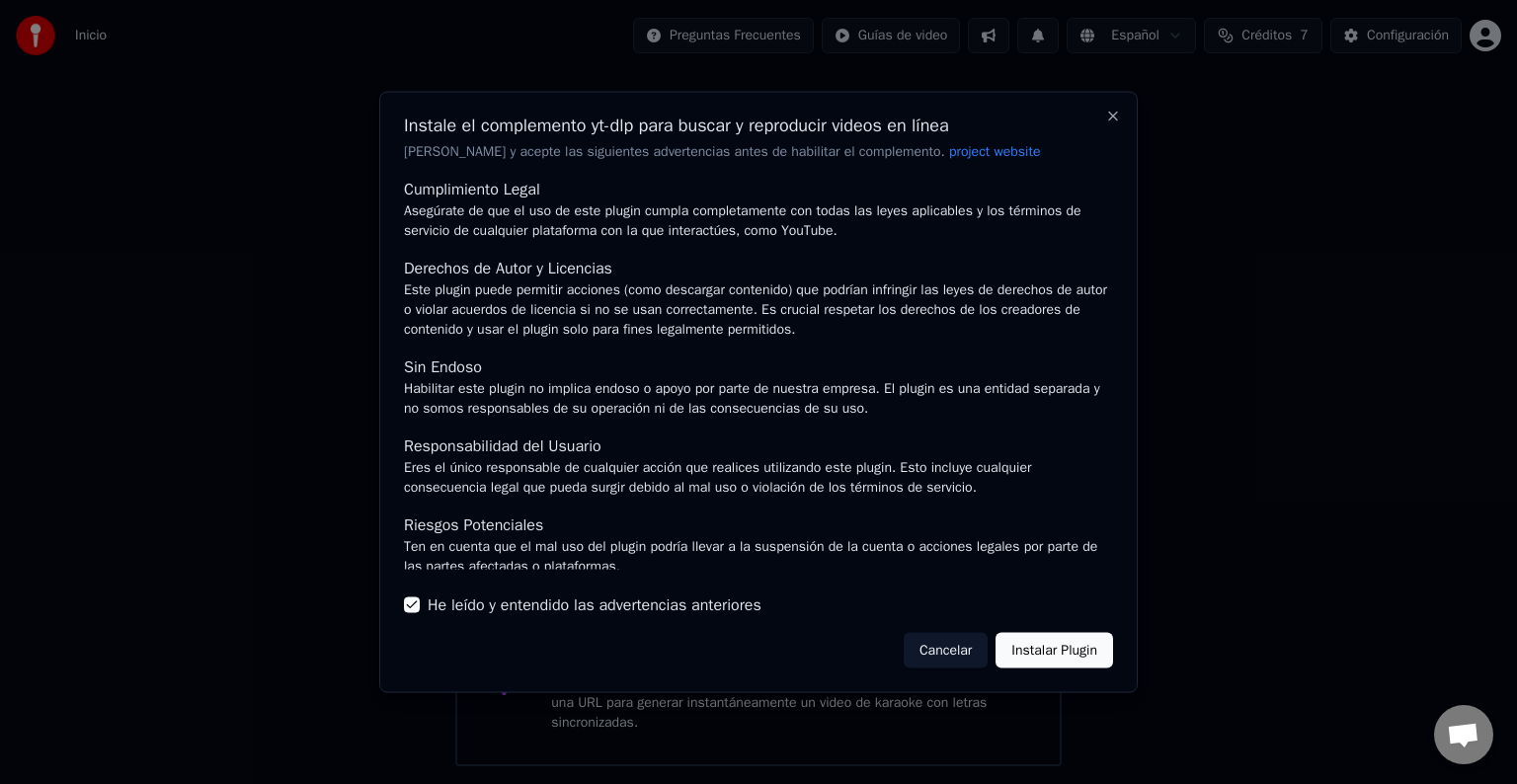click on "Cancelar" at bounding box center [945, 650] 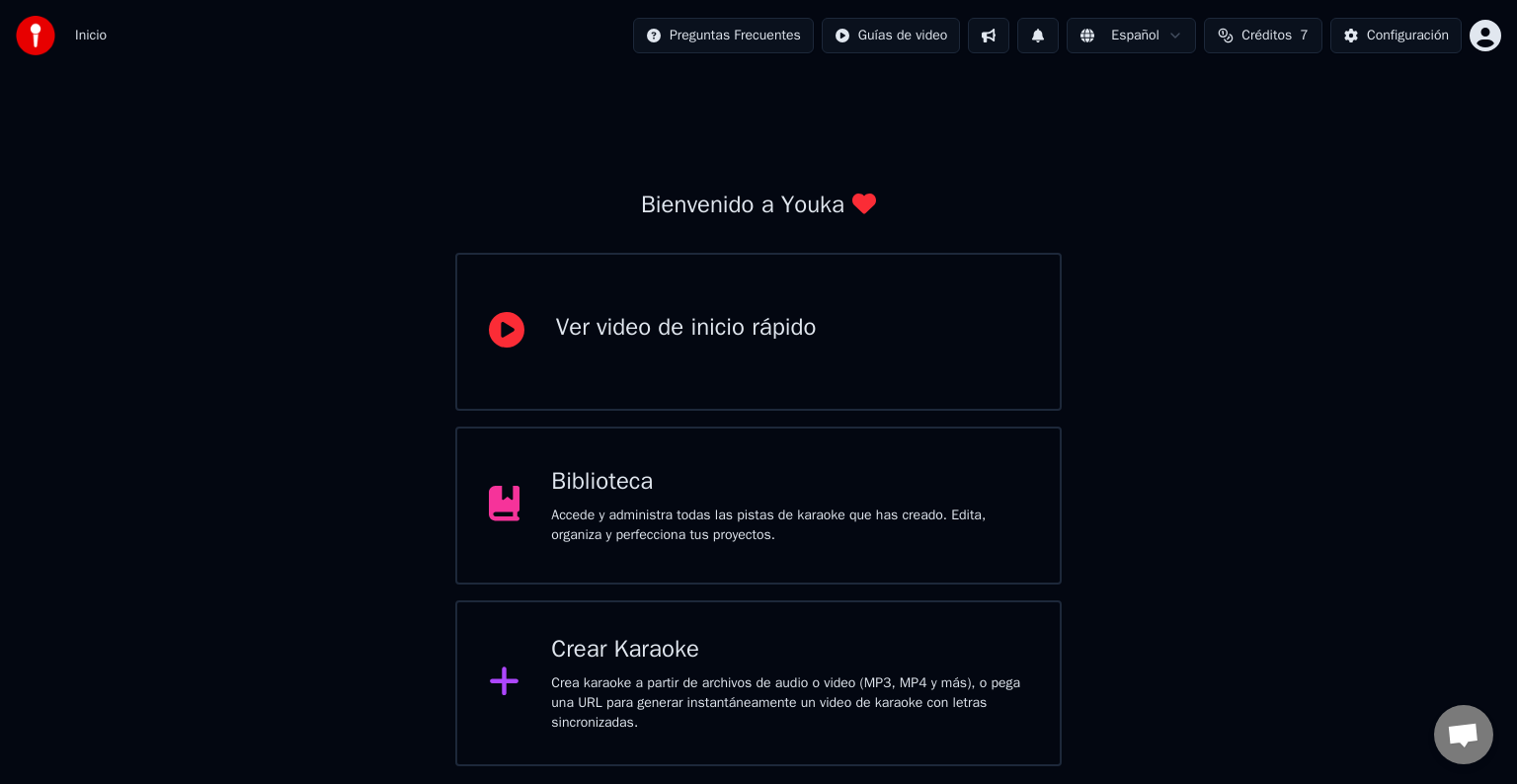 click on "Crea karaoke a partir de archivos de audio o video (MP3, MP4 y más), o pega una URL para generar instantáneamente un video de karaoke con letras sincronizadas." at bounding box center (789, 703) 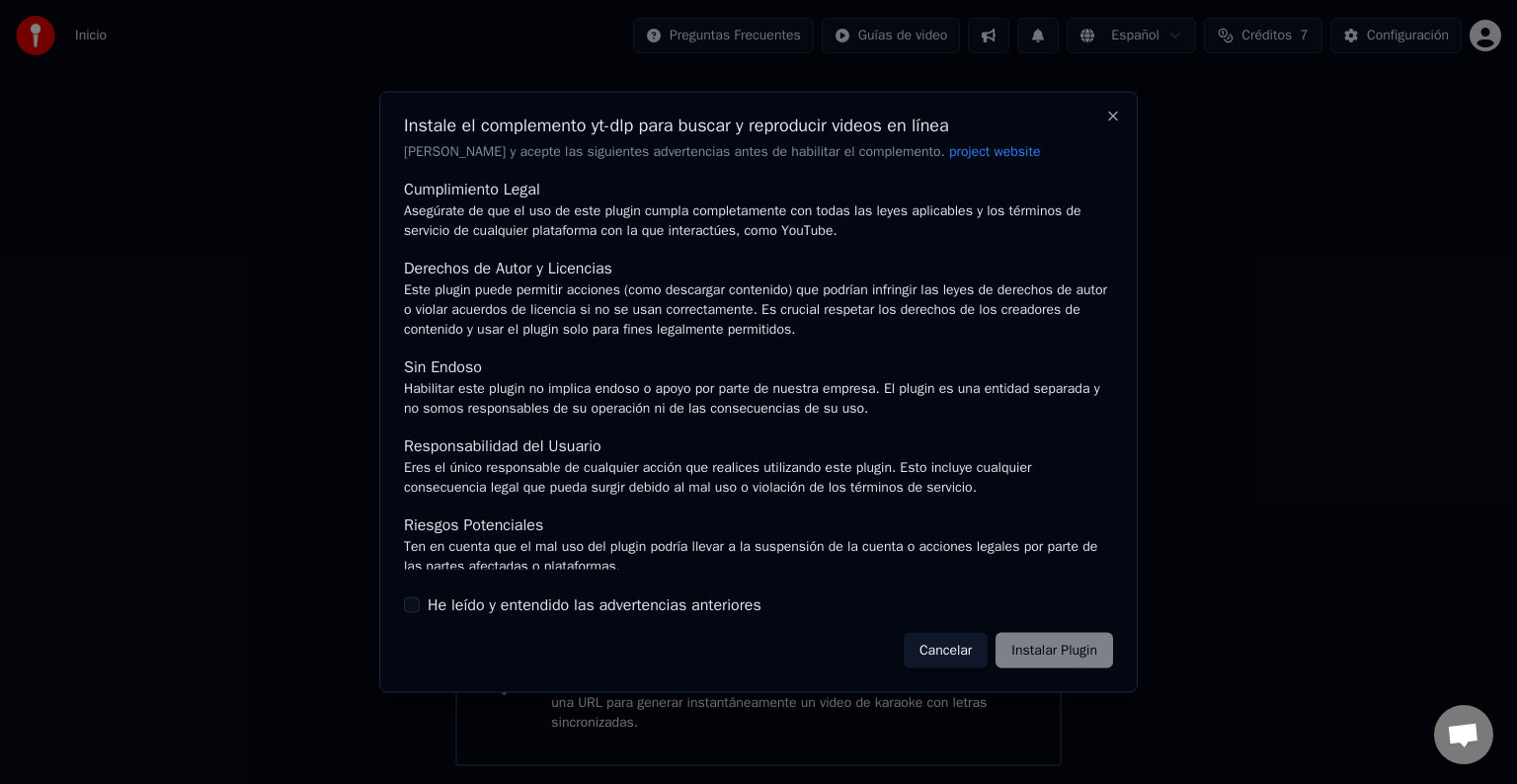 click on "Cancelar" at bounding box center [945, 650] 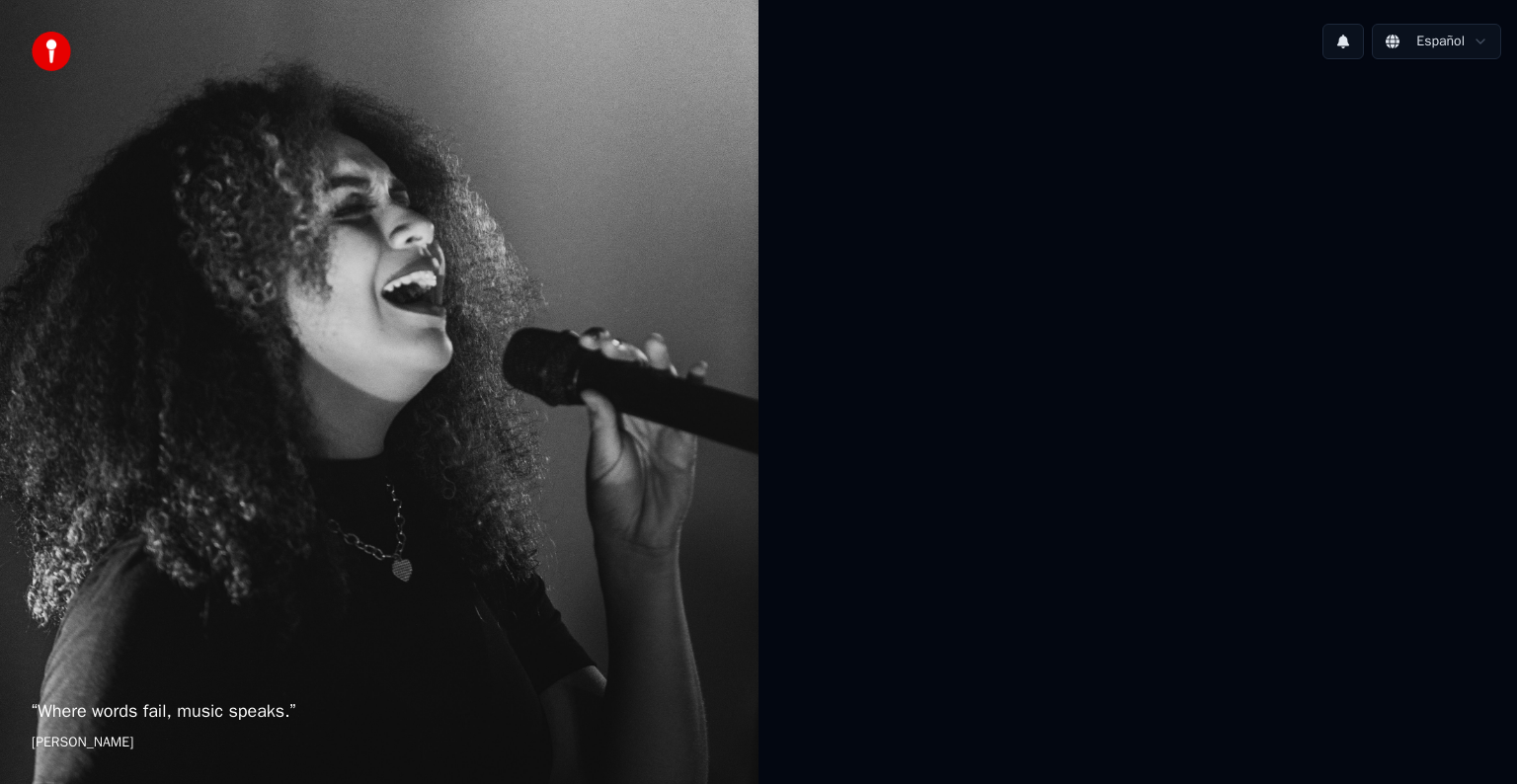 scroll, scrollTop: 0, scrollLeft: 0, axis: both 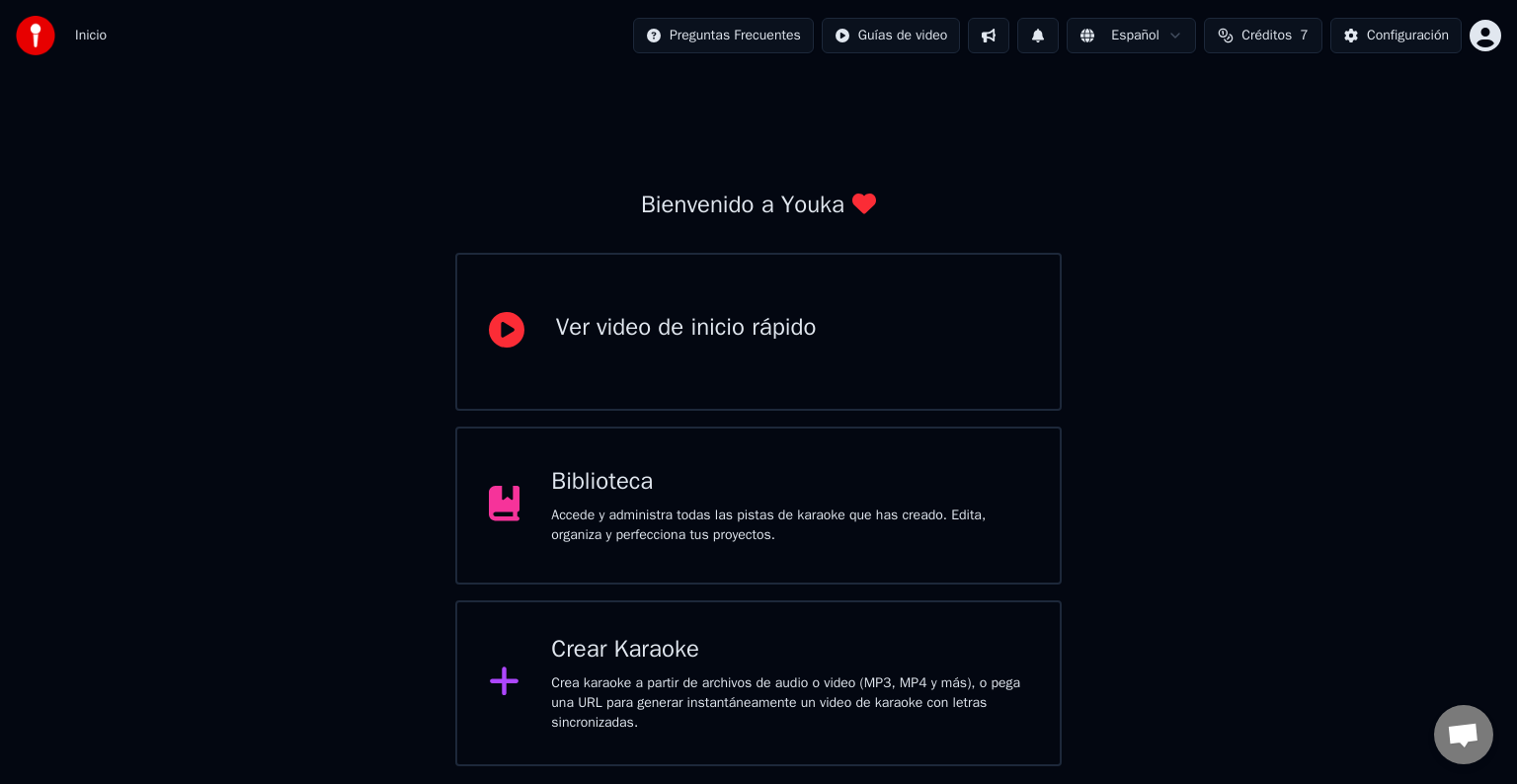click on "Crear Karaoke Crea karaoke a partir de archivos de audio o video (MP3, MP4 y más), o pega una URL para generar instantáneamente un video de karaoke con letras sincronizadas." at bounding box center [789, 683] 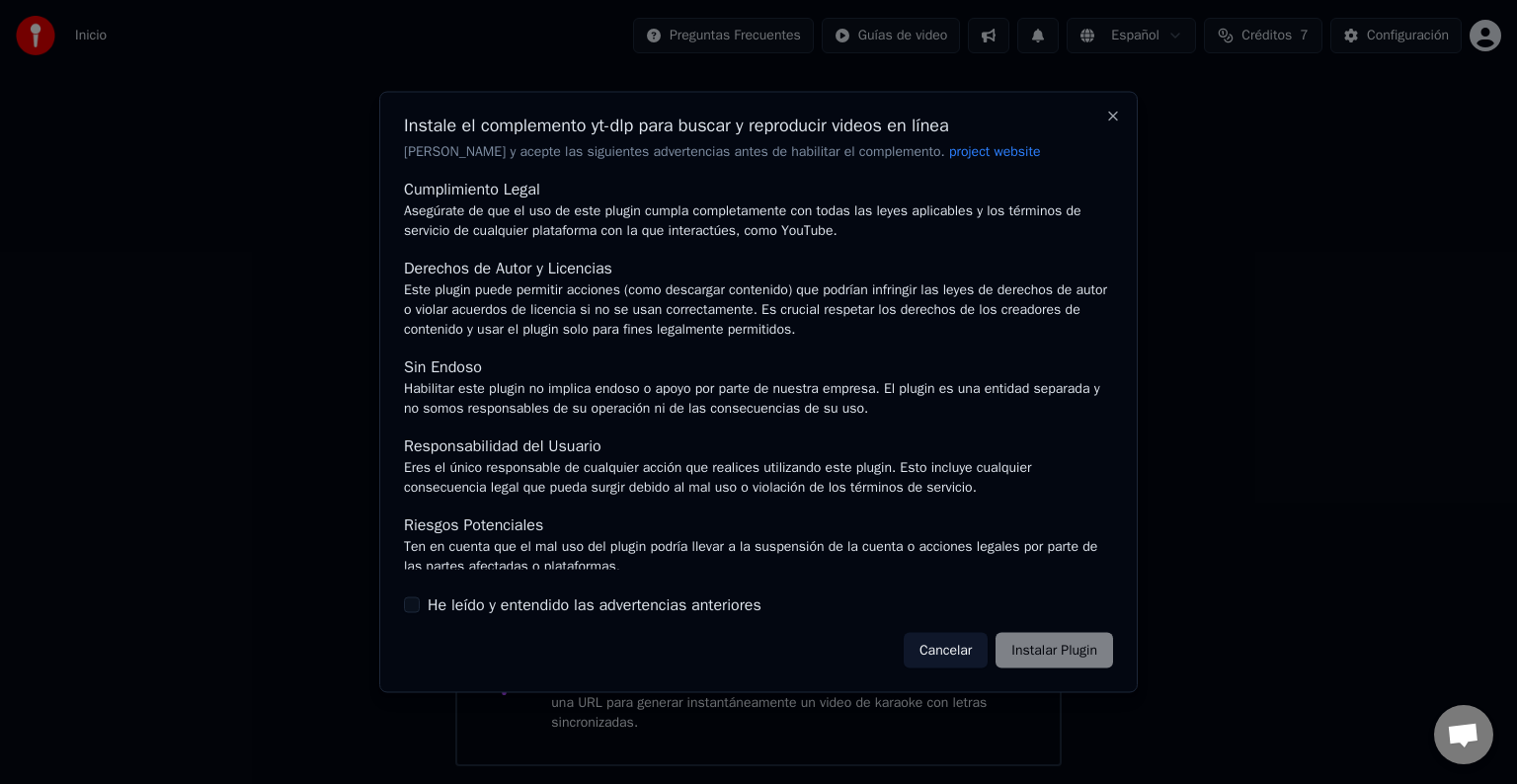 click on "He leído y entendido las advertencias anteriores" at bounding box center [758, 604] 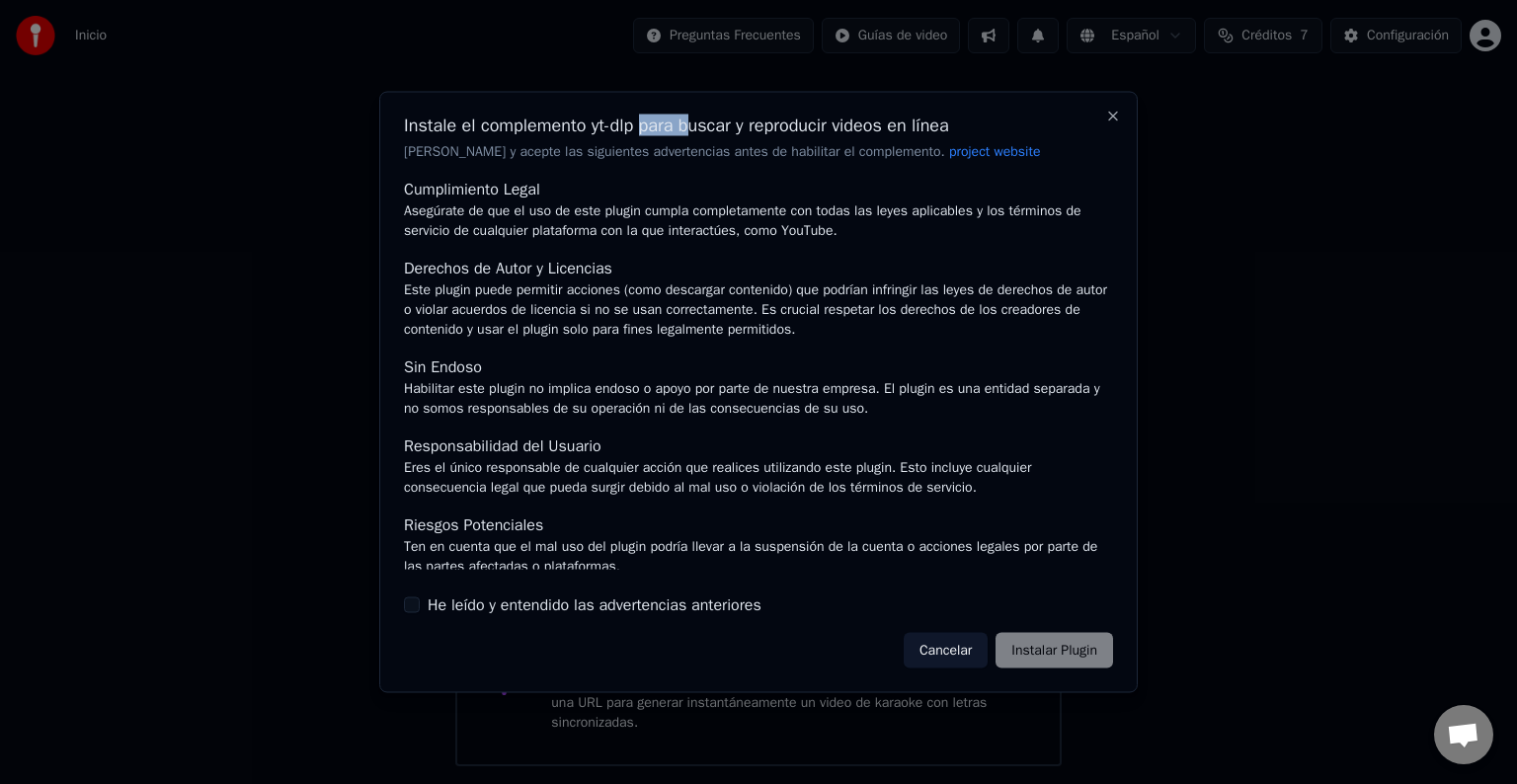 drag, startPoint x: 648, startPoint y: 119, endPoint x: 715, endPoint y: 124, distance: 67.18631 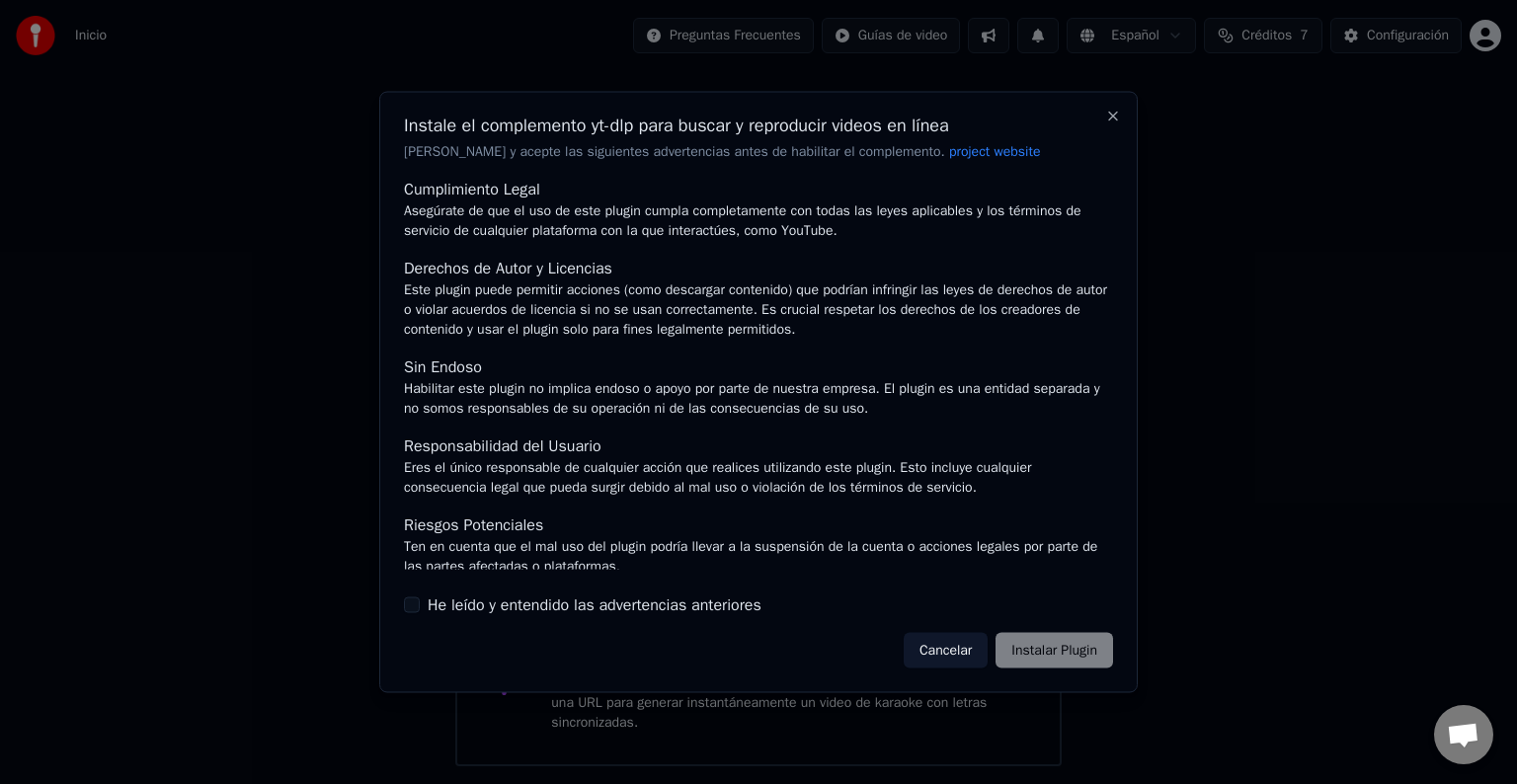 click on "Instale el complemento yt-dlp para buscar y reproducir videos en línea" at bounding box center [758, 125] 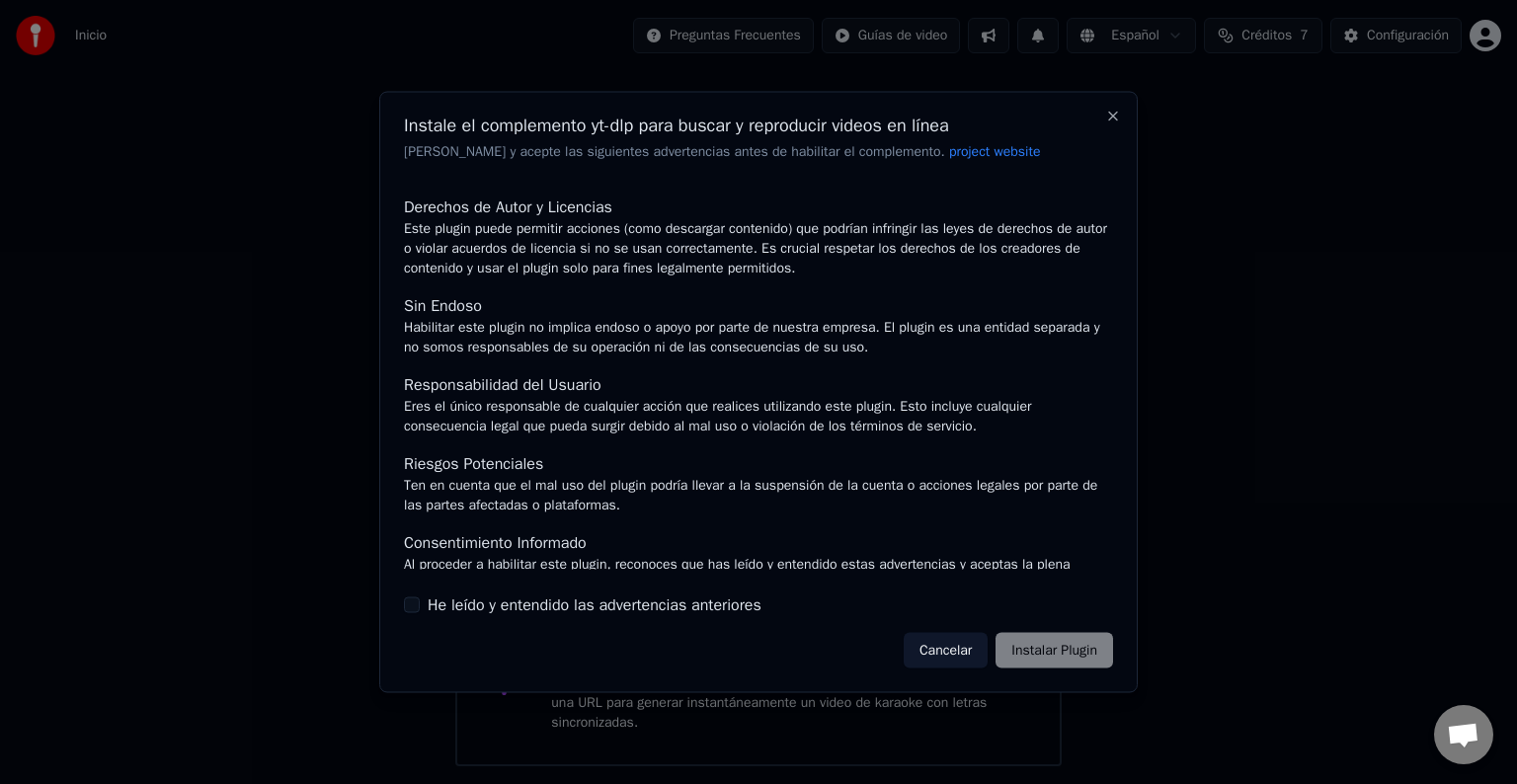 scroll, scrollTop: 86, scrollLeft: 0, axis: vertical 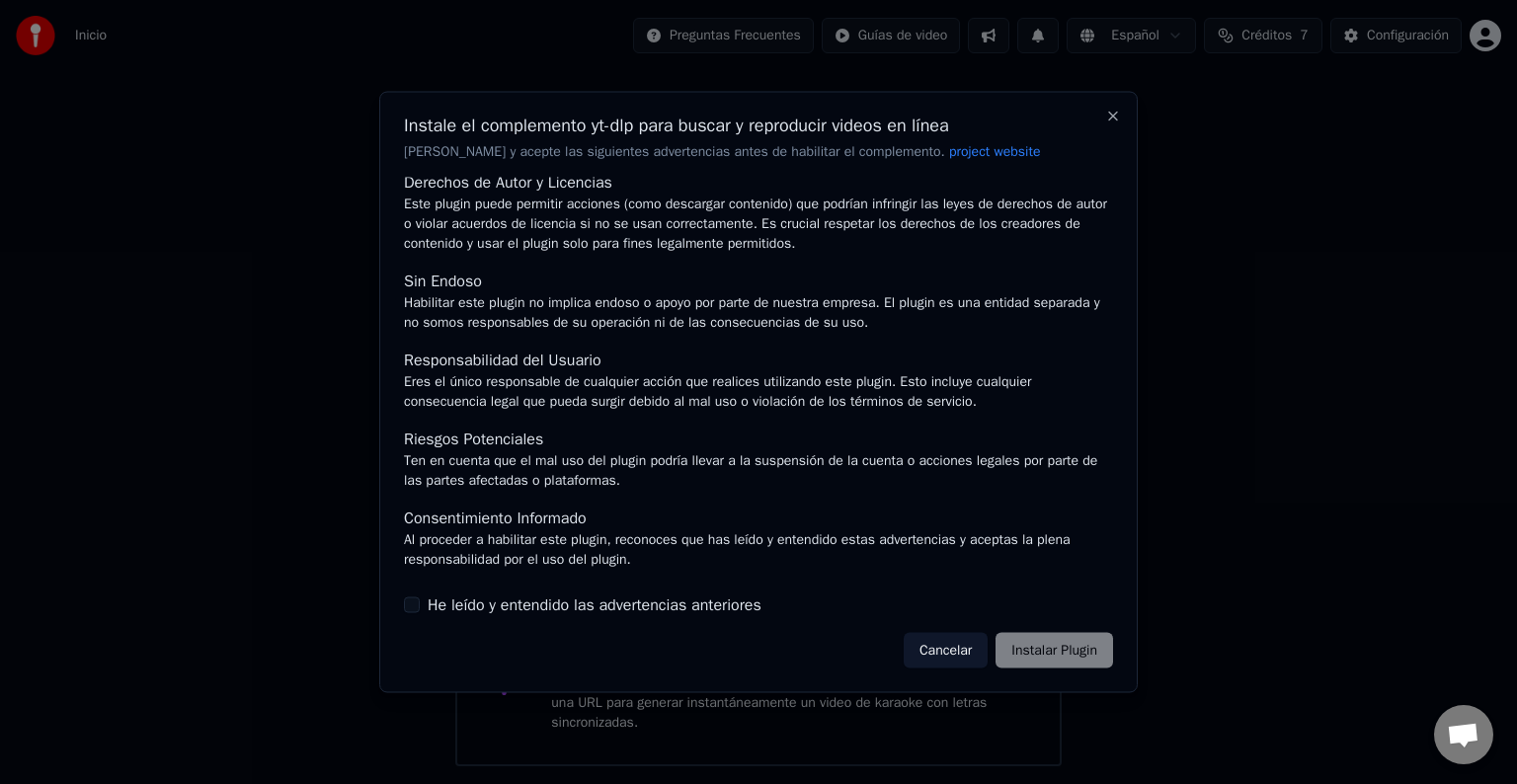 click on "Cancelar" at bounding box center (945, 650) 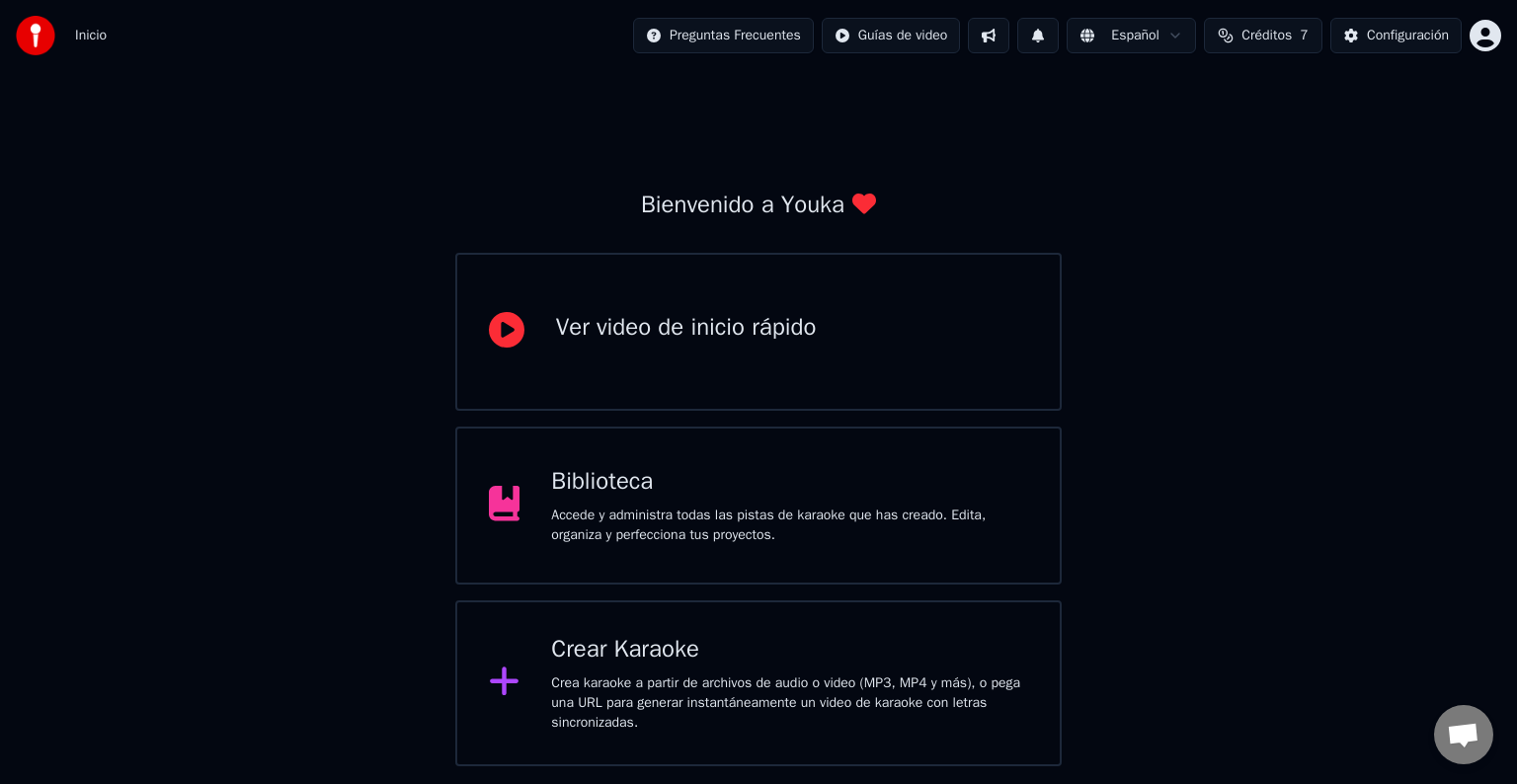 click on "Crea karaoke a partir de archivos de audio o video (MP3, MP4 y más), o pega una URL para generar instantáneamente un video de karaoke con letras sincronizadas." at bounding box center (789, 703) 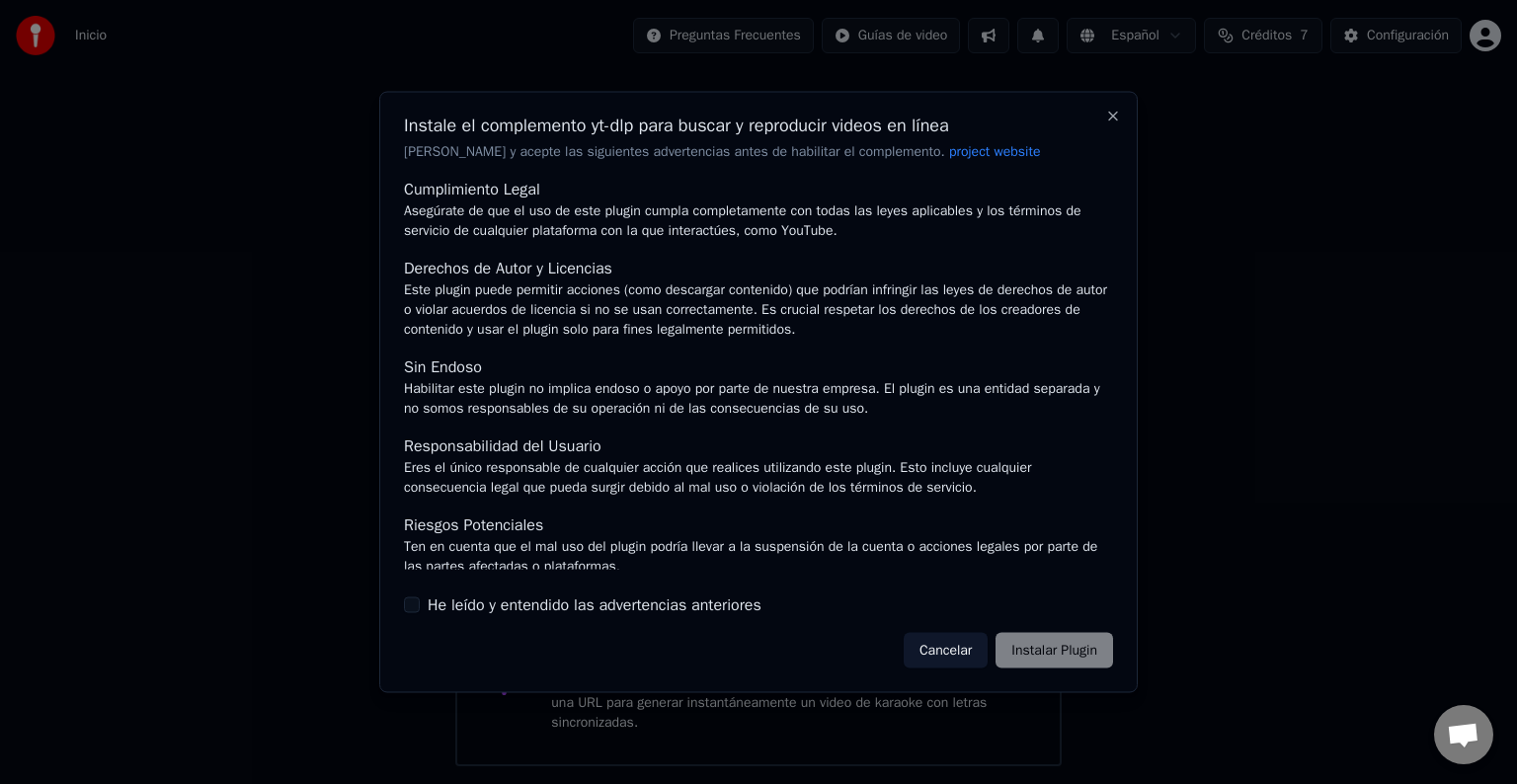 click on "He leído y entendido las advertencias anteriores" at bounding box center [595, 604] 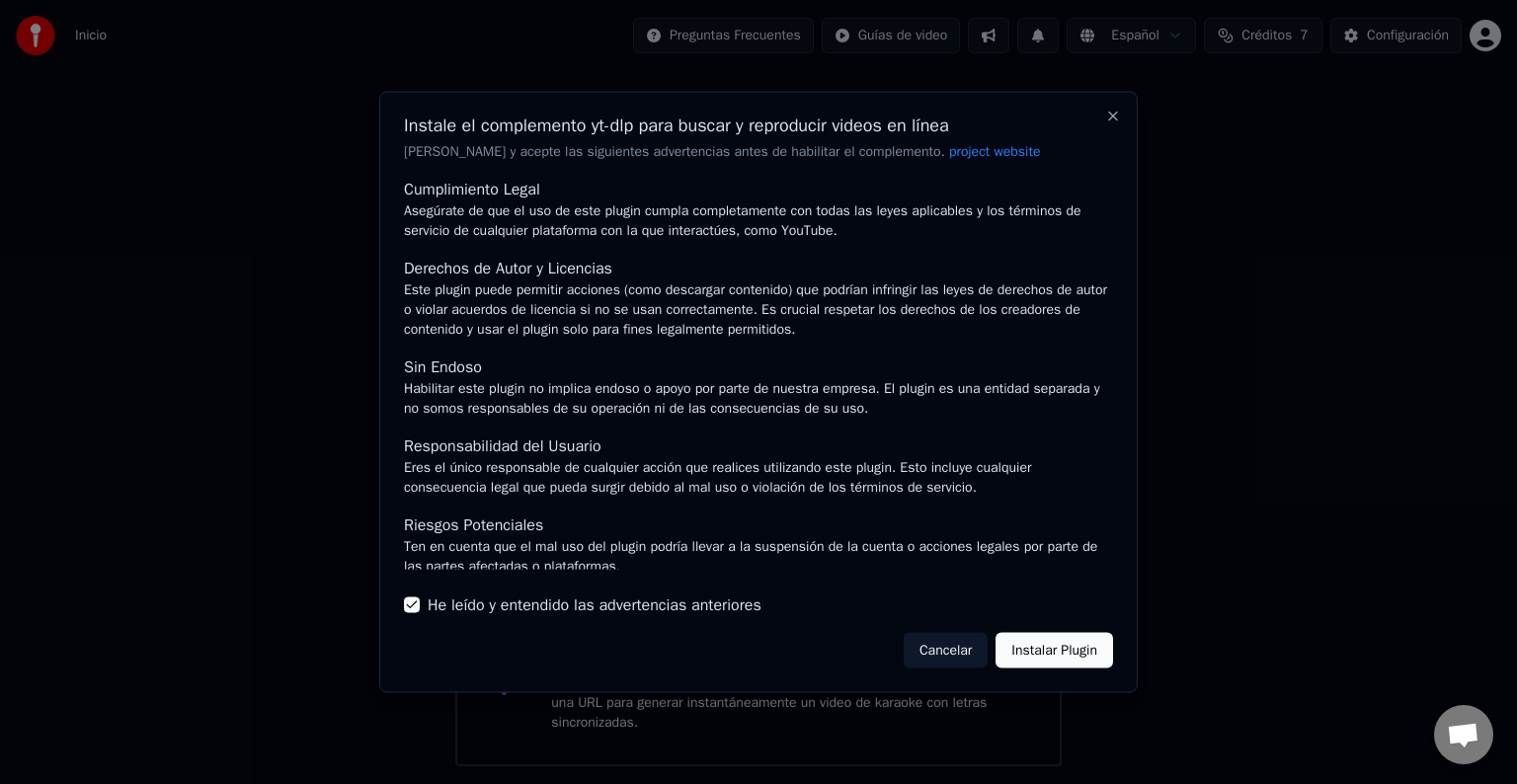 click on "Instalar Plugin" at bounding box center (1054, 650) 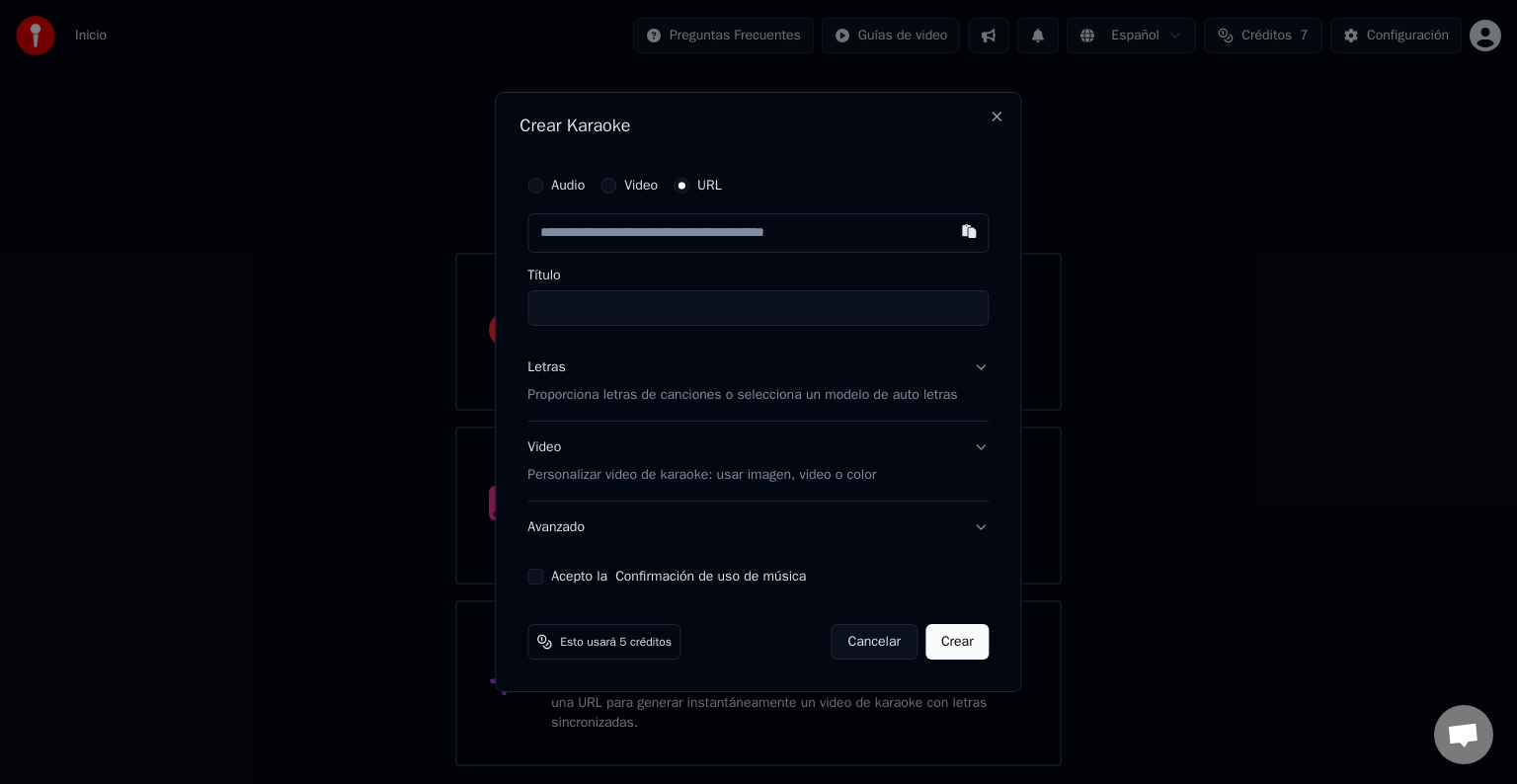 click on "Audio" at bounding box center (568, 186) 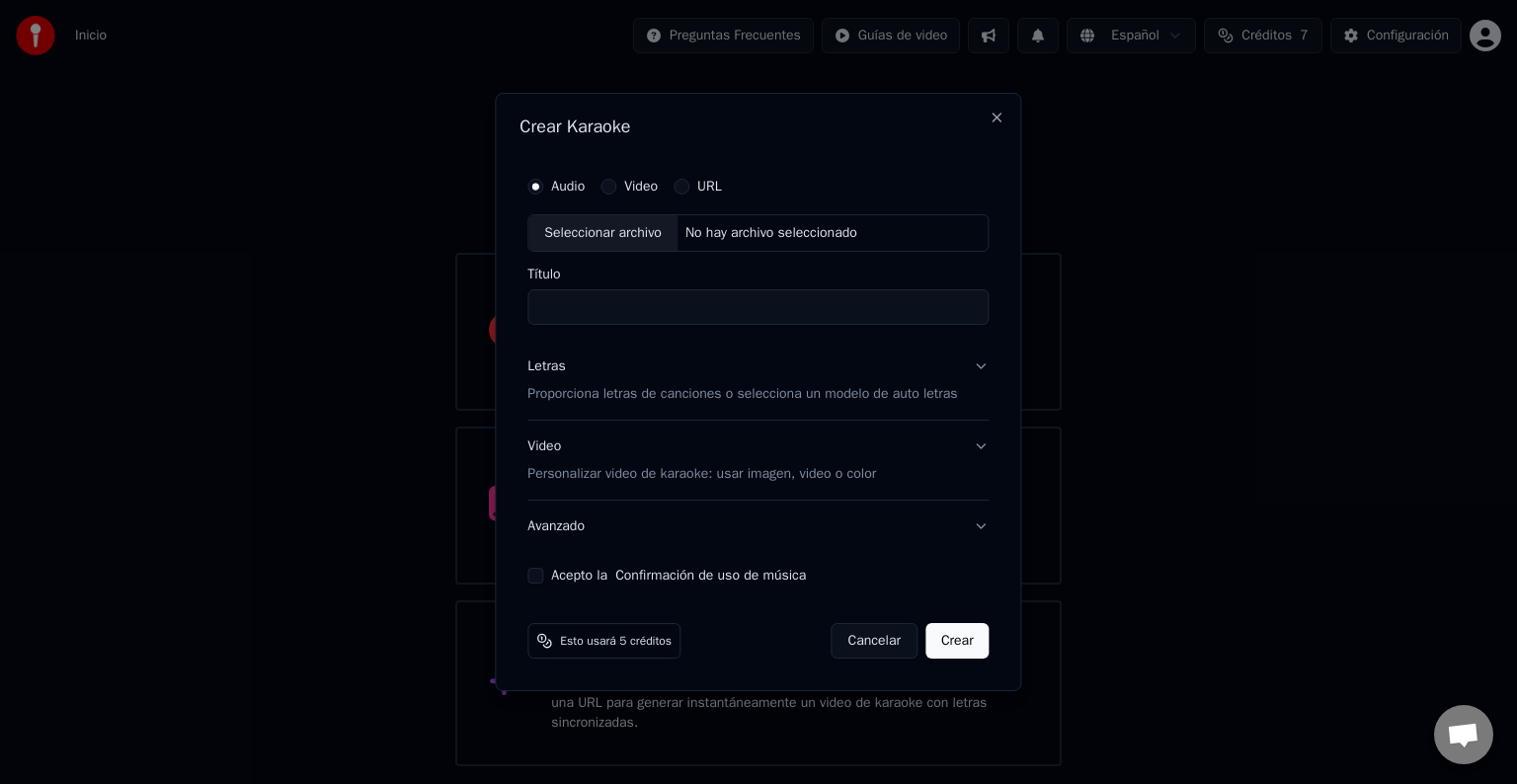 click on "Seleccionar archivo" at bounding box center (602, 233) 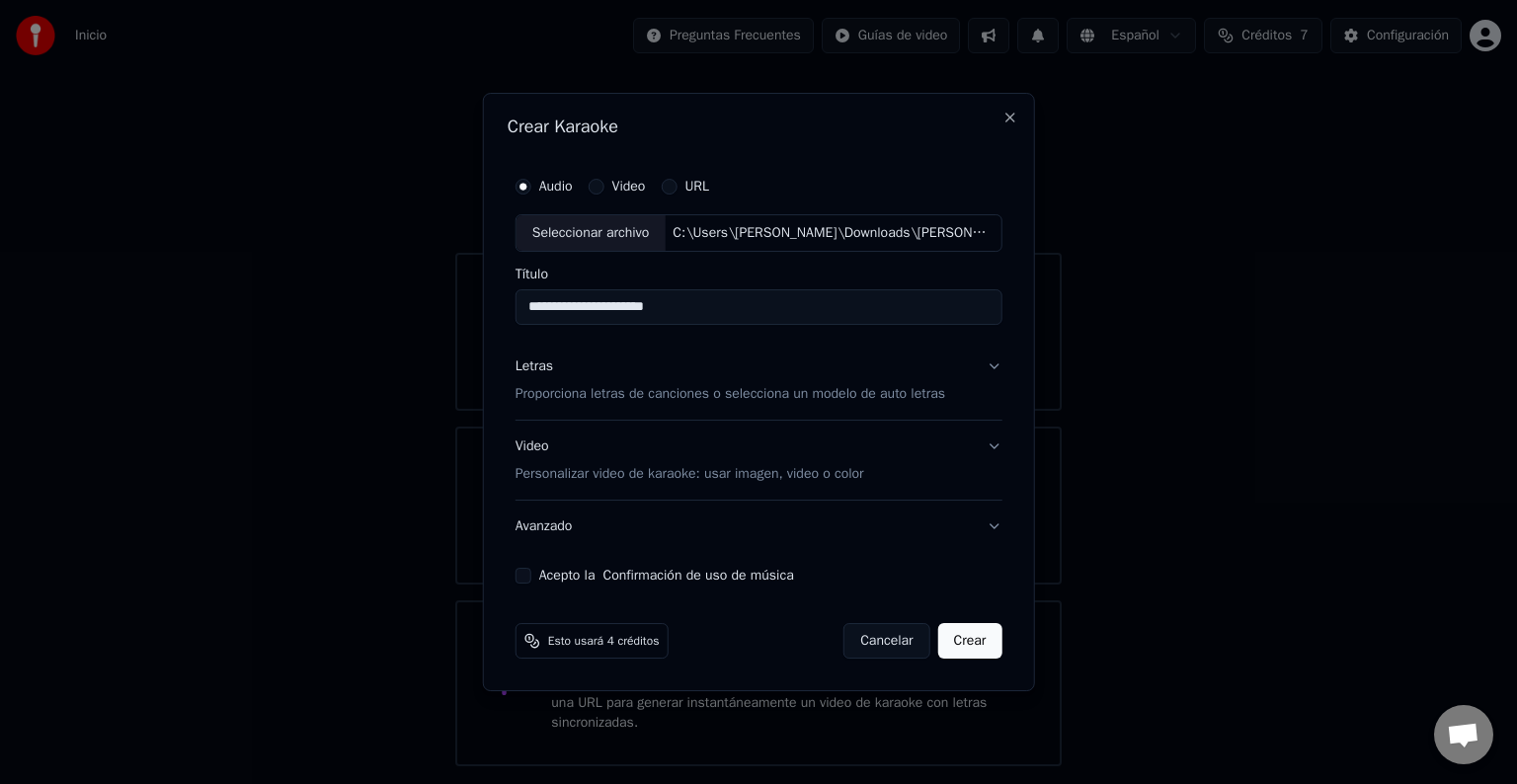 click on "**********" at bounding box center [758, 307] 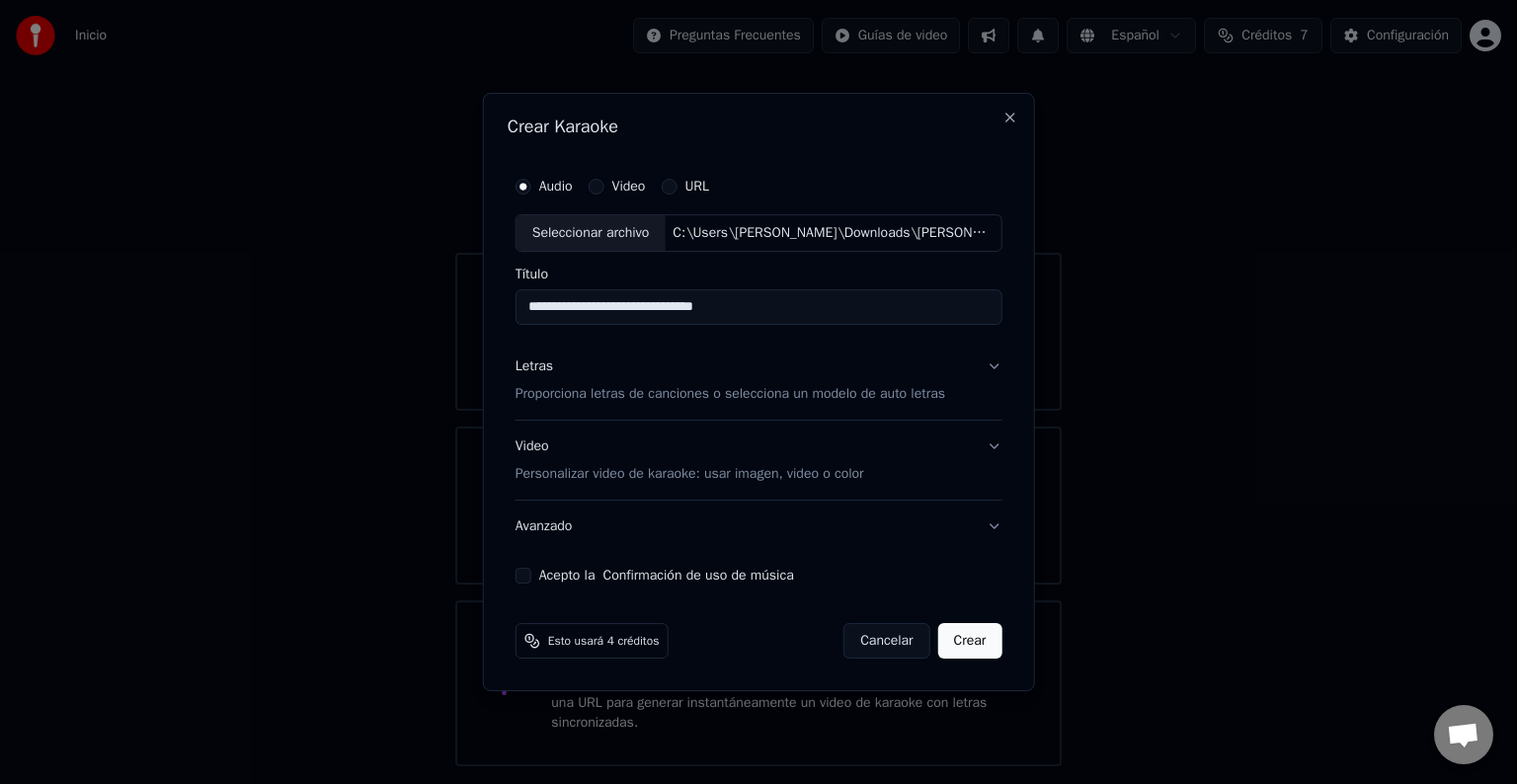 type on "**********" 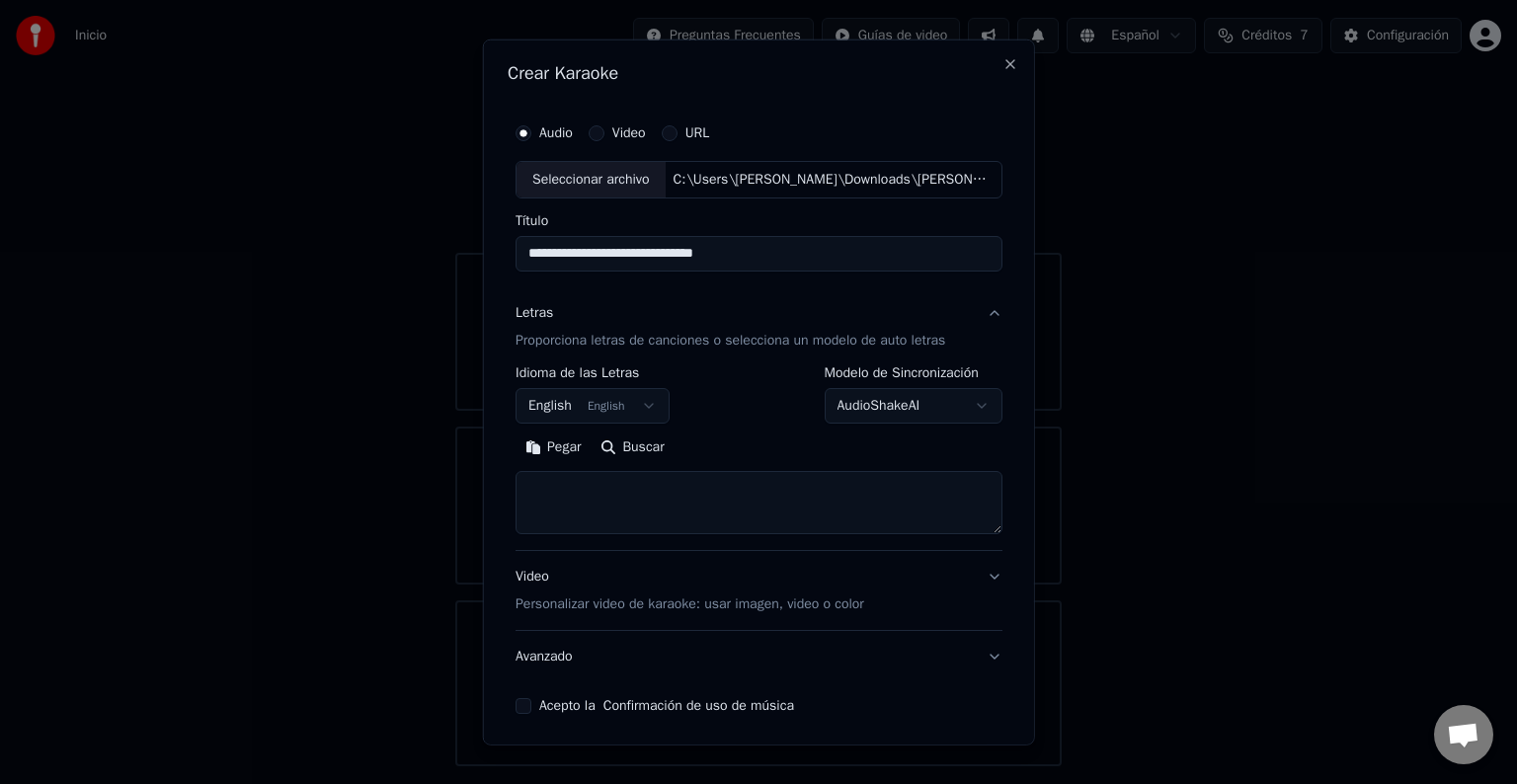 click on "English English" at bounding box center [593, 406] 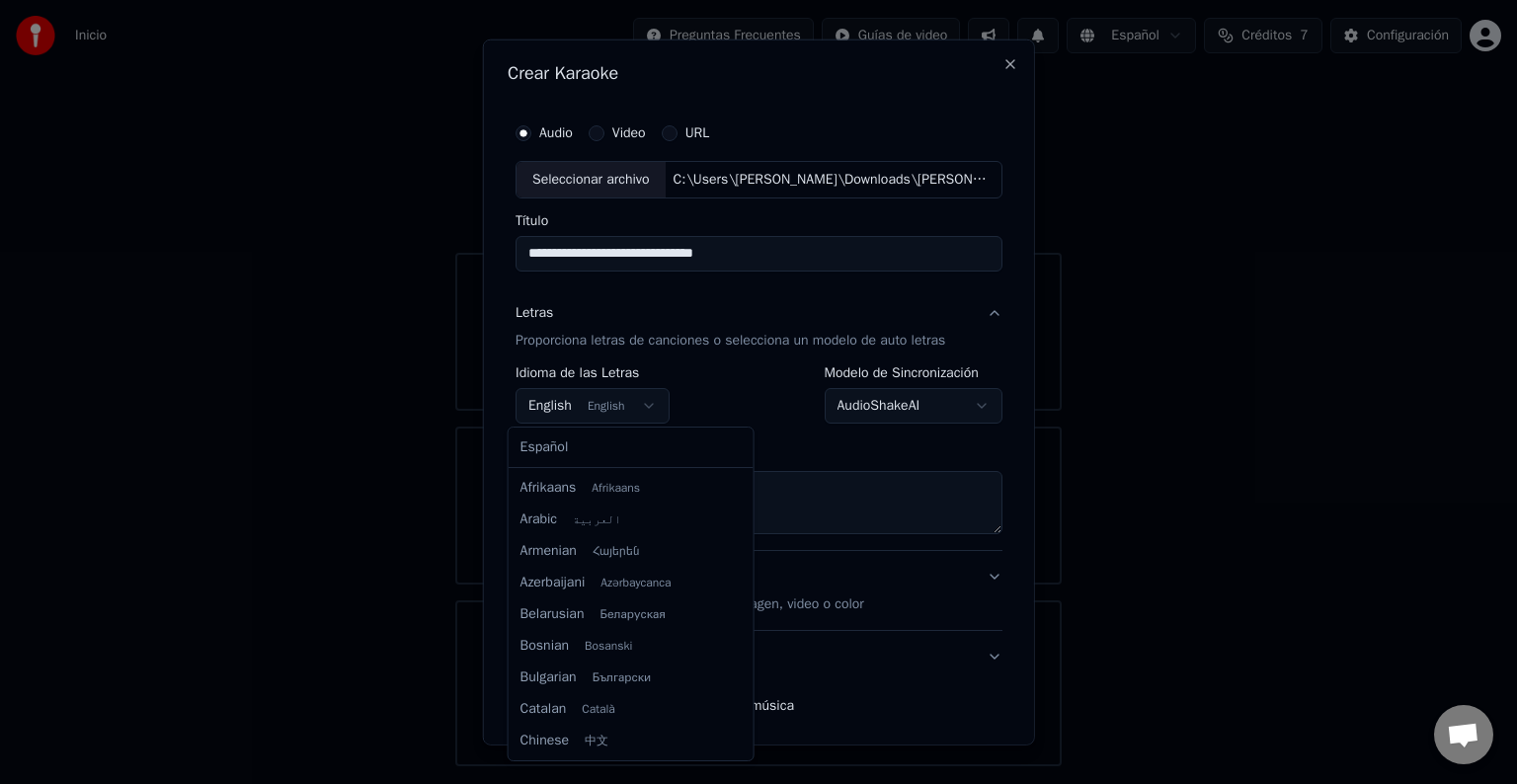 scroll, scrollTop: 158, scrollLeft: 0, axis: vertical 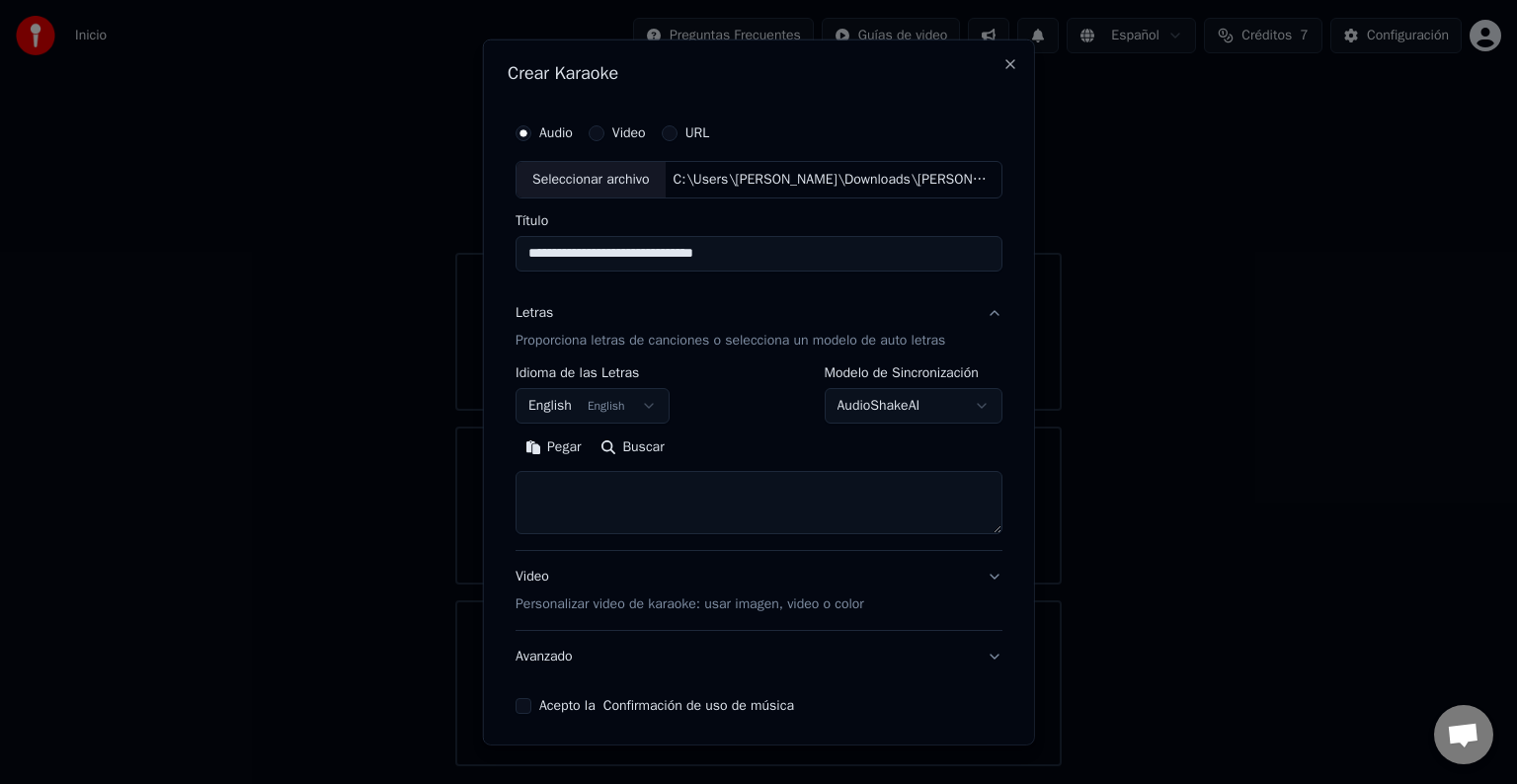 click on "**********" at bounding box center (758, 383) 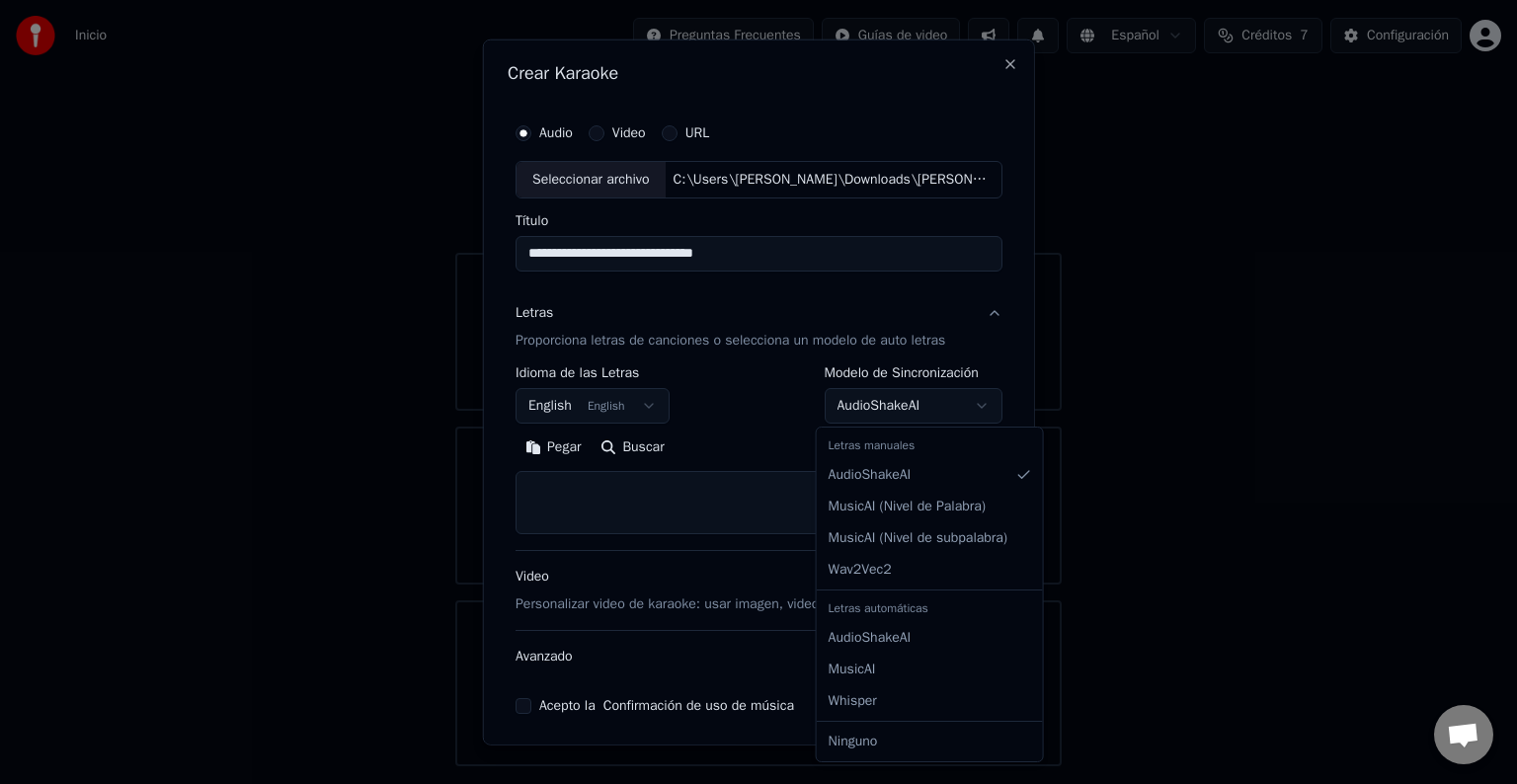 click on "**********" at bounding box center (758, 383) 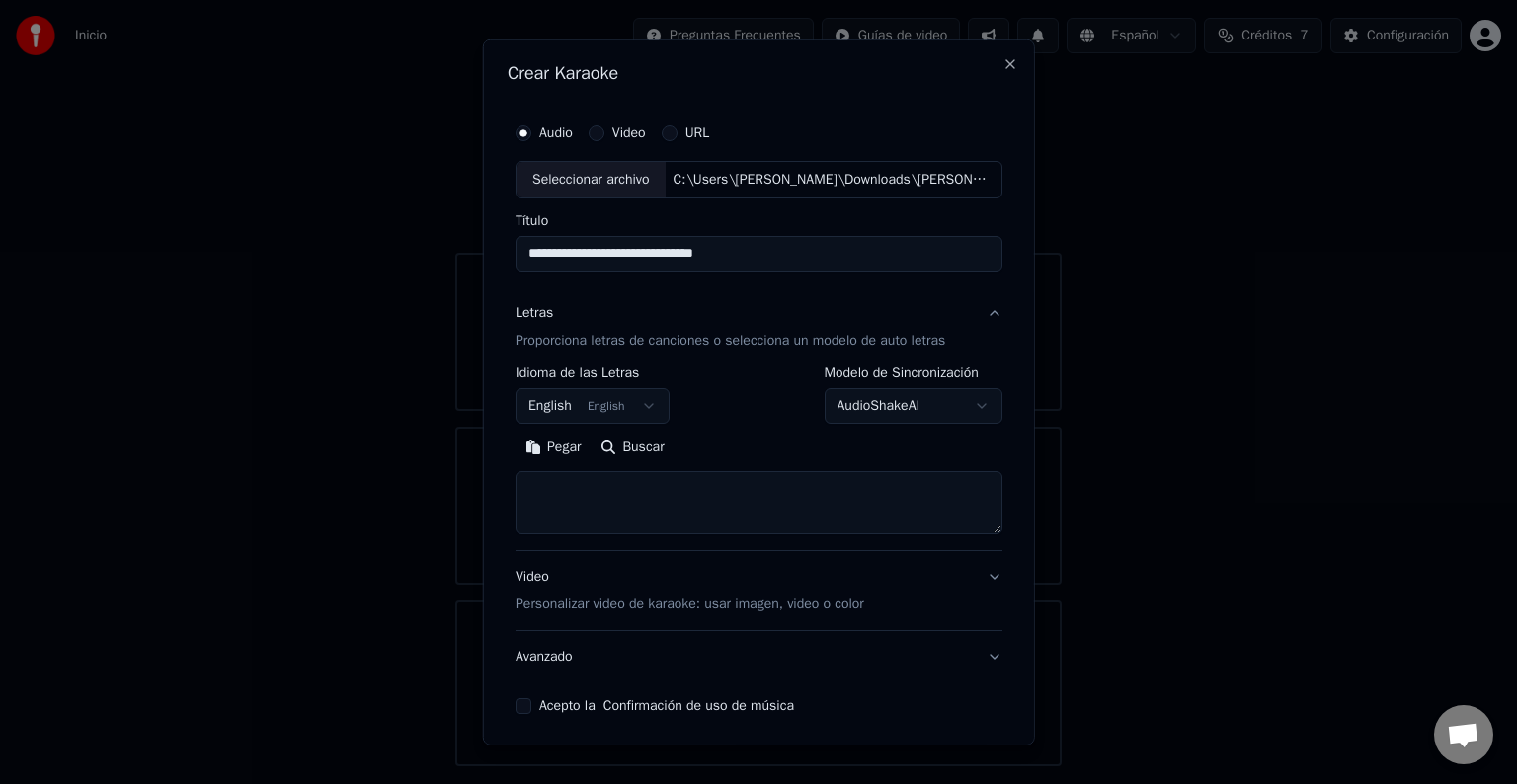 click on "**********" at bounding box center [758, 383] 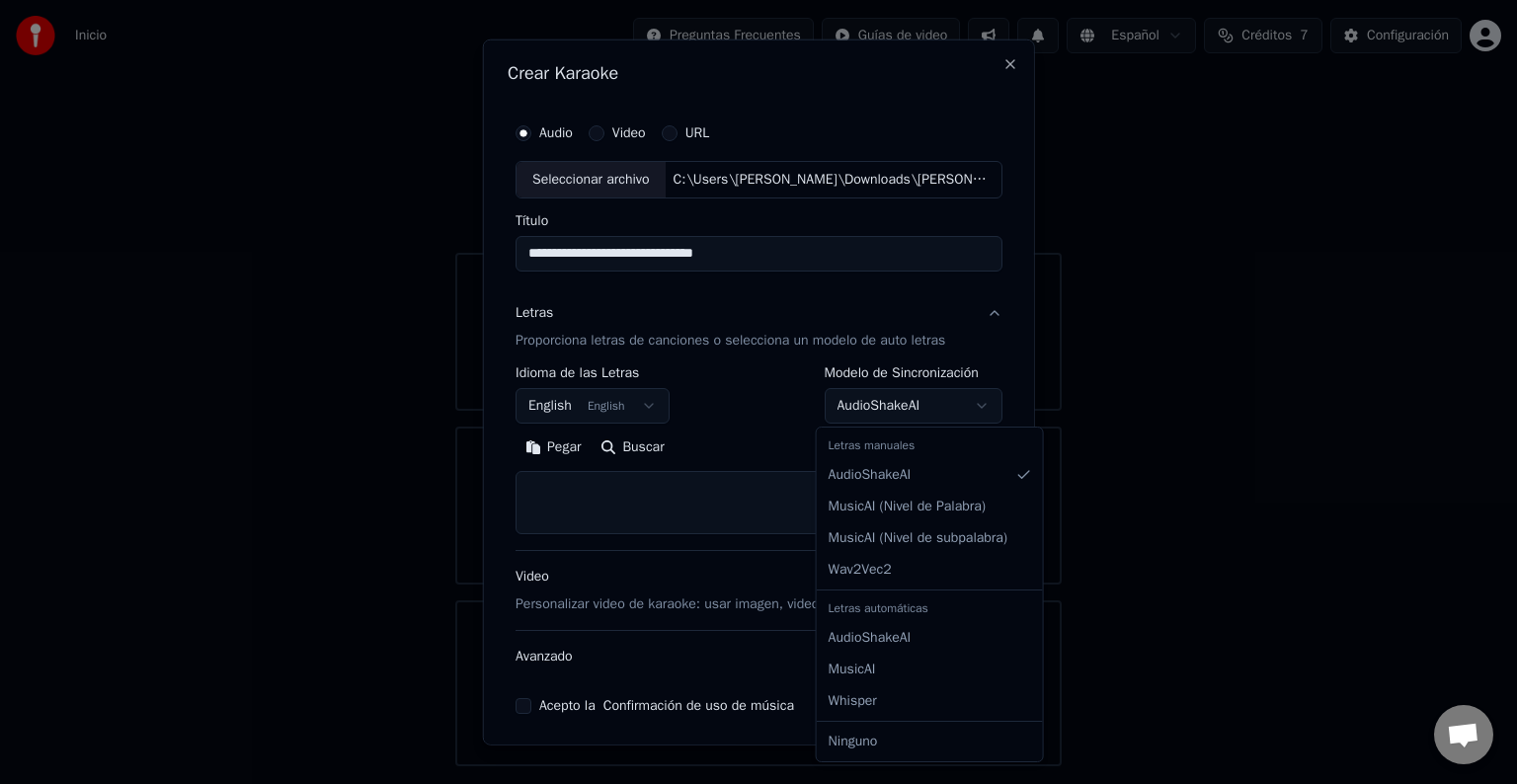 click on "**********" at bounding box center [758, 383] 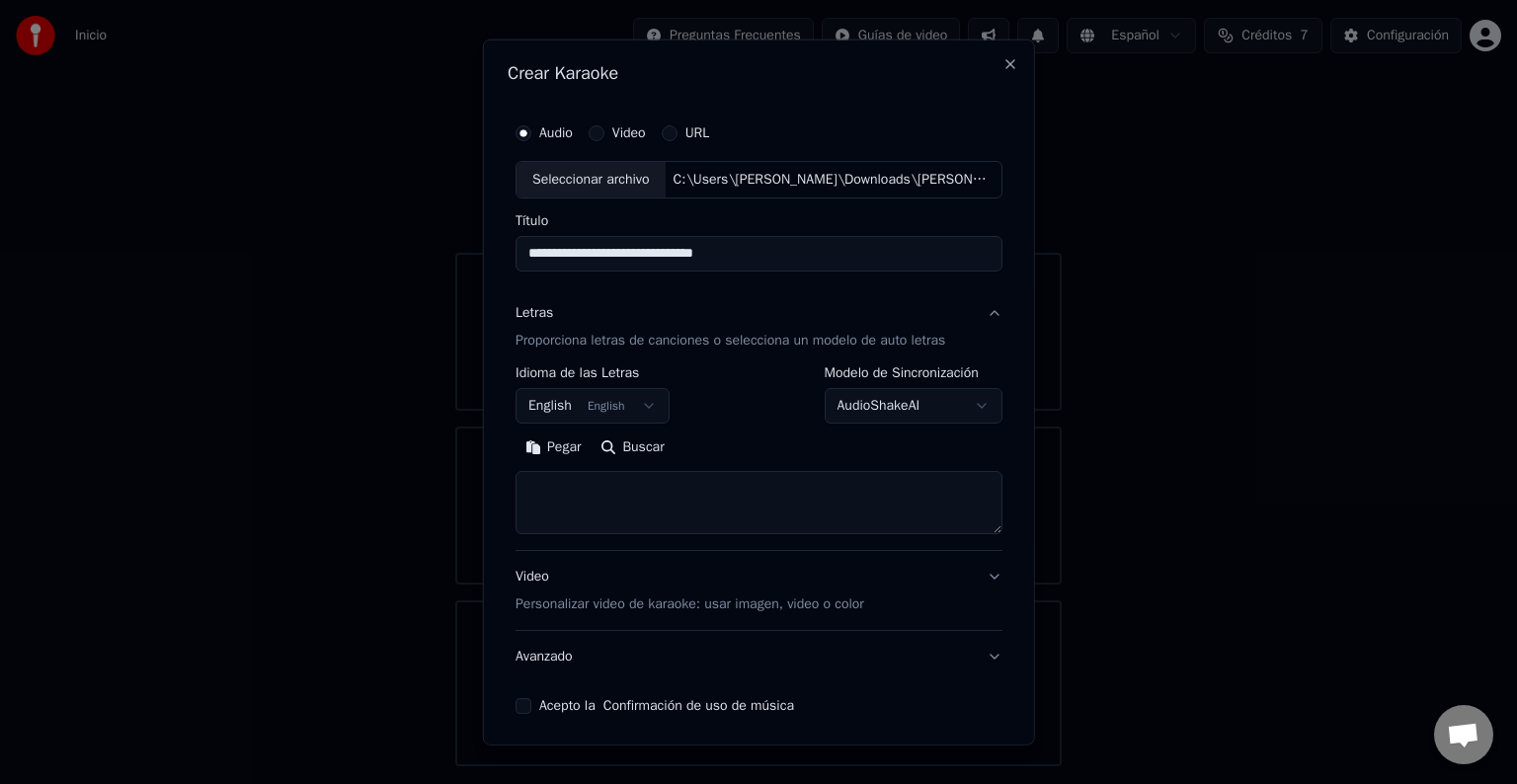 click on "**********" at bounding box center (758, 395) 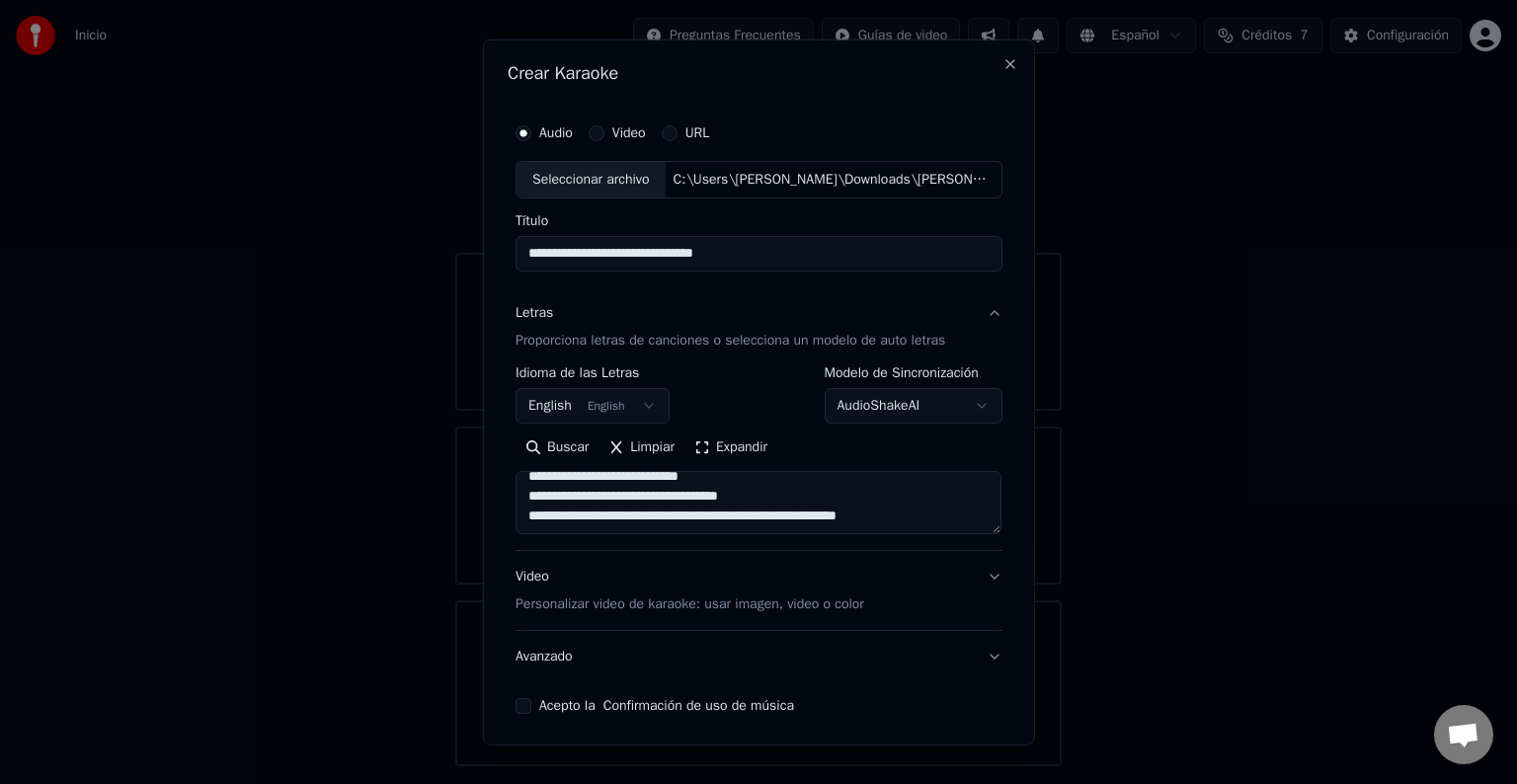 scroll, scrollTop: 703, scrollLeft: 0, axis: vertical 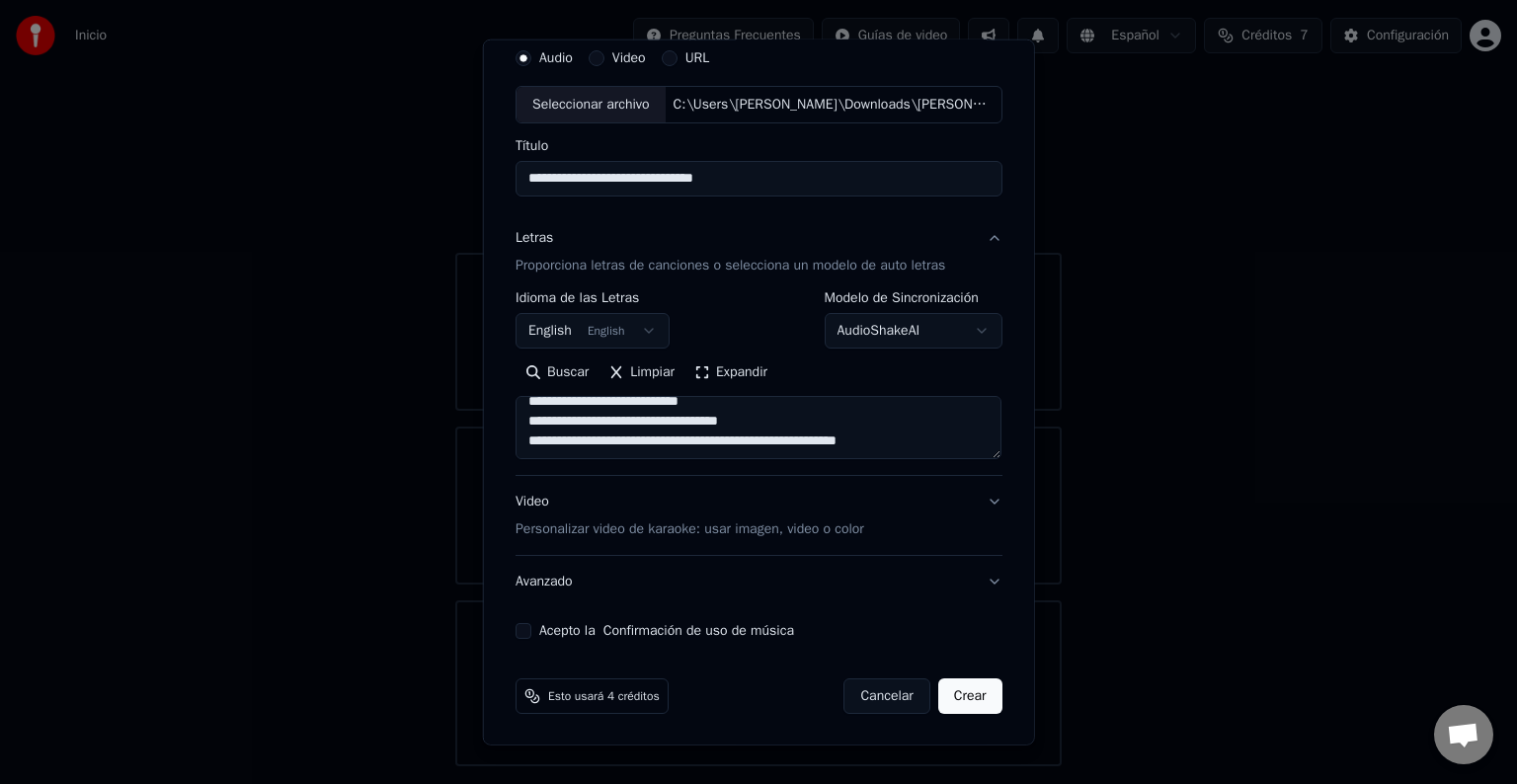 click on "Video Personalizar video de karaoke: usar imagen, video o color" at bounding box center [758, 515] 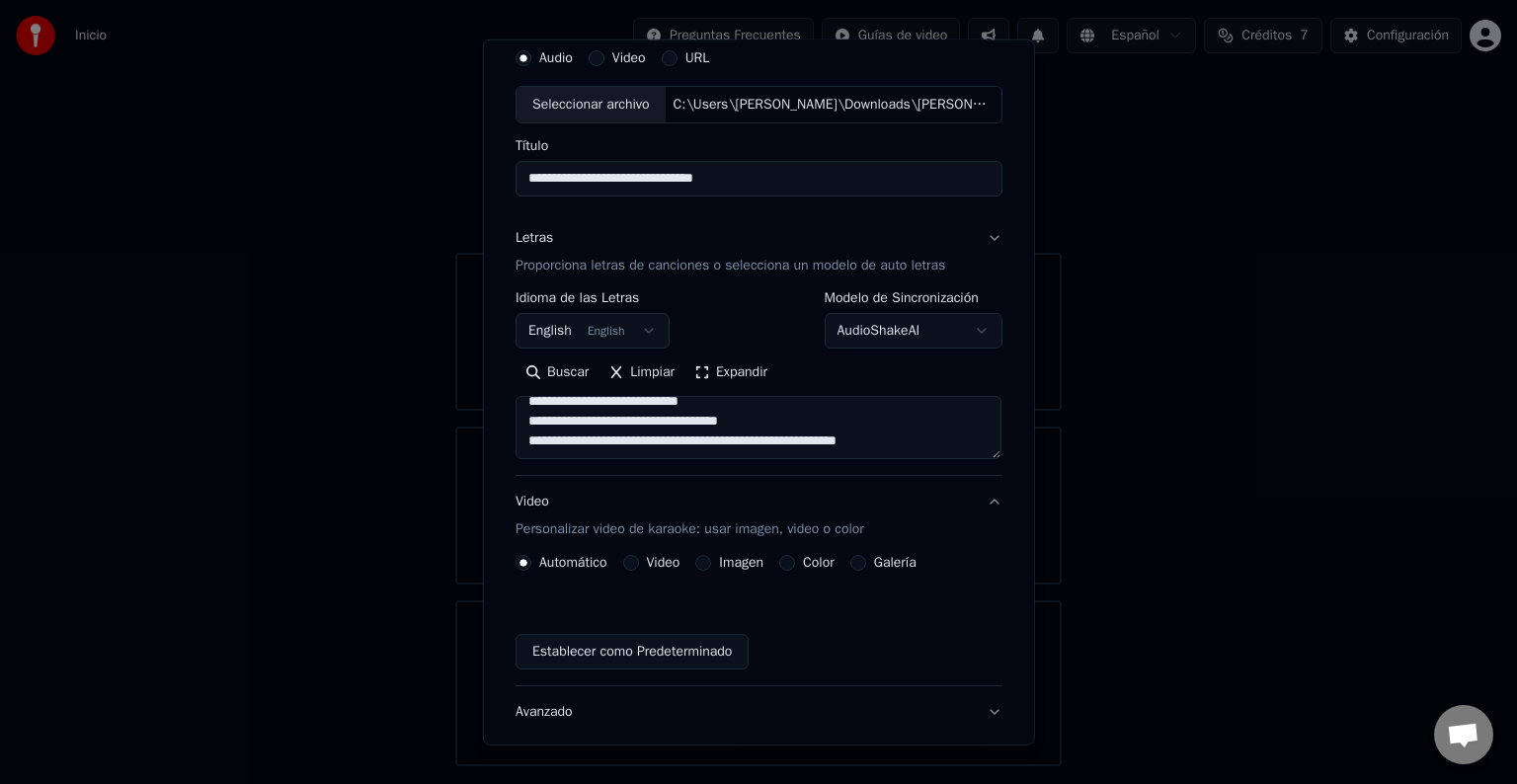 scroll, scrollTop: 22, scrollLeft: 0, axis: vertical 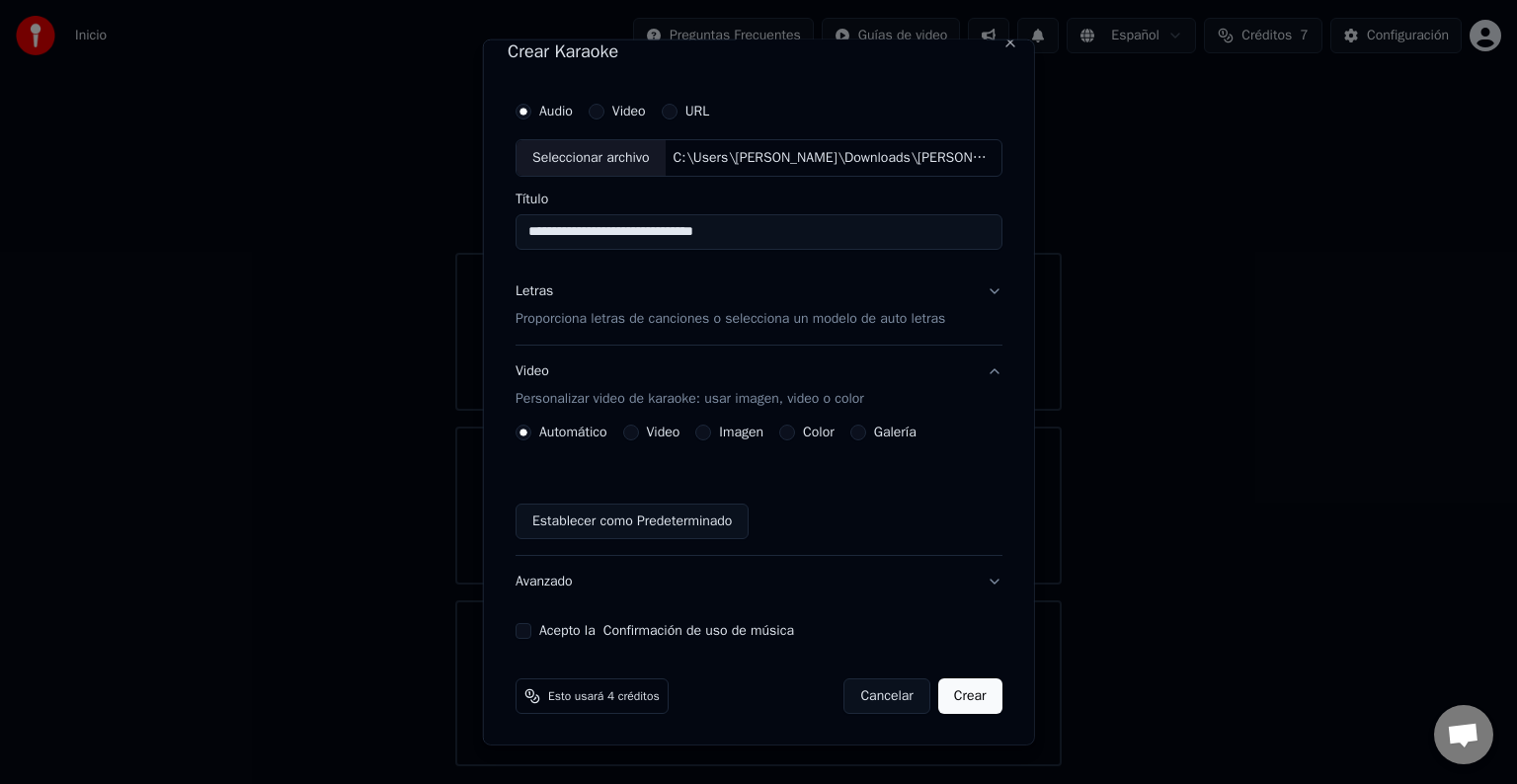 click on "Personalizar video de karaoke: usar imagen, video o color" at bounding box center (689, 399) 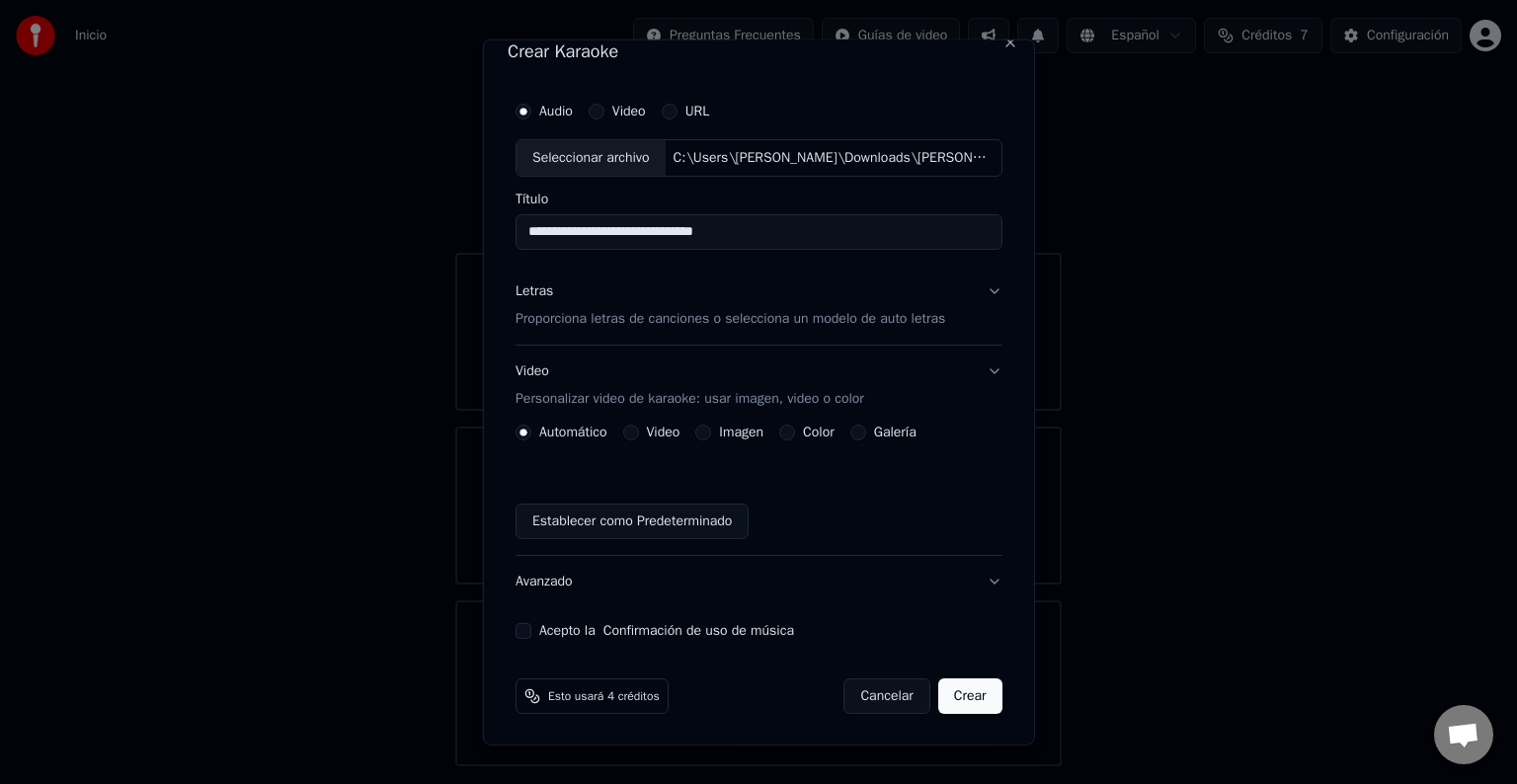 scroll, scrollTop: 0, scrollLeft: 0, axis: both 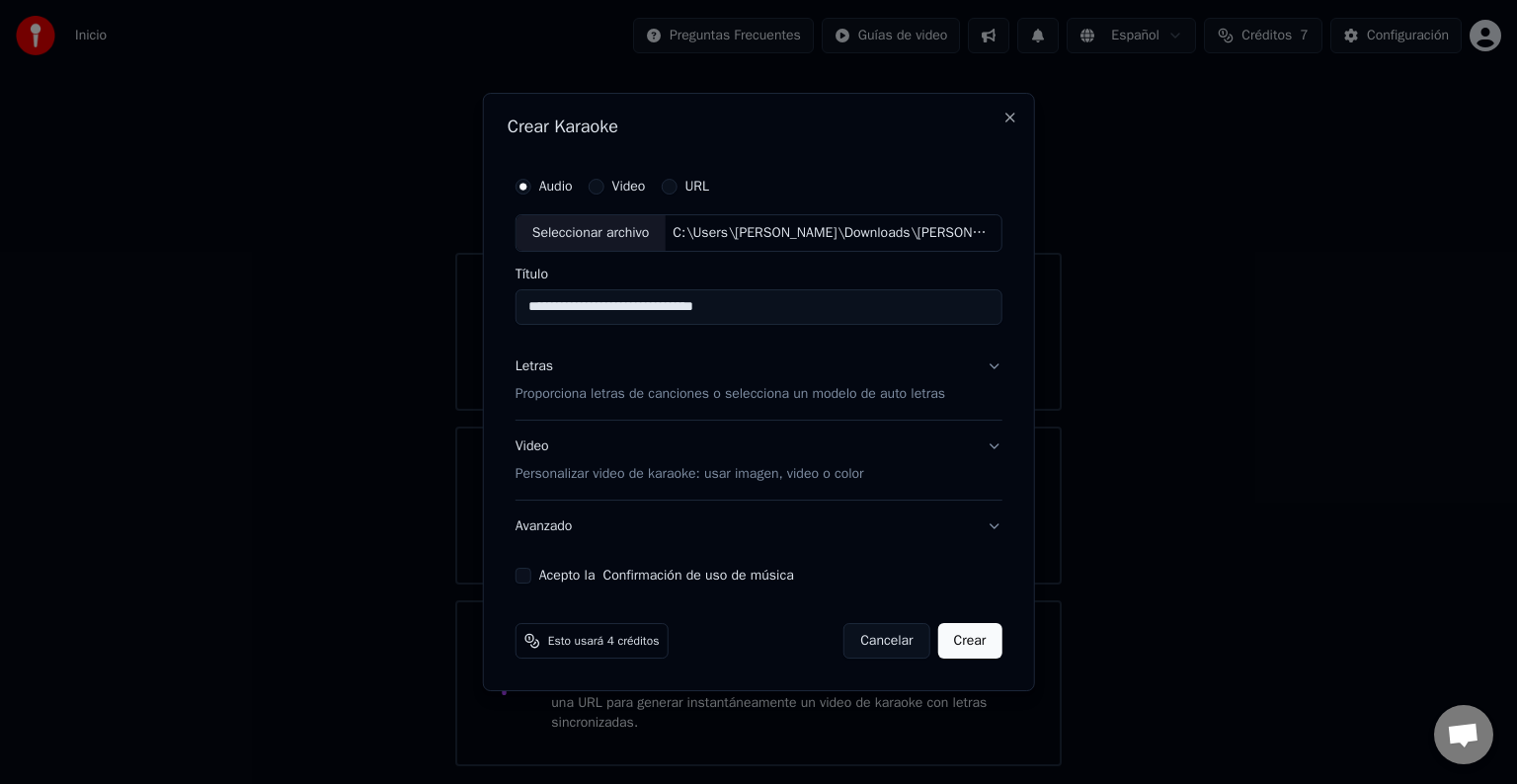 click on "Personalizar video de karaoke: usar imagen, video o color" at bounding box center (689, 474) 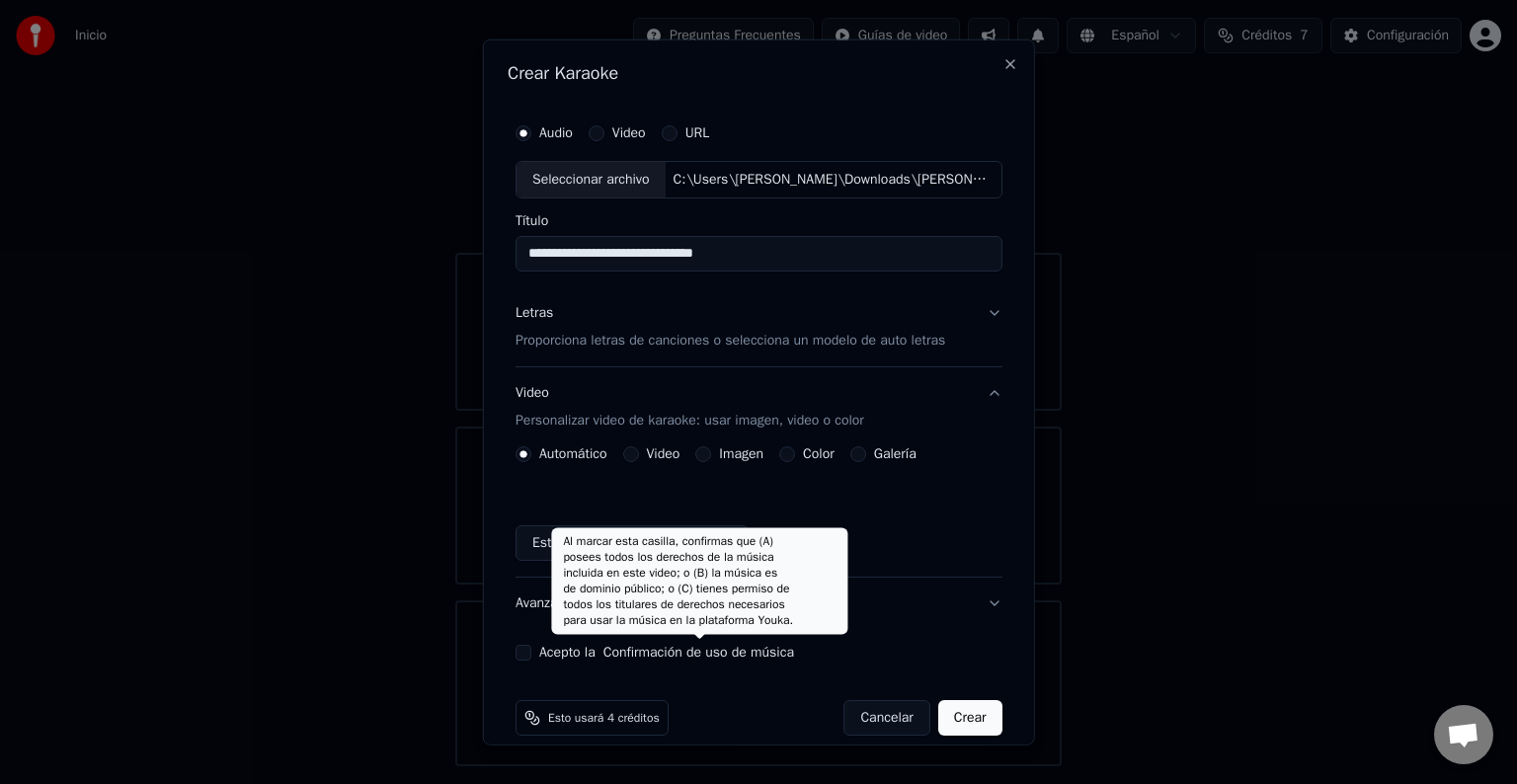 click on "Acepto la   Confirmación de uso de música" at bounding box center [667, 653] 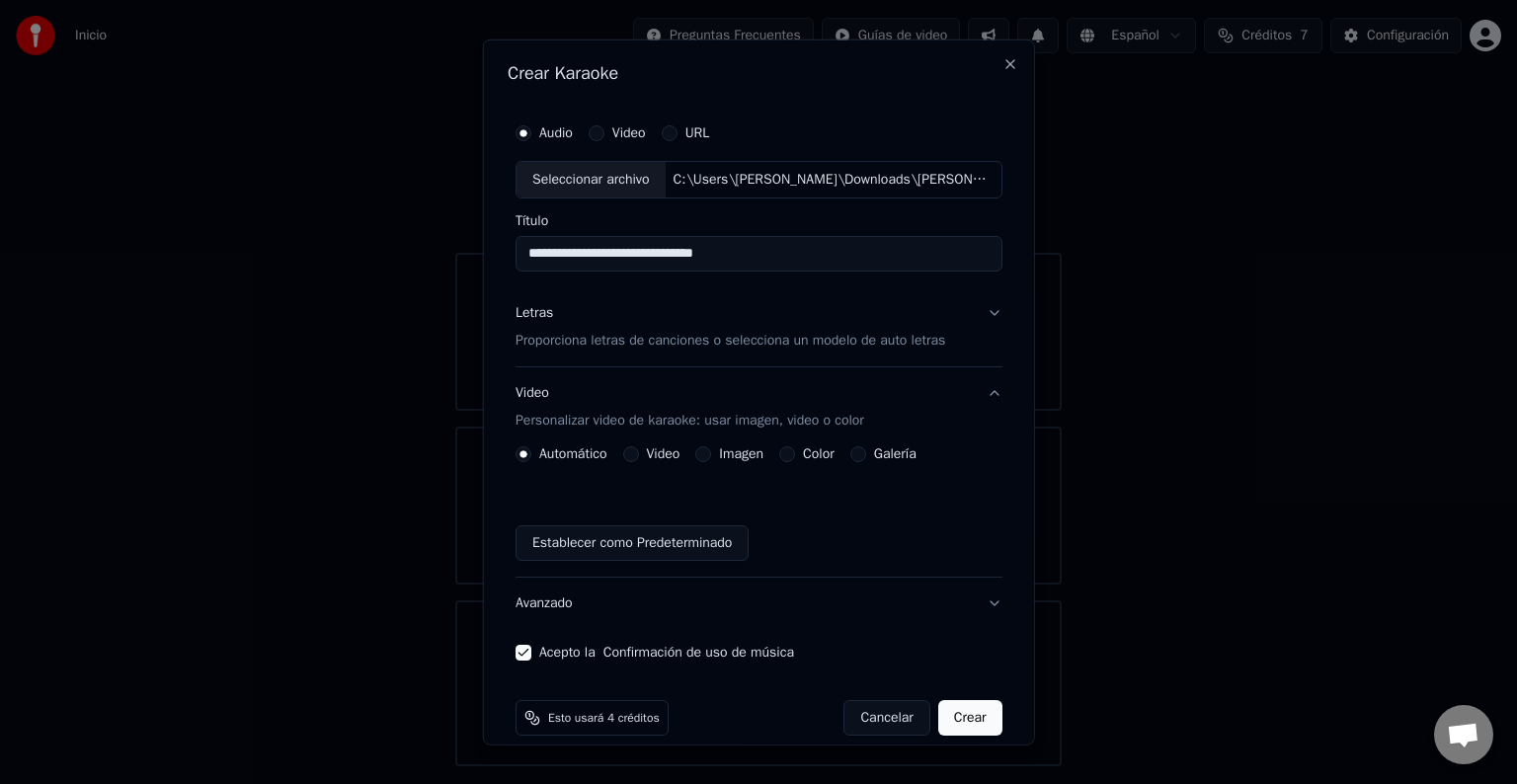 click on "Avanzado" at bounding box center (758, 603) 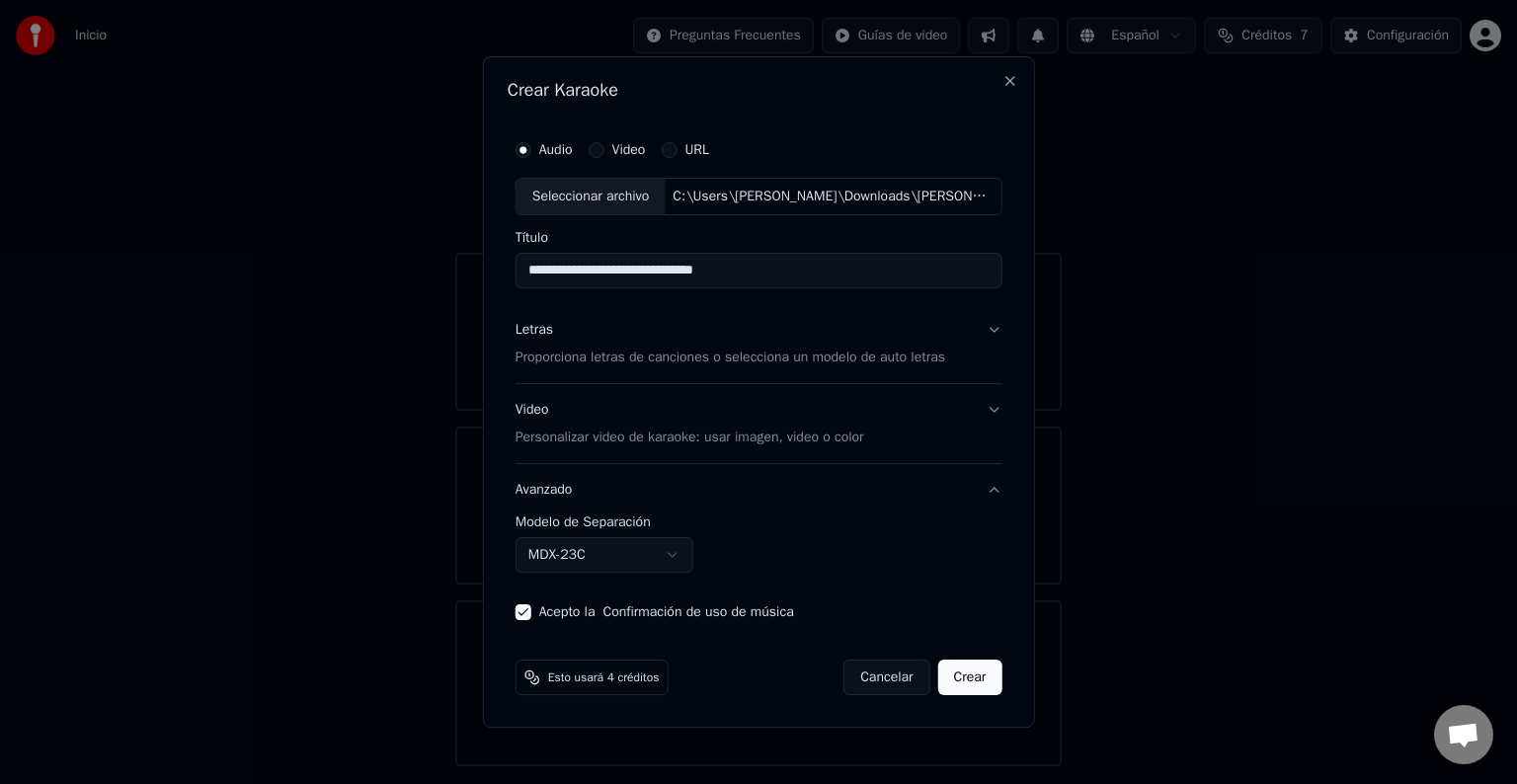 click on "Avanzado" at bounding box center (758, 490) 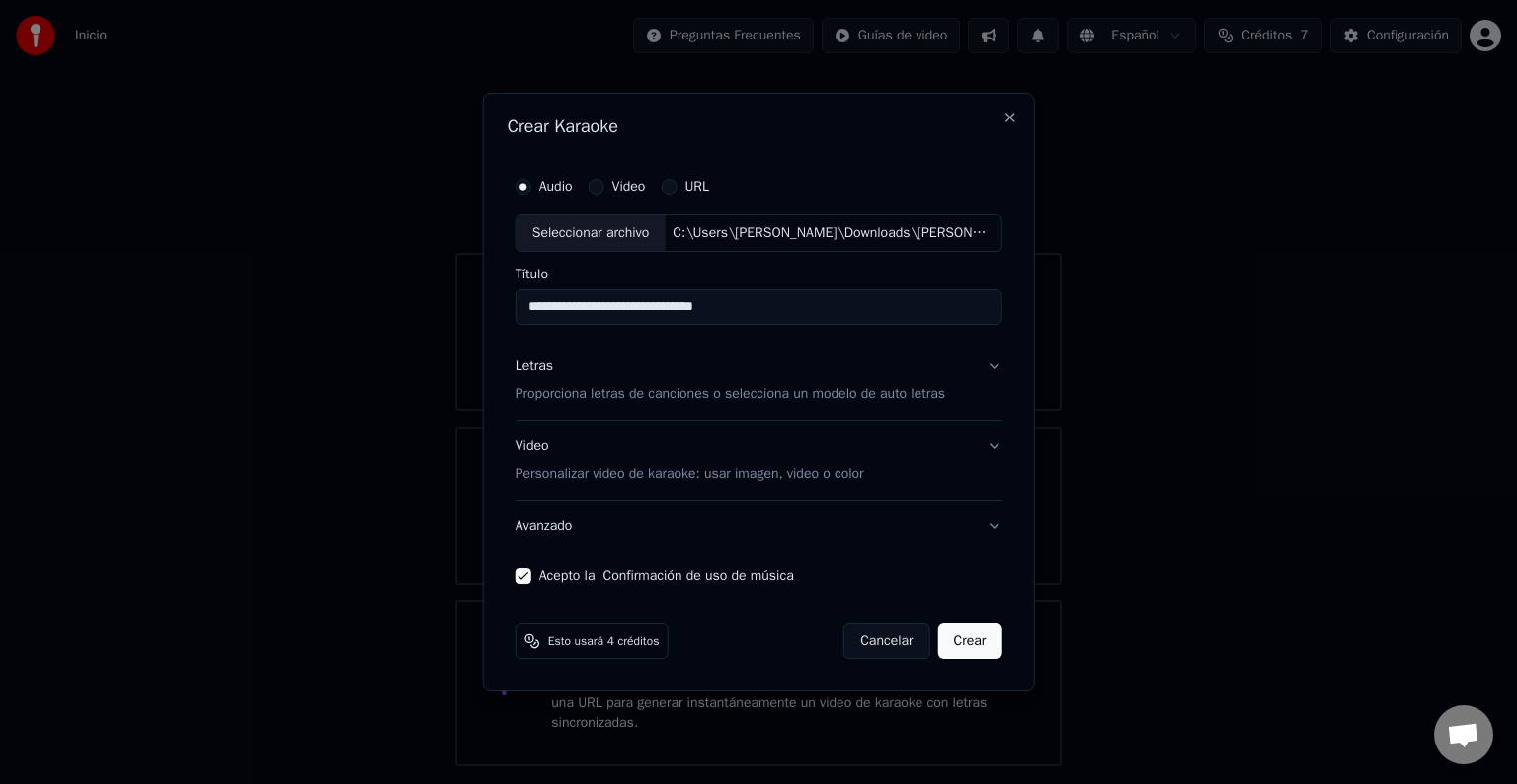 click on "Proporciona letras de canciones o selecciona un modelo de auto letras" at bounding box center (730, 394) 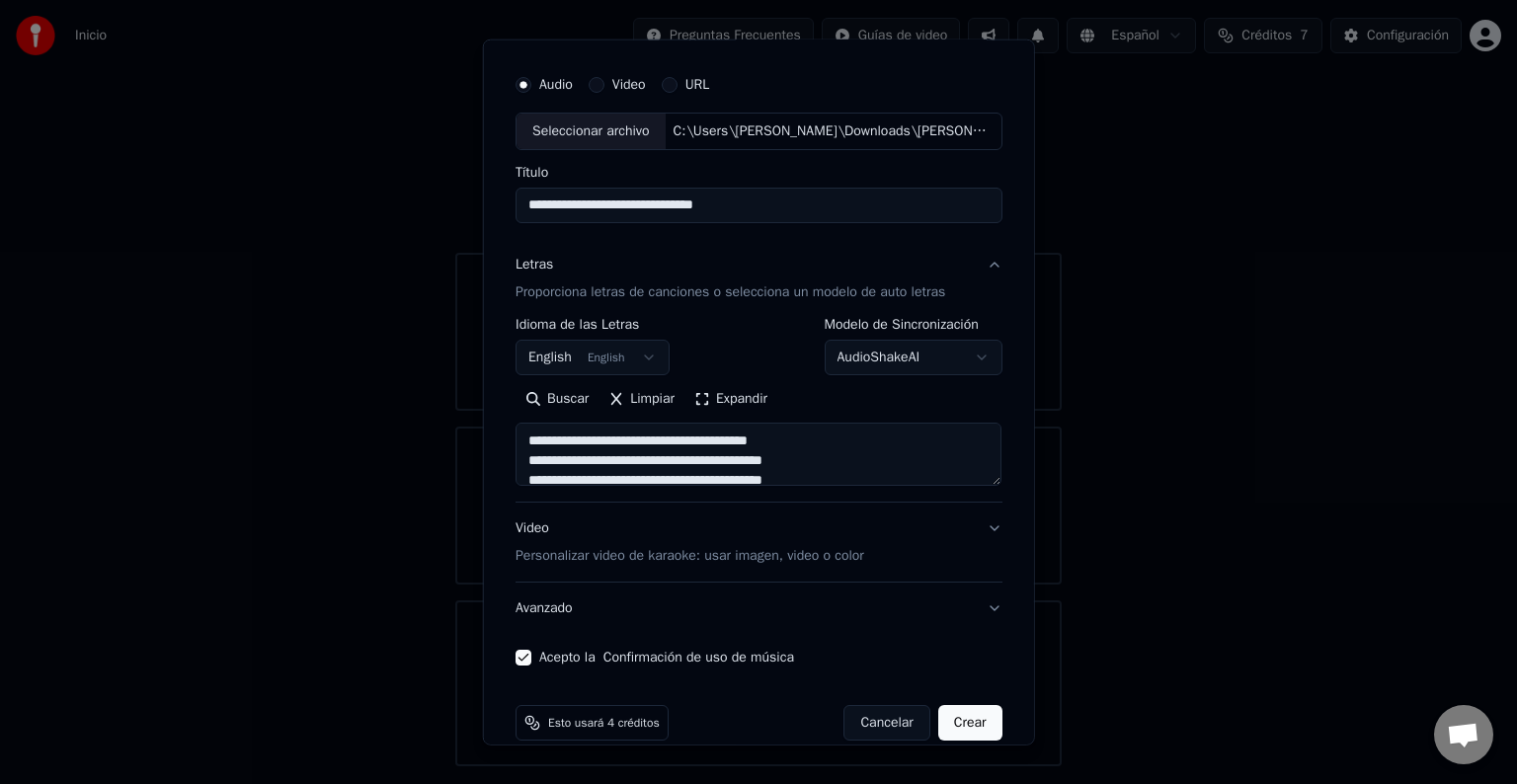 scroll, scrollTop: 75, scrollLeft: 0, axis: vertical 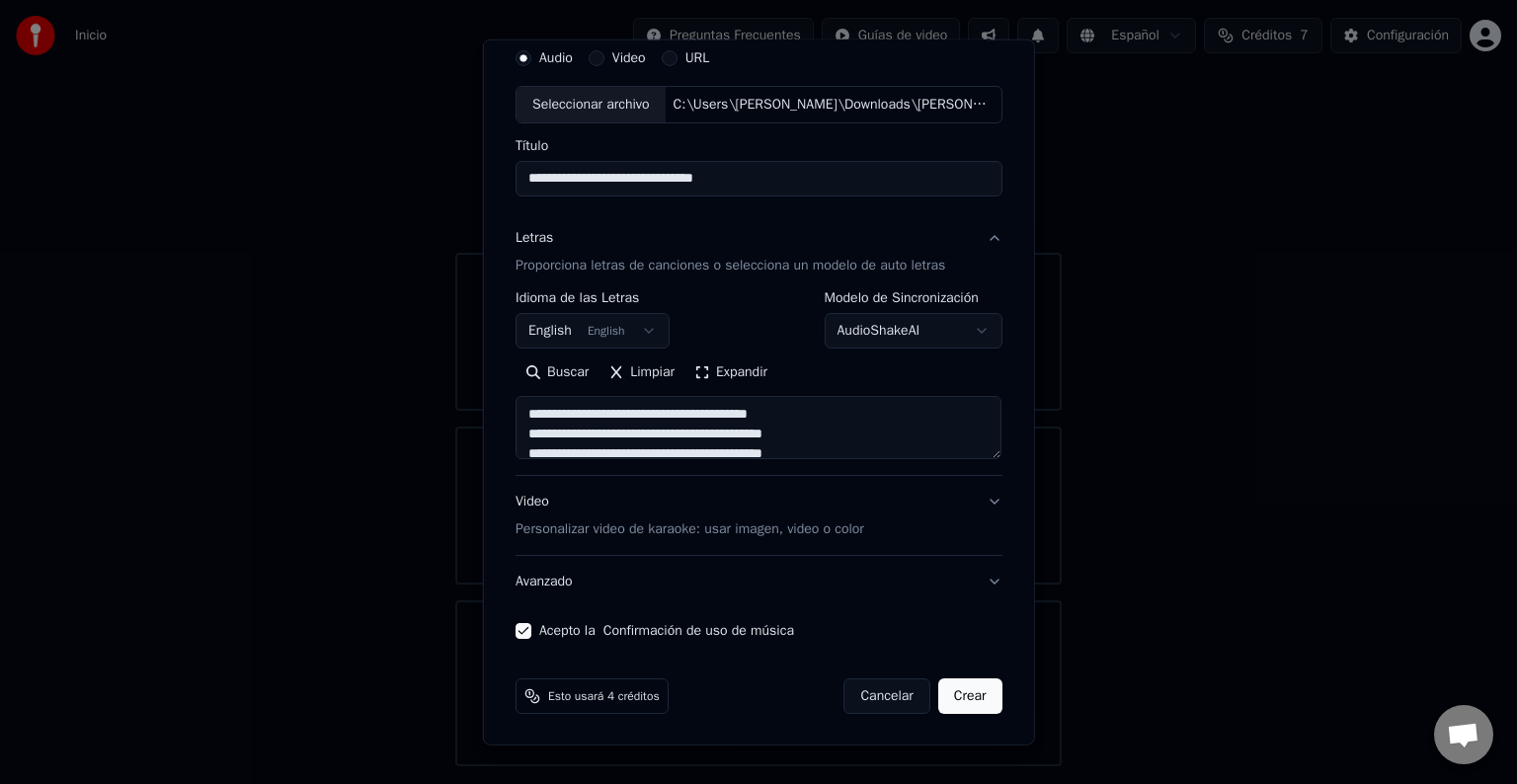 click on "**********" at bounding box center (758, 320) 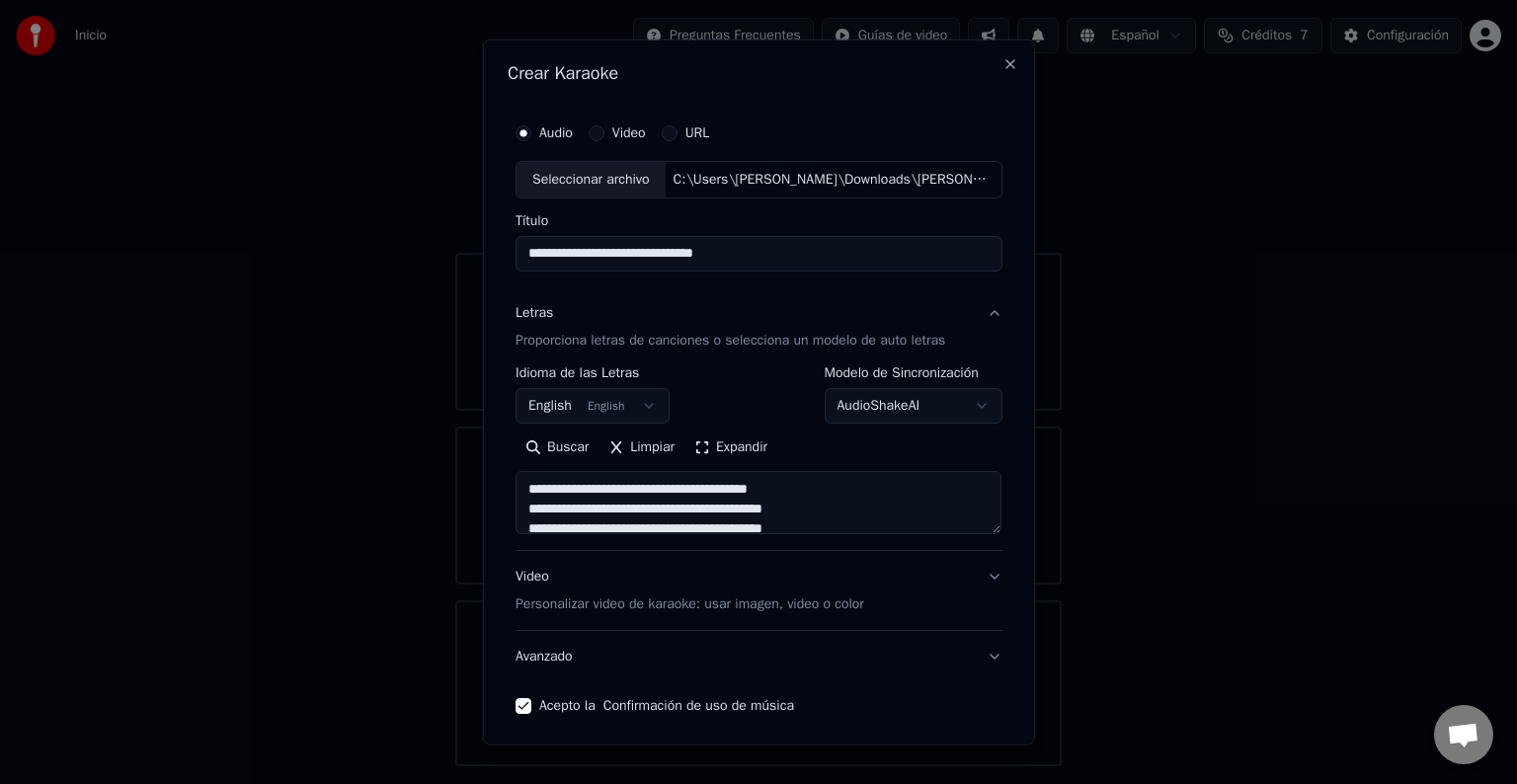 scroll, scrollTop: 75, scrollLeft: 0, axis: vertical 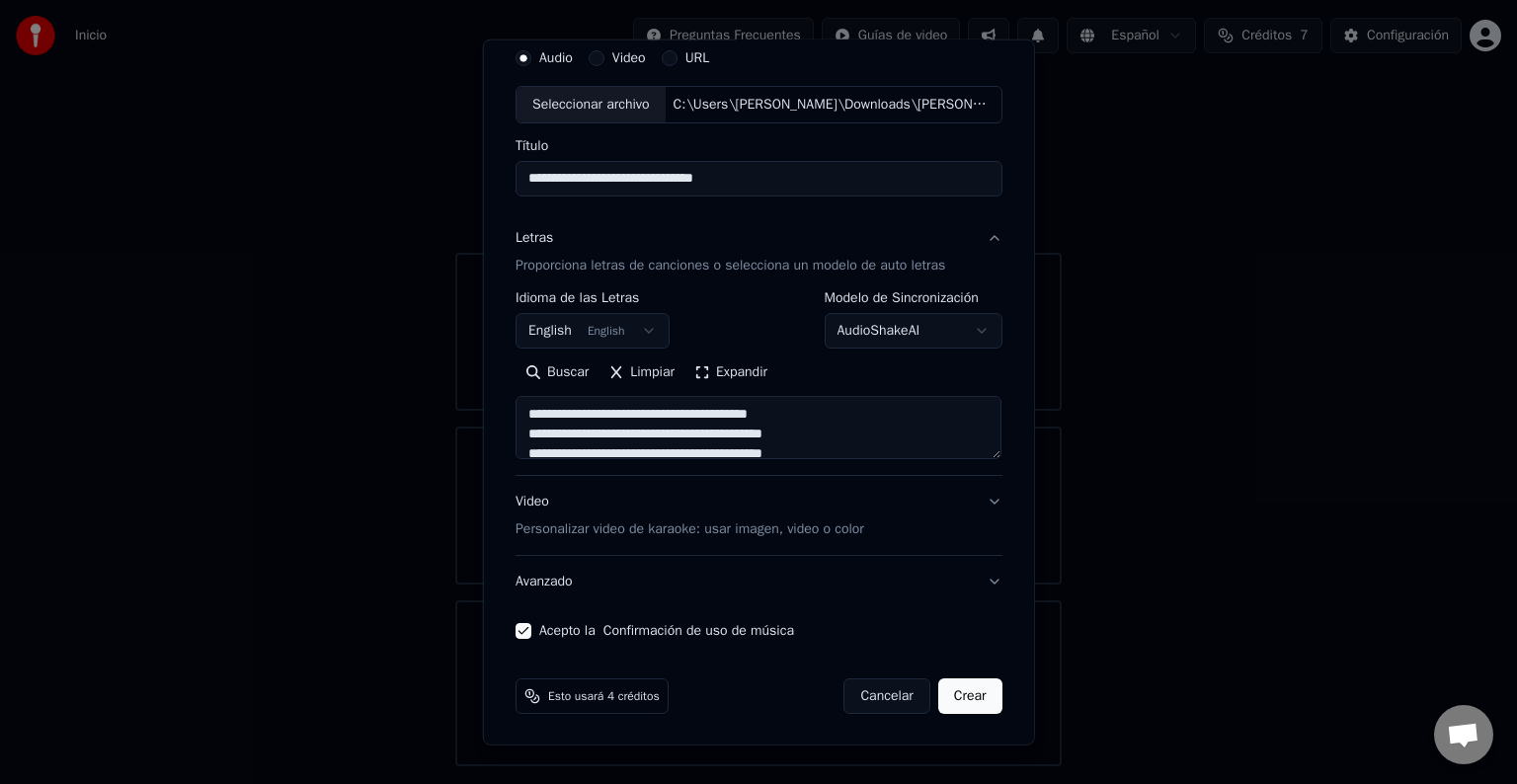 click on "Video Personalizar video de karaoke: usar imagen, video o color" at bounding box center [758, 515] 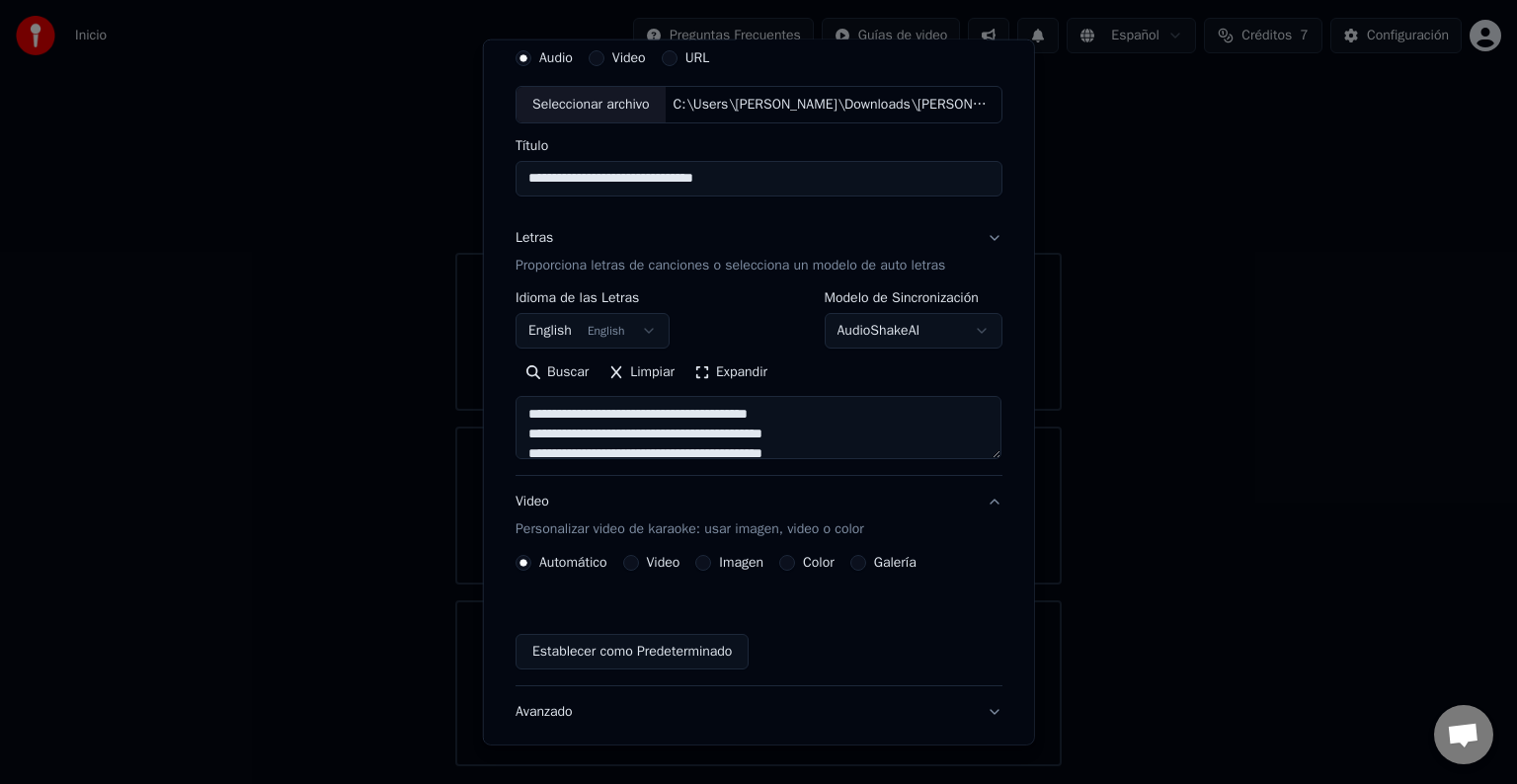 scroll, scrollTop: 22, scrollLeft: 0, axis: vertical 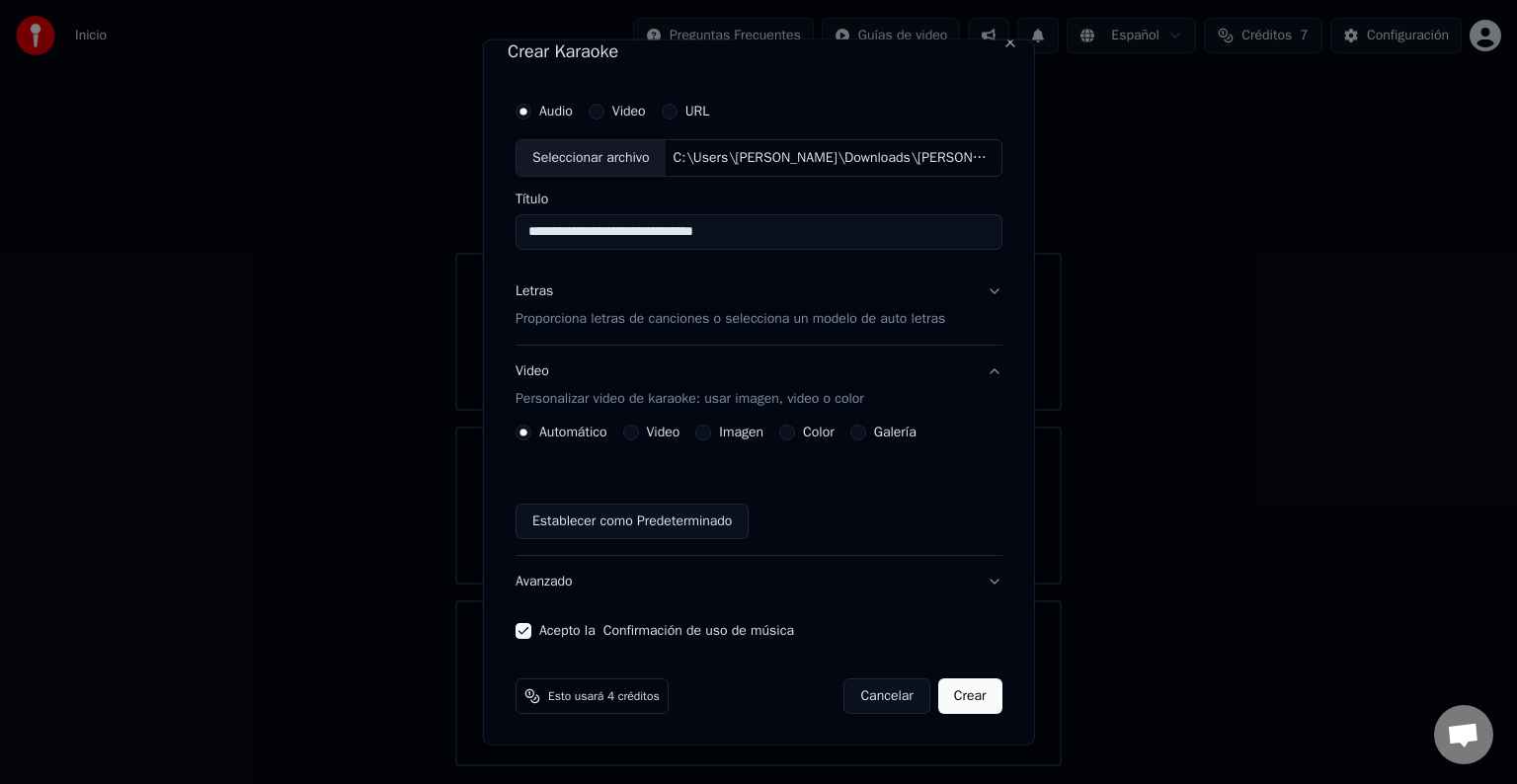 click on "Imagen" at bounding box center (729, 432) 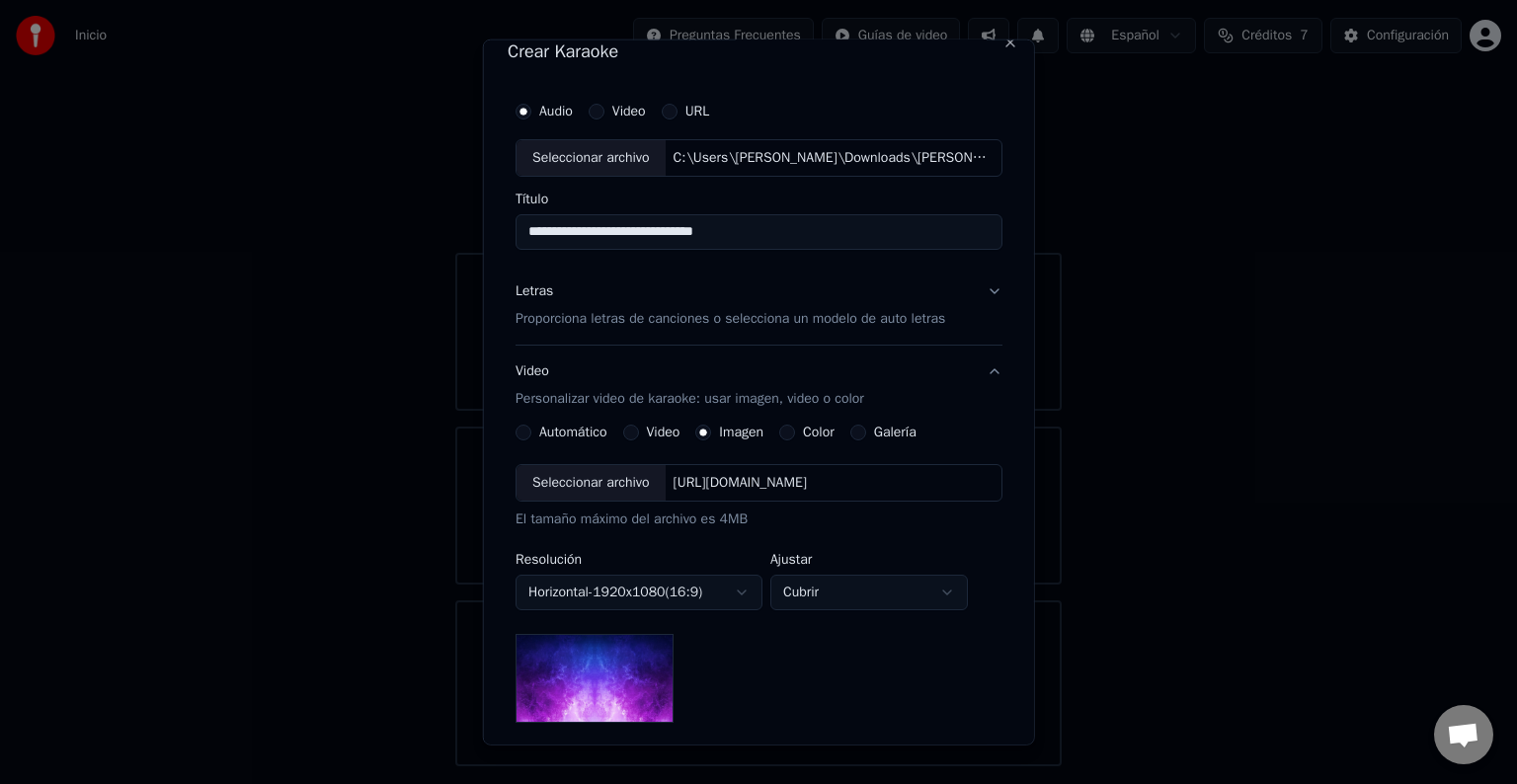 click on "Seleccionar archivo" at bounding box center [591, 483] 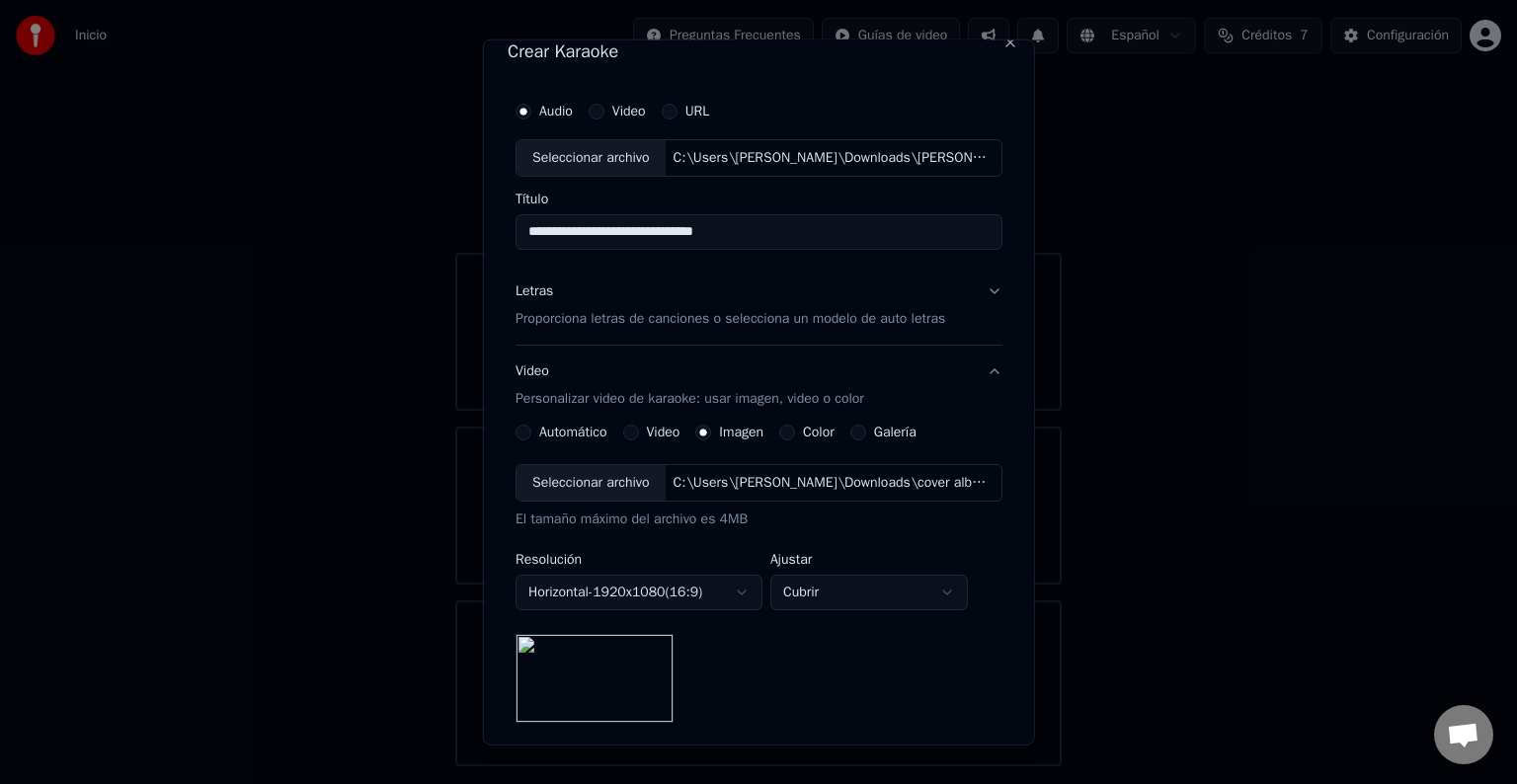 scroll, scrollTop: 280, scrollLeft: 0, axis: vertical 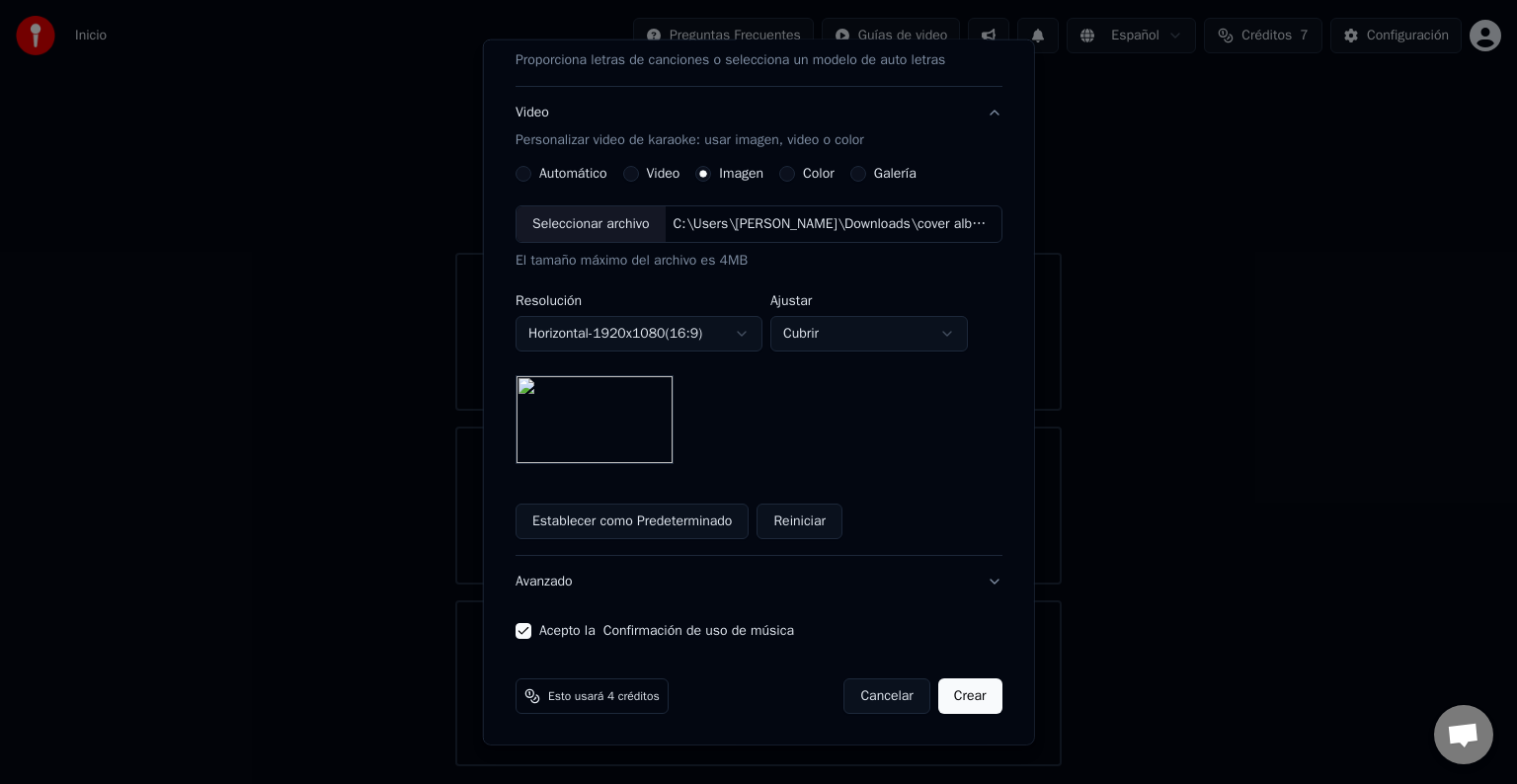 click on "**********" at bounding box center [758, 383] 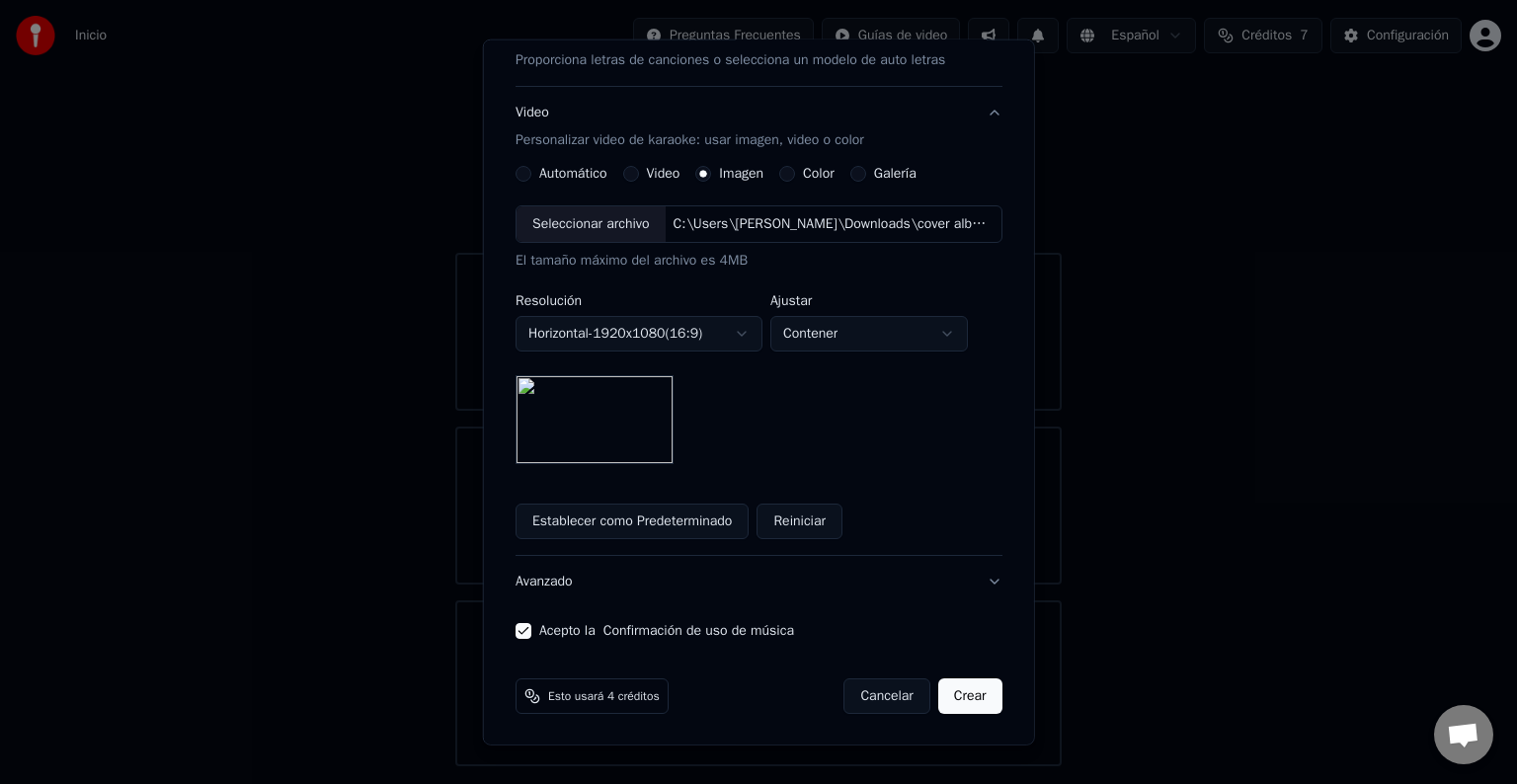 click on "**********" at bounding box center (758, 383) 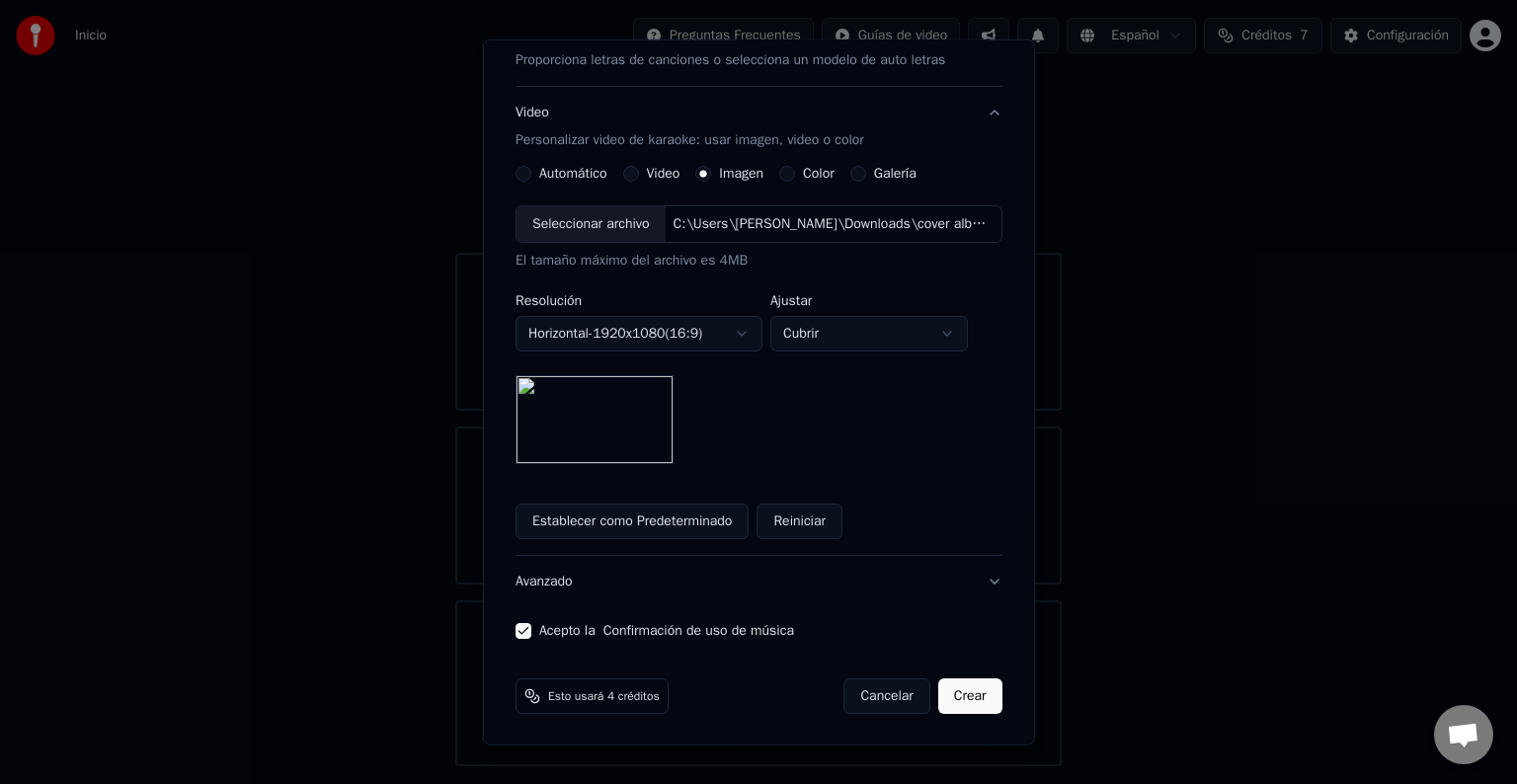 click on "**********" at bounding box center [758, 383] 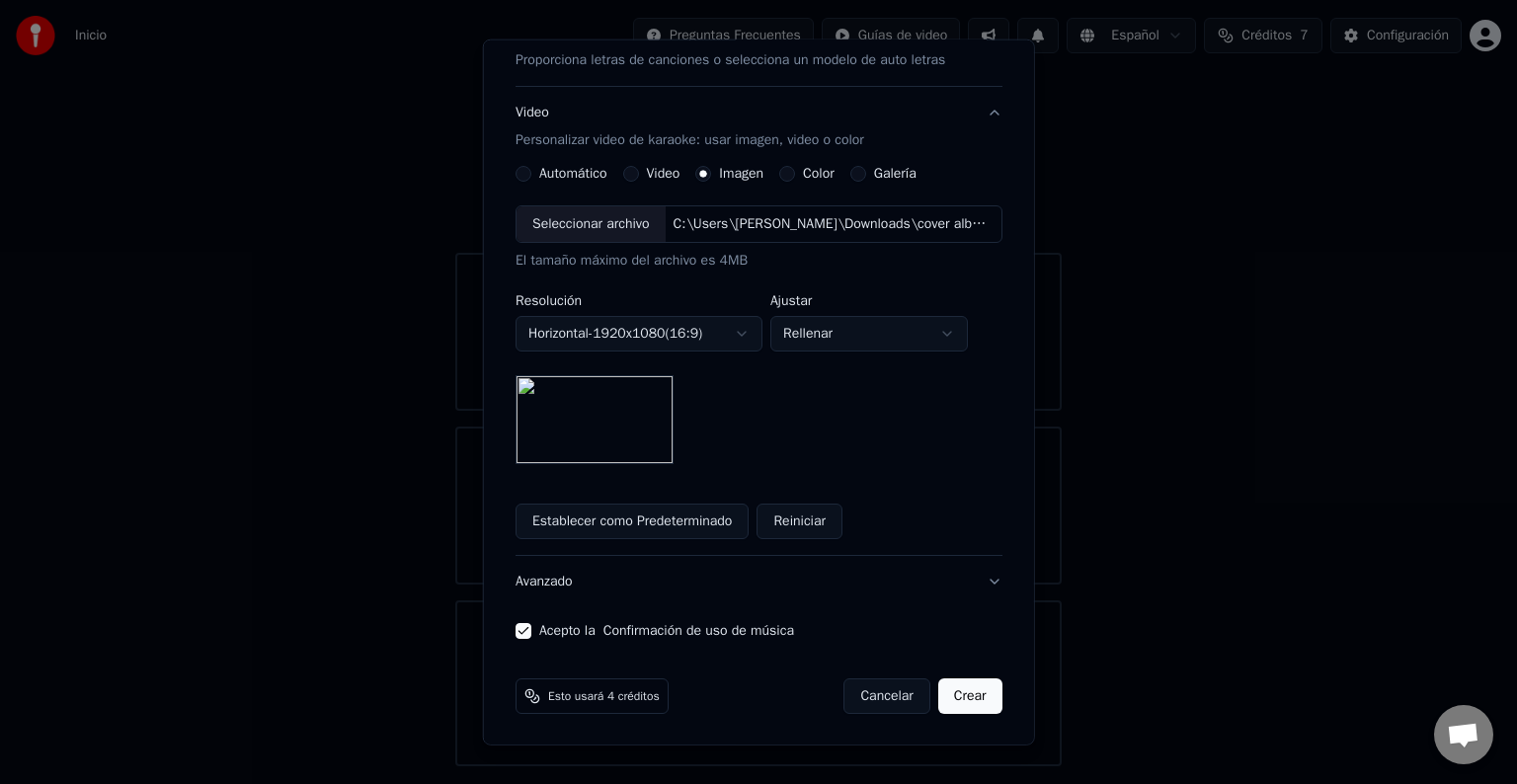 click on "**********" at bounding box center [758, 383] 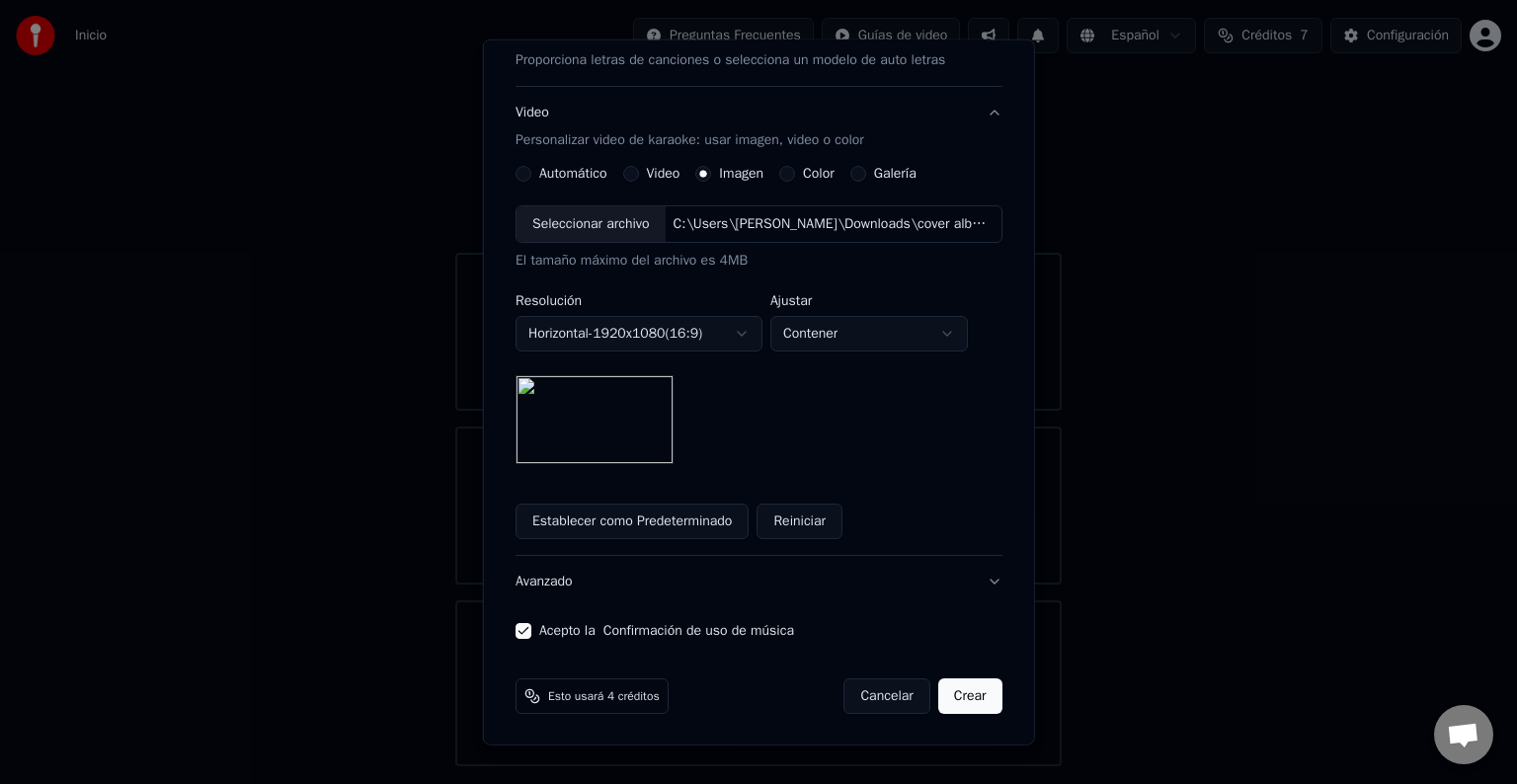 click on "**********" at bounding box center (758, 383) 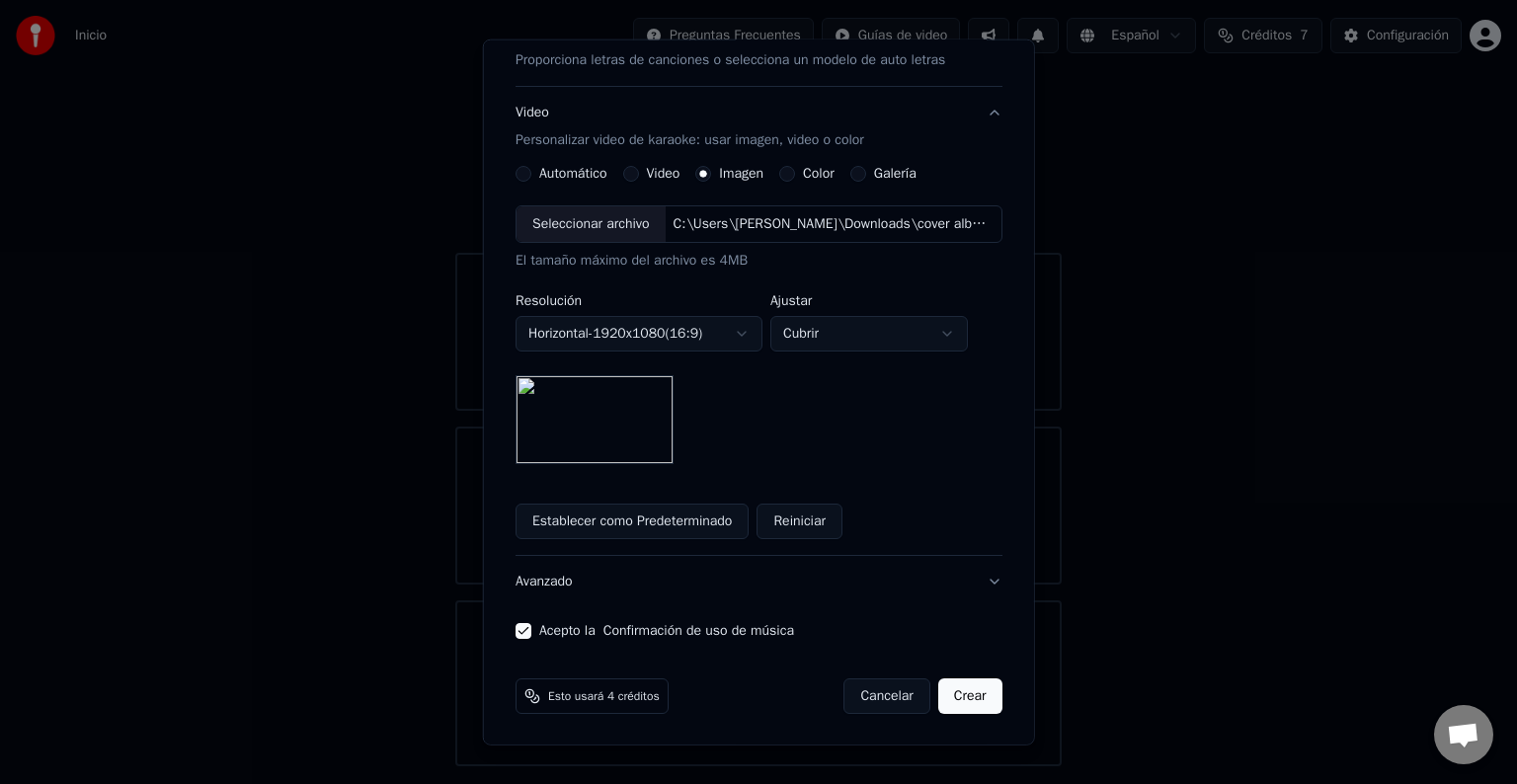 click on "**********" at bounding box center [758, 335] 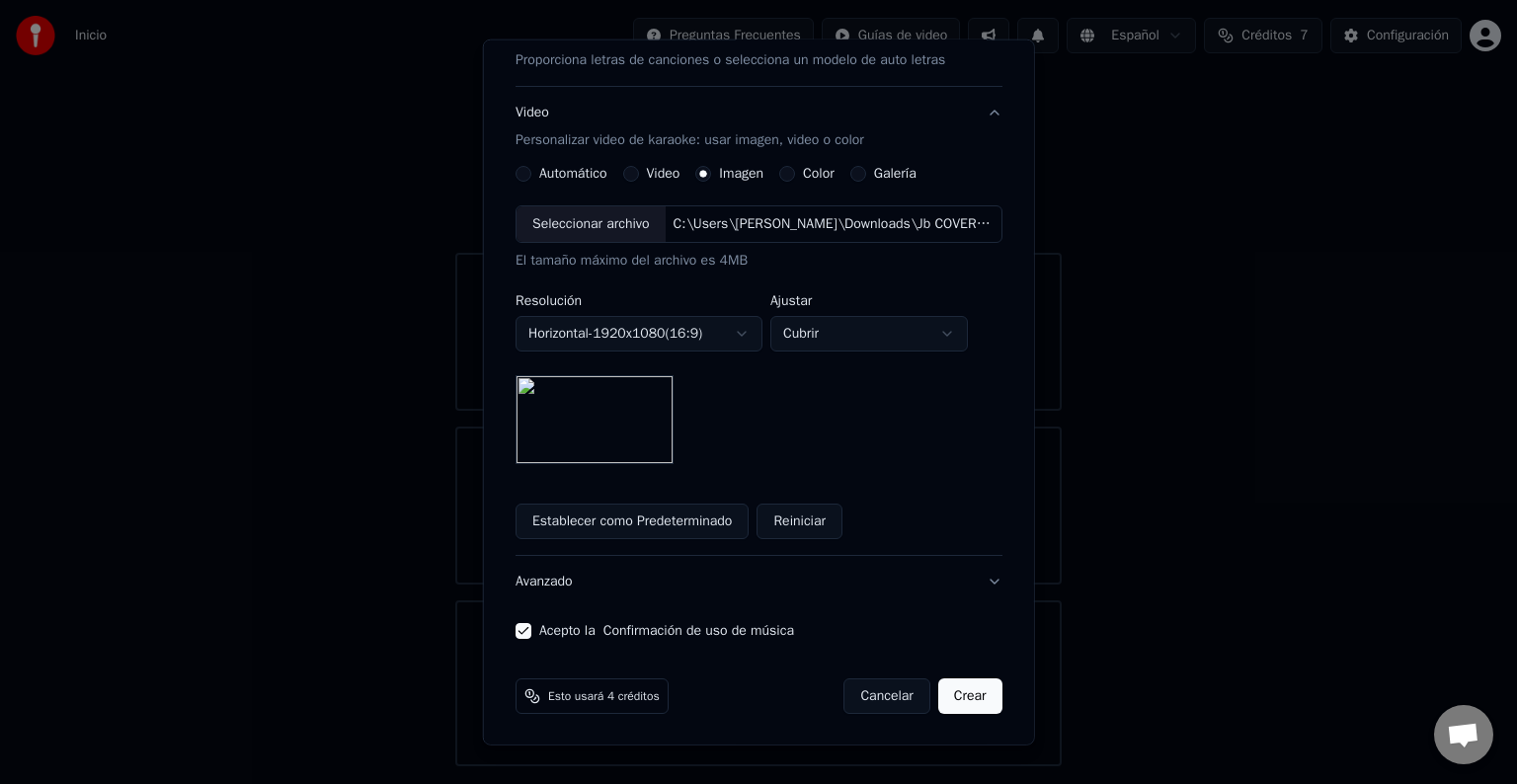 click on "**********" at bounding box center [758, 383] 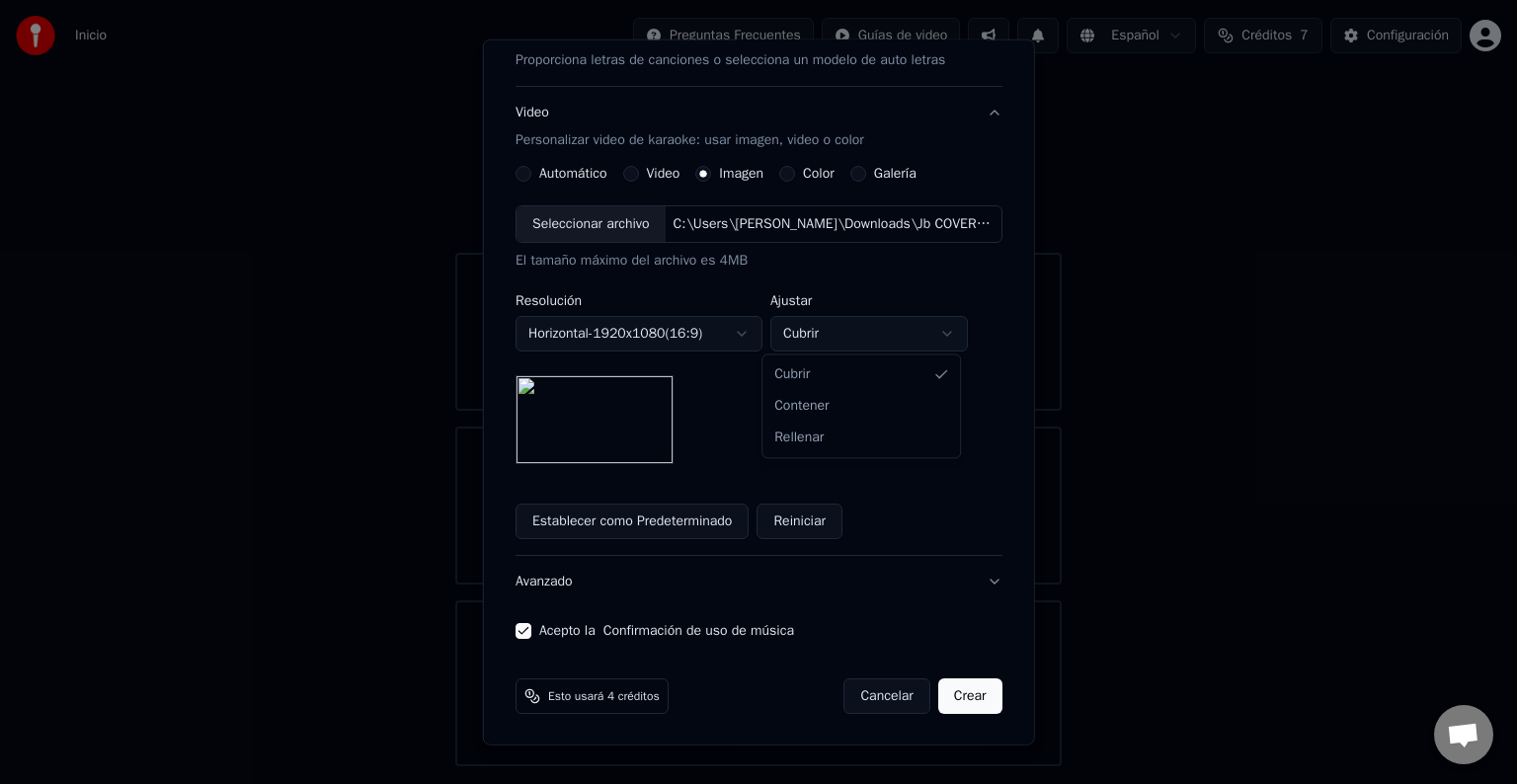 select on "*******" 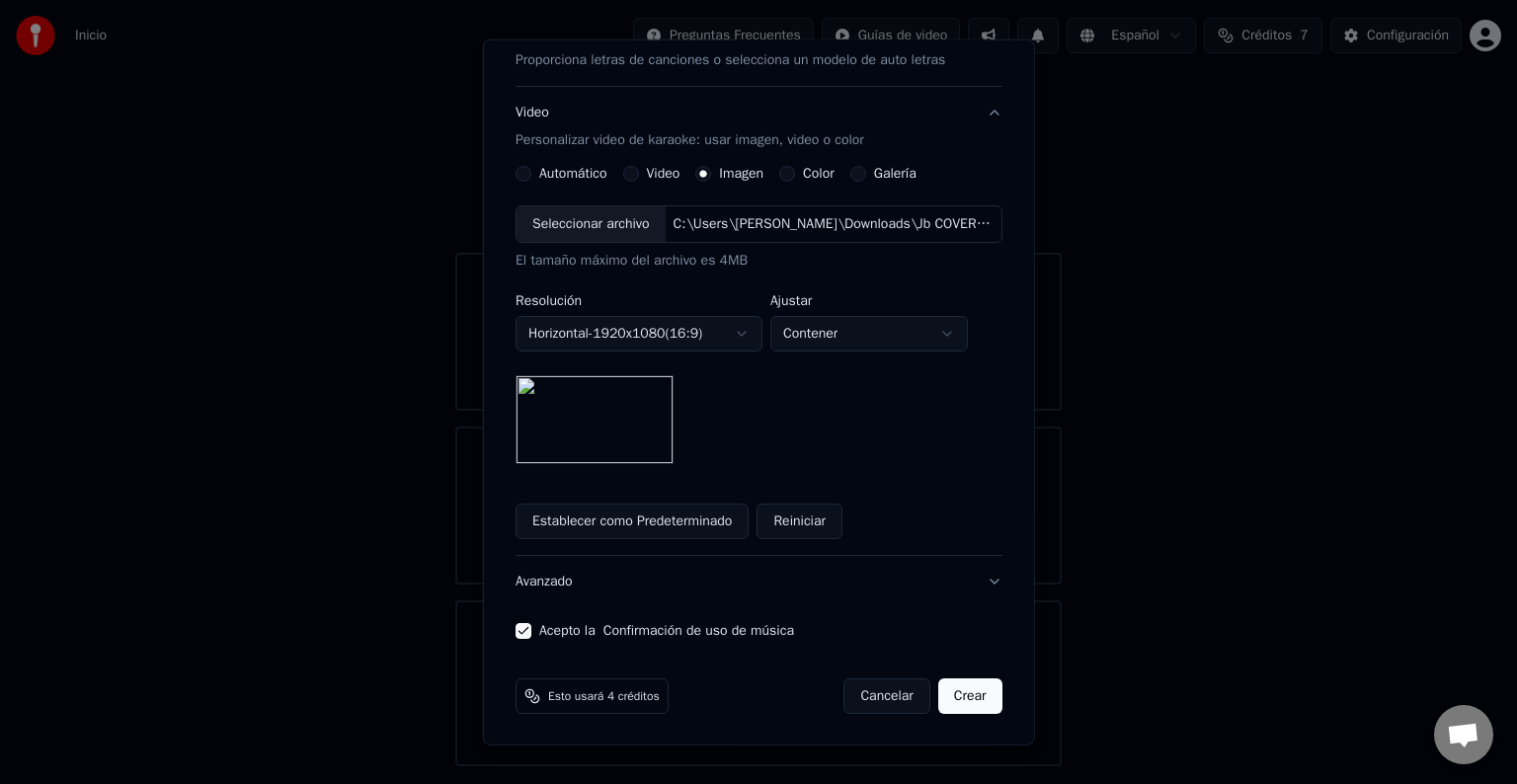 click on "**********" at bounding box center (758, 383) 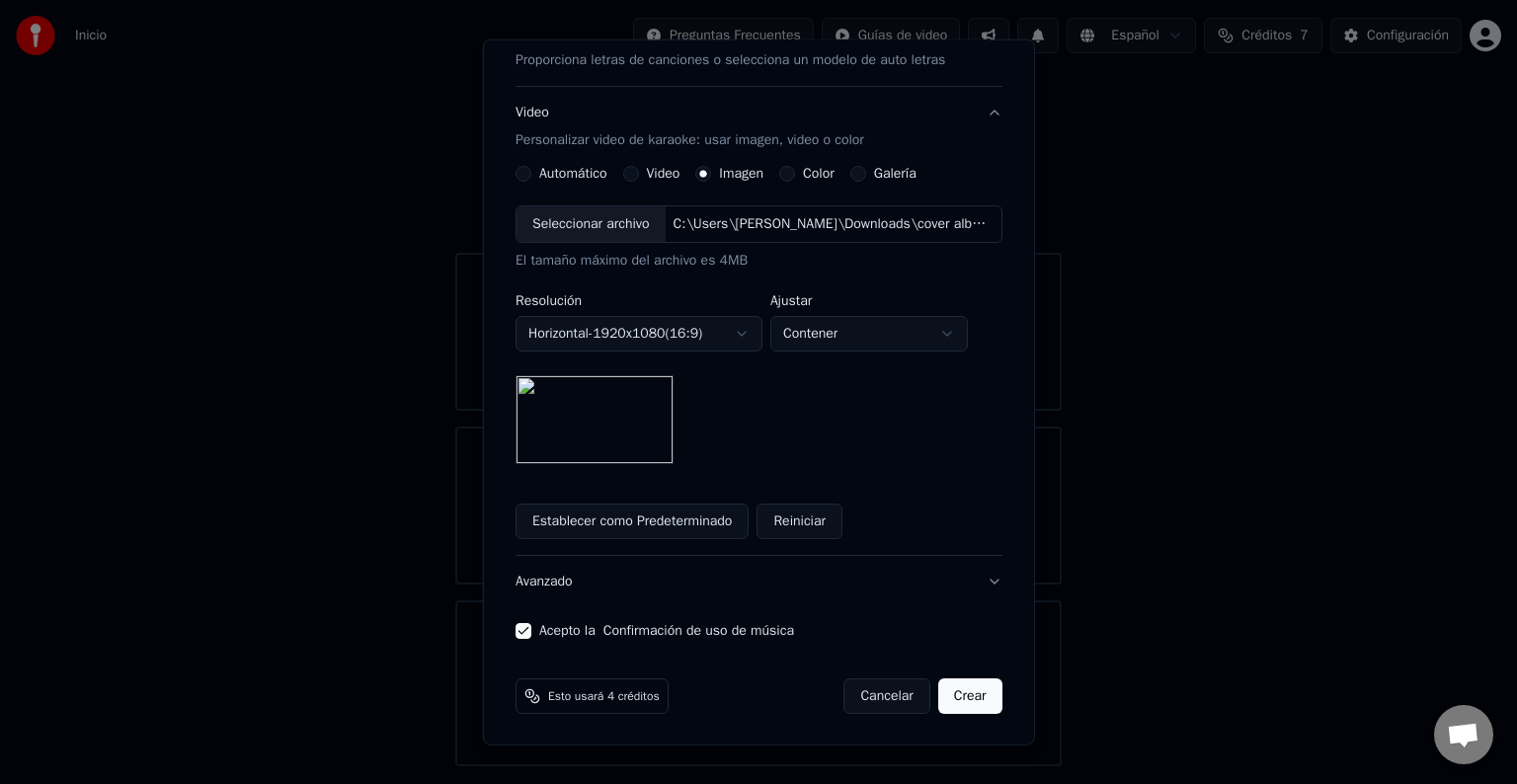 click on "**********" at bounding box center (758, 335) 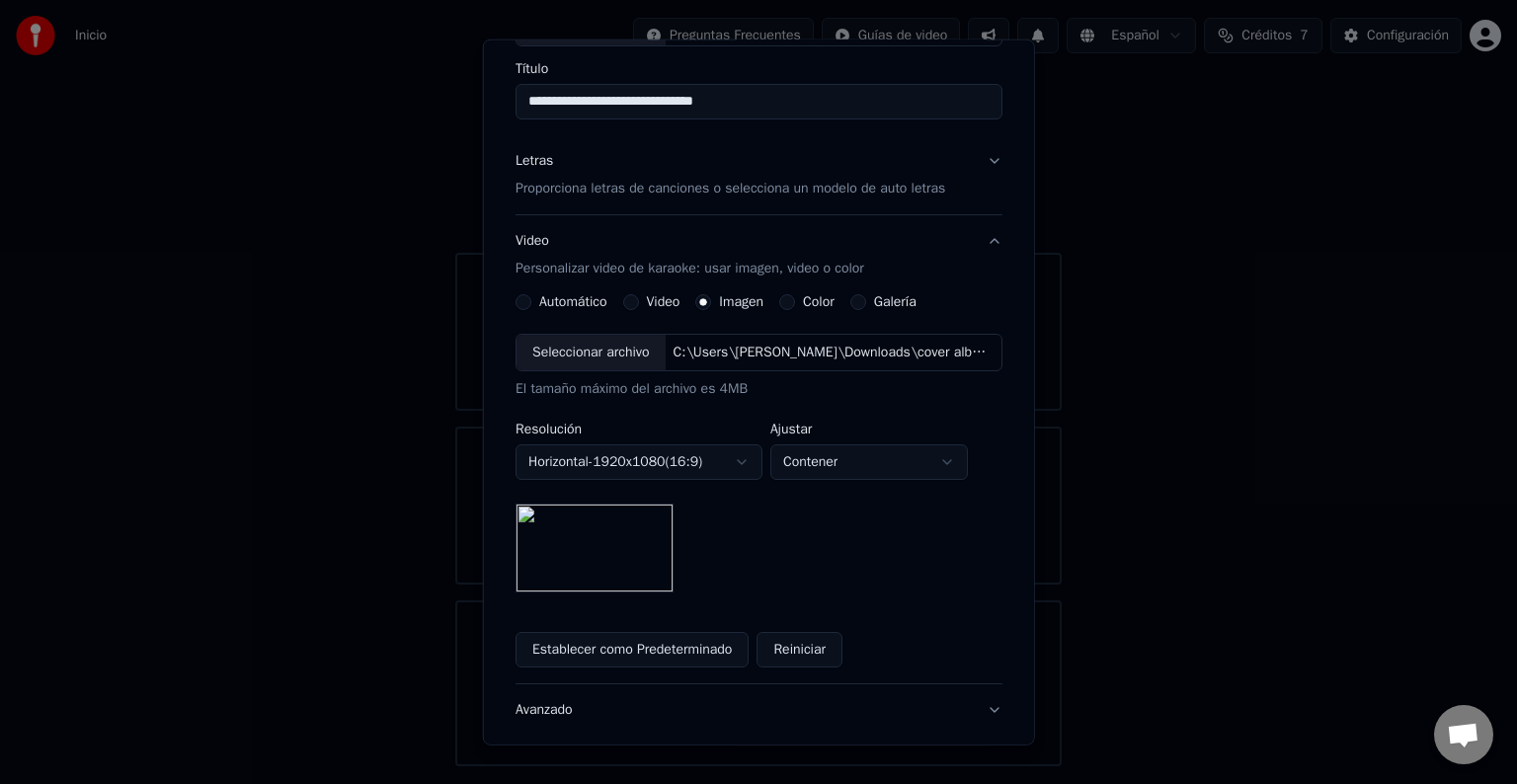 scroll, scrollTop: 280, scrollLeft: 0, axis: vertical 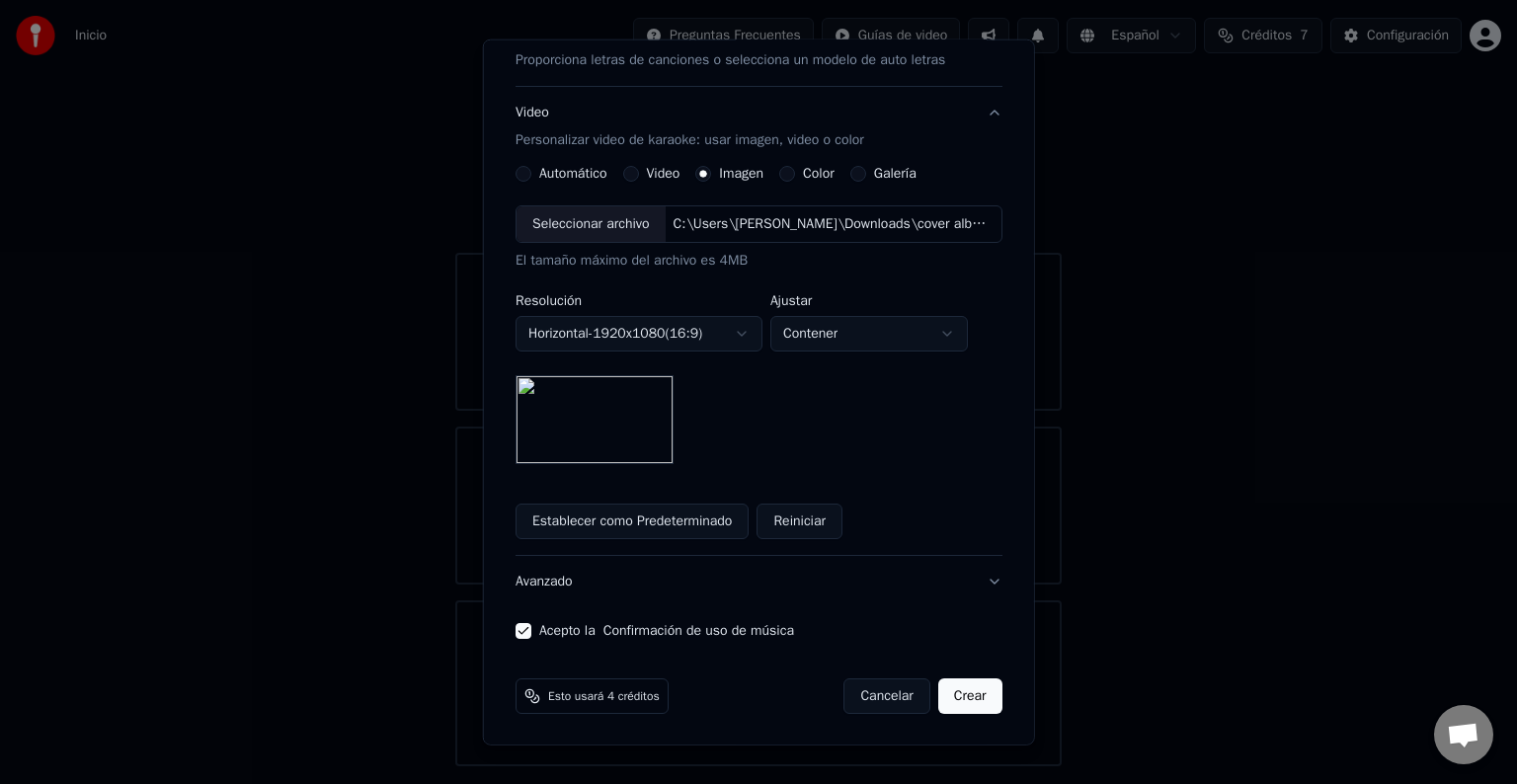 click on "Crear" at bounding box center (970, 696) 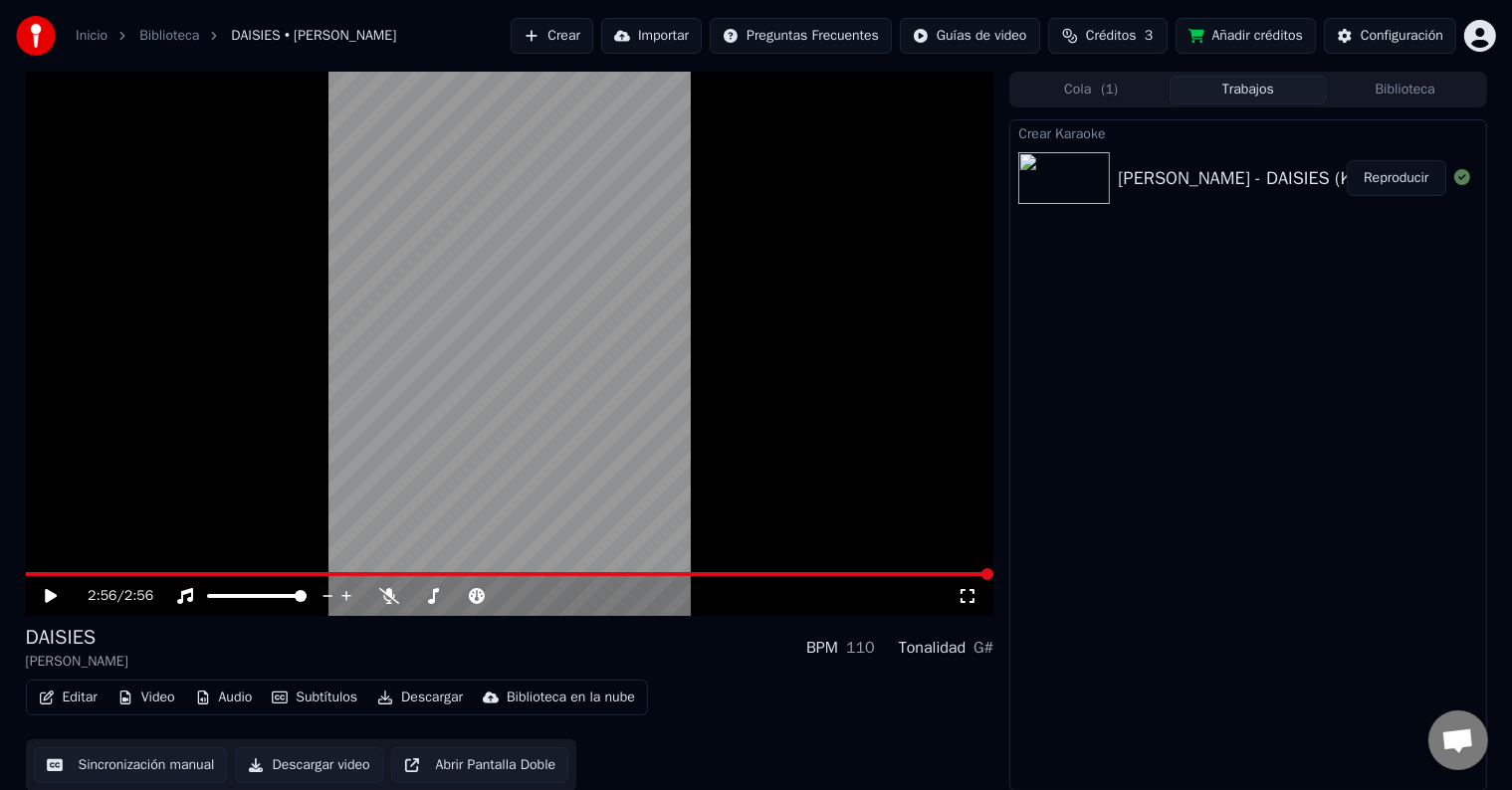 click 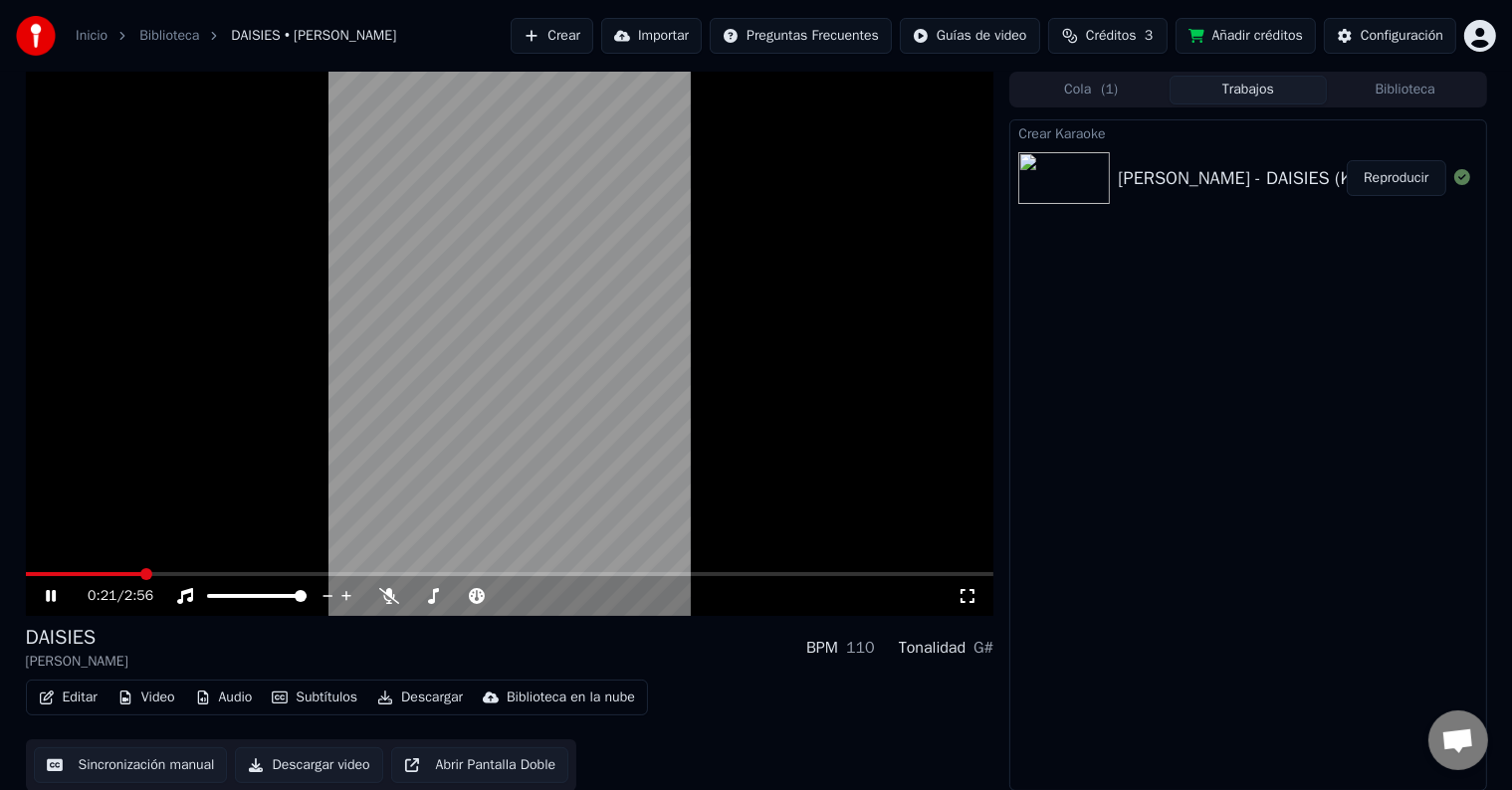 click at bounding box center [510, 343] 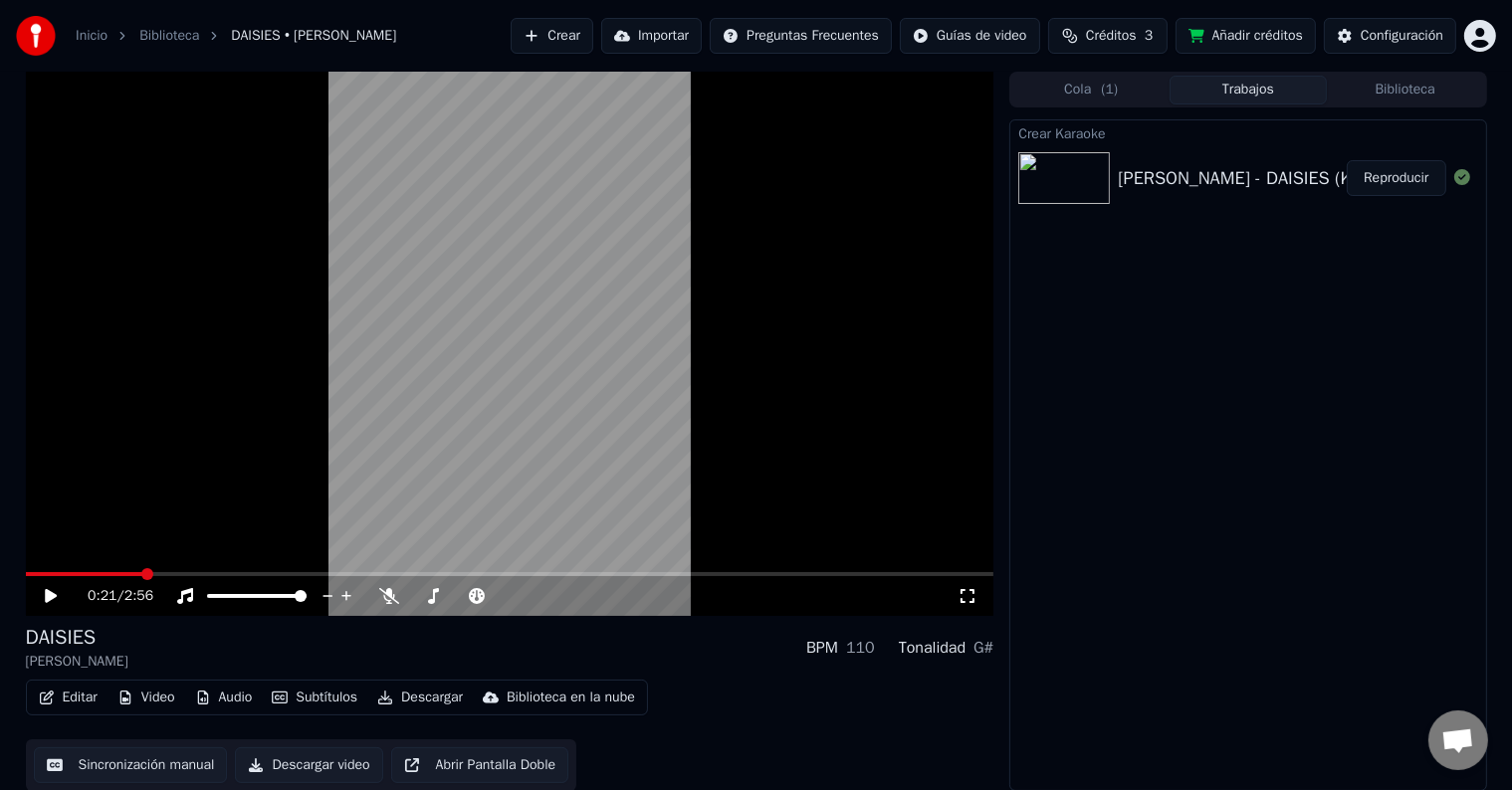click at bounding box center [85, 574] 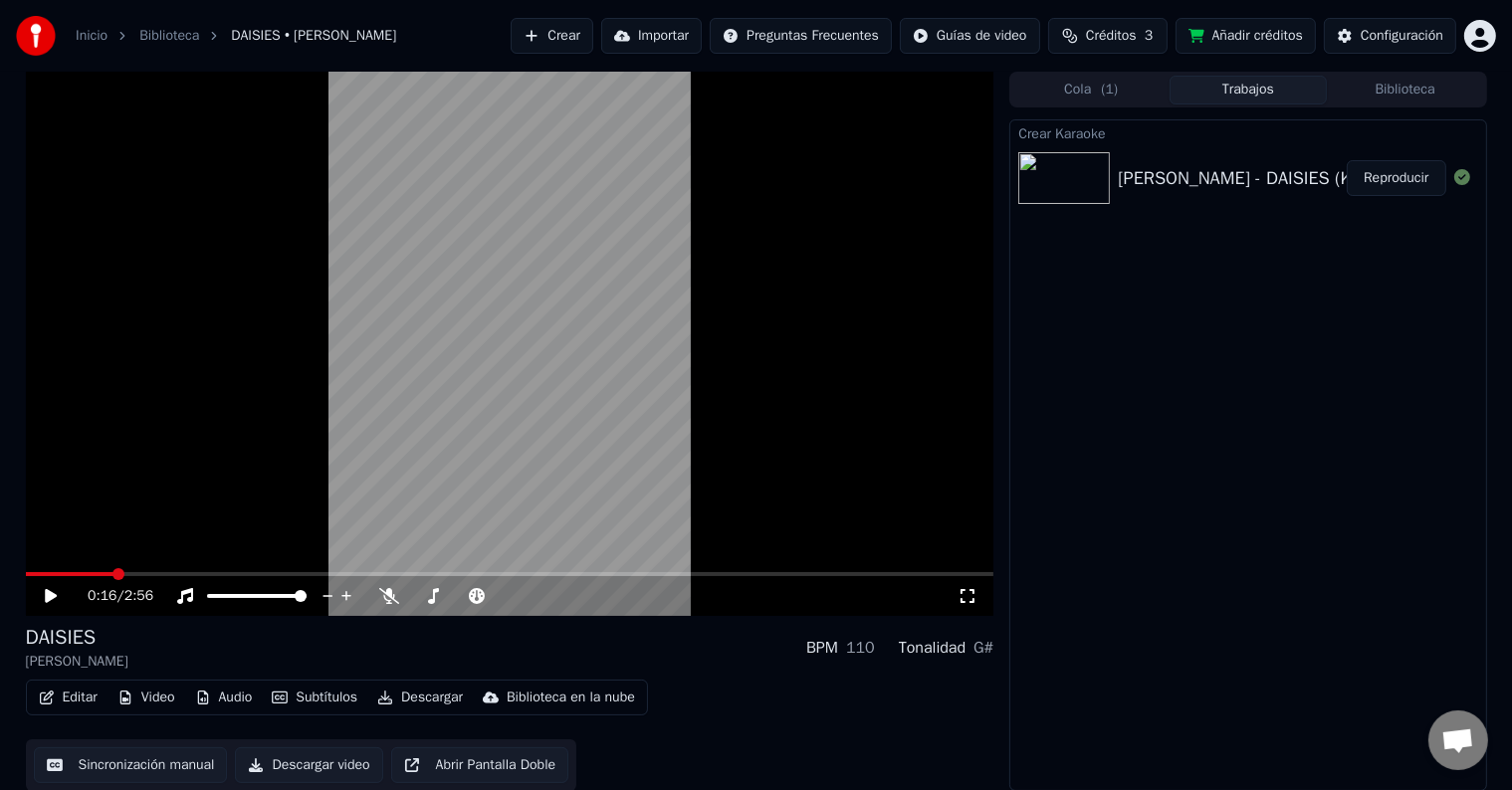 click 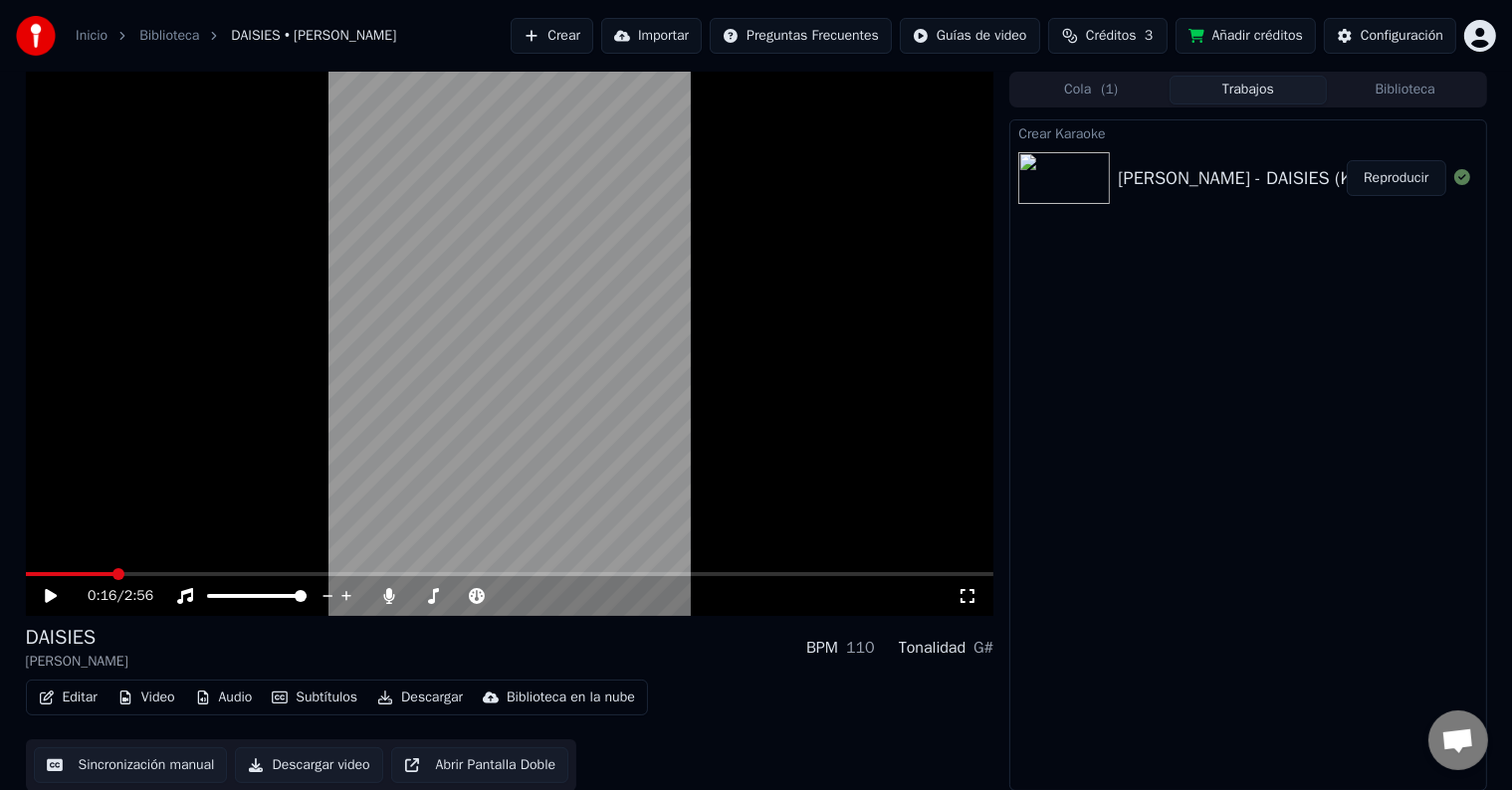 click 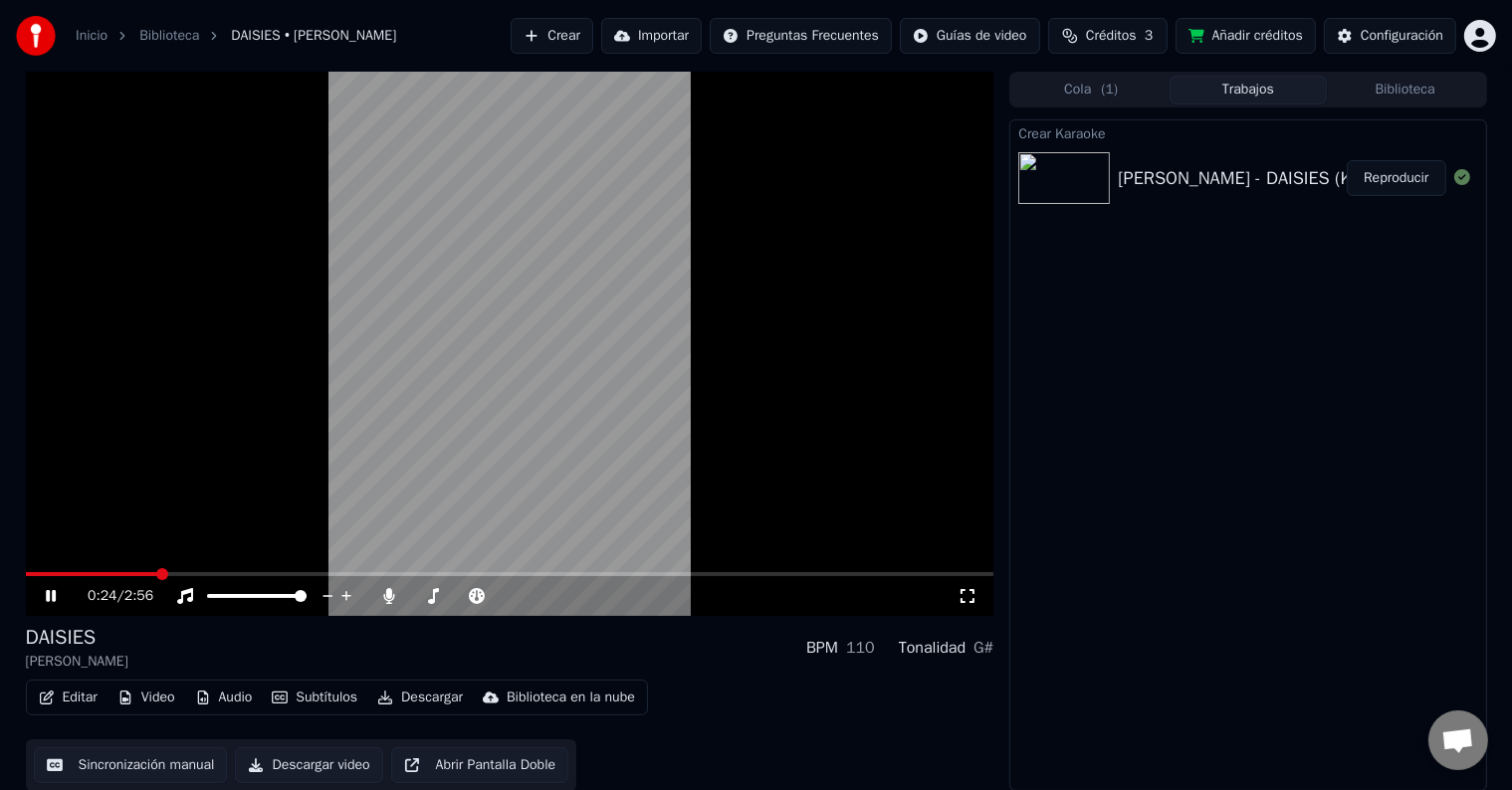 click at bounding box center (510, 343) 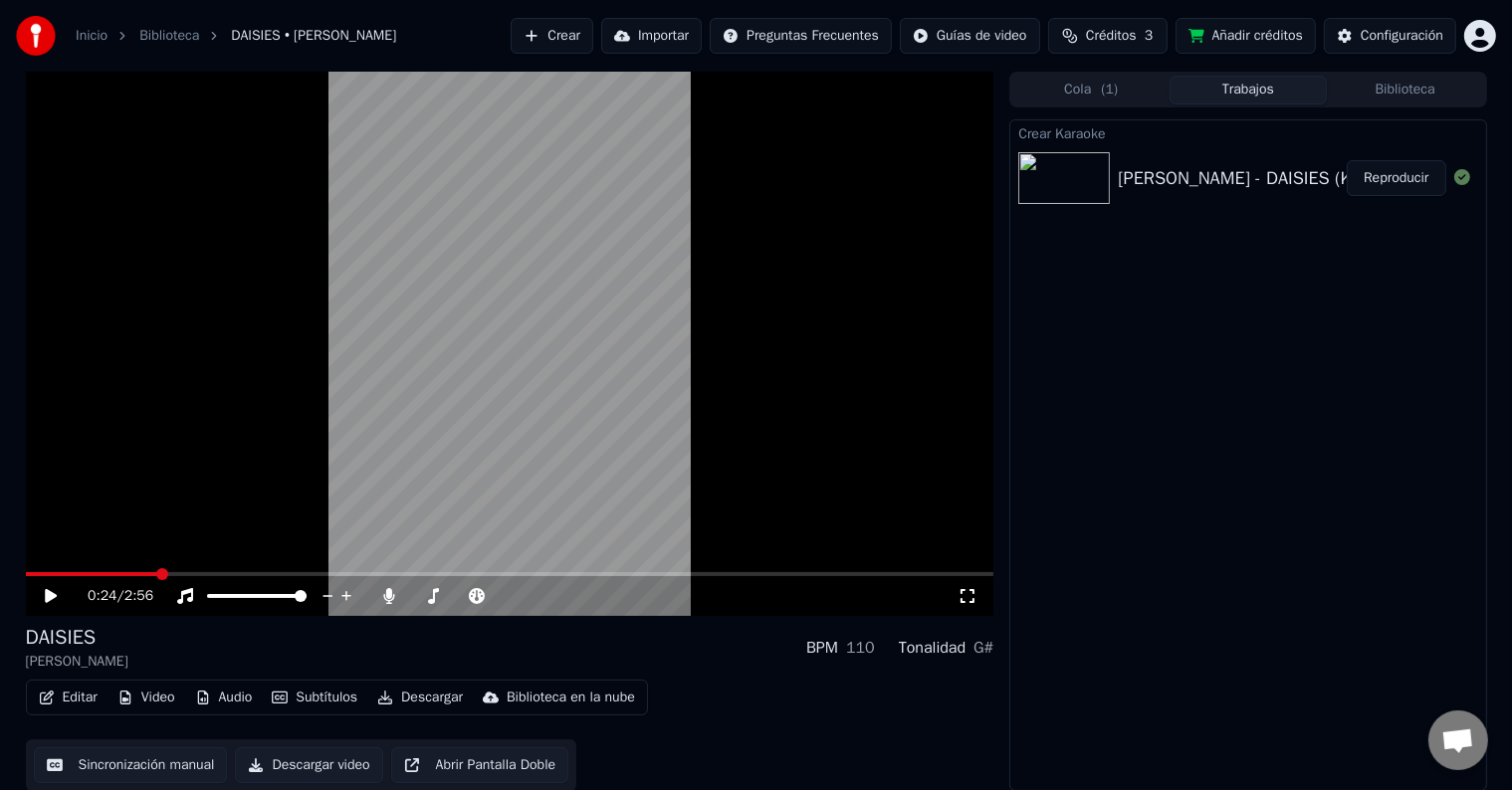 click at bounding box center [510, 343] 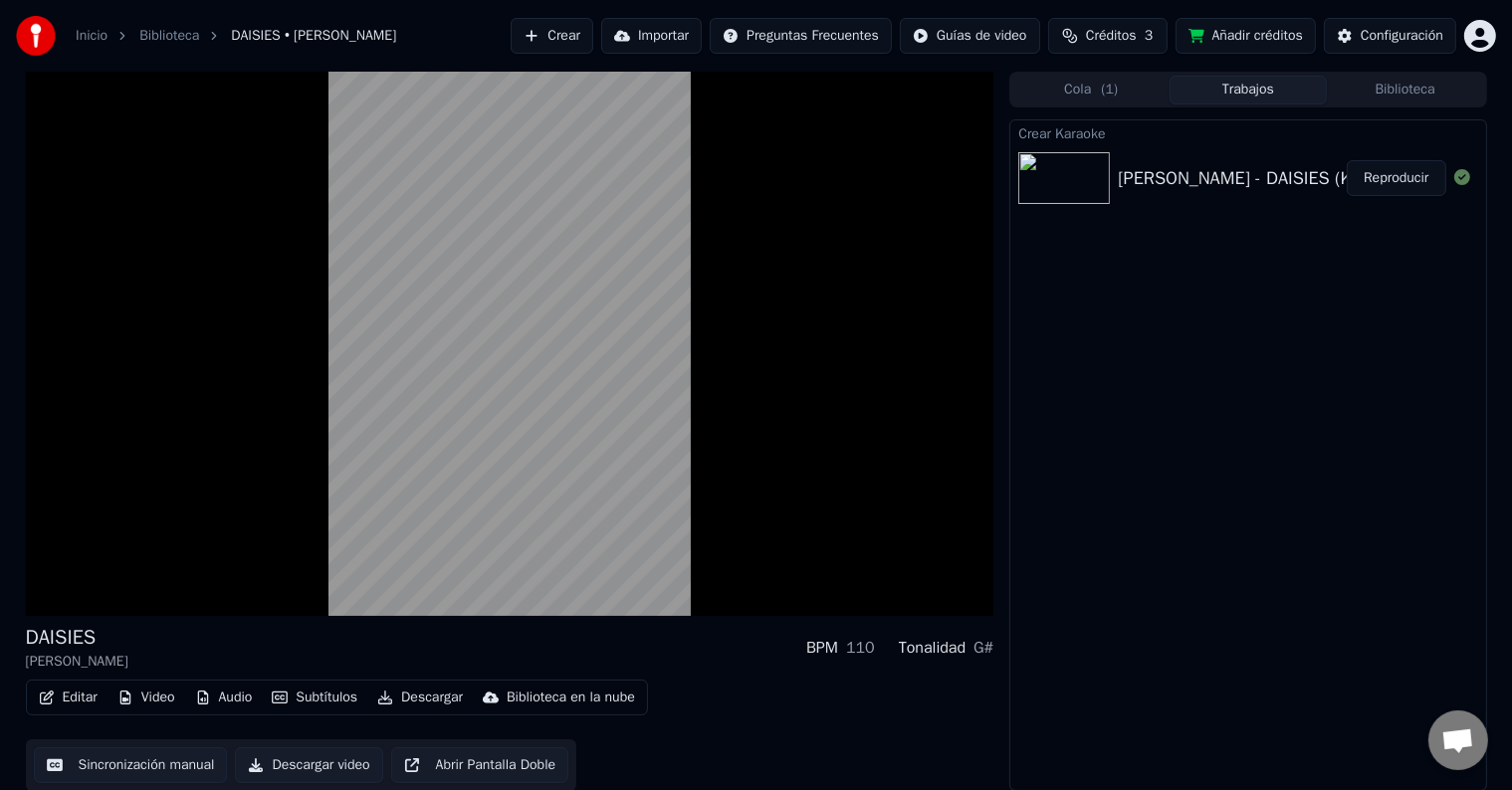 click at bounding box center [510, 343] 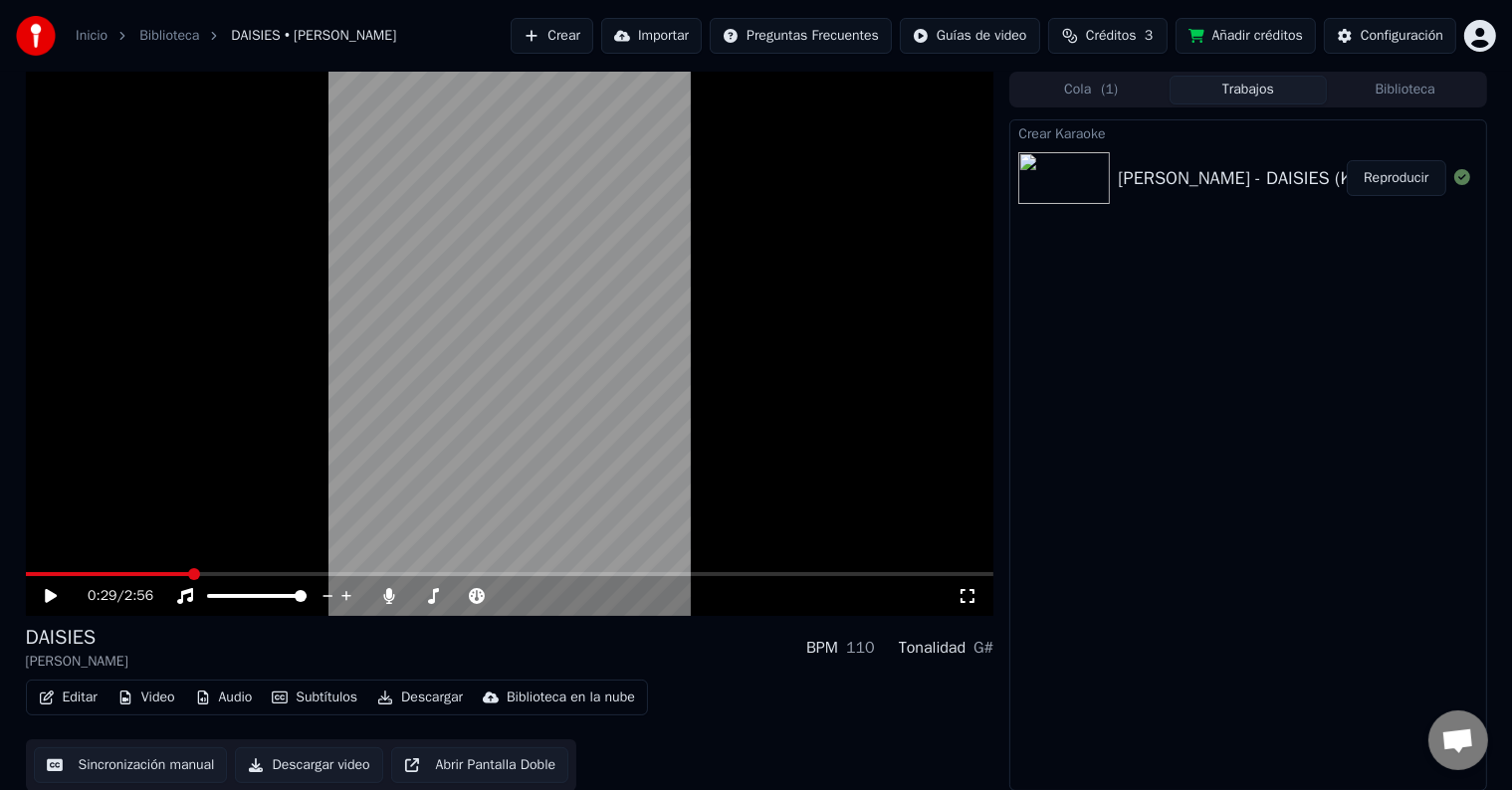 click on "Editar" at bounding box center [68, 697] 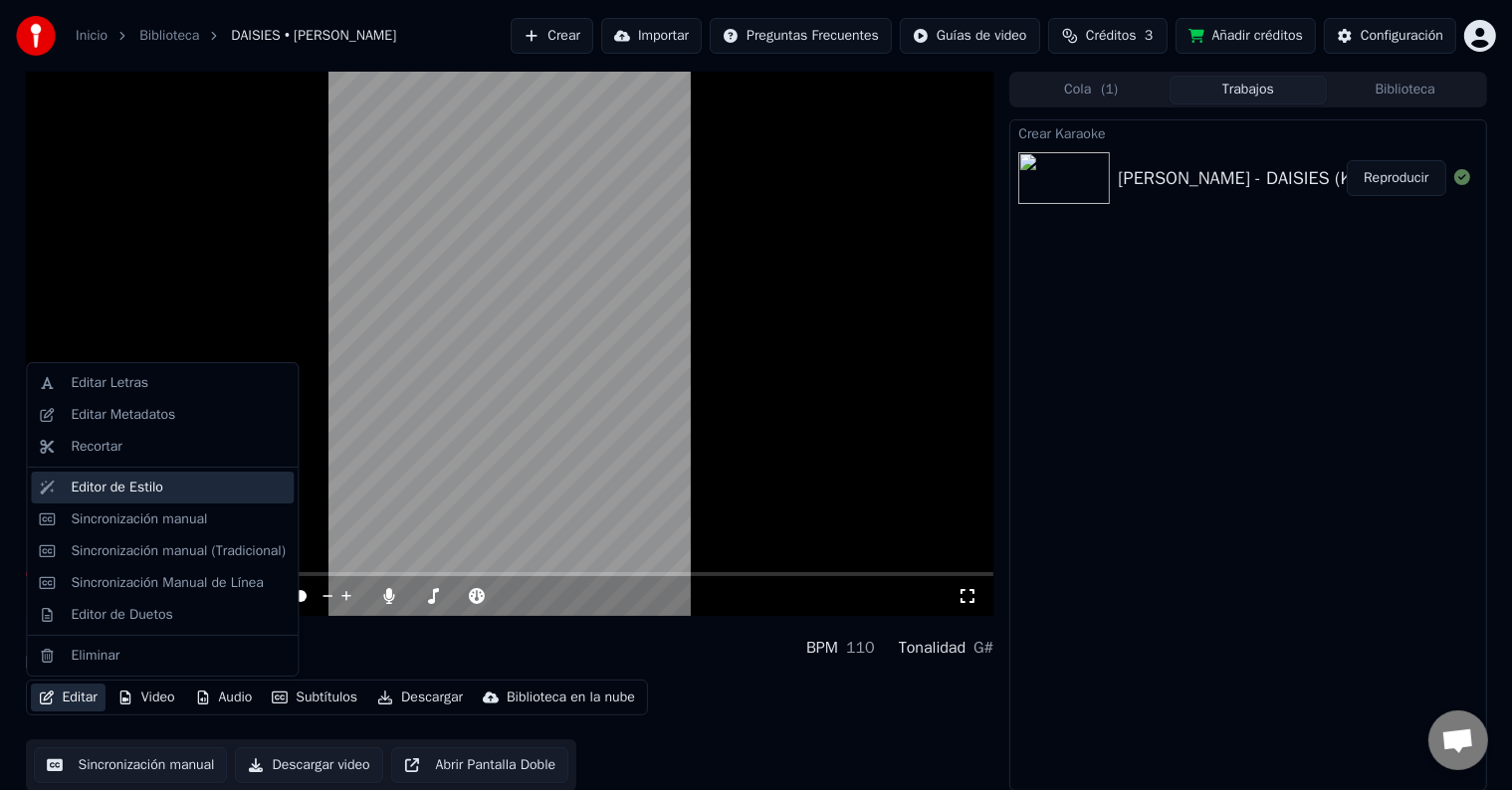 click on "Editor de Estilo" at bounding box center (116, 488) 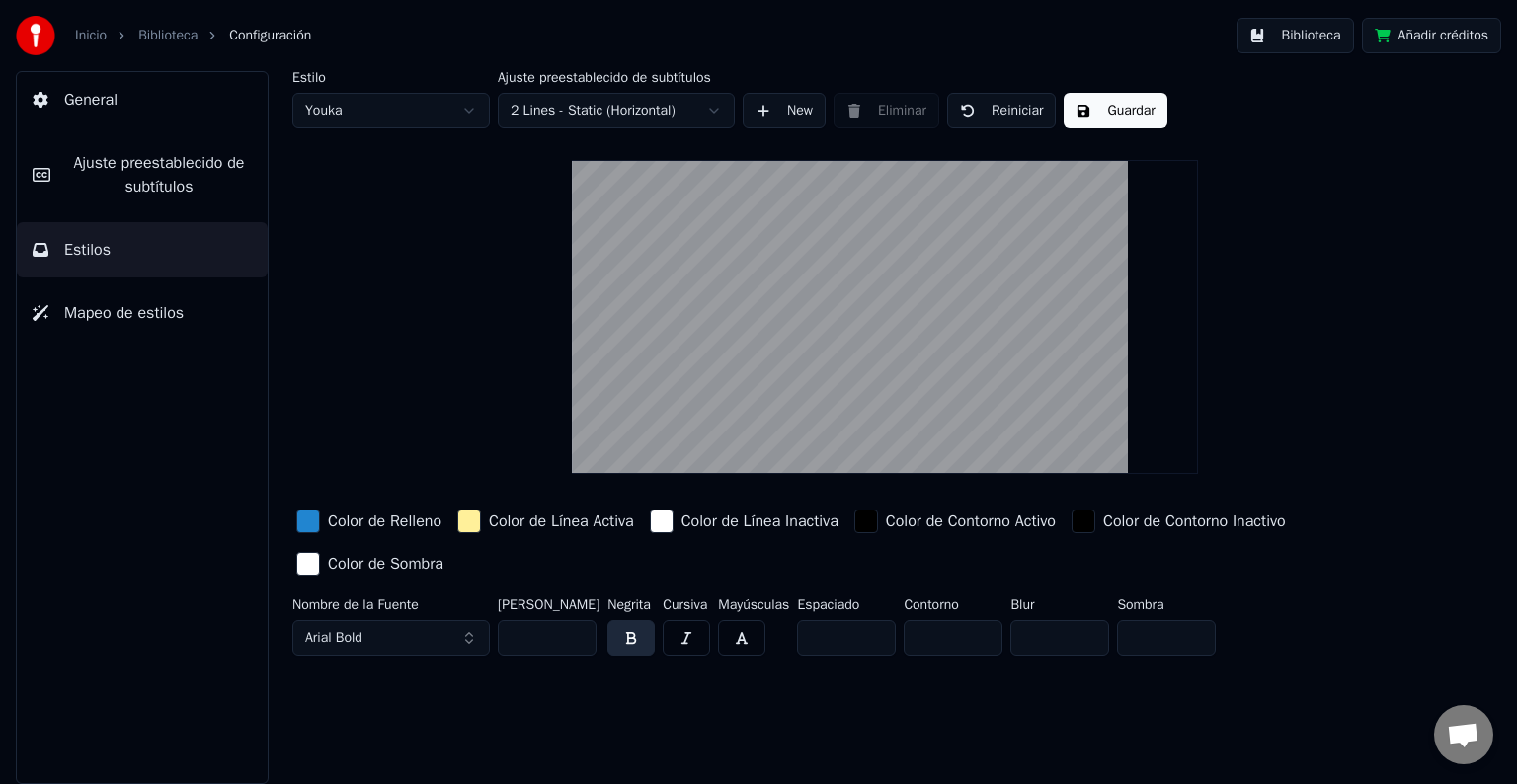 click on "Mapeo de estilos" at bounding box center (123, 313) 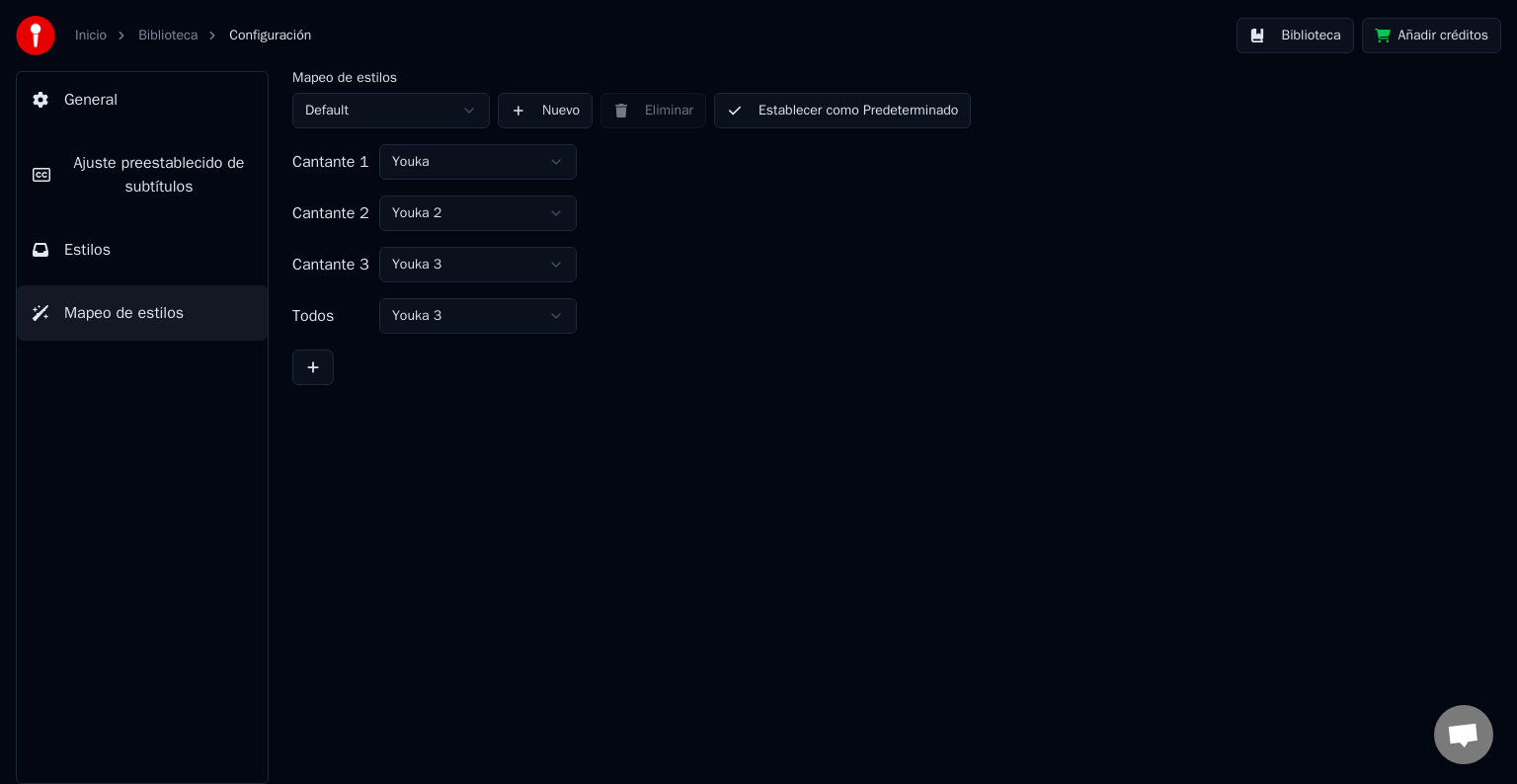 click on "General" at bounding box center [91, 100] 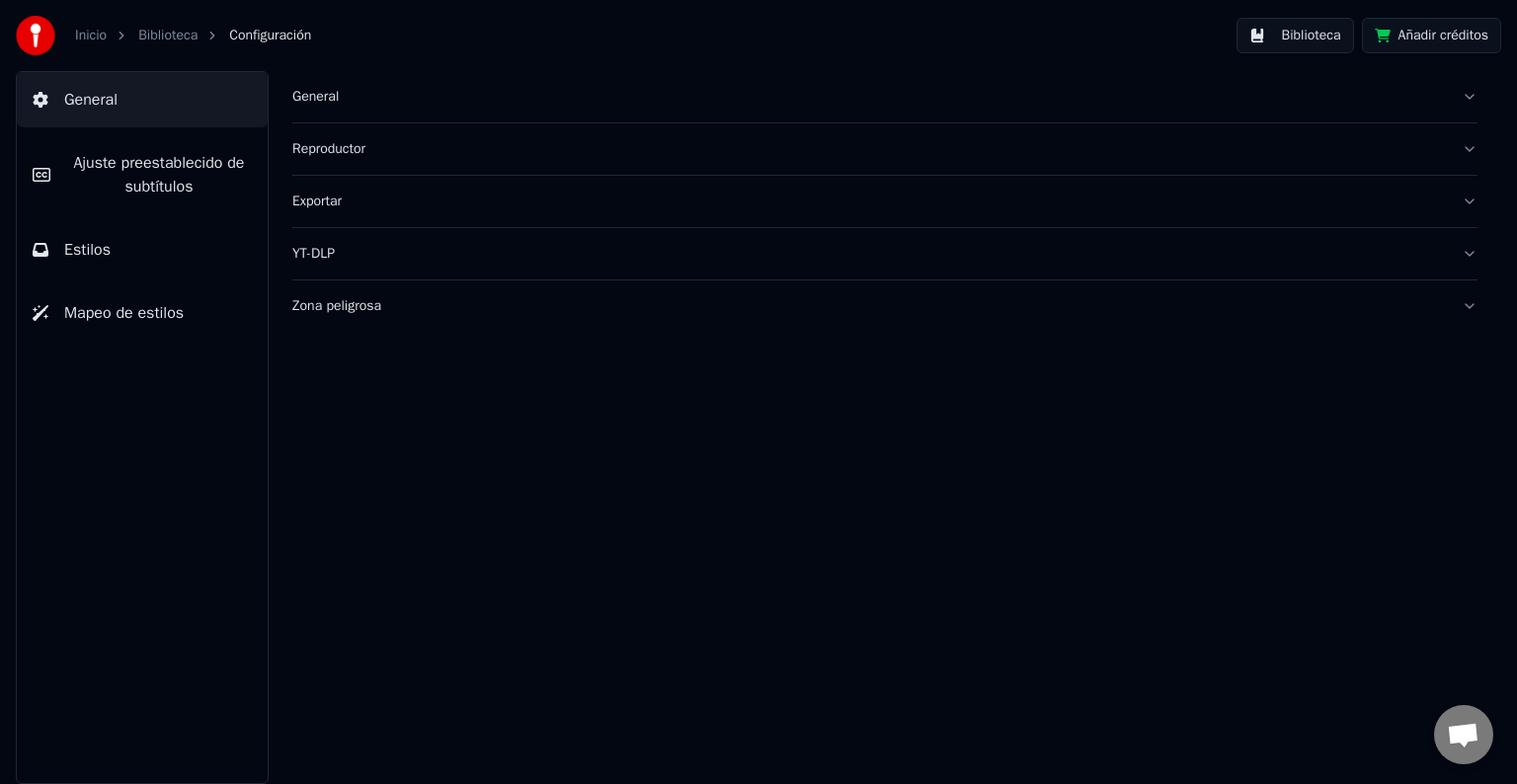 click on "Ajuste preestablecido de subtítulos" at bounding box center (159, 175) 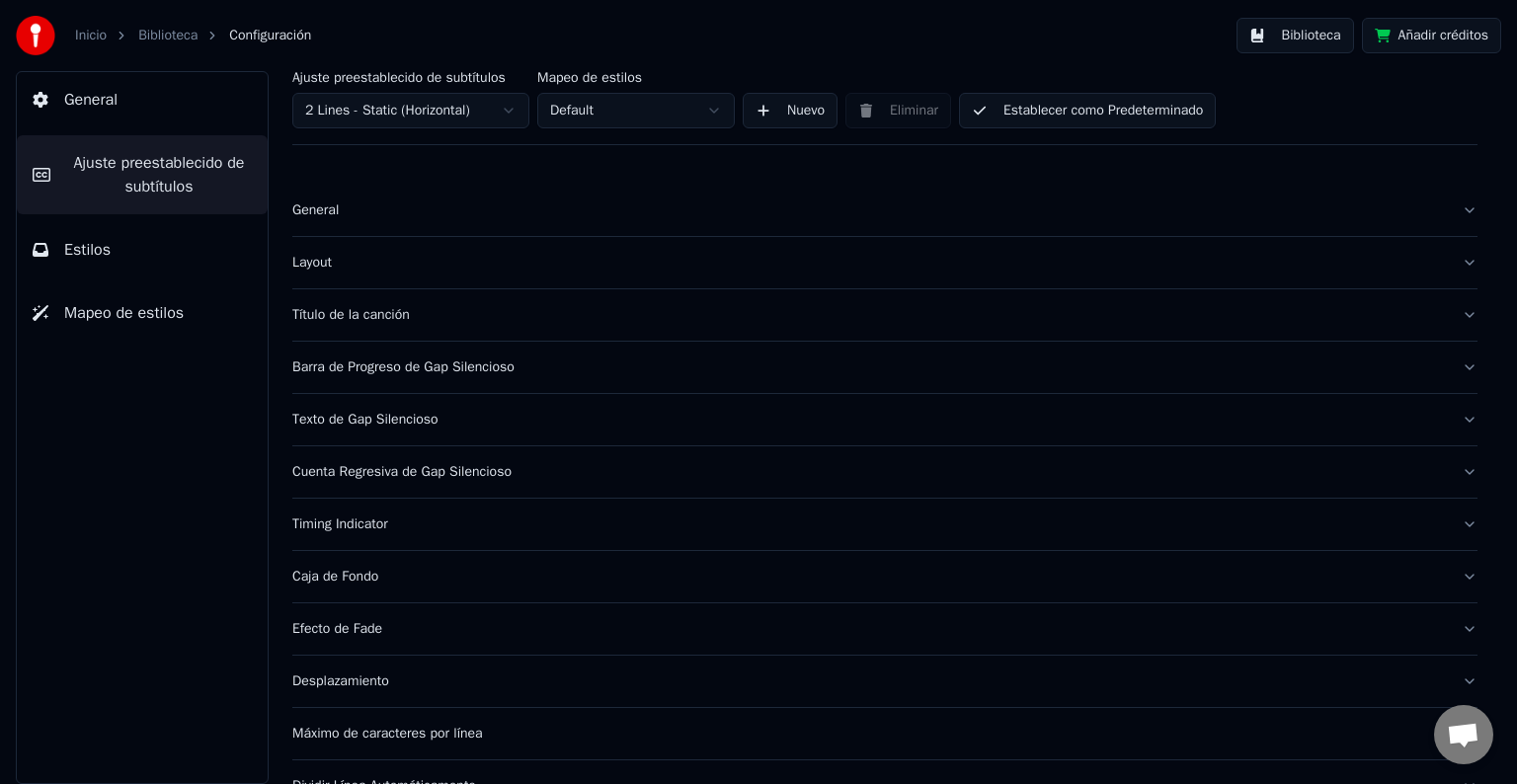 click on "Layout" at bounding box center (885, 263) 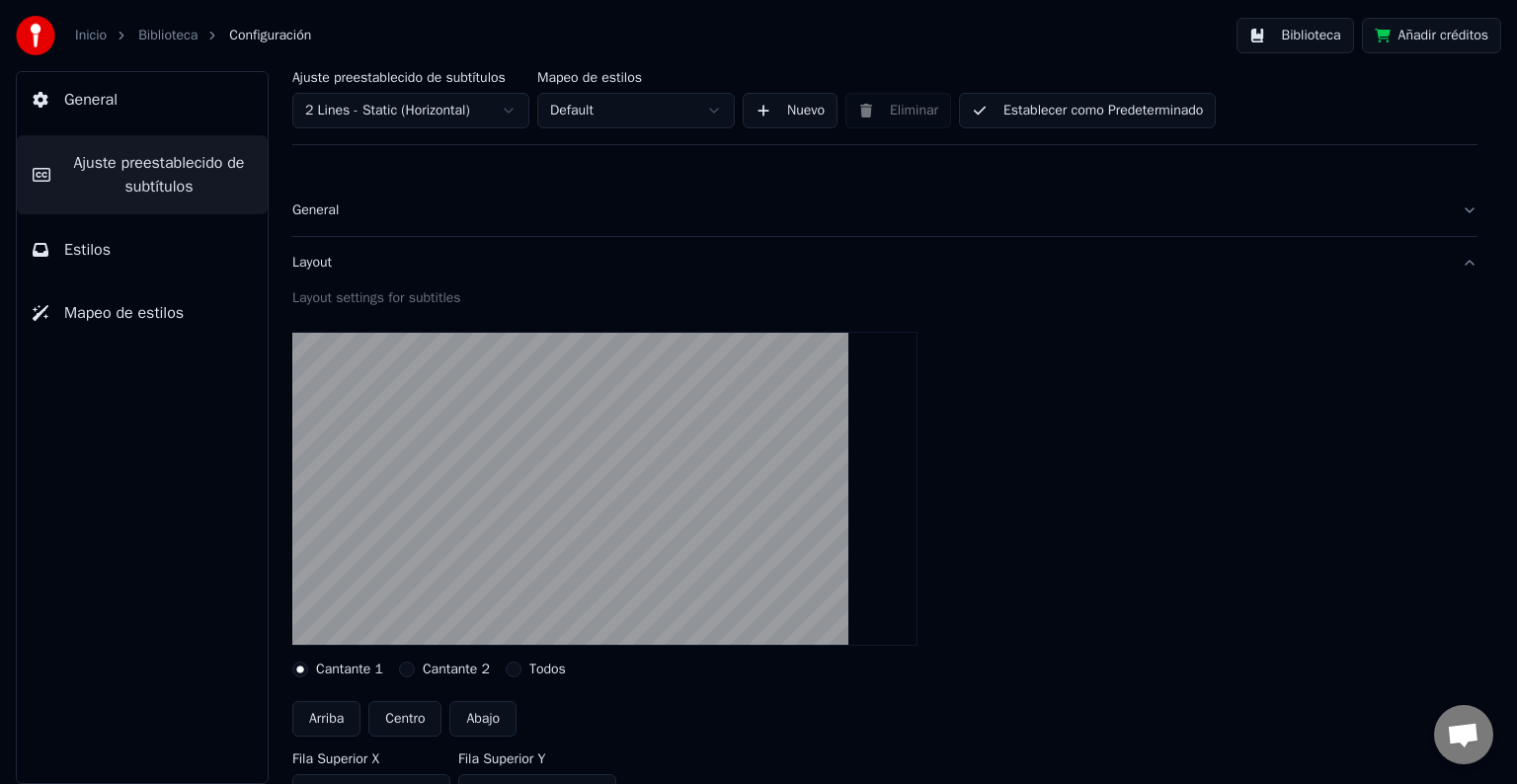 click on "Estilos" at bounding box center [142, 250] 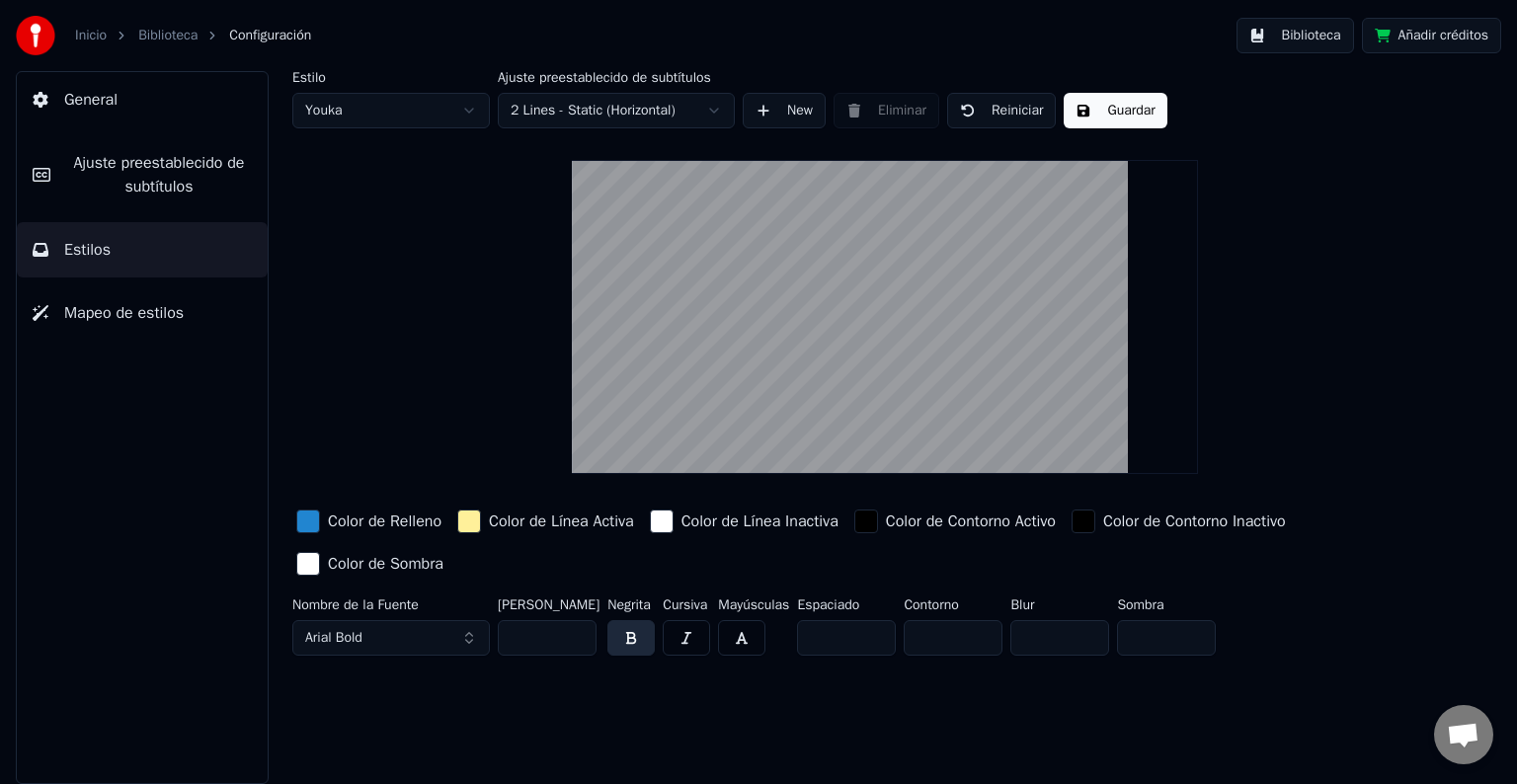 click on "Inicio Biblioteca Configuración Biblioteca Añadir créditos General Ajuste preestablecido de subtítulos Estilos Mapeo de estilos Estilo Youka Ajuste preestablecido de subtítulos 2 Lines - Static (Horizontal) New Eliminar Reiniciar Guardar Color de Relleno Color de Línea Activa Color de Línea Inactiva Color de Contorno Activo Color de Contorno Inactivo Color de Sombra Nombre de la Fuente Arial Bold Tamaño de Fuente ** Negrita Cursiva Mayúsculas Espaciado * Contorno * Blur * Sombra *" at bounding box center (758, 392) 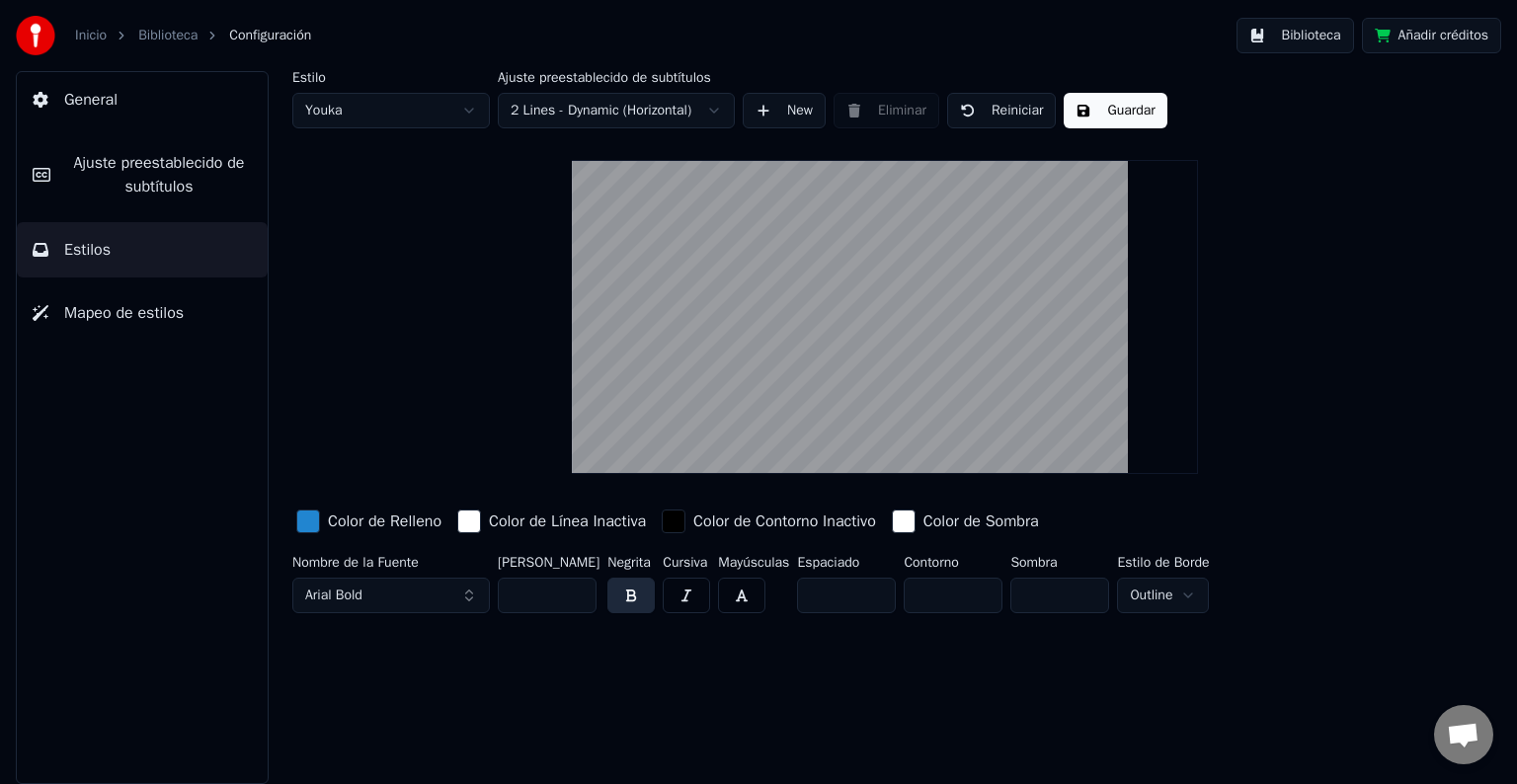 click on "Inicio Biblioteca Configuración Biblioteca Añadir créditos General Ajuste preestablecido de subtítulos Estilos Mapeo de estilos Estilo Youka Ajuste preestablecido de subtítulos 2 Lines - Dynamic (Horizontal) New Eliminar Reiniciar Guardar Color de Relleno Color de Línea Inactiva Color de Contorno Inactivo Color de Sombra Nombre de la Fuente Arial Bold Tamaño de Fuente ** Negrita Cursiva Mayúsculas Espaciado * Contorno * Sombra * Estilo de Borde Outline" at bounding box center [758, 392] 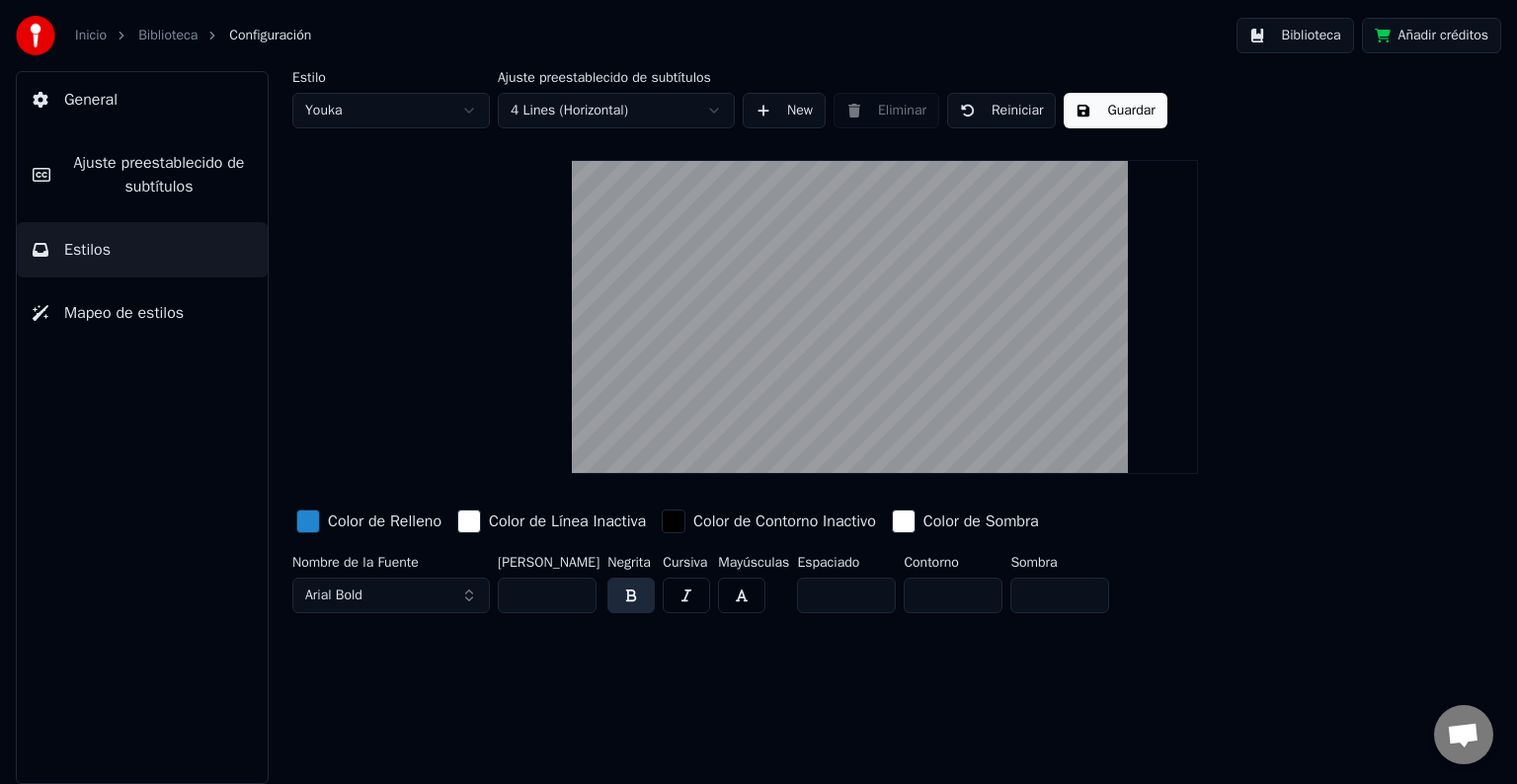 click on "Inicio Biblioteca Configuración Biblioteca Añadir créditos General Ajuste preestablecido de subtítulos Estilos Mapeo de estilos Estilo Youka Ajuste preestablecido de subtítulos 4 Lines (Horizontal) New Eliminar Reiniciar Guardar Color de Relleno Color de Línea Inactiva Color de Contorno Inactivo Color de Sombra Nombre de la Fuente Arial Bold [PERSON_NAME] ** Negrita Cursiva Mayúsculas Espaciado * Contorno * Sombra *" at bounding box center [758, 392] 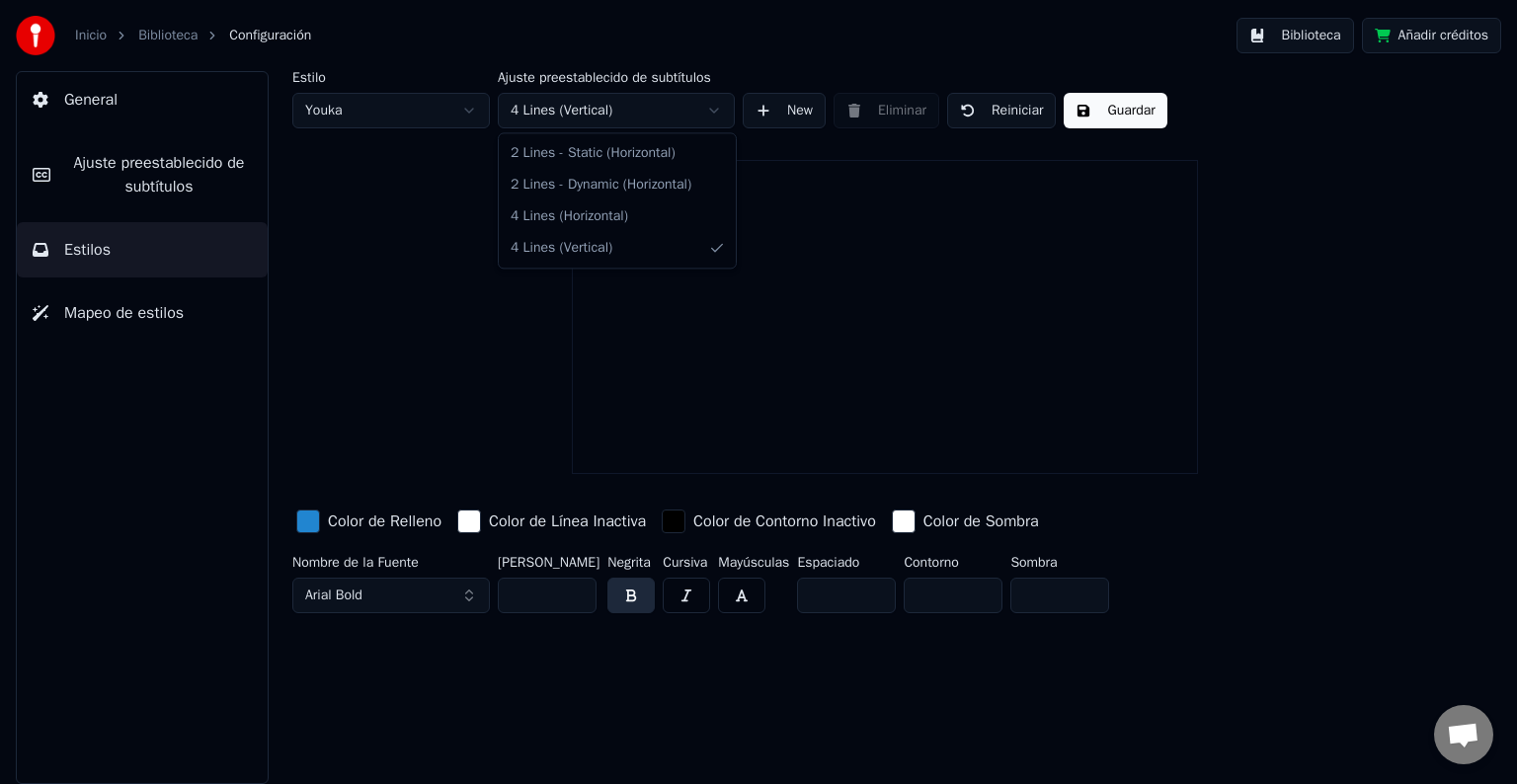 click on "Inicio Biblioteca Configuración Biblioteca Añadir créditos General Ajuste preestablecido de subtítulos Estilos Mapeo de estilos Estilo Youka Ajuste preestablecido de subtítulos 4 Lines (Vertical) New Eliminar Reiniciar Guardar Color de Relleno Color de Línea Inactiva Color de Contorno Inactivo Color de Sombra Nombre de la Fuente Arial Bold [PERSON_NAME] ** Negrita Cursiva Mayúsculas Espaciado * Contorno * Sombra * 2 Lines - Static (Horizontal) 2 Lines - Dynamic (Horizontal) 4 Lines (Horizontal) 4 Lines (Vertical)" at bounding box center [758, 392] 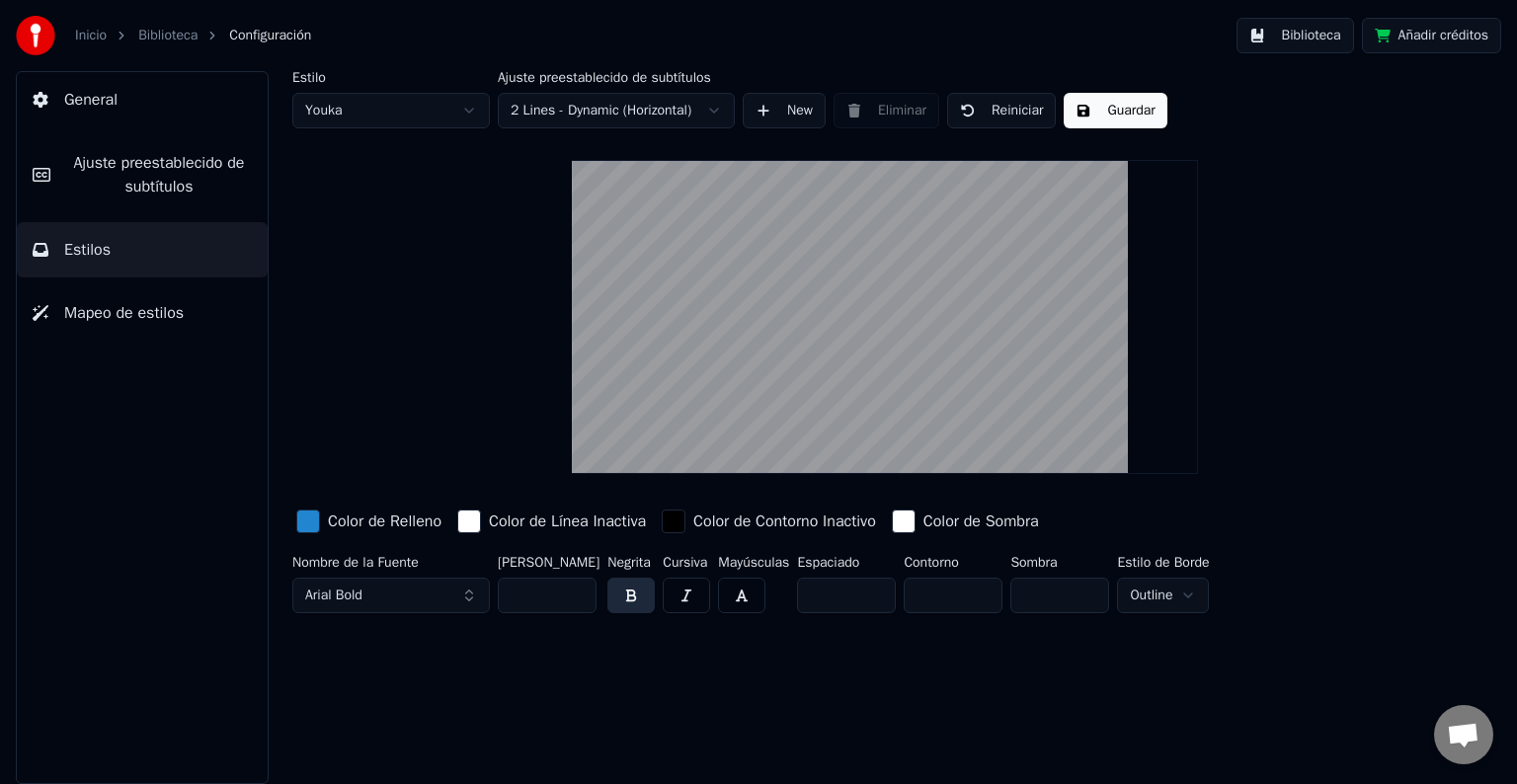 click on "Inicio Biblioteca Configuración Biblioteca Añadir créditos General Ajuste preestablecido de subtítulos Estilos Mapeo de estilos Estilo Youka Ajuste preestablecido de subtítulos 2 Lines - Dynamic (Horizontal) New Eliminar Reiniciar Guardar Color de Relleno Color de Línea Inactiva Color de Contorno Inactivo Color de Sombra Nombre de la Fuente Arial Bold Tamaño de Fuente ** Negrita Cursiva Mayúsculas Espaciado * Contorno * Sombra * Estilo de Borde Outline" at bounding box center [758, 392] 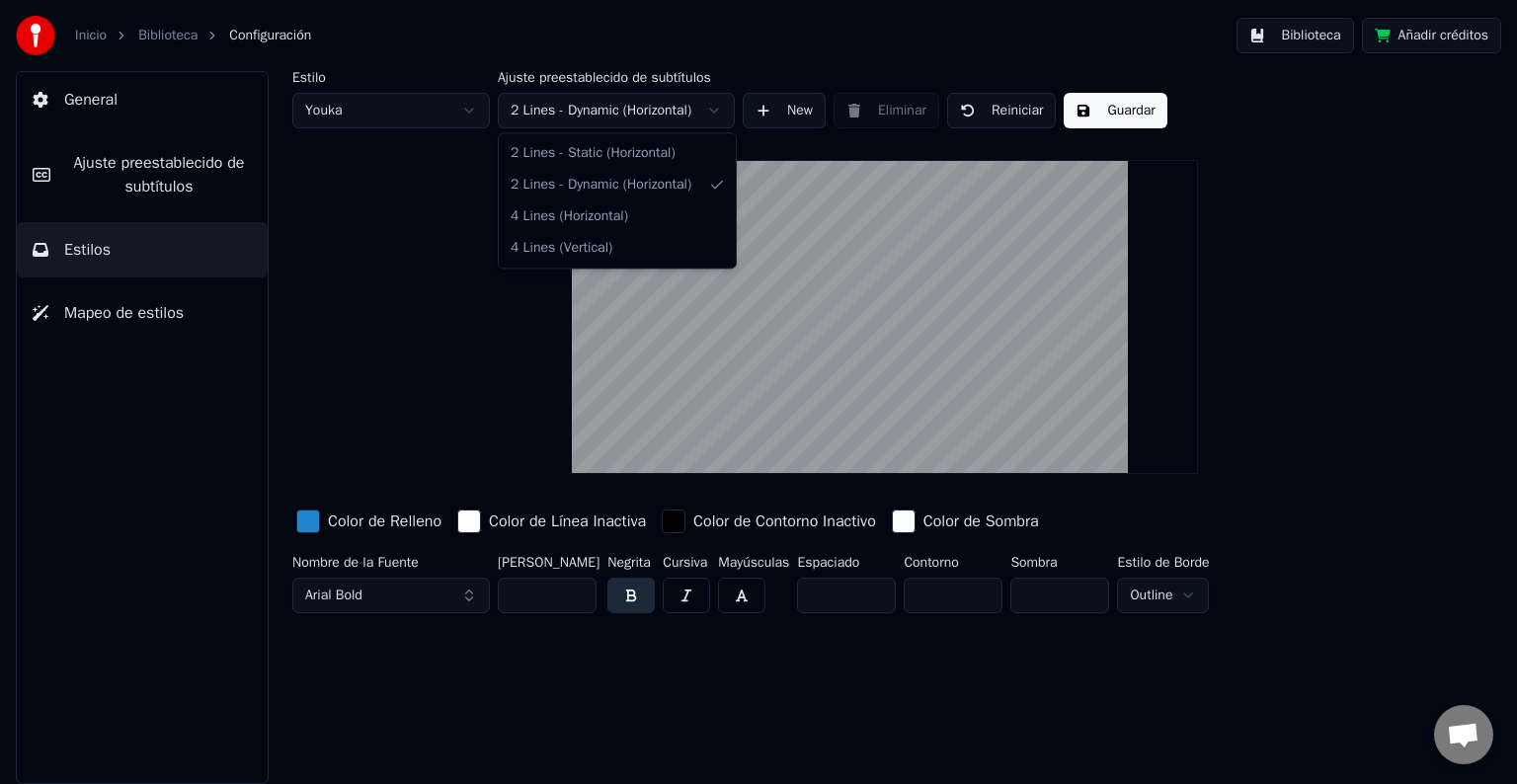 click on "Inicio Biblioteca Configuración Biblioteca Añadir créditos General Ajuste preestablecido de subtítulos Estilos Mapeo de estilos Estilo Youka Ajuste preestablecido de subtítulos 2 Lines - Dynamic (Horizontal) New Eliminar Reiniciar Guardar Color de Relleno Color de Línea Inactiva Color de Contorno Inactivo Color de Sombra Nombre de la Fuente Arial Bold Tamaño de Fuente ** Negrita Cursiva Mayúsculas Espaciado * Contorno * Sombra * Estilo de Borde Outline 2 Lines - Static (Horizontal) 2 Lines - Dynamic (Horizontal) 4 Lines (Horizontal) 4 Lines (Vertical)" at bounding box center (758, 392) 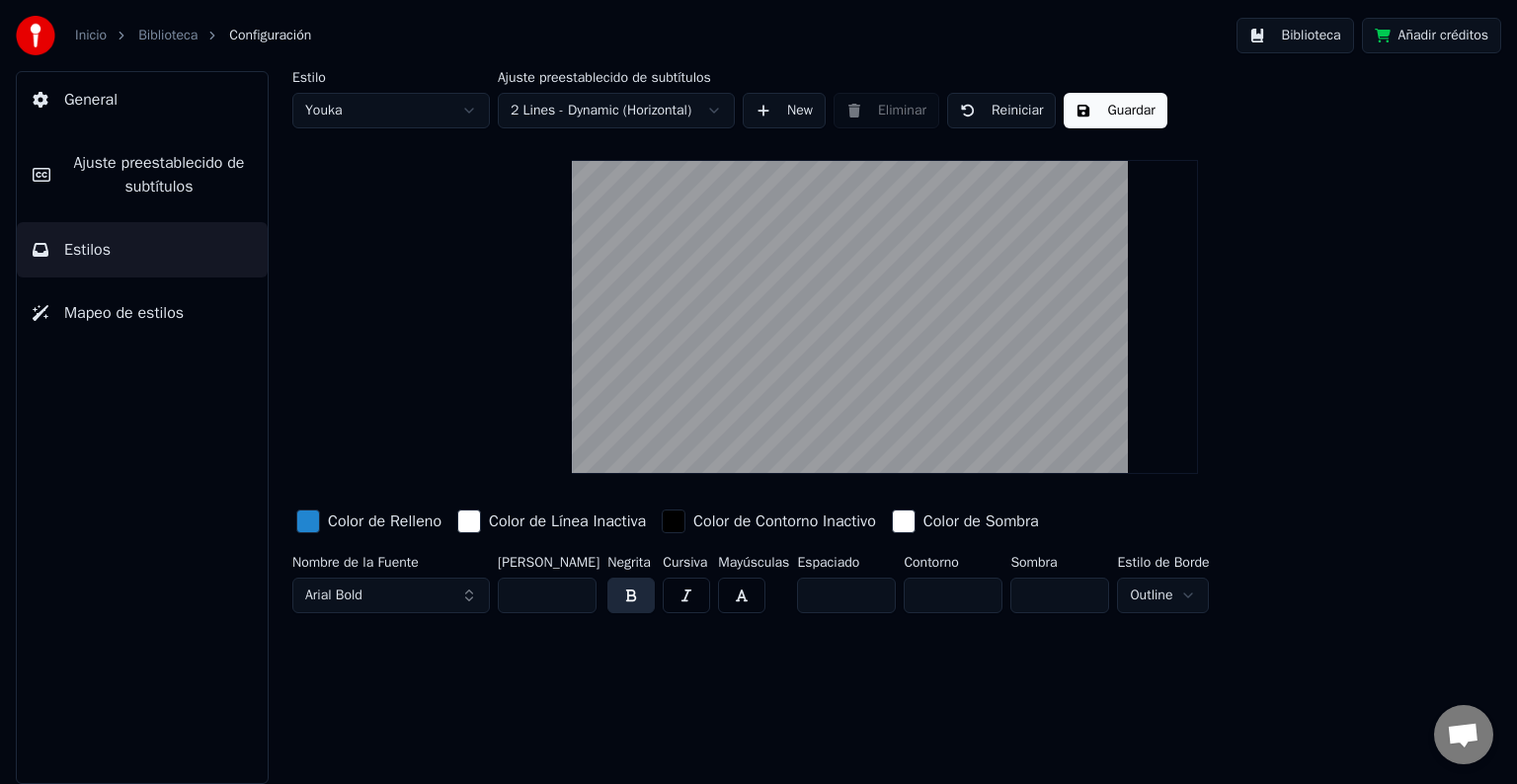 click on "Inicio Biblioteca Configuración Biblioteca Añadir créditos General Ajuste preestablecido de subtítulos Estilos Mapeo de estilos Estilo Youka Ajuste preestablecido de subtítulos 2 Lines - Dynamic (Horizontal) New Eliminar Reiniciar Guardar Color de Relleno Color de Línea Inactiva Color de Contorno Inactivo Color de Sombra Nombre de la Fuente Arial Bold Tamaño de Fuente ** Negrita Cursiva Mayúsculas Espaciado * Contorno * Sombra * Estilo de Borde Outline" at bounding box center [758, 392] 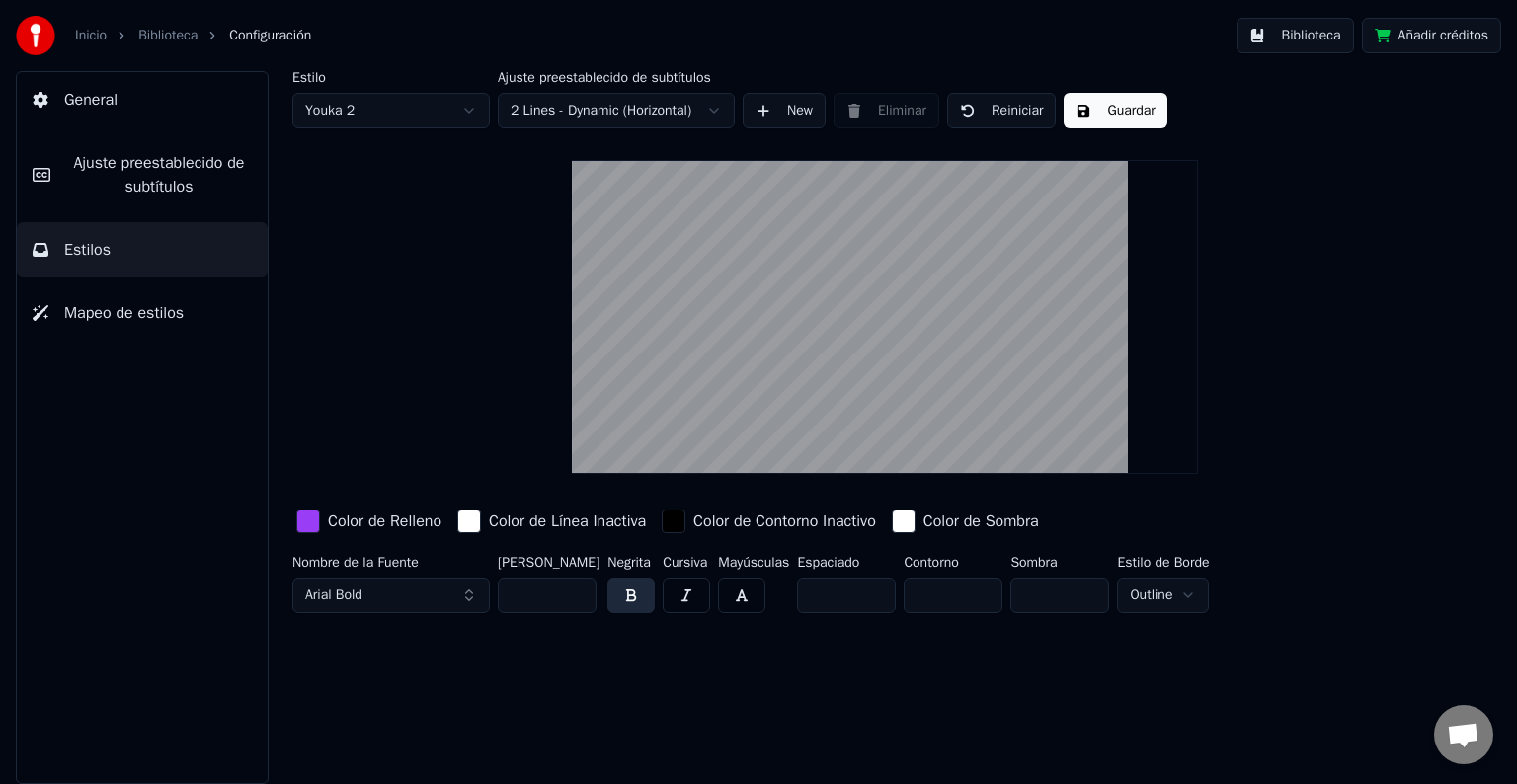 click on "Inicio Biblioteca Configuración Biblioteca Añadir créditos General Ajuste preestablecido de subtítulos Estilos Mapeo de estilos Estilo Youka 2 Ajuste preestablecido de subtítulos 2 Lines - Dynamic (Horizontal) New Eliminar Reiniciar Guardar Color de Relleno Color de Línea Inactiva Color de Contorno Inactivo Color de Sombra Nombre de la Fuente Arial Bold Tamaño de Fuente ** Negrita Cursiva Mayúsculas Espaciado * Contorno * Sombra * Estilo de Borde Outline" at bounding box center (758, 392) 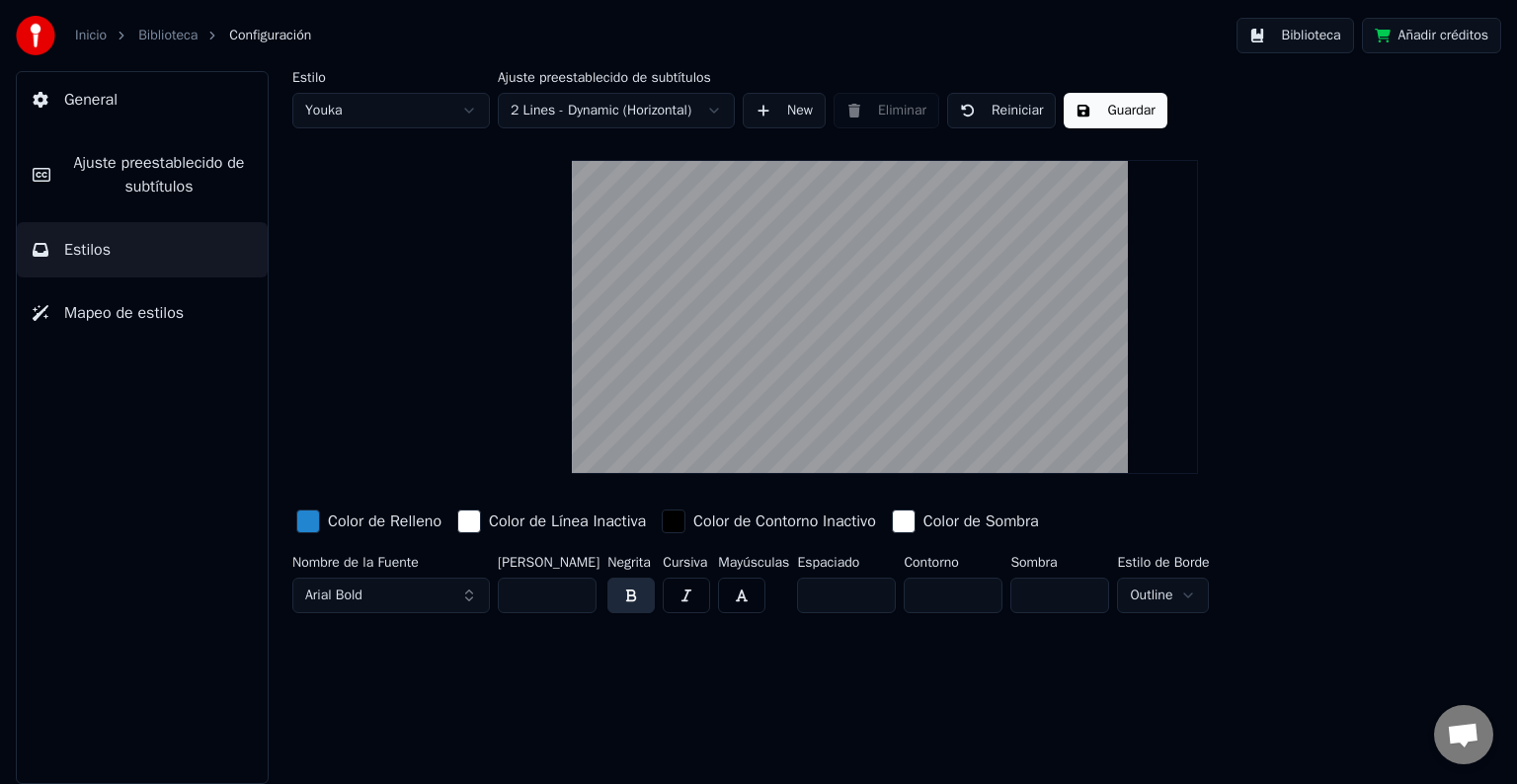 click on "Inicio Biblioteca Configuración Biblioteca Añadir créditos General Ajuste preestablecido de subtítulos Estilos Mapeo de estilos Estilo Youka Ajuste preestablecido de subtítulos 2 Lines - Dynamic (Horizontal) New Eliminar Reiniciar Guardar Color de Relleno Color de Línea Inactiva Color de Contorno Inactivo Color de Sombra Nombre de la Fuente Arial Bold Tamaño de Fuente ** Negrita Cursiva Mayúsculas Espaciado * Contorno * Sombra * Estilo de Borde Outline" at bounding box center (758, 392) 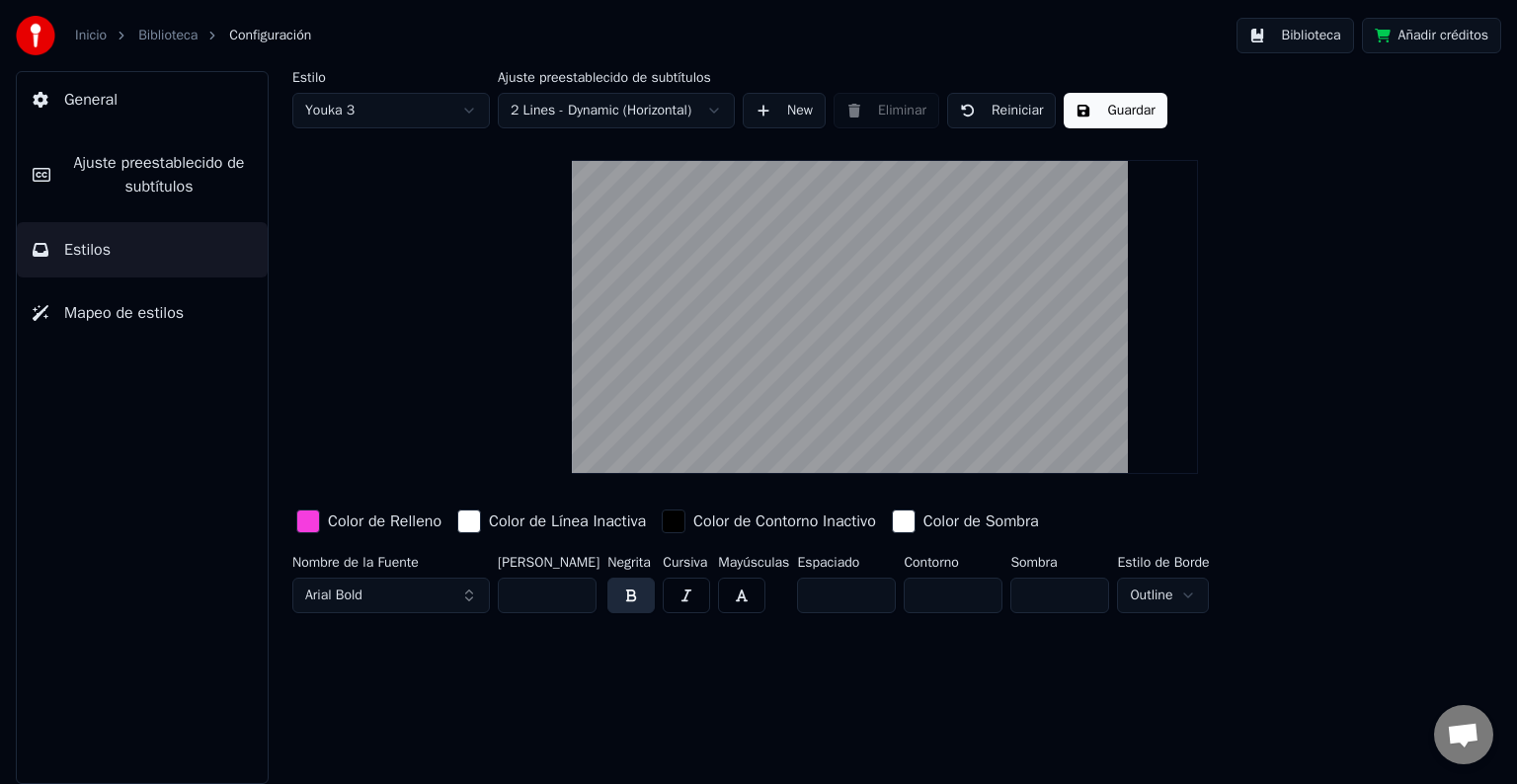 click on "Inicio Biblioteca Configuración Biblioteca Añadir créditos General Ajuste preestablecido de subtítulos Estilos Mapeo de estilos Estilo Youka 3 Ajuste preestablecido de subtítulos 2 Lines - Dynamic (Horizontal) New Eliminar Reiniciar Guardar Color de Relleno Color de Línea Inactiva Color de Contorno Inactivo Color de Sombra Nombre de la Fuente Arial Bold Tamaño de Fuente ** Negrita Cursiva Mayúsculas Espaciado * Contorno * Sombra * Estilo de Borde Outline" at bounding box center [758, 392] 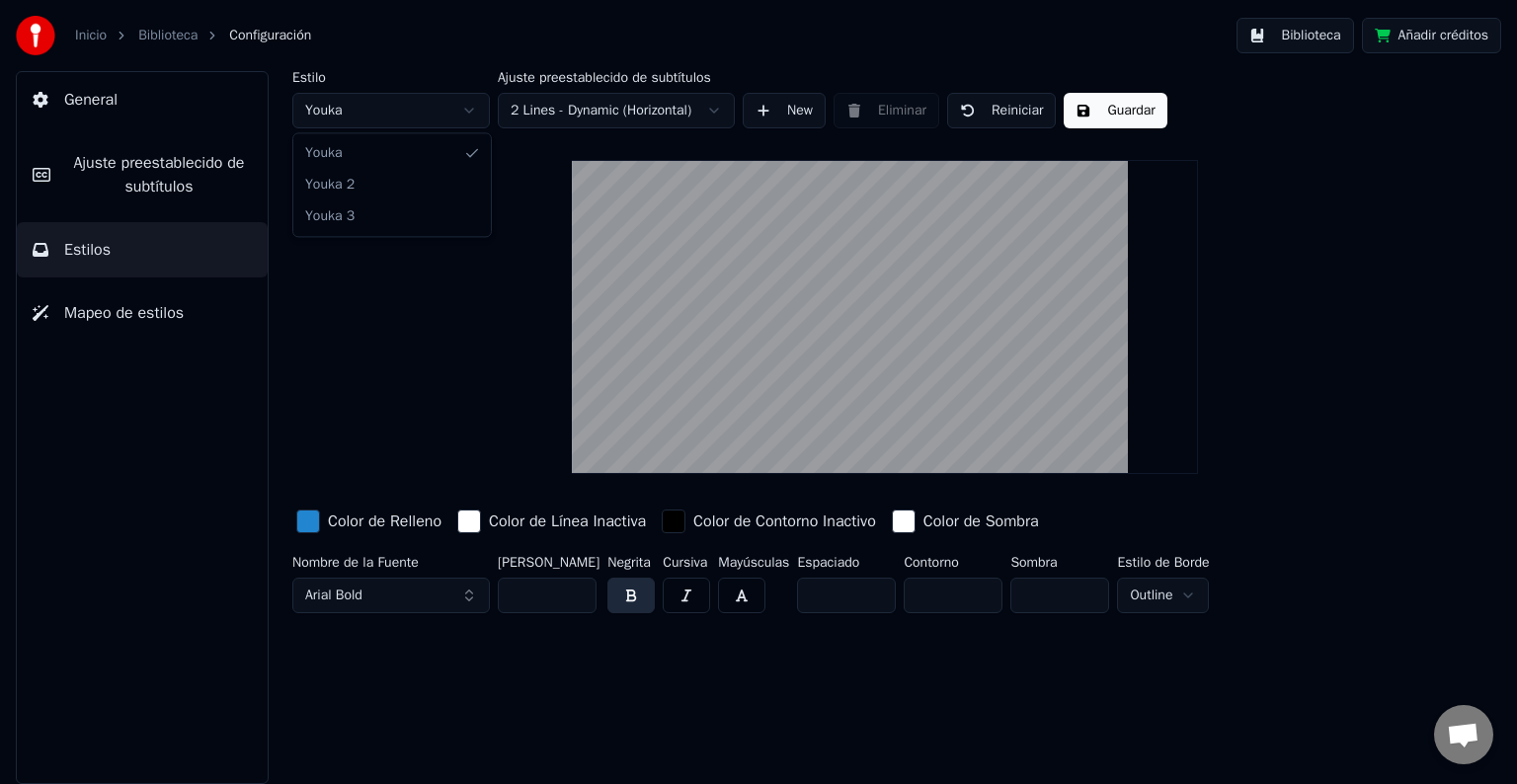 click on "Inicio Biblioteca Configuración Biblioteca Añadir créditos General Ajuste preestablecido de subtítulos Estilos Mapeo de estilos Estilo Youka Ajuste preestablecido de subtítulos 2 Lines - Dynamic (Horizontal) New Eliminar Reiniciar Guardar Color de Relleno Color de Línea Inactiva Color de Contorno Inactivo Color de Sombra Nombre de la Fuente Arial Bold Tamaño de Fuente ** Negrita Cursiva Mayúsculas Espaciado * Contorno * Sombra * Estilo de Borde Outline [PERSON_NAME] 2 Youka 3" at bounding box center [758, 392] 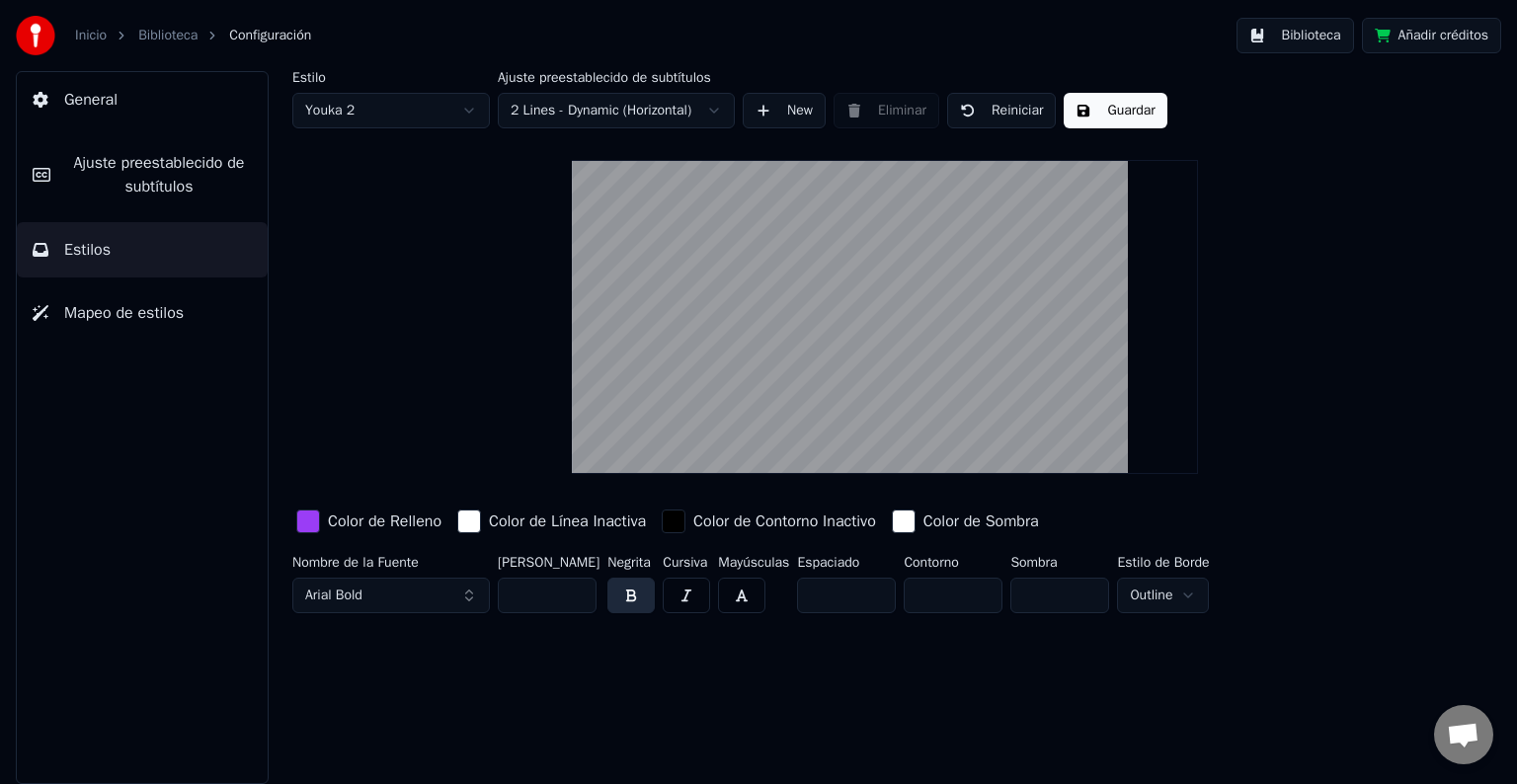 click on "Inicio Biblioteca Configuración Biblioteca Añadir créditos General Ajuste preestablecido de subtítulos Estilos Mapeo de estilos Estilo Youka 2 Ajuste preestablecido de subtítulos 2 Lines - Dynamic (Horizontal) New Eliminar Reiniciar Guardar Color de Relleno Color de Línea Inactiva Color de Contorno Inactivo Color de Sombra Nombre de la Fuente Arial Bold Tamaño de Fuente ** Negrita Cursiva Mayúsculas Espaciado * Contorno * Sombra * Estilo de Borde Outline" at bounding box center [758, 392] 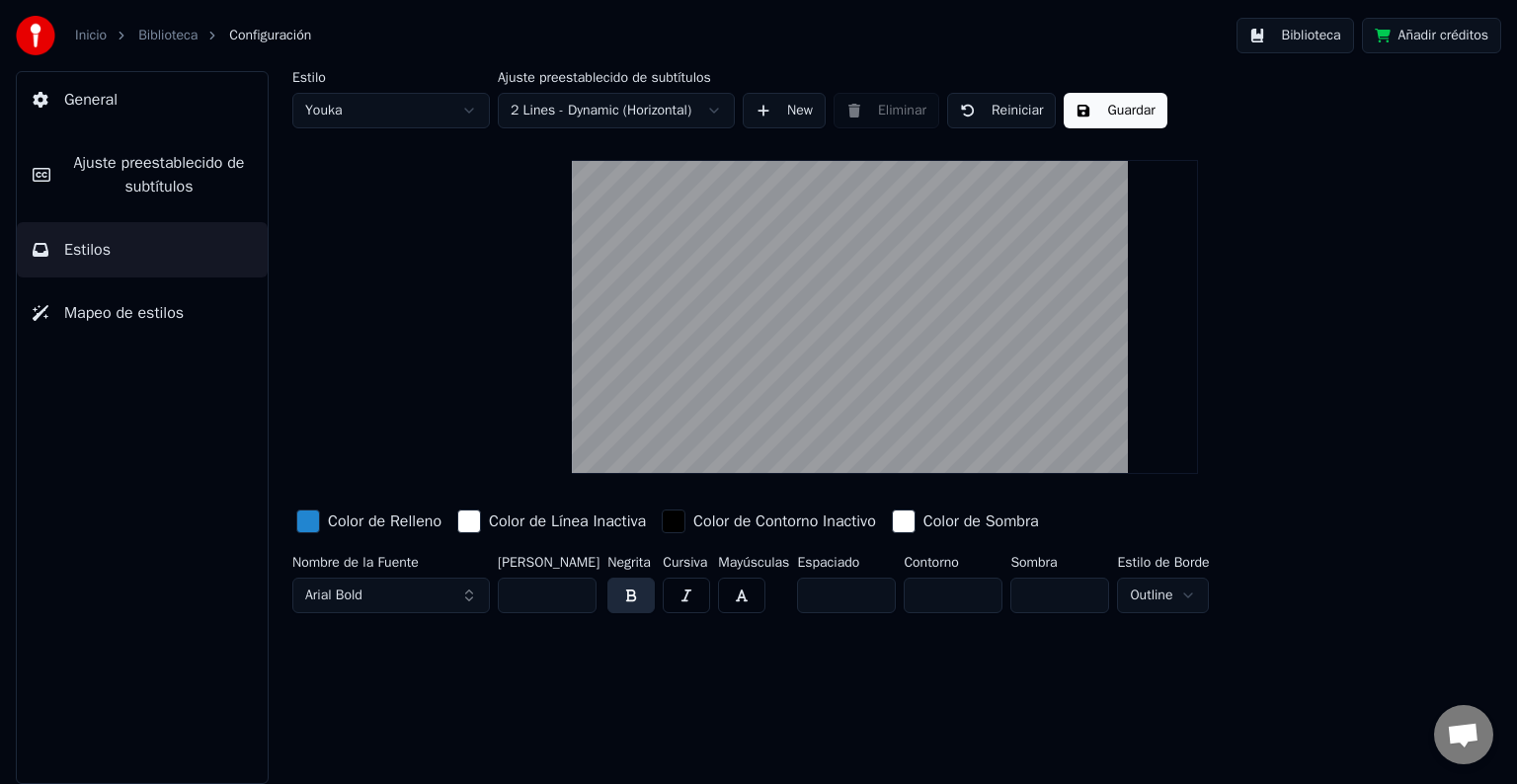 click on "Inicio Biblioteca Configuración Biblioteca Añadir créditos General Ajuste preestablecido de subtítulos Estilos Mapeo de estilos Estilo Youka Ajuste preestablecido de subtítulos 2 Lines - Dynamic (Horizontal) New Eliminar Reiniciar Guardar Color de Relleno Color de Línea Inactiva Color de Contorno Inactivo Color de Sombra Nombre de la Fuente Arial Bold Tamaño de Fuente ** Negrita Cursiva Mayúsculas Espaciado * Contorno * Sombra * Estilo de Borde Outline" at bounding box center (758, 392) 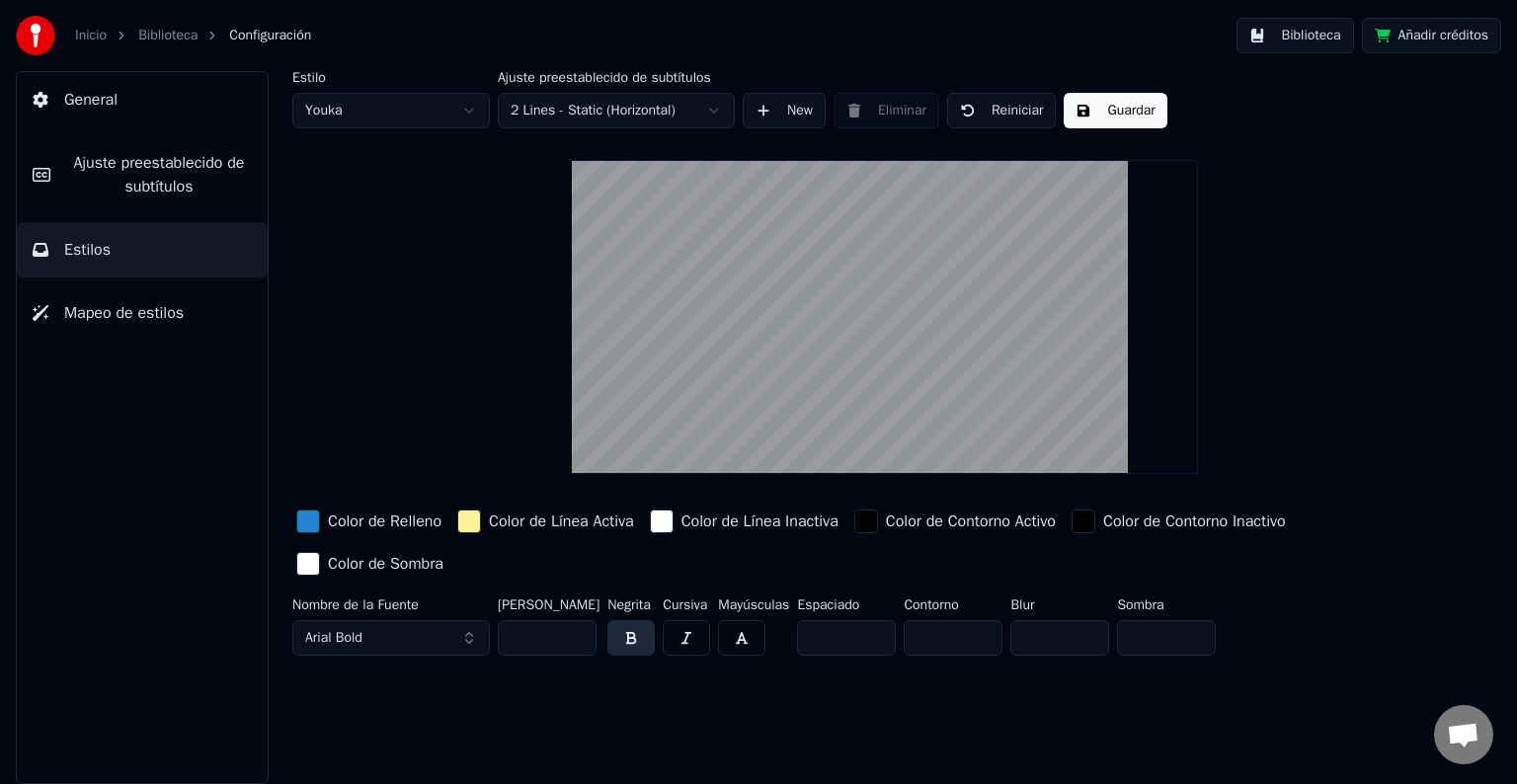 click on "Inicio Biblioteca Configuración Biblioteca Añadir créditos General Ajuste preestablecido de subtítulos Estilos Mapeo de estilos Estilo Youka Ajuste preestablecido de subtítulos 2 Lines - Static (Horizontal) New Eliminar Reiniciar Guardar Color de Relleno Color de Línea Activa Color de Línea Inactiva Color de Contorno Activo Color de Contorno Inactivo Color de Sombra Nombre de la Fuente Arial Bold Tamaño de Fuente ** Negrita Cursiva Mayúsculas Espaciado * Contorno * Blur * Sombra *" at bounding box center (758, 392) 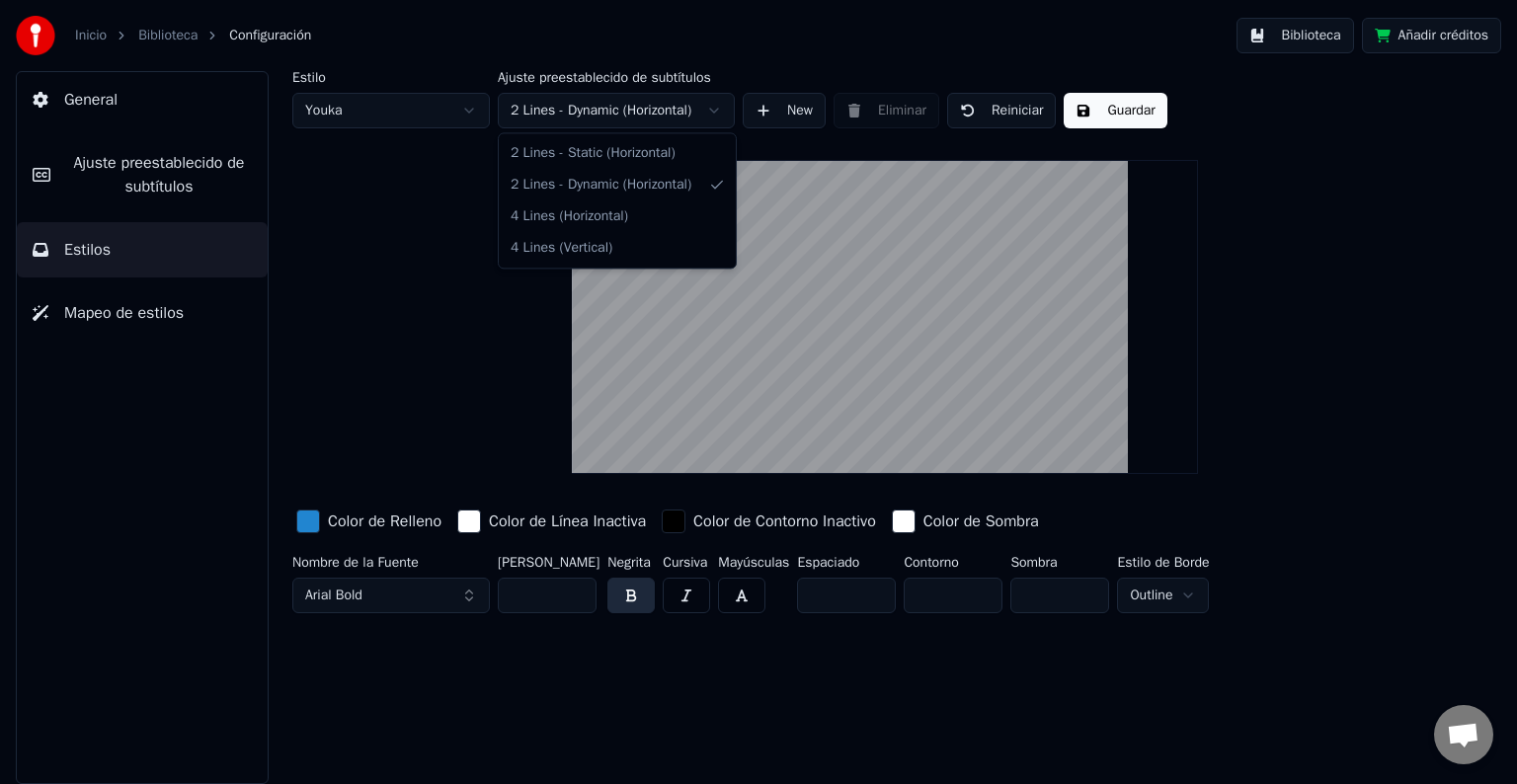click on "Inicio Biblioteca Configuración Biblioteca Añadir créditos General Ajuste preestablecido de subtítulos Estilos Mapeo de estilos Estilo Youka Ajuste preestablecido de subtítulos 2 Lines - Dynamic (Horizontal) New Eliminar Reiniciar Guardar Color de Relleno Color de Línea Inactiva Color de Contorno Inactivo Color de Sombra Nombre de la Fuente Arial Bold Tamaño de Fuente ** Negrita Cursiva Mayúsculas Espaciado * Contorno * Sombra * Estilo de Borde Outline 2 Lines - Static (Horizontal) 2 Lines - Dynamic (Horizontal) 4 Lines (Horizontal) 4 Lines (Vertical)" at bounding box center [758, 392] 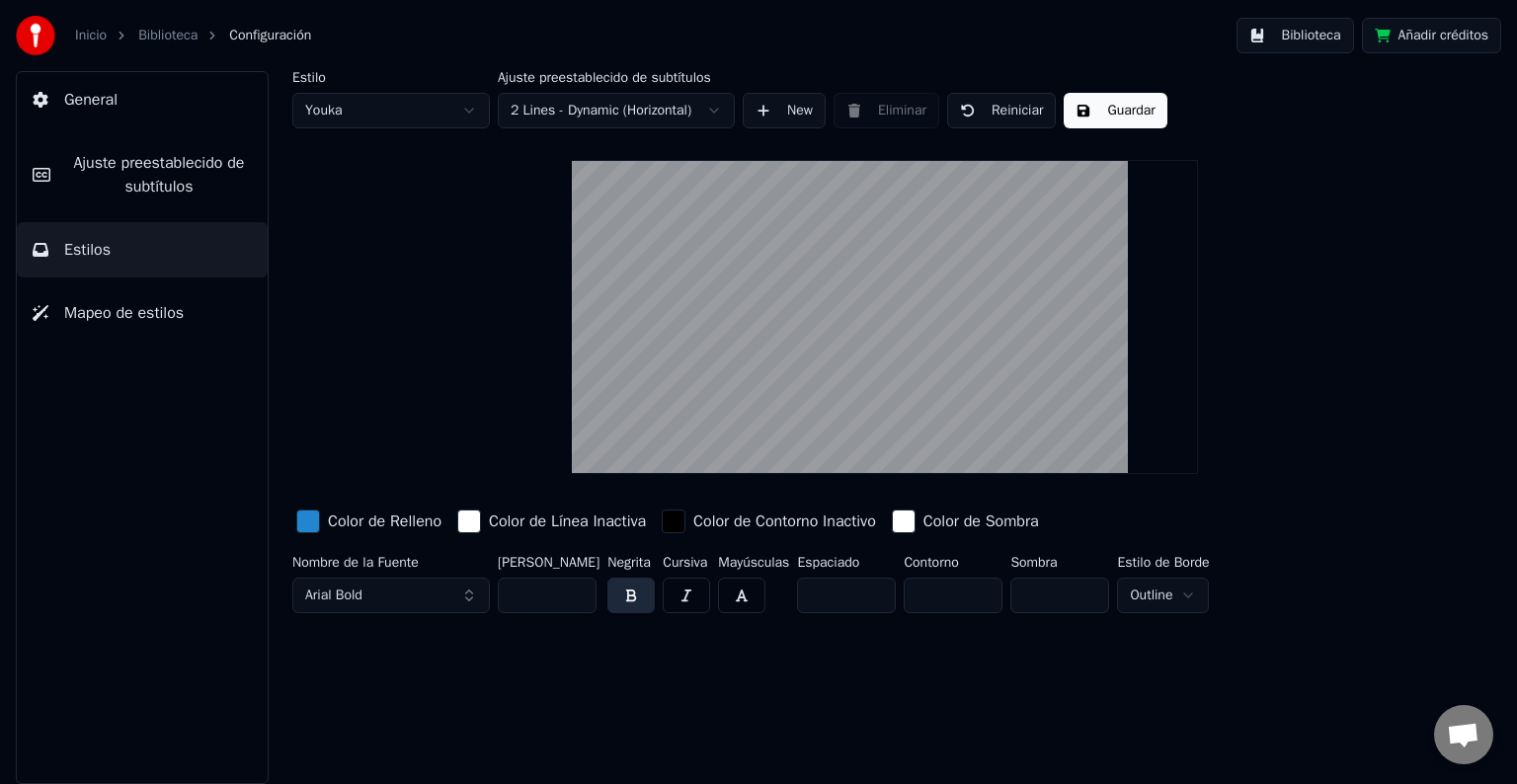 click on "Guardar" at bounding box center (1115, 111) 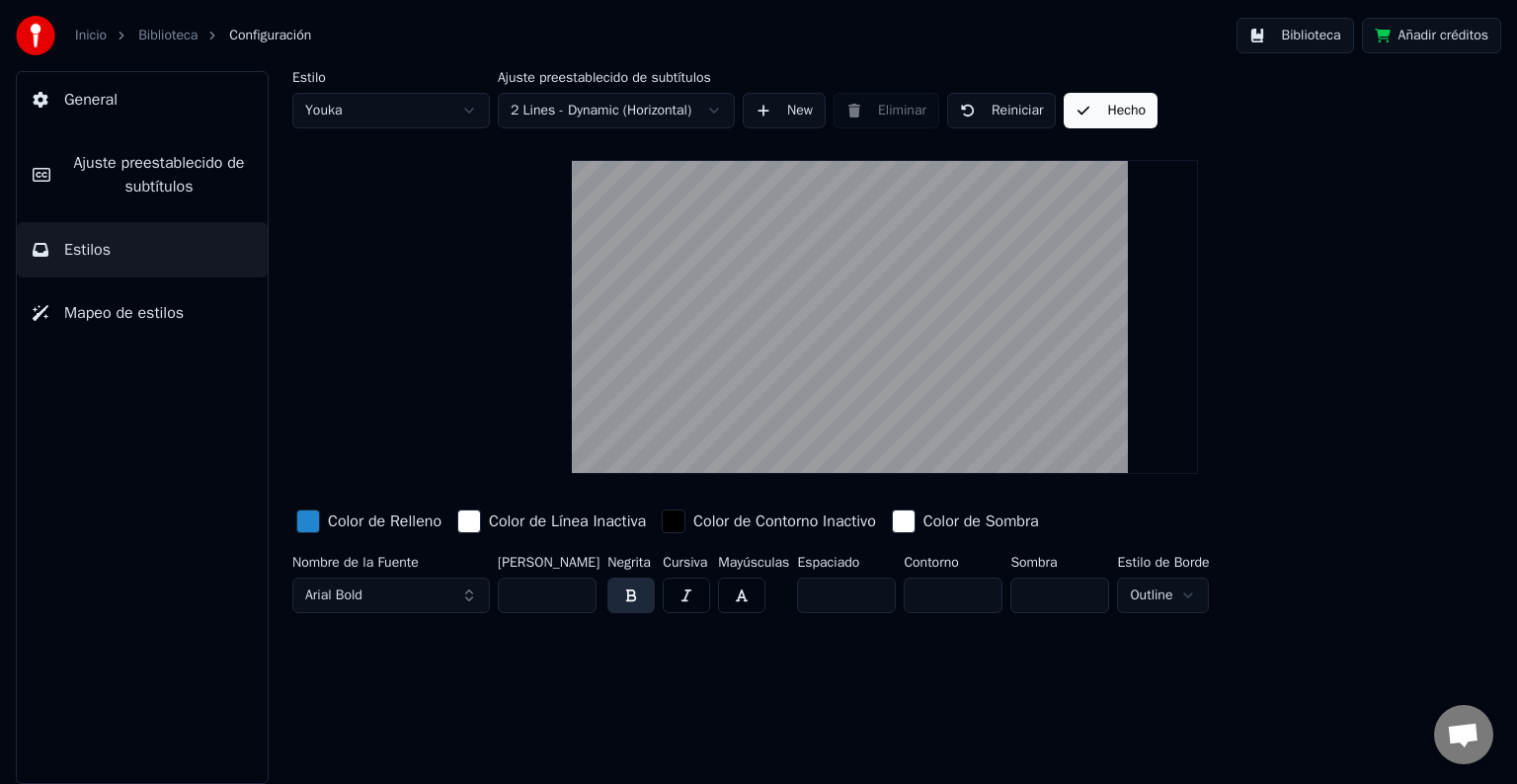 click on "General" at bounding box center (142, 100) 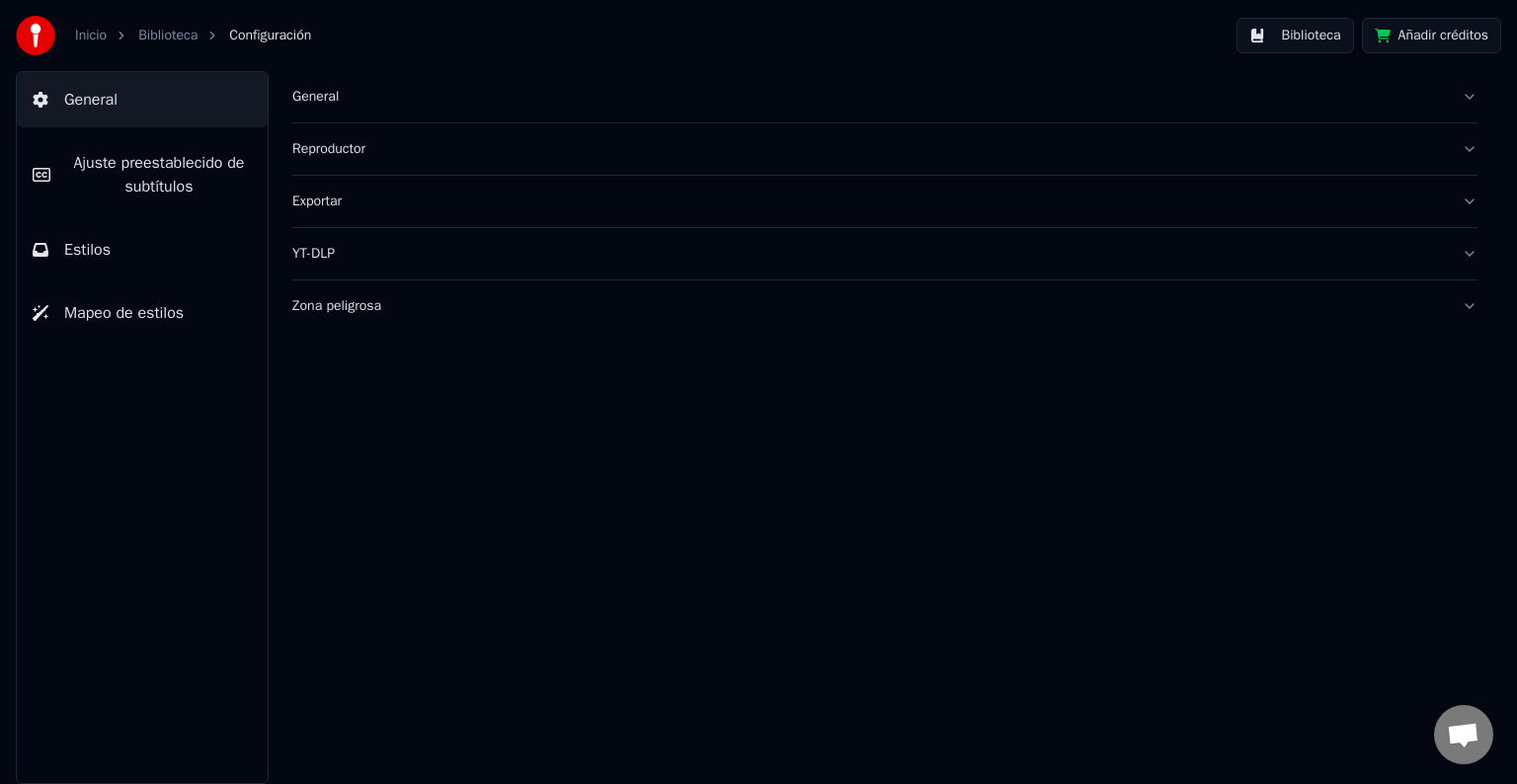 click on "Inicio Biblioteca Configuración" at bounding box center (163, 36) 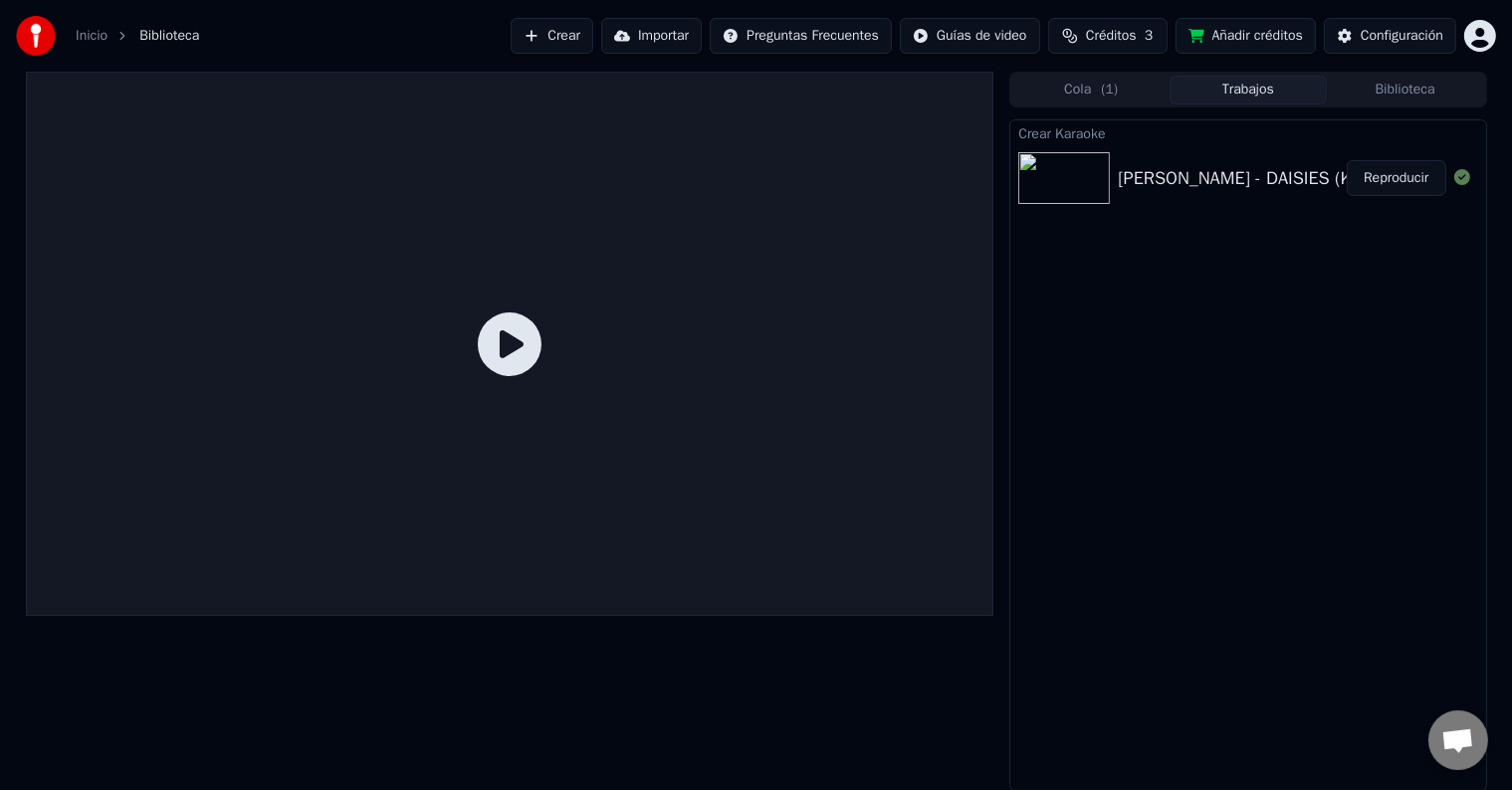 click 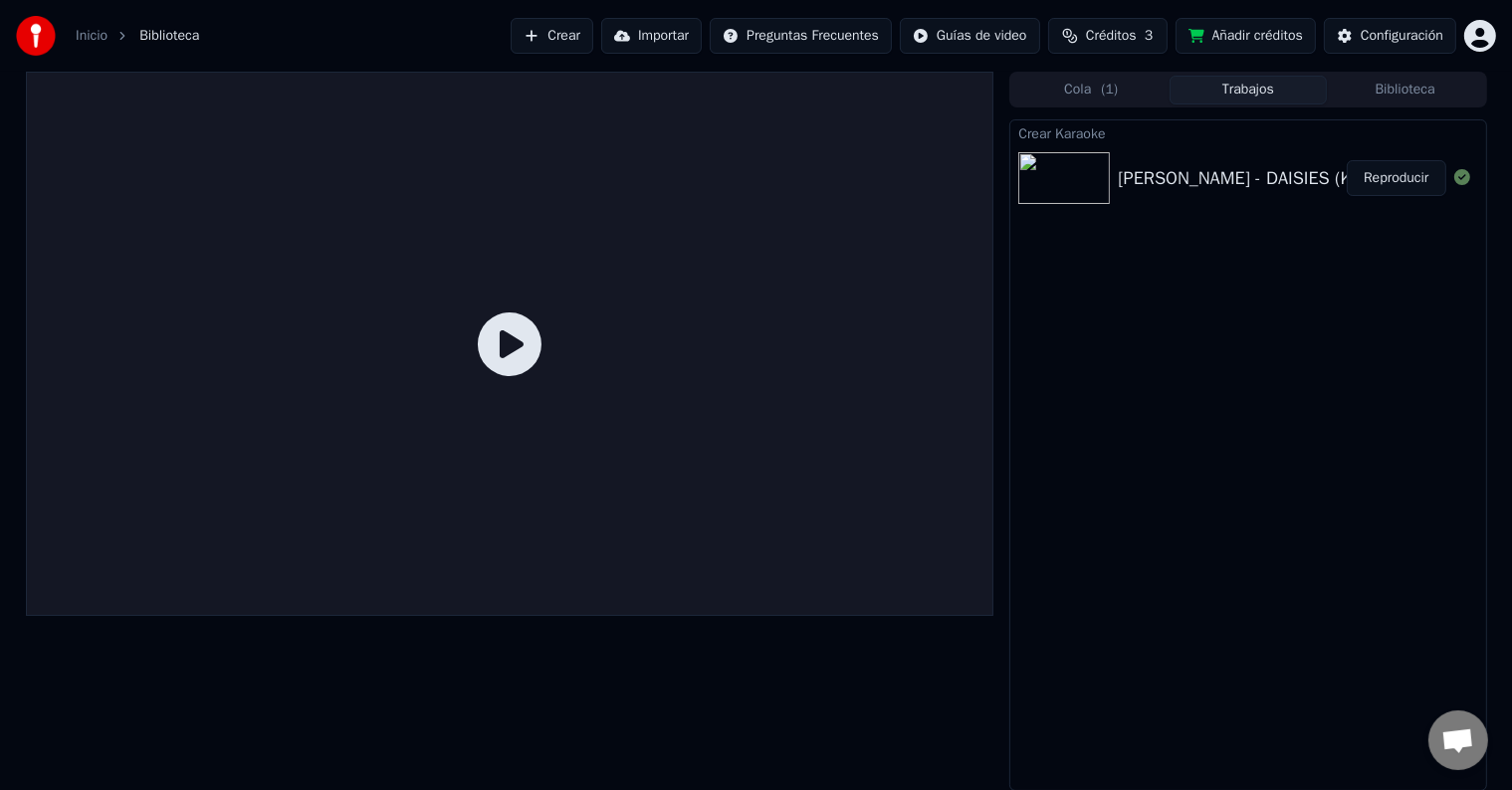 click on "[PERSON_NAME] - DAISIES (KARAOKE)" at bounding box center [1269, 178] 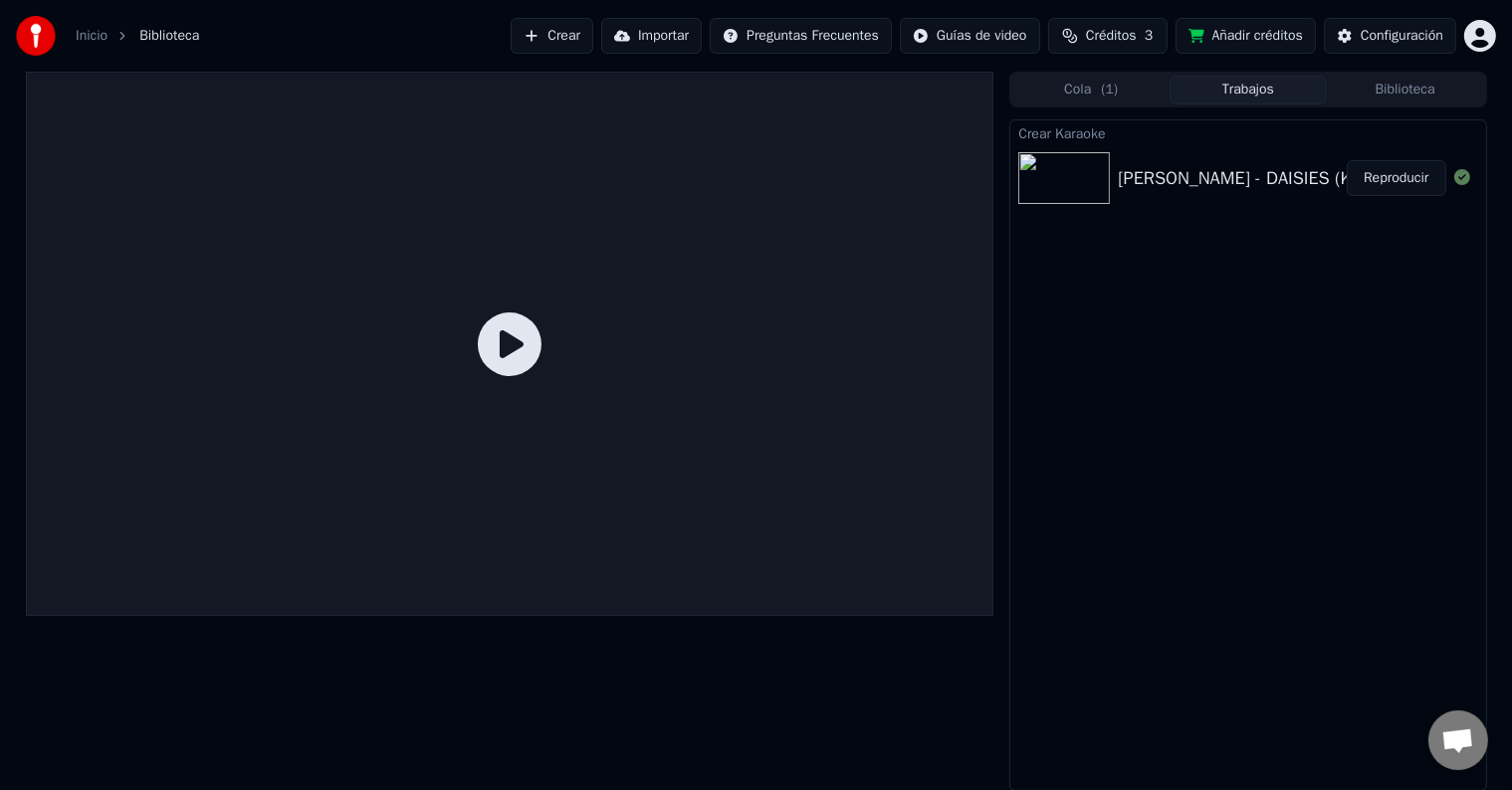 click at bounding box center [1068, 178] 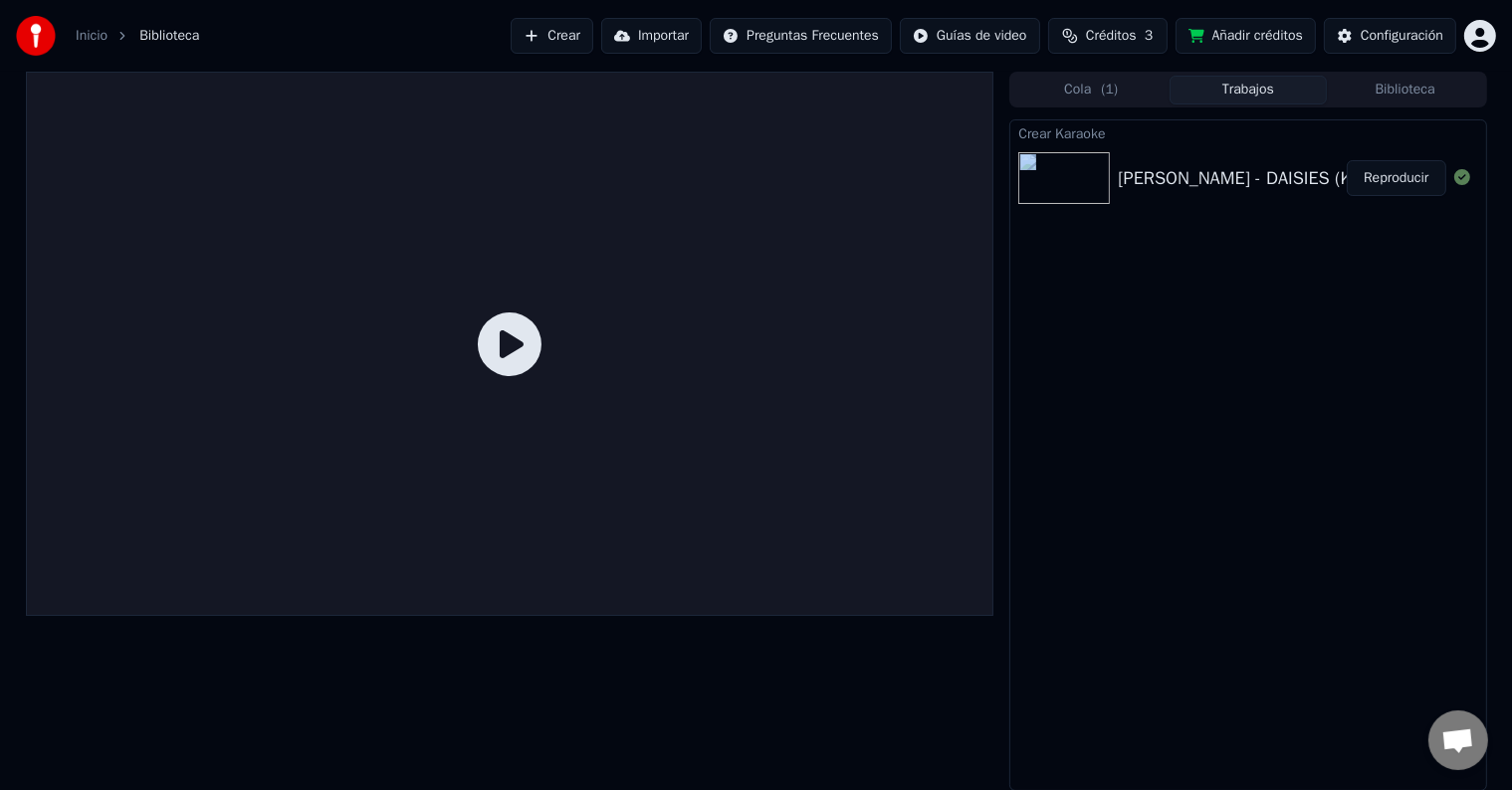 click at bounding box center [1068, 178] 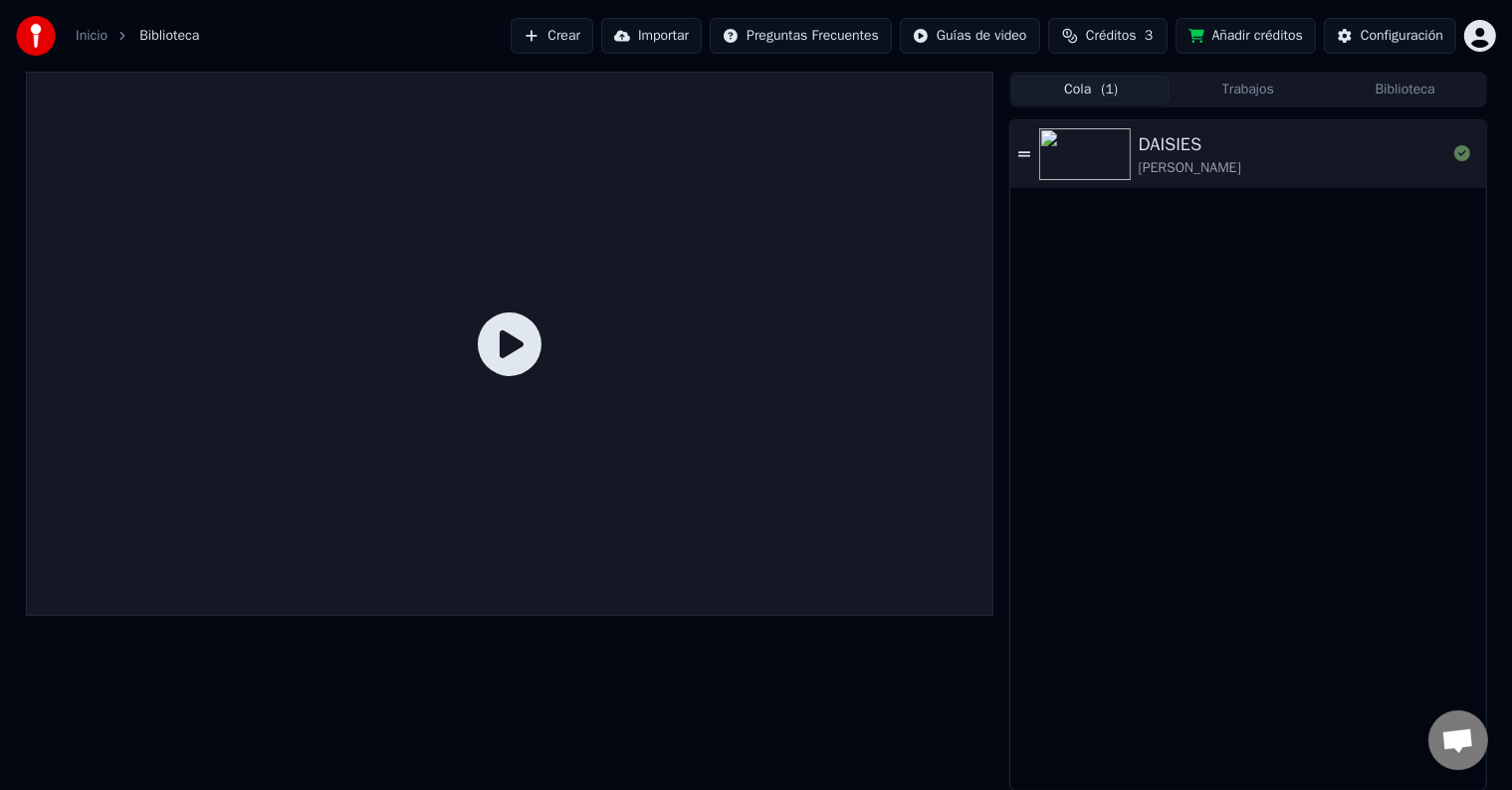 click on "Cola ( 1 )" at bounding box center (1091, 90) 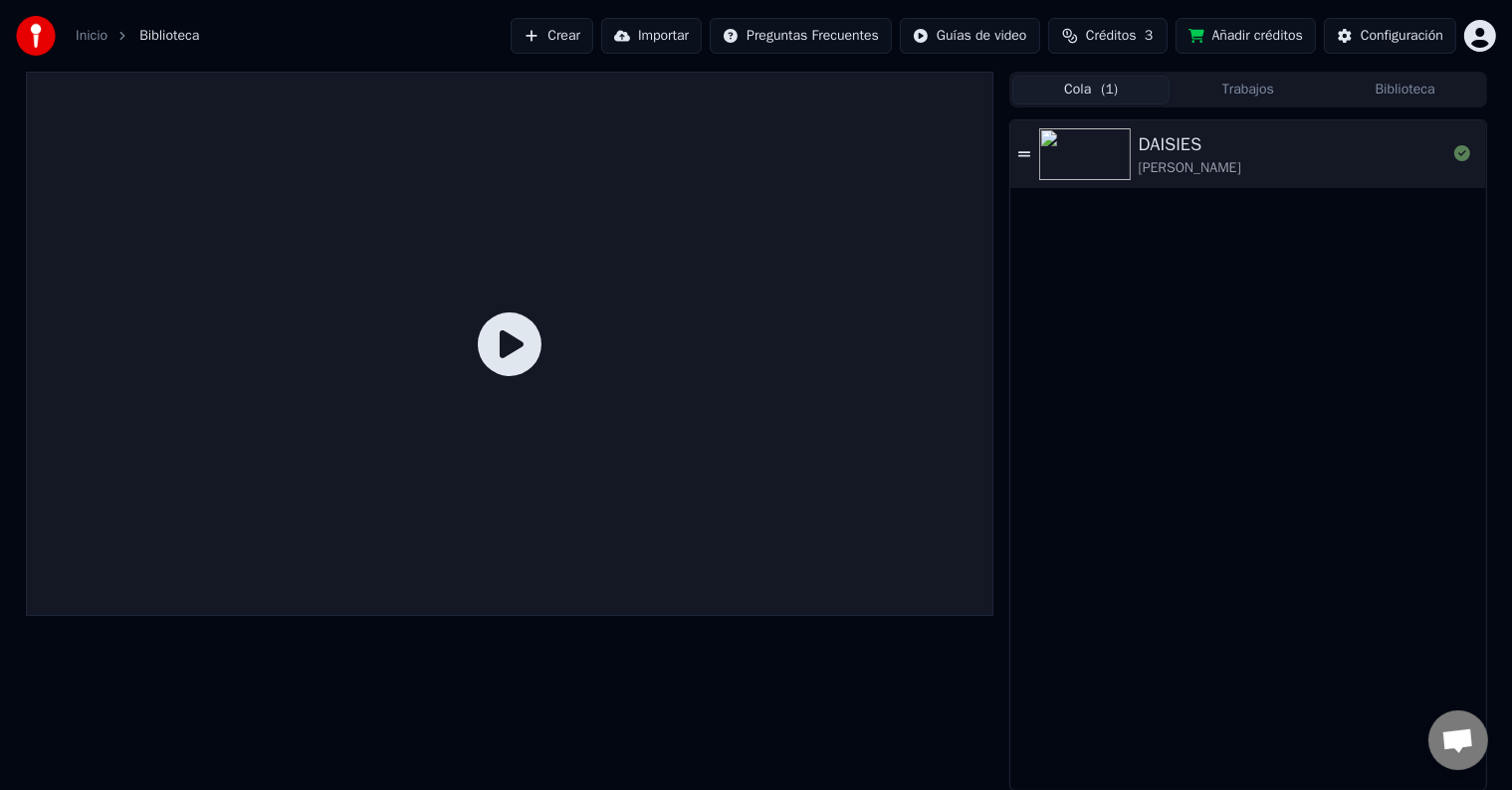 click on "Trabajos" at bounding box center (1248, 90) 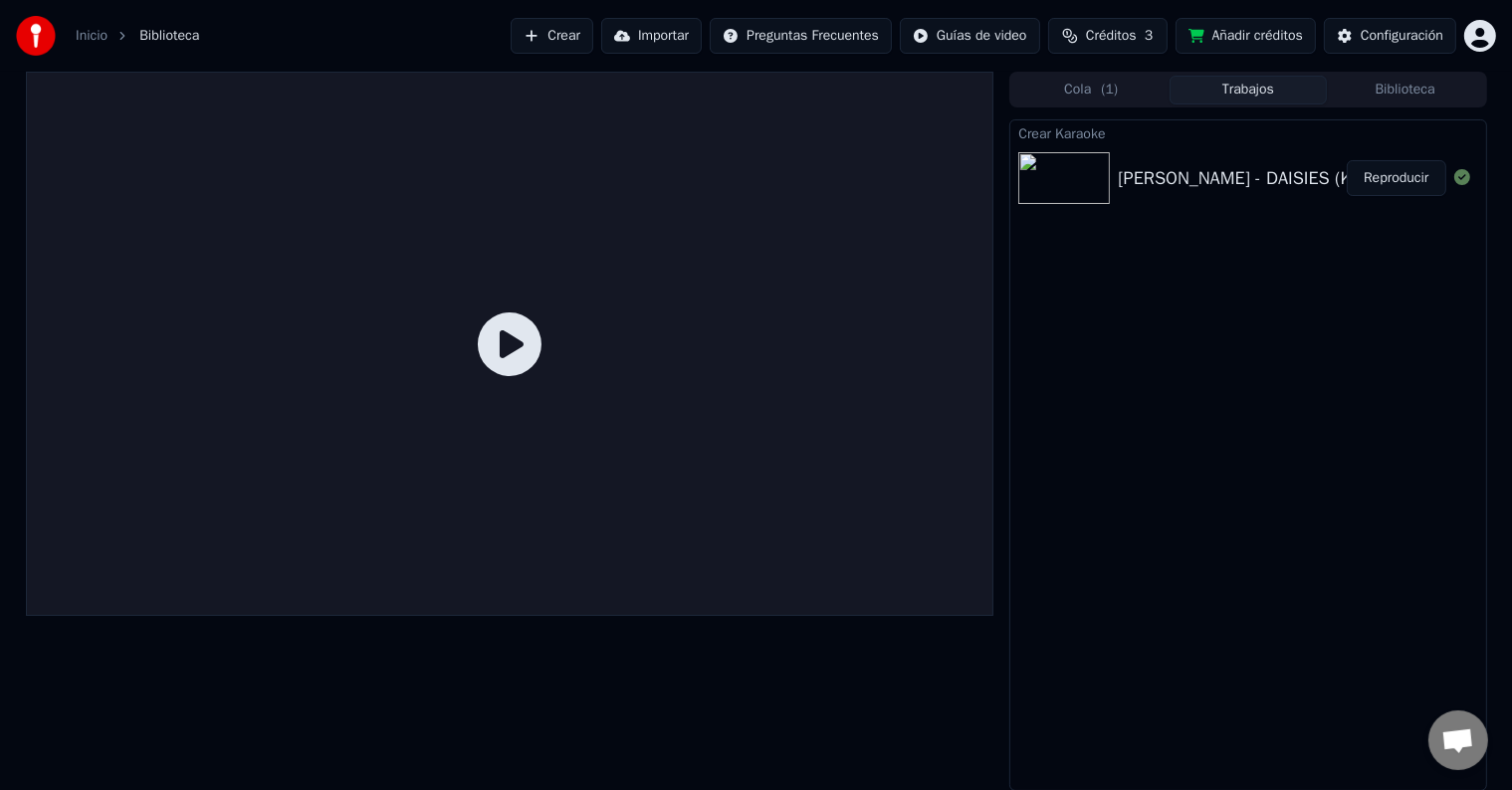 click on "Créditos" at bounding box center [1111, 36] 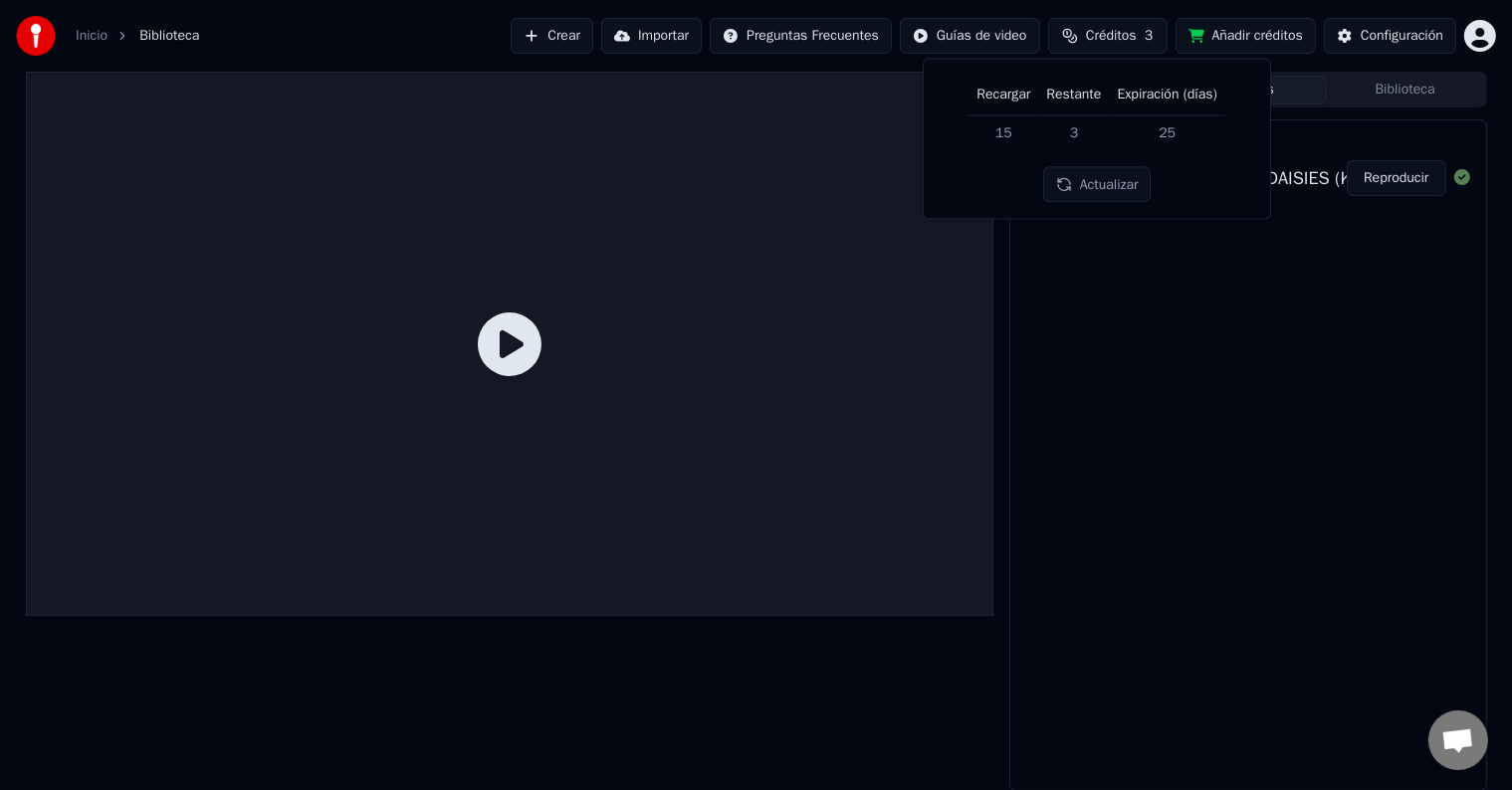 click on "Actualizar" at bounding box center [1097, 185] 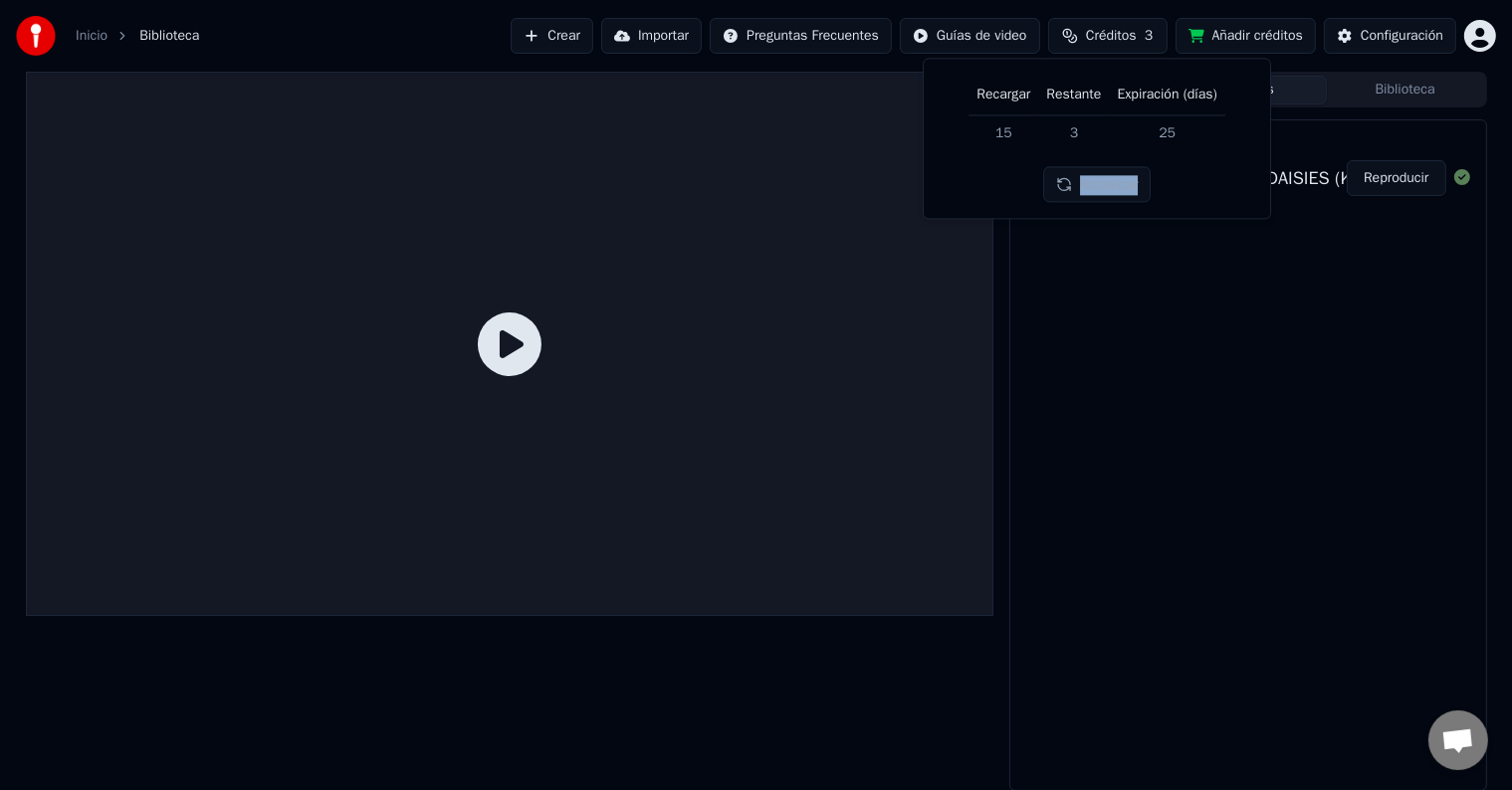 click on "Actualizar" at bounding box center [1097, 185] 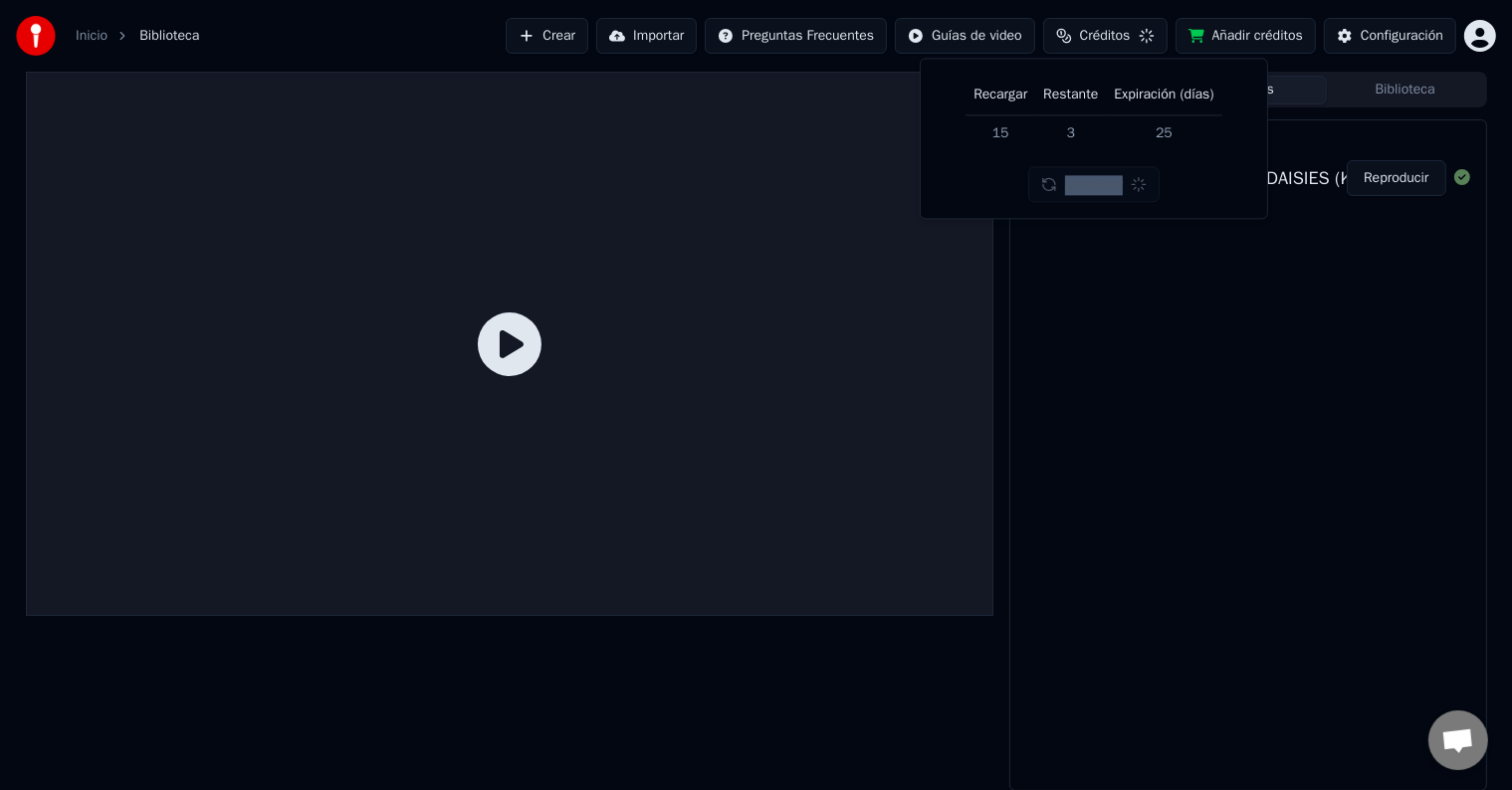 click on "Actualizar" at bounding box center (1094, 185) 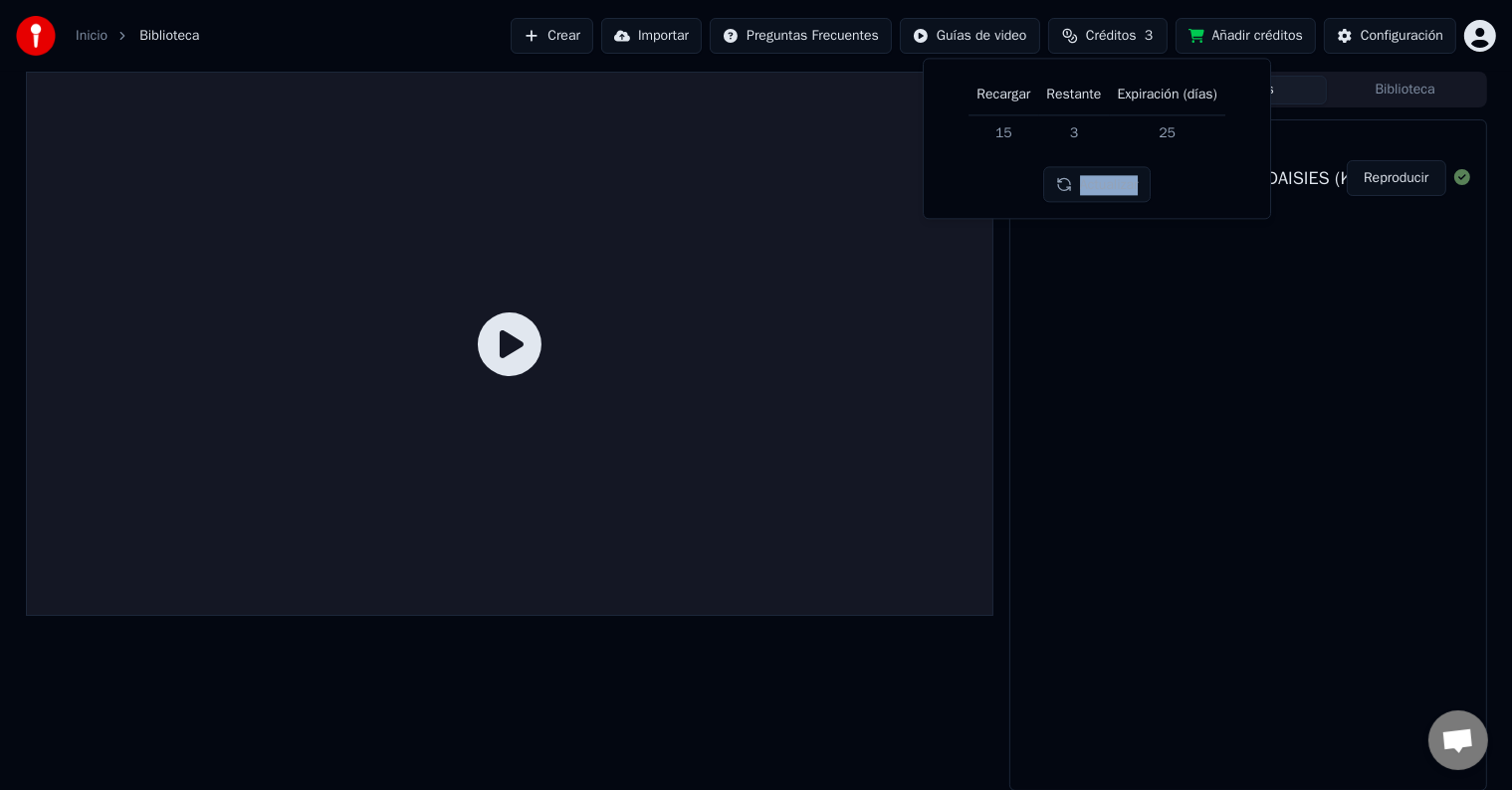 click on "Actualizar" at bounding box center (1097, 185) 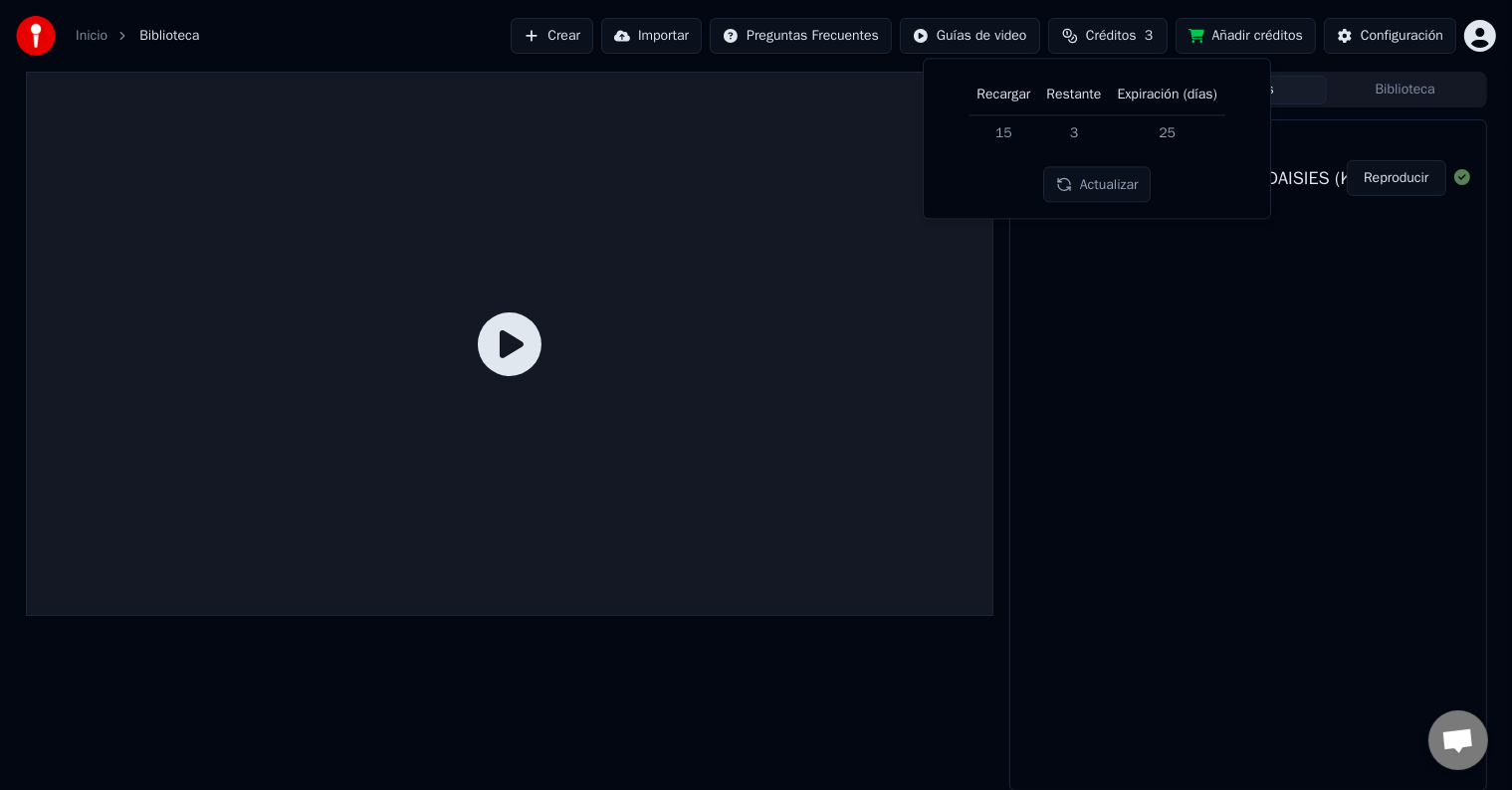 click on "Crear Karaoke [PERSON_NAME] - DAISIES (KARAOKE) Reproducir" at bounding box center (1247, 455) 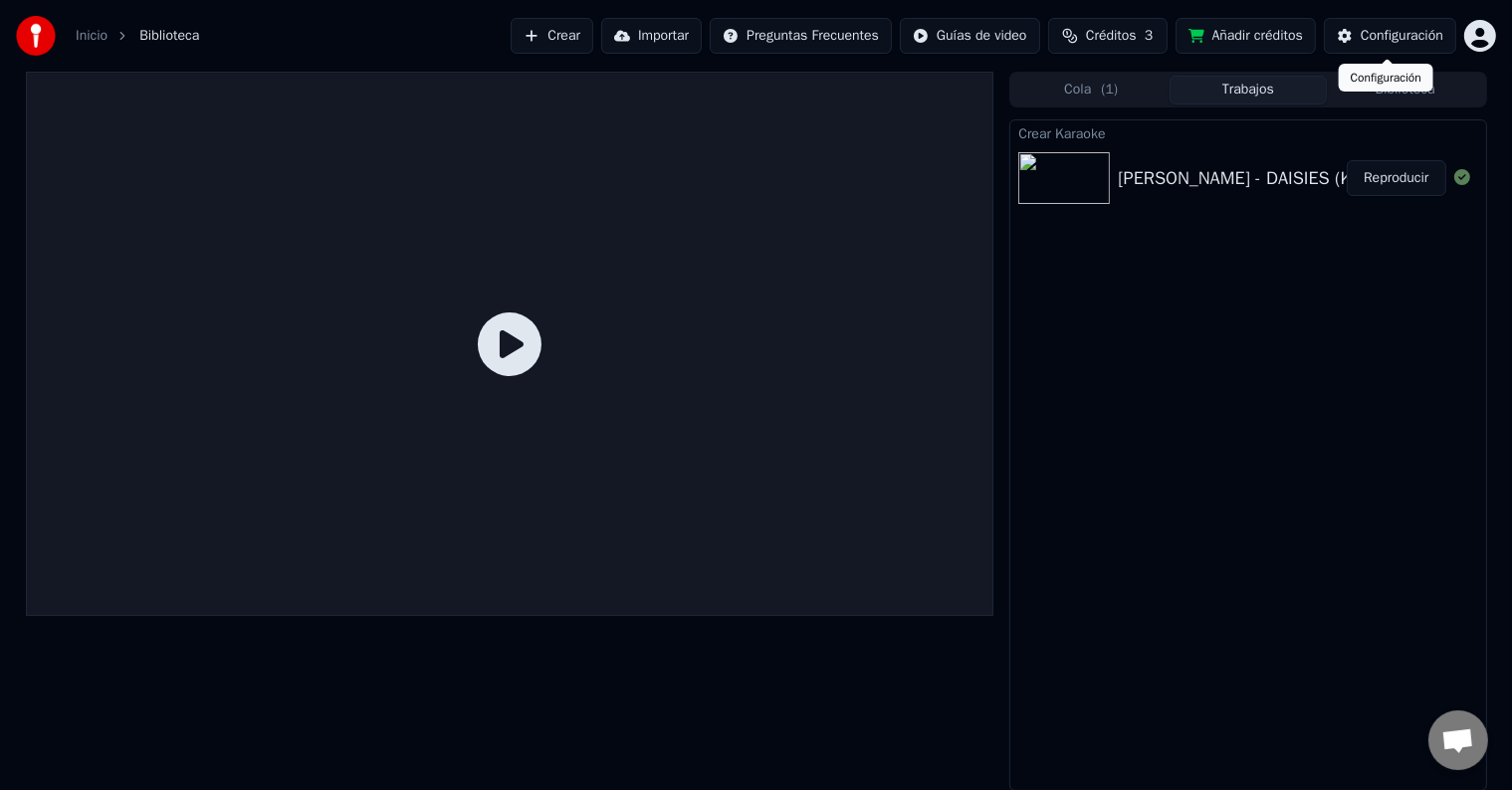 click on "Configuración" at bounding box center [1402, 36] 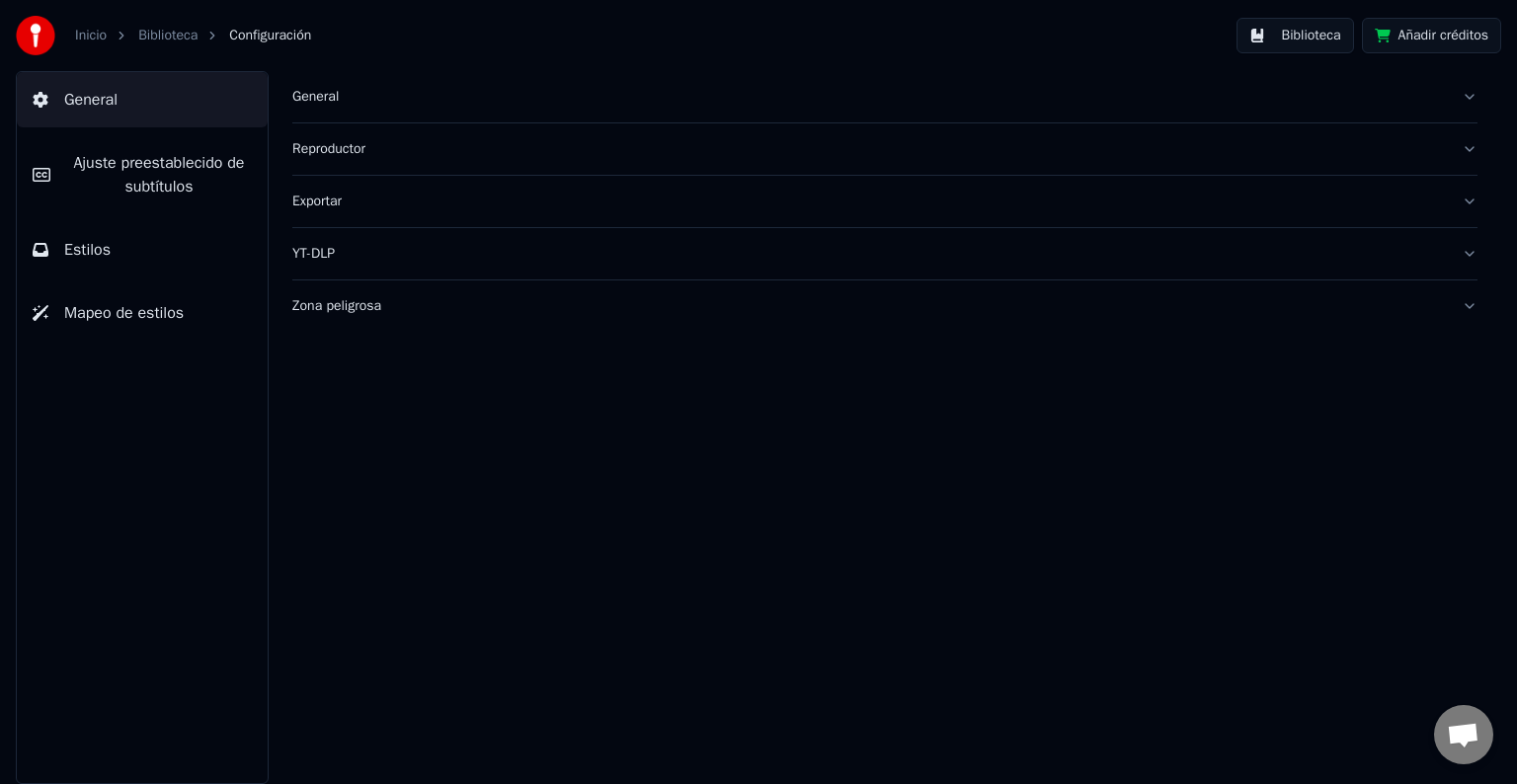 click on "Ajuste preestablecido de subtítulos" at bounding box center (159, 175) 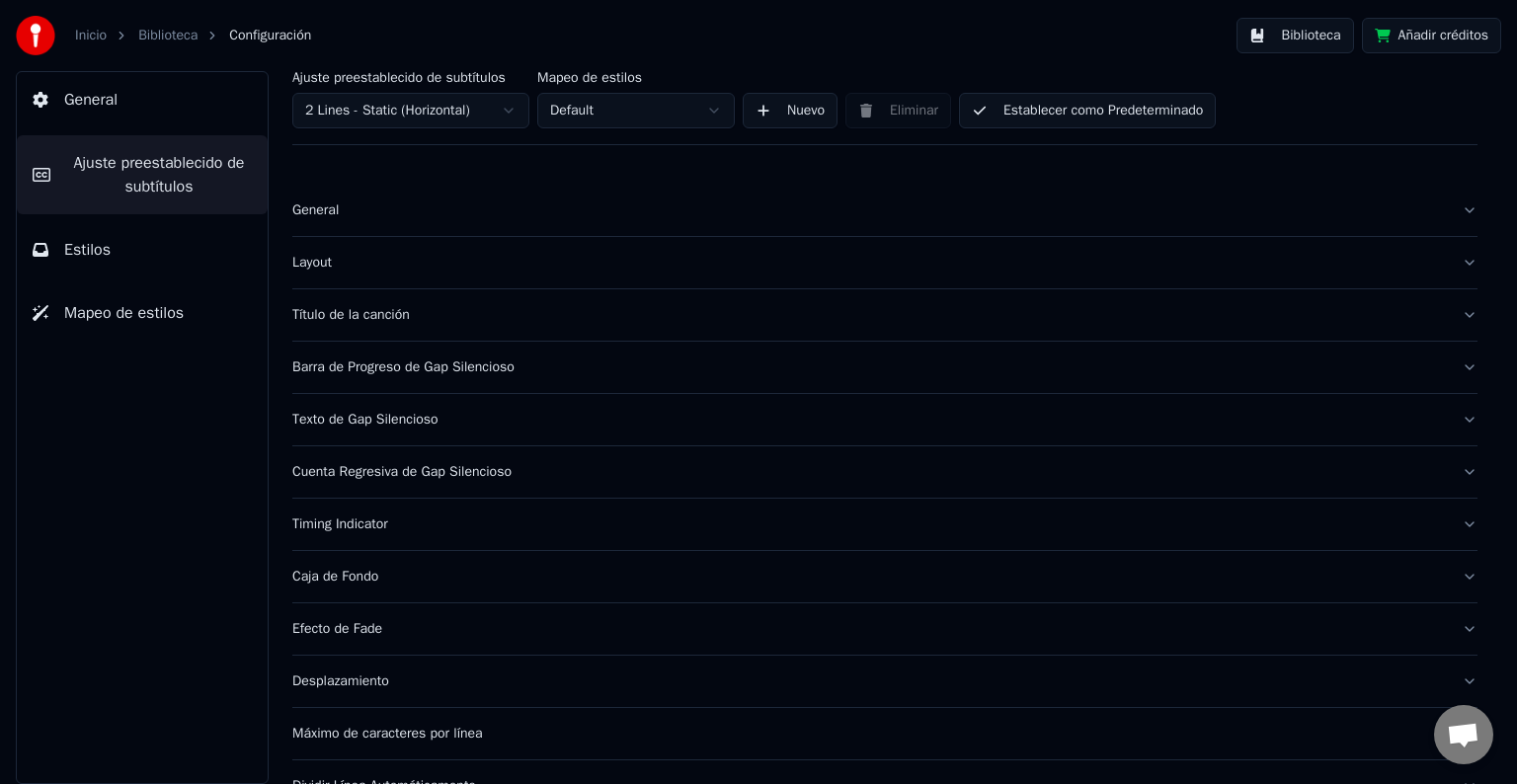 click on "Título de la canción" at bounding box center [869, 315] 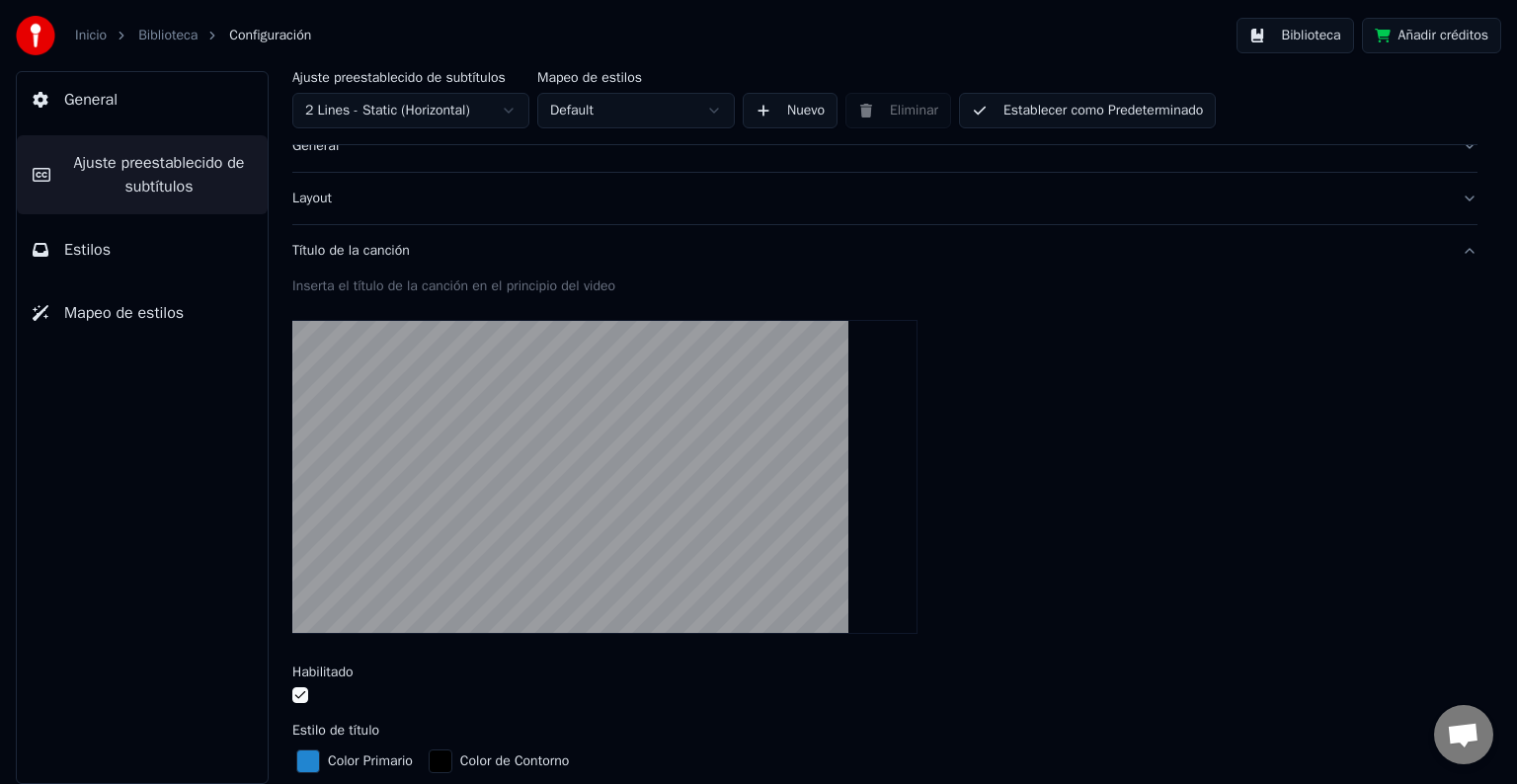 scroll, scrollTop: 99, scrollLeft: 0, axis: vertical 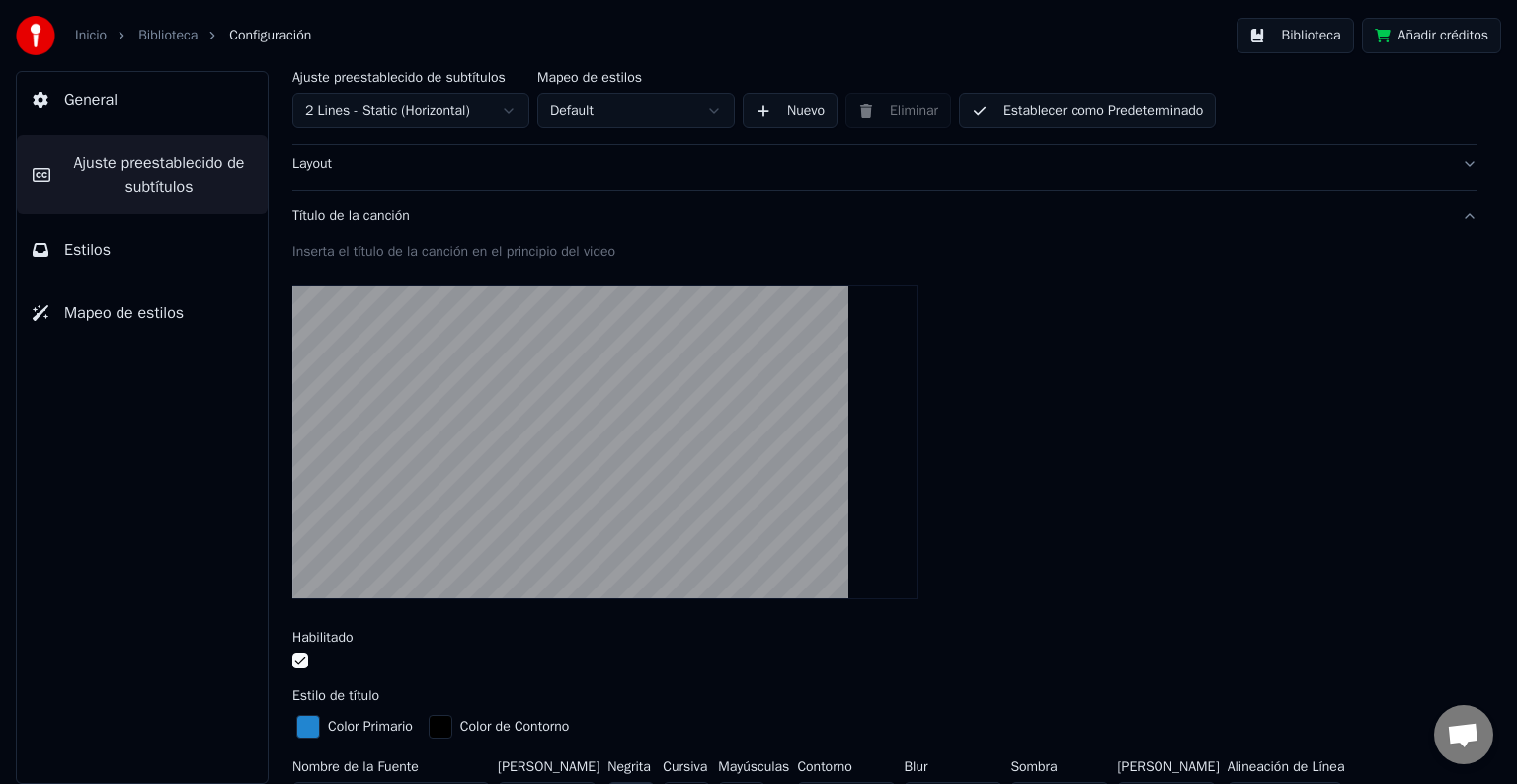 click on "Título de la canción" at bounding box center (869, 216) 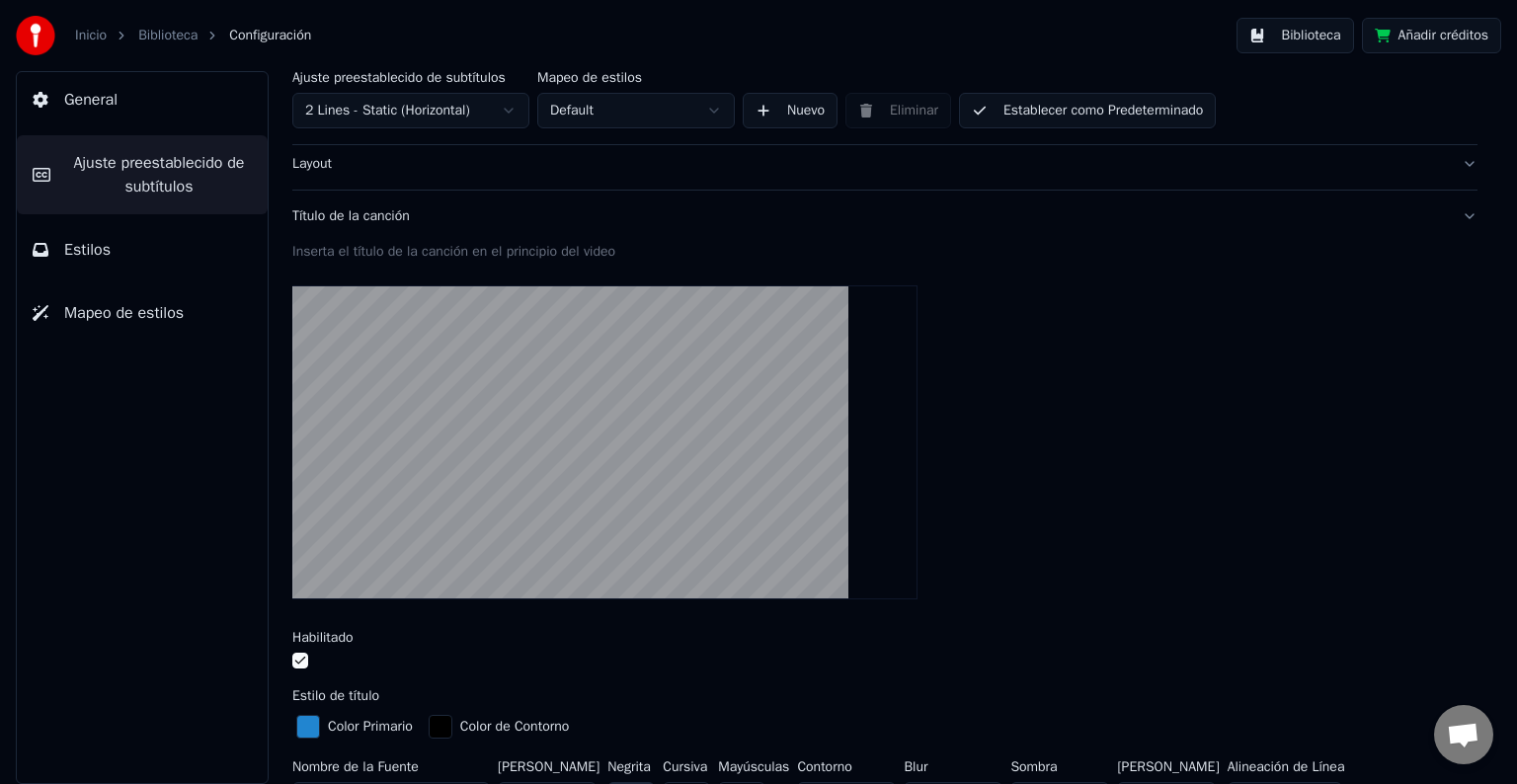 scroll, scrollTop: 93, scrollLeft: 0, axis: vertical 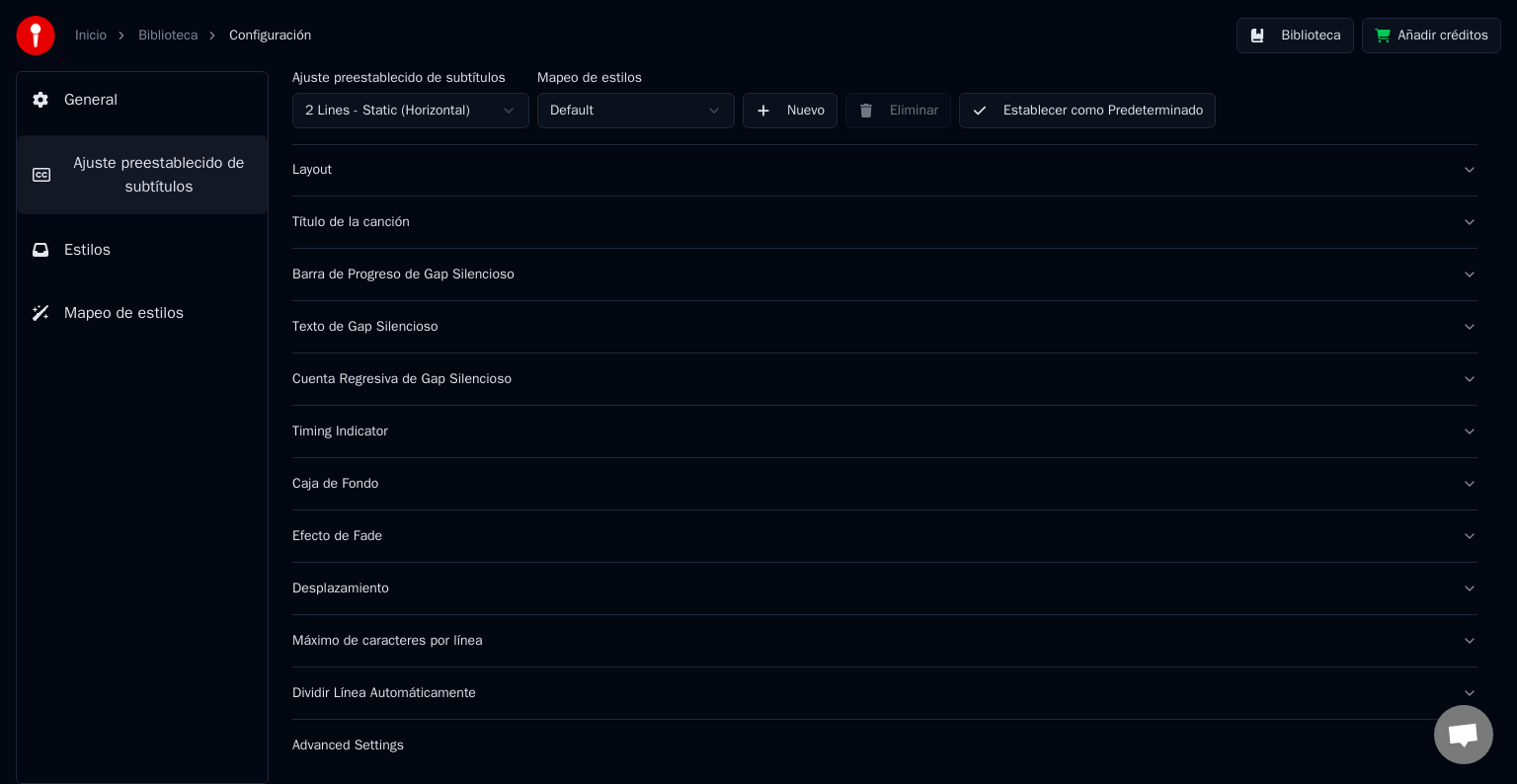 click on "Cuenta Regresiva de Gap Silencioso" at bounding box center (869, 379) 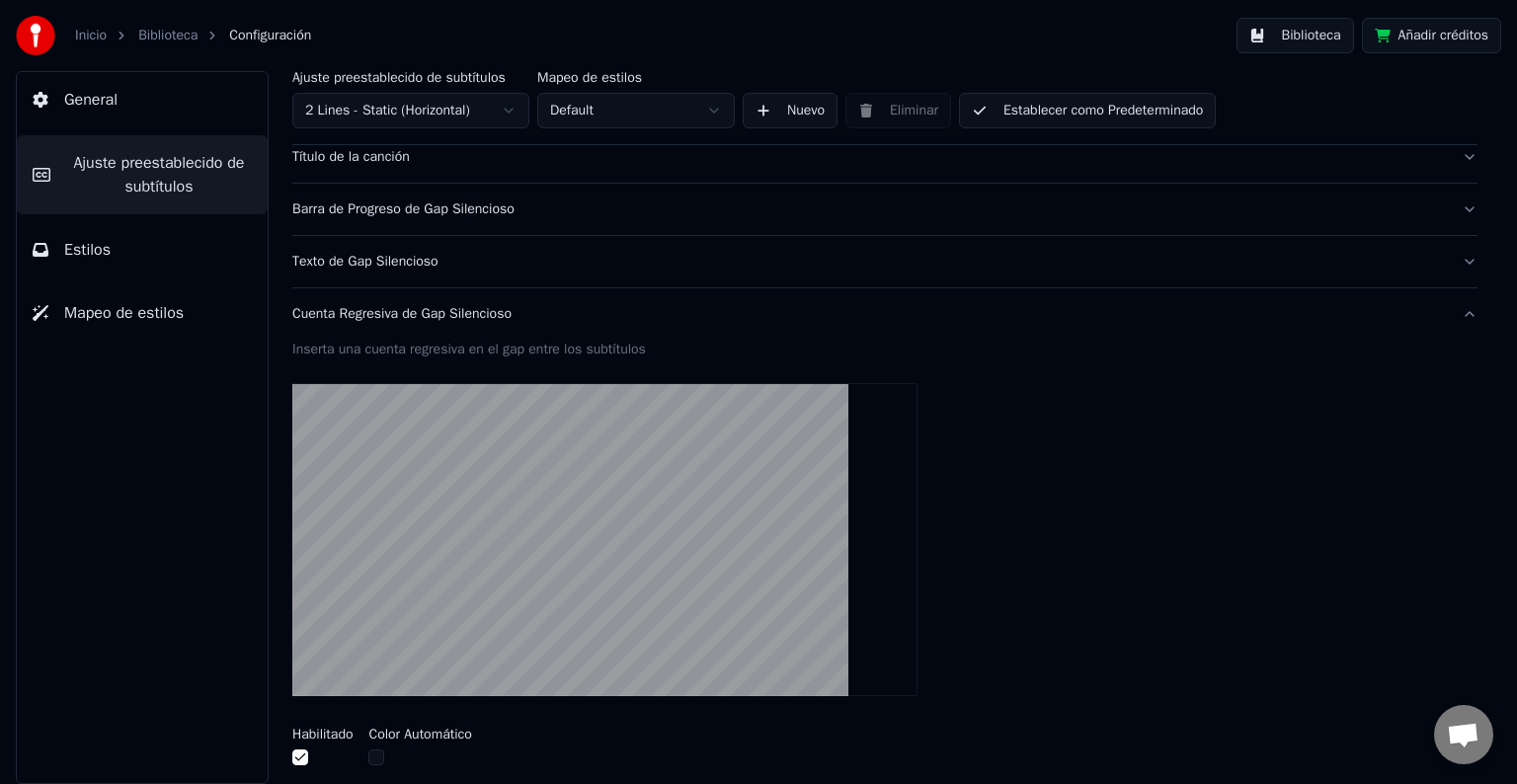 scroll, scrollTop: 192, scrollLeft: 0, axis: vertical 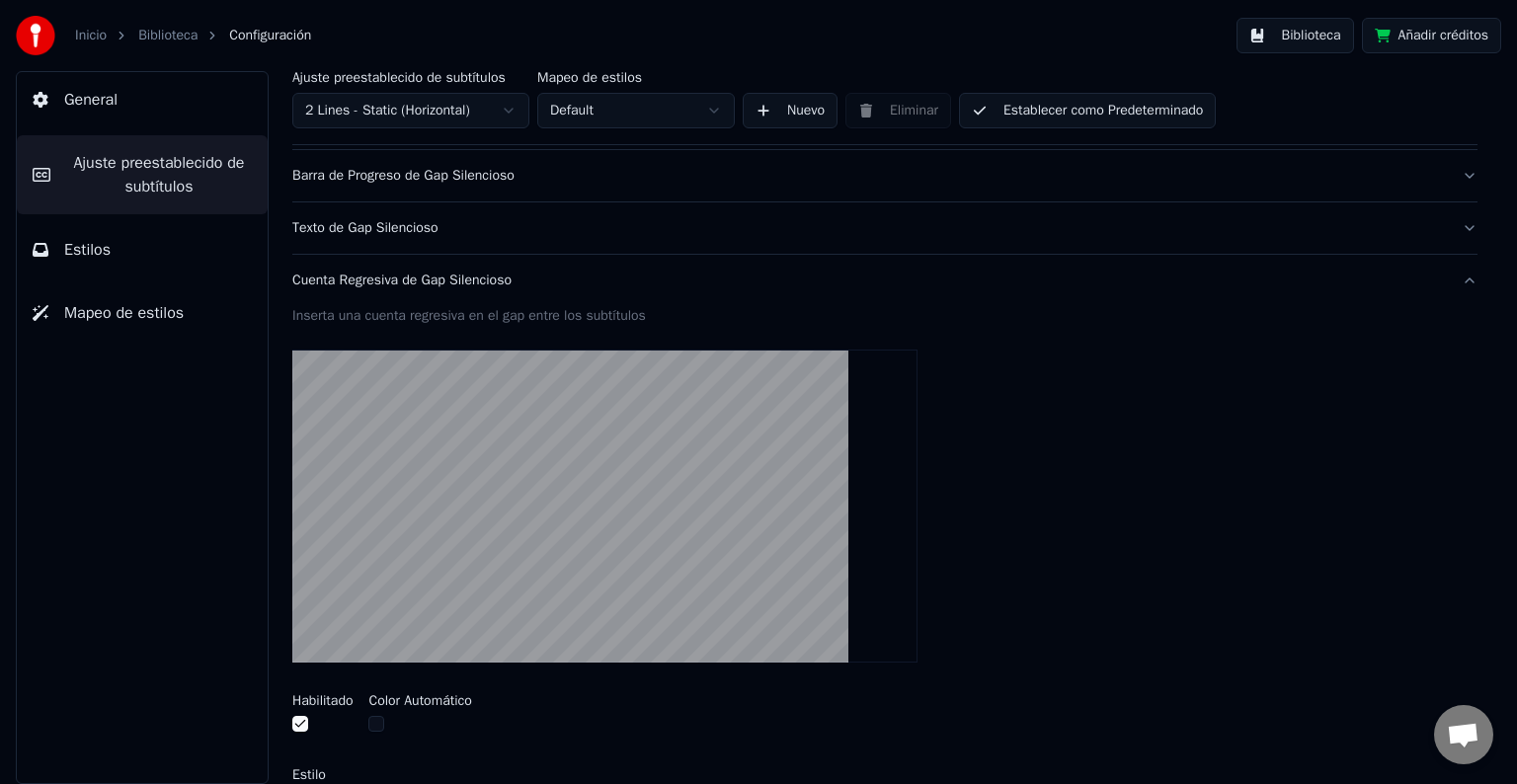 click on "Cuenta Regresiva de Gap Silencioso" at bounding box center [869, 280] 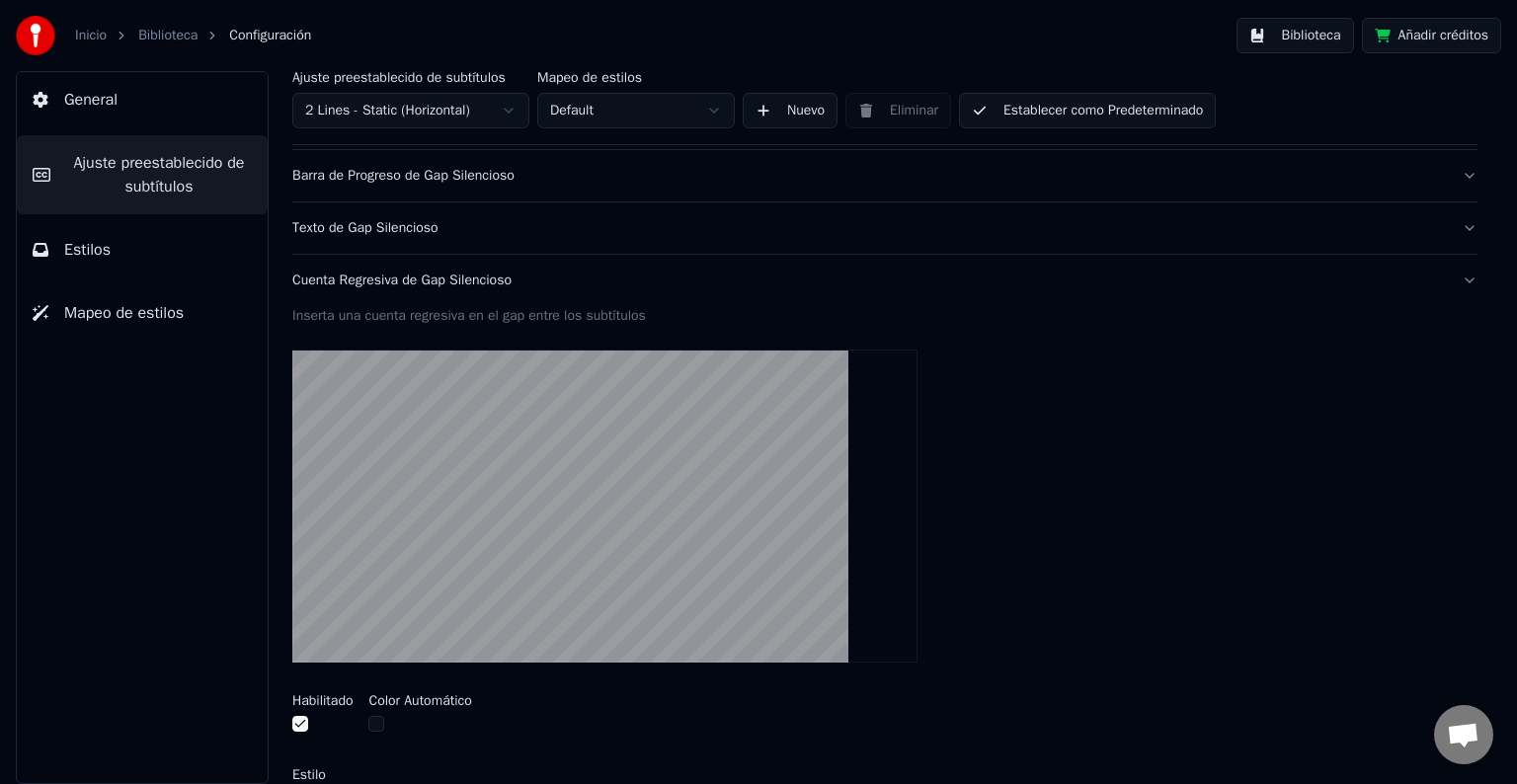 scroll, scrollTop: 93, scrollLeft: 0, axis: vertical 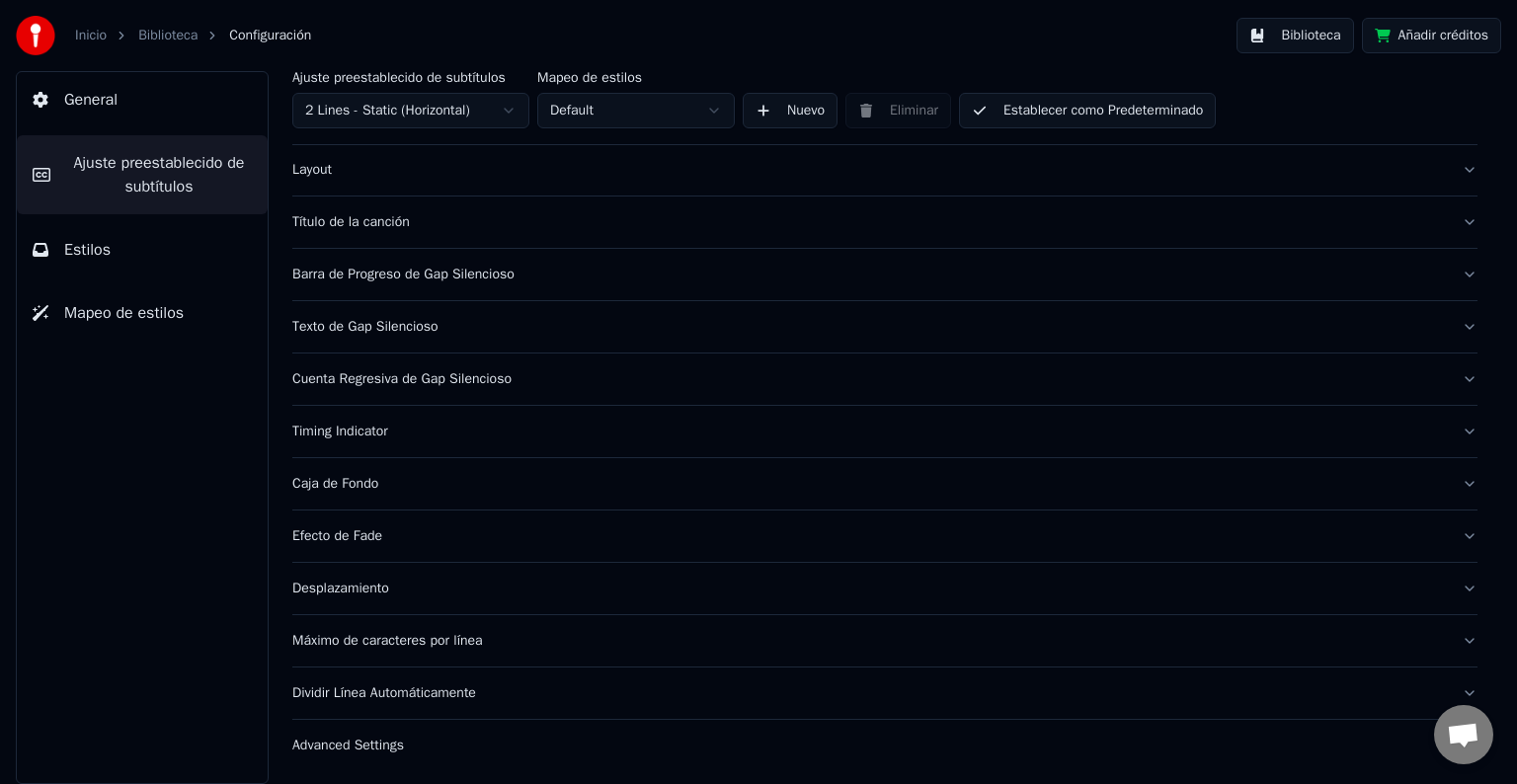 click on "Máximo de caracteres por línea" at bounding box center (885, 641) 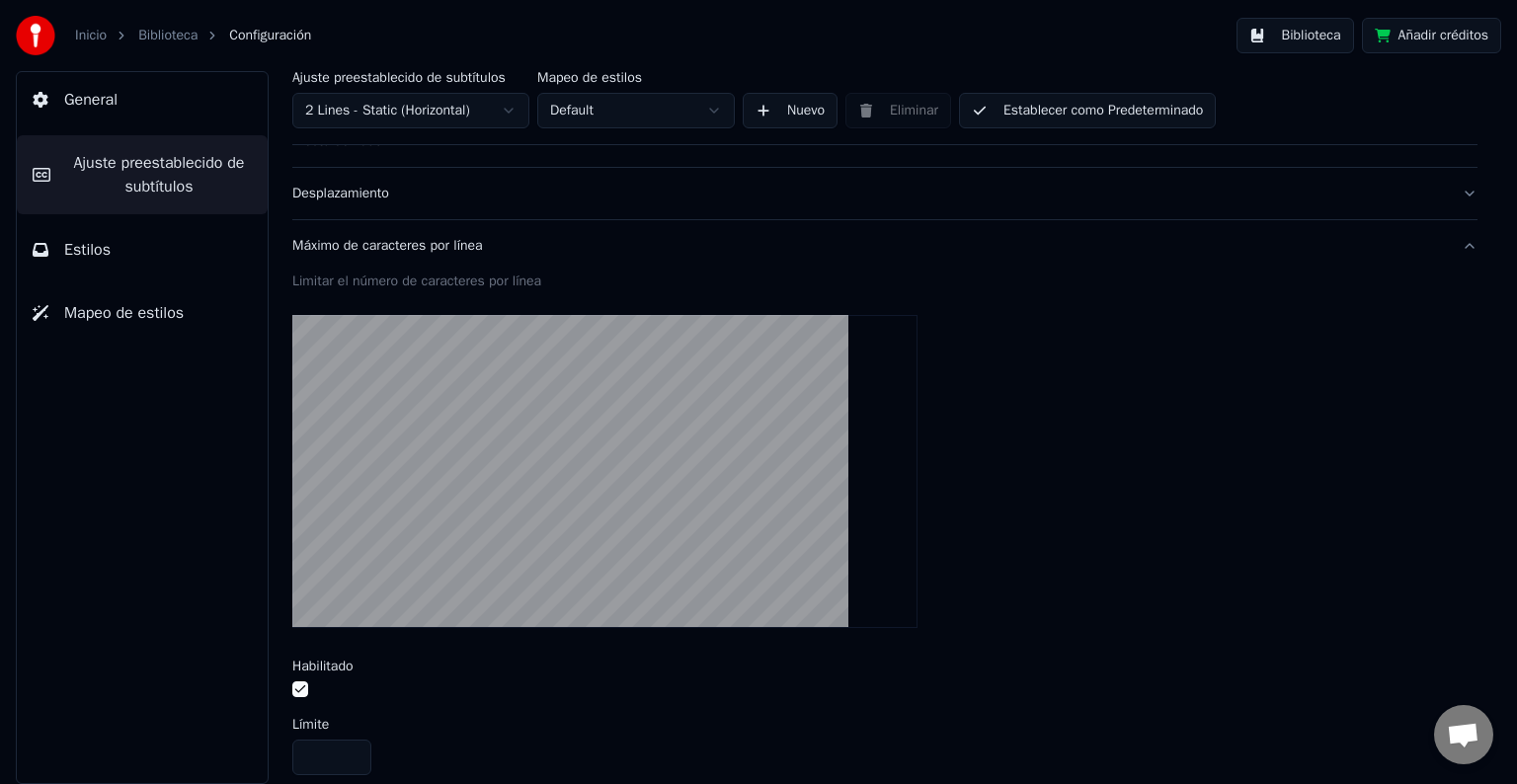 scroll, scrollTop: 587, scrollLeft: 0, axis: vertical 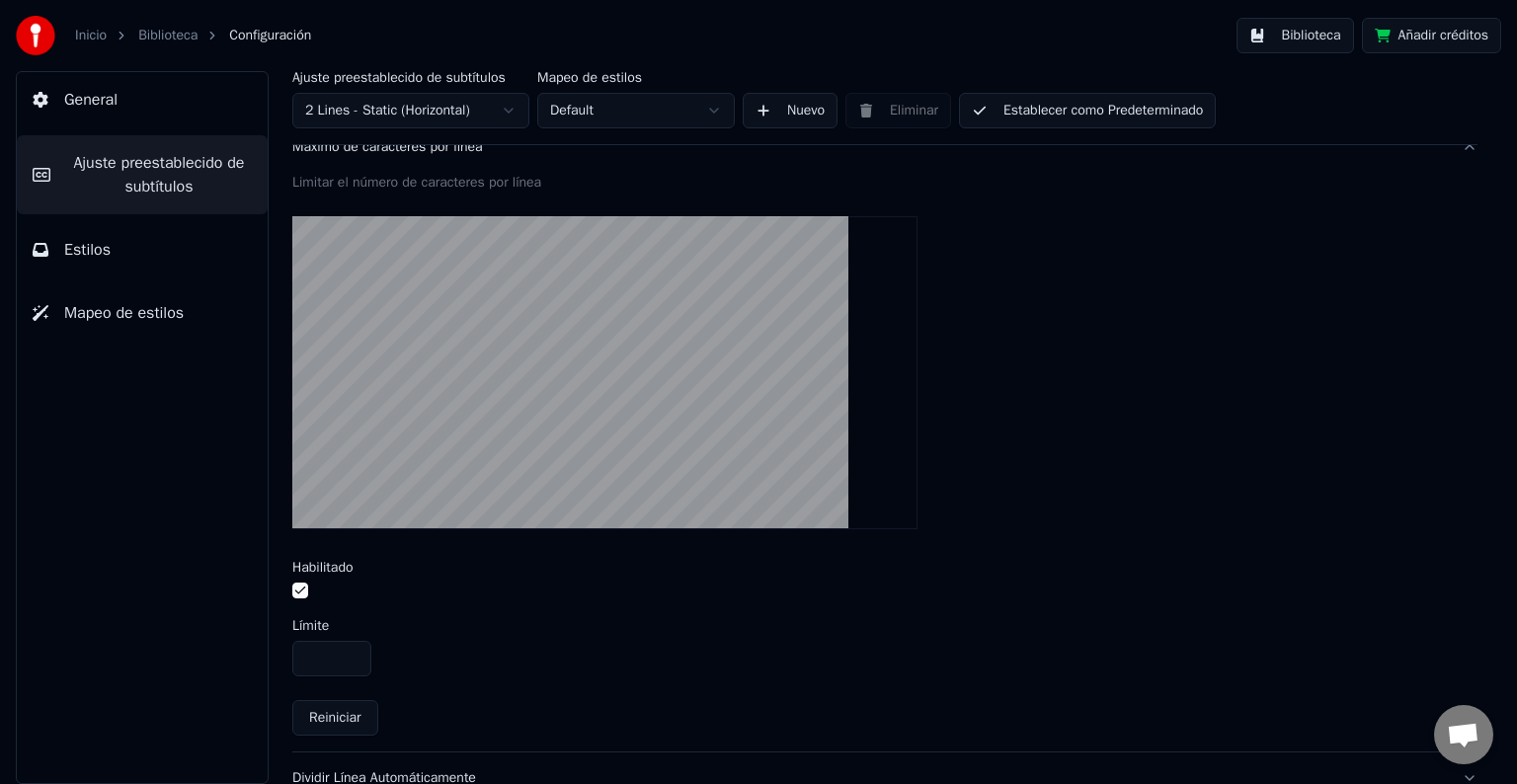 drag, startPoint x: 321, startPoint y: 664, endPoint x: 279, endPoint y: 651, distance: 43.965896 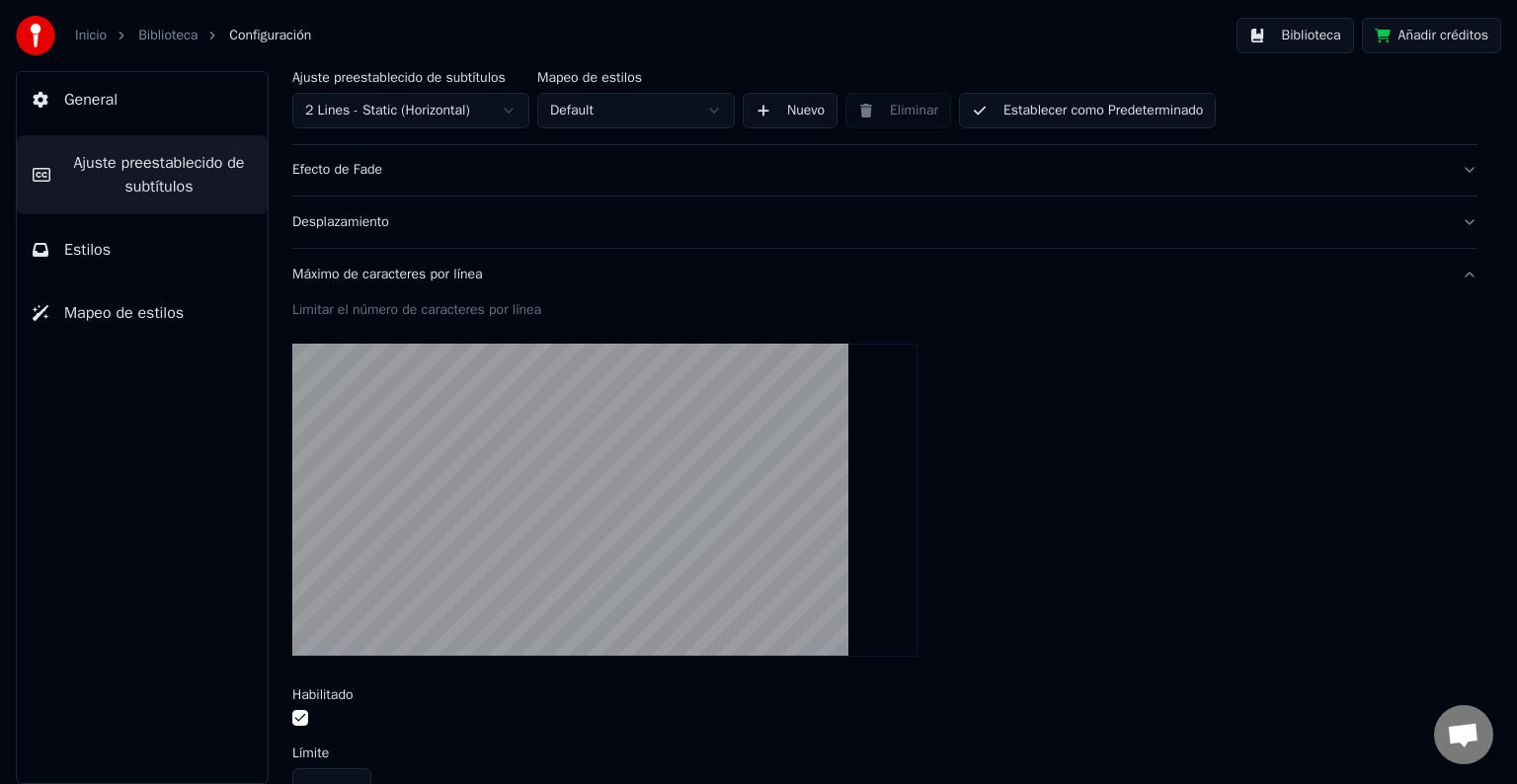 scroll, scrollTop: 671, scrollLeft: 0, axis: vertical 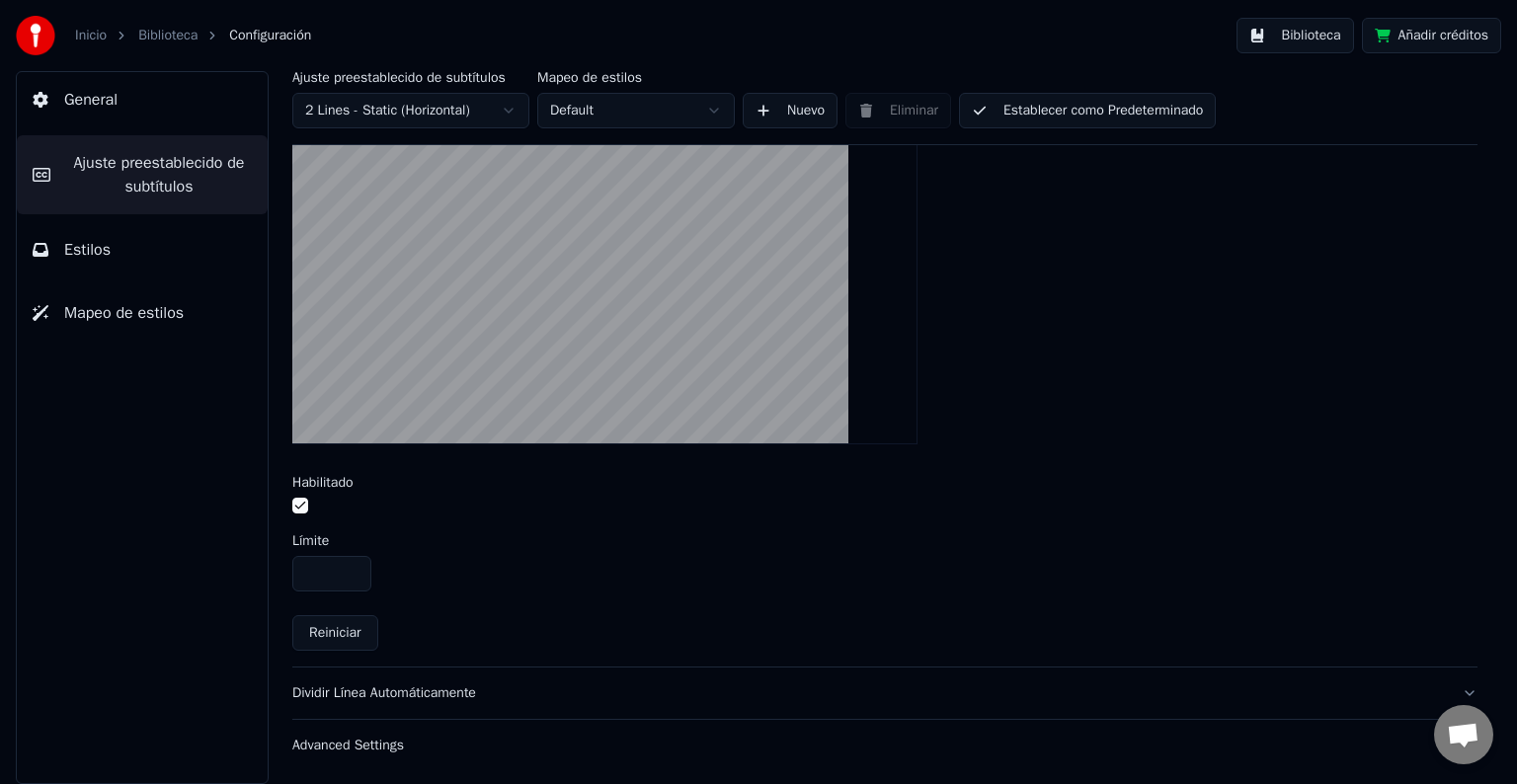type on "**" 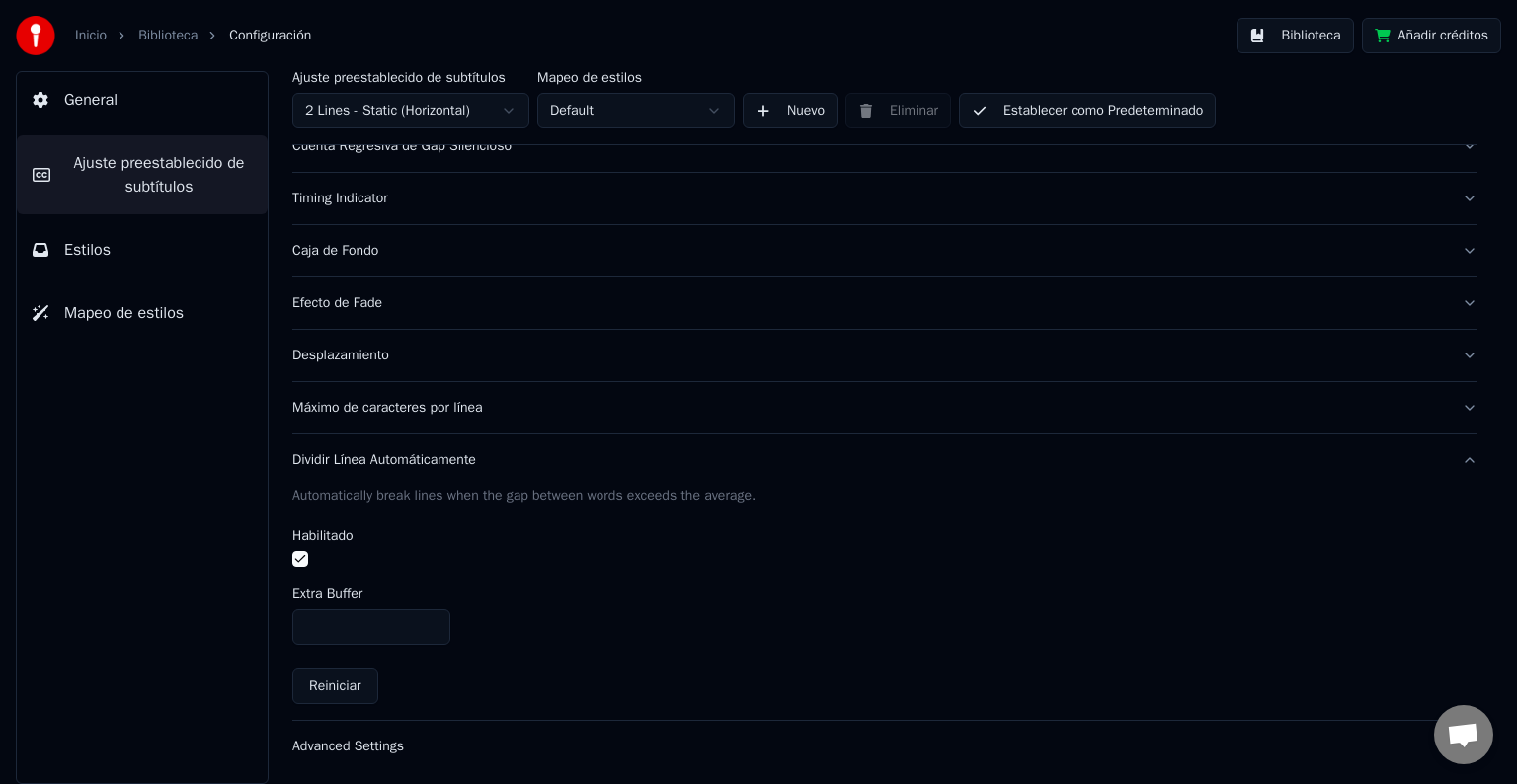 scroll, scrollTop: 326, scrollLeft: 0, axis: vertical 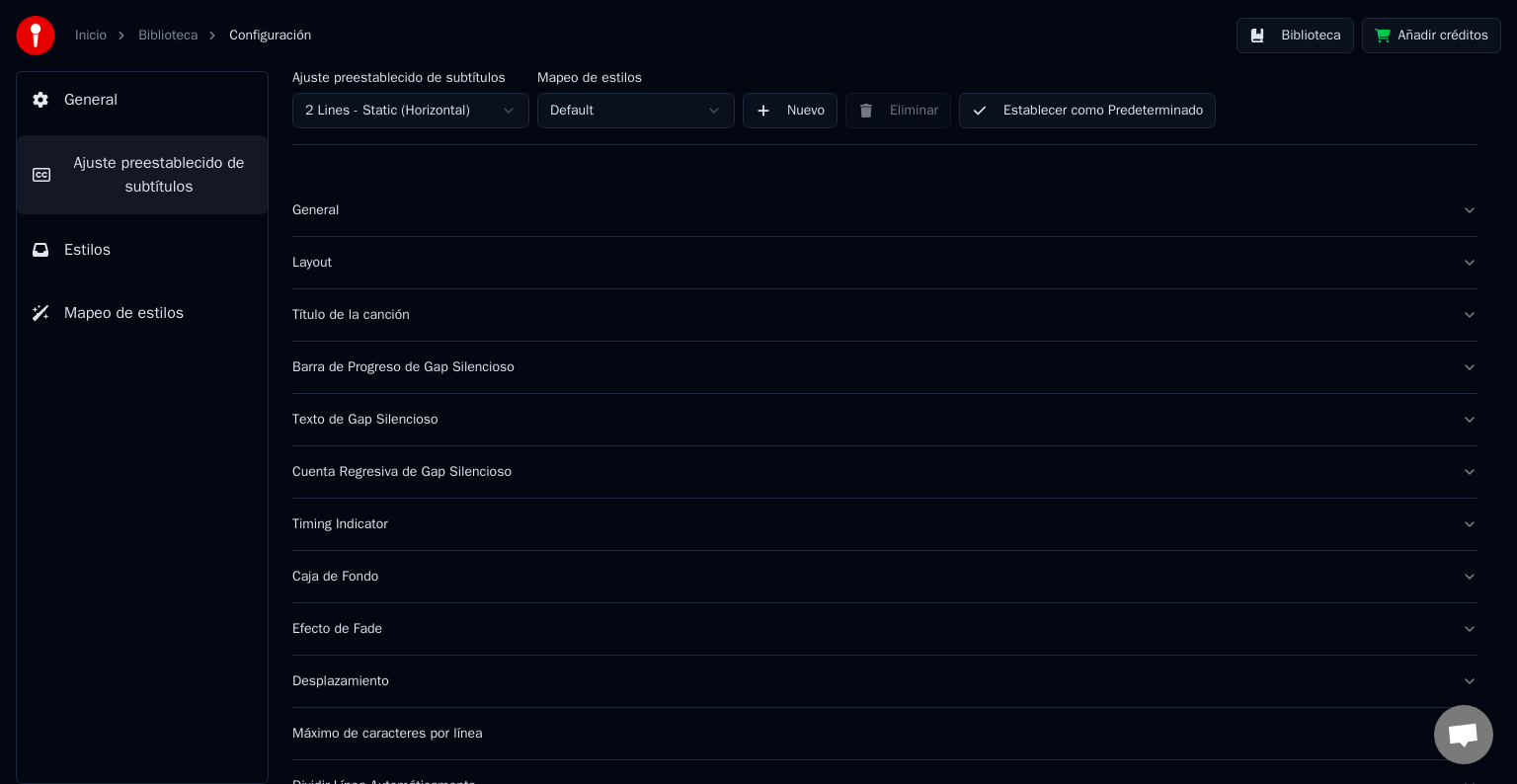 click on "General" at bounding box center (91, 100) 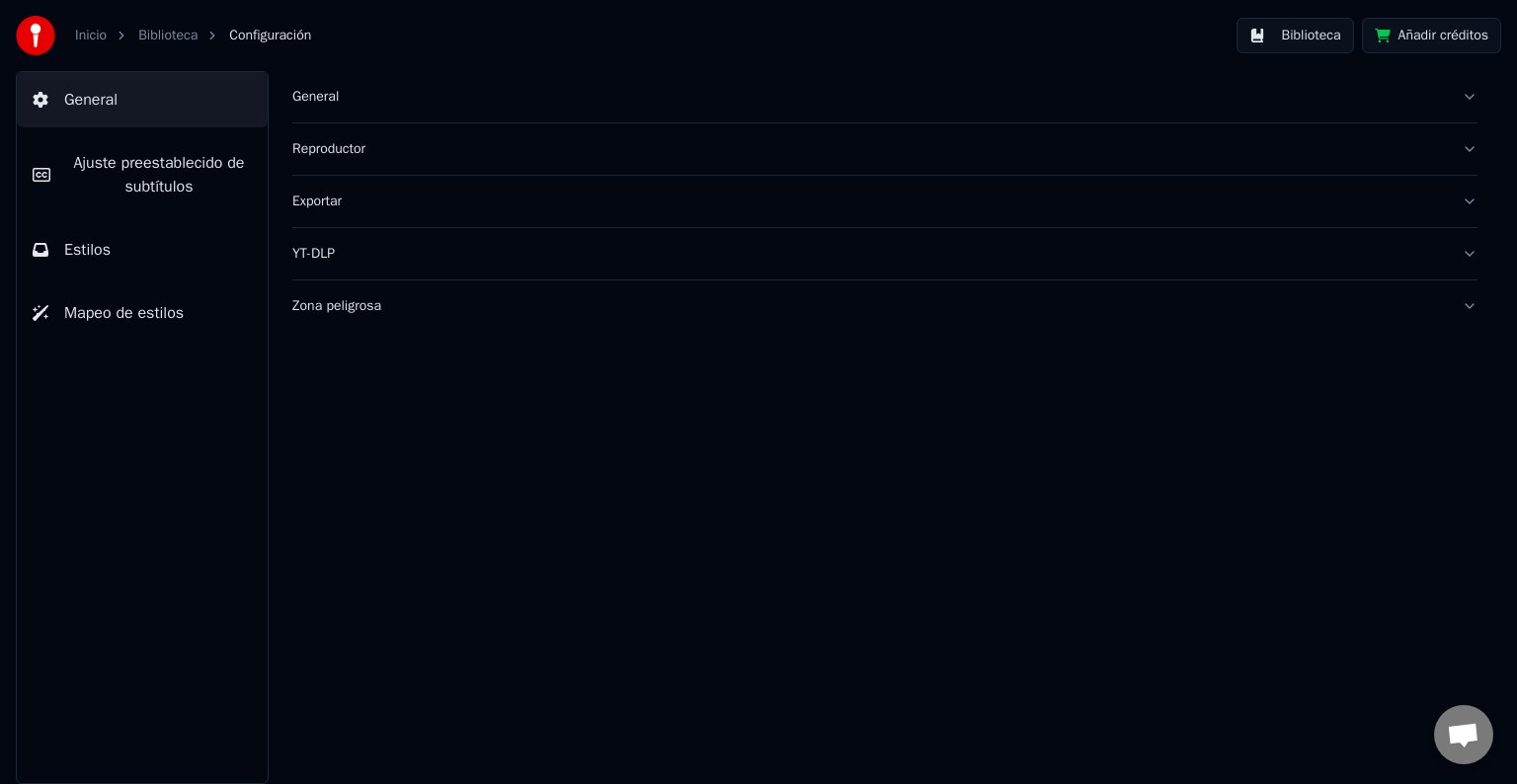 click on "Biblioteca" at bounding box center [168, 36] 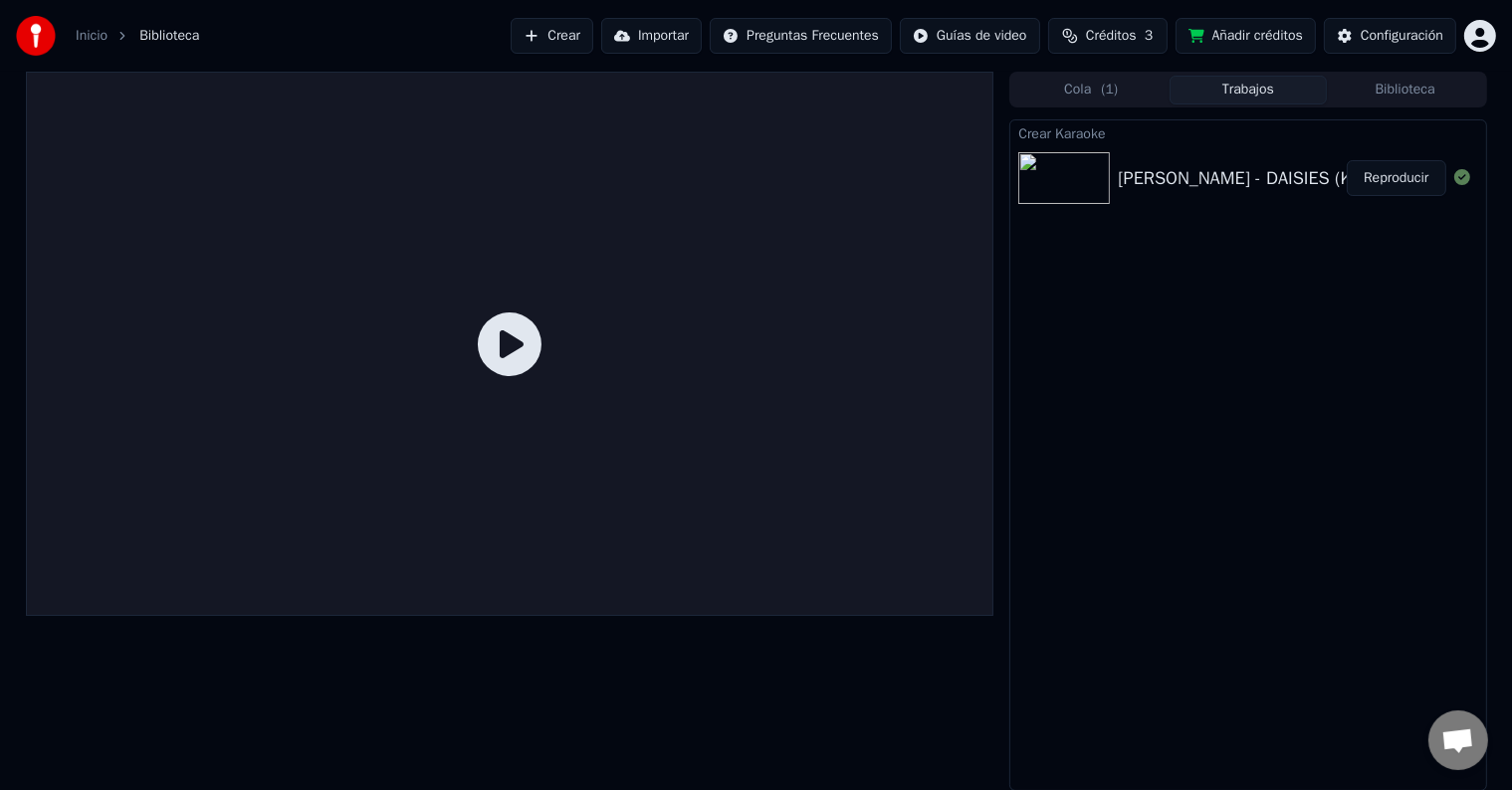 click on "[PERSON_NAME] - DAISIES (KARAOKE)" at bounding box center [1269, 178] 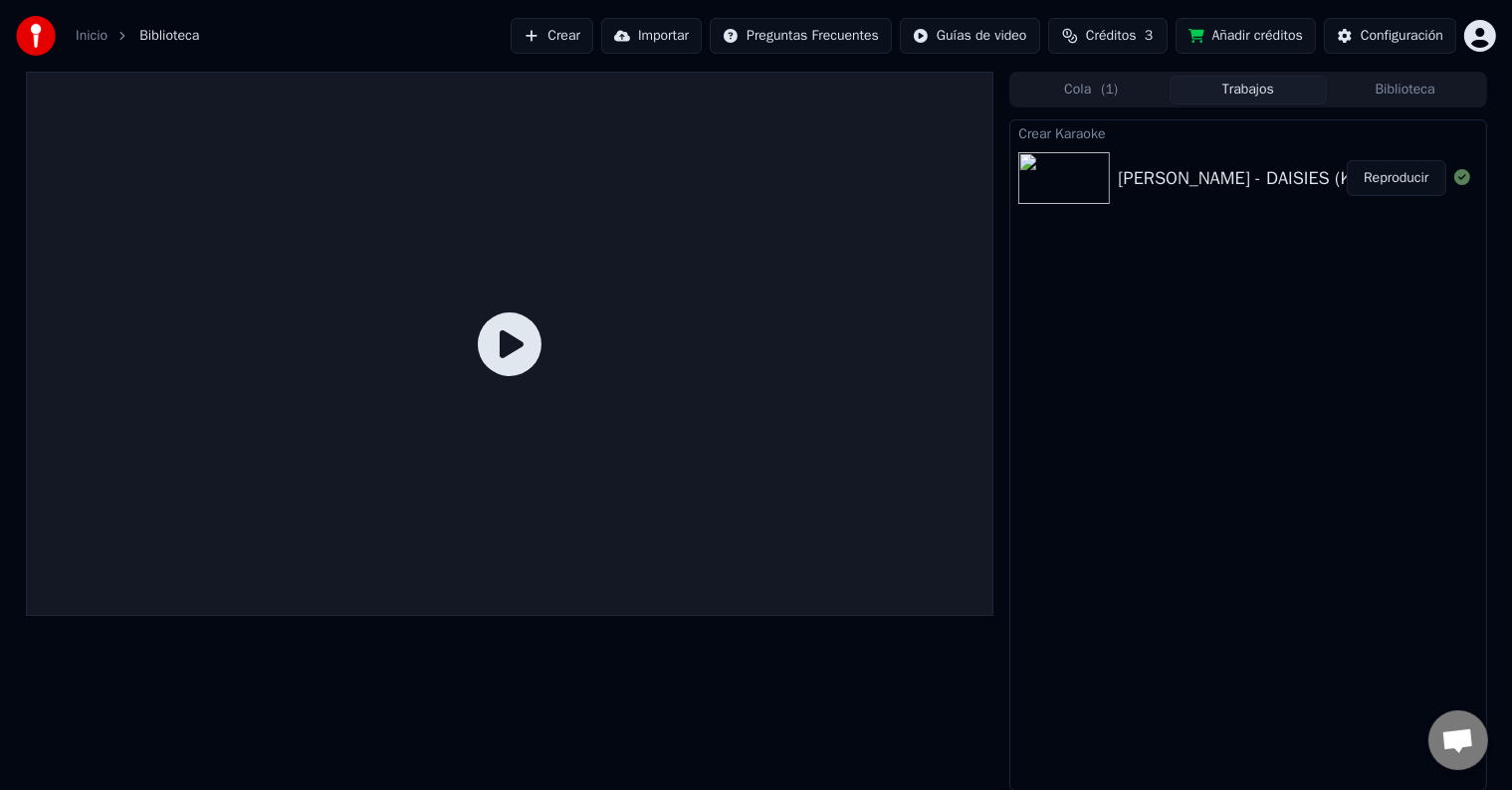 click 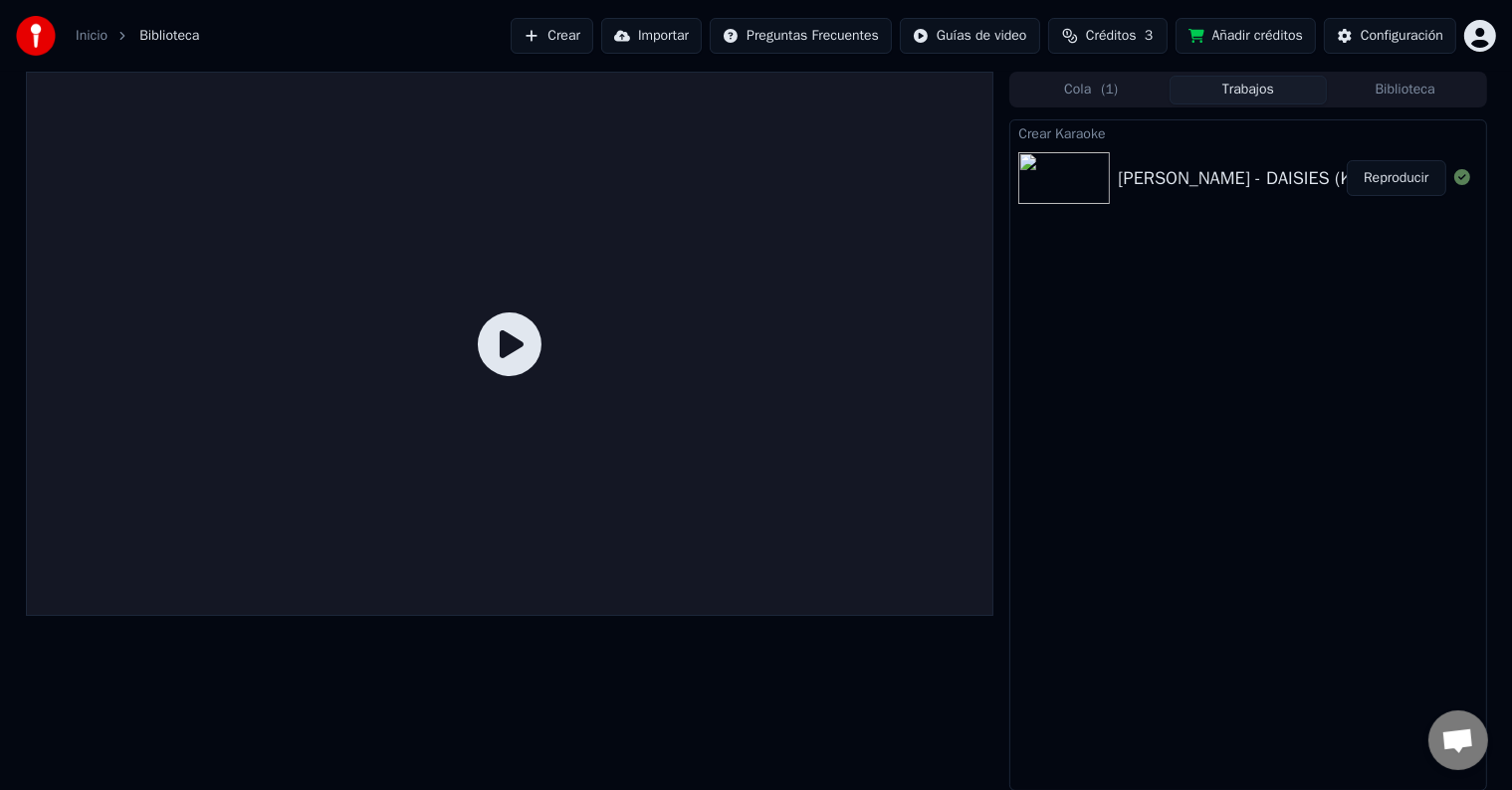 click on "[PERSON_NAME] - DAISIES (KARAOKE)" at bounding box center [1269, 178] 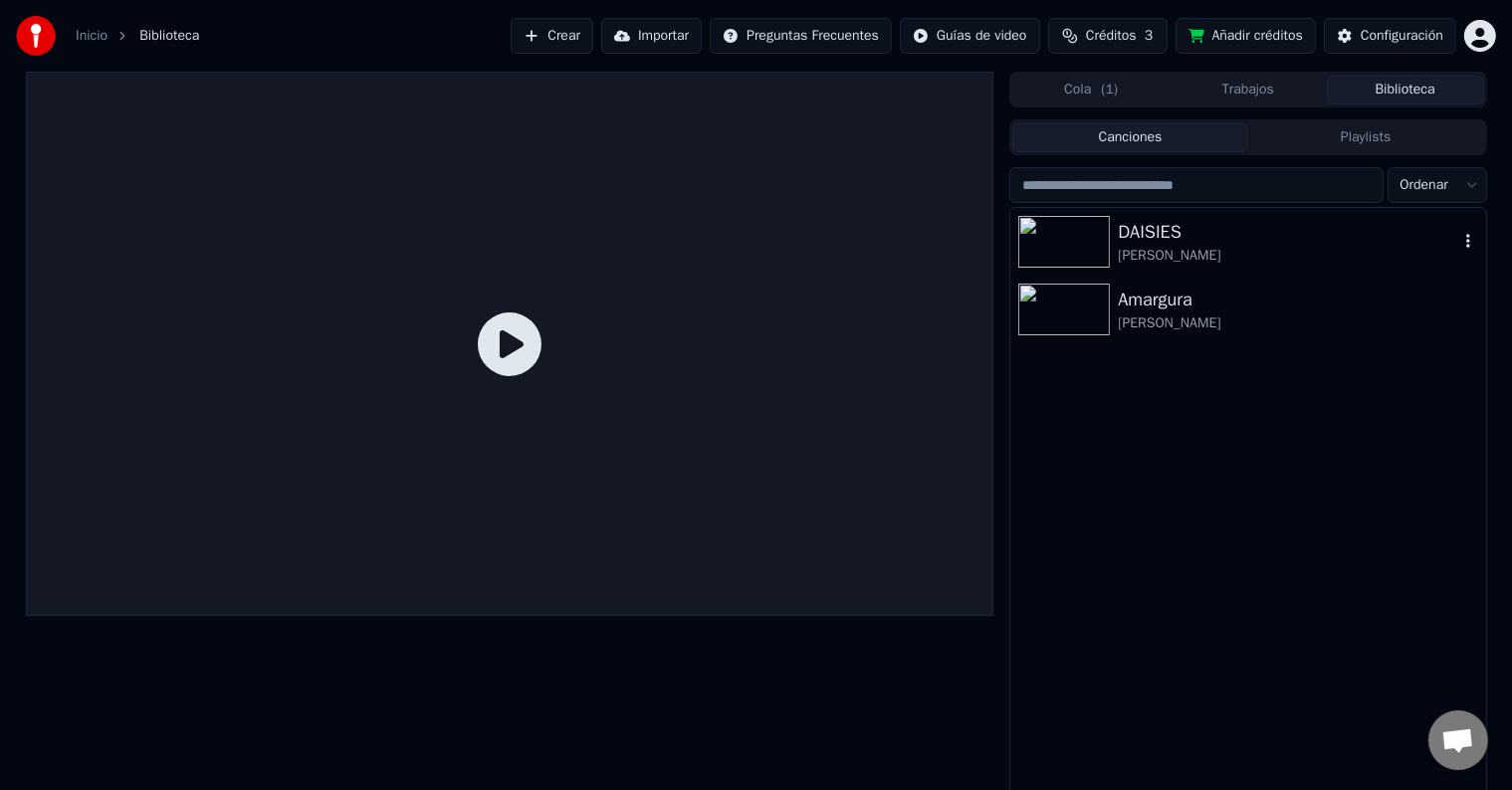 click on "DAISIES" at bounding box center (1287, 232) 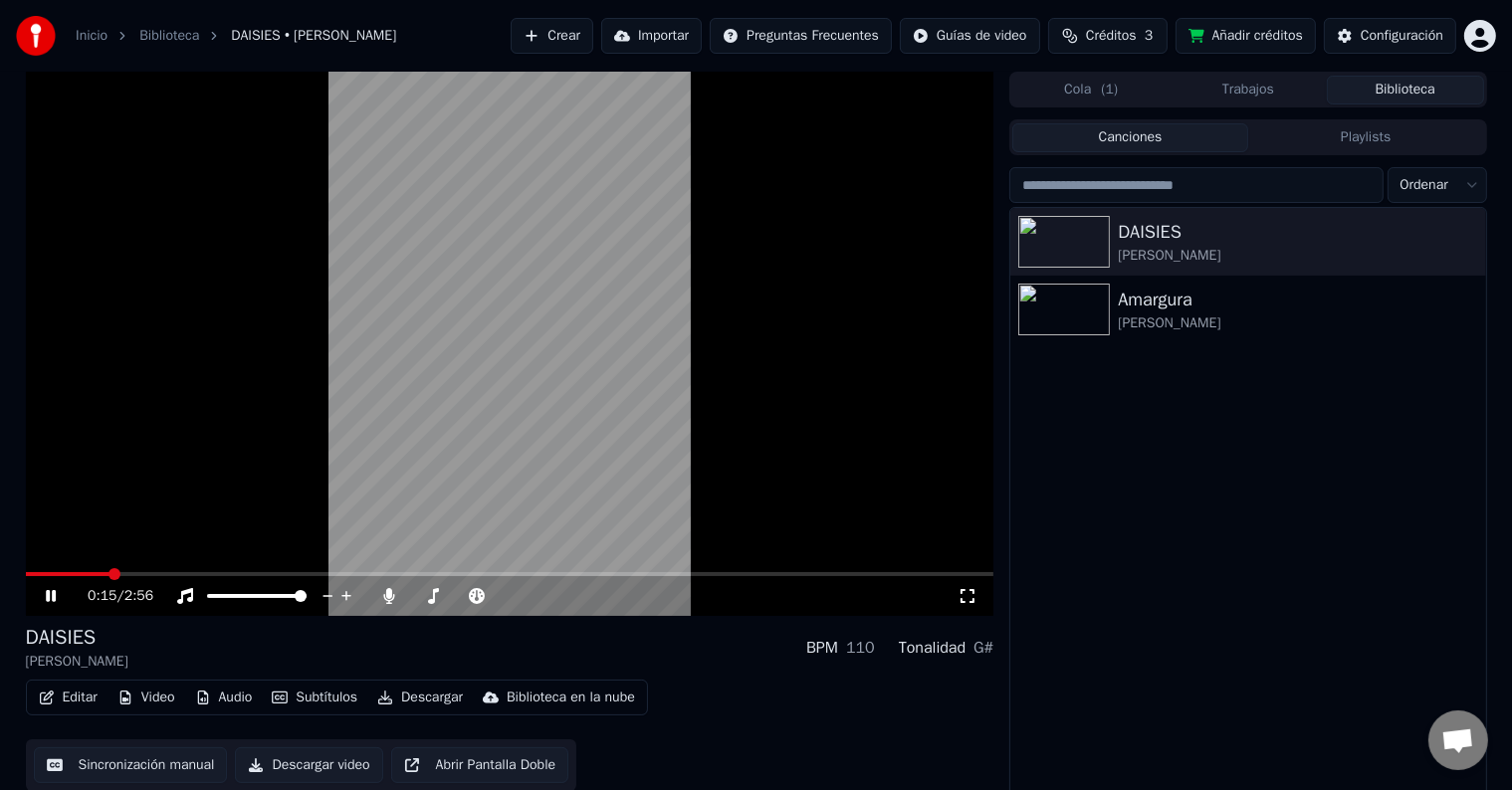 click at bounding box center (510, 343) 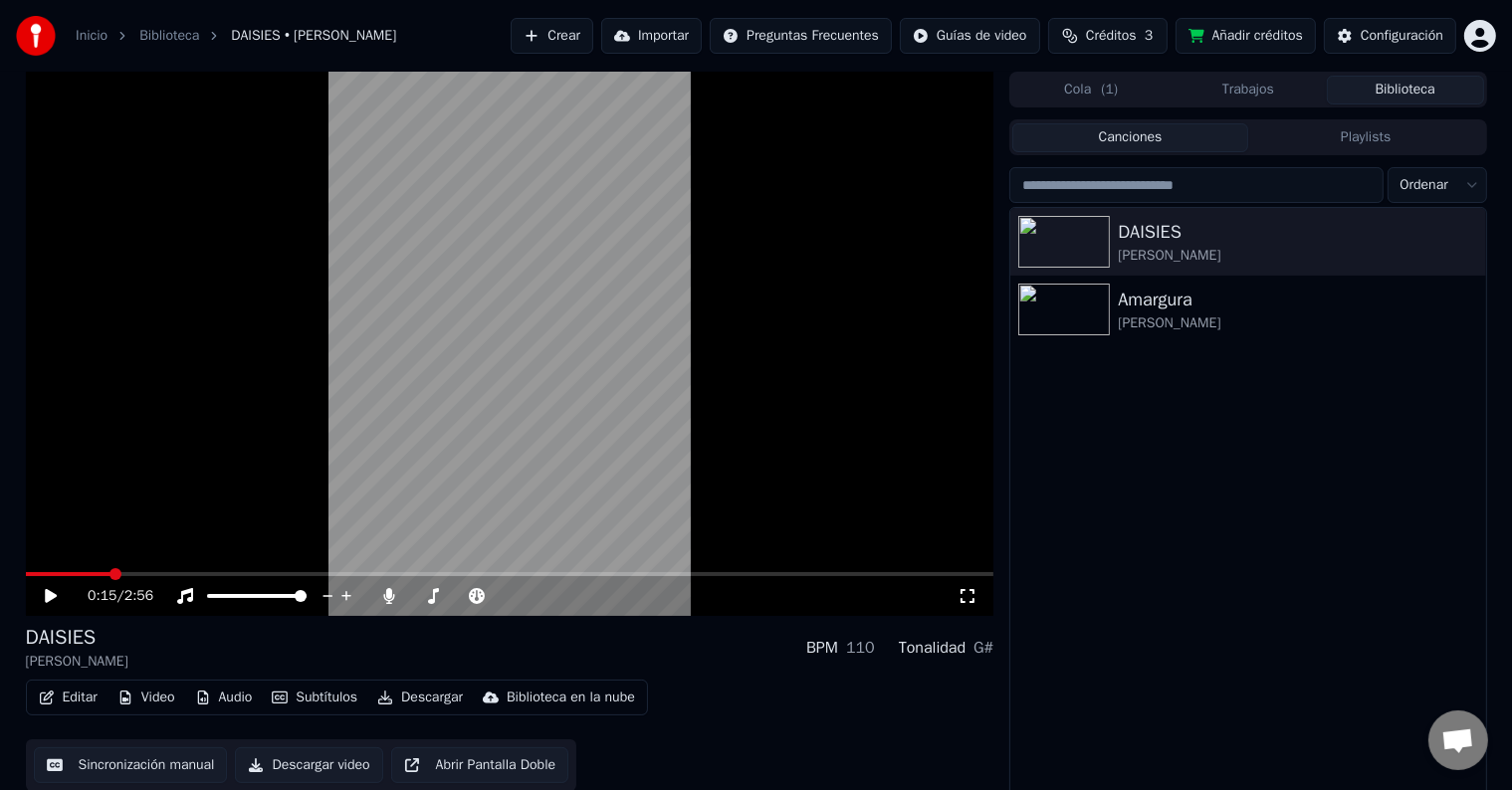click 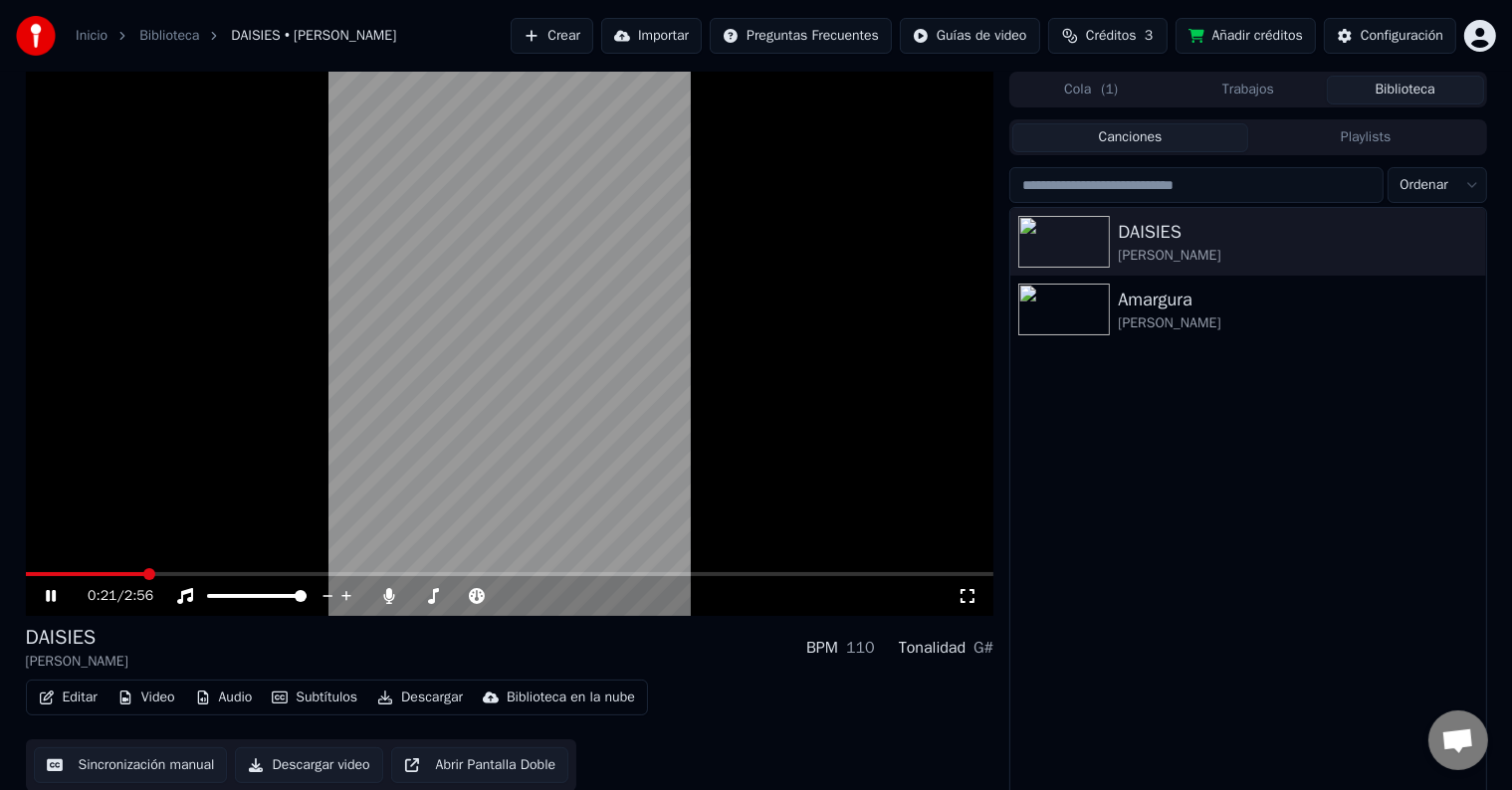 click at bounding box center (510, 343) 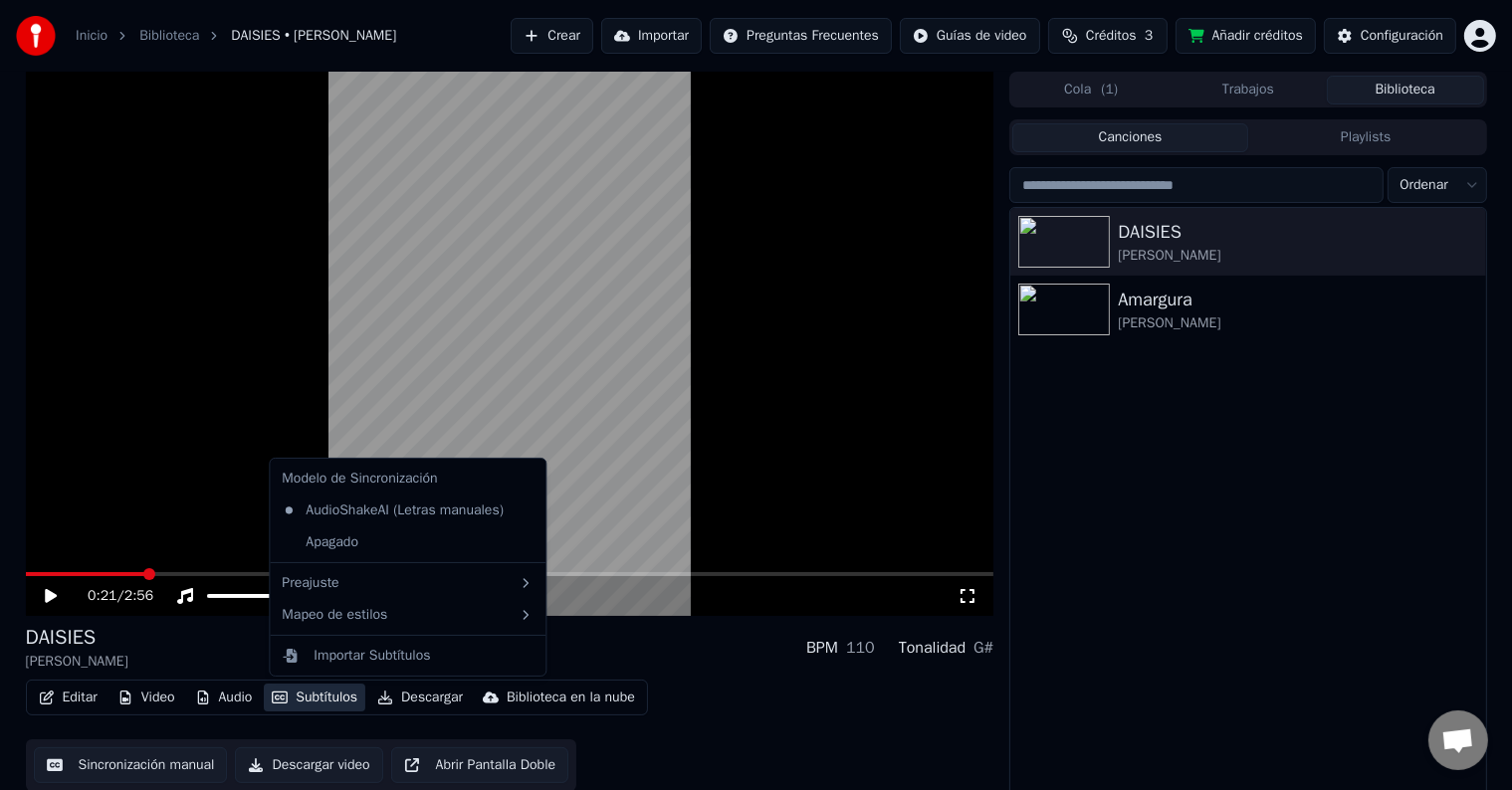 click on "Subtítulos" at bounding box center [315, 697] 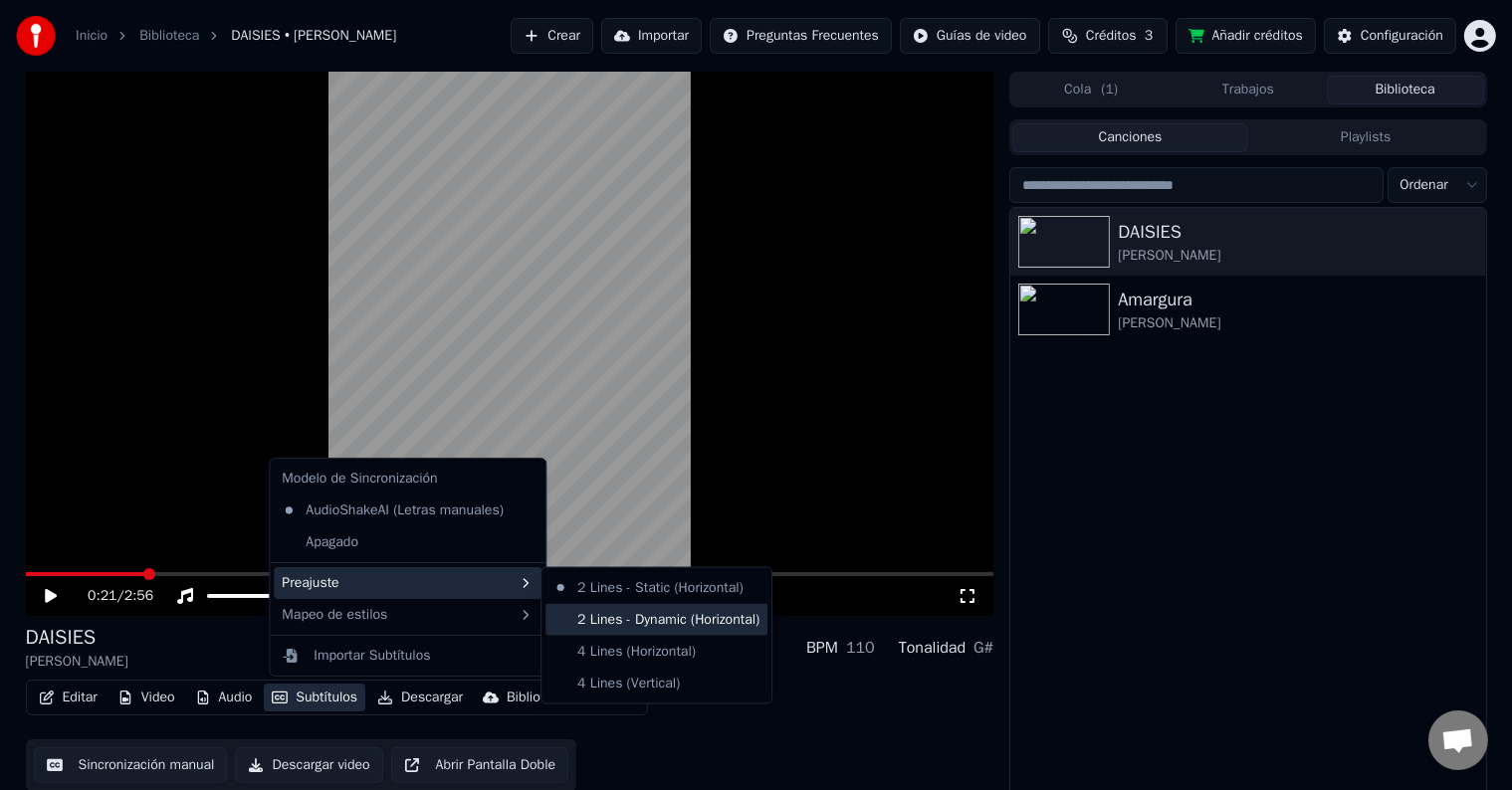 click on "2 Lines - Dynamic (Horizontal)" at bounding box center (656, 620) 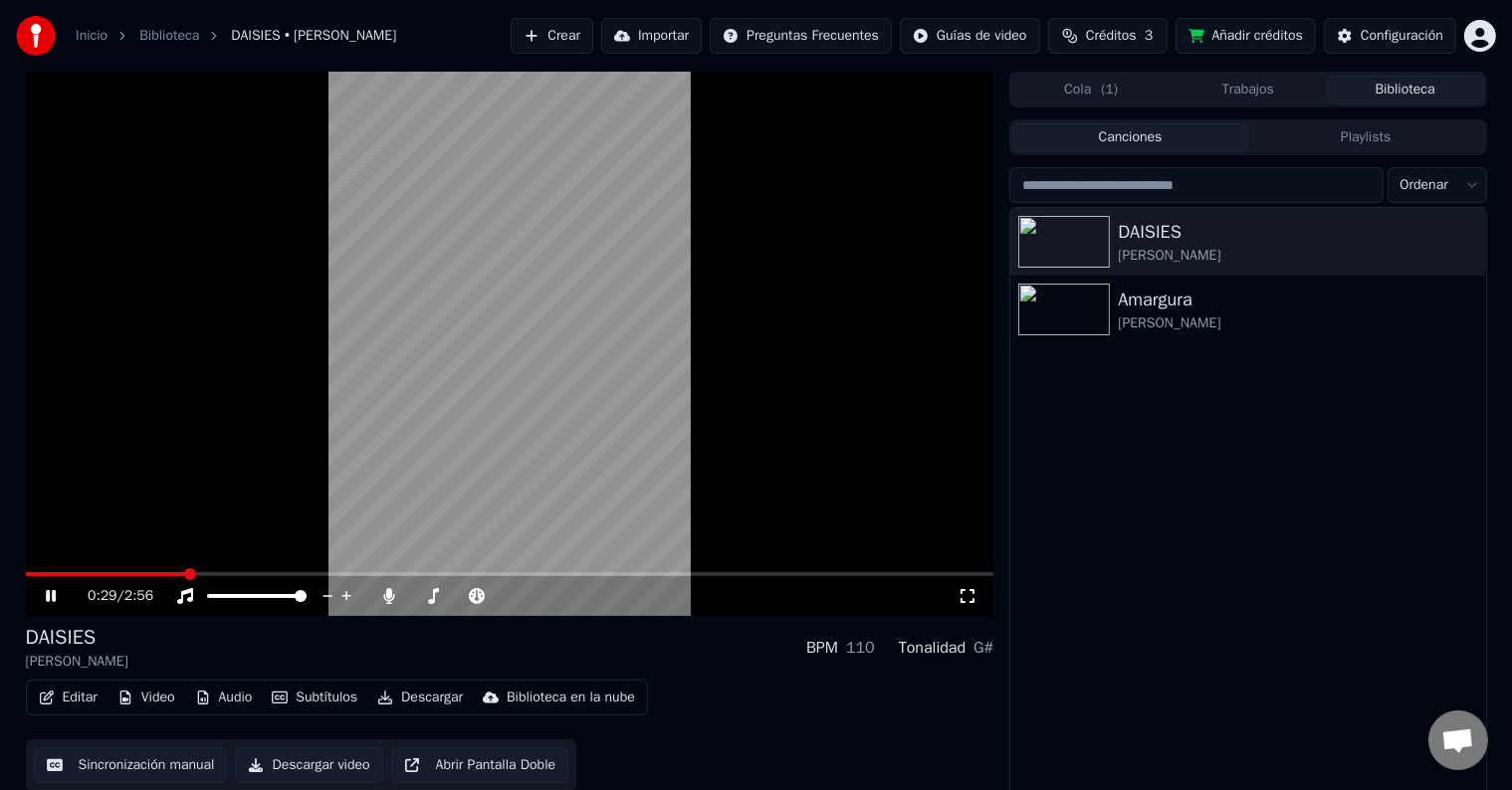 click at bounding box center (510, 343) 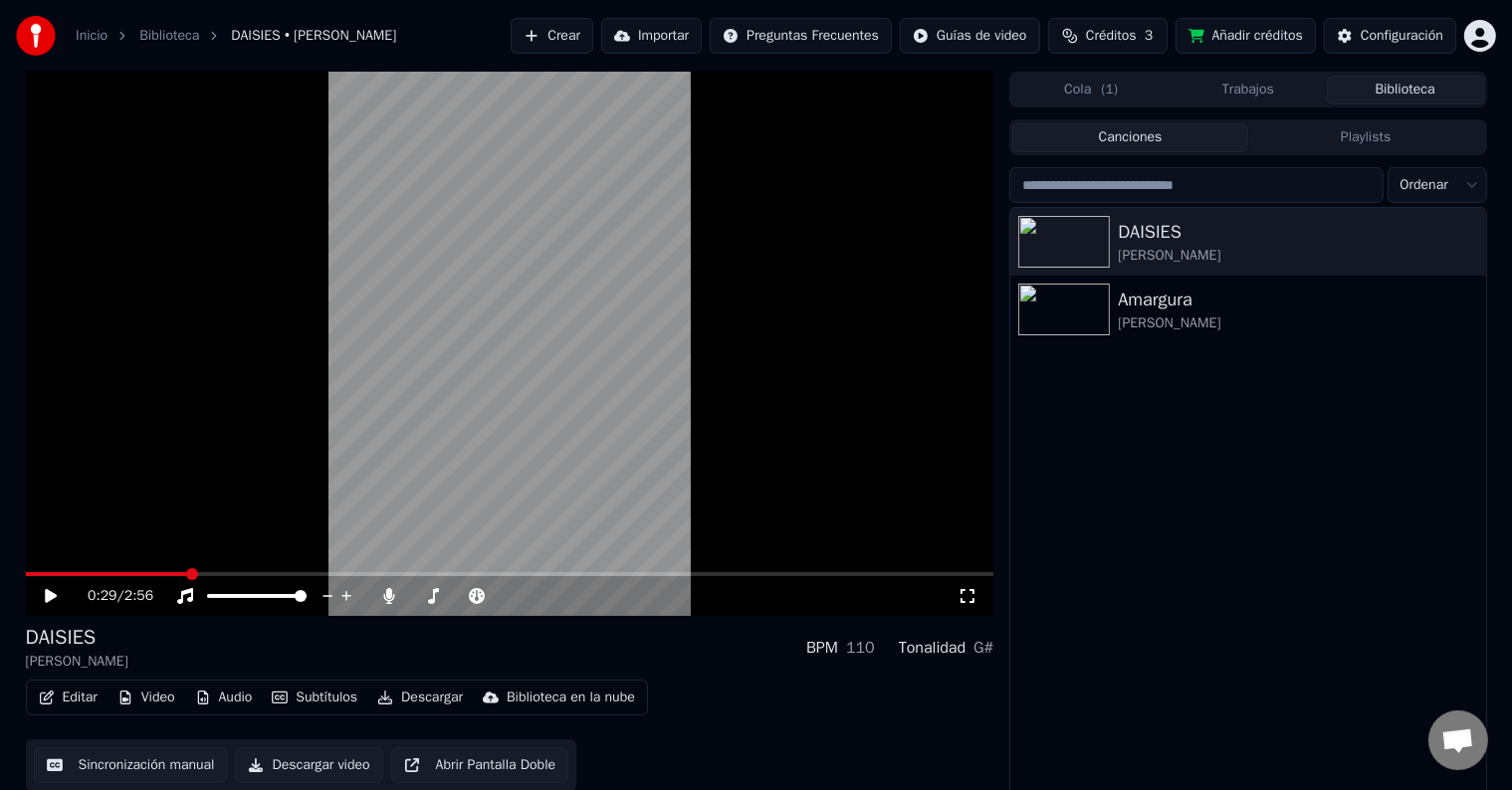 click on "Subtítulos" at bounding box center (315, 697) 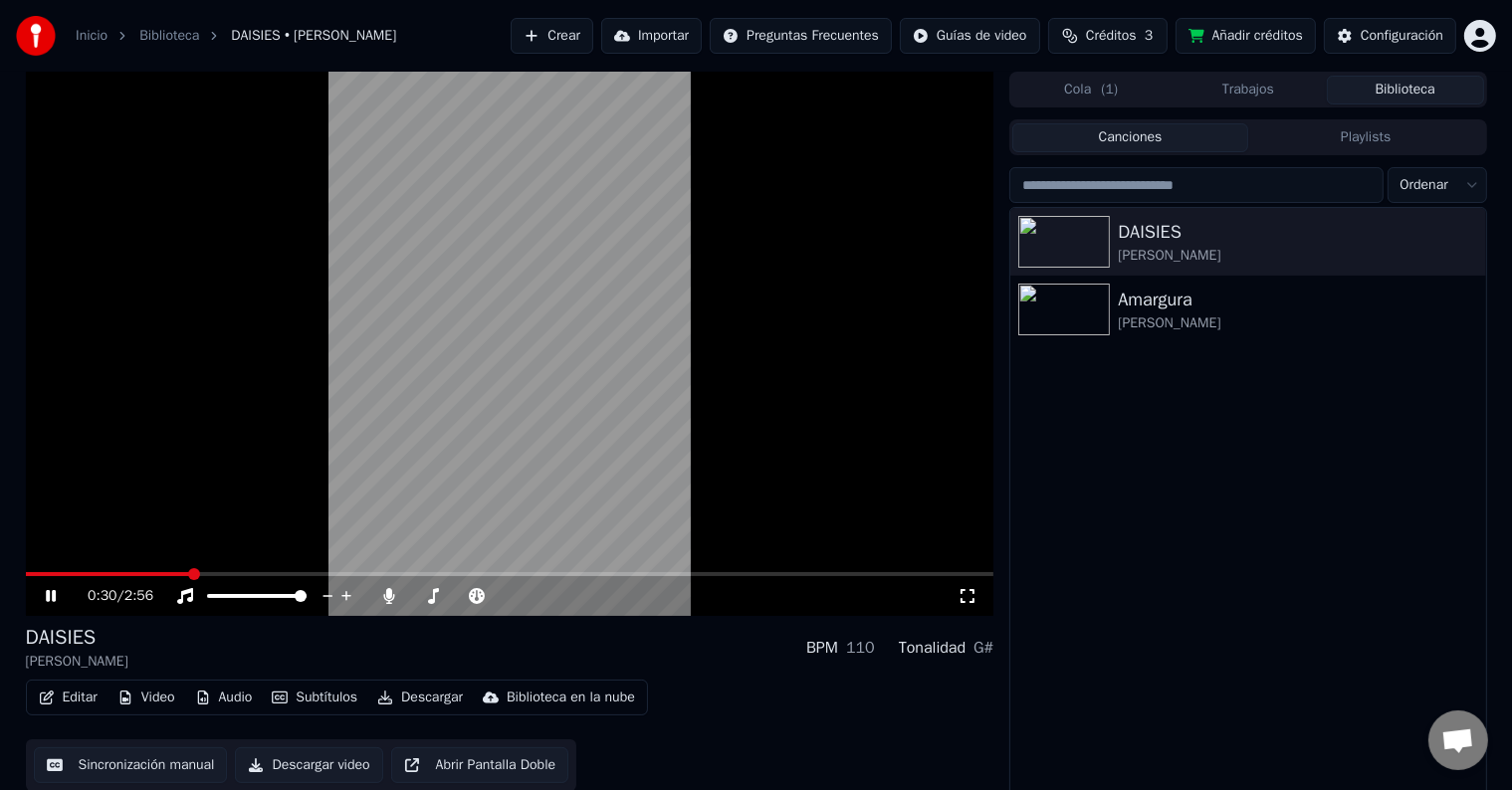 drag, startPoint x: 495, startPoint y: 381, endPoint x: 538, endPoint y: 326, distance: 69.81404 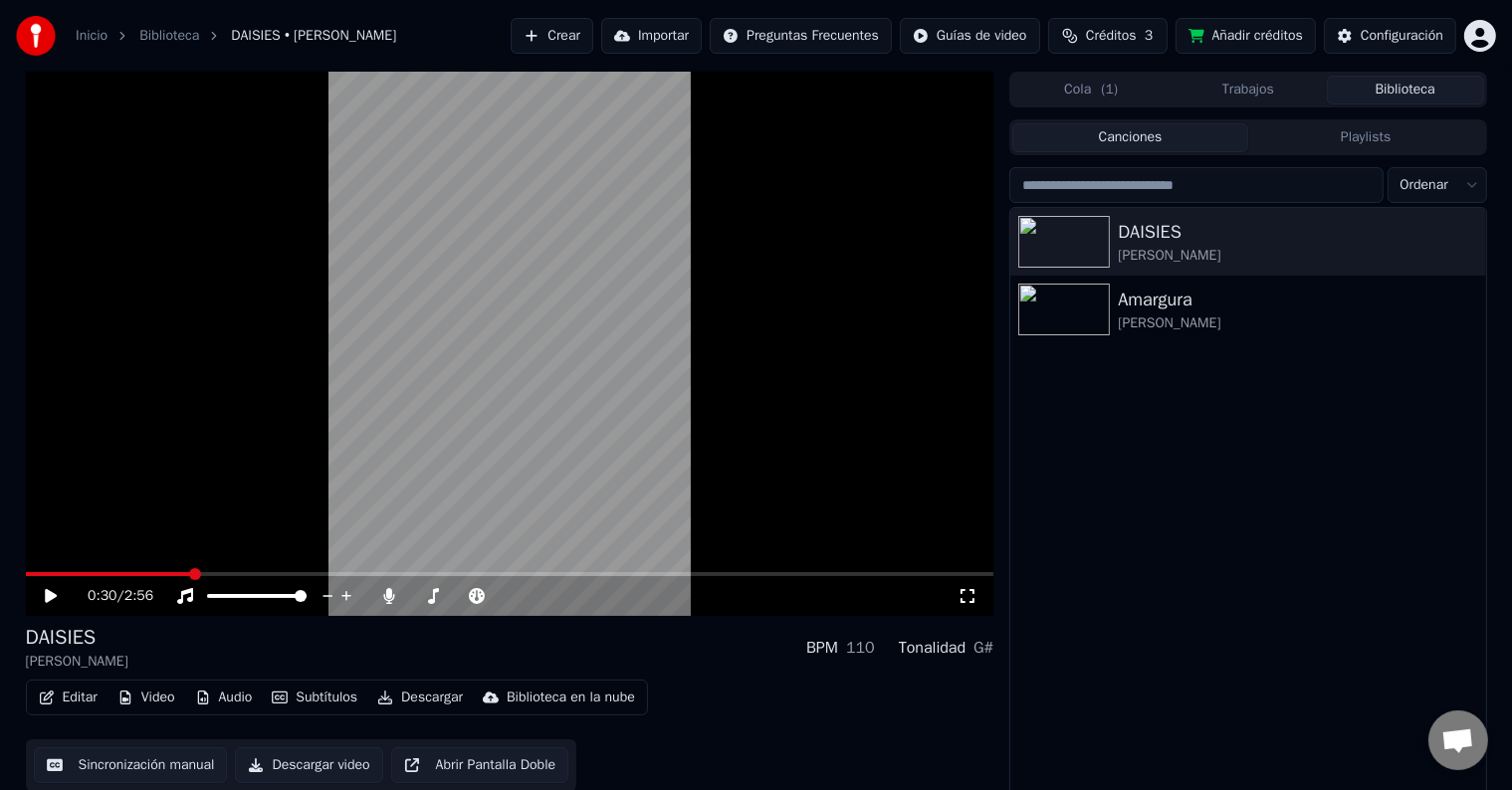 click at bounding box center [108, 574] 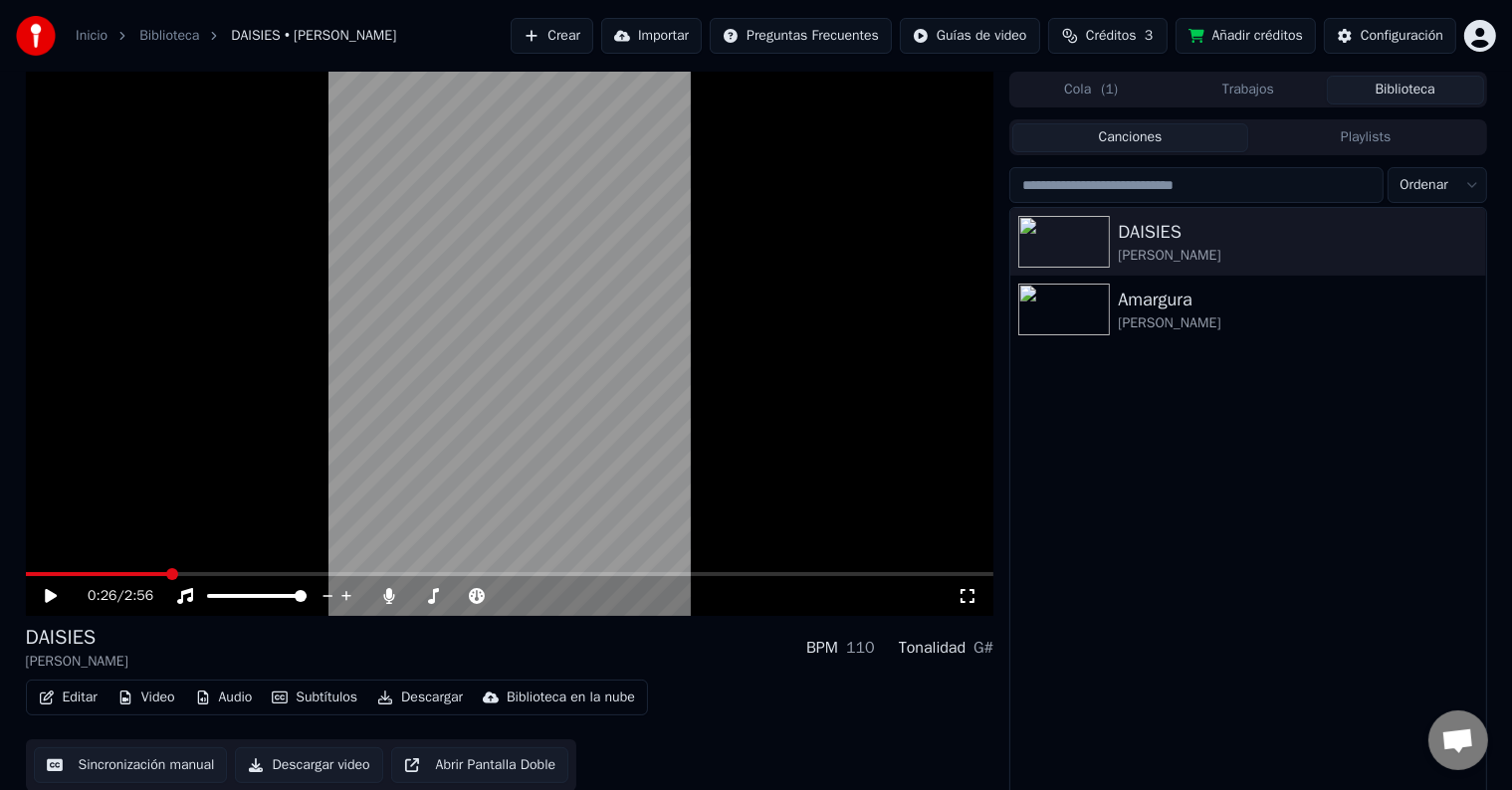 click on "Subtítulos" at bounding box center (315, 697) 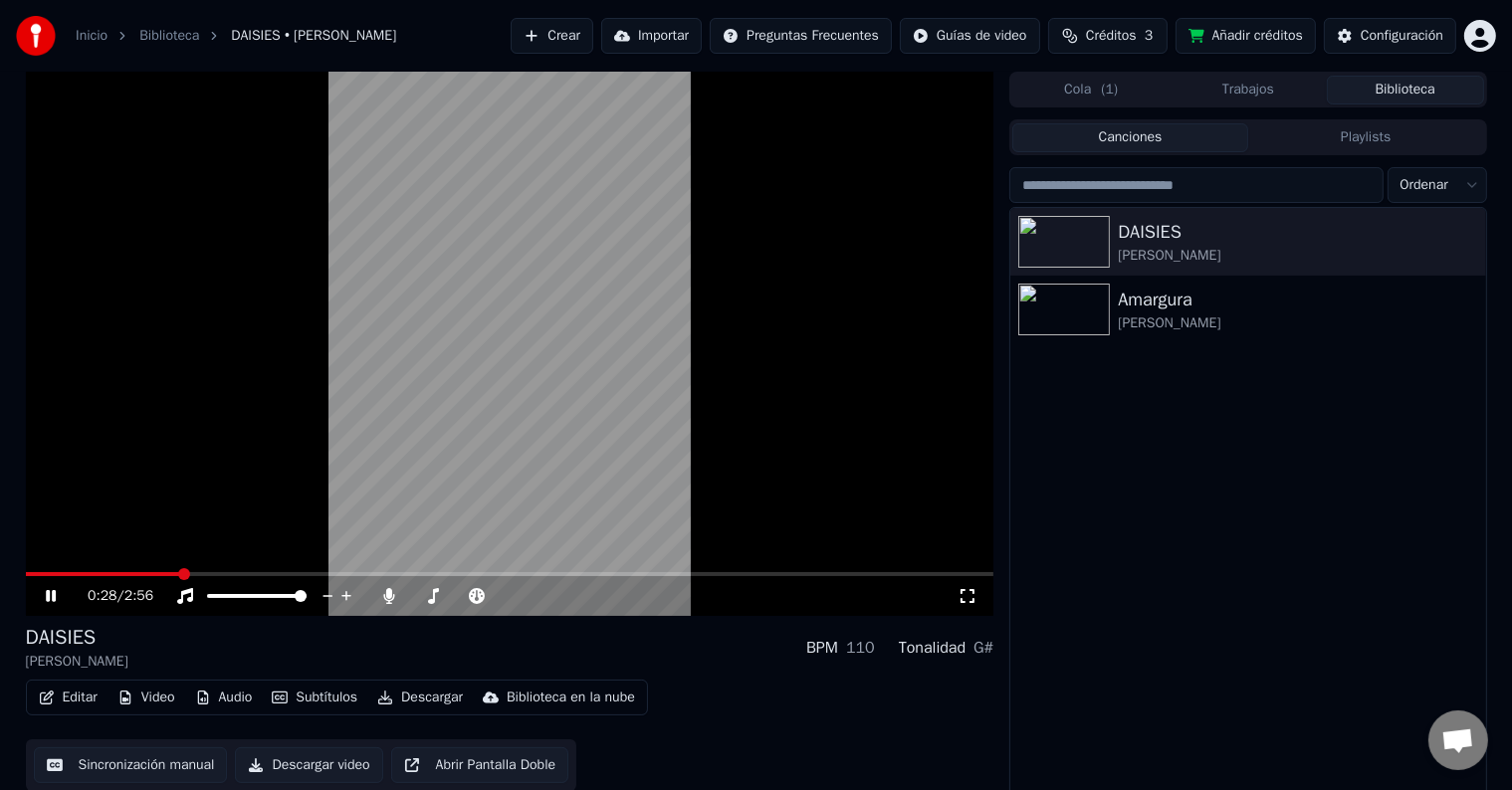 click at bounding box center [103, 574] 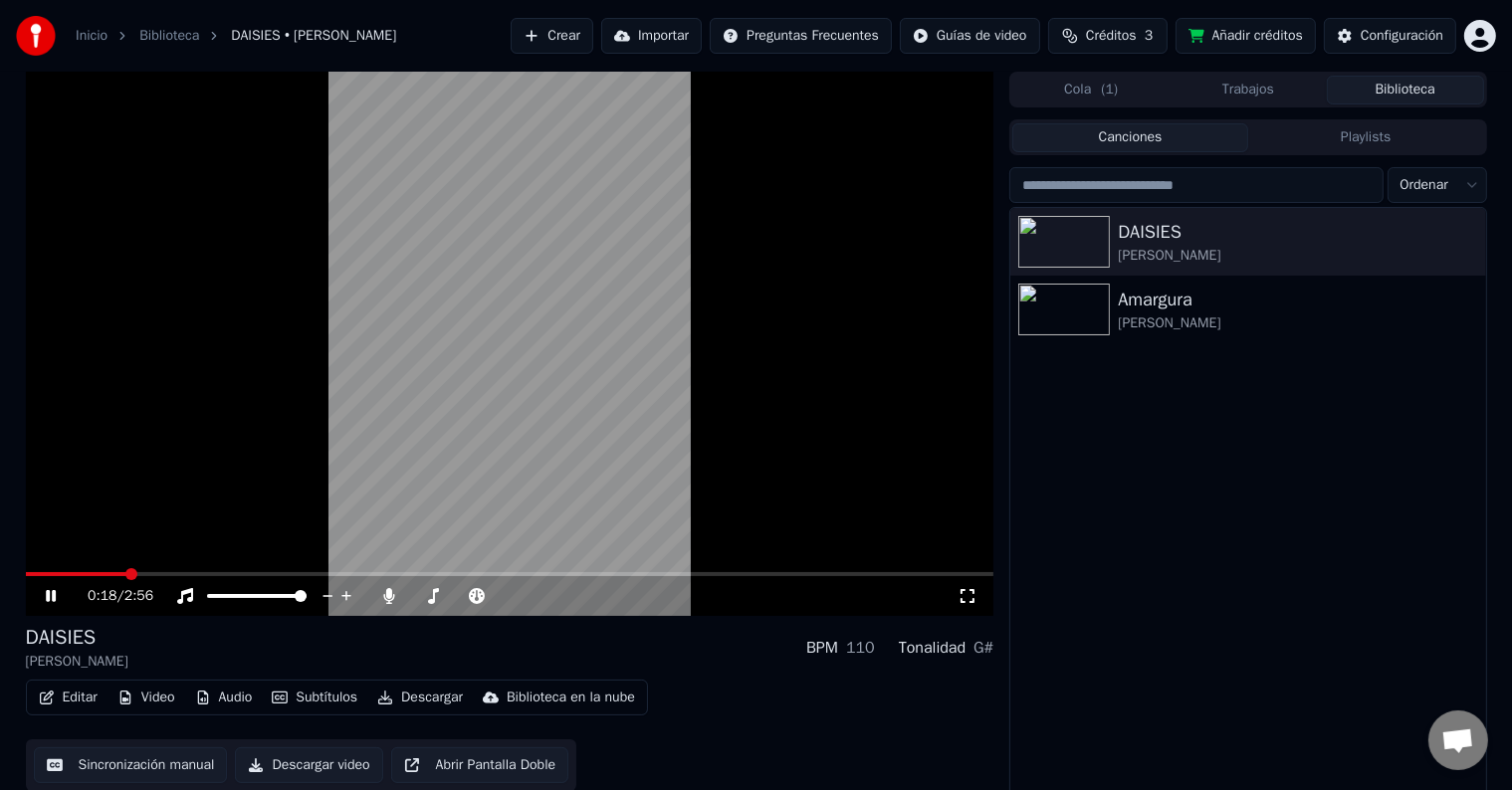 click at bounding box center [510, 574] 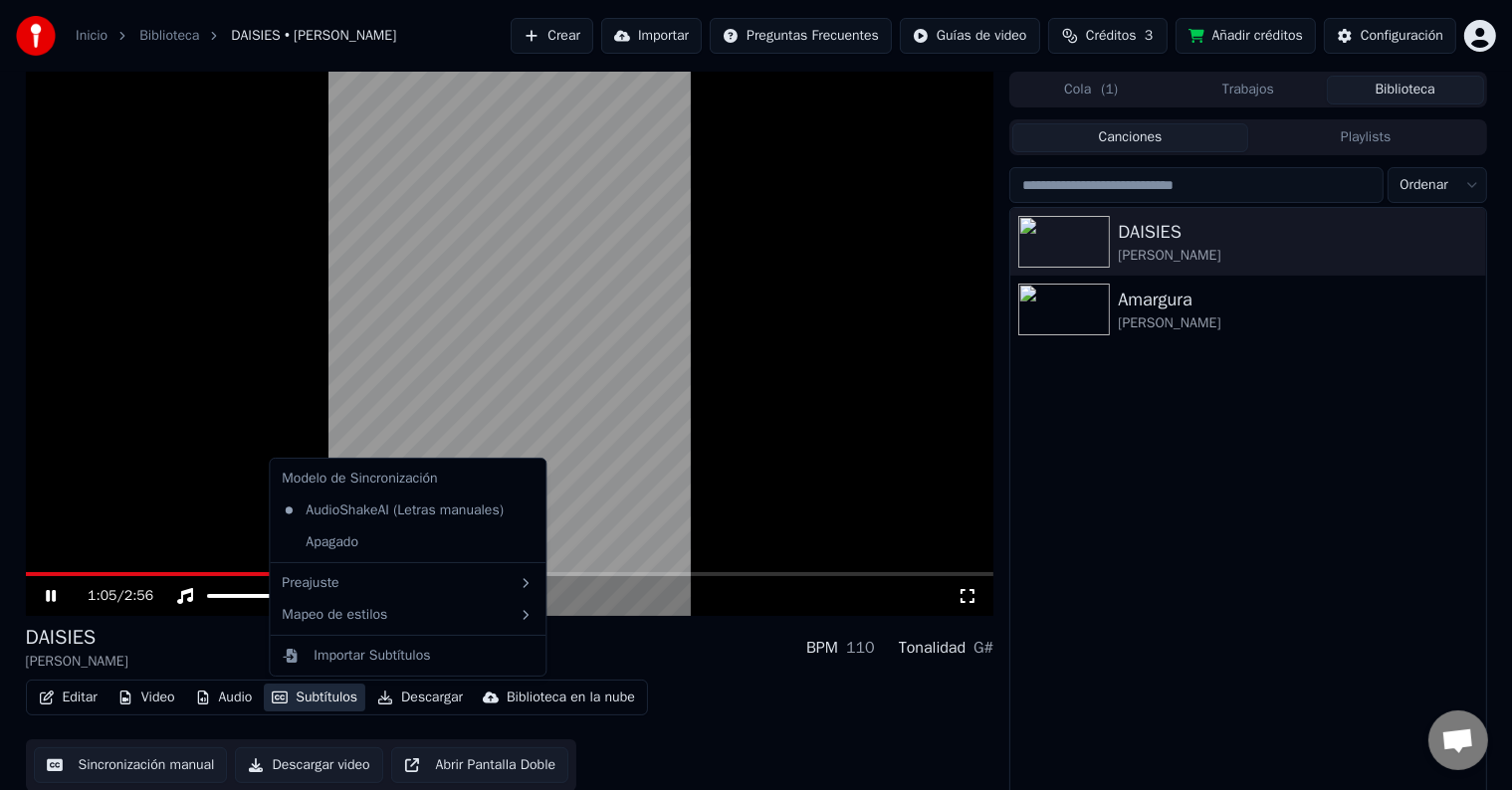 click on "Subtítulos" at bounding box center [315, 697] 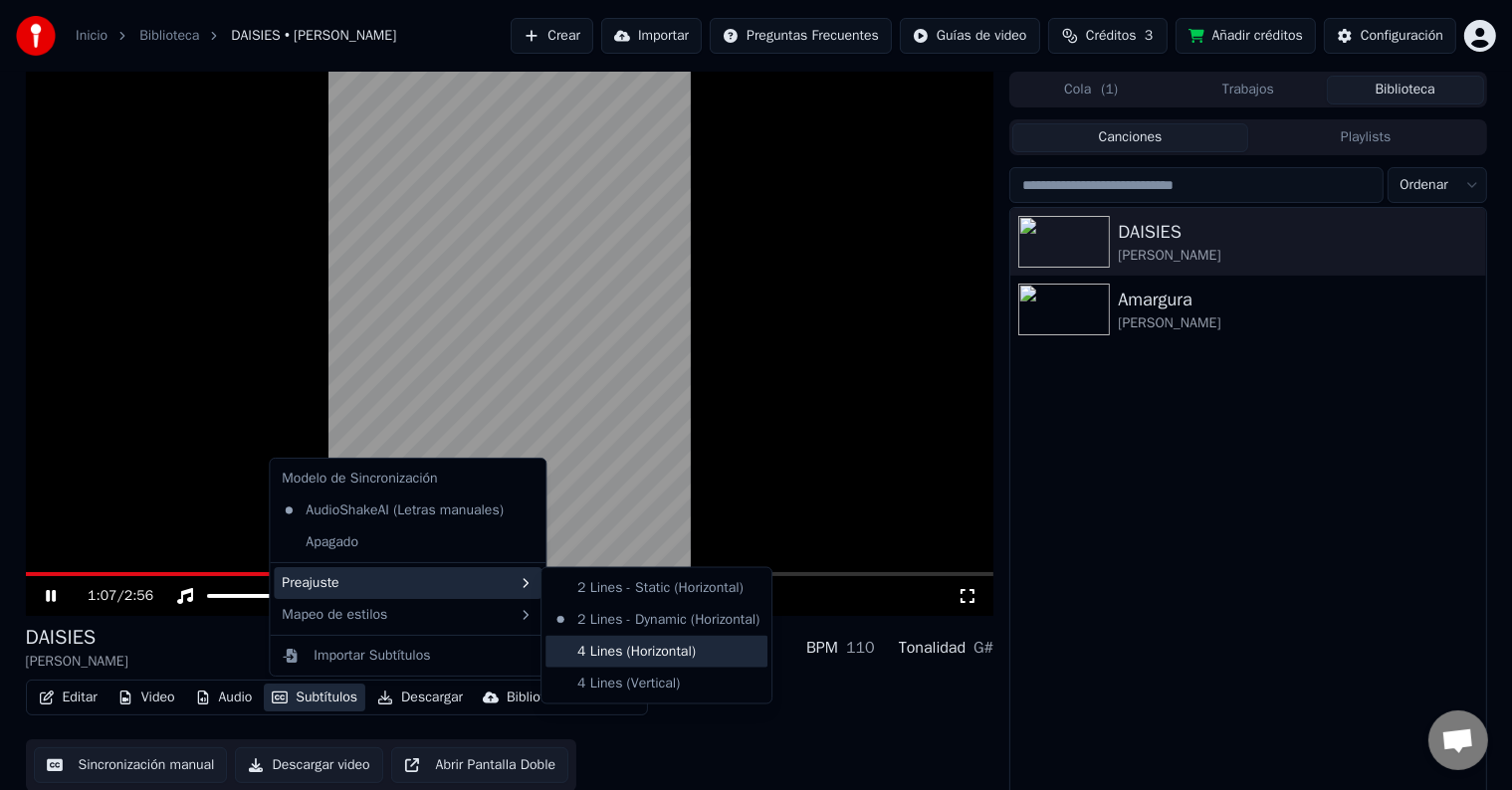 click on "4 Lines (Horizontal)" at bounding box center [656, 652] 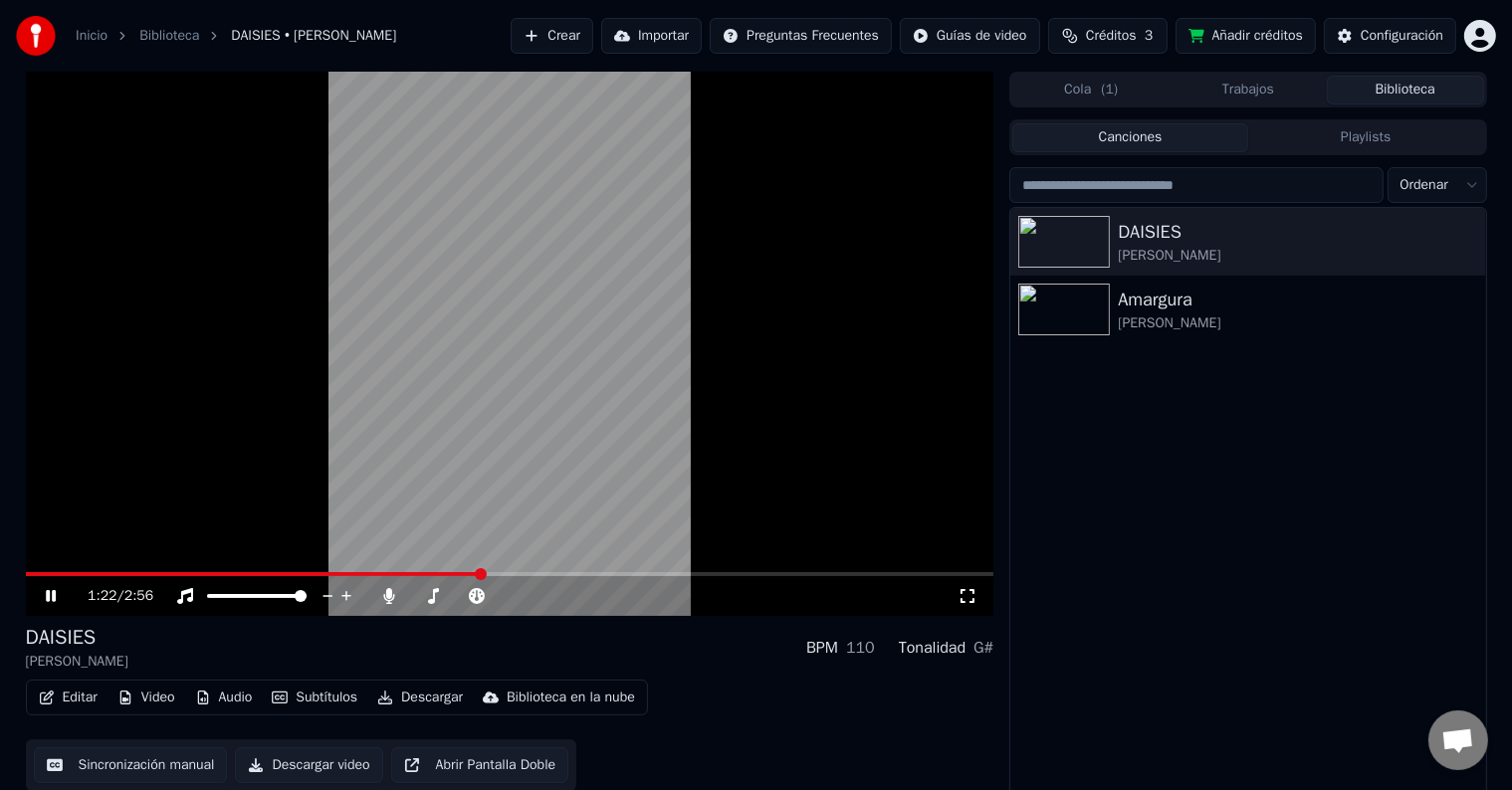 click at bounding box center [510, 343] 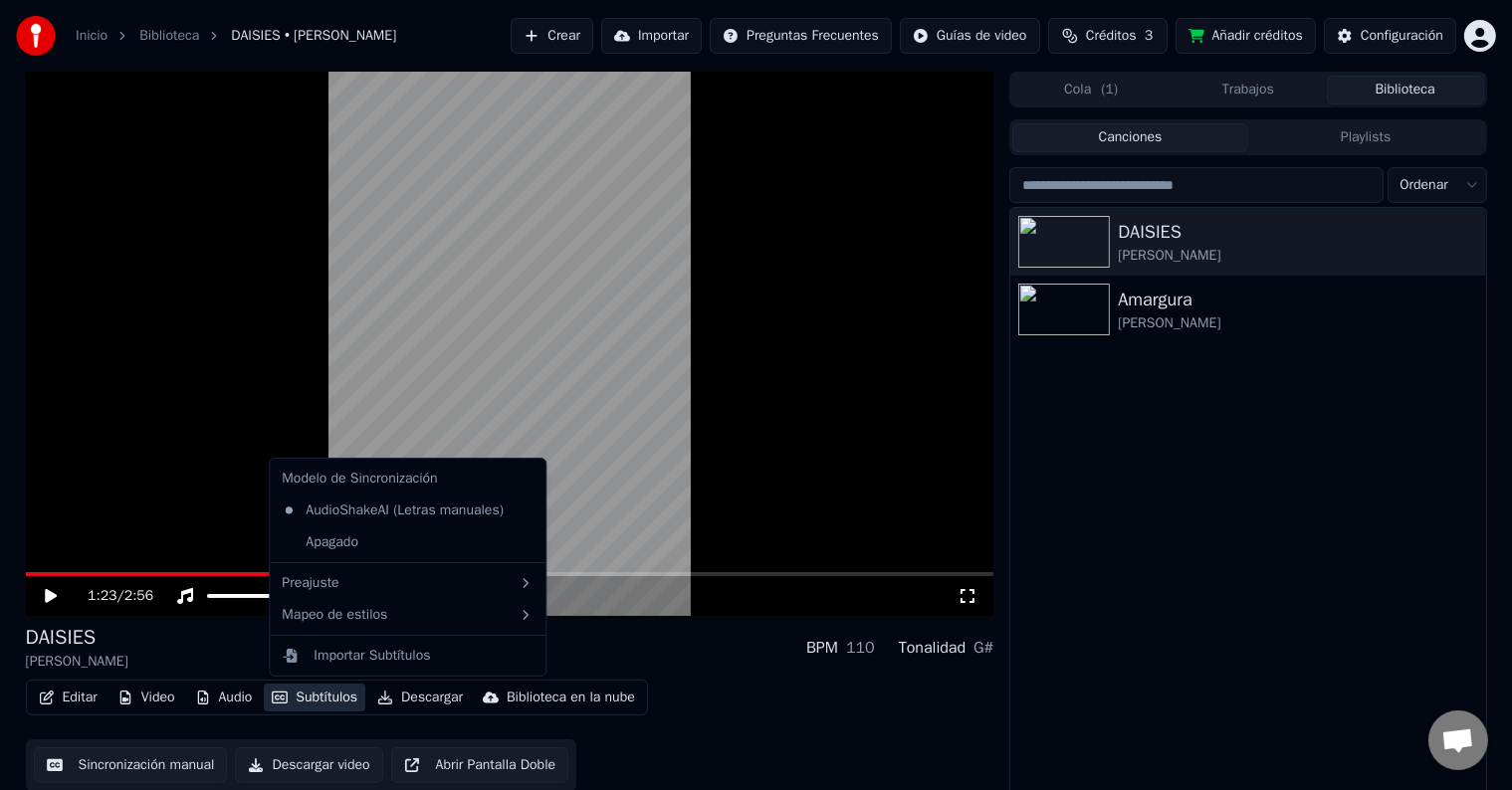 click on "Subtítulos" at bounding box center (315, 697) 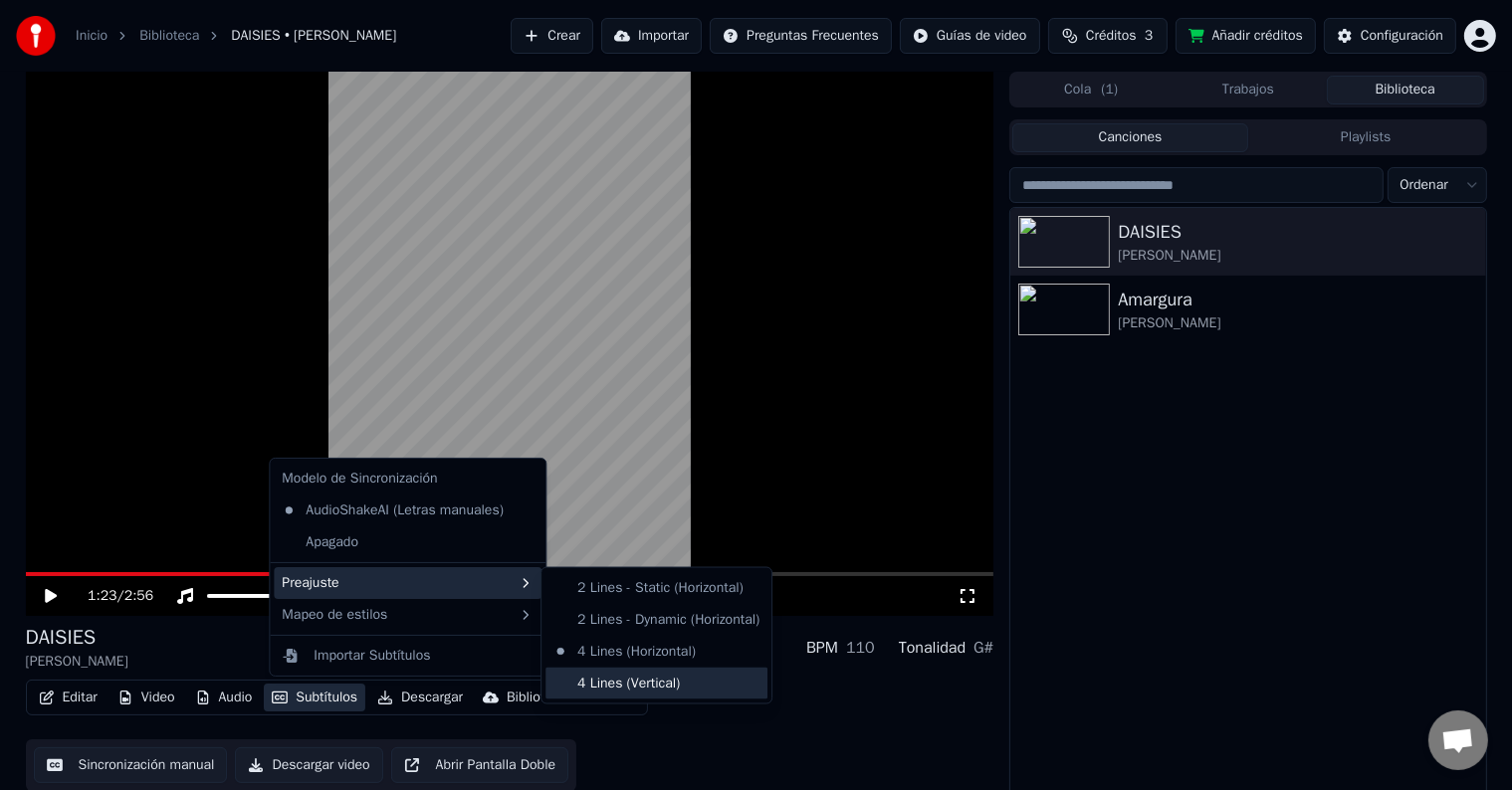 click on "4 Lines (Vertical)" at bounding box center (656, 684) 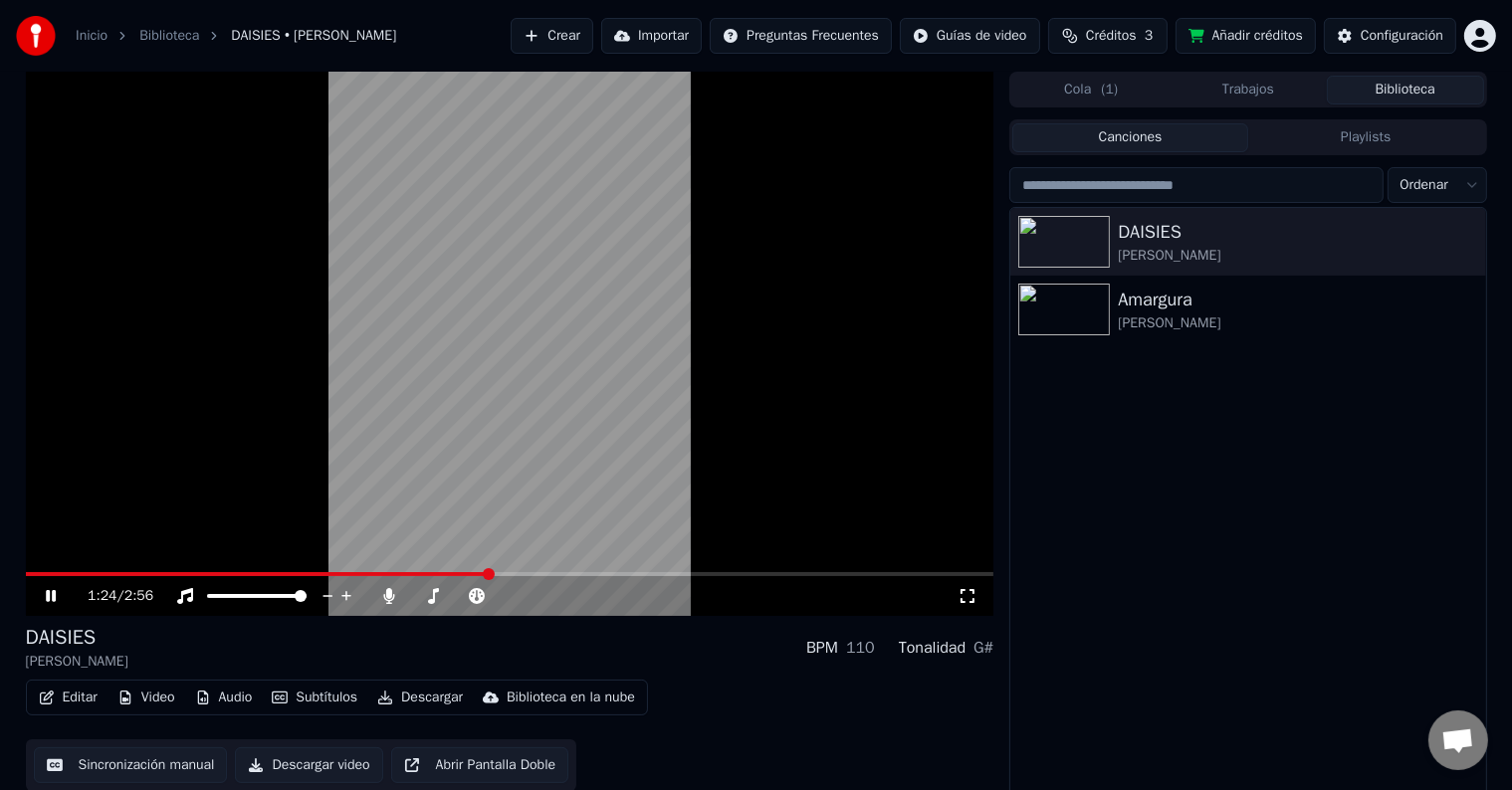 click at bounding box center (510, 343) 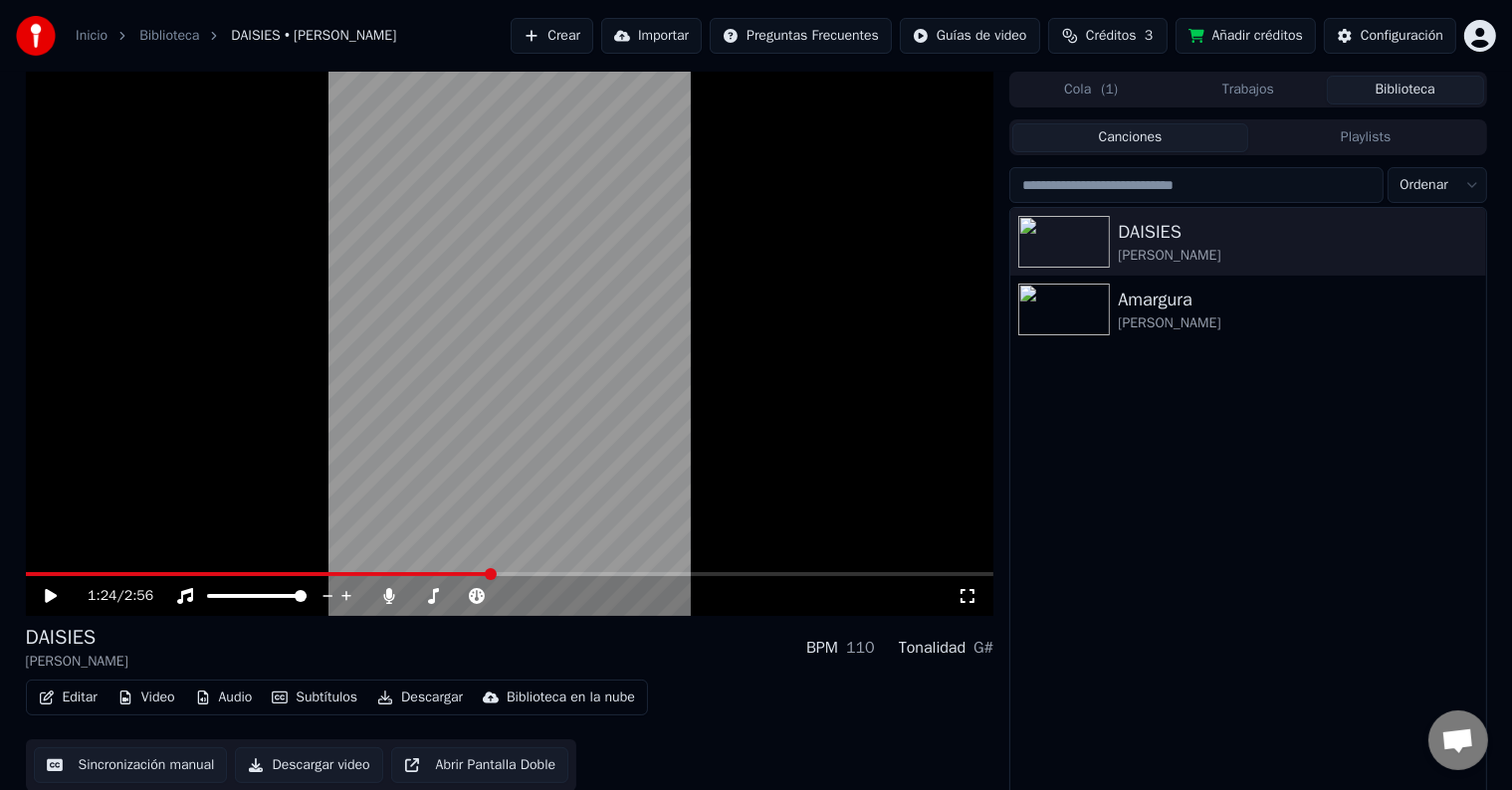 click on "Subtítulos" at bounding box center (315, 697) 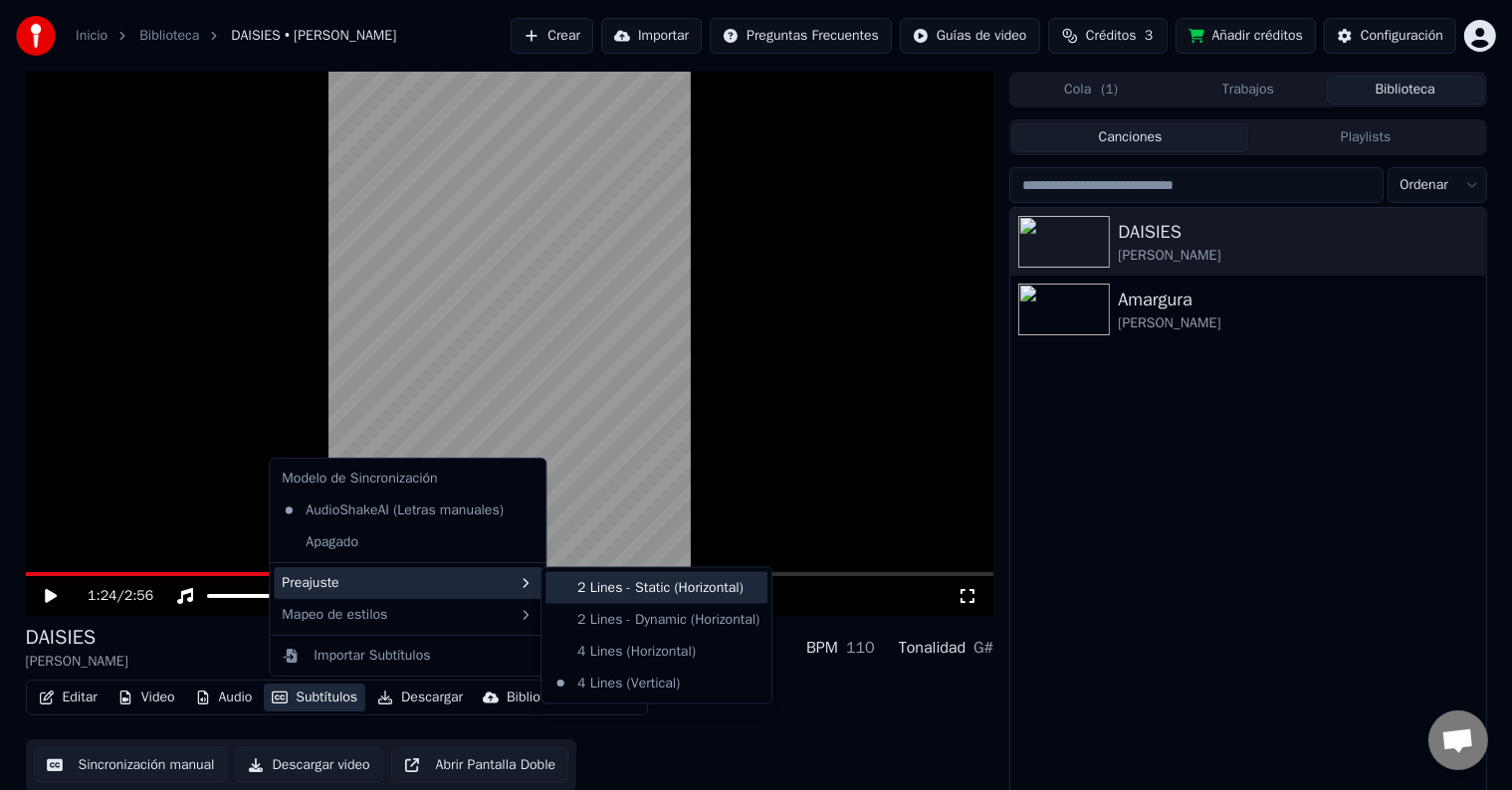 click on "2 Lines - Static (Horizontal)" at bounding box center (656, 588) 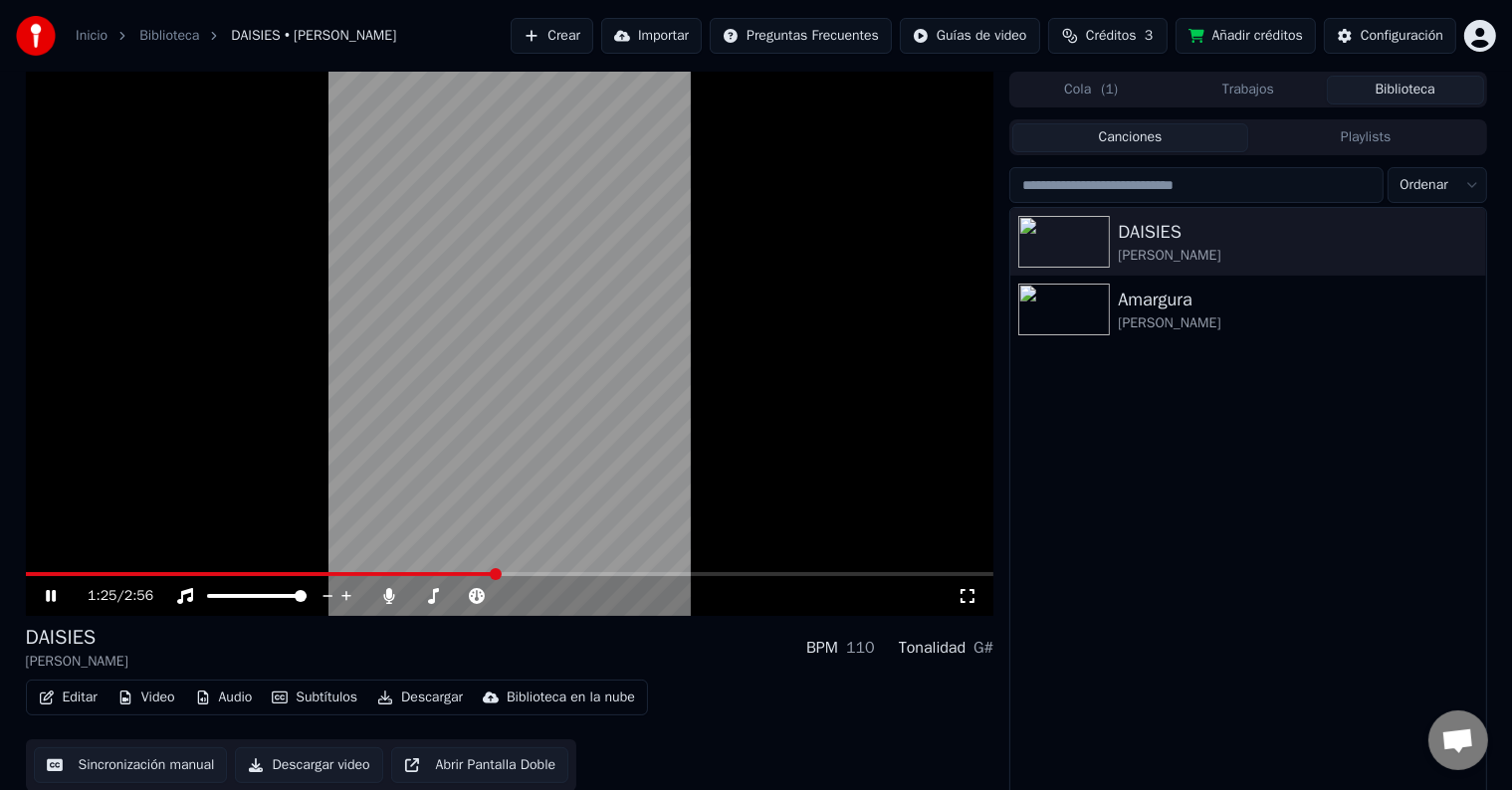 click at bounding box center (510, 343) 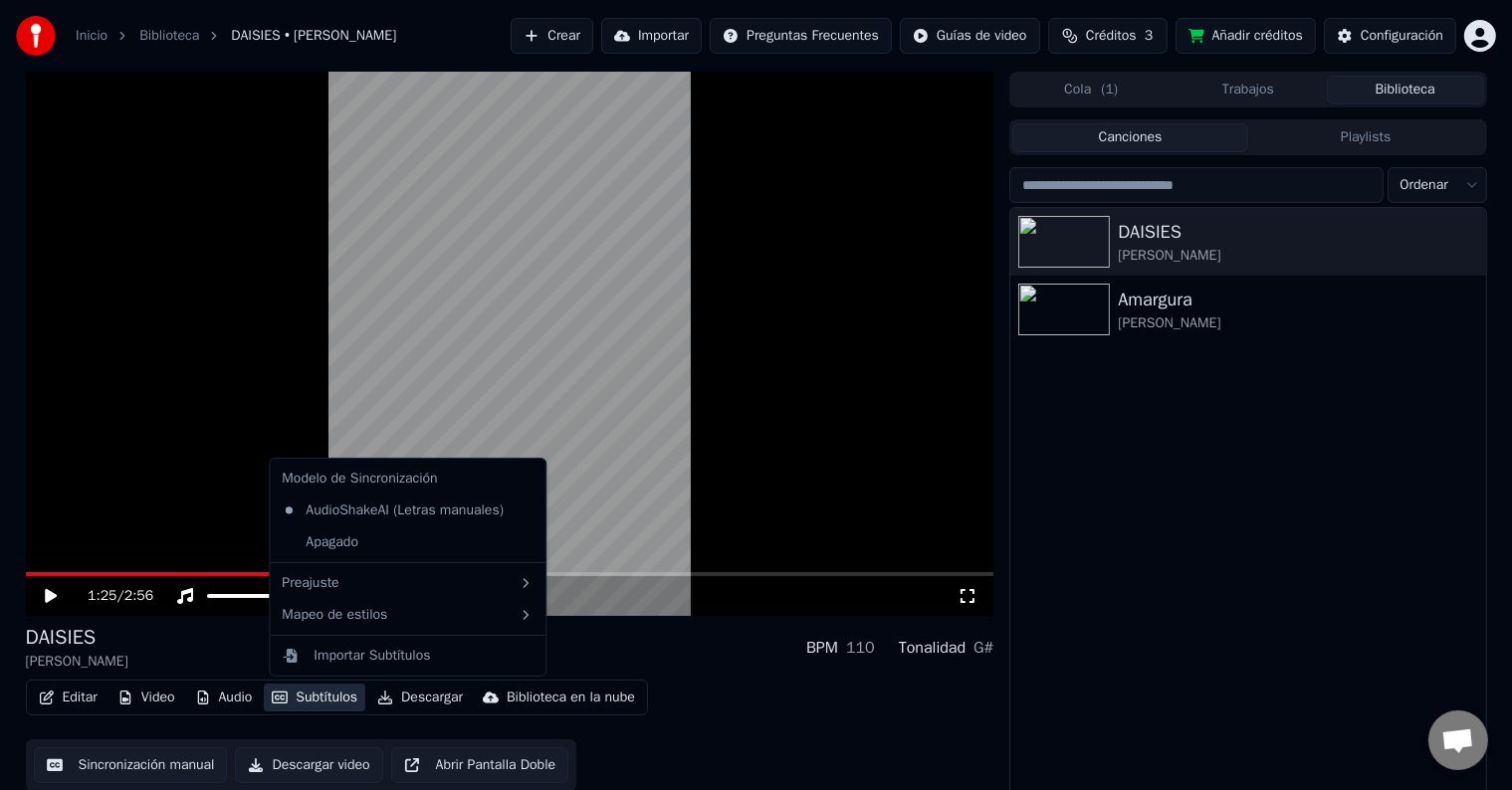 click on "Subtítulos" at bounding box center (315, 697) 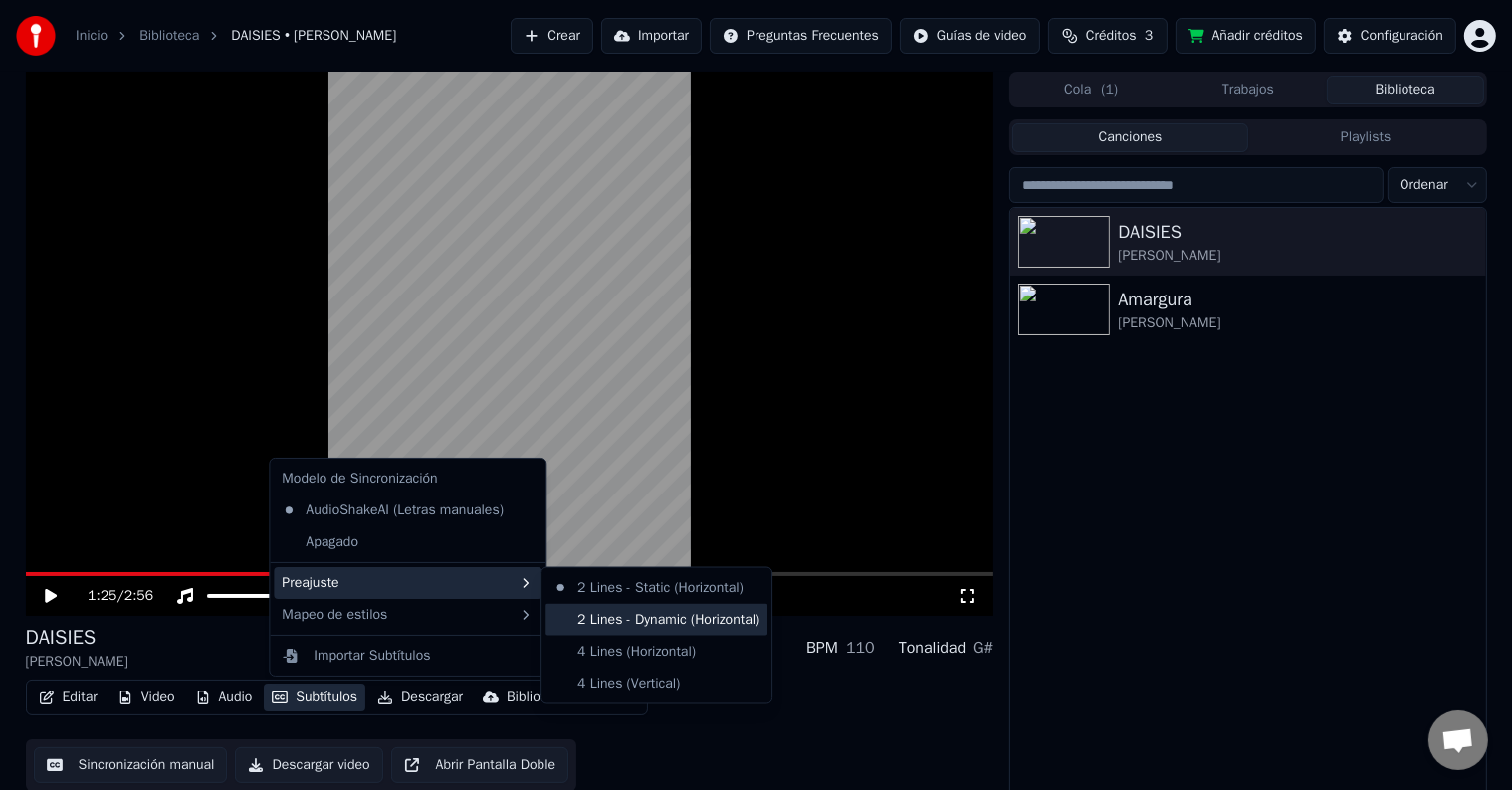 click on "2 Lines - Dynamic (Horizontal)" at bounding box center (656, 620) 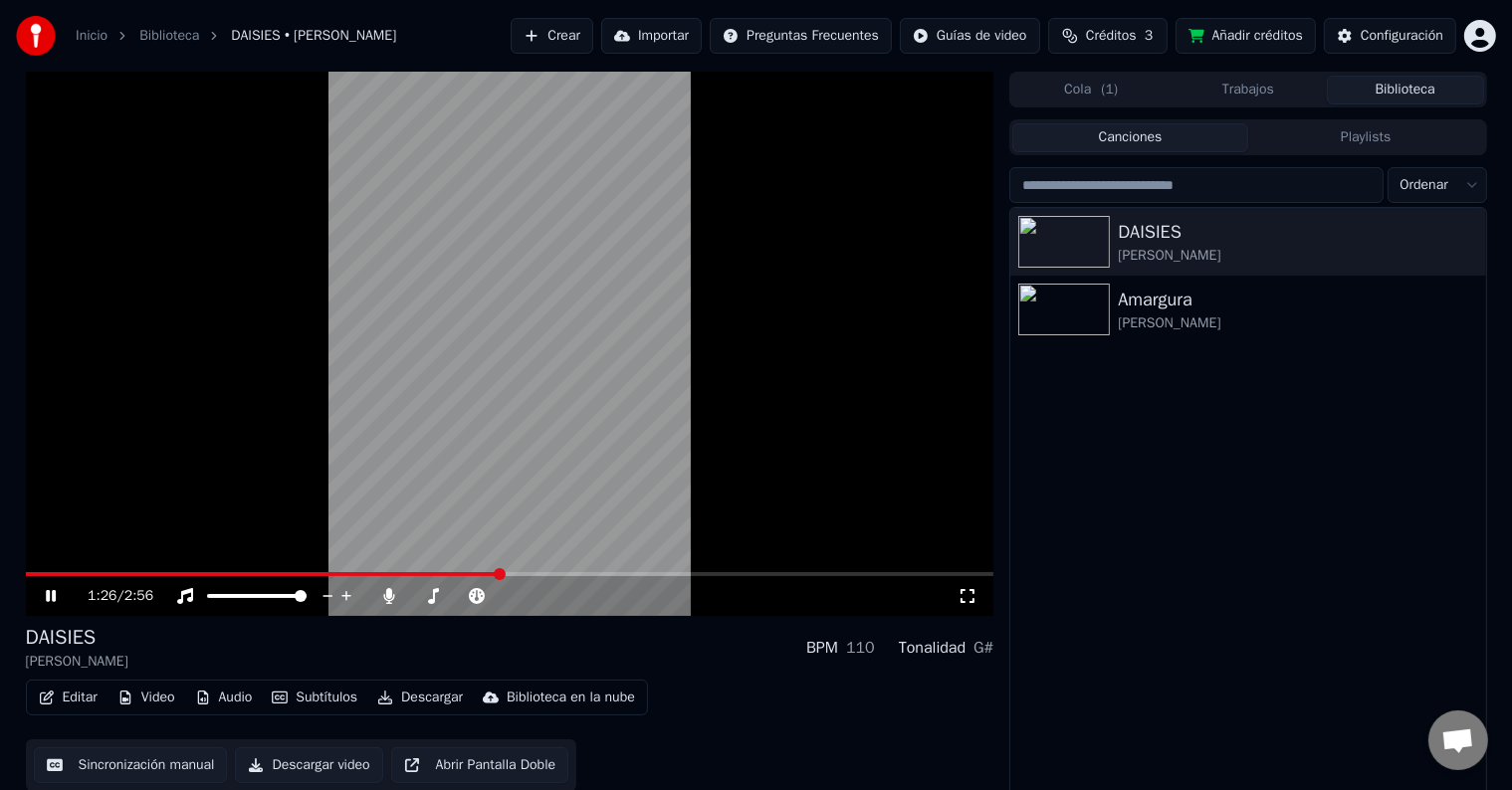 click at bounding box center (510, 343) 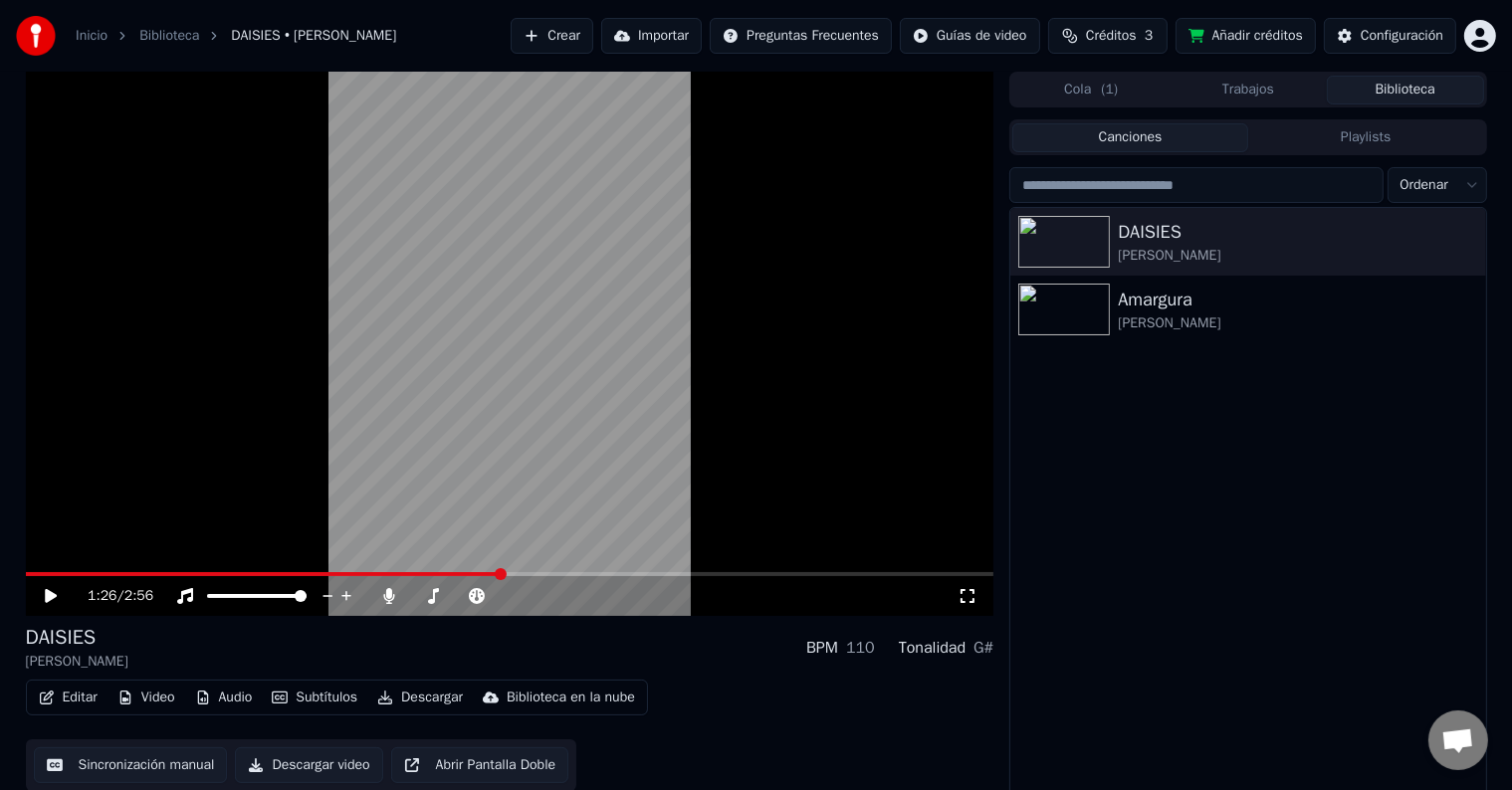 click on "Subtítulos" at bounding box center [315, 697] 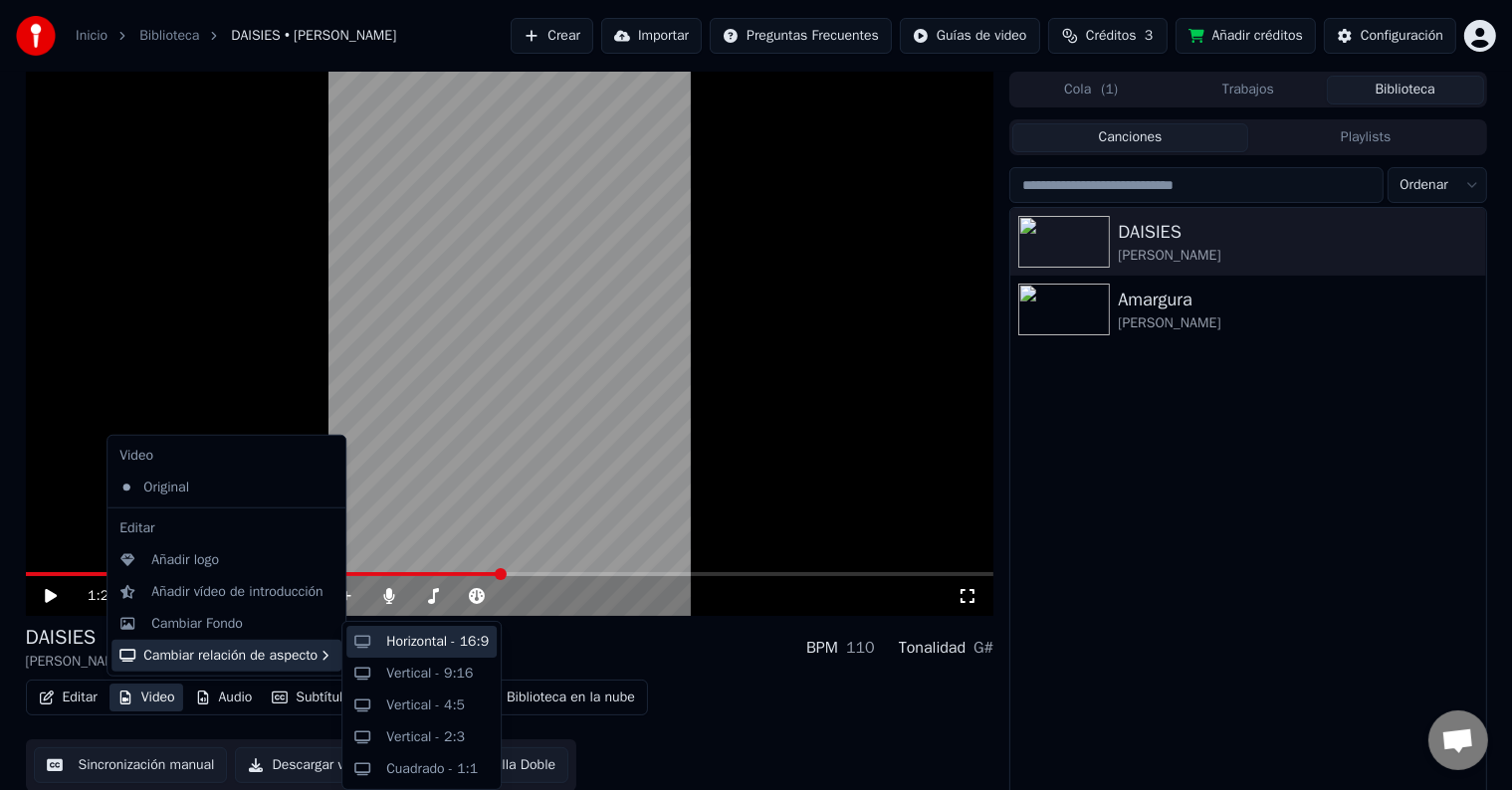 click on "Horizontal - 16:9" at bounding box center [437, 642] 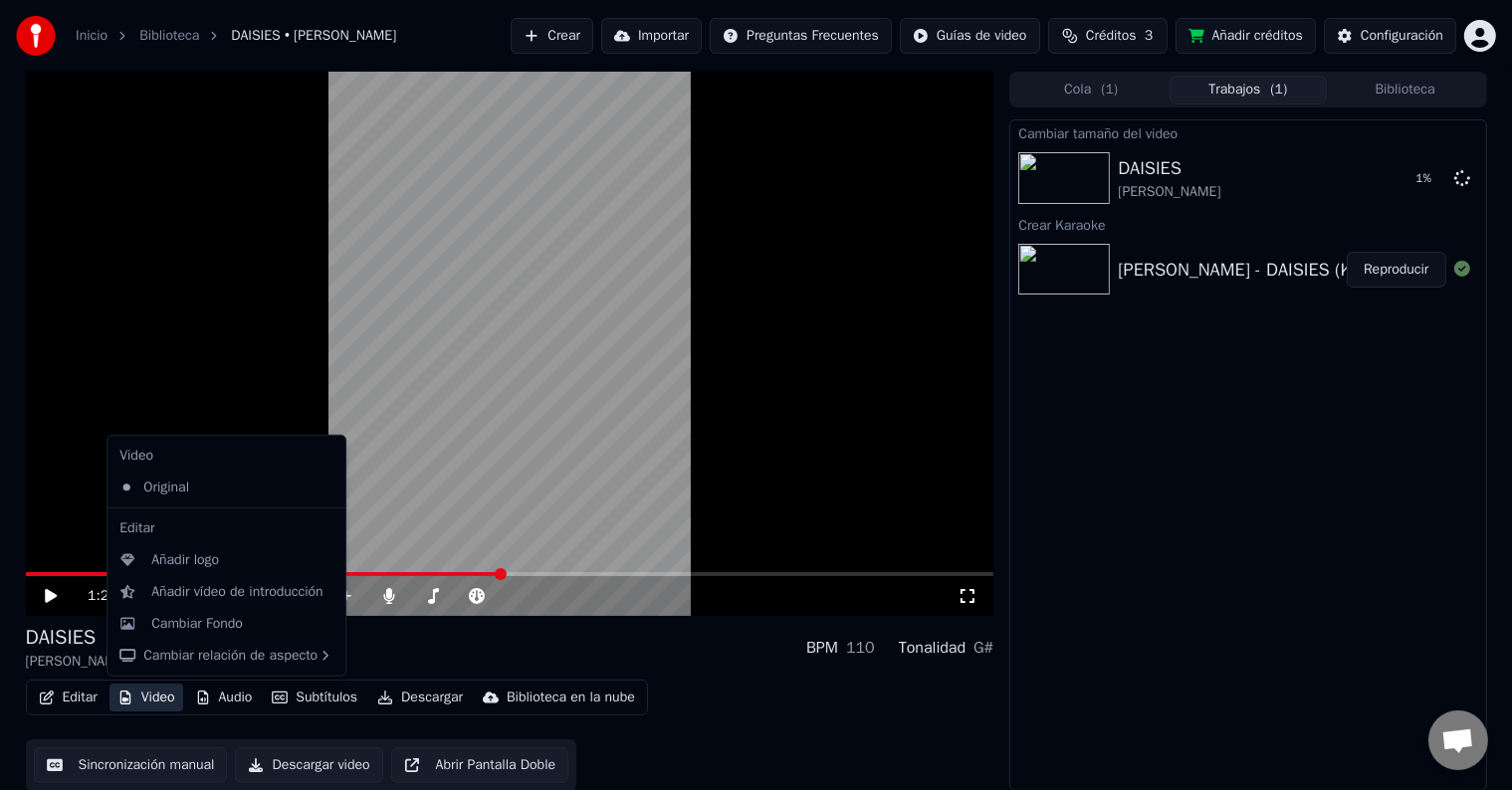 click on "Video" at bounding box center (146, 697) 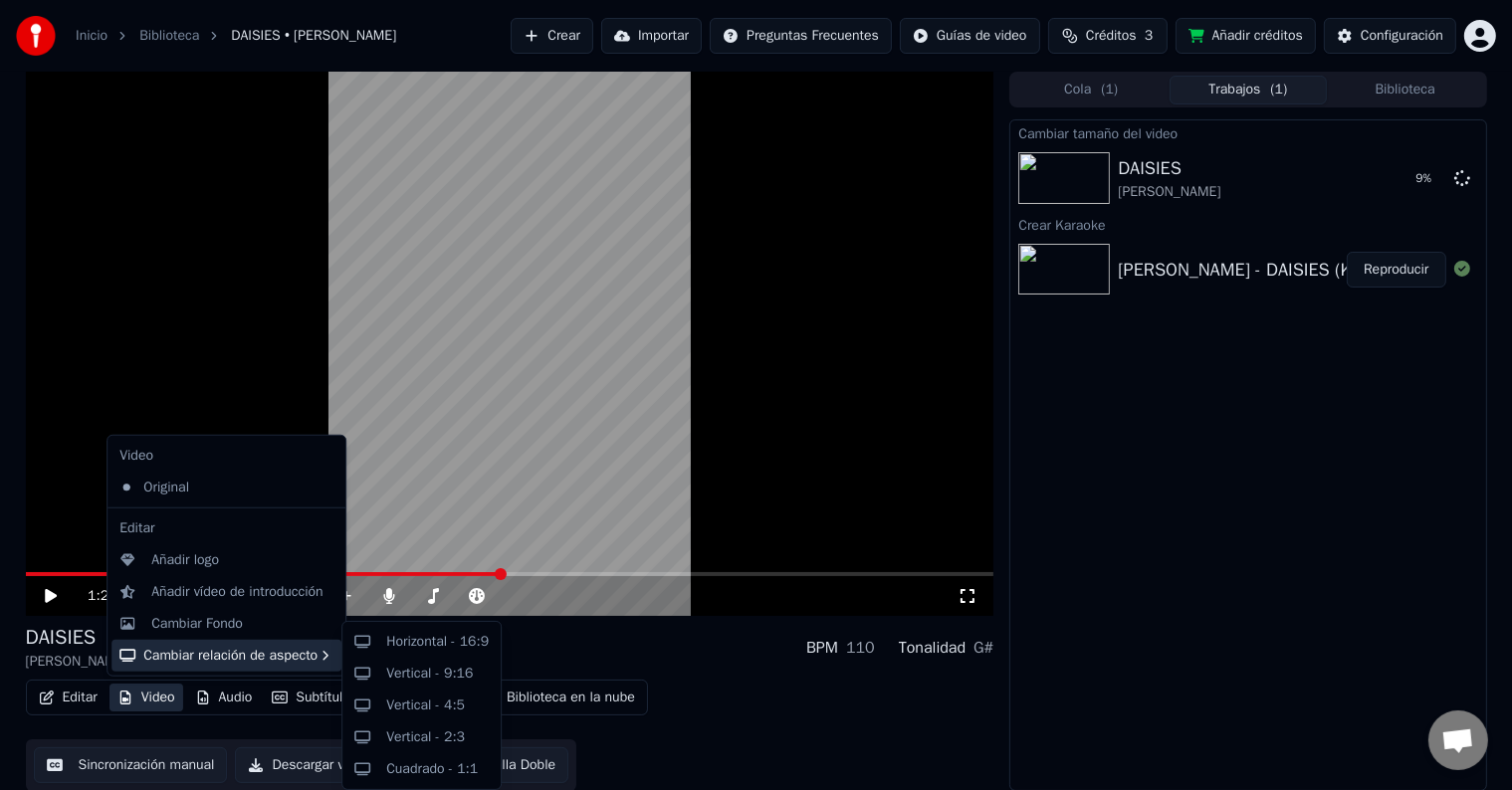 click at bounding box center (510, 343) 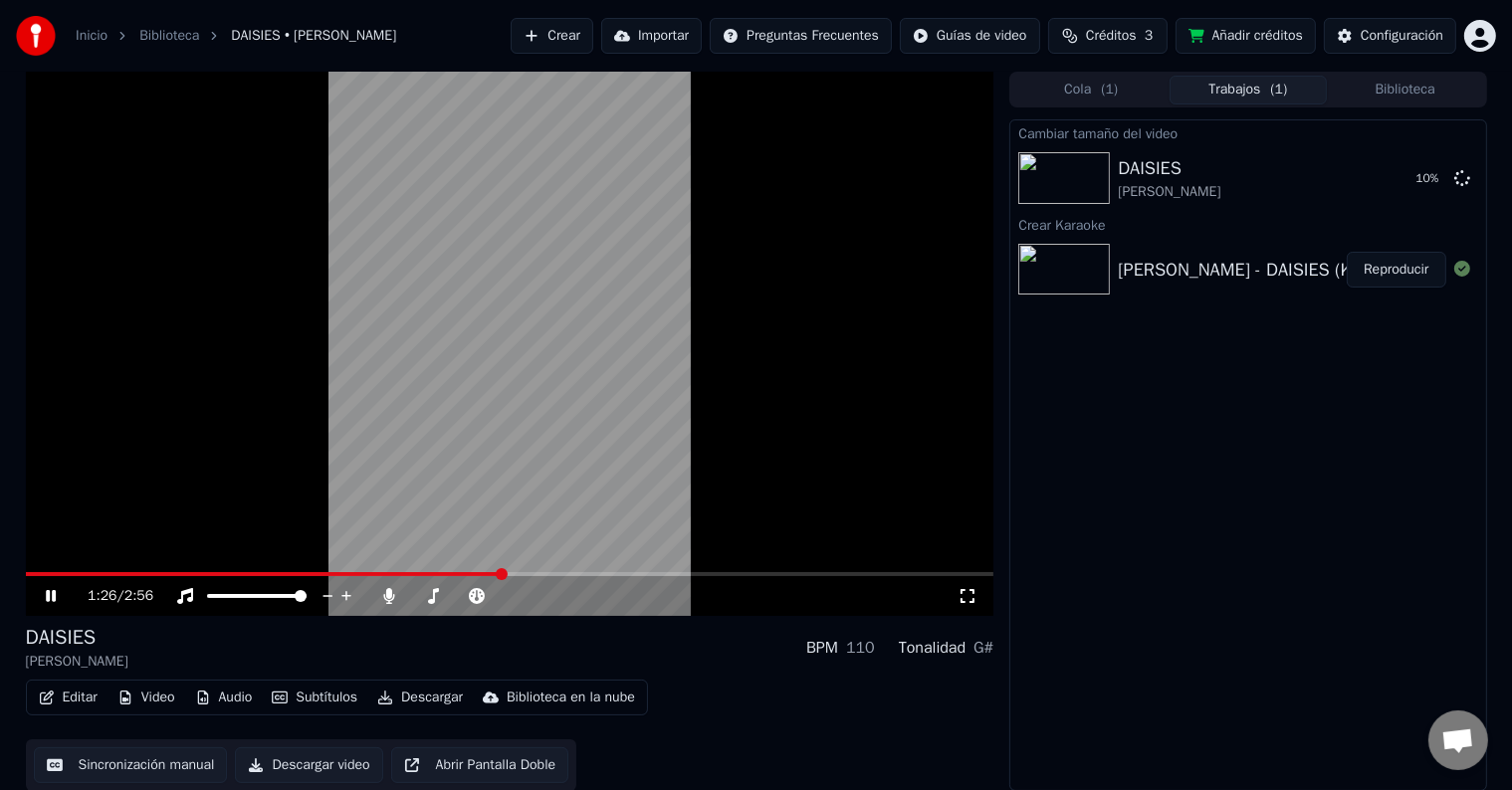 click at bounding box center (510, 343) 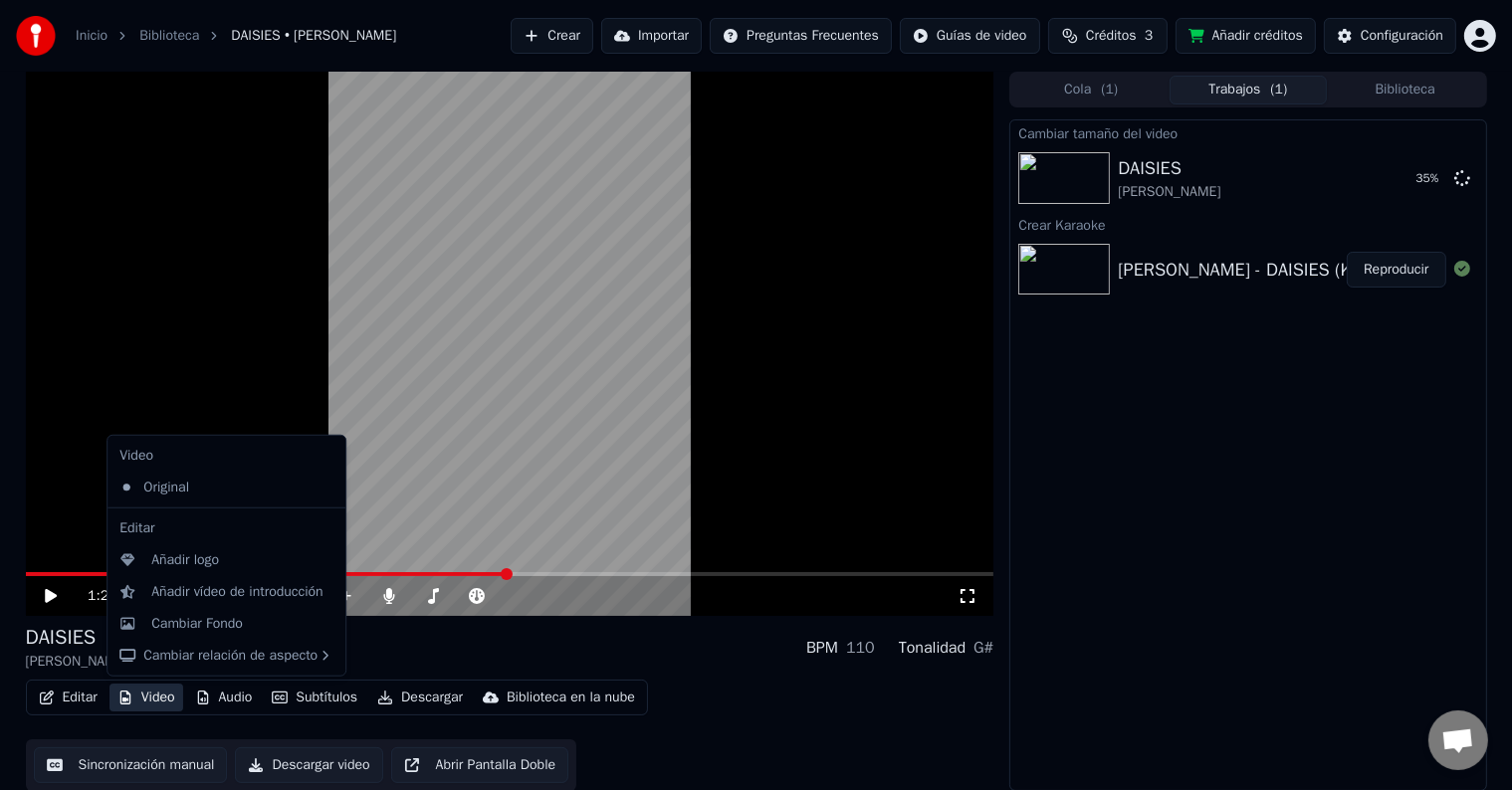 click on "Video" at bounding box center [146, 697] 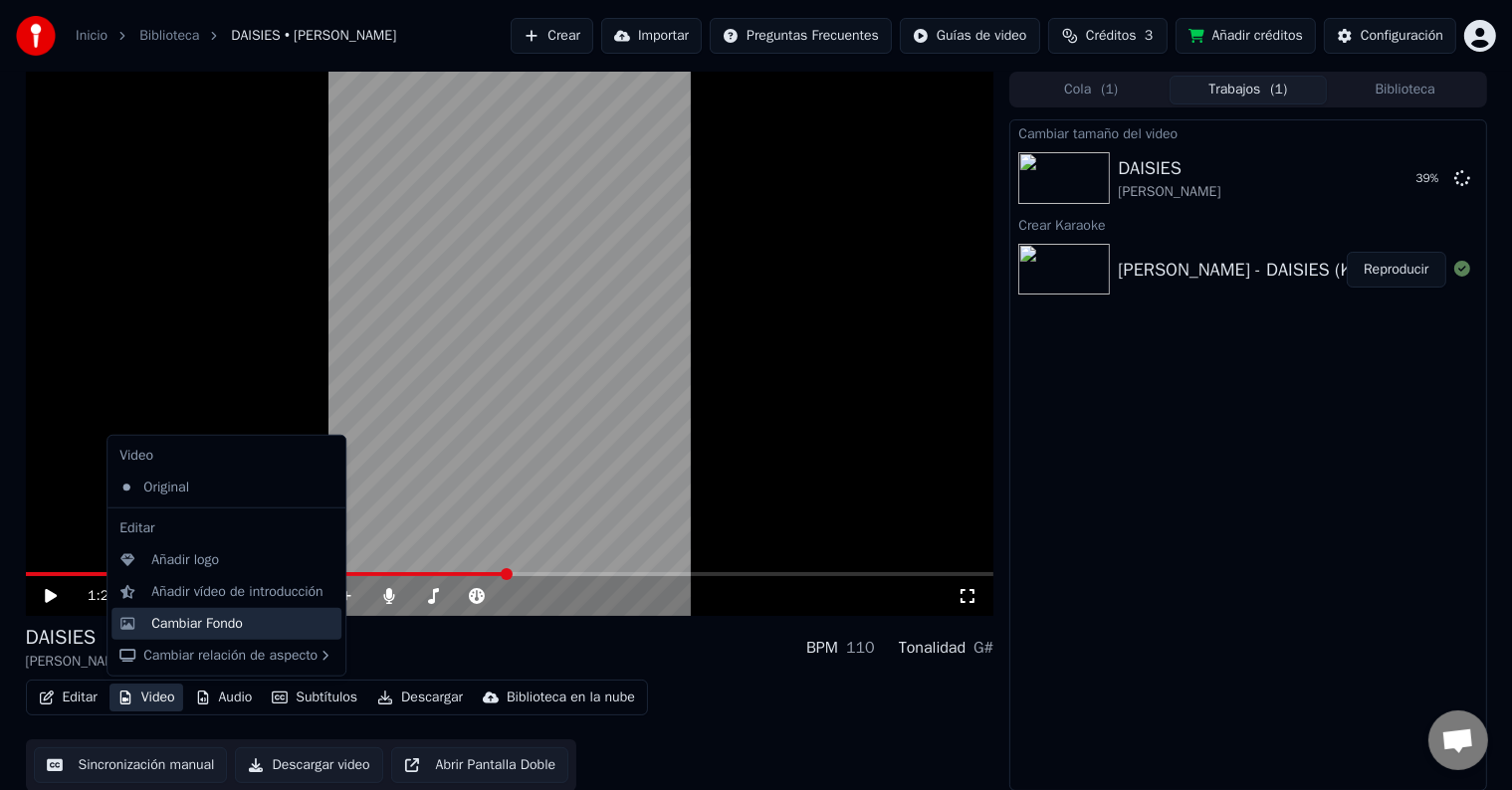 click on "Cambiar Fondo" at bounding box center [197, 624] 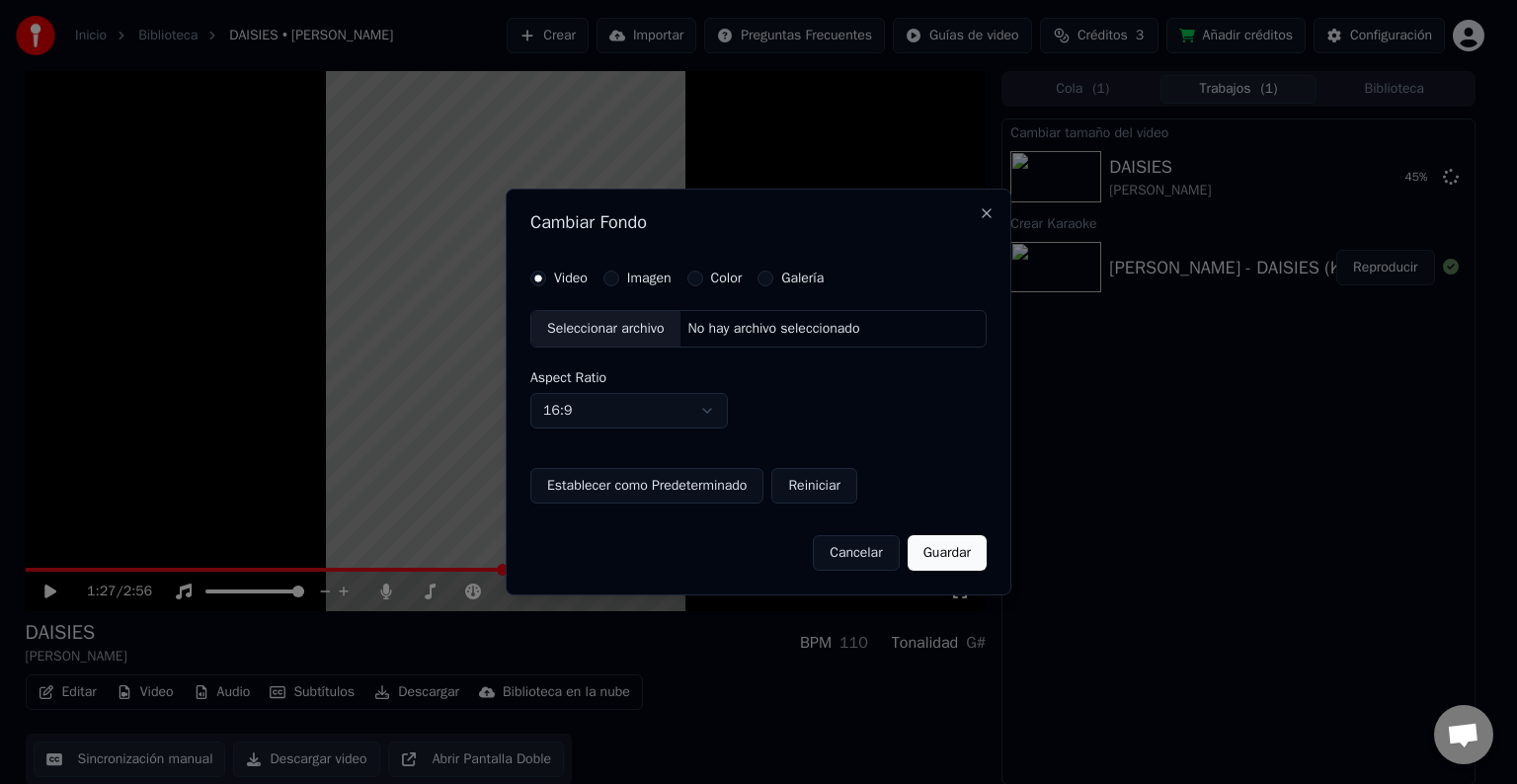 click on "Color" at bounding box center [695, 278] 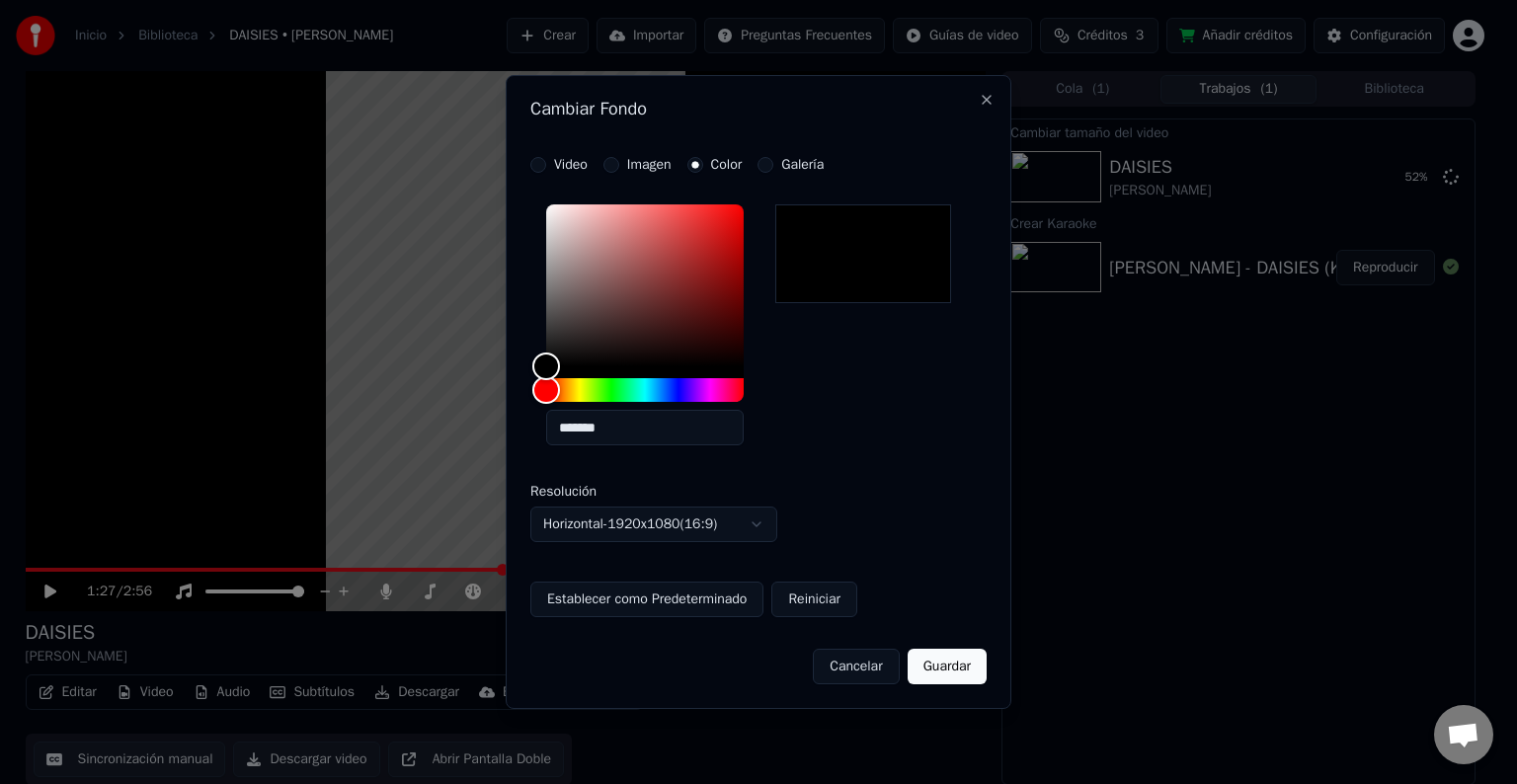 click on "Guardar" at bounding box center (947, 666) 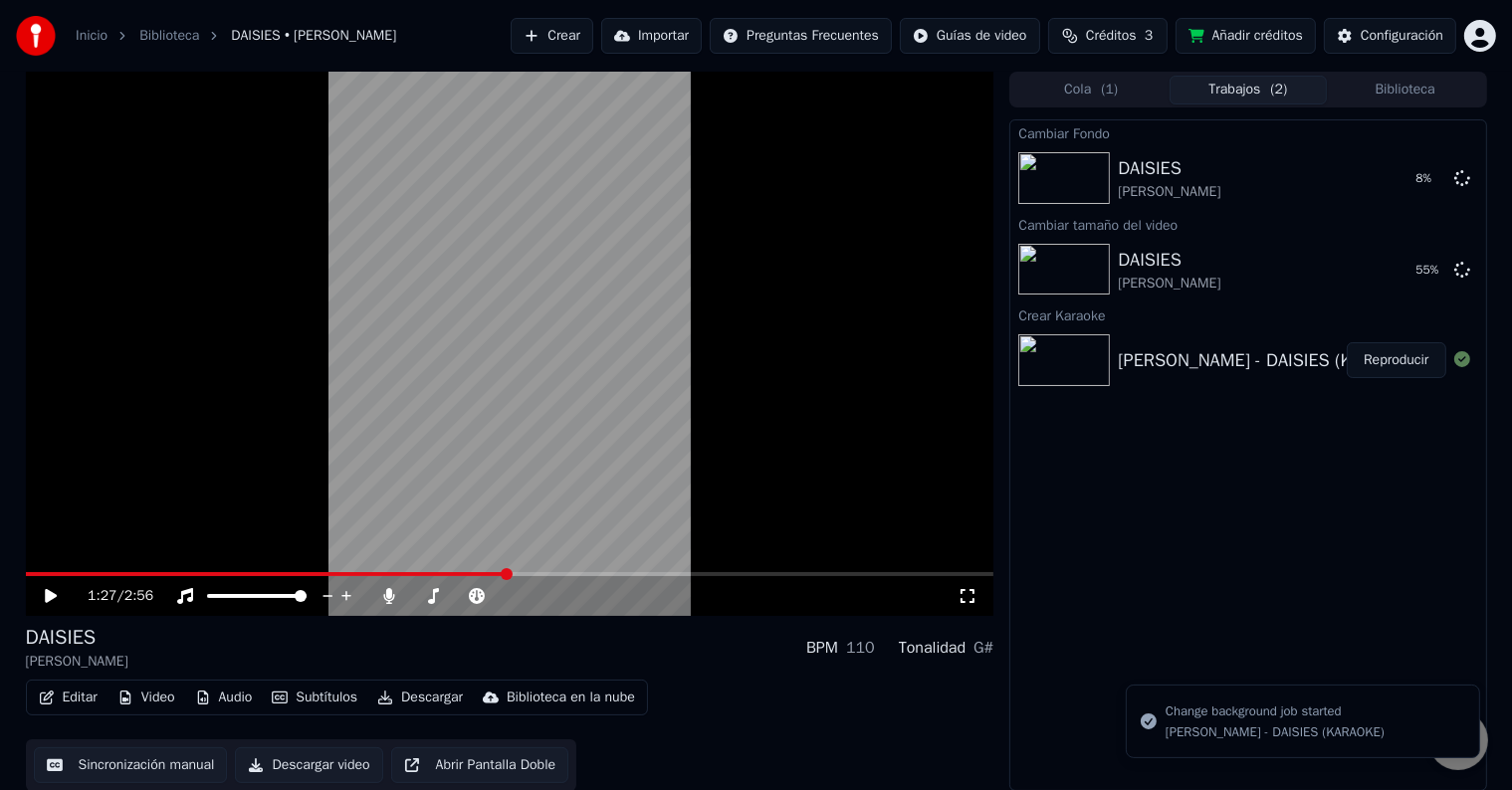 click on "Video" at bounding box center [146, 697] 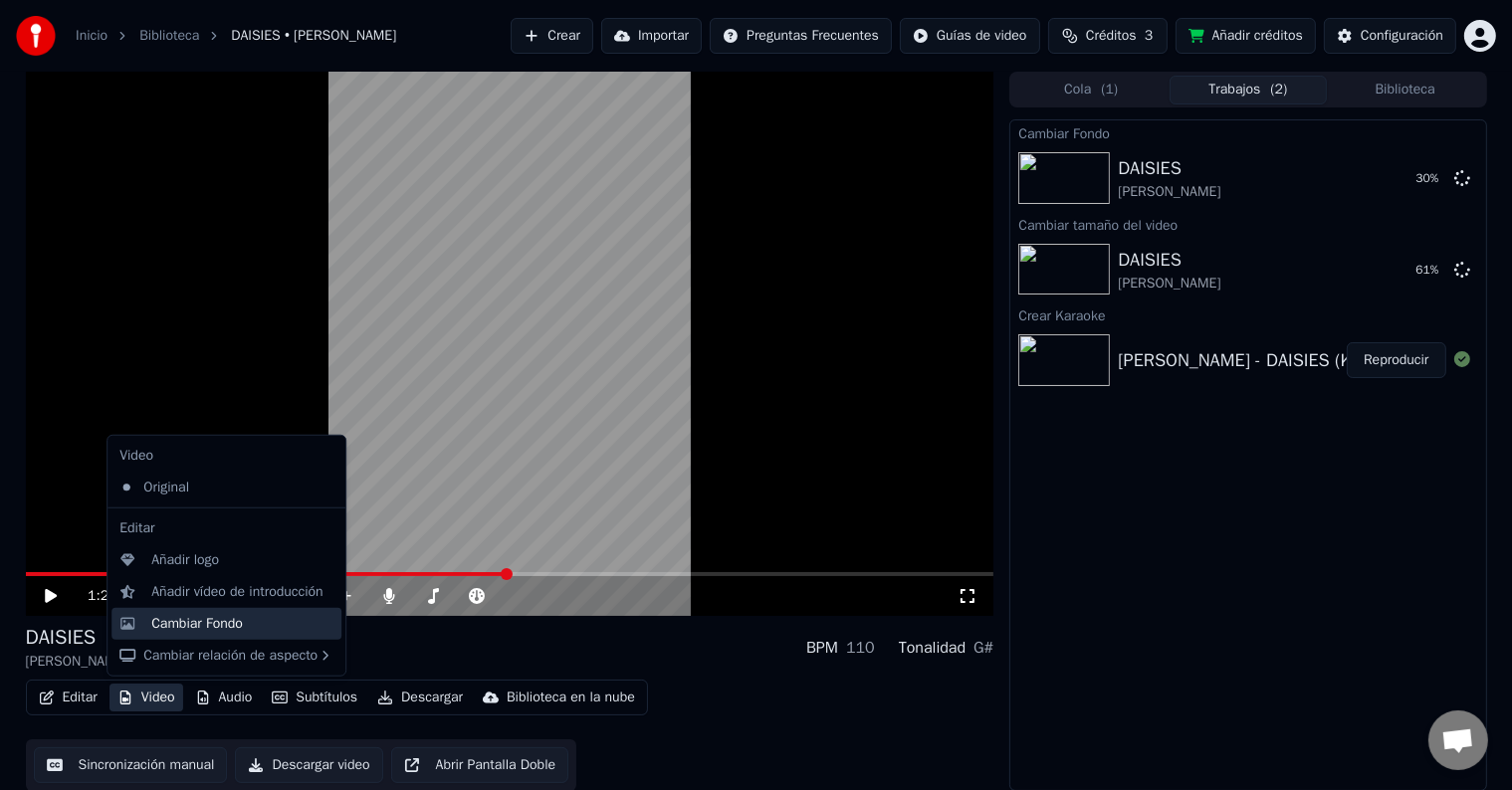 click on "Cambiar Fondo" at bounding box center (197, 624) 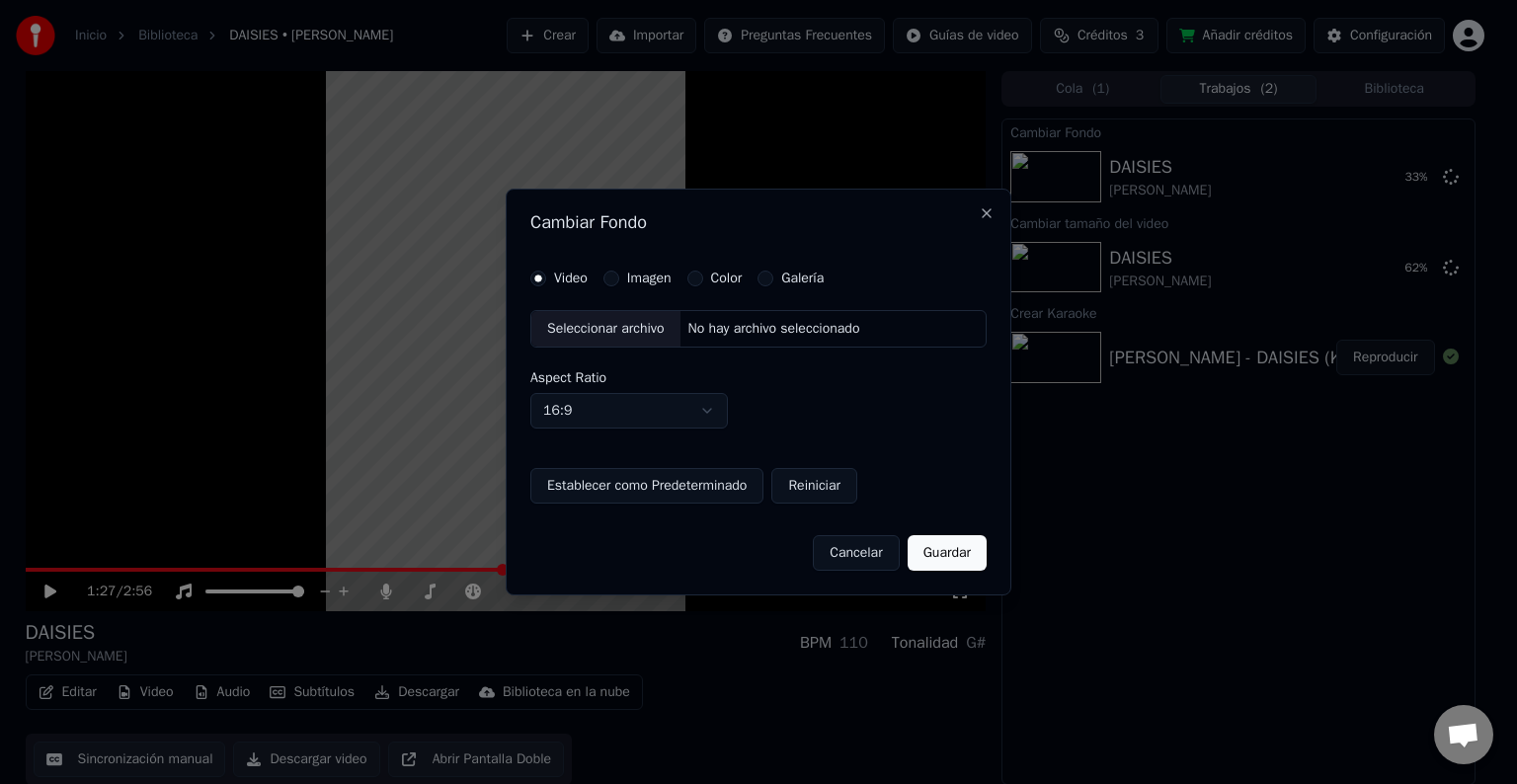 click on "Seleccionar archivo" at bounding box center [605, 329] 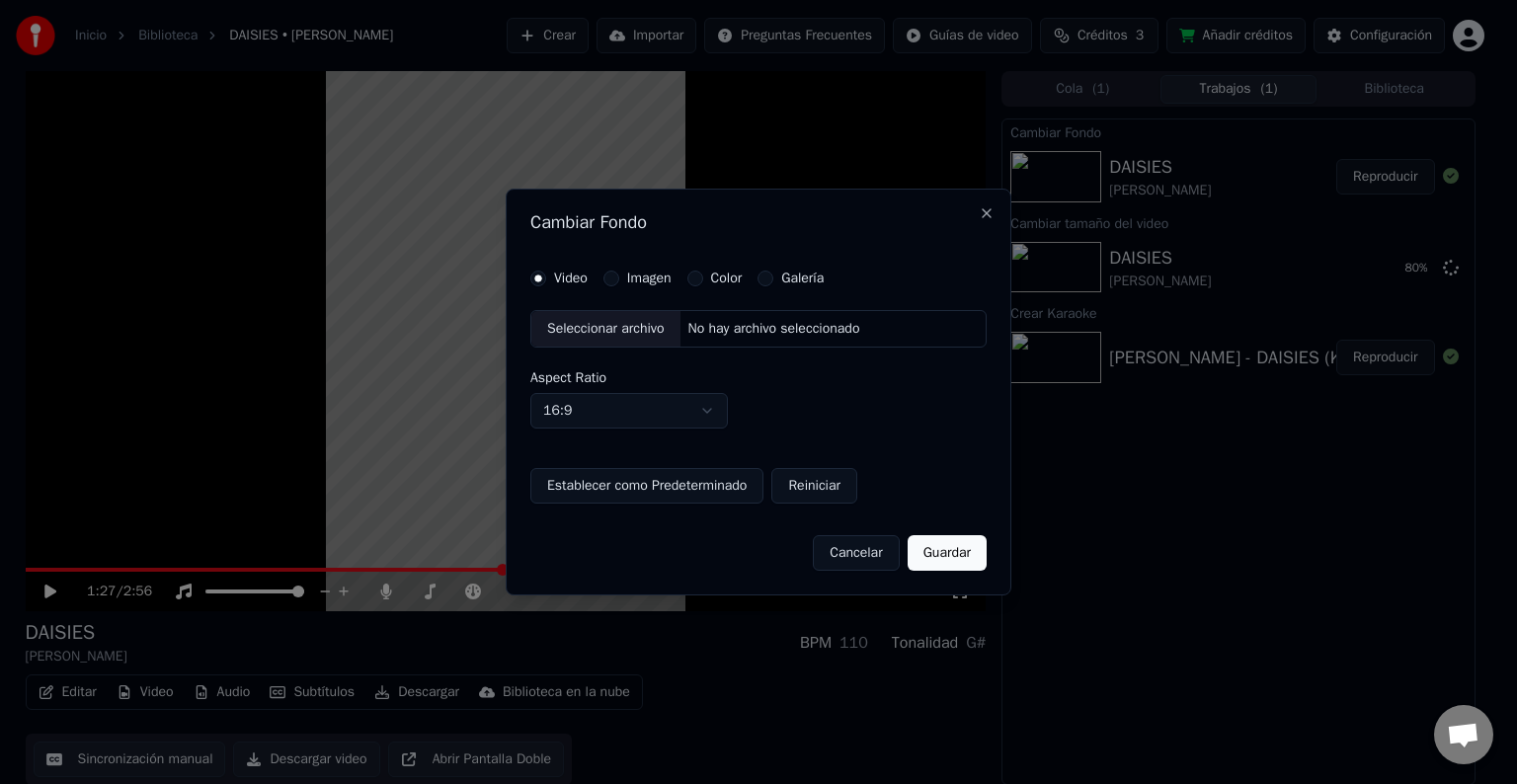 click on "Seleccionar archivo" at bounding box center (605, 329) 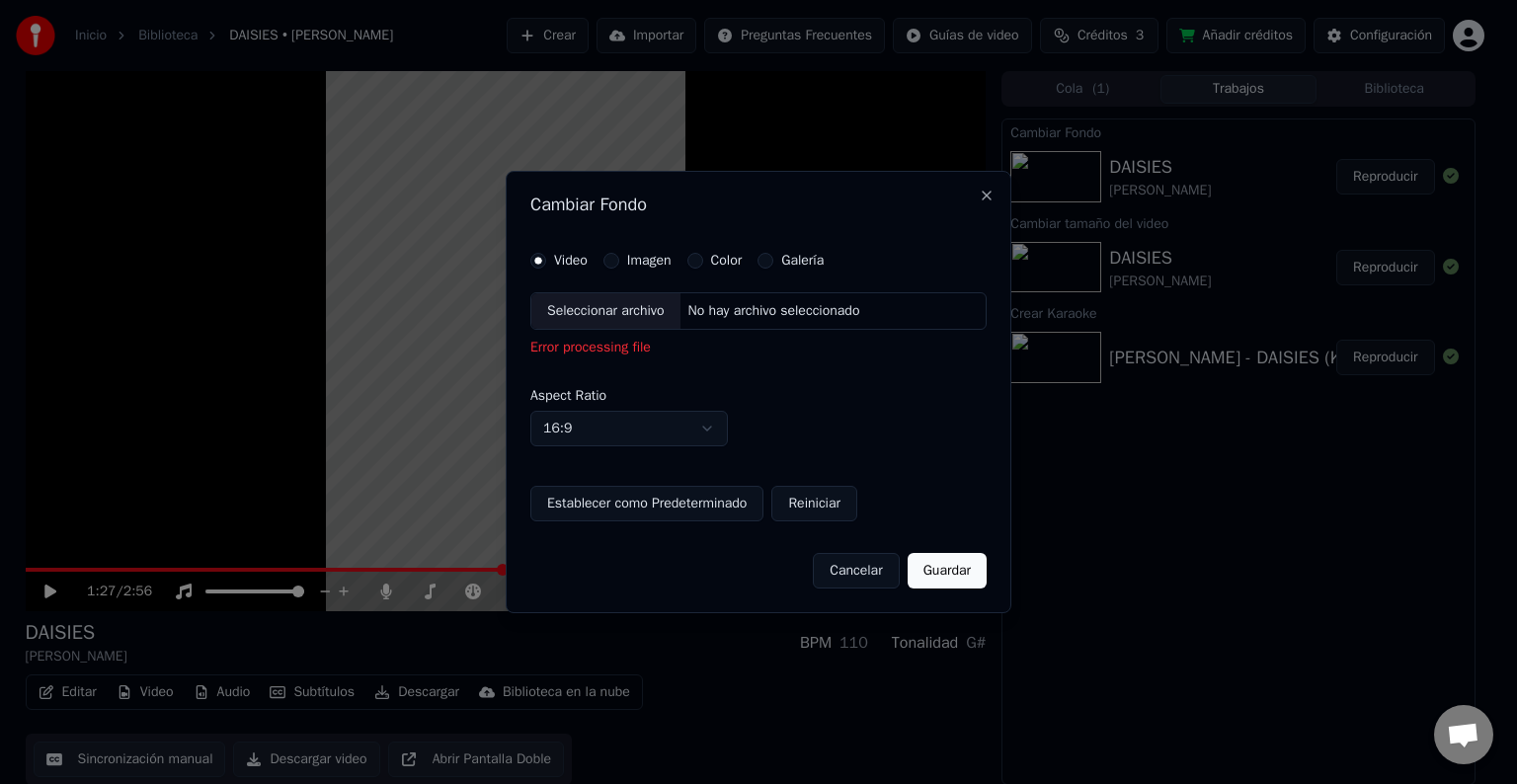 click on "Imagen" at bounding box center (649, 261) 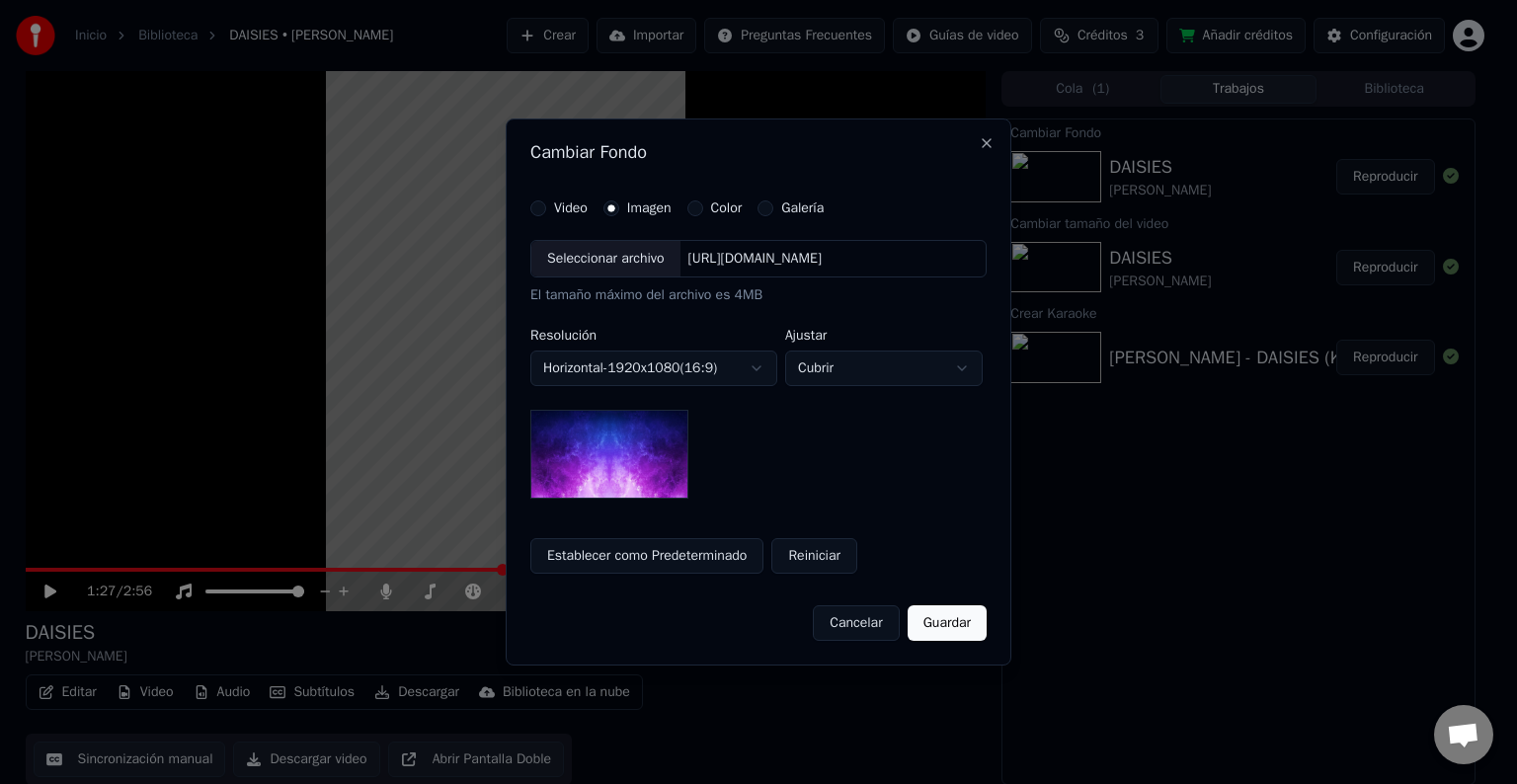 click on "**********" at bounding box center [750, 392] 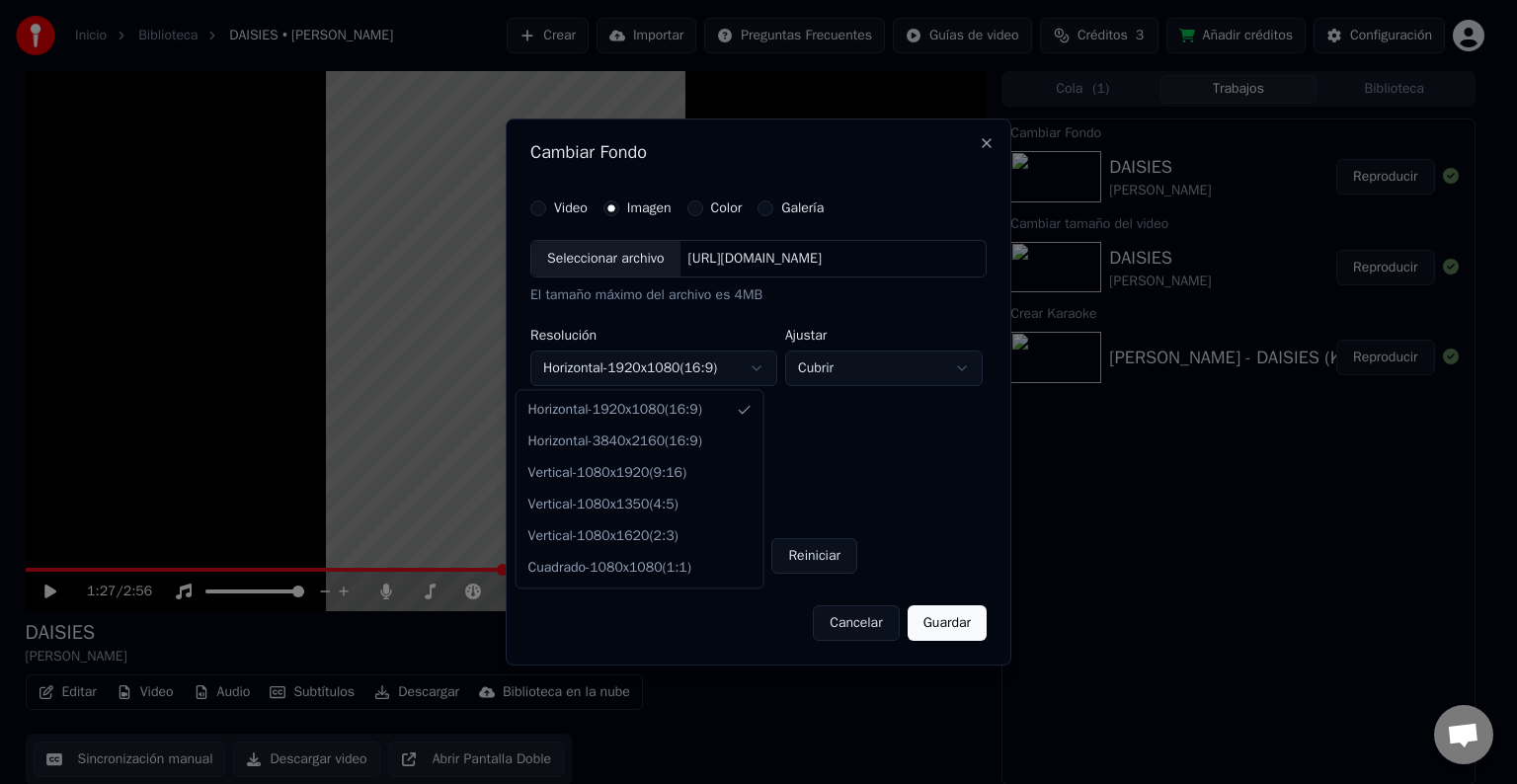 click on "**********" at bounding box center [750, 392] 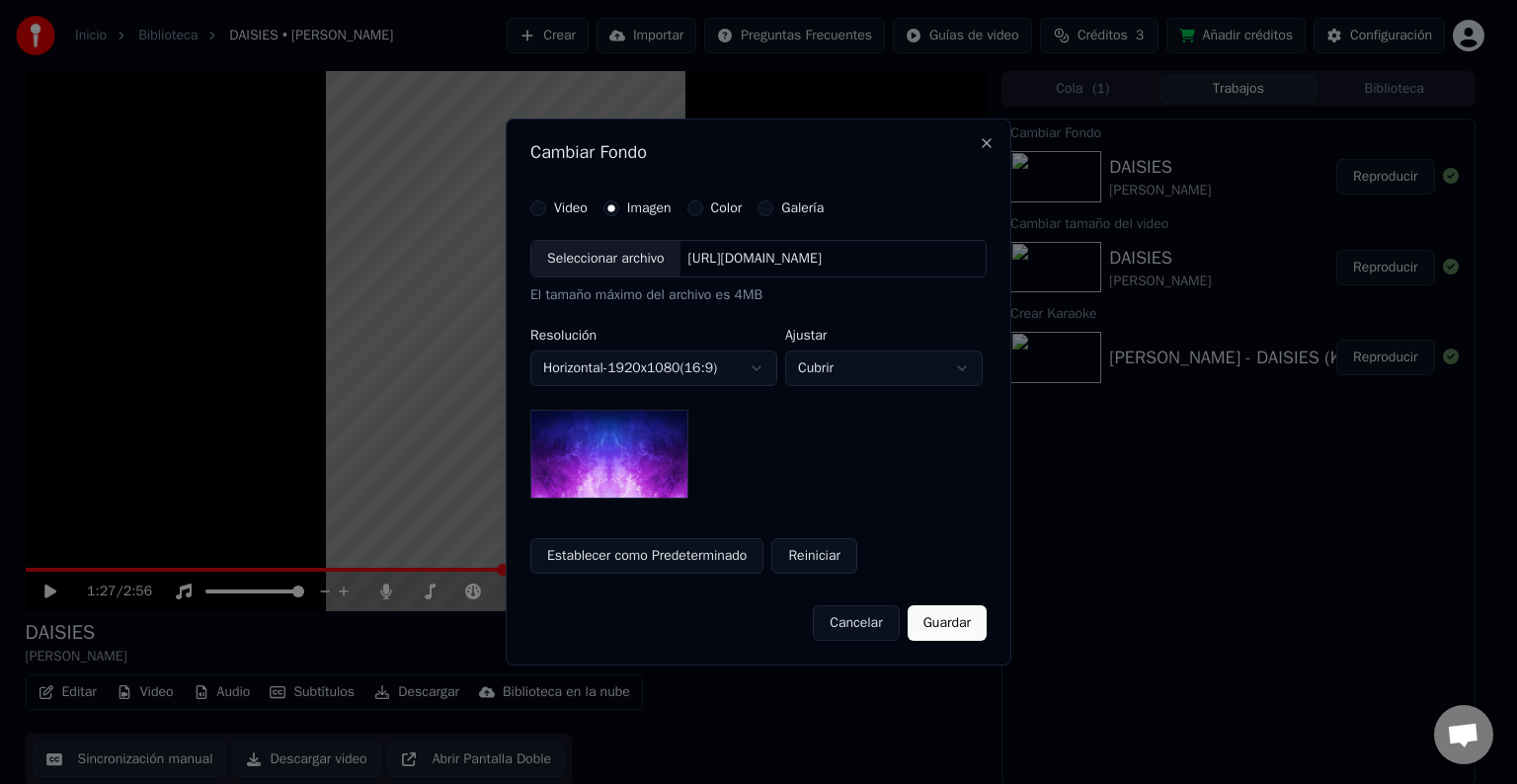 click on "Guardar" at bounding box center (947, 623) 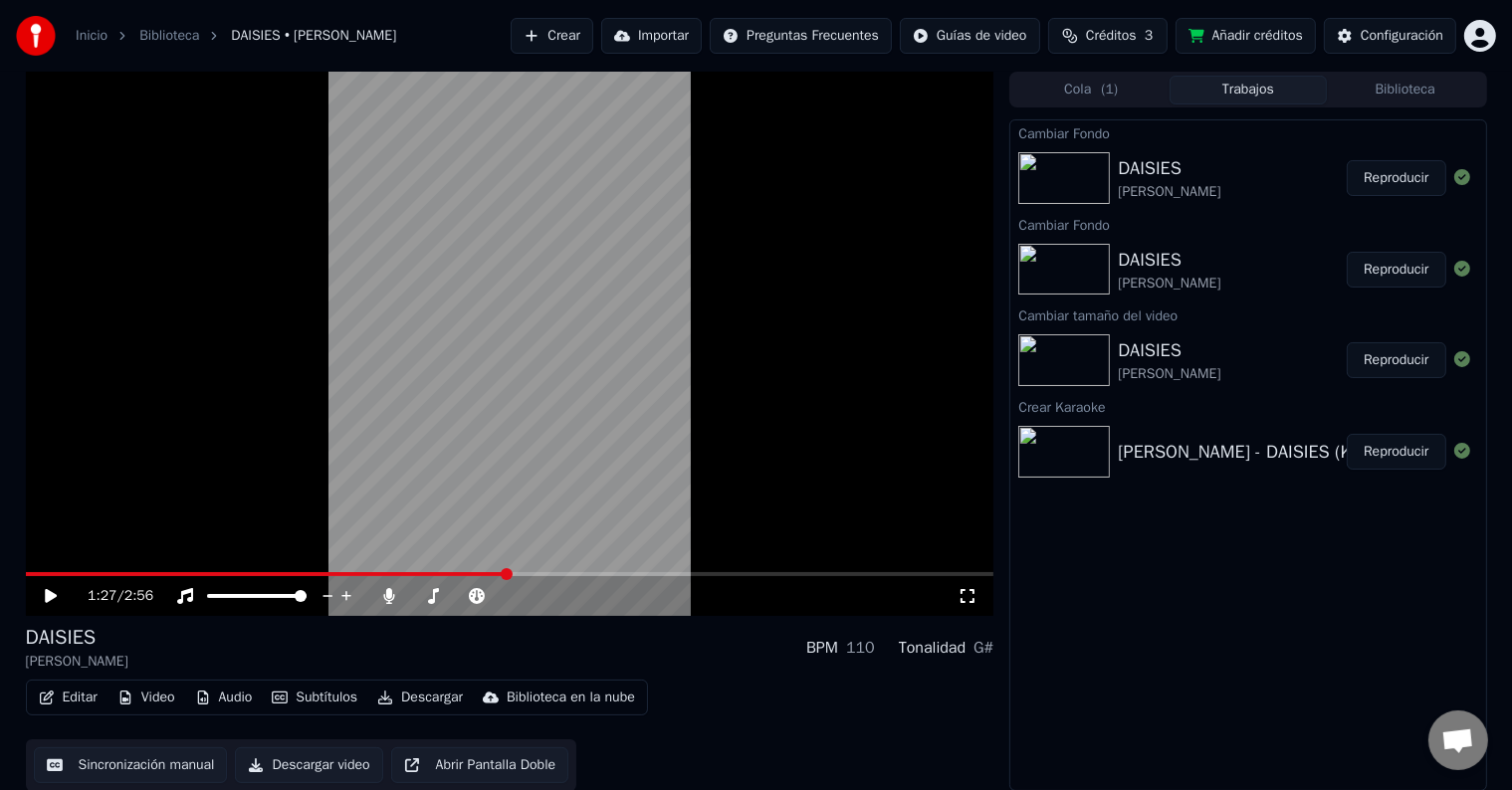 click on "Reproducir" at bounding box center [1396, 178] 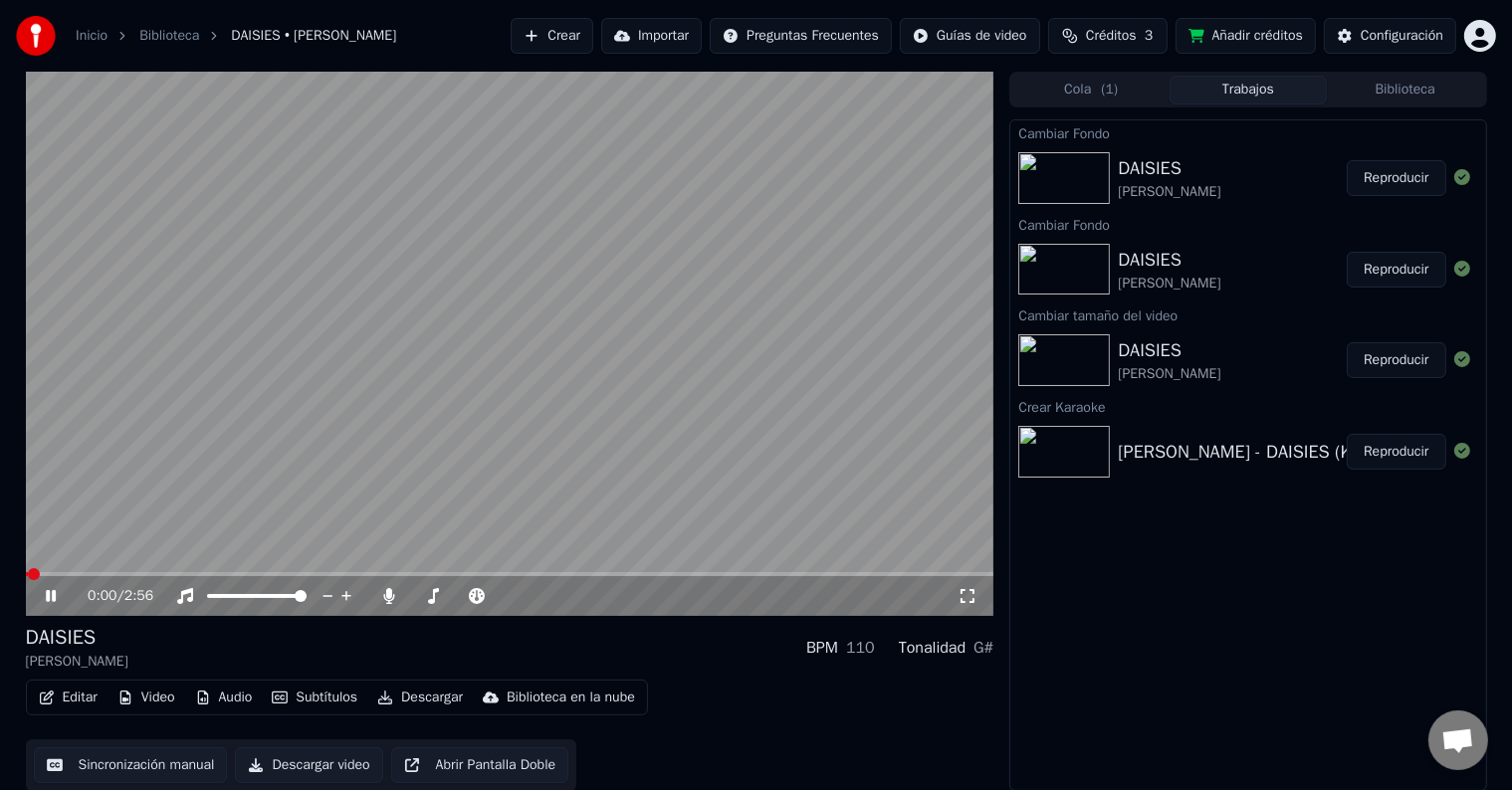 click at bounding box center [510, 574] 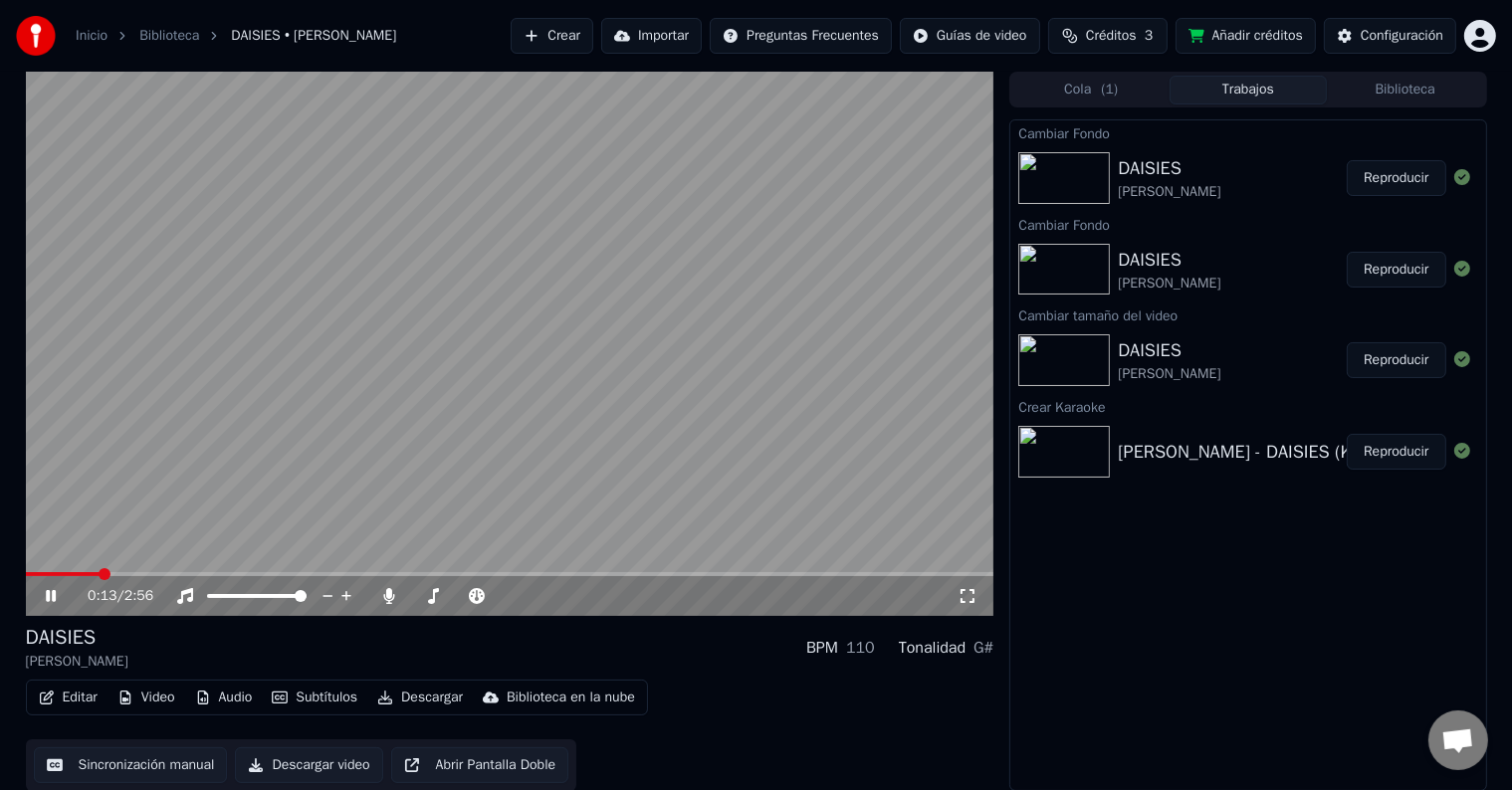 click at bounding box center [510, 574] 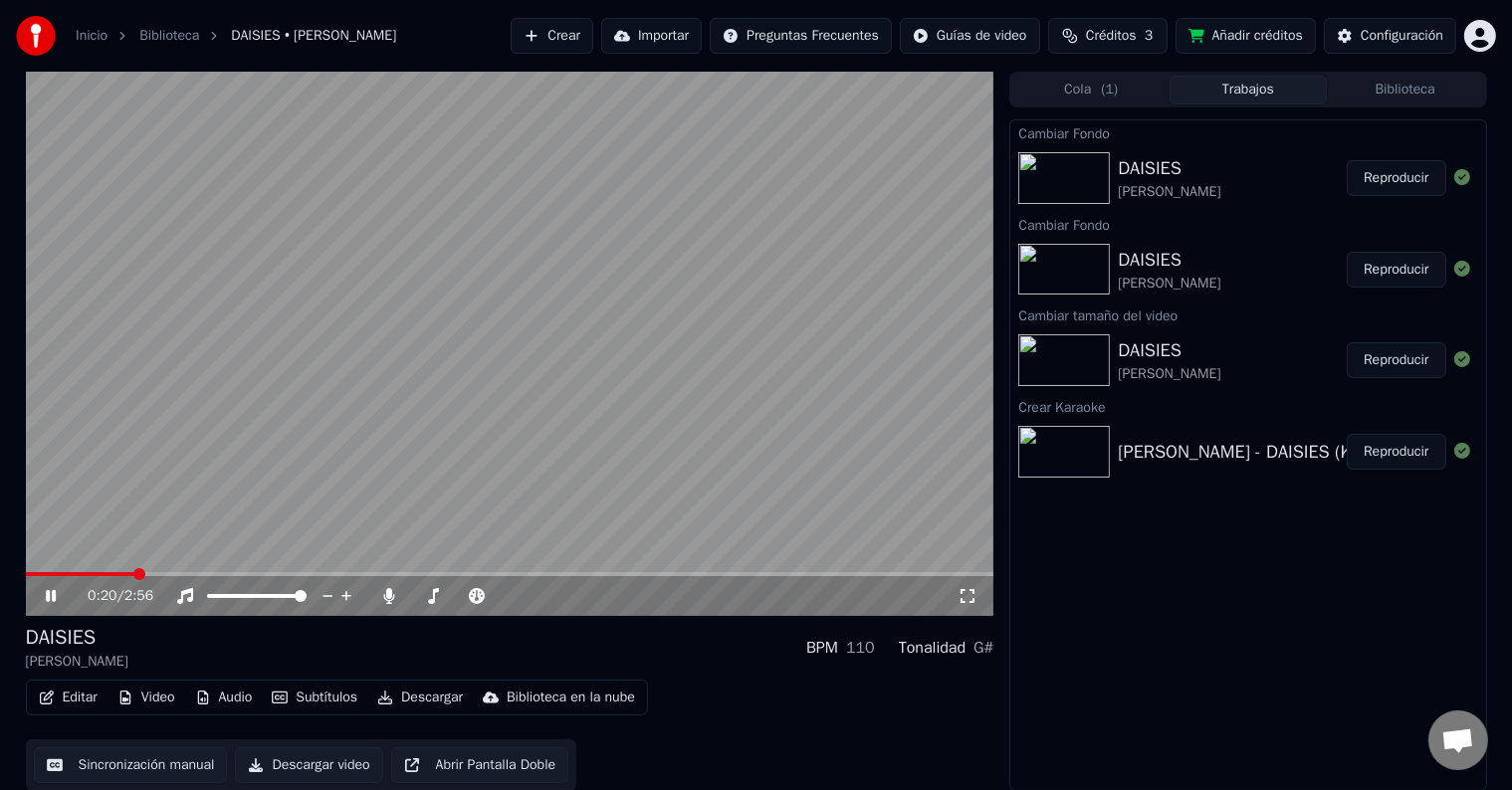 click at bounding box center [510, 574] 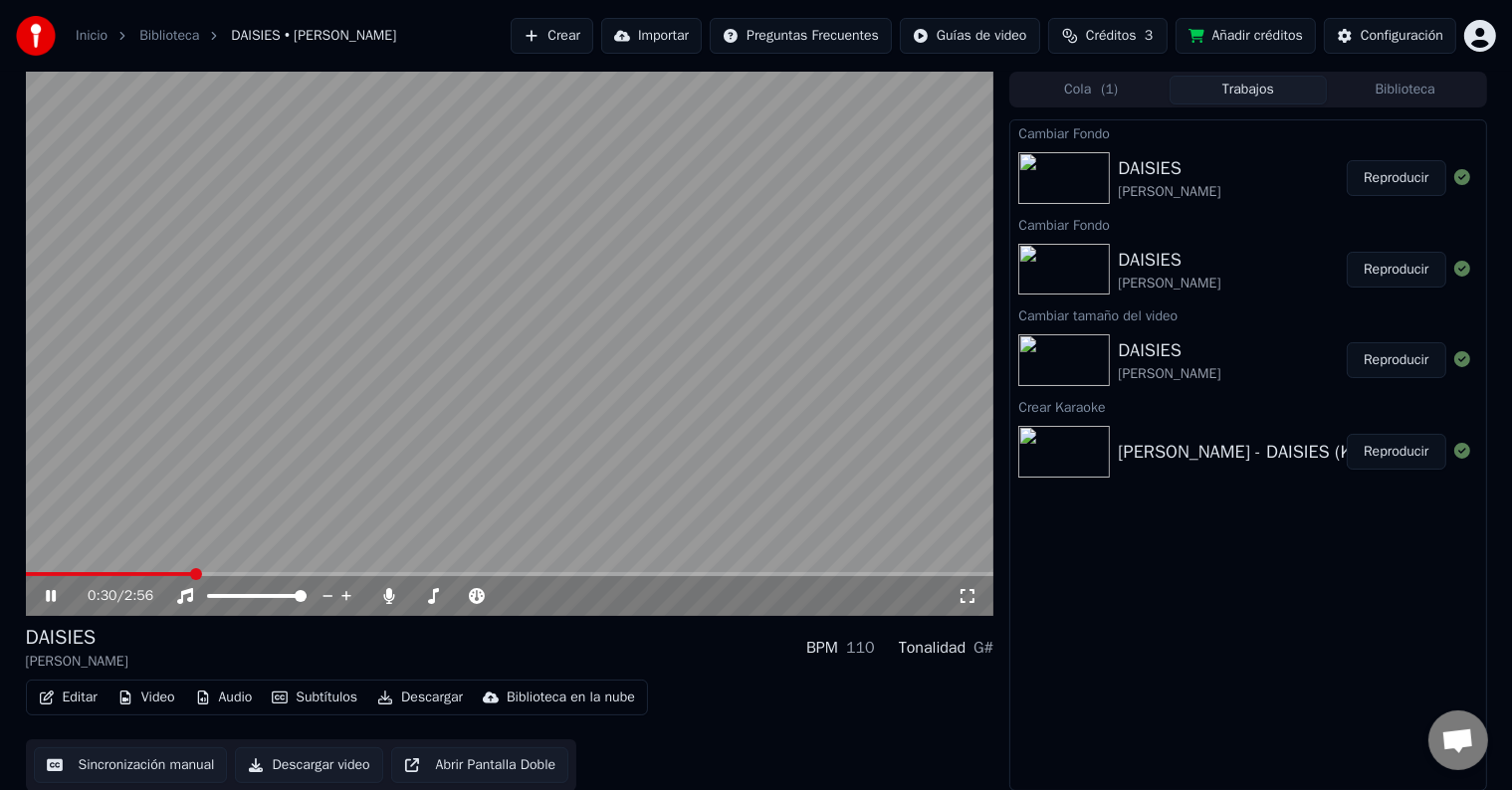click at bounding box center [510, 343] 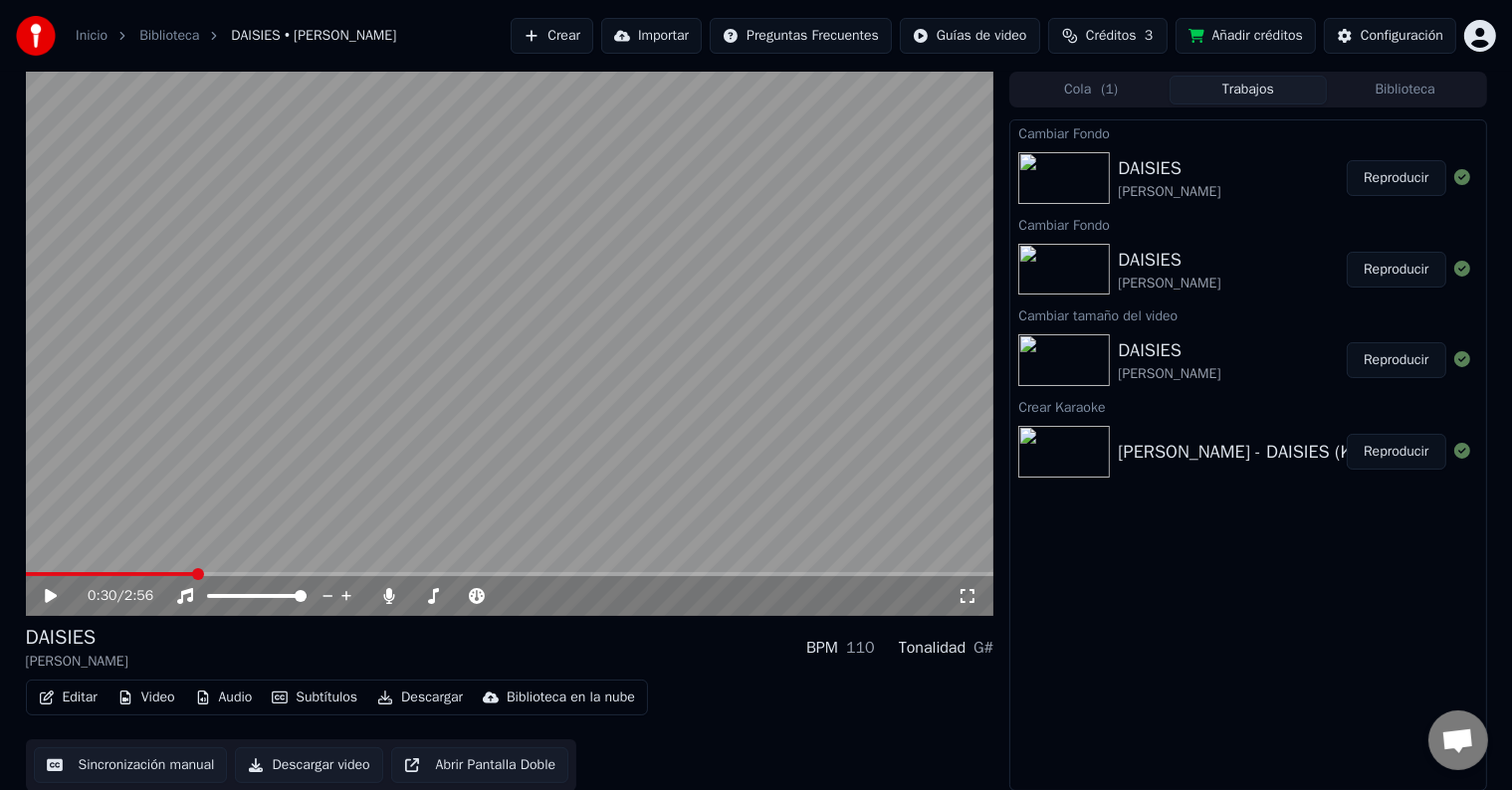 click on "Reproducir" at bounding box center [1396, 270] 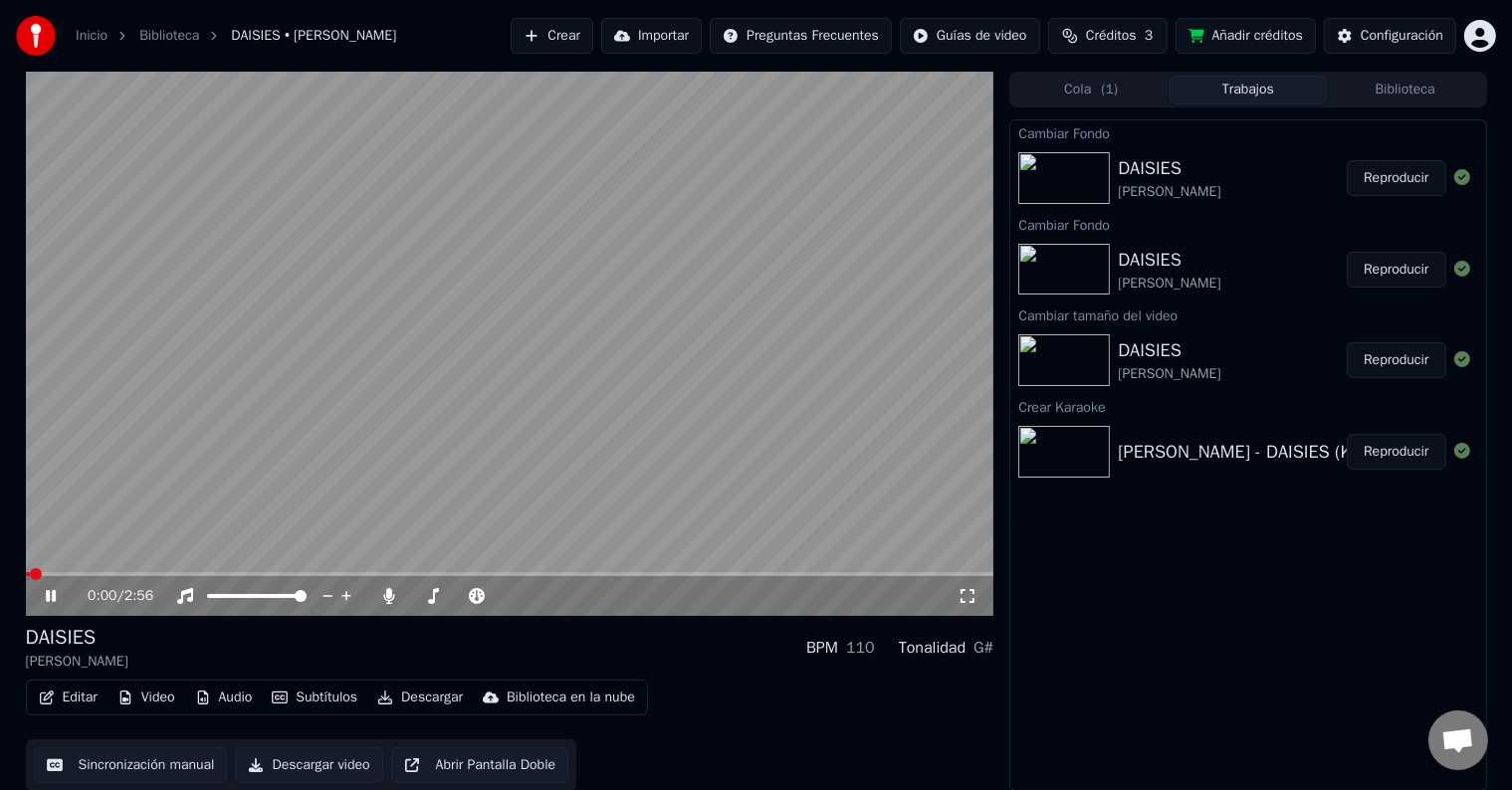 click on "Reproducir" at bounding box center (1396, 178) 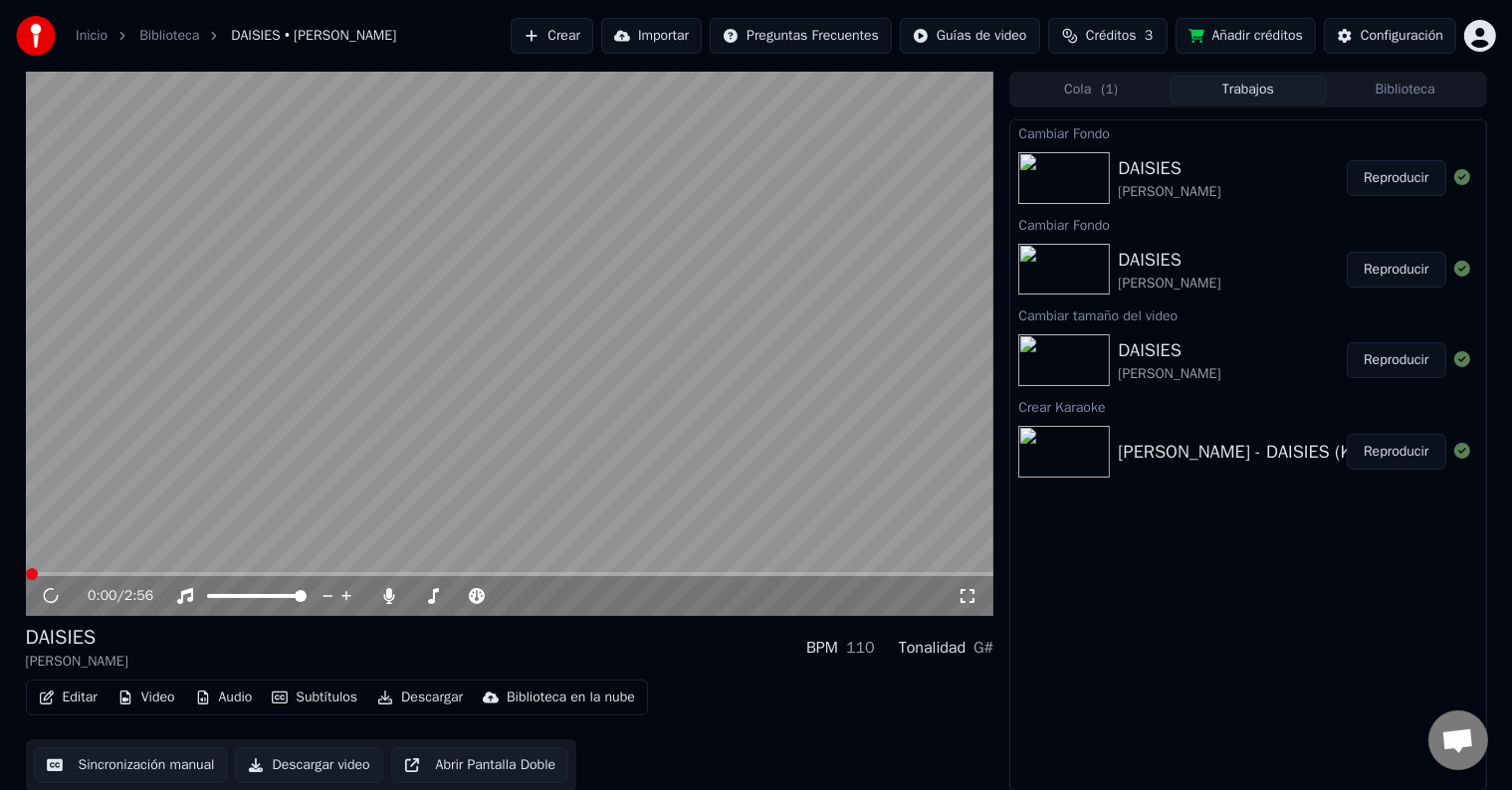 click at bounding box center [510, 343] 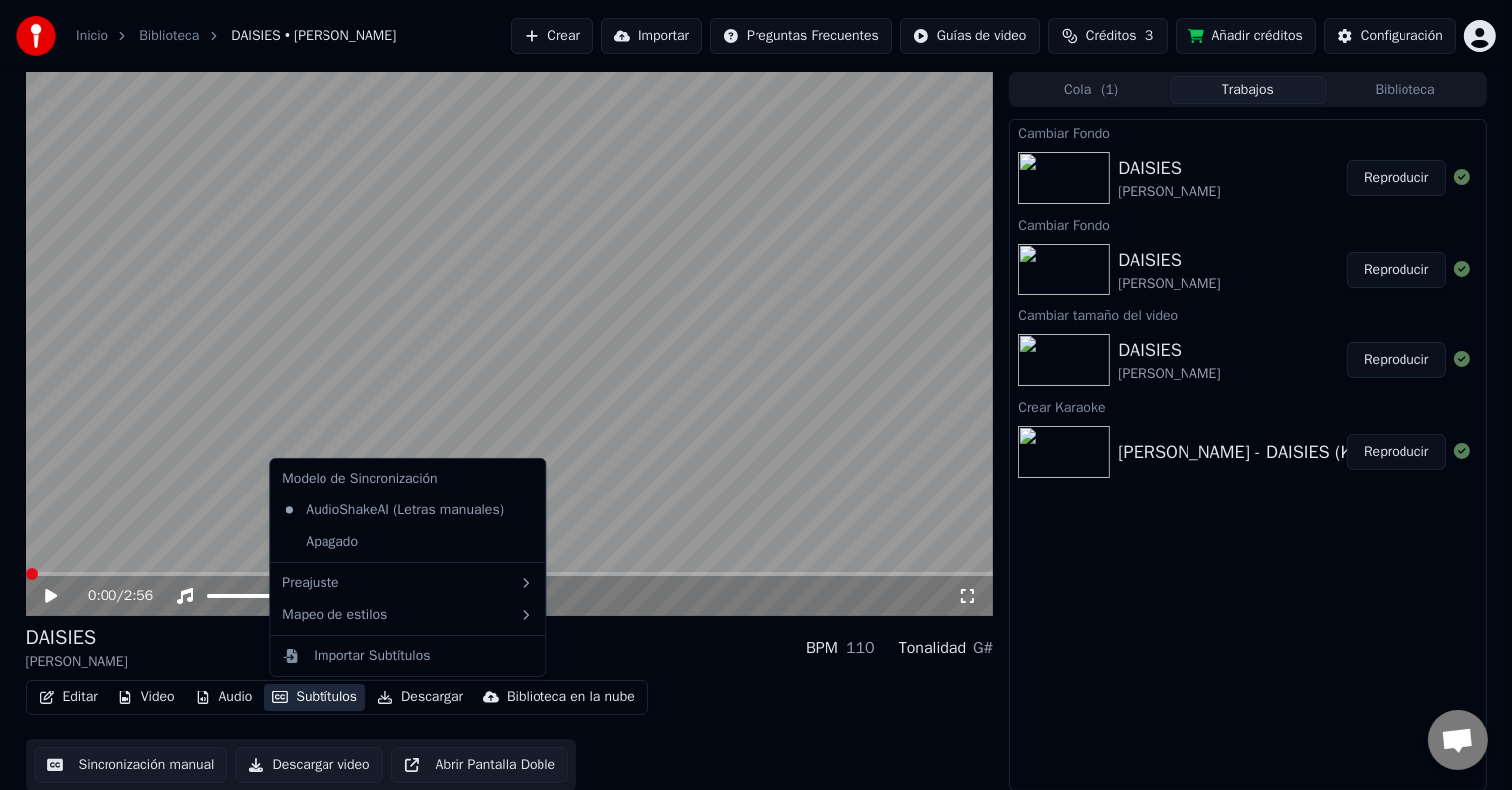 click on "Subtítulos" at bounding box center [315, 697] 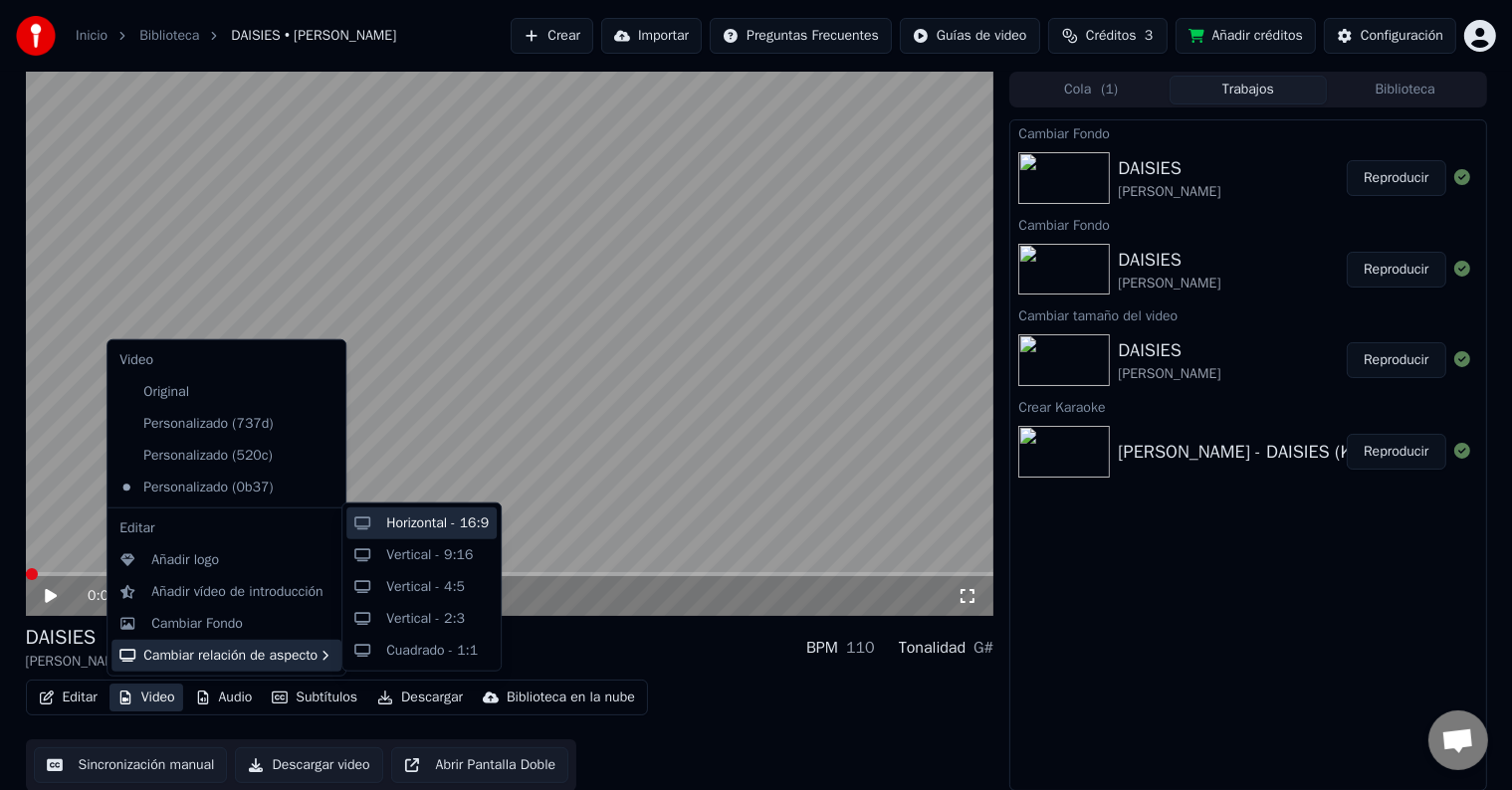 click on "Horizontal - 16:9" at bounding box center [437, 523] 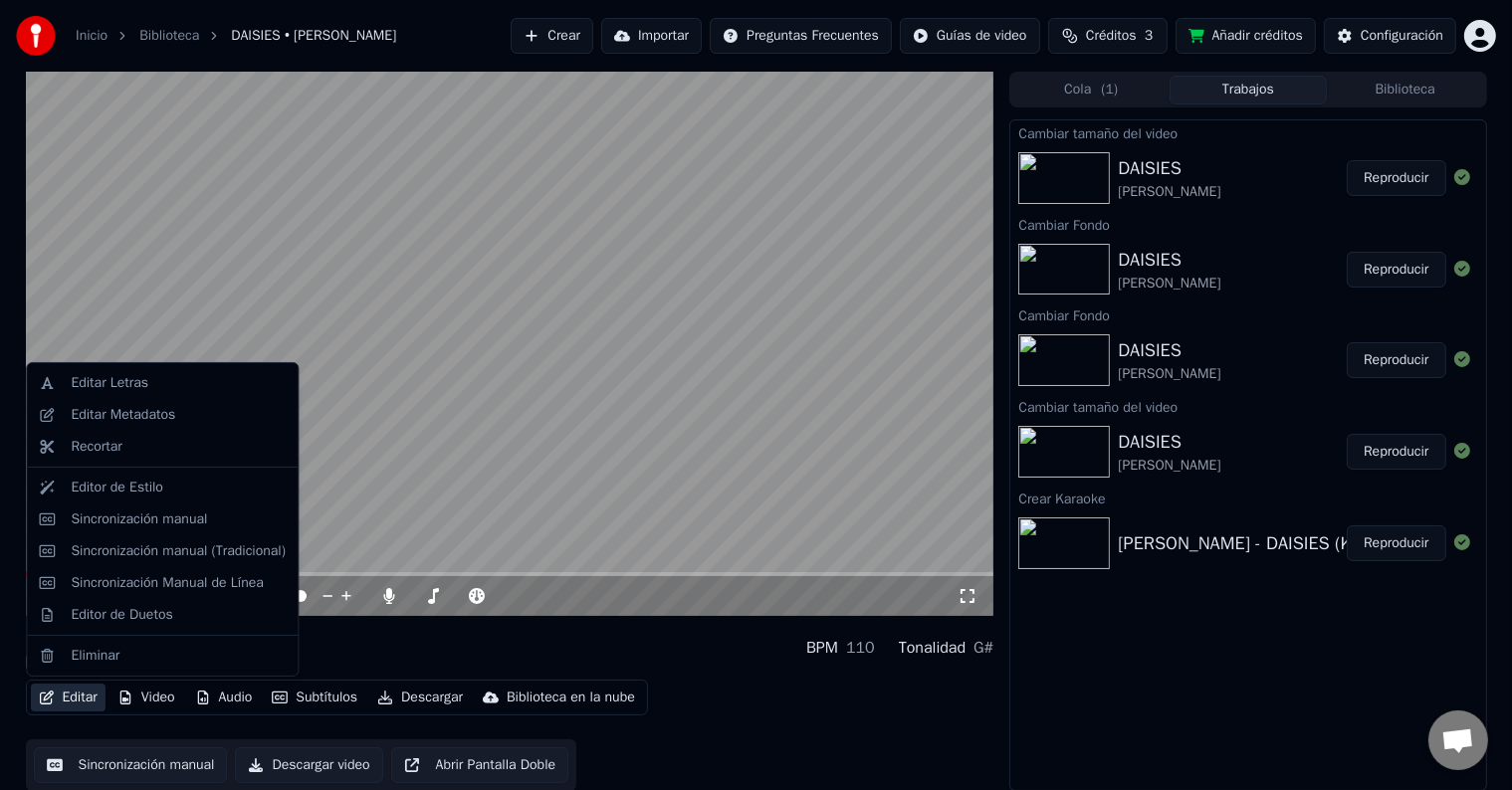 click on "Editar" at bounding box center [68, 697] 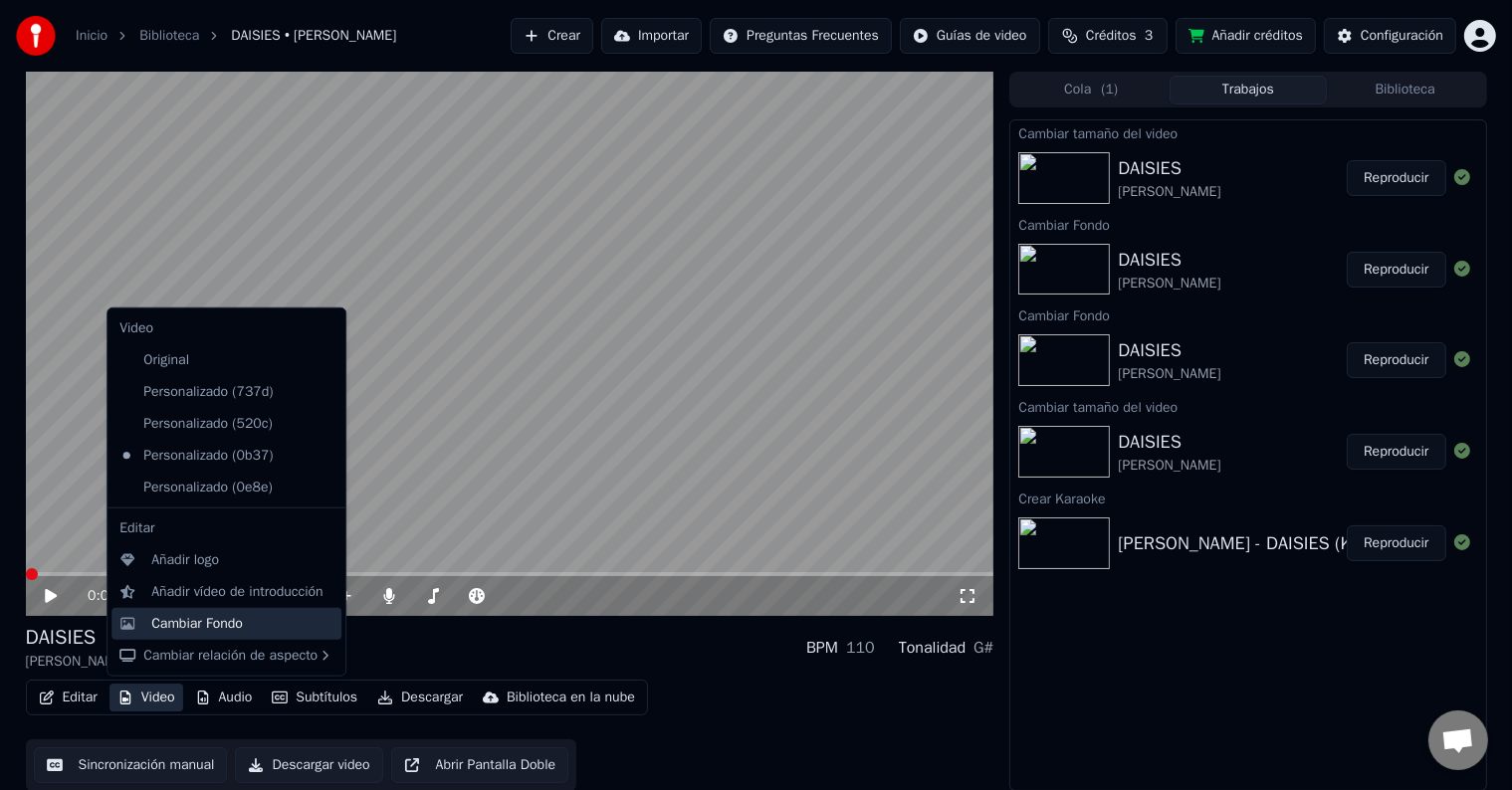 click on "Cambiar Fondo" at bounding box center [197, 624] 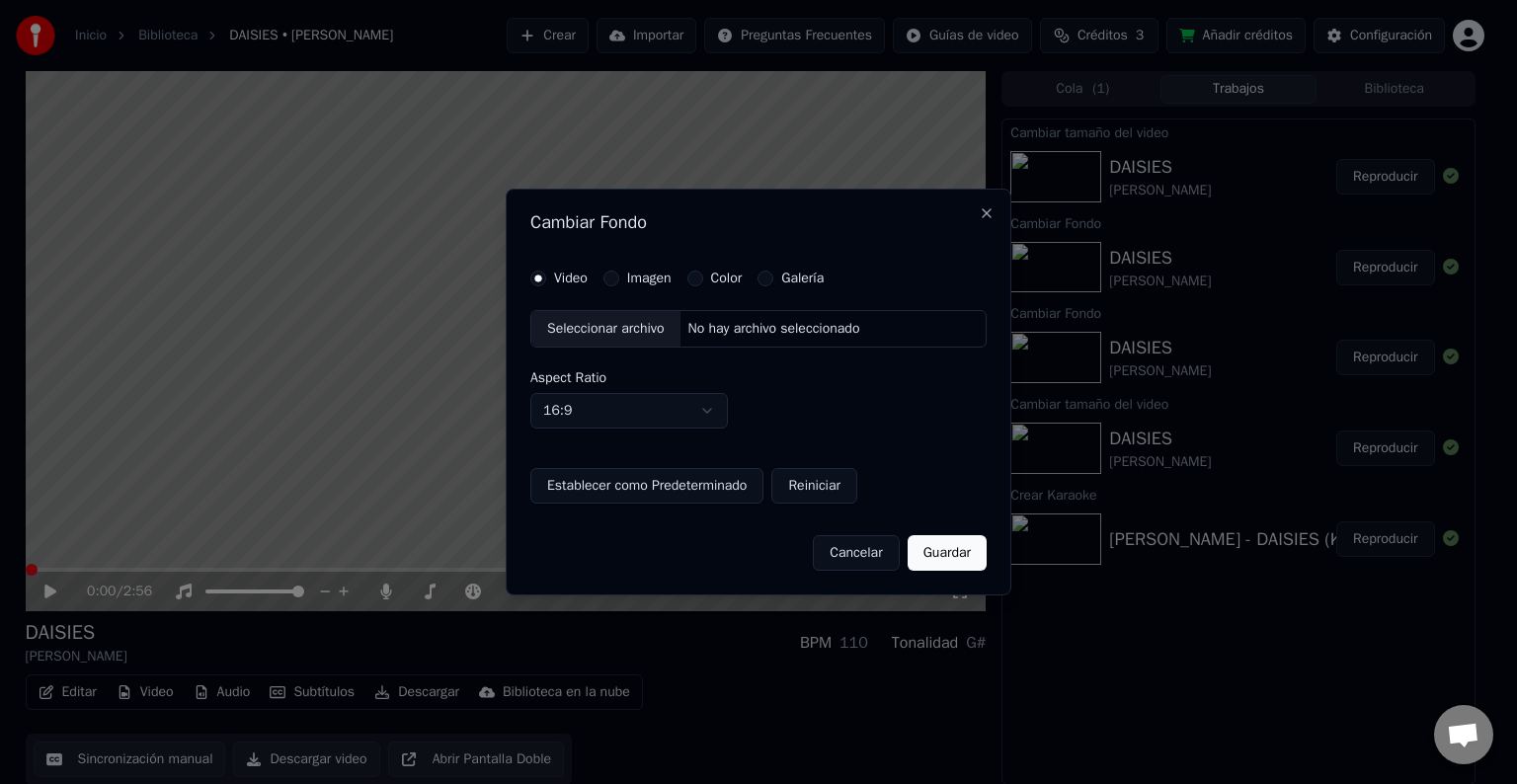 click on "Video Imagen Color Galería Seleccionar archivo No hay archivo seleccionado Aspect Ratio 16:9 **** **** *** *** *** Establecer como Predeterminado Reiniciar" at bounding box center (758, 387) 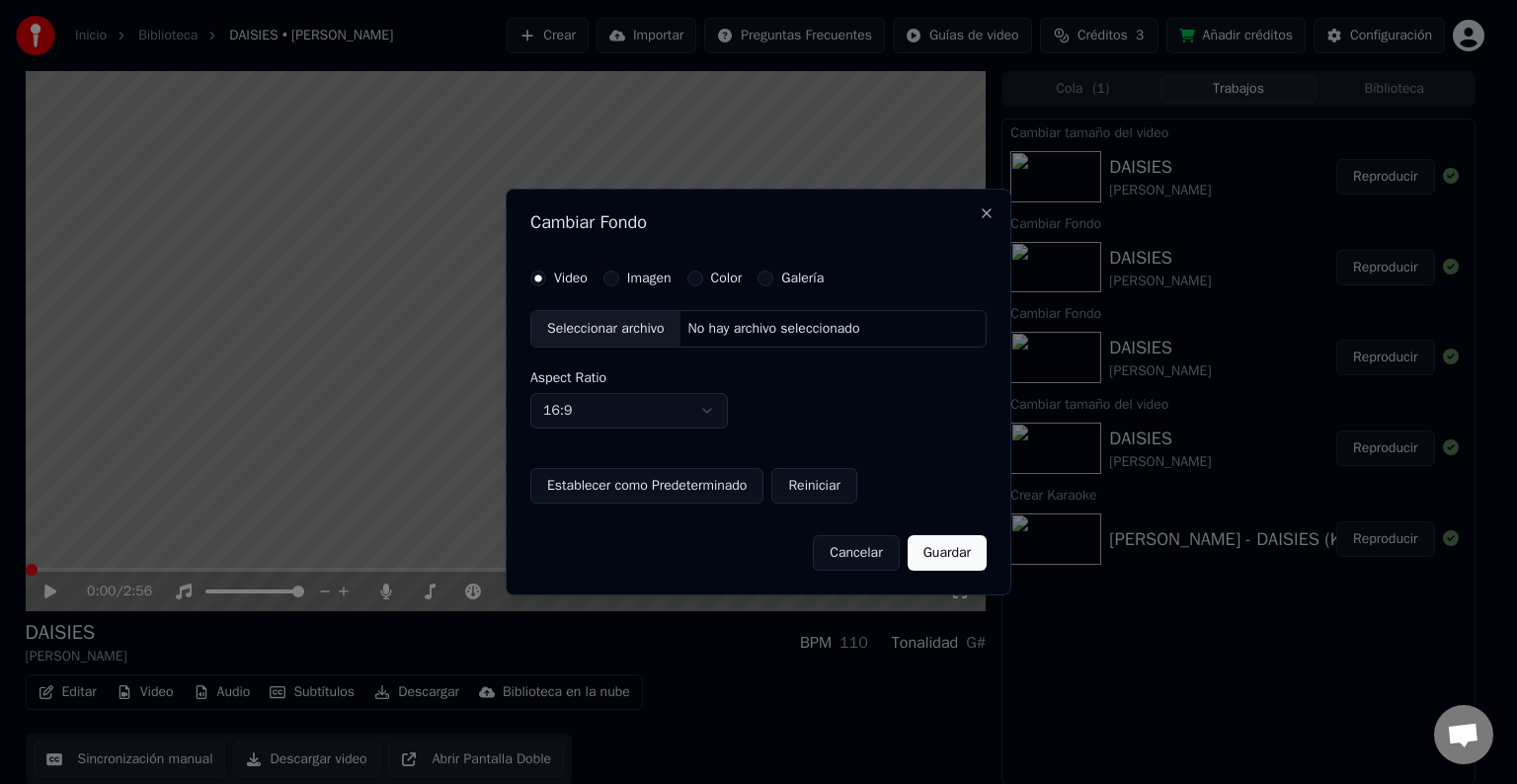 click on "Color" at bounding box center [695, 278] 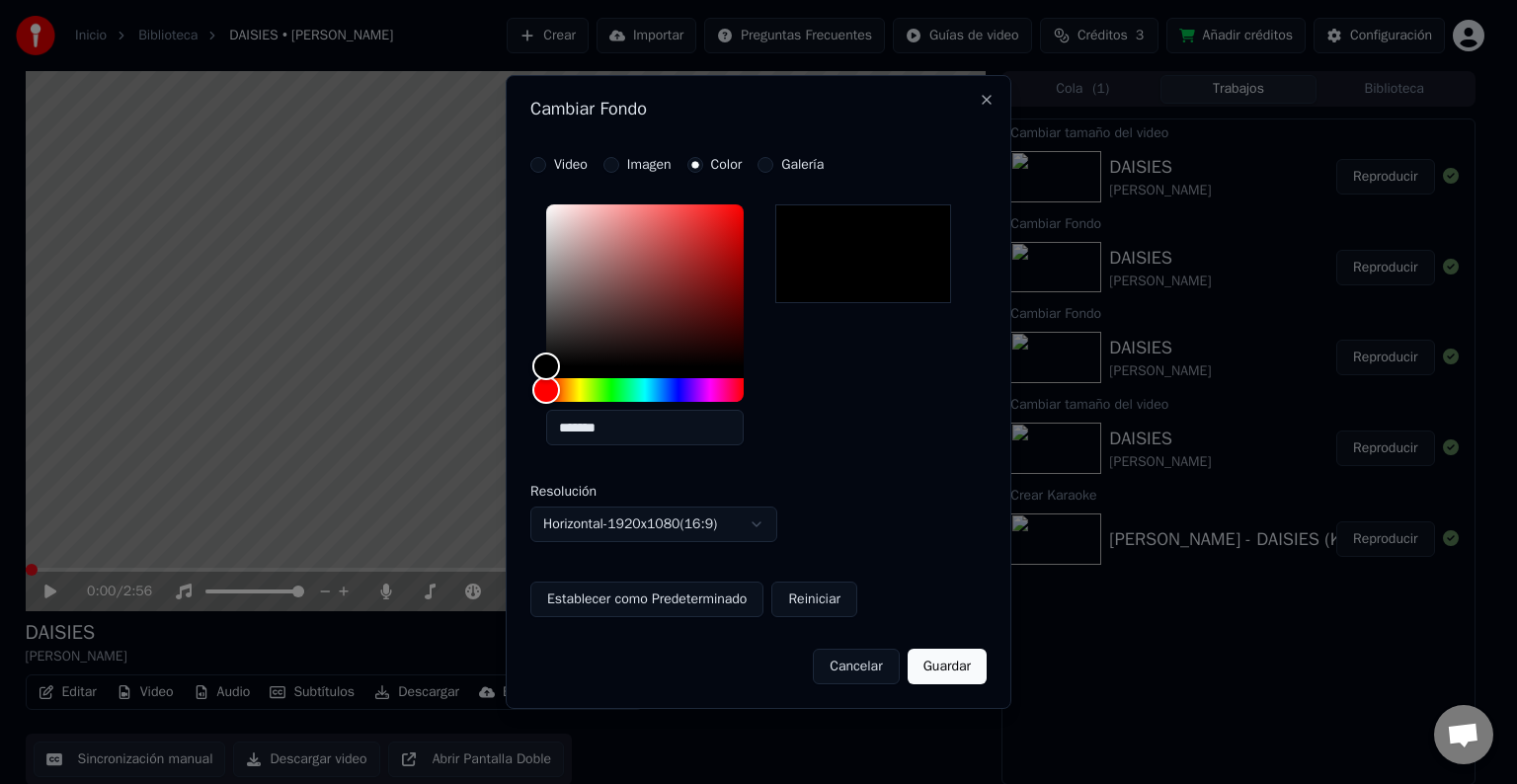 click on "Galería" at bounding box center [765, 165] 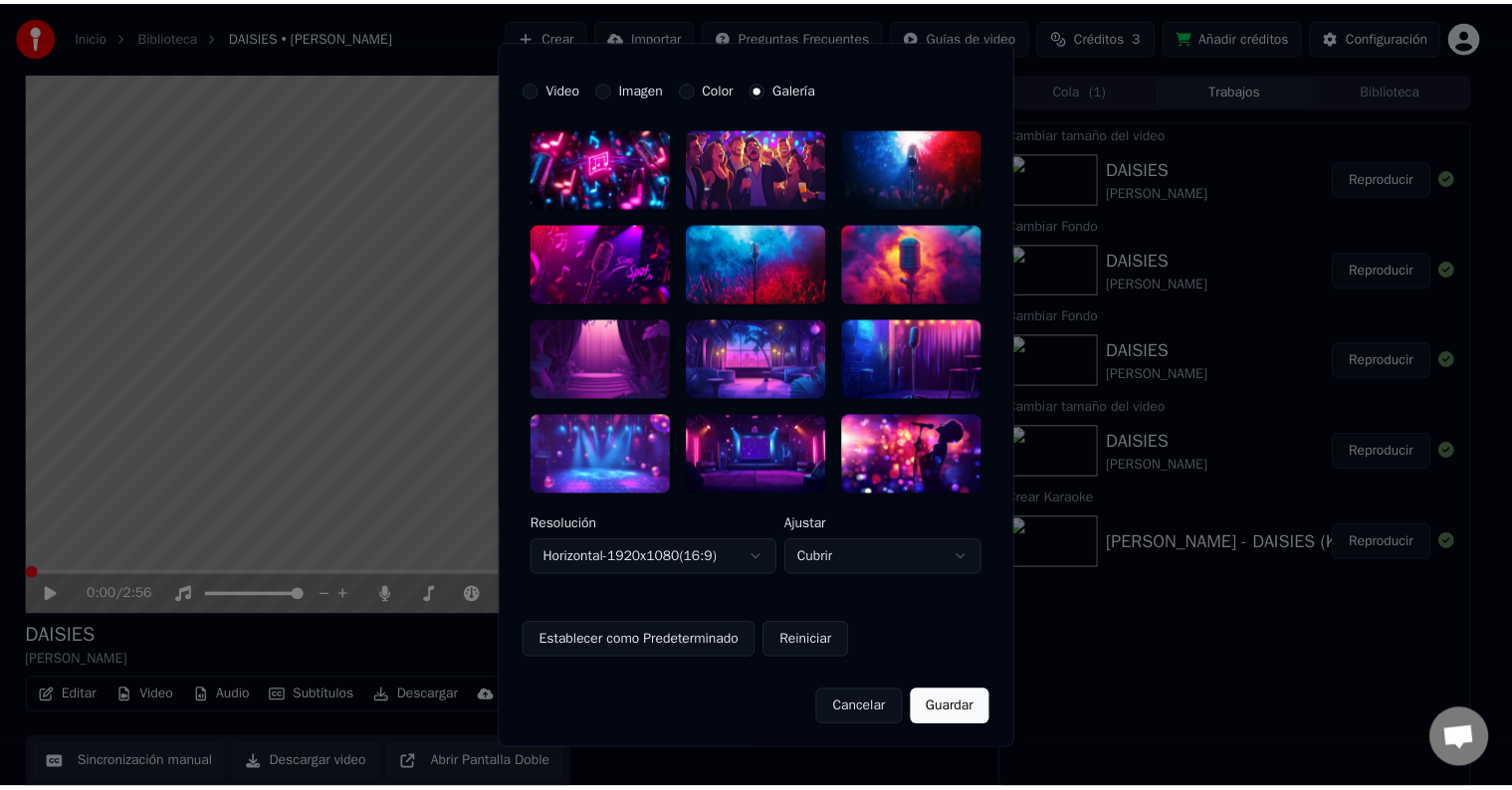 scroll, scrollTop: 0, scrollLeft: 0, axis: both 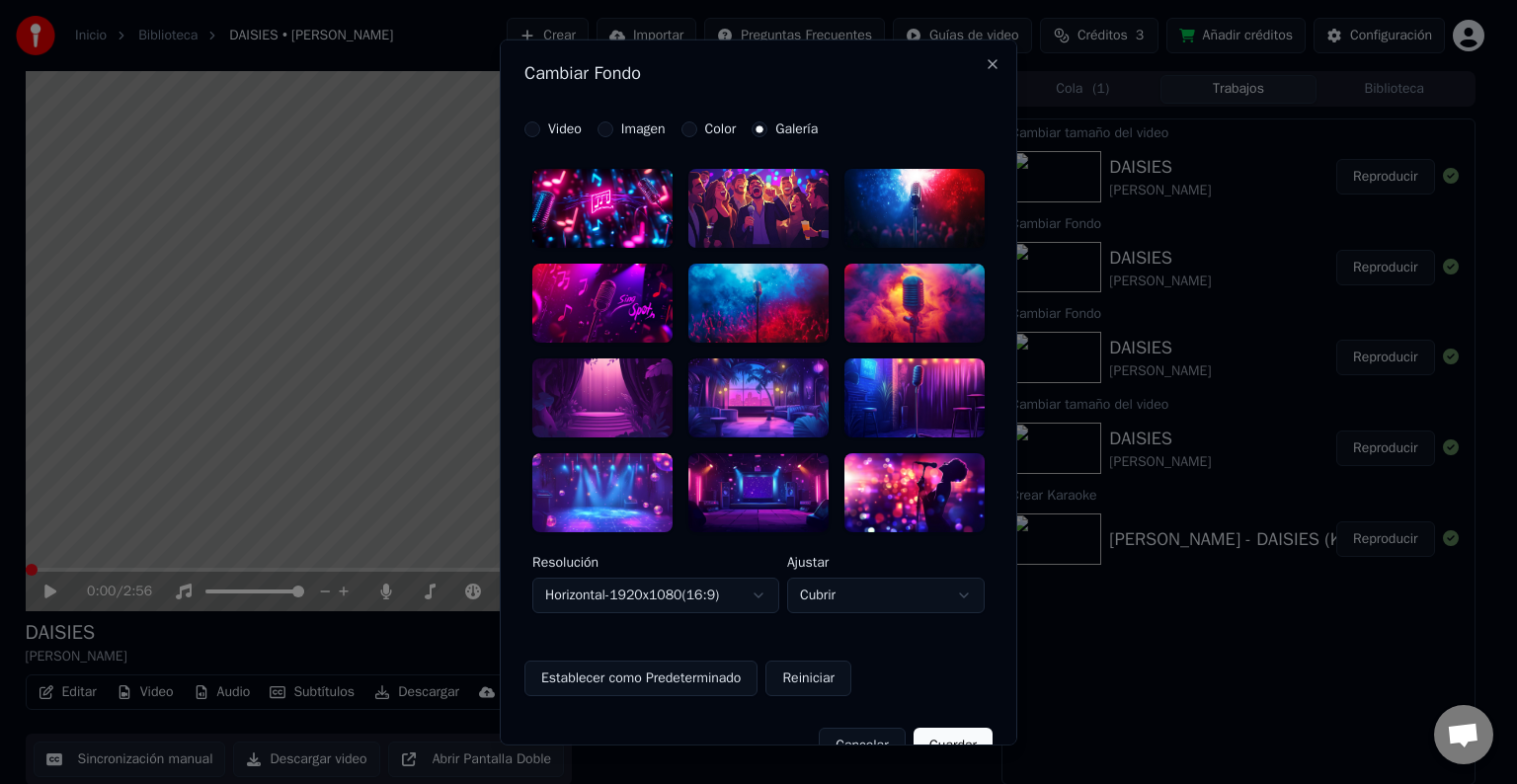 click on "Imagen" at bounding box center [631, 129] 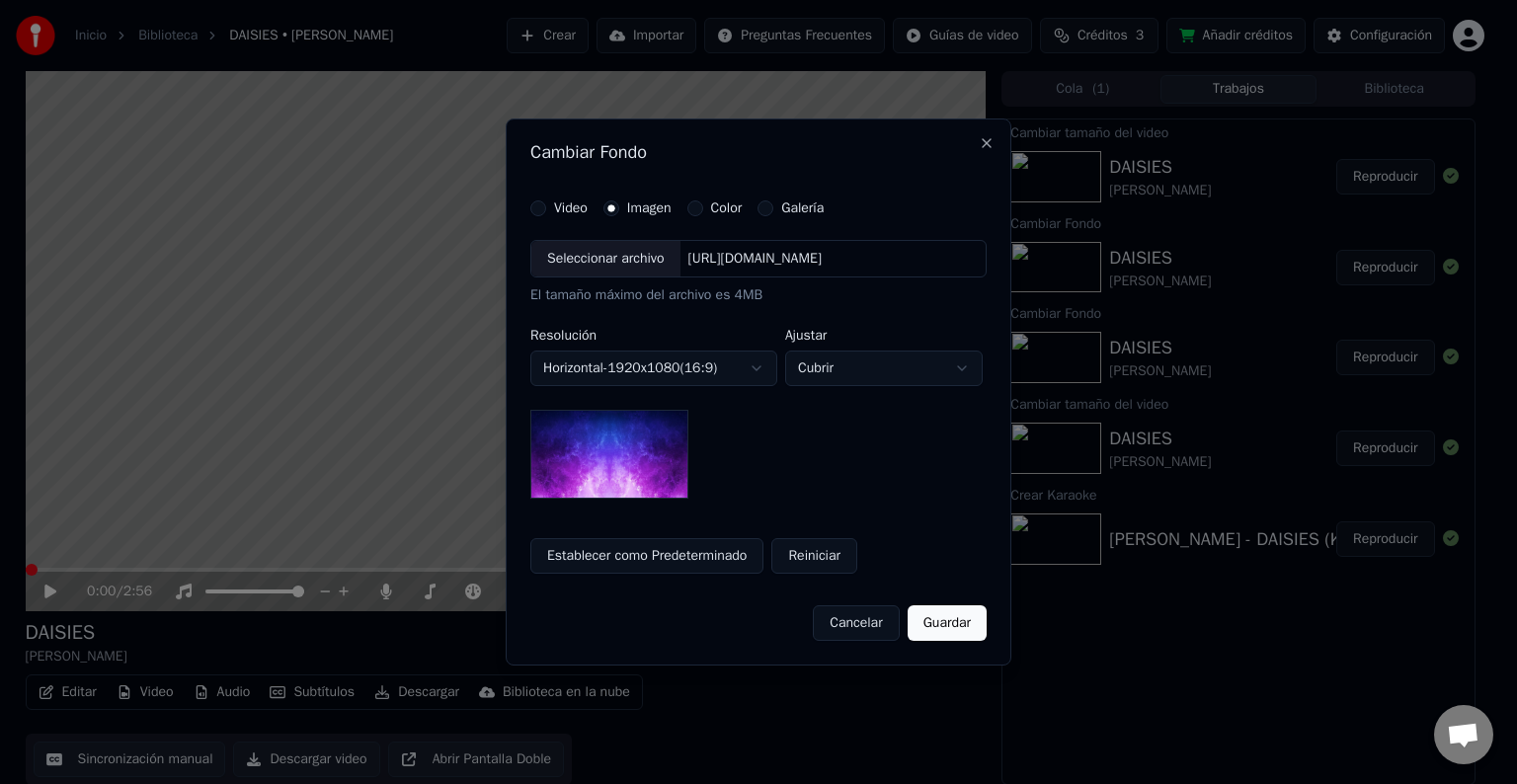 click on "**********" at bounding box center [750, 392] 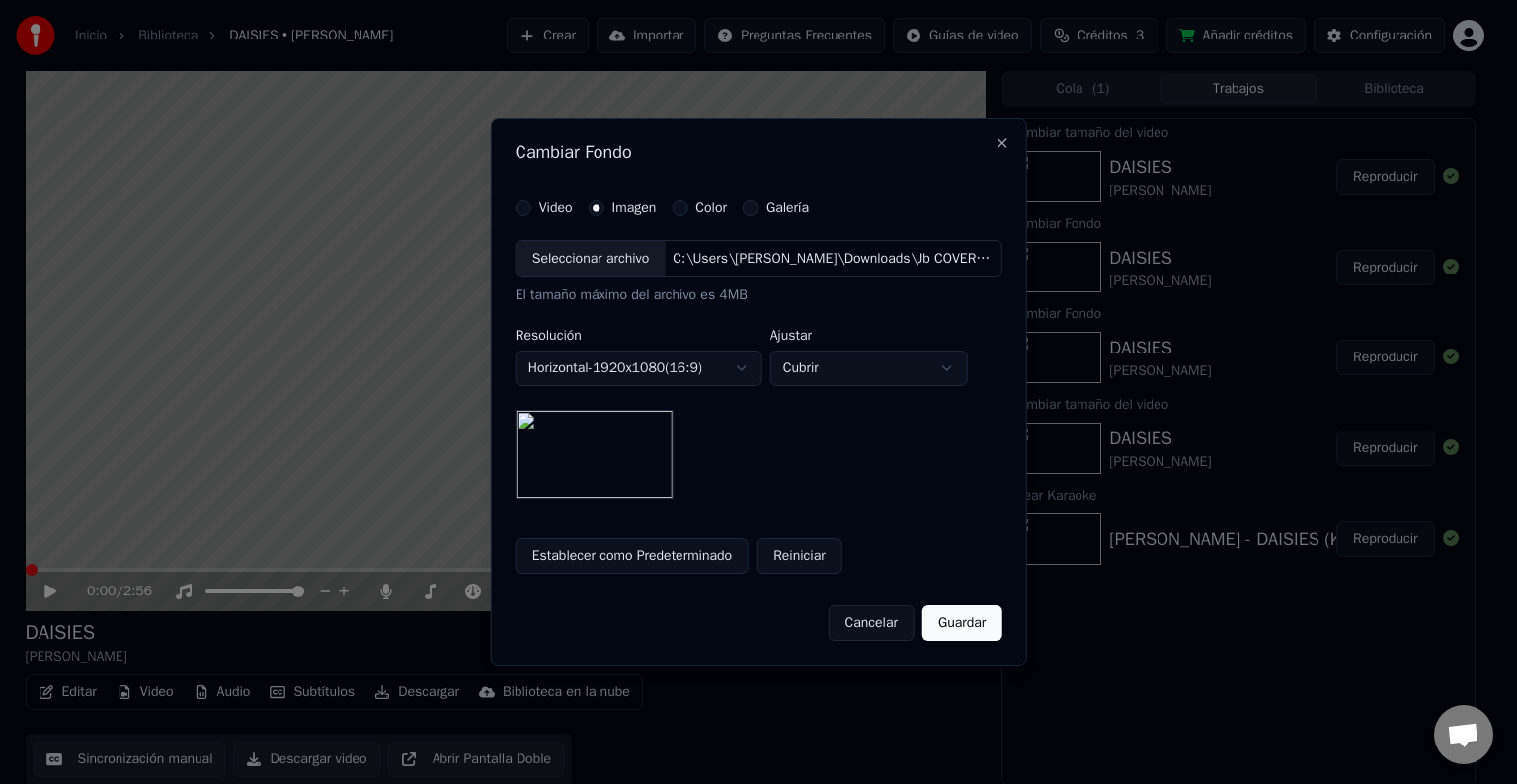 click on "**********" at bounding box center [750, 392] 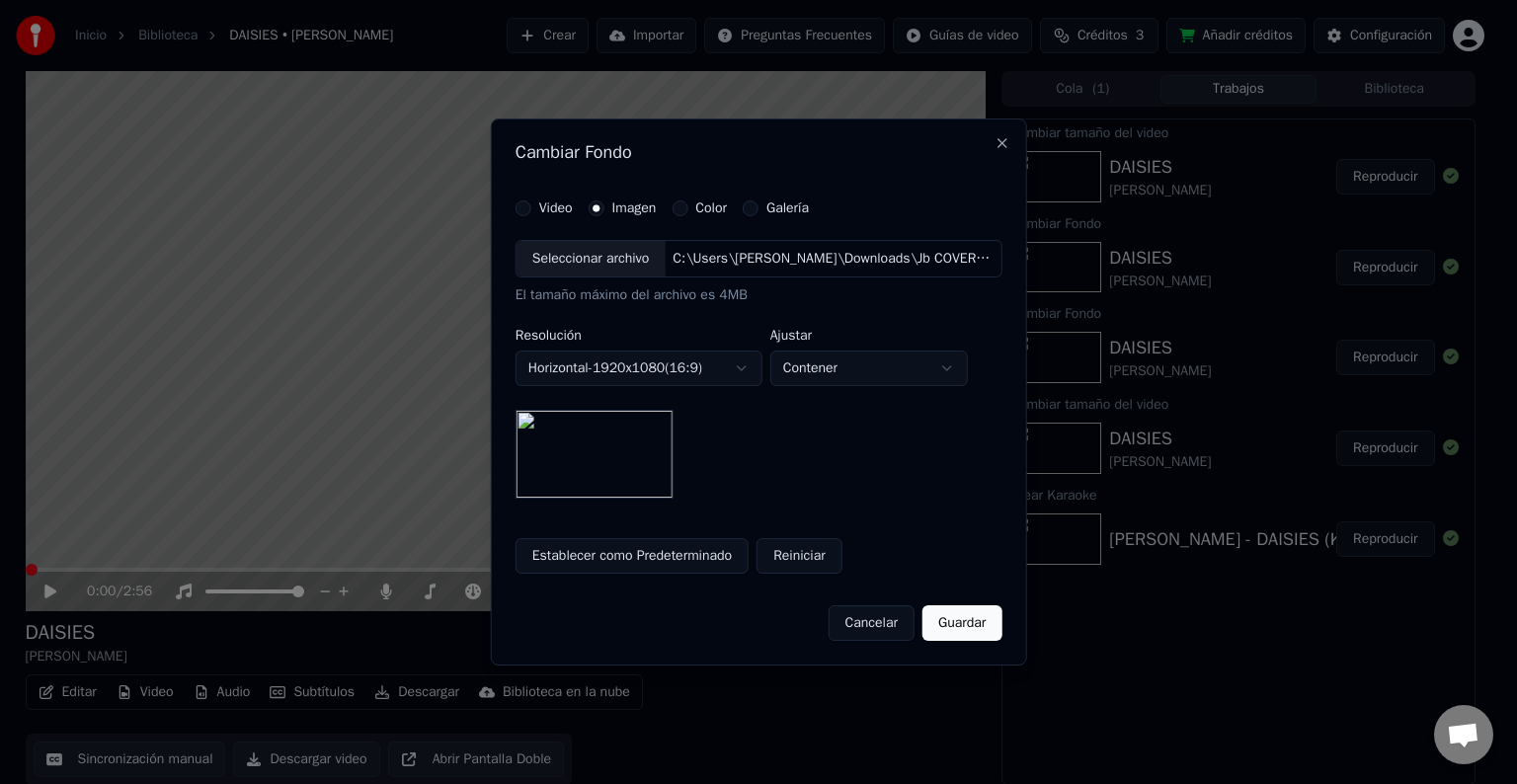 click on "**********" at bounding box center (750, 392) 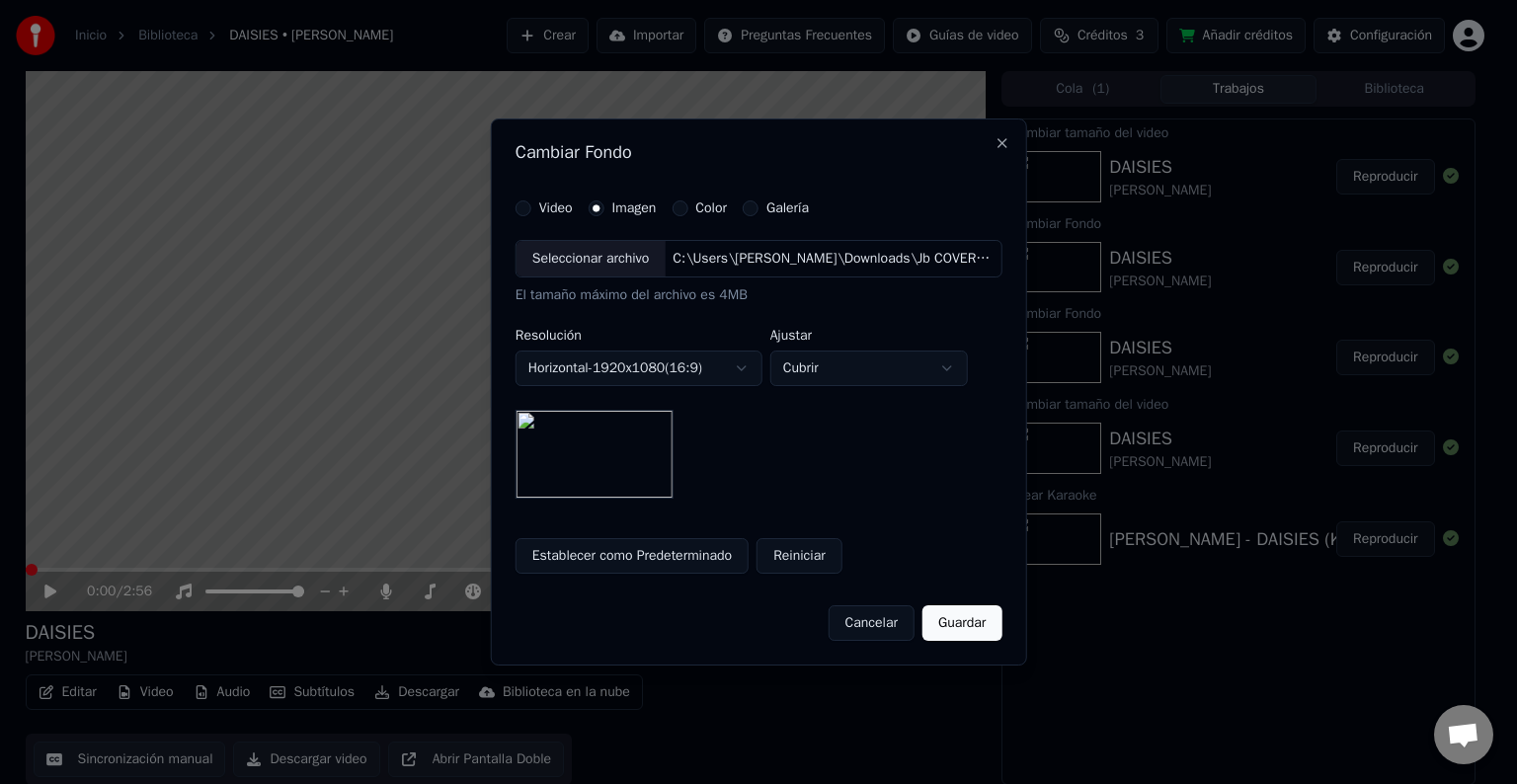 click on "**********" at bounding box center (758, 369) 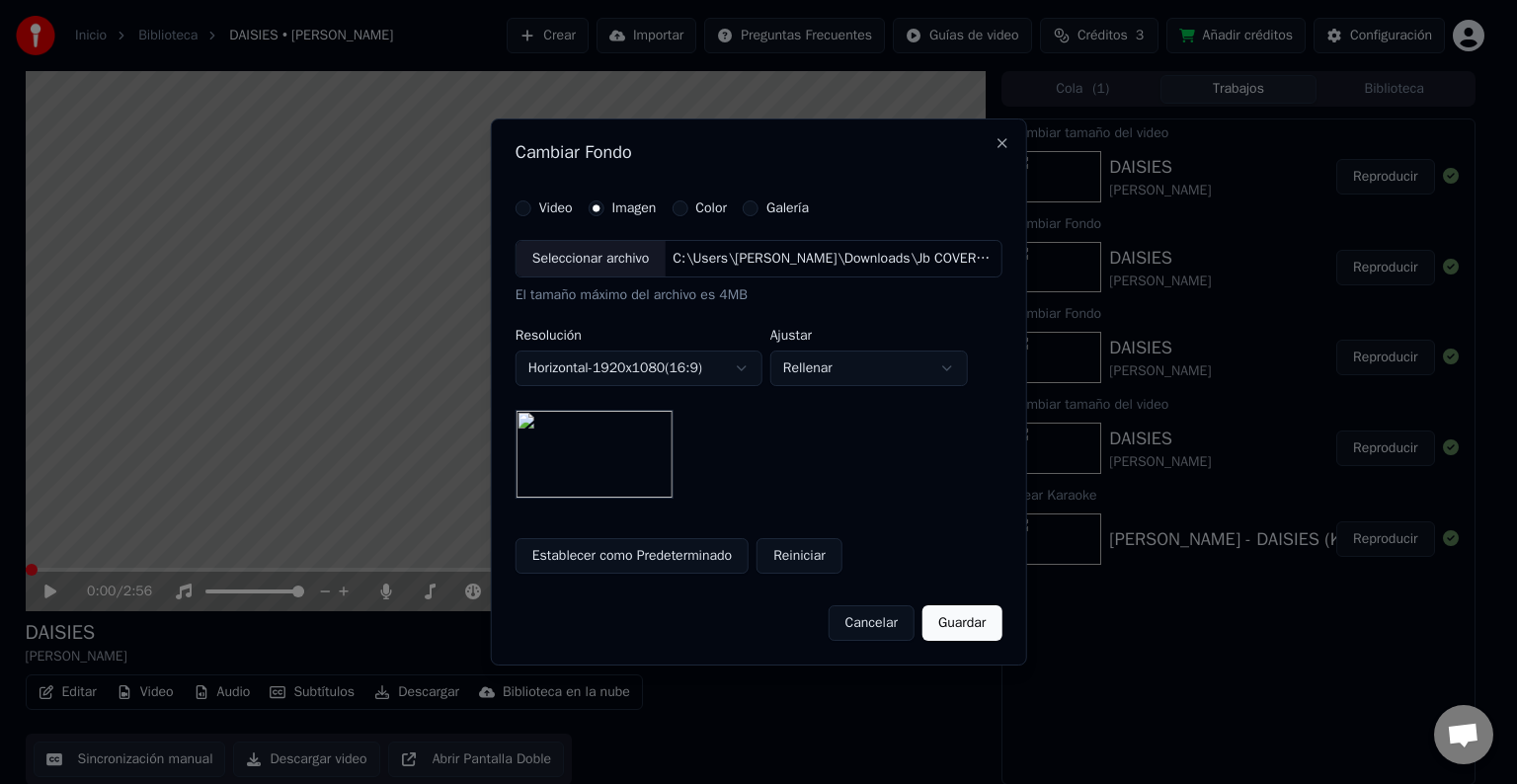 click on "**********" at bounding box center [758, 369] 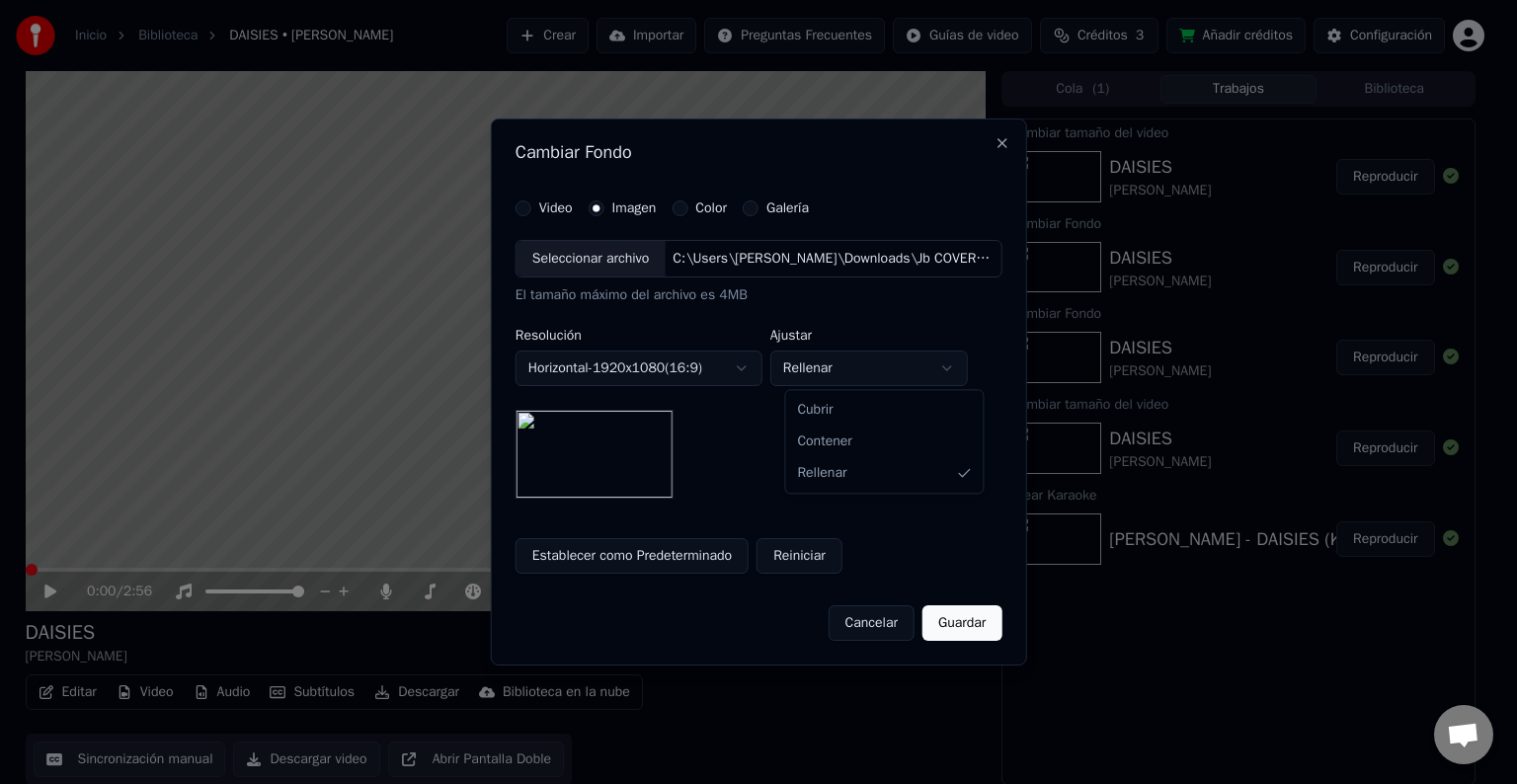 select on "*******" 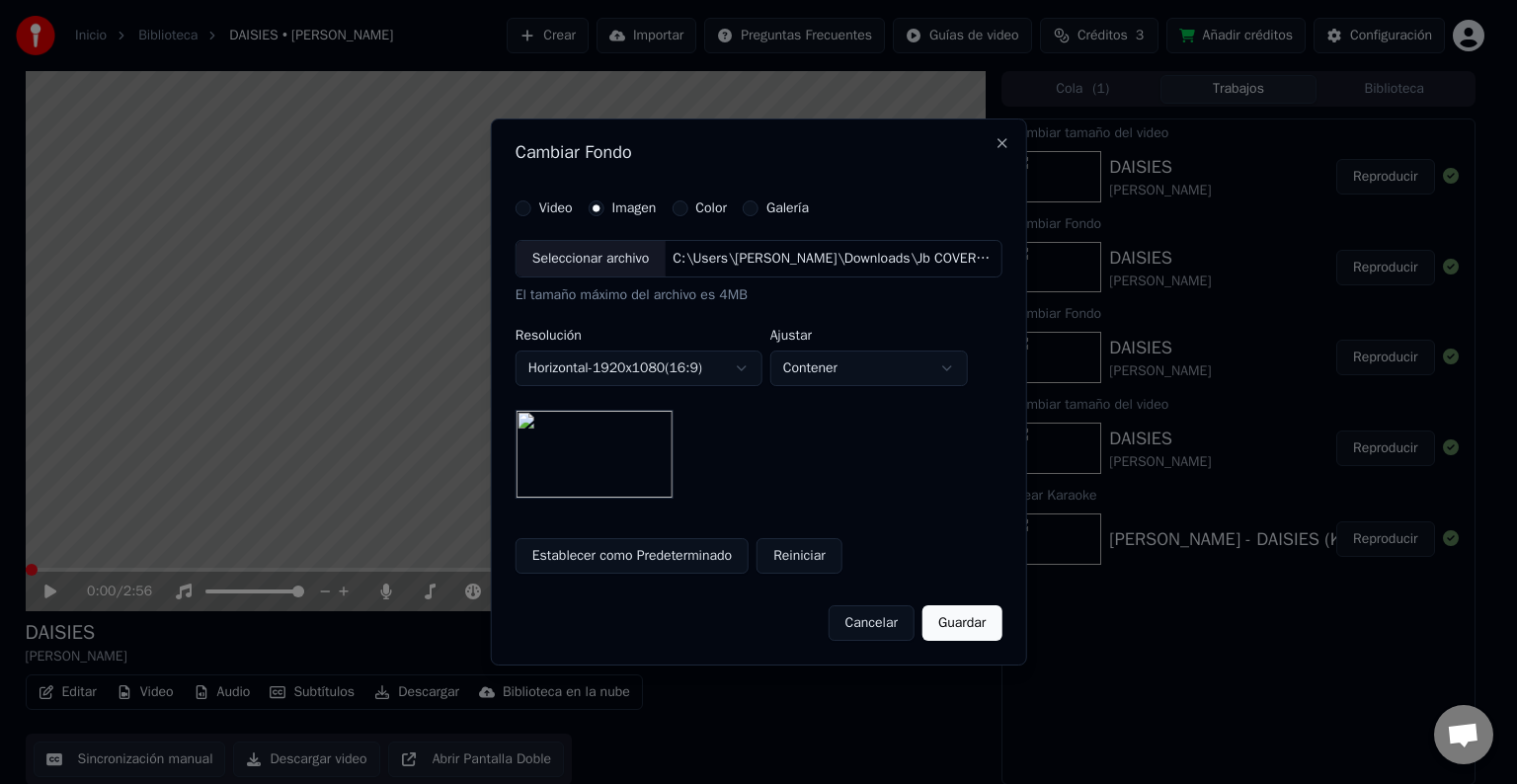 click on "Guardar" at bounding box center (962, 623) 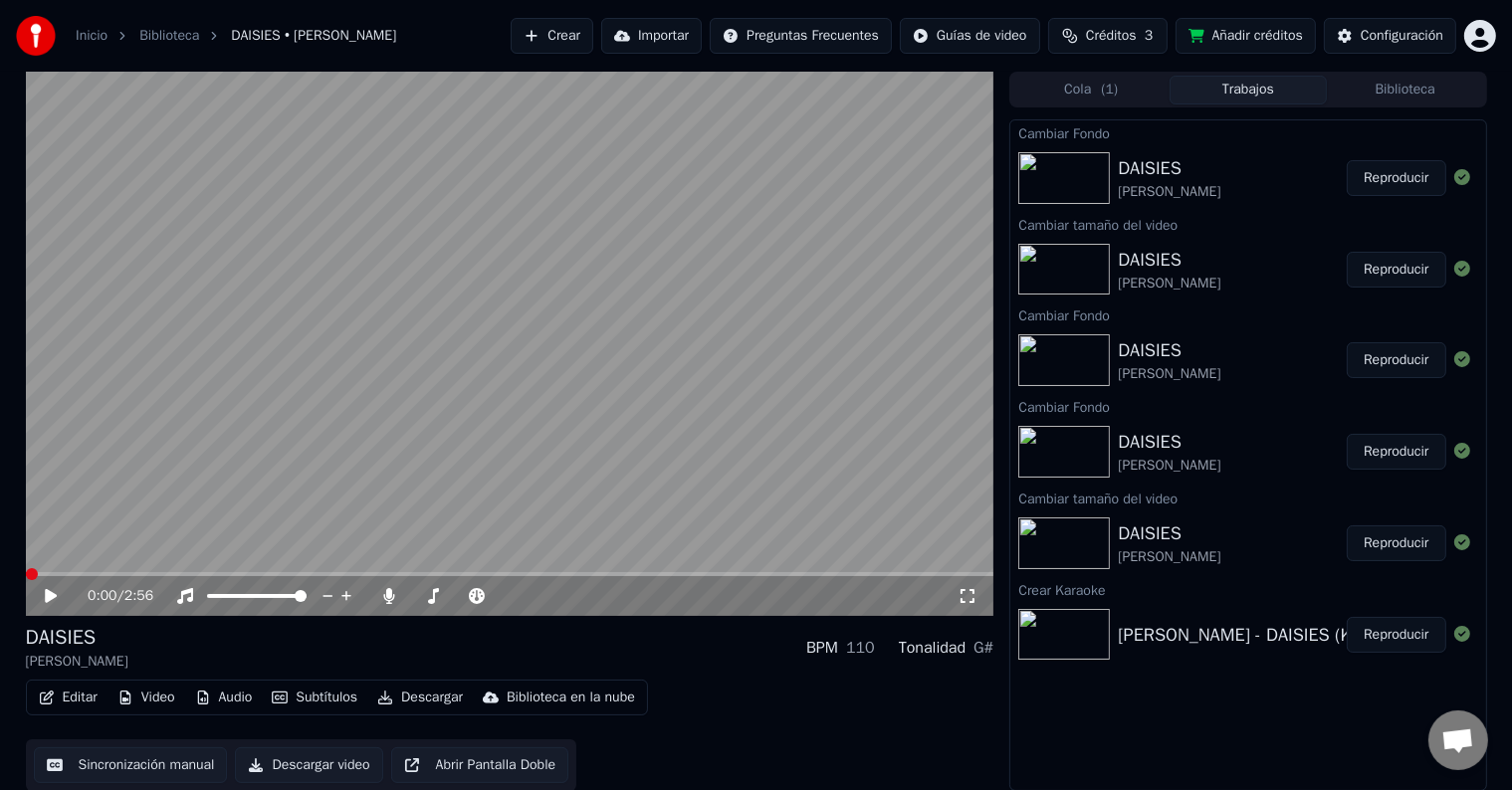 click on "Reproducir" at bounding box center [1396, 178] 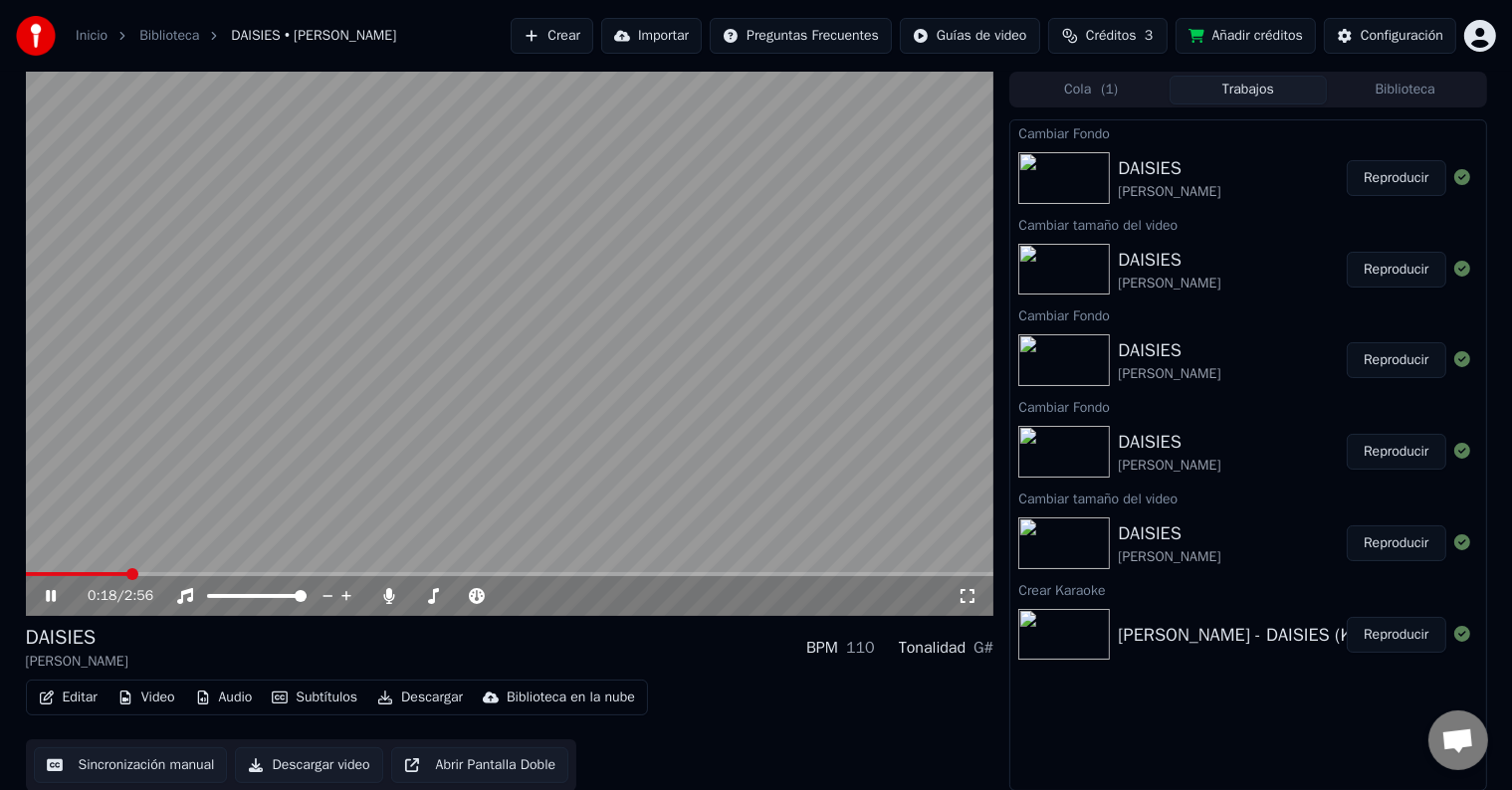 click 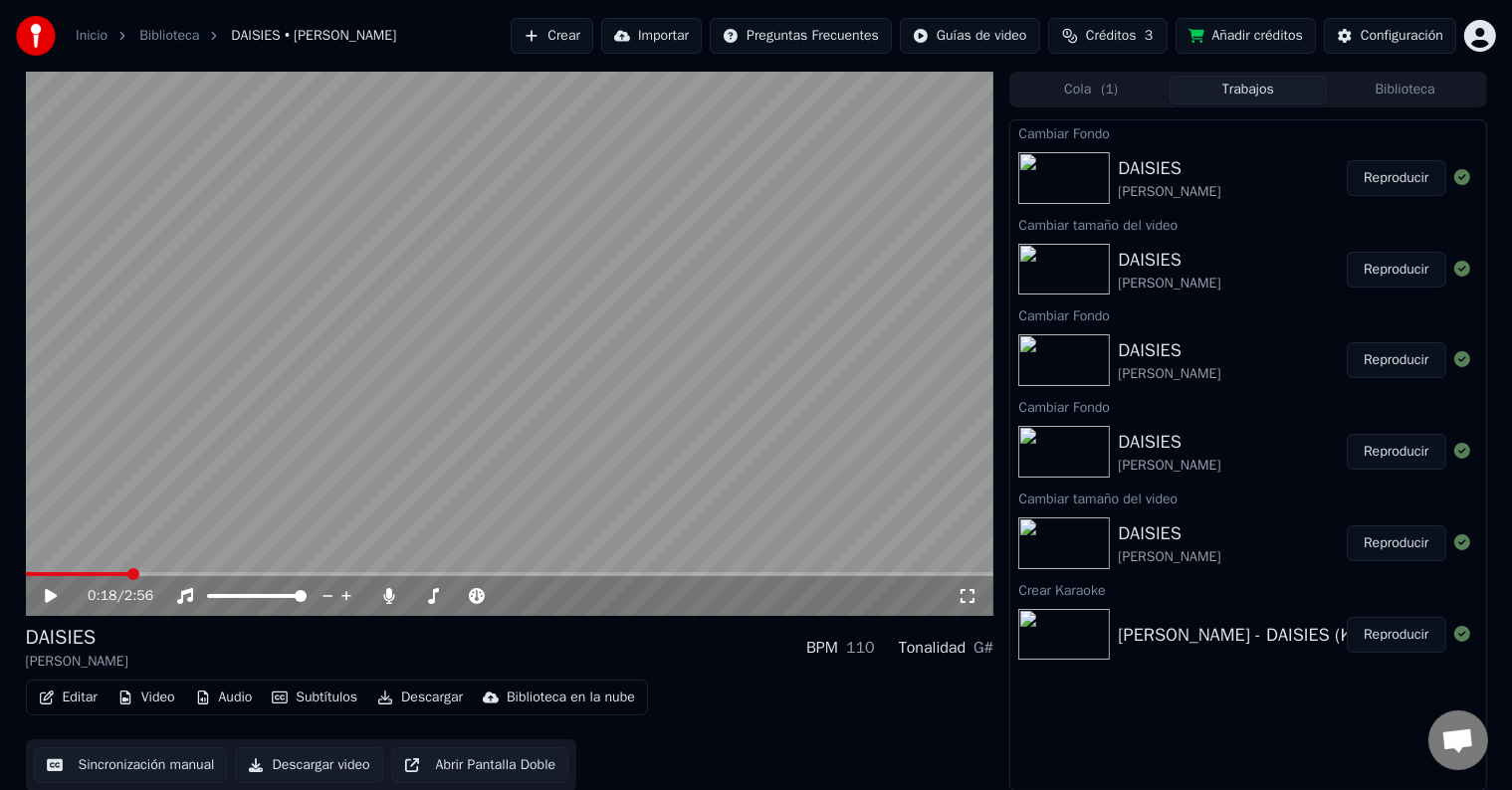 click 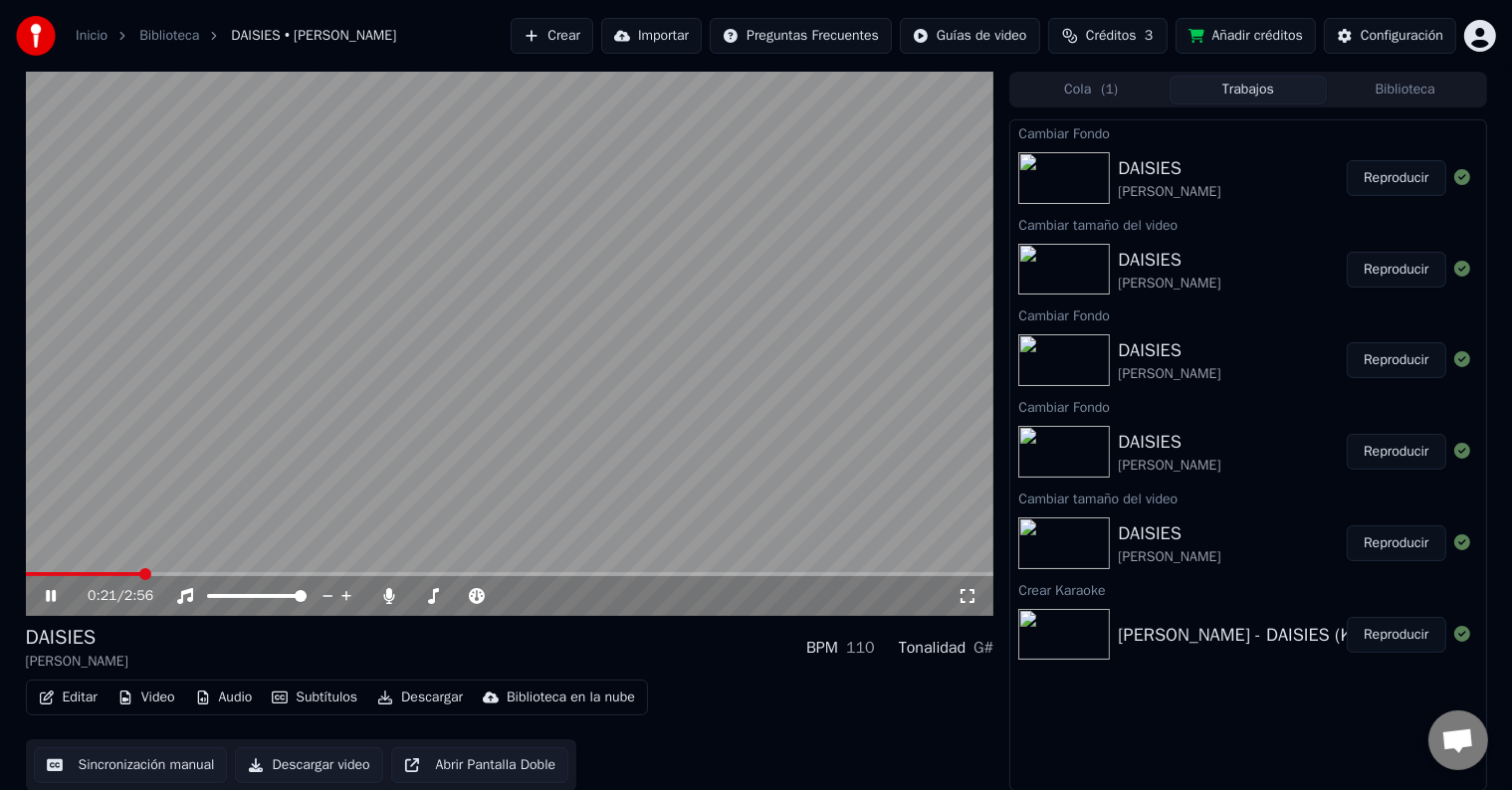 click 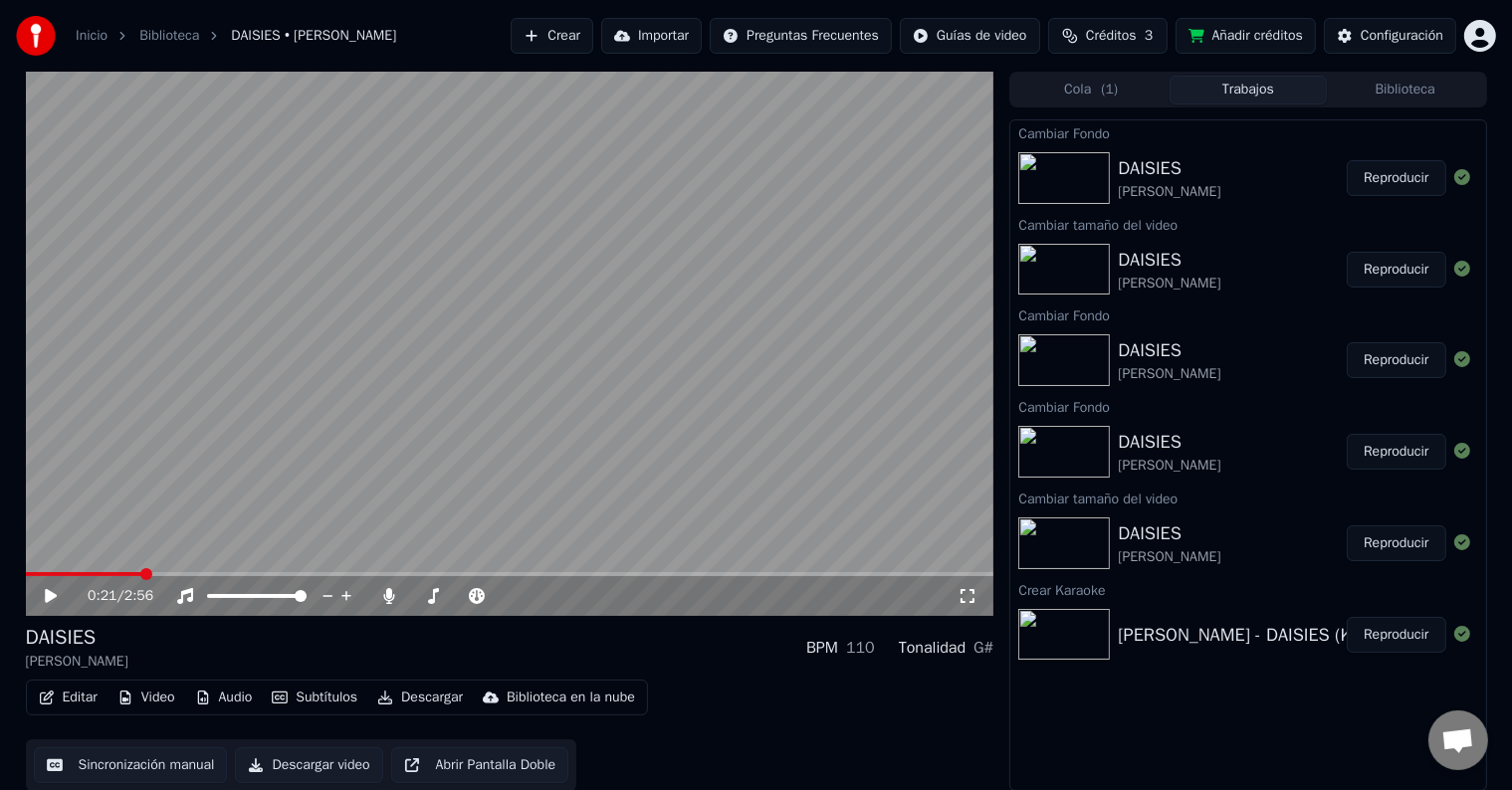 click on "Subtítulos" at bounding box center [315, 697] 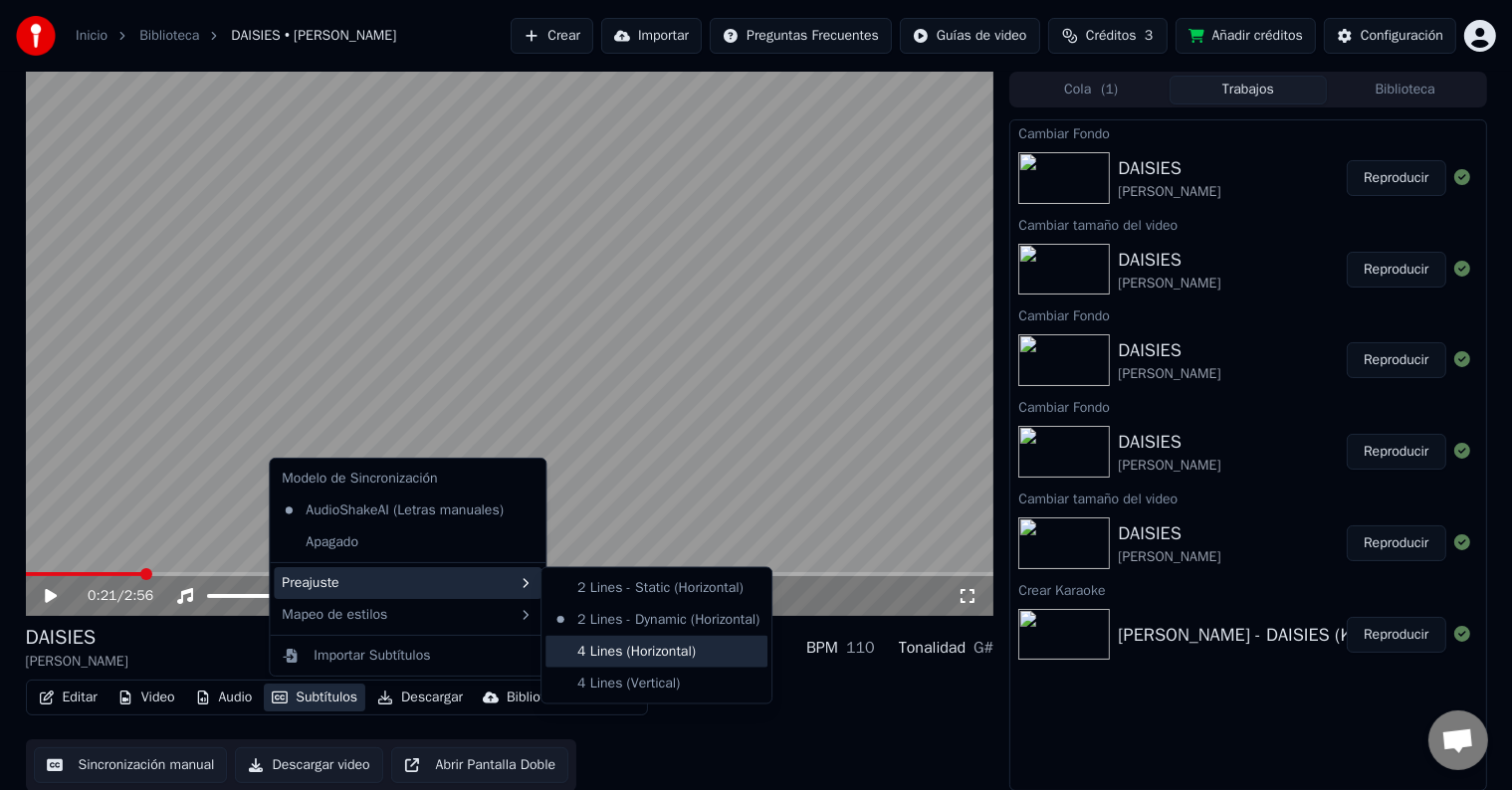 click on "4 Lines (Horizontal)" at bounding box center [656, 652] 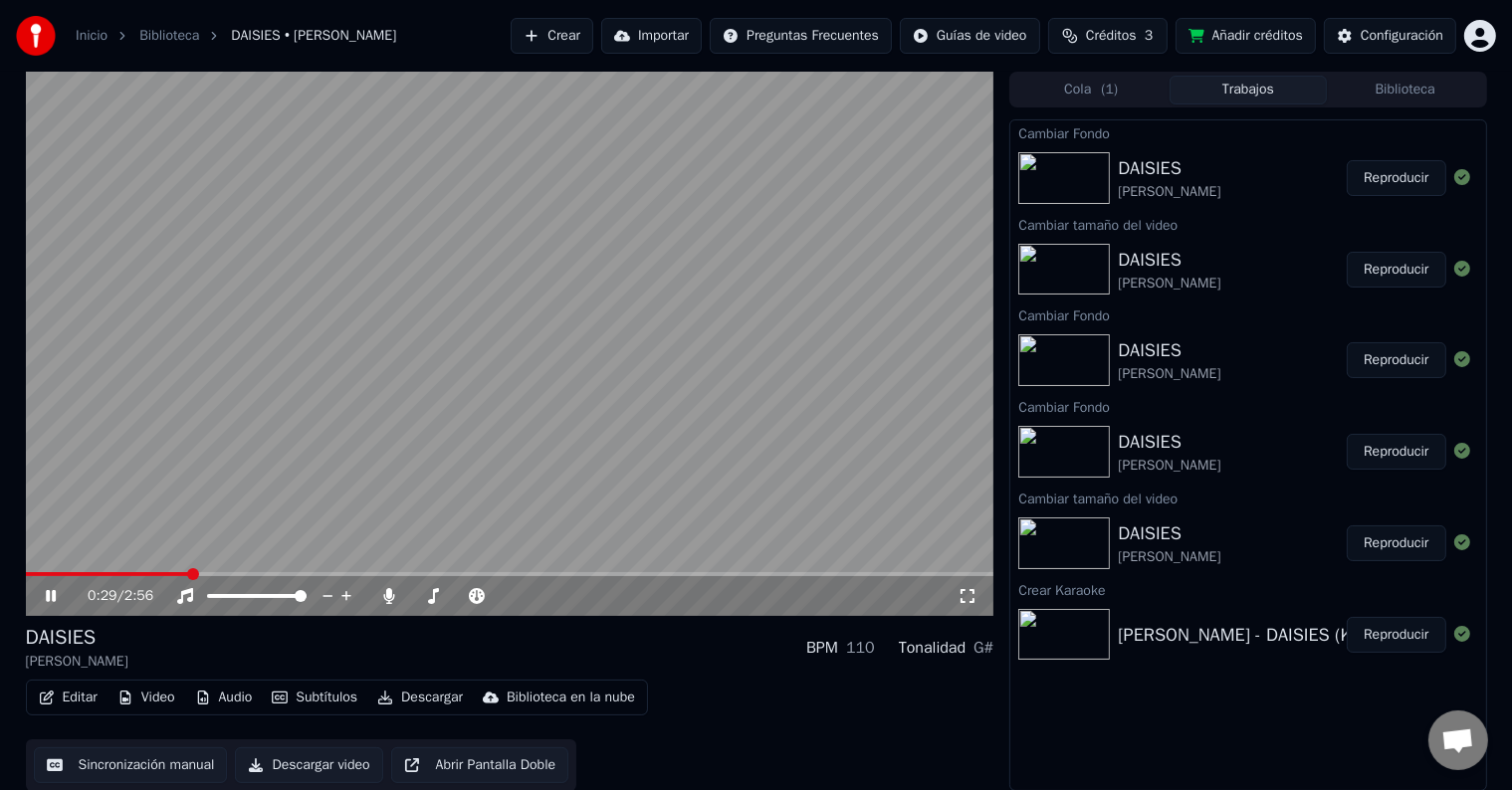 click at bounding box center (510, 343) 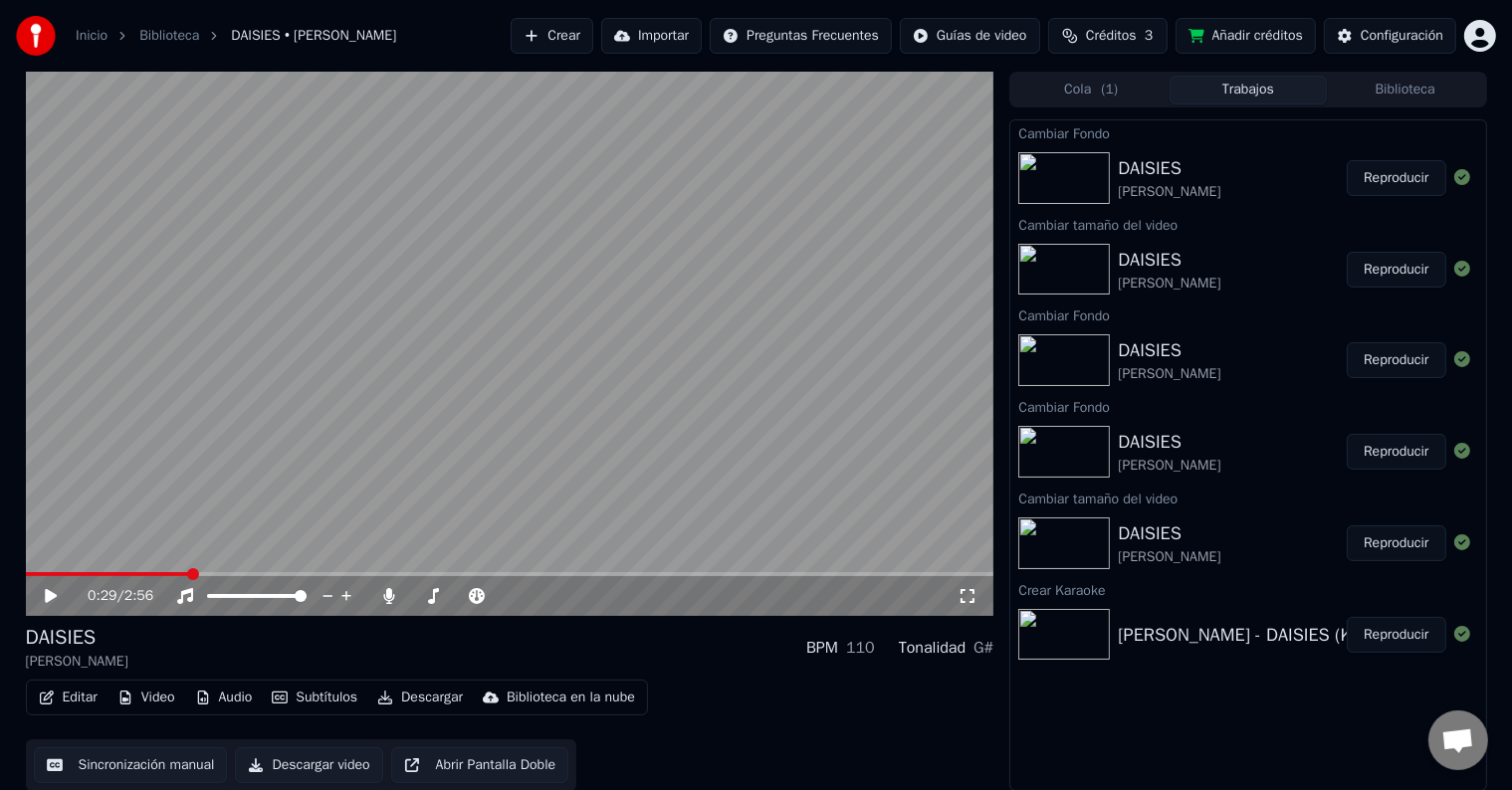 click on "Subtítulos" at bounding box center [315, 697] 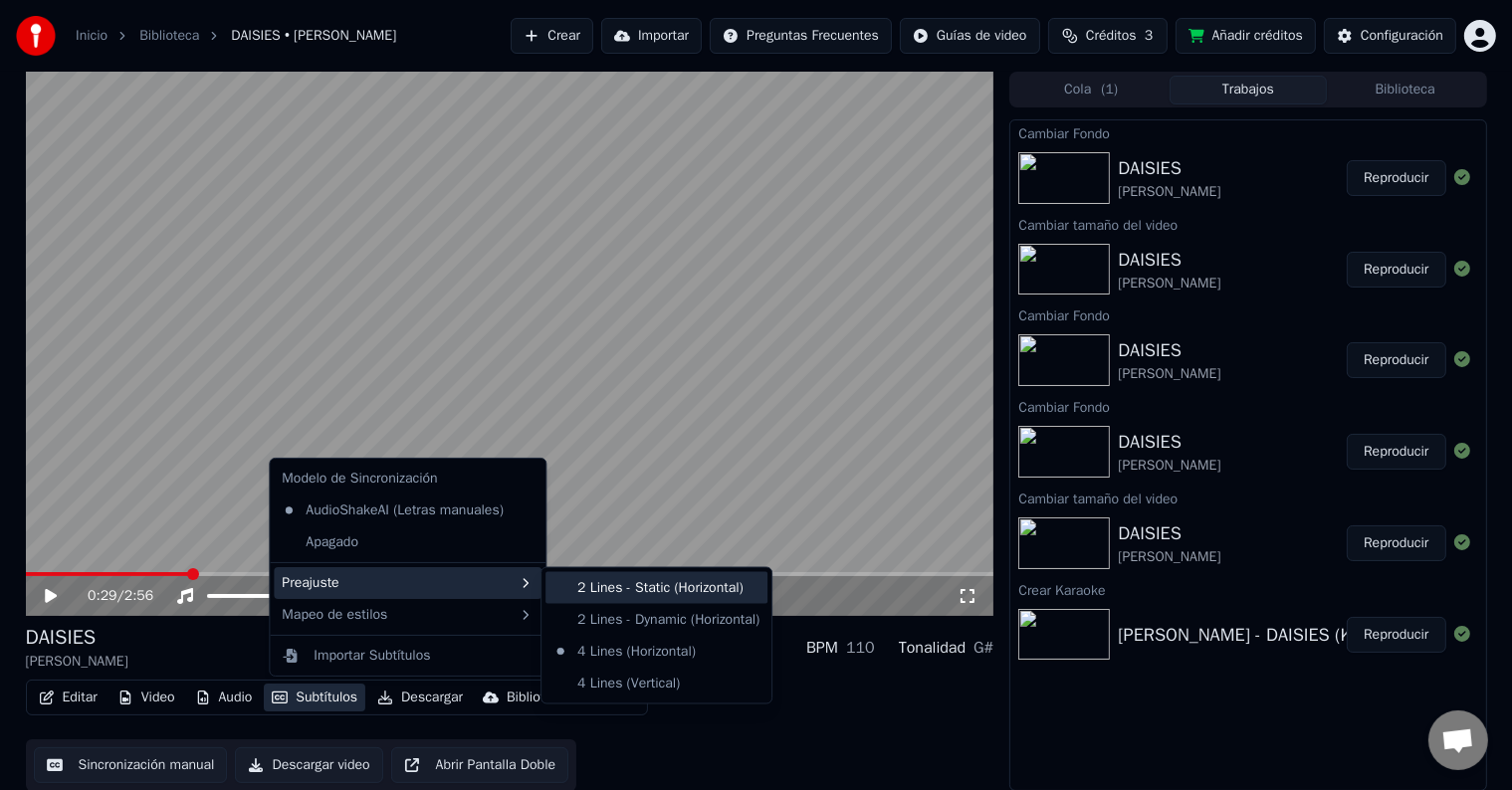 click on "2 Lines - Static (Horizontal)" at bounding box center (656, 588) 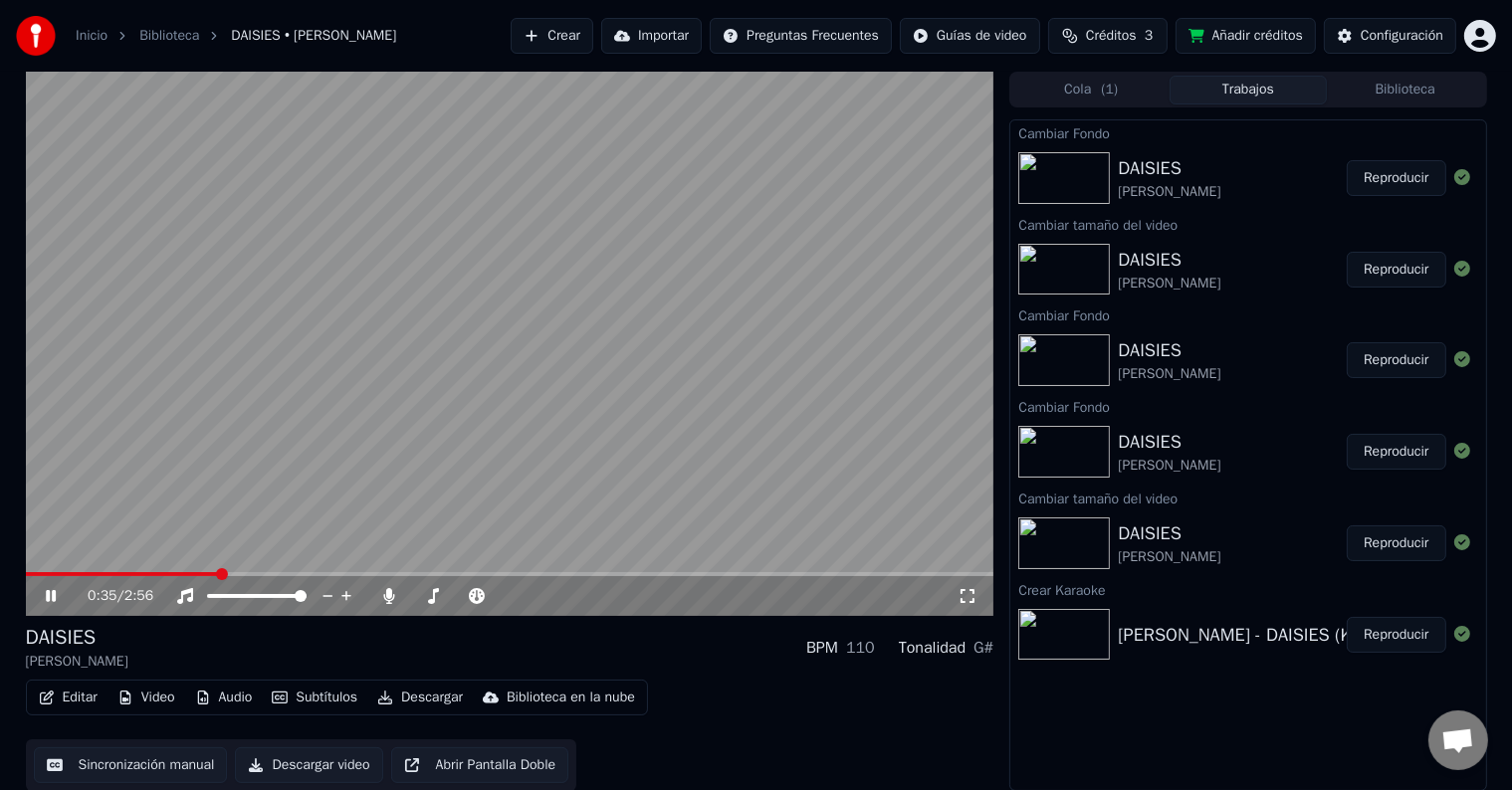 click at bounding box center [510, 343] 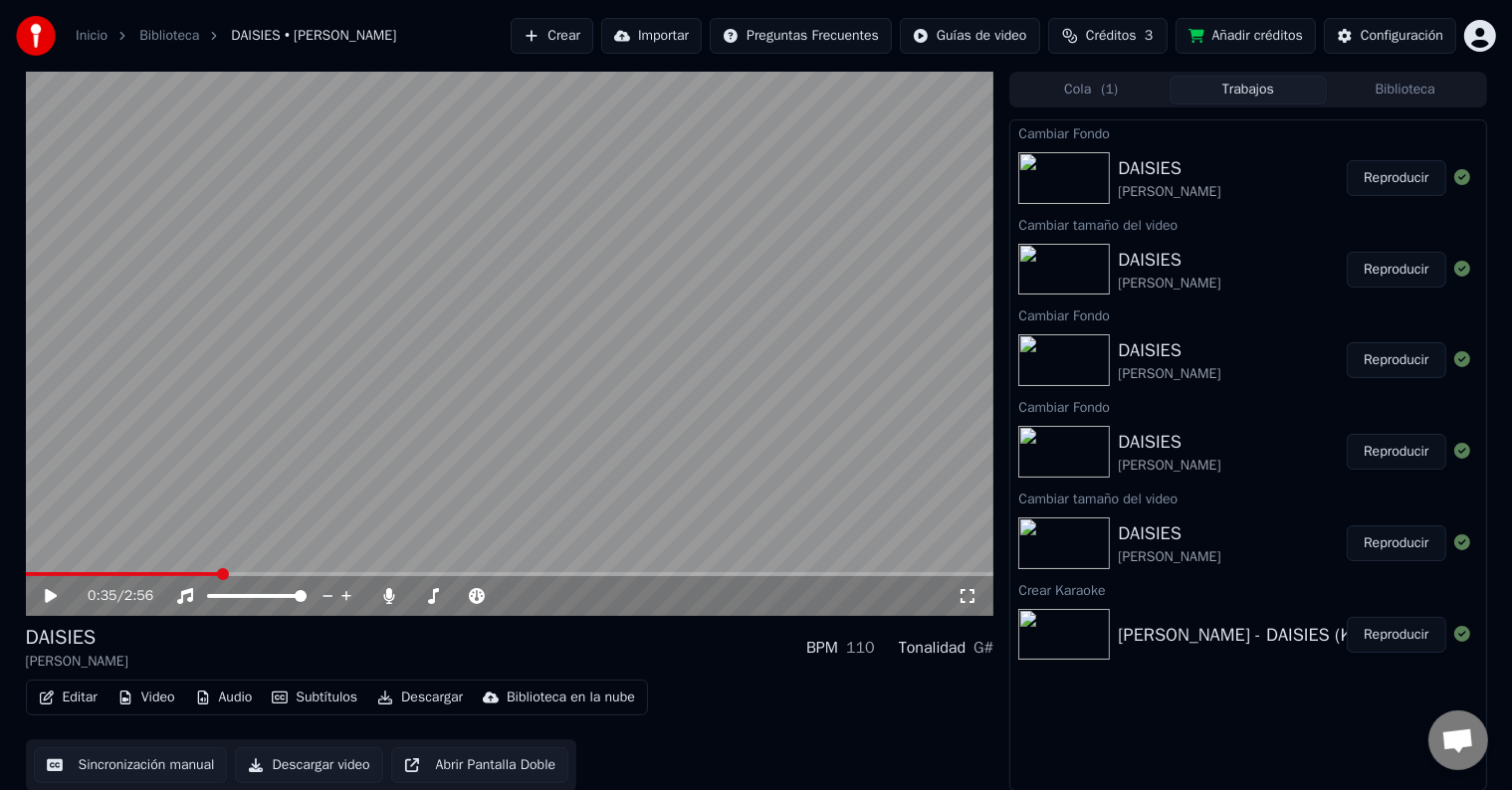 click on "Subtítulos" at bounding box center [315, 697] 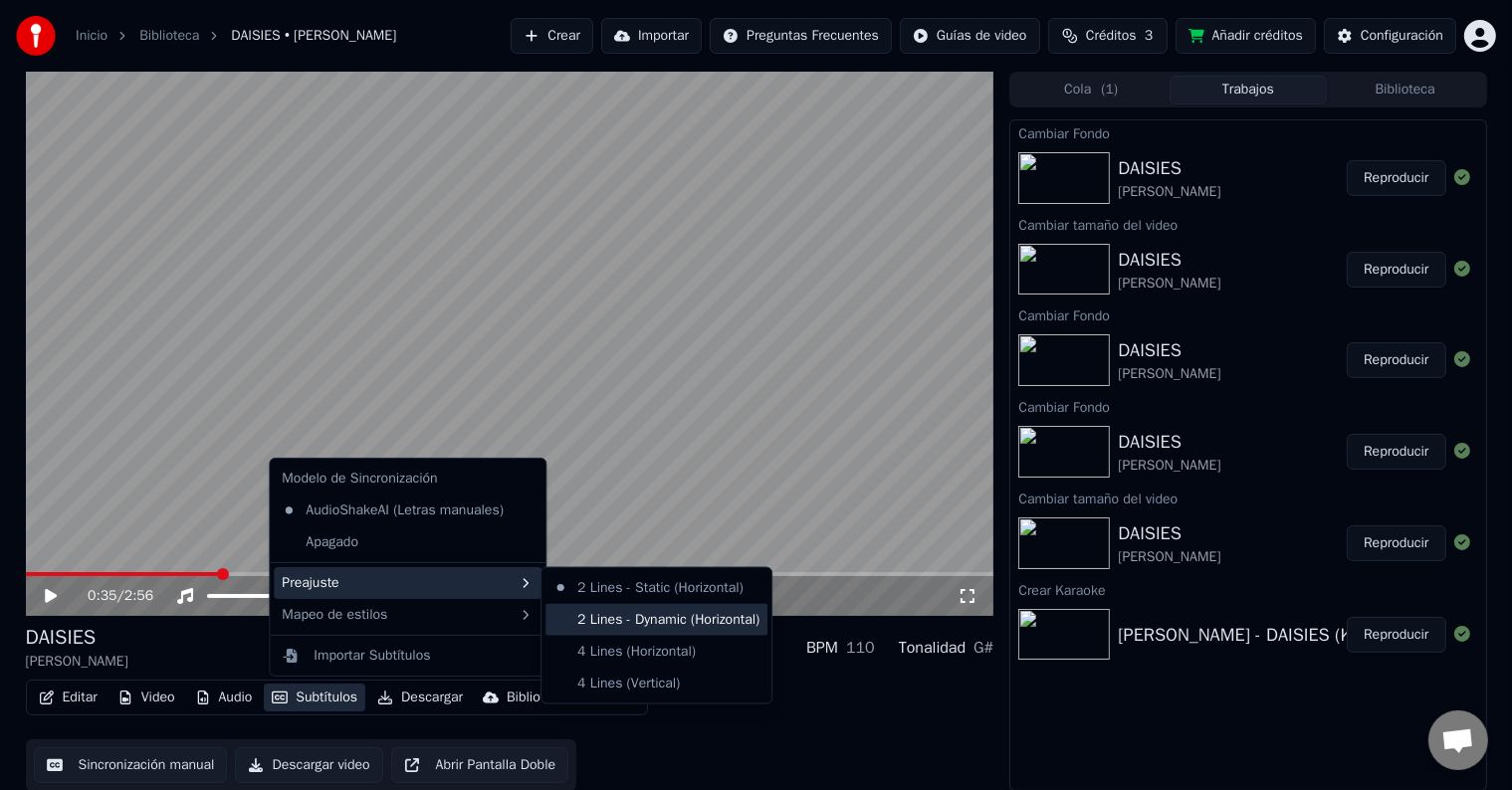 click on "2 Lines - Dynamic (Horizontal)" at bounding box center [656, 620] 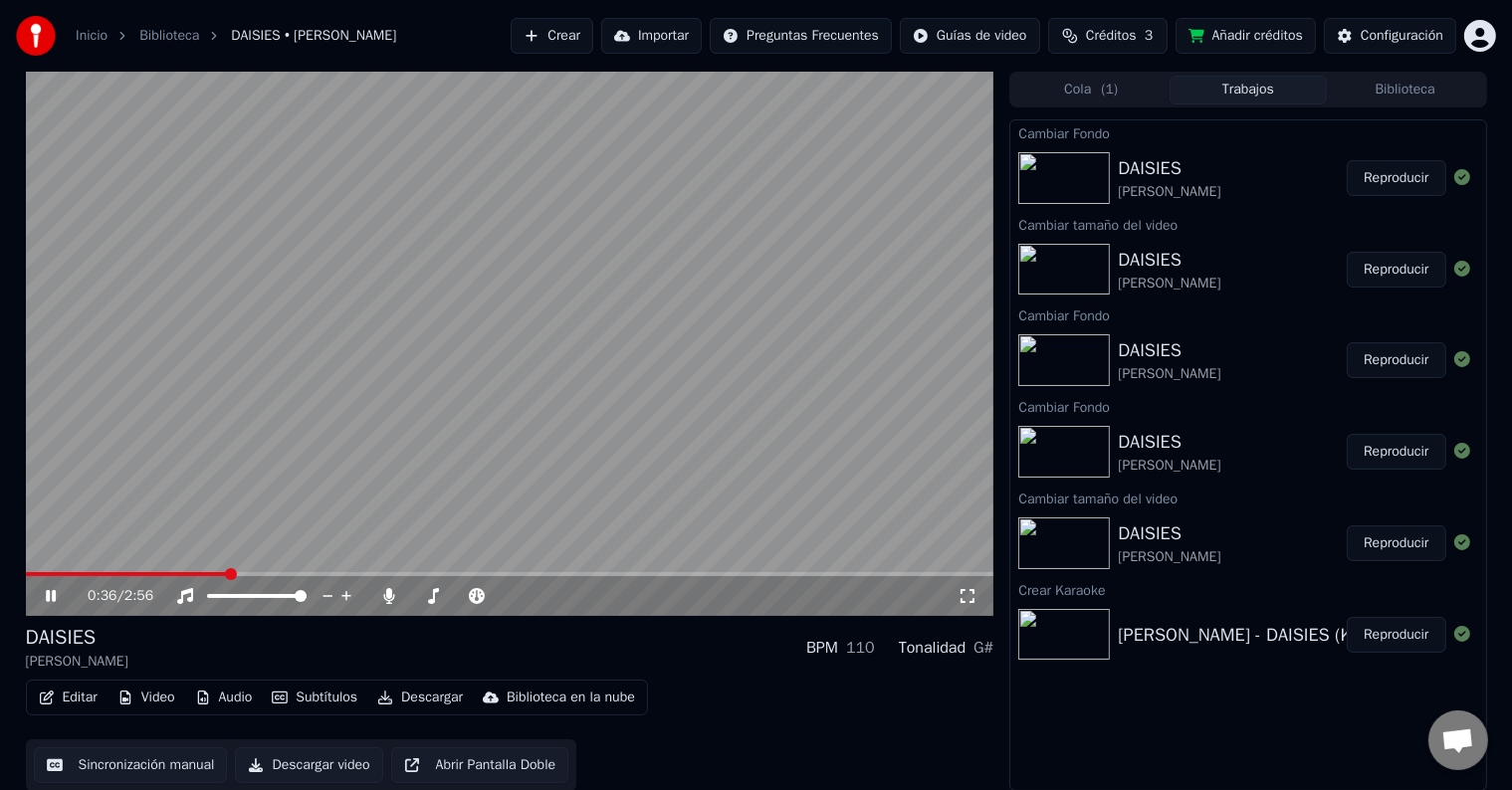 click at bounding box center [510, 574] 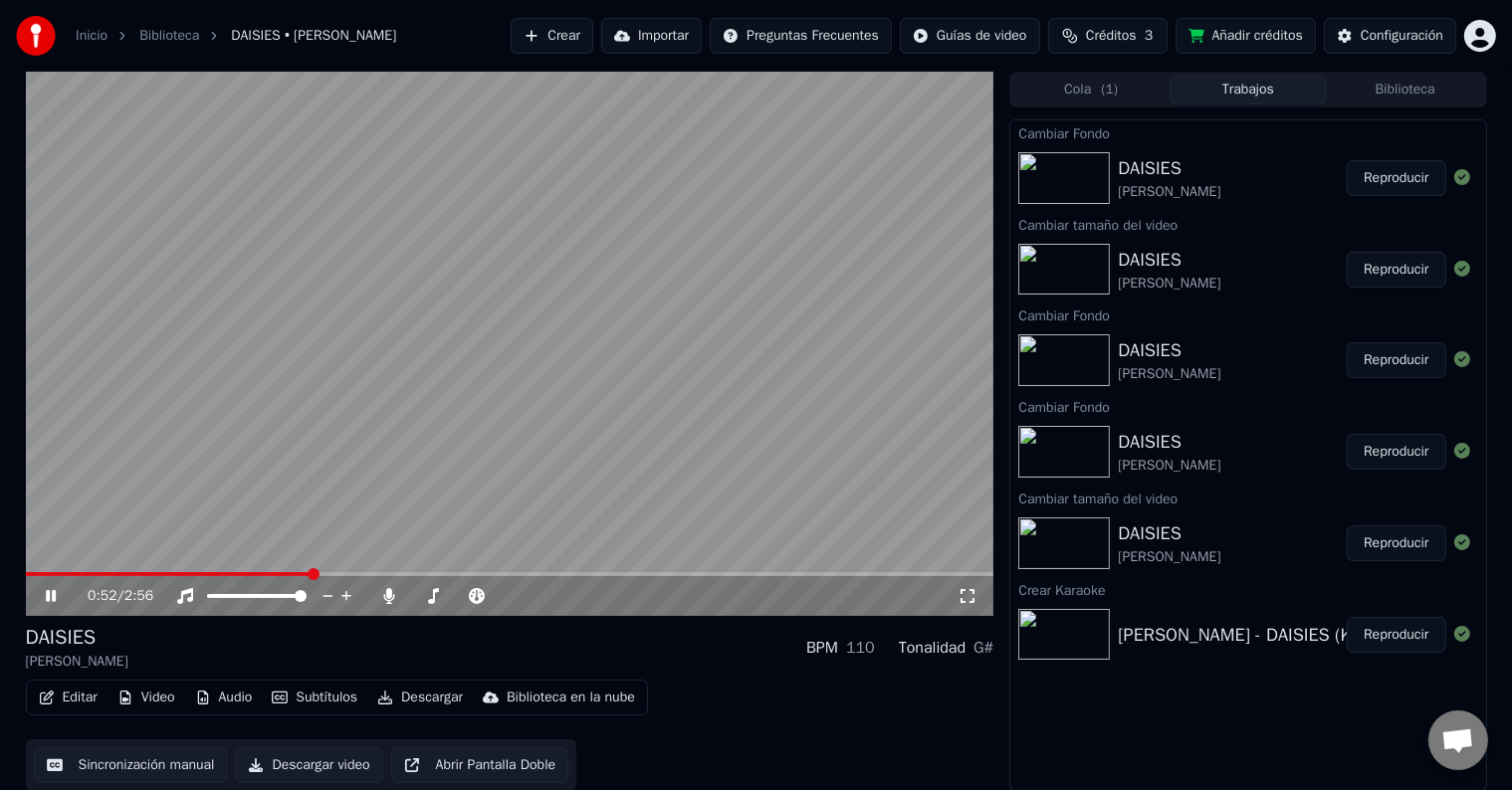 click at bounding box center [510, 343] 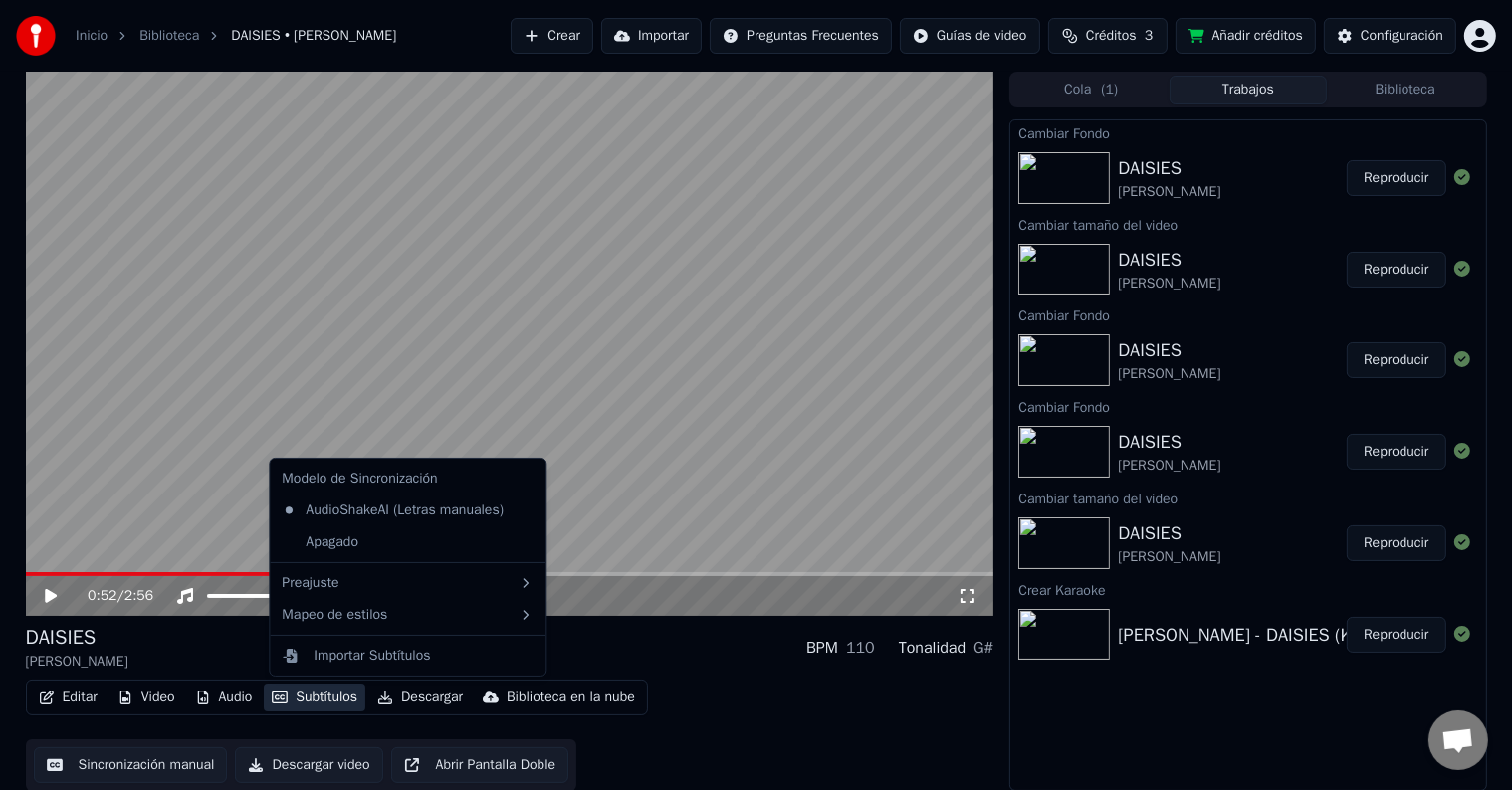 click on "Subtítulos" at bounding box center (315, 697) 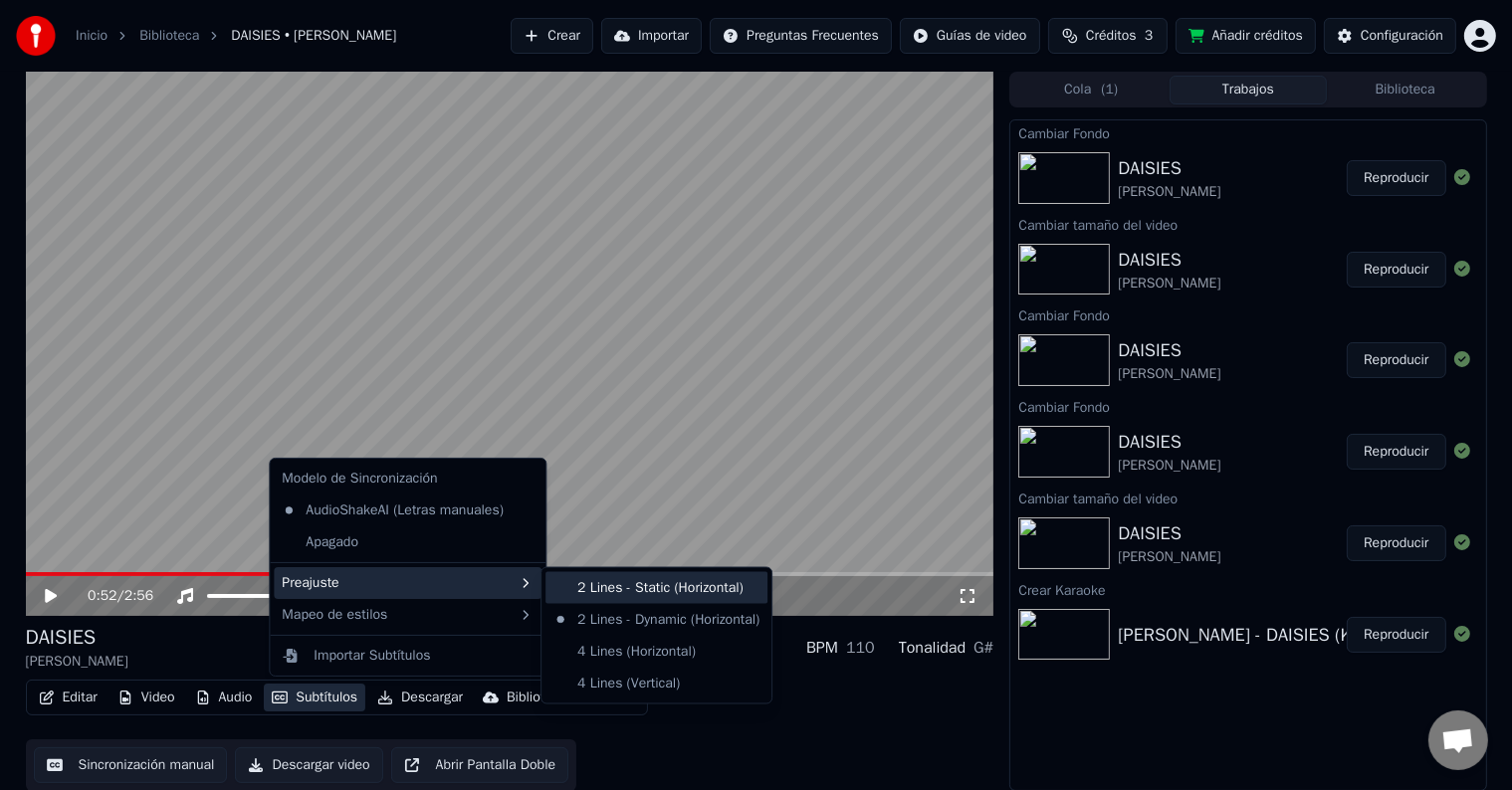 click on "2 Lines - Static (Horizontal)" at bounding box center (656, 588) 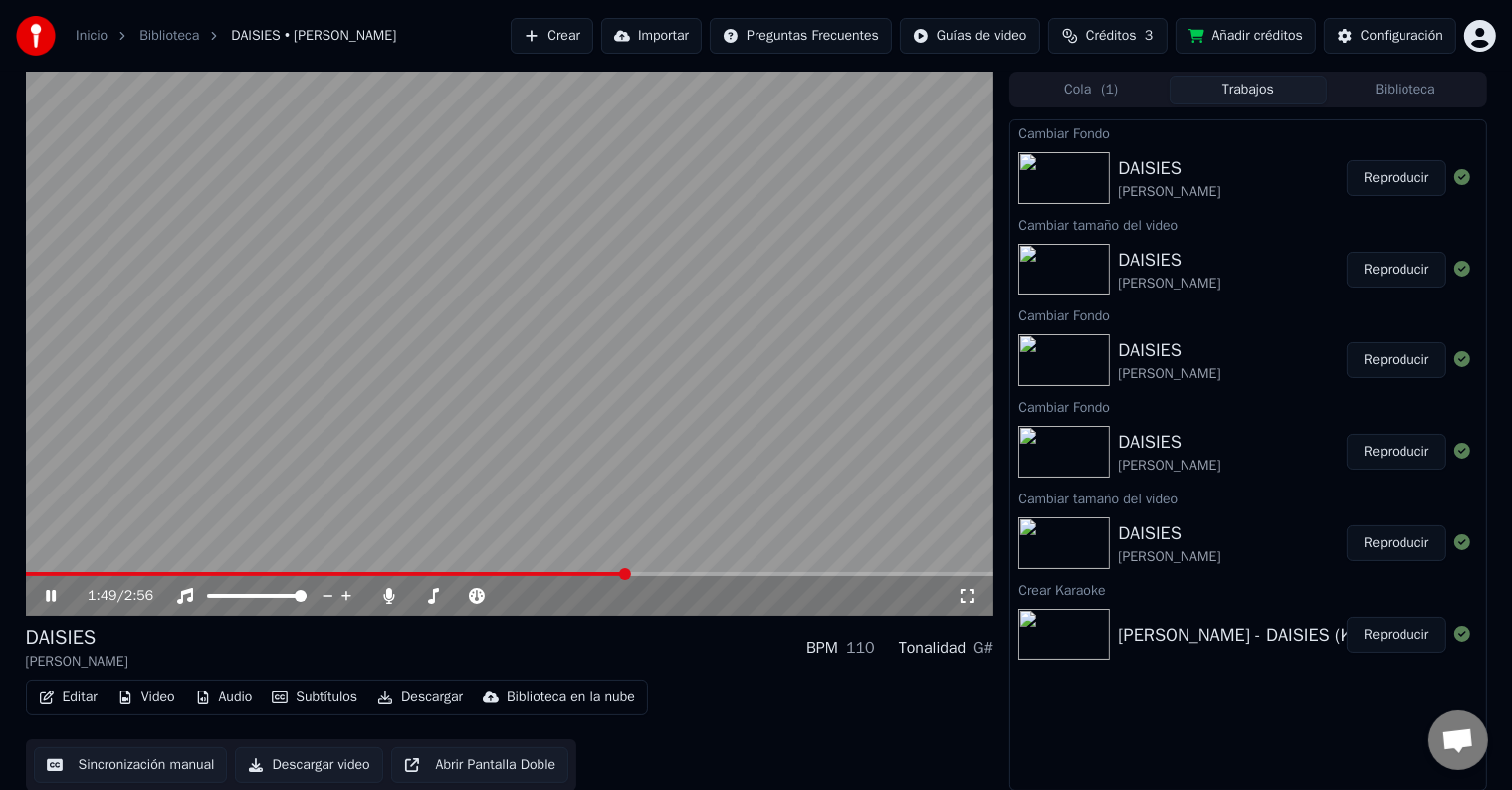 click at bounding box center [510, 343] 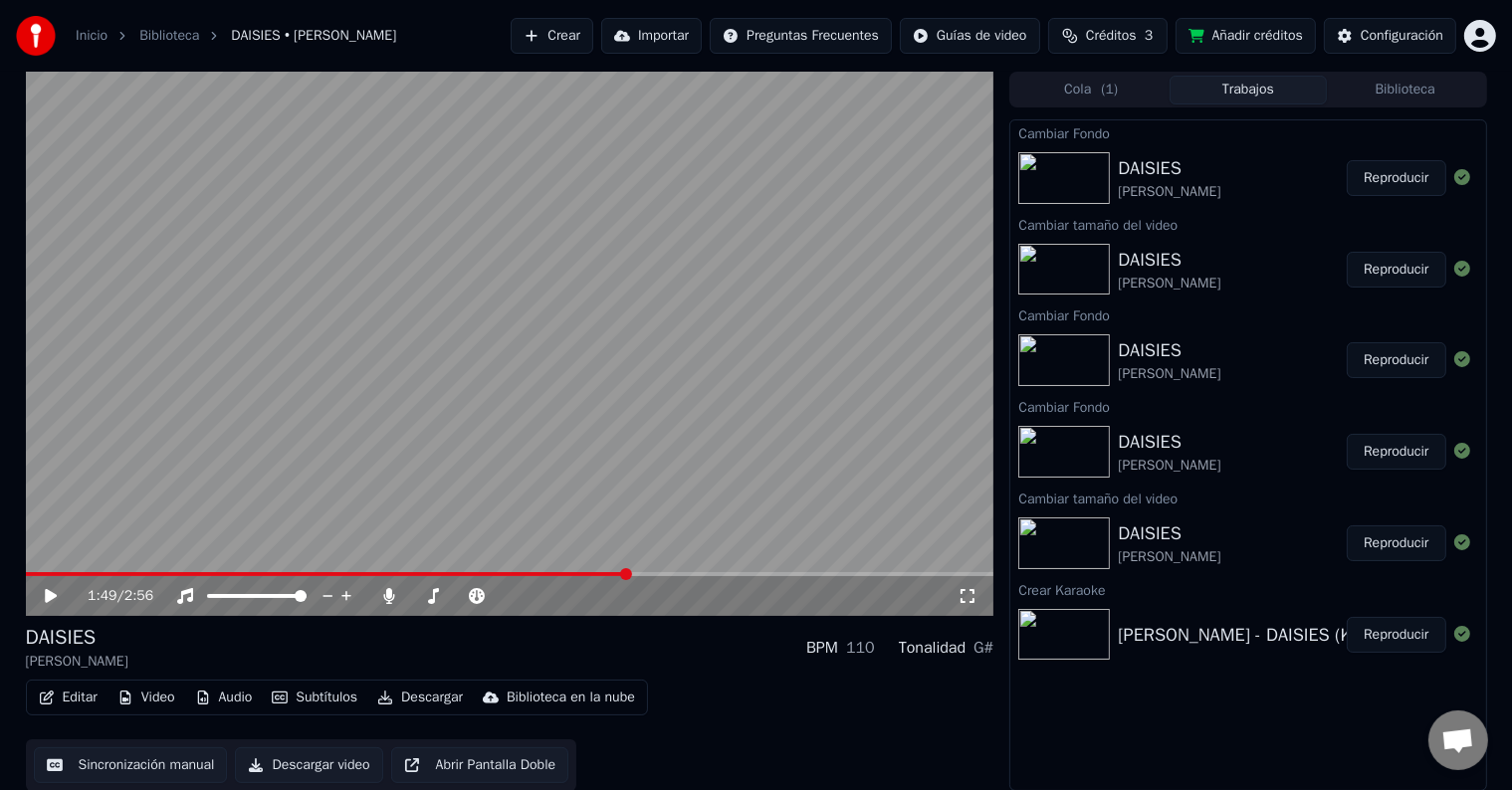 click on "Editar" at bounding box center [68, 697] 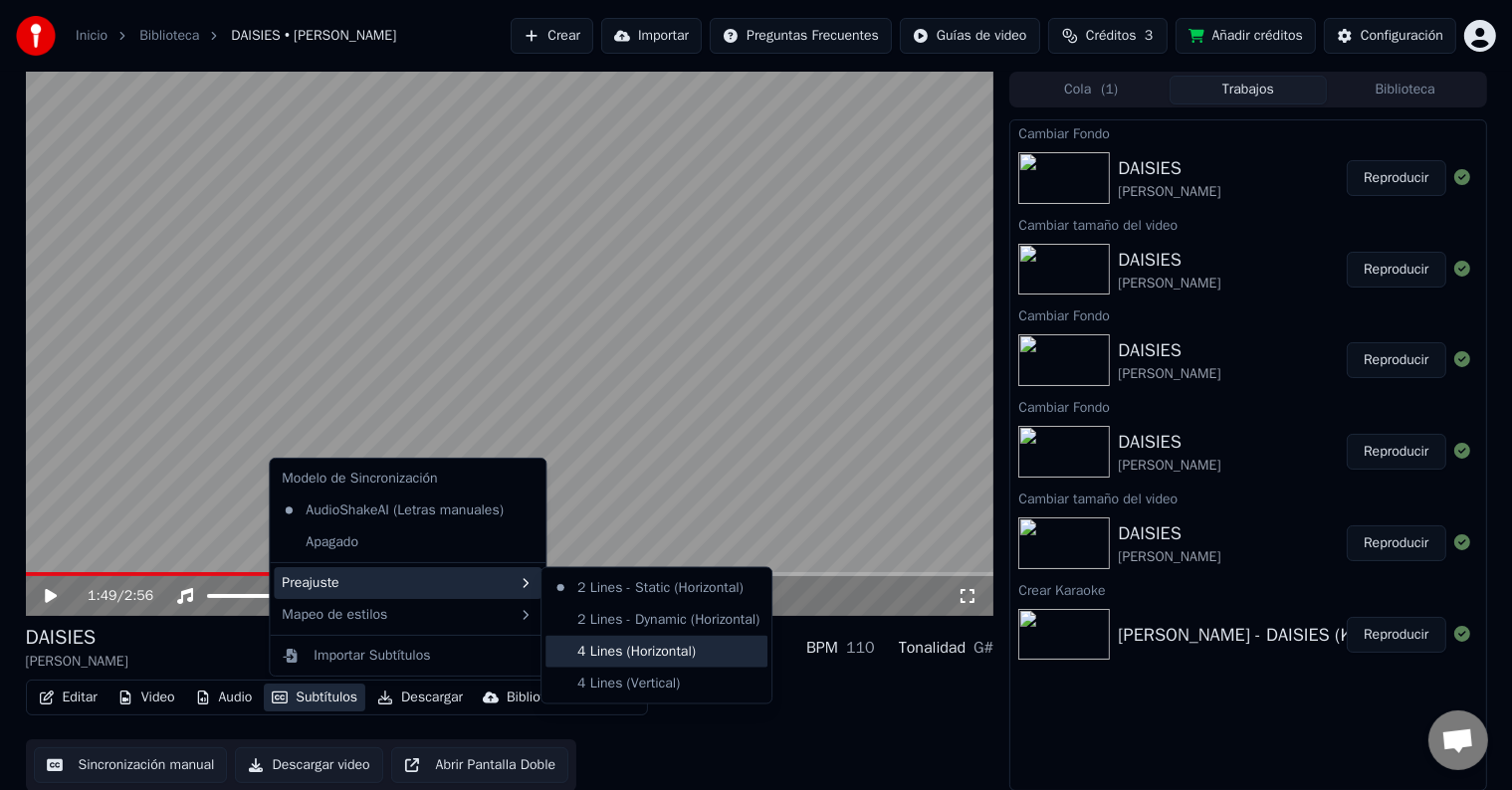 click on "4 Lines (Horizontal)" at bounding box center (656, 652) 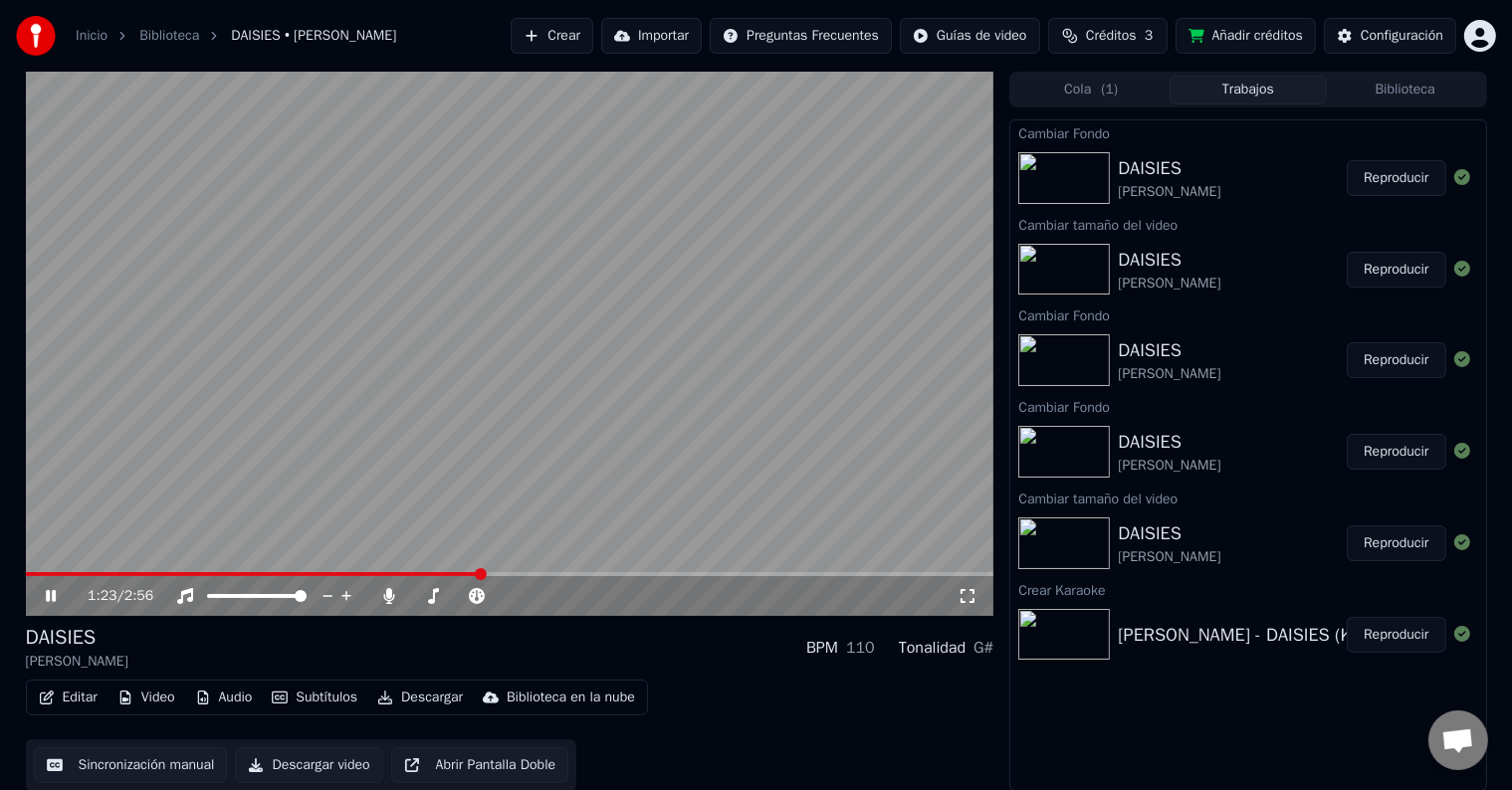 click at bounding box center [254, 574] 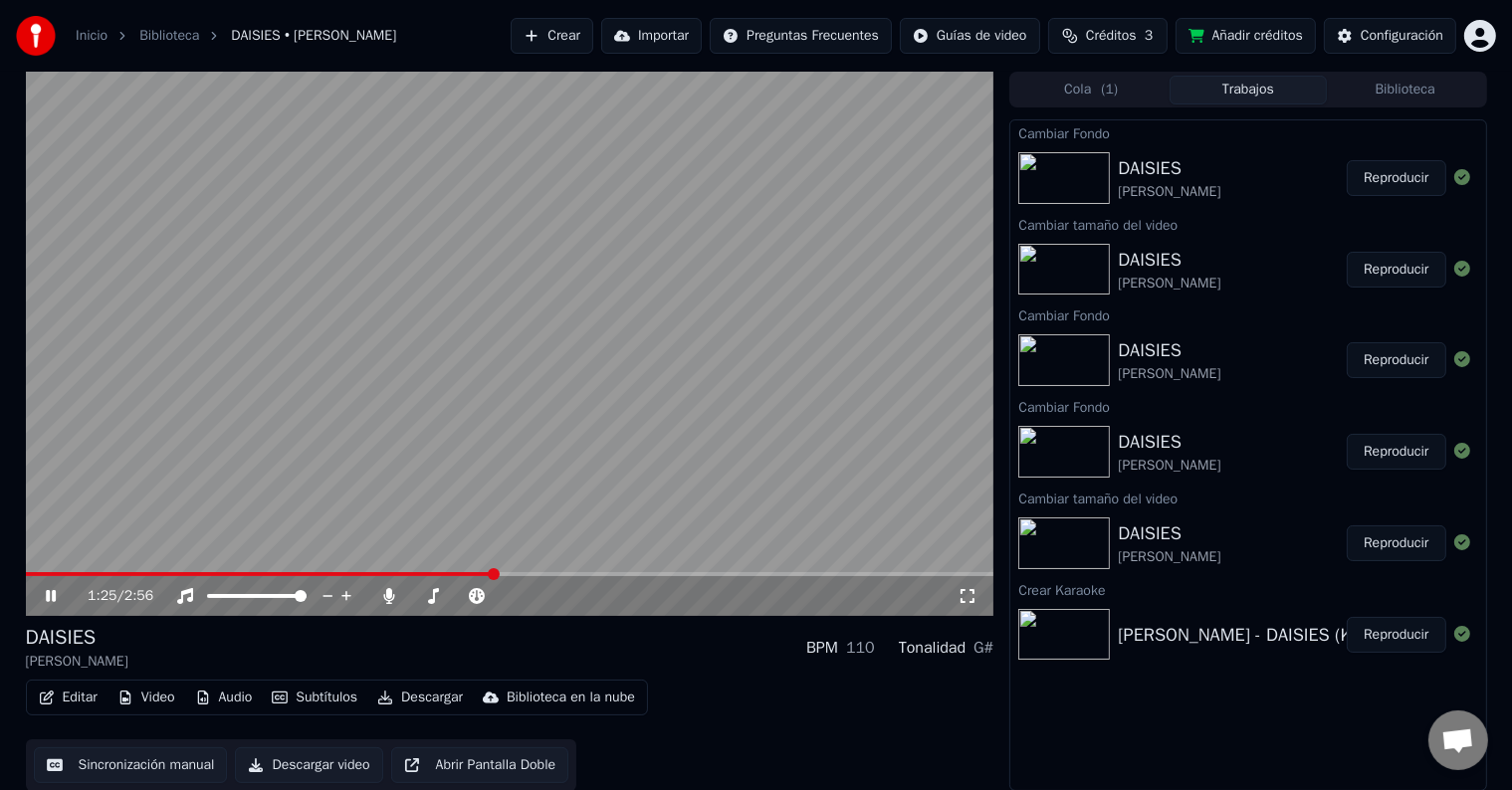 click at bounding box center [510, 343] 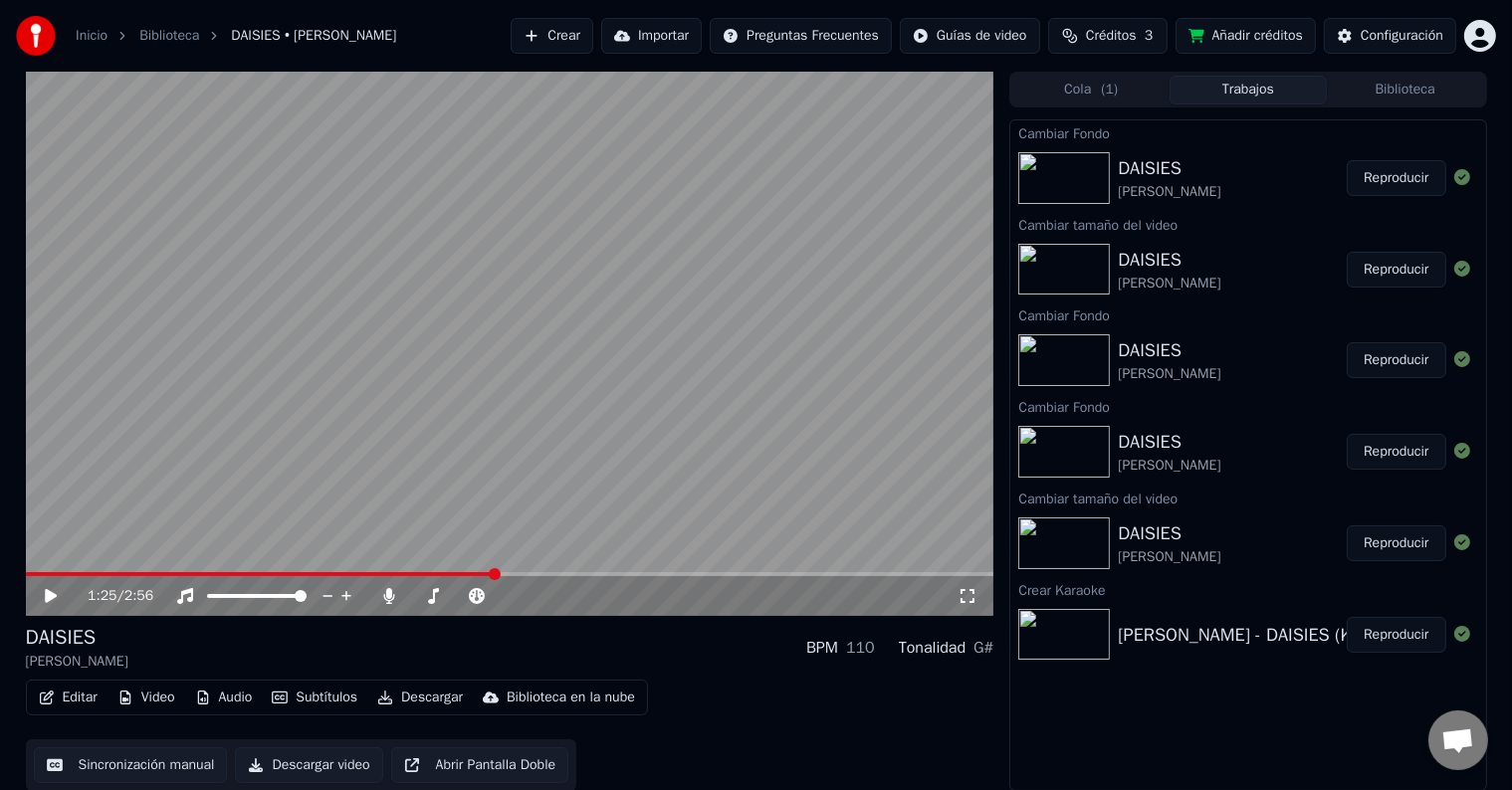 click on "Video" at bounding box center (146, 697) 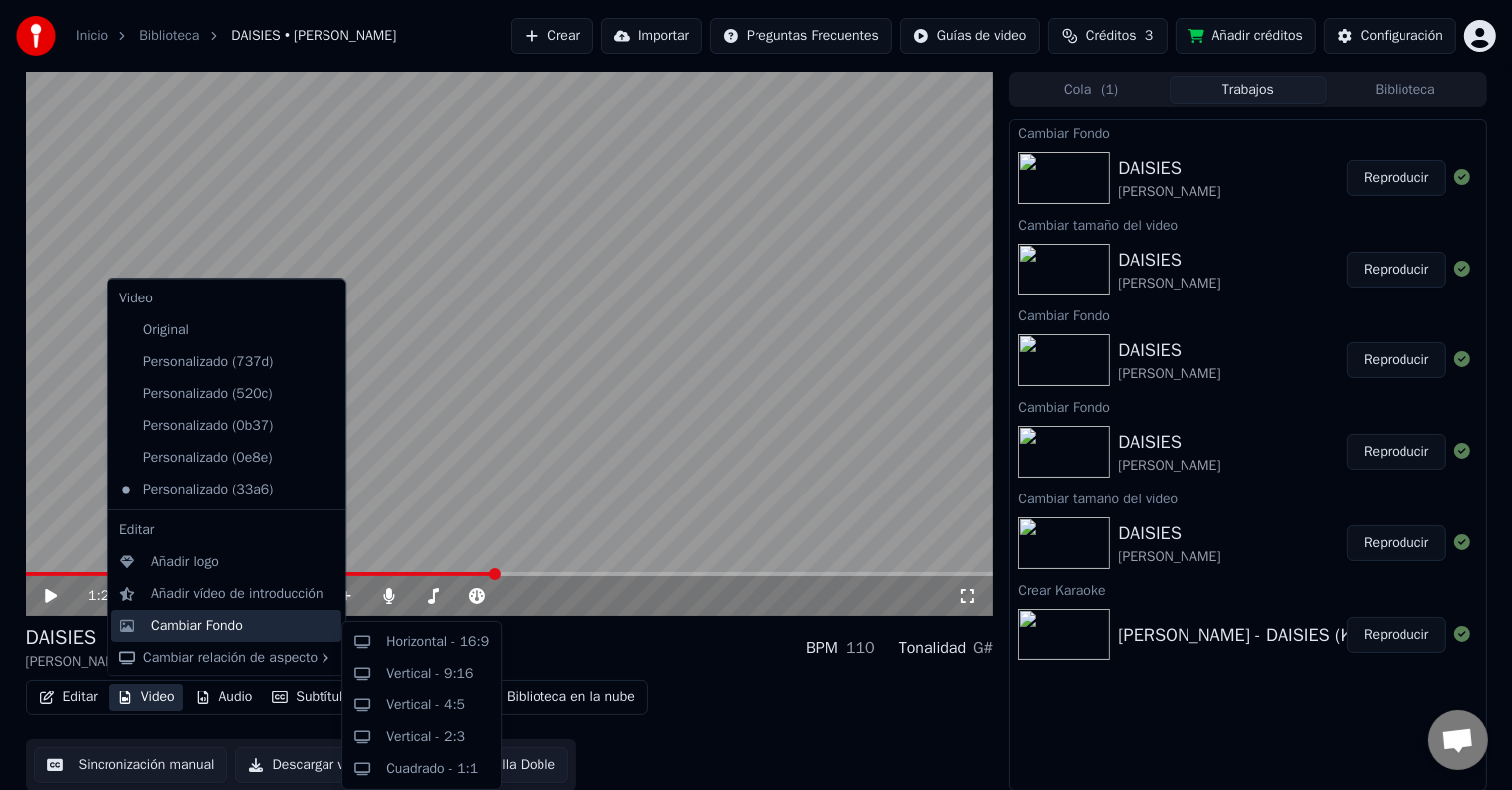 scroll, scrollTop: 2, scrollLeft: 0, axis: vertical 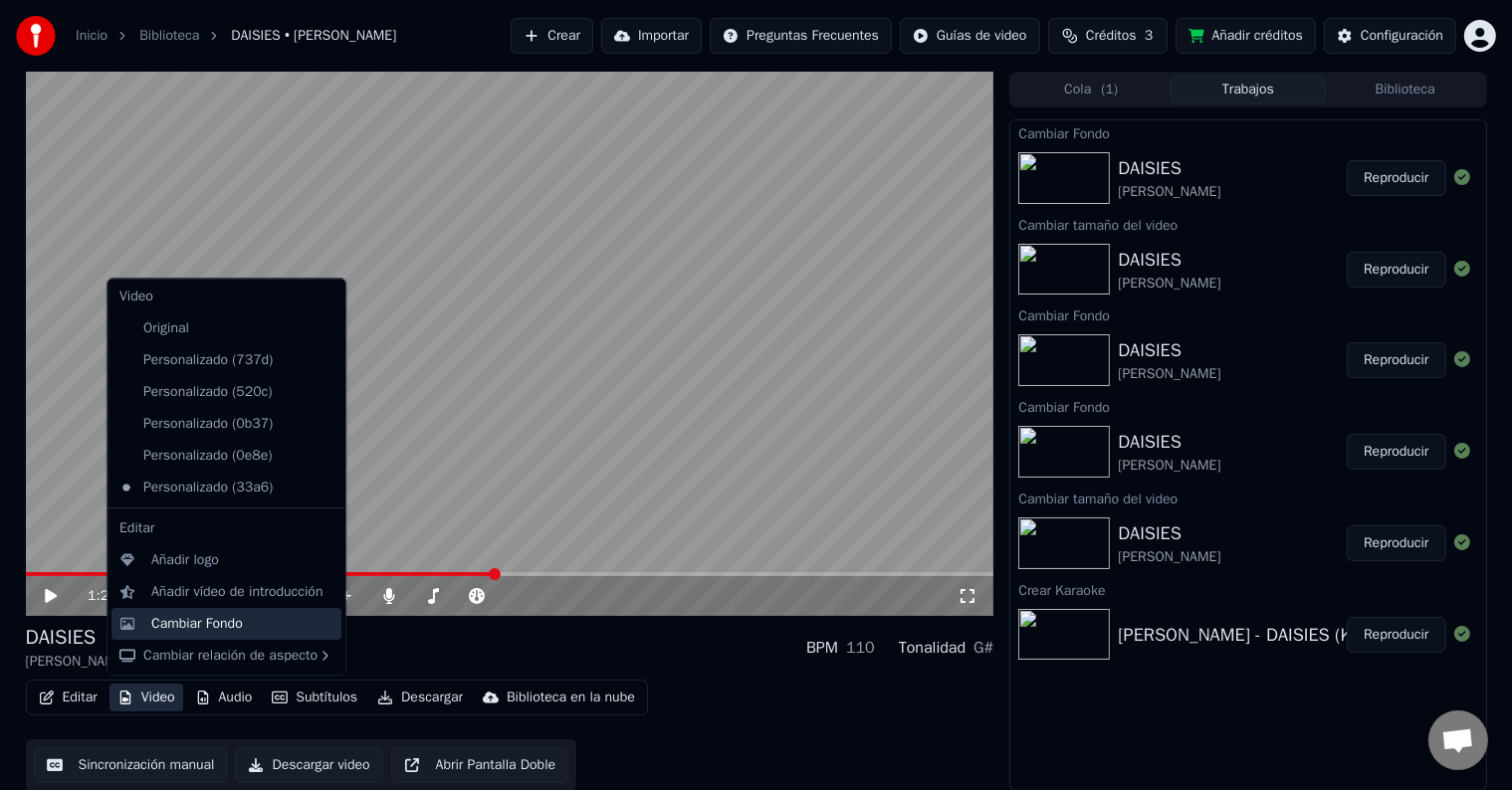 click on "Cambiar Fondo" at bounding box center [197, 624] 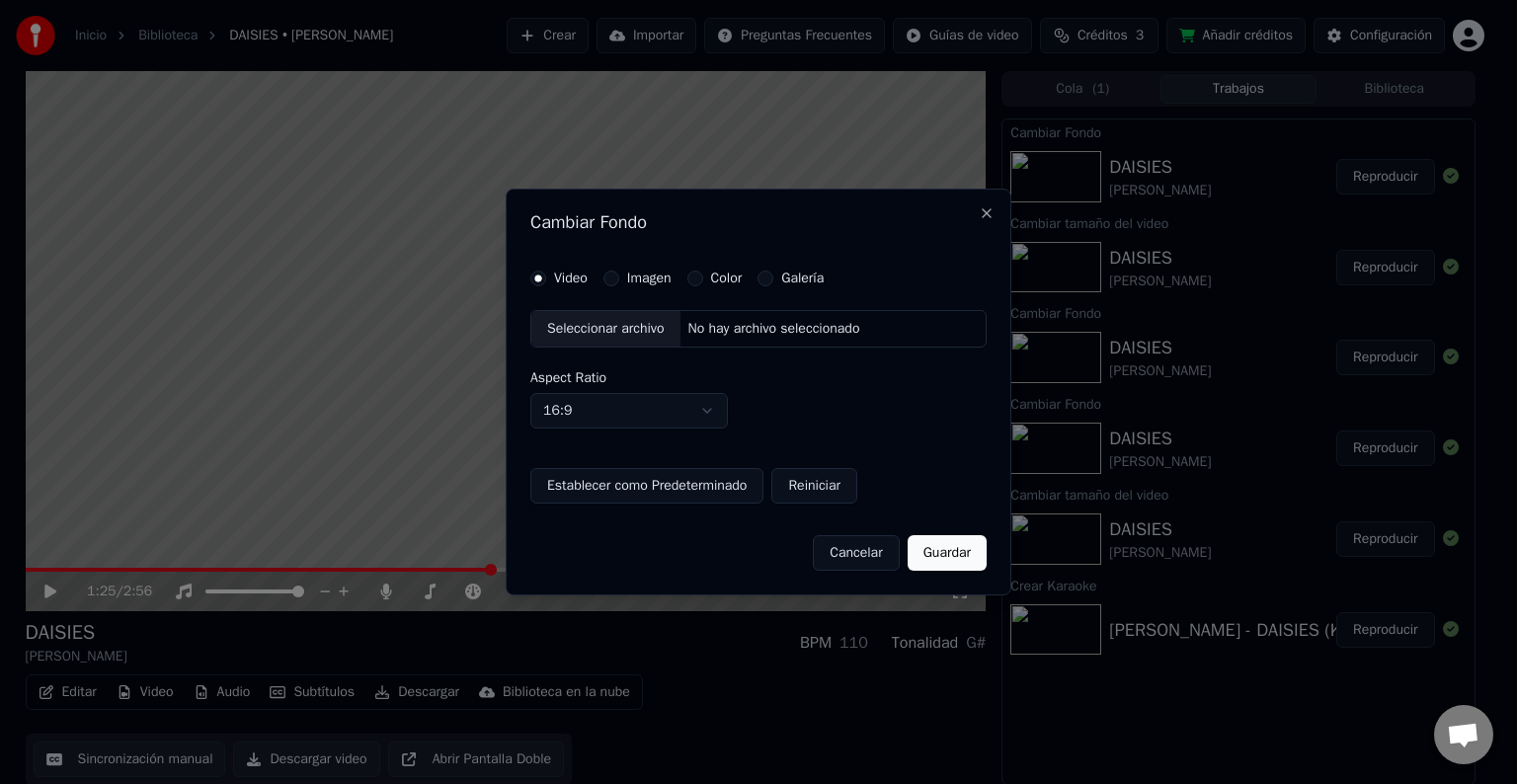 click on "Seleccionar archivo" at bounding box center [605, 329] 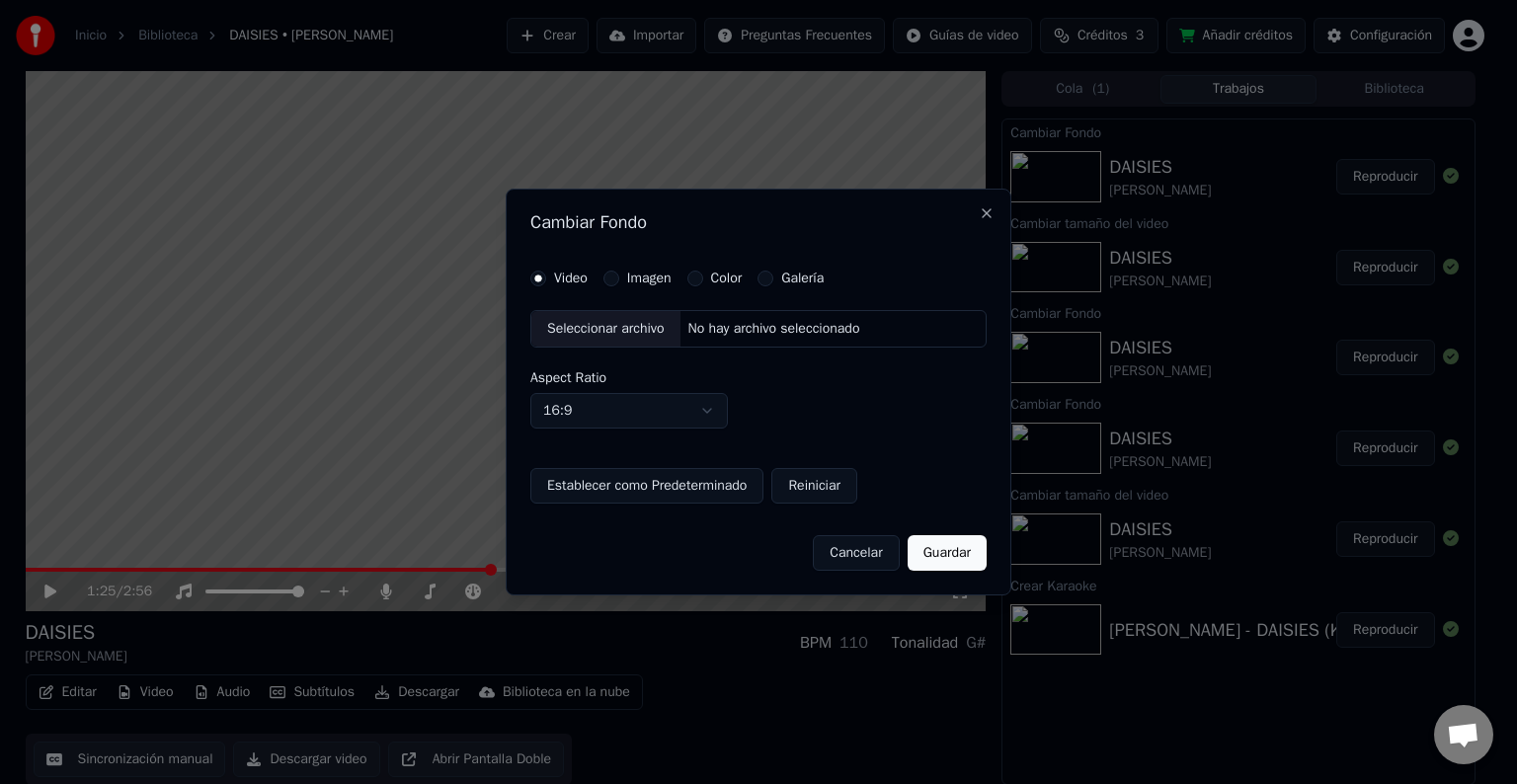 click on "Galería" at bounding box center [802, 278] 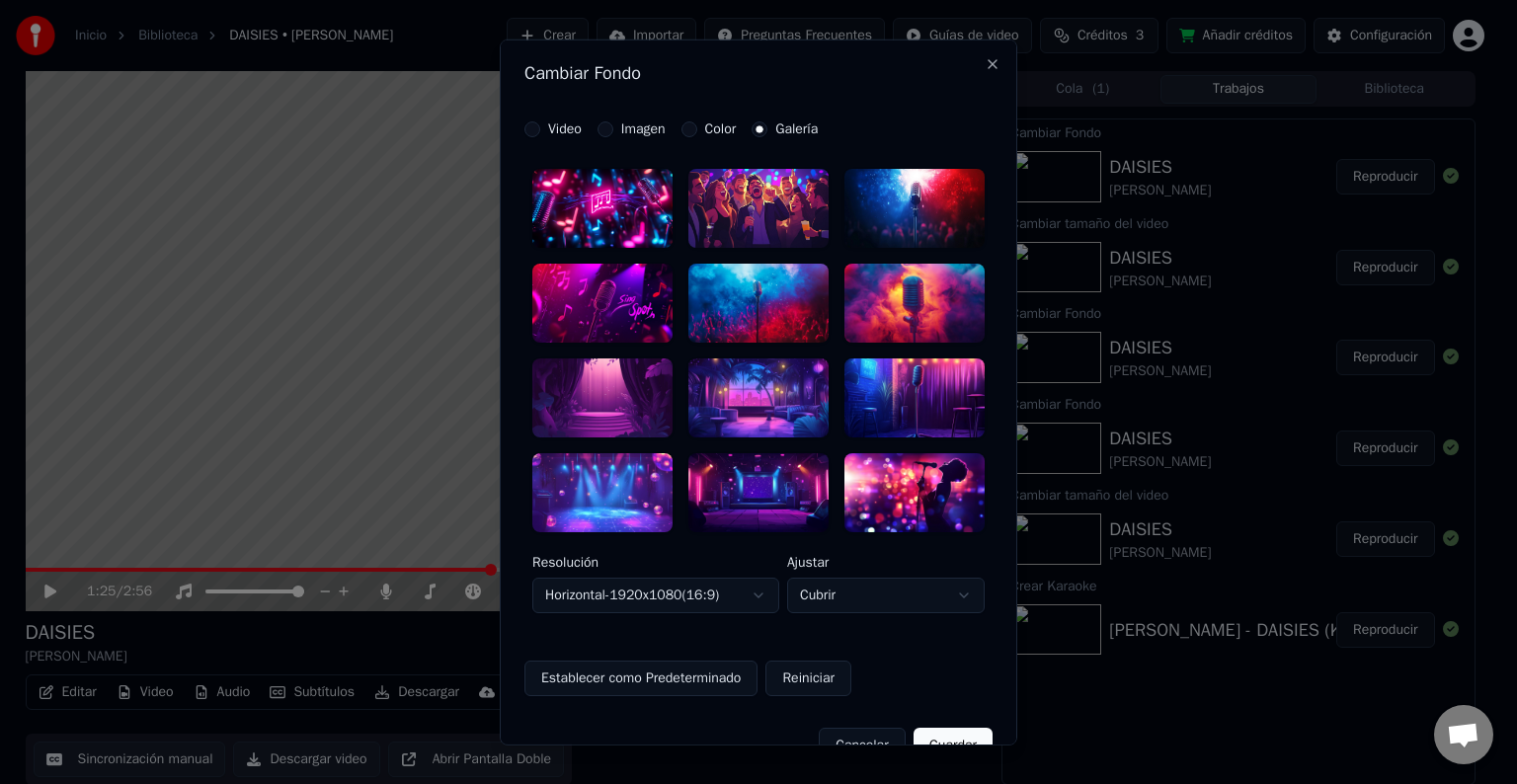 click on "**********" at bounding box center [758, 409] 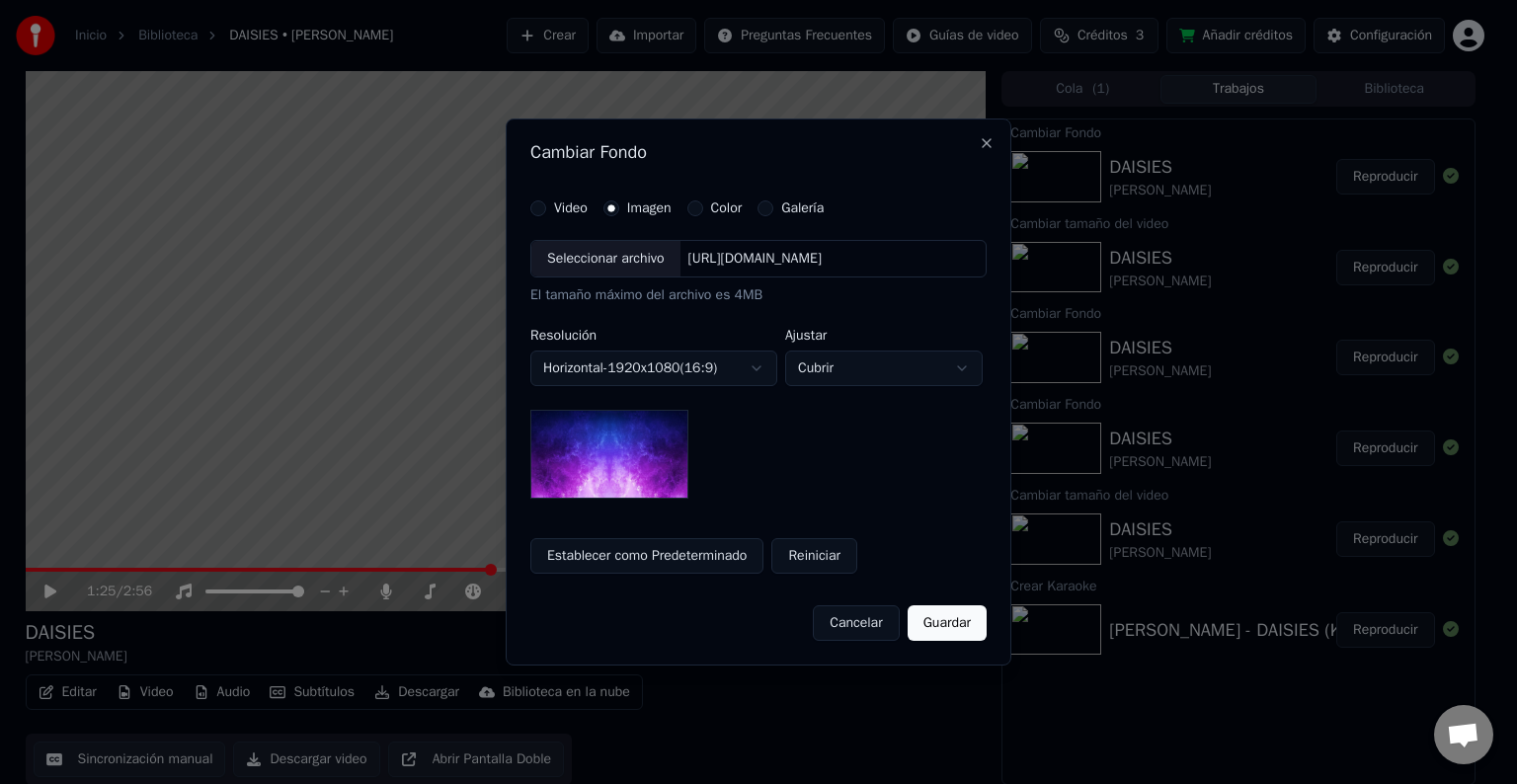 click on "**********" at bounding box center [758, 369] 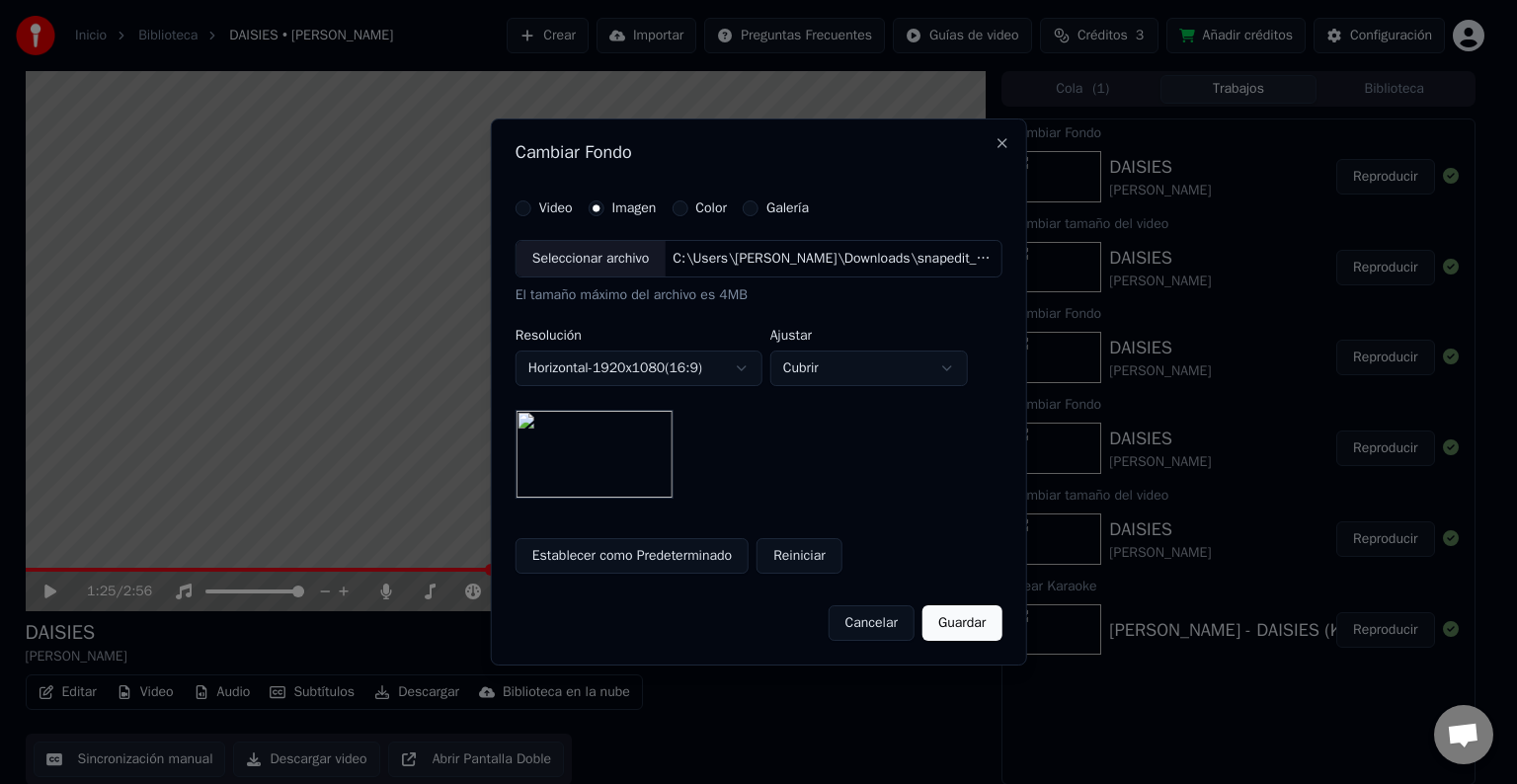 click on "Guardar" at bounding box center [962, 623] 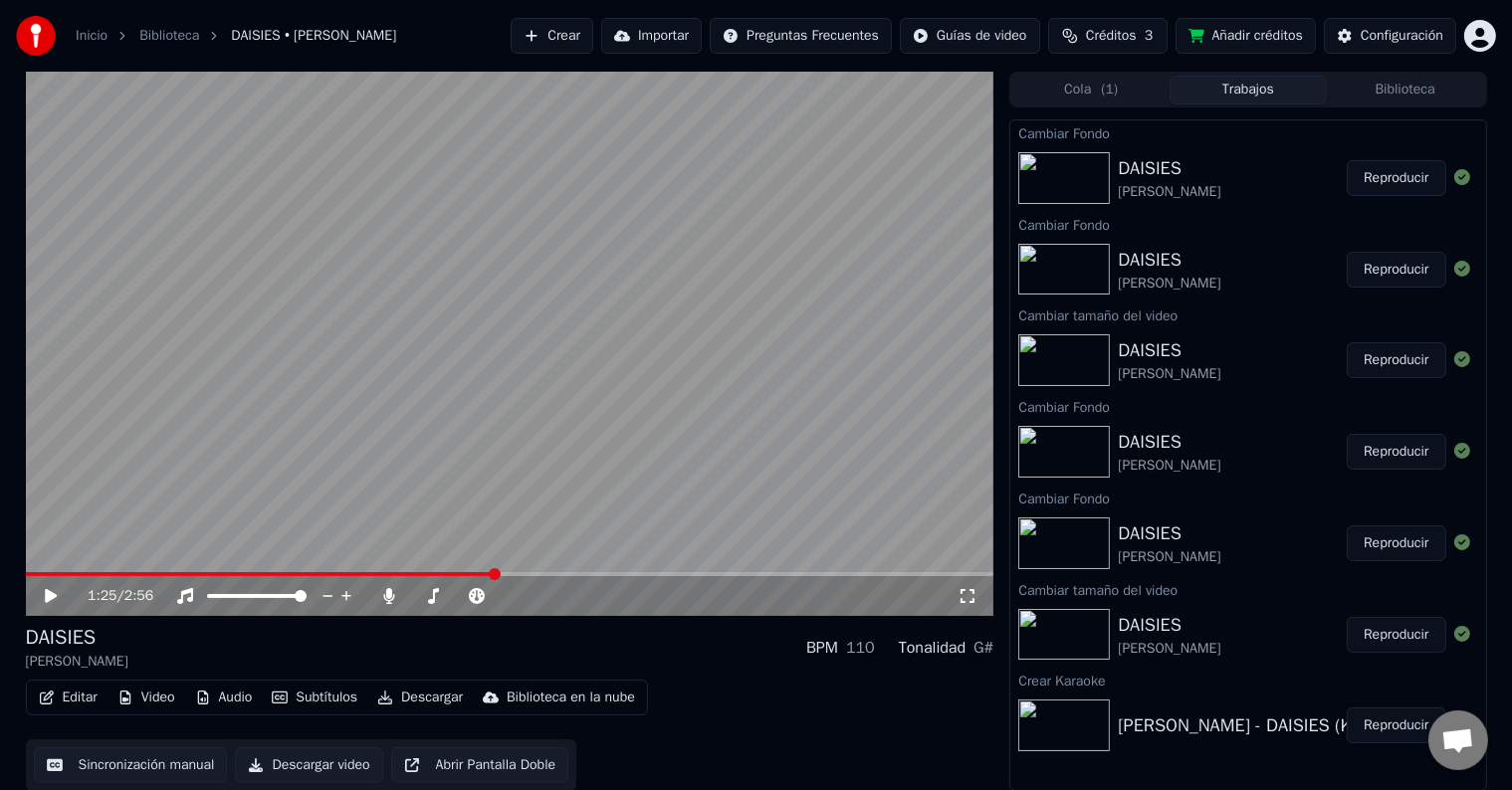 click on "Reproducir" at bounding box center (1396, 178) 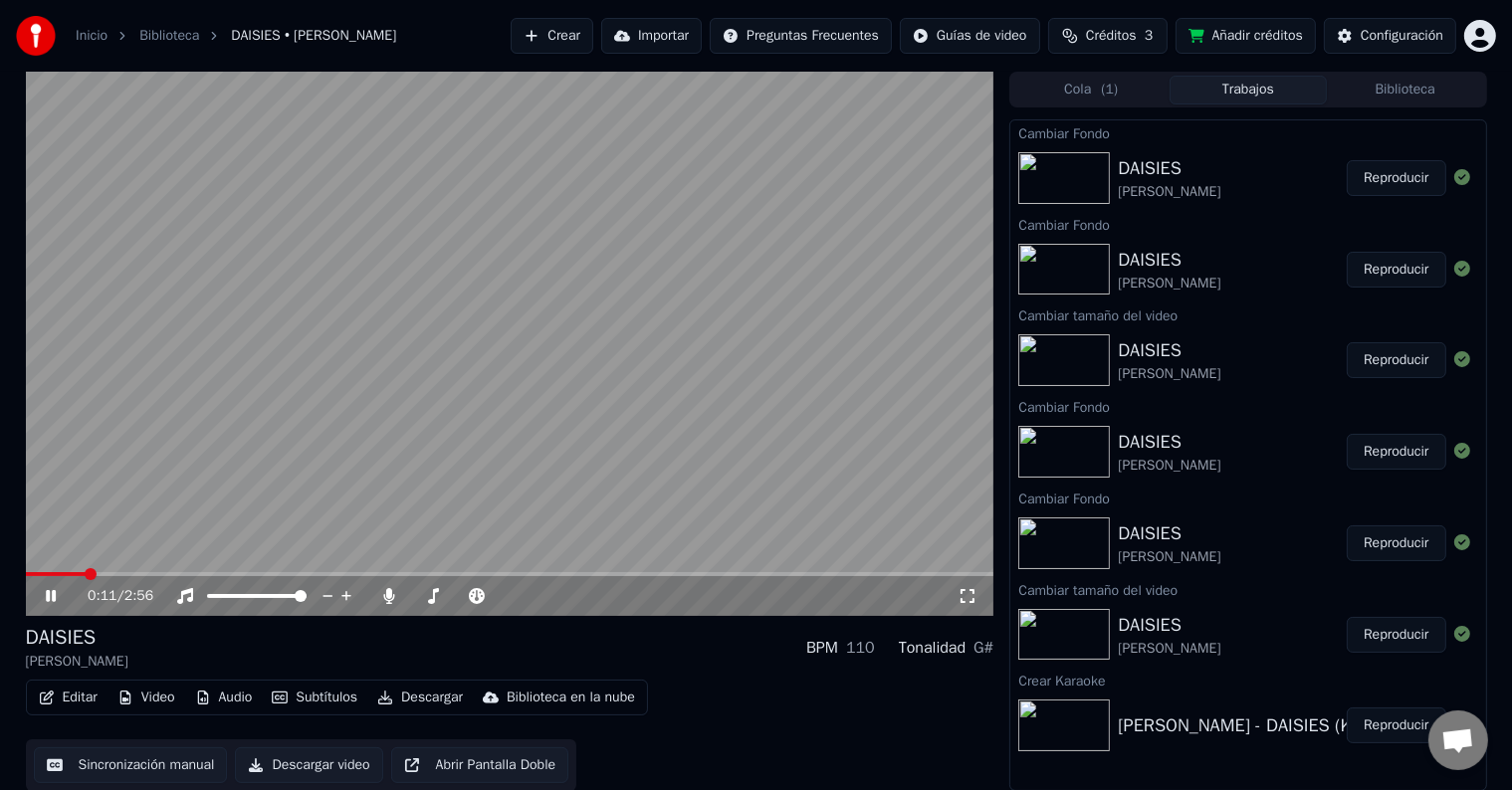 click at bounding box center [510, 574] 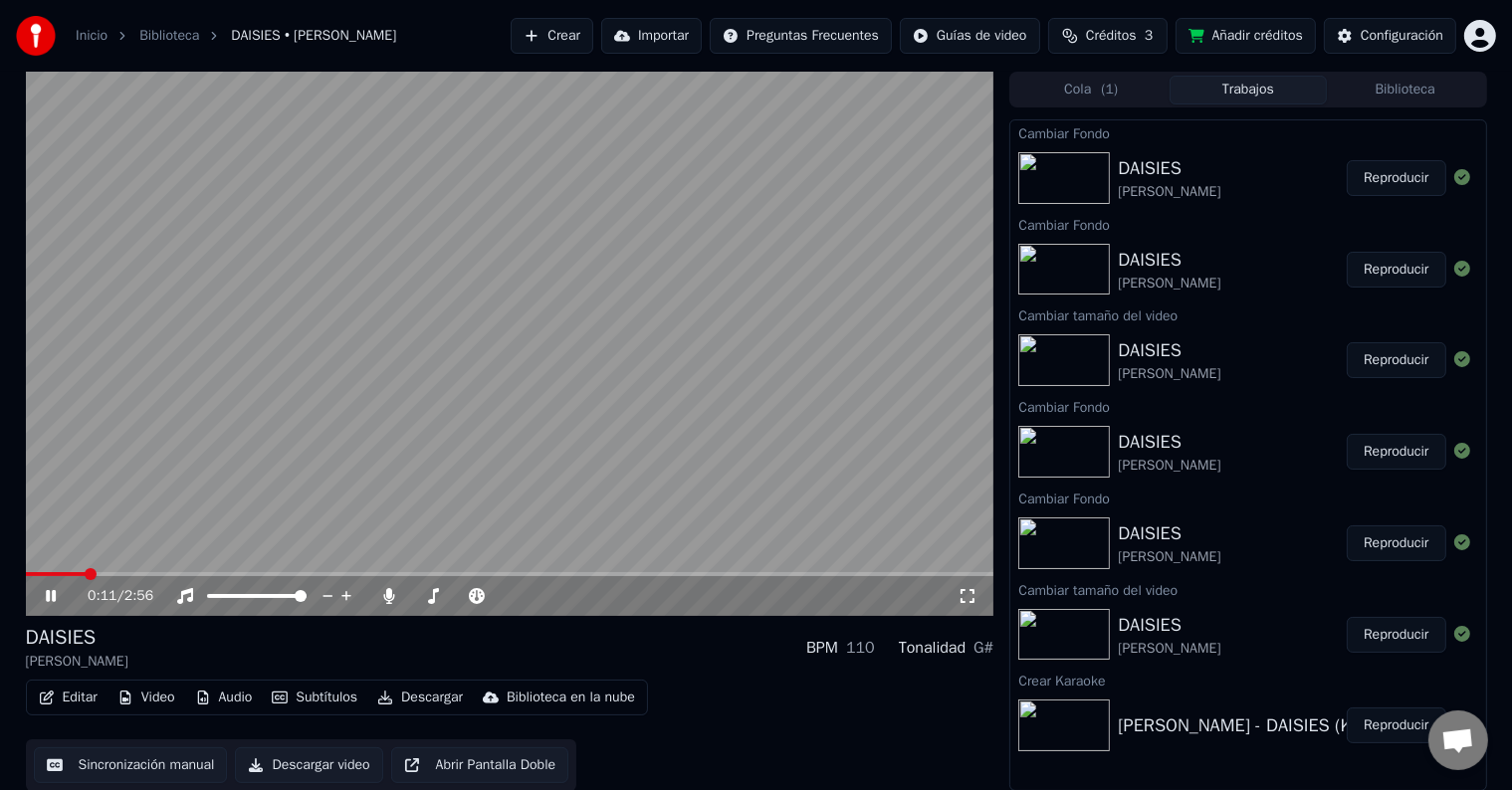click at bounding box center [510, 574] 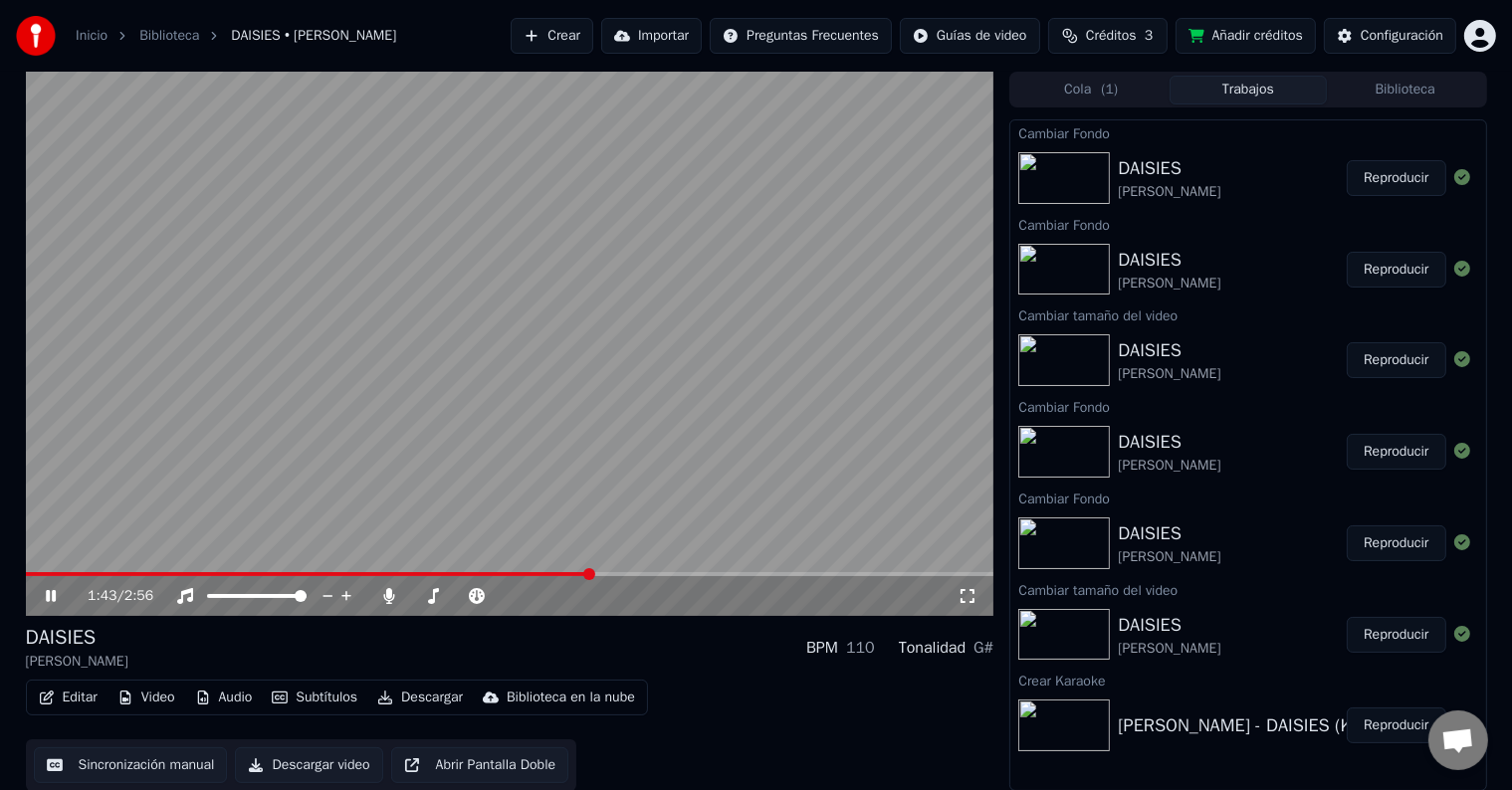 click at bounding box center (510, 343) 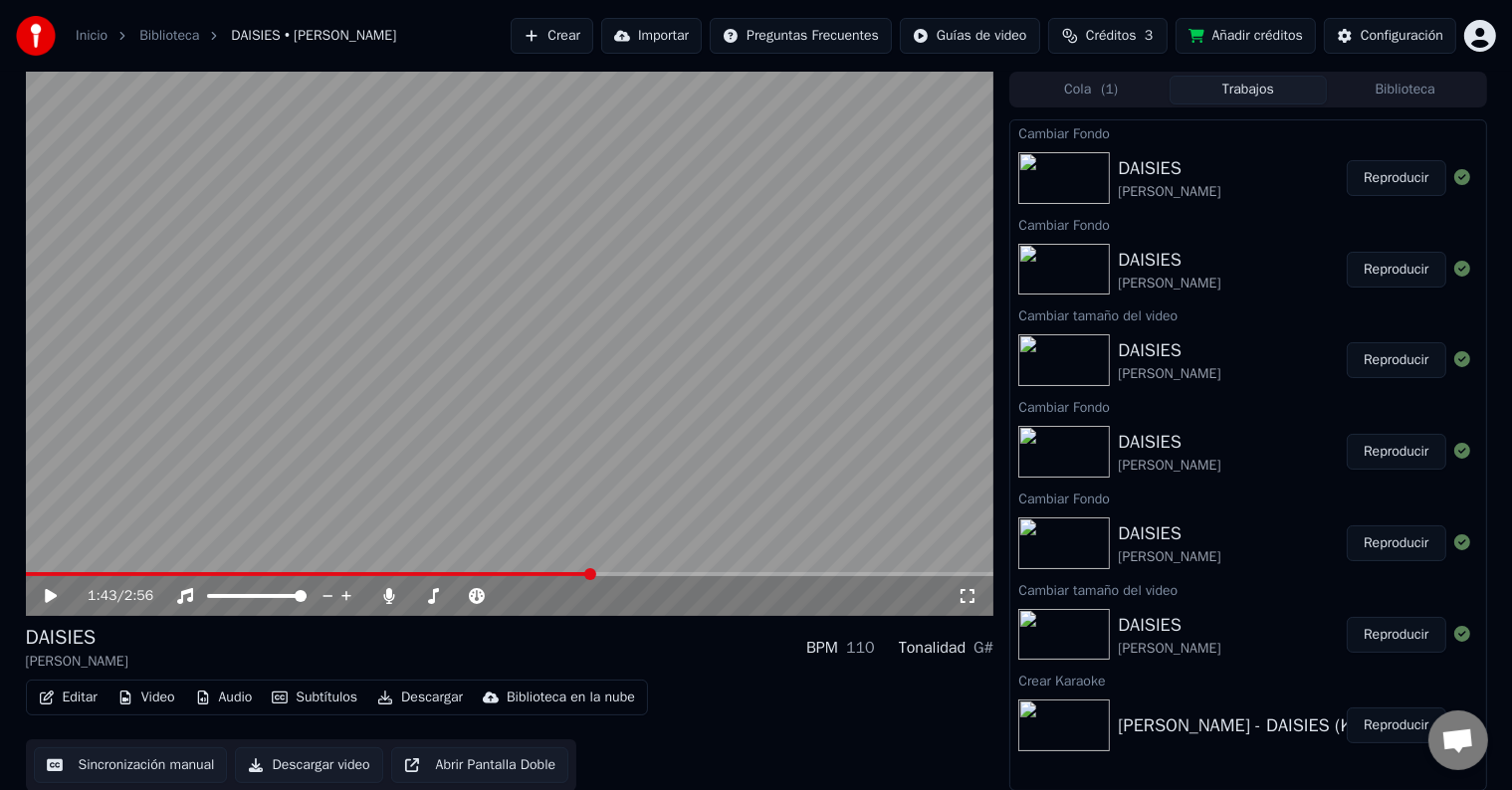 click at bounding box center [590, 574] 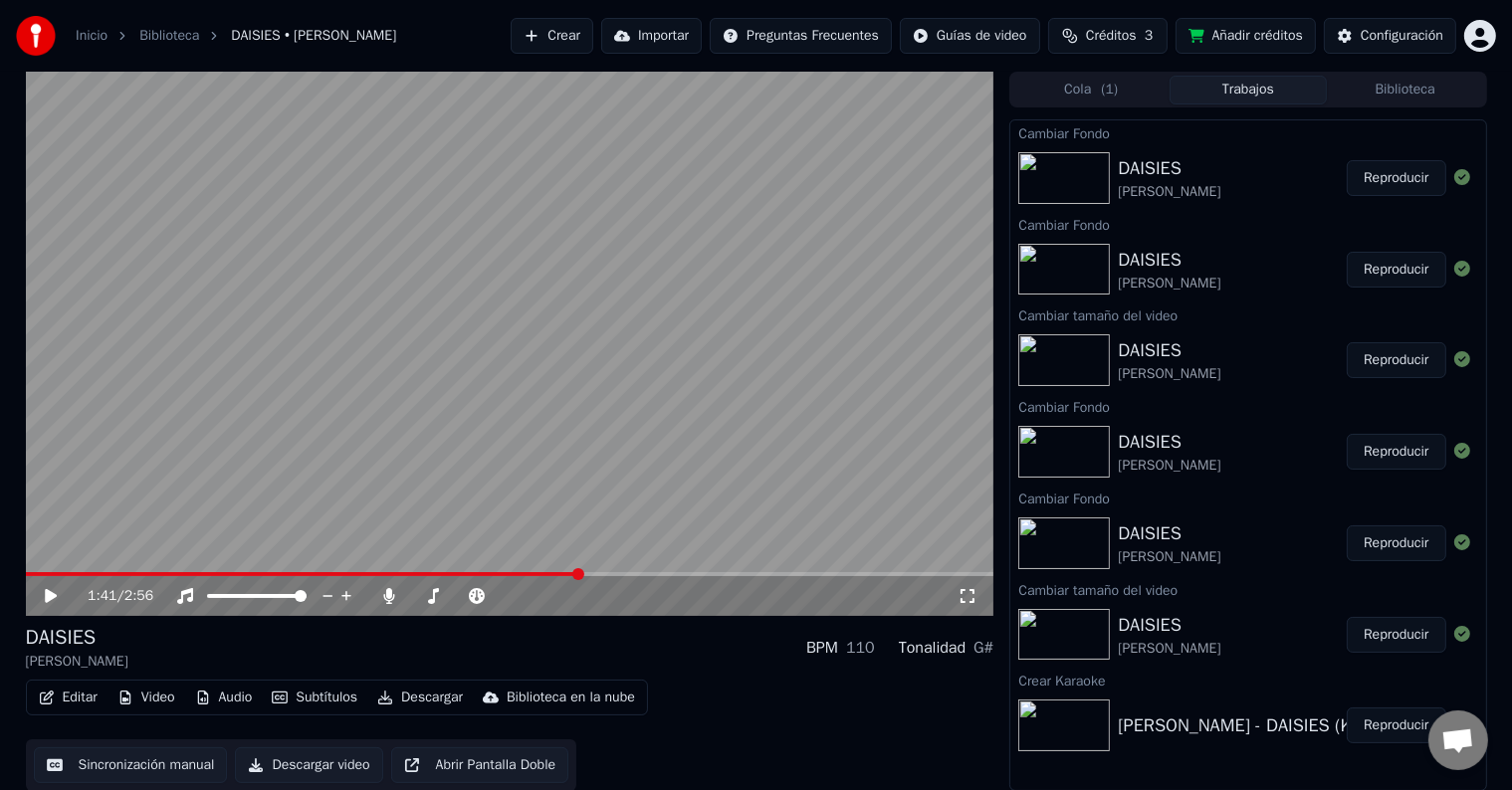 click at bounding box center (303, 574) 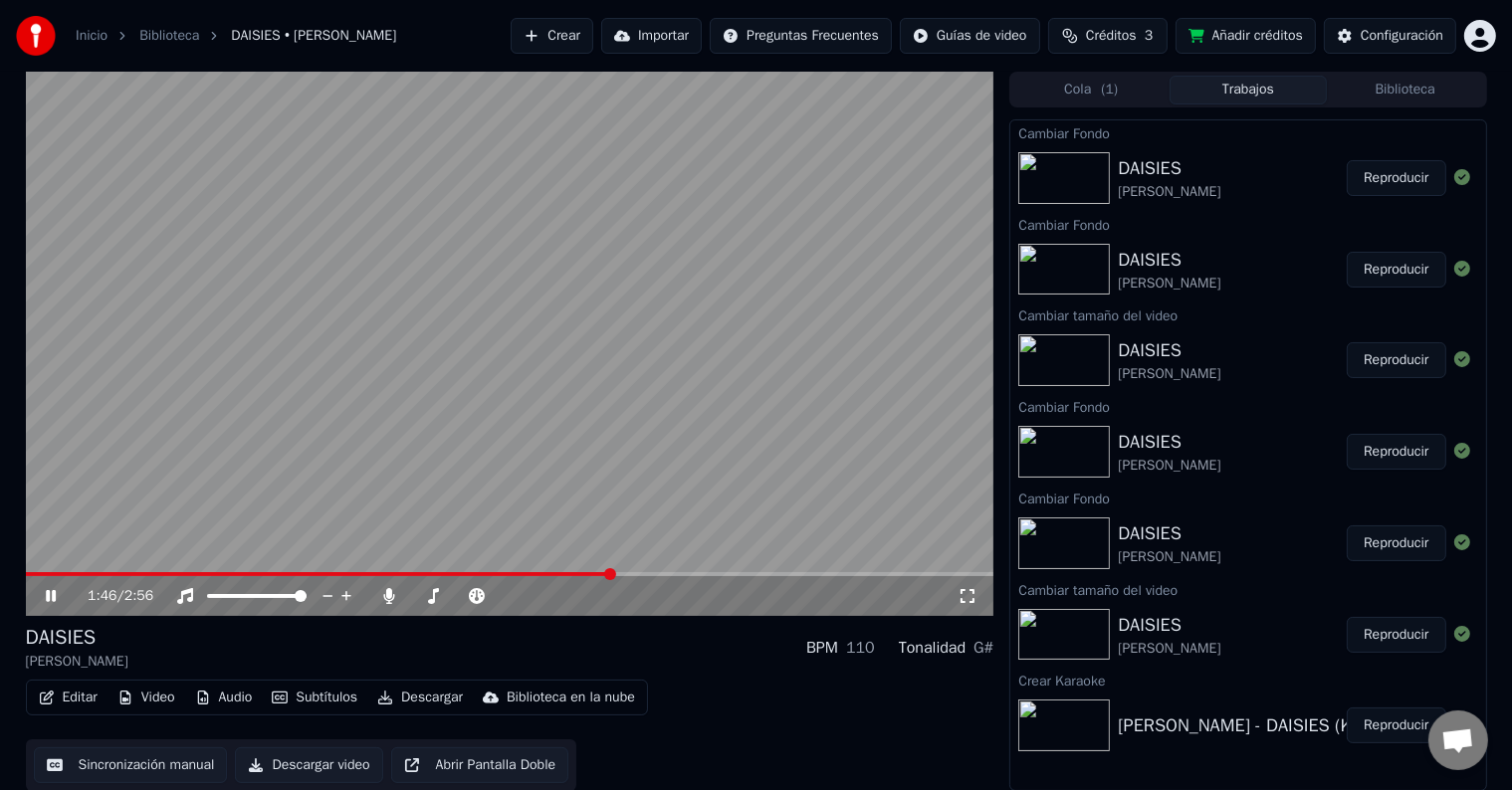 click at bounding box center (510, 343) 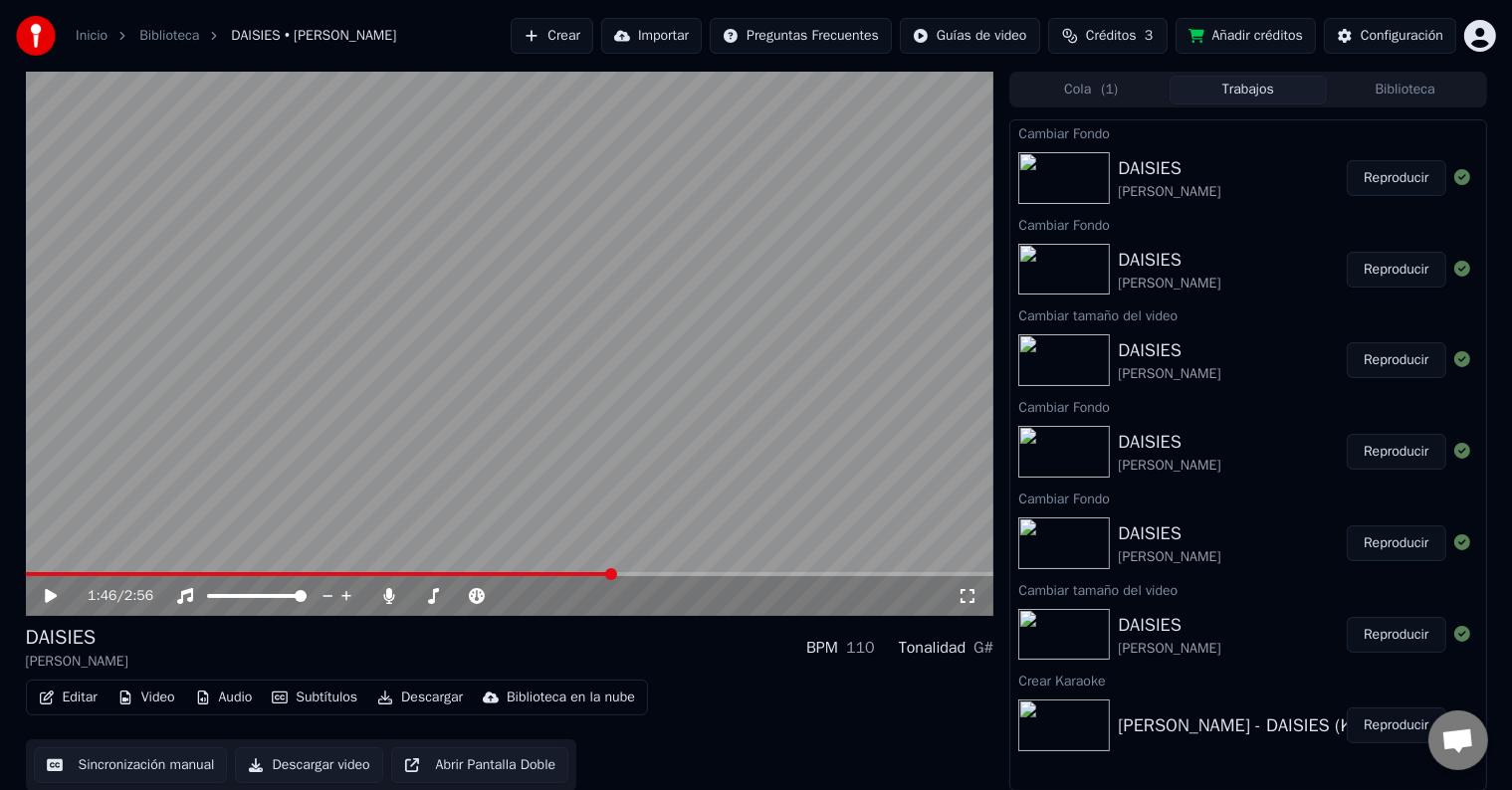 click at bounding box center (319, 574) 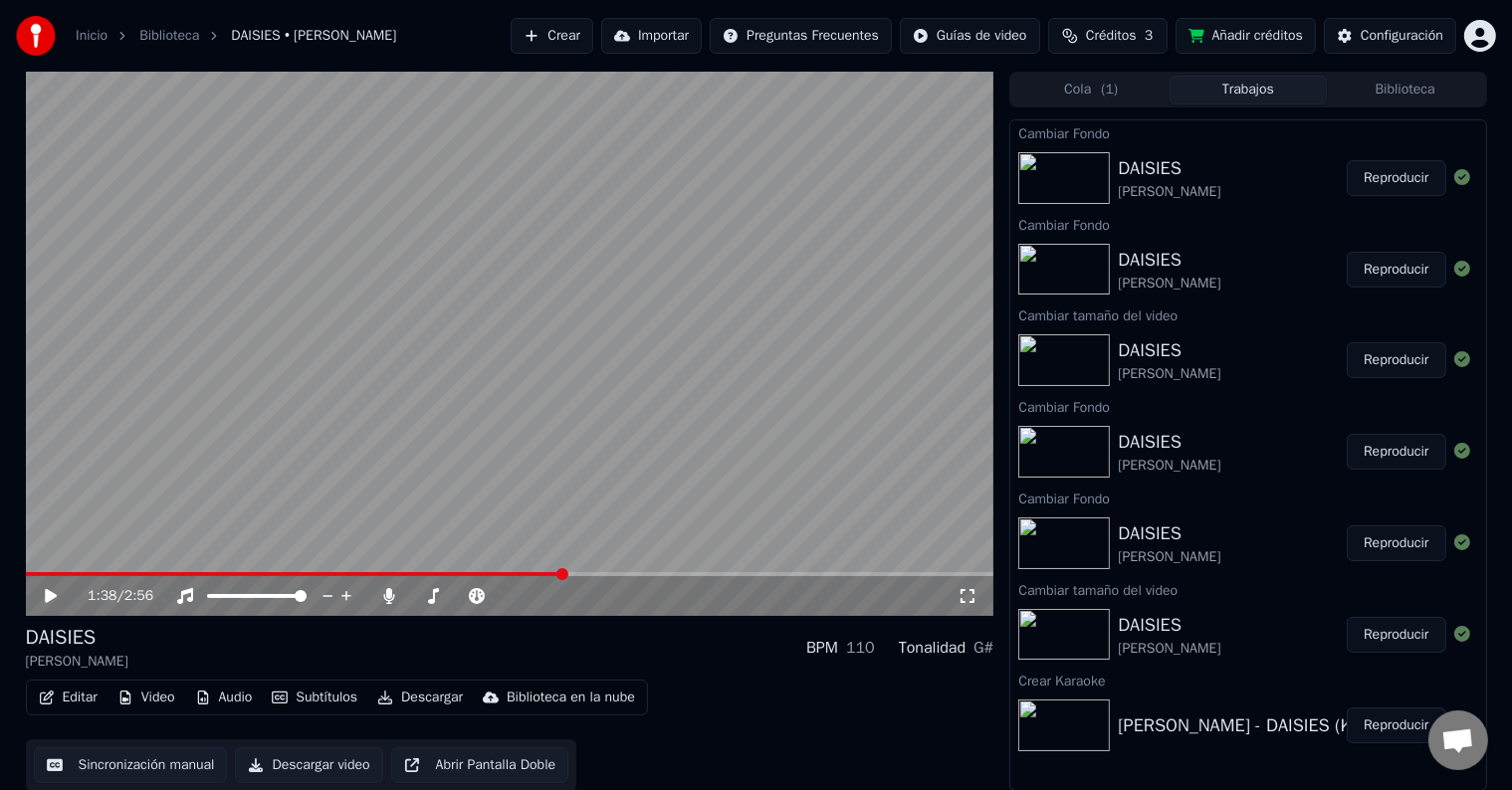 click at bounding box center [510, 343] 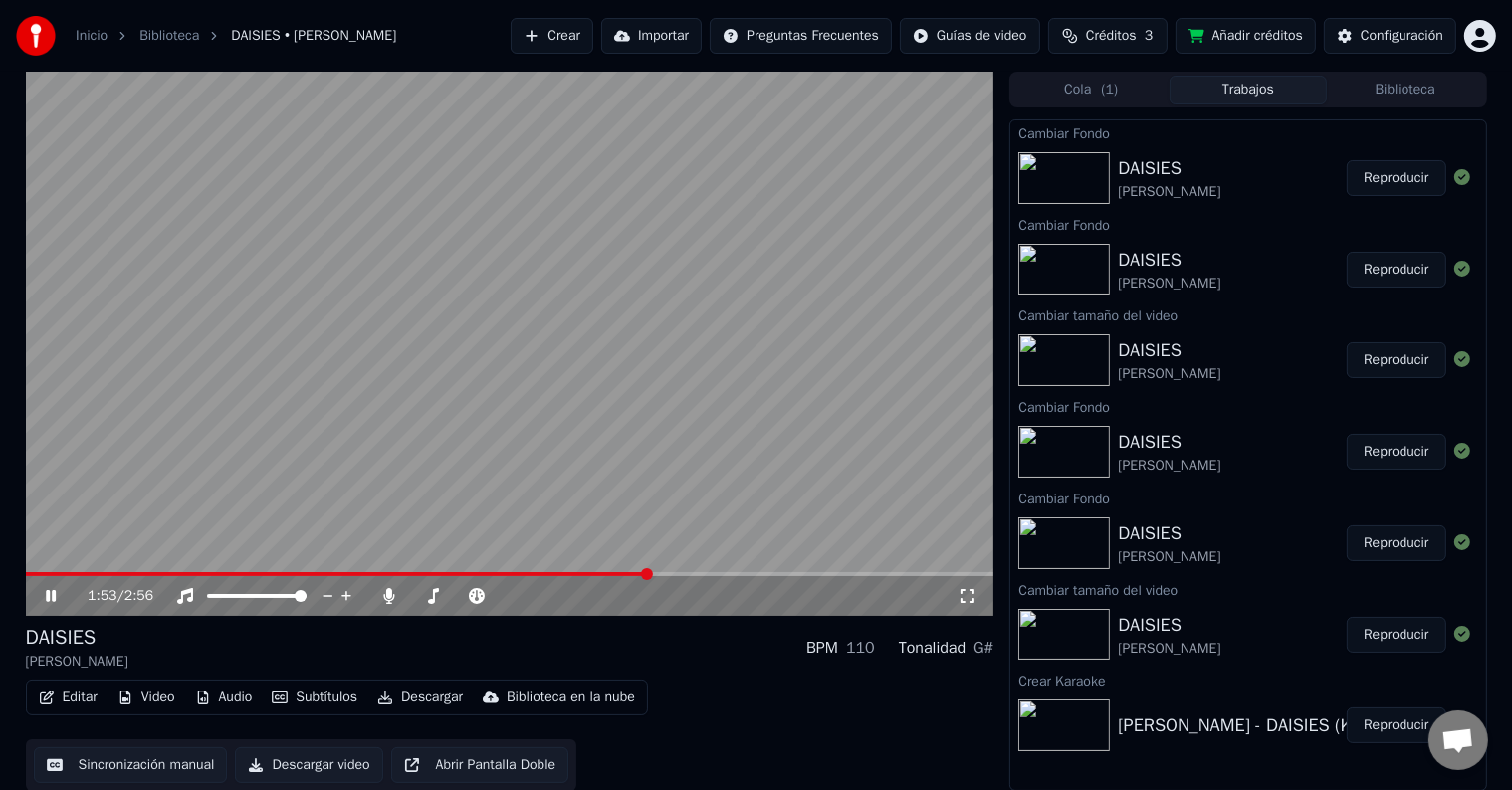 click at bounding box center (510, 343) 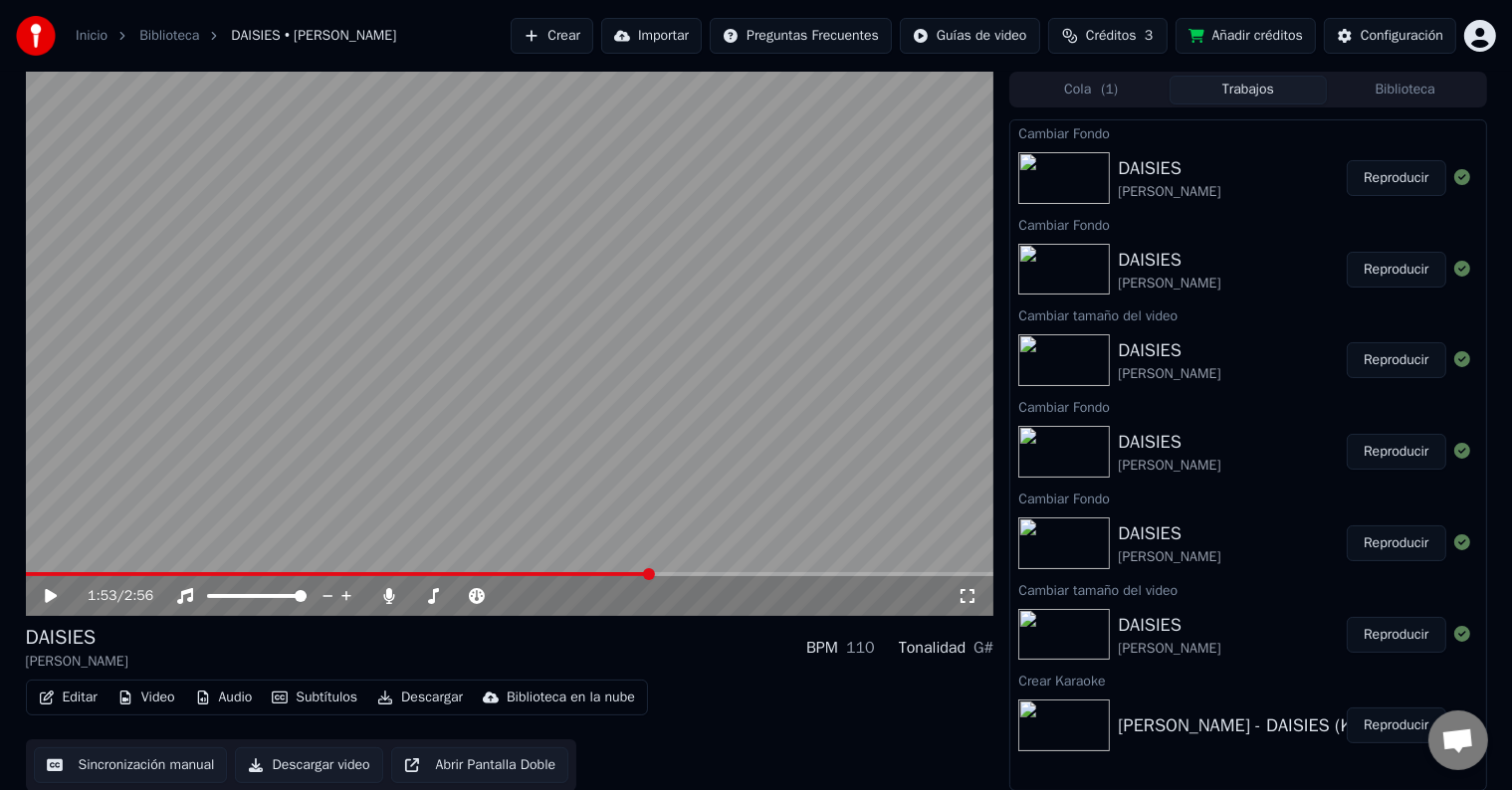click at bounding box center [338, 574] 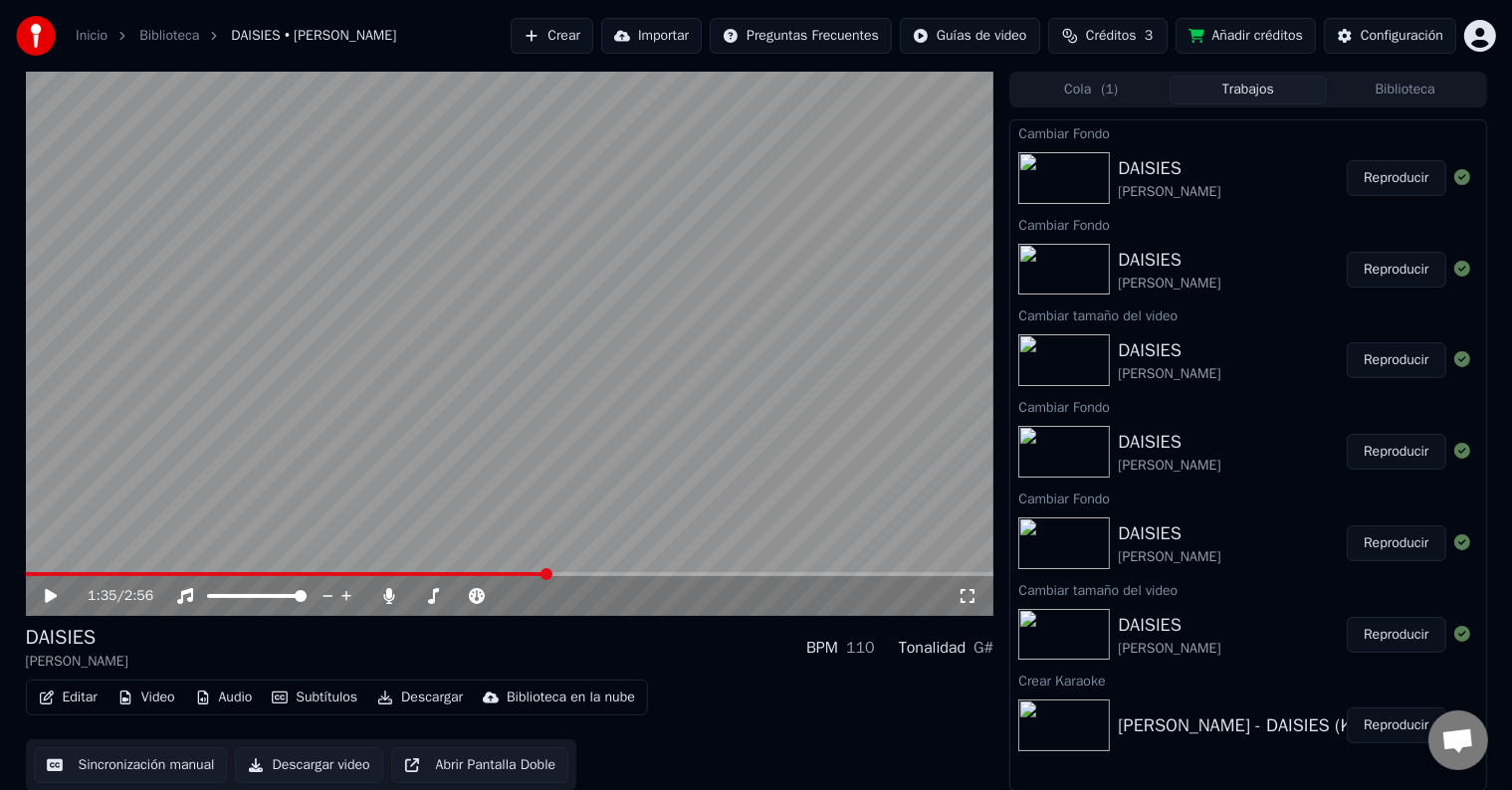 click at bounding box center [510, 343] 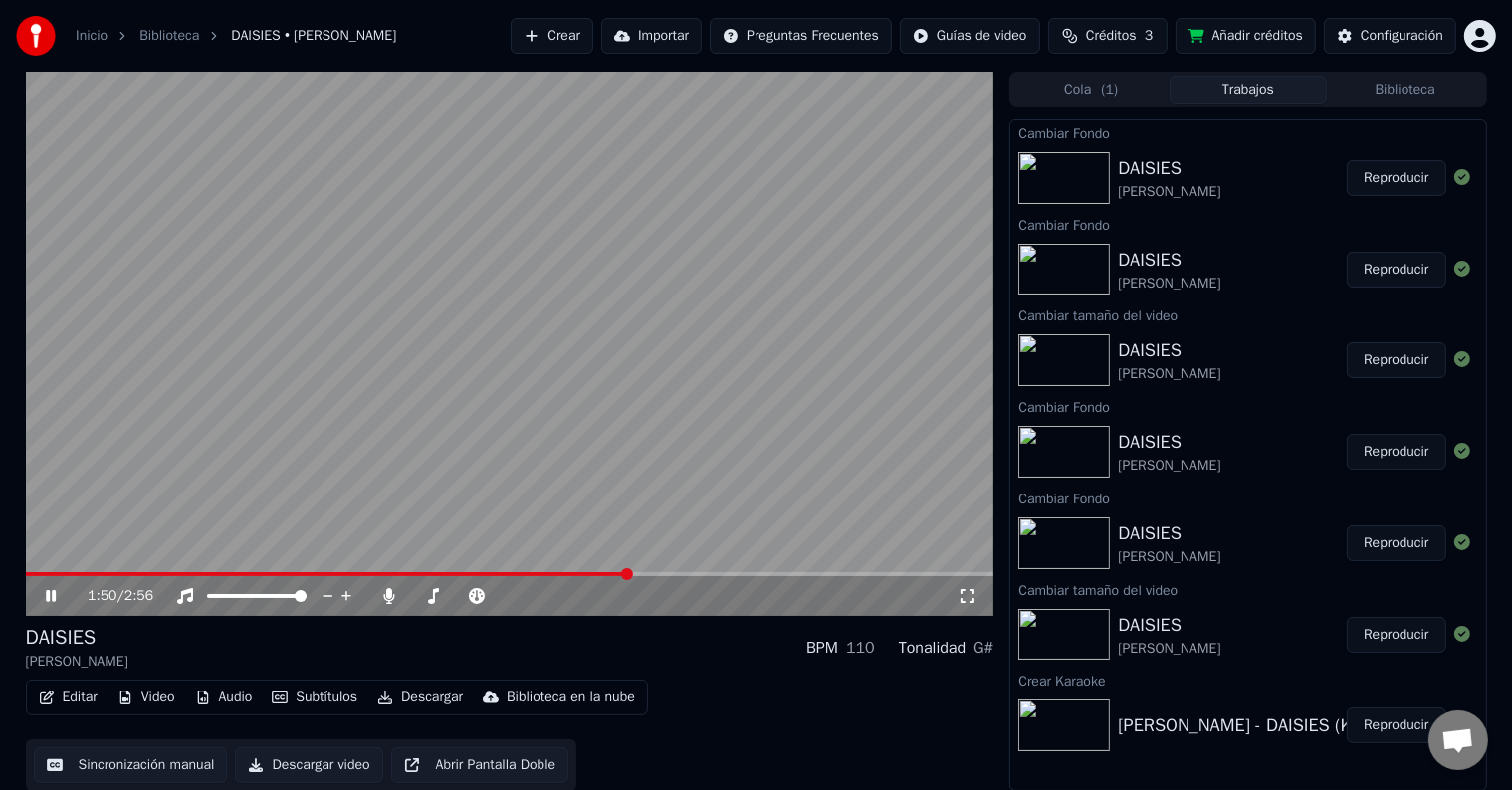 click at bounding box center (510, 574) 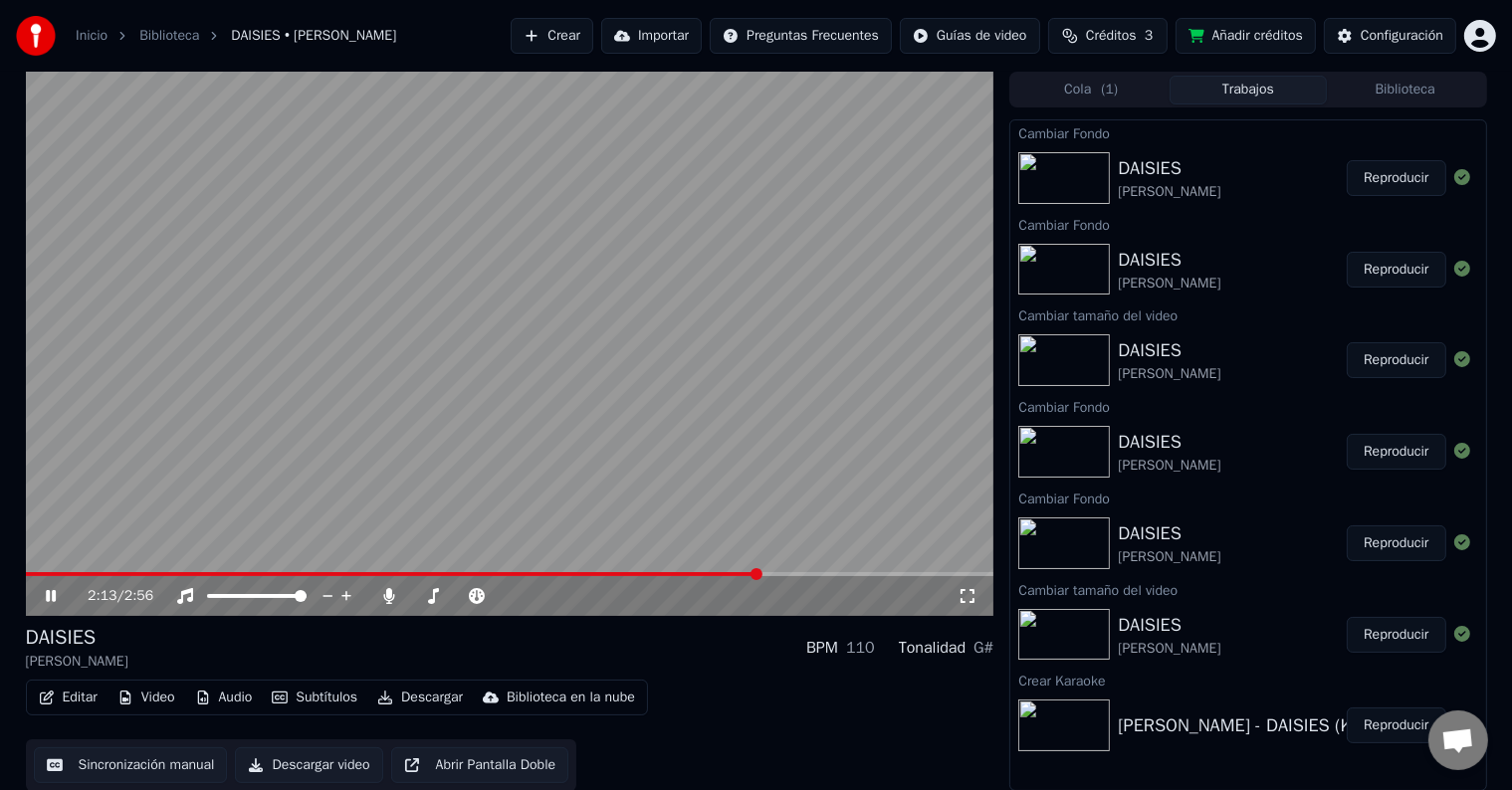 click at bounding box center [510, 343] 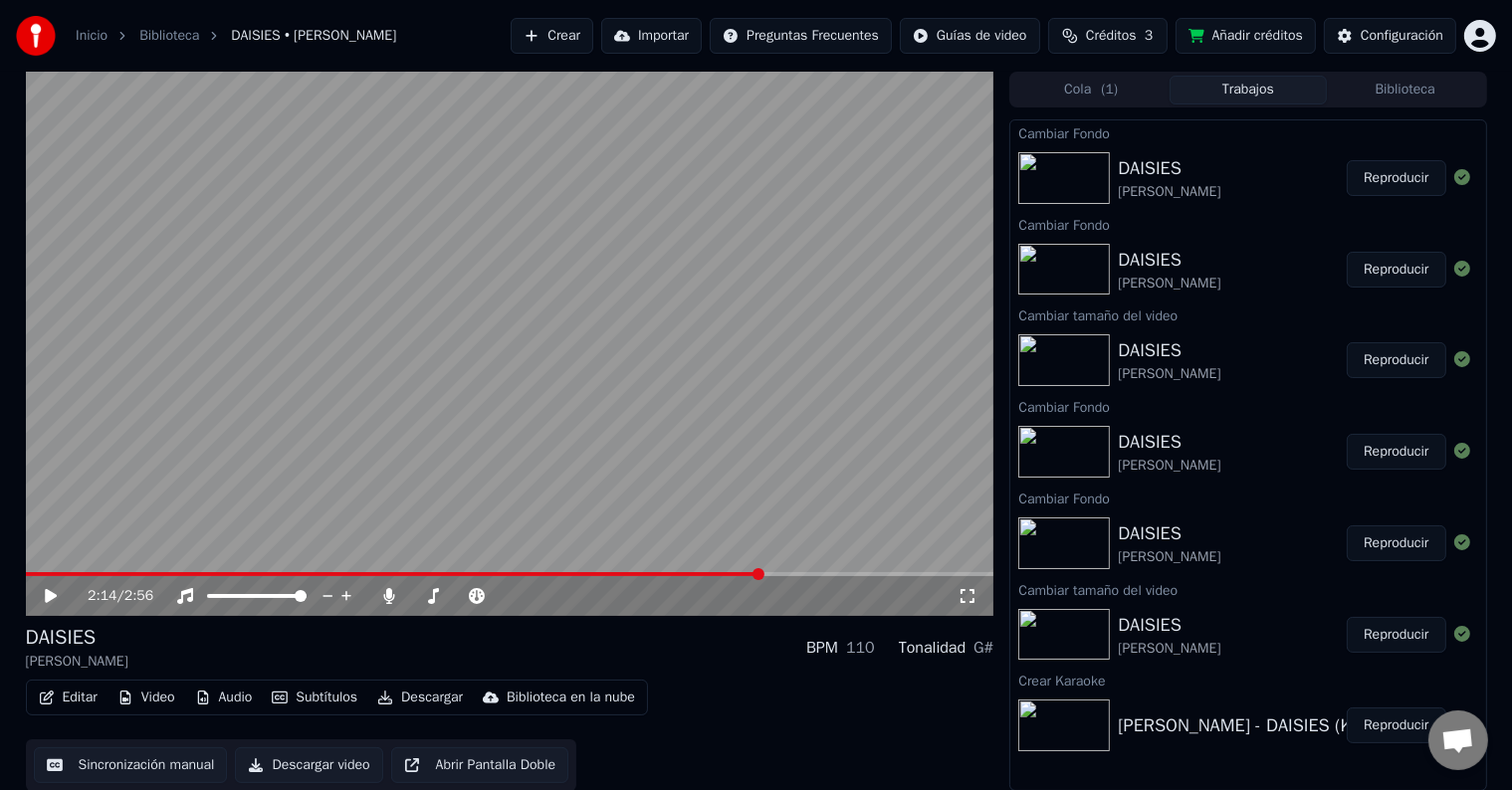 click at bounding box center [394, 574] 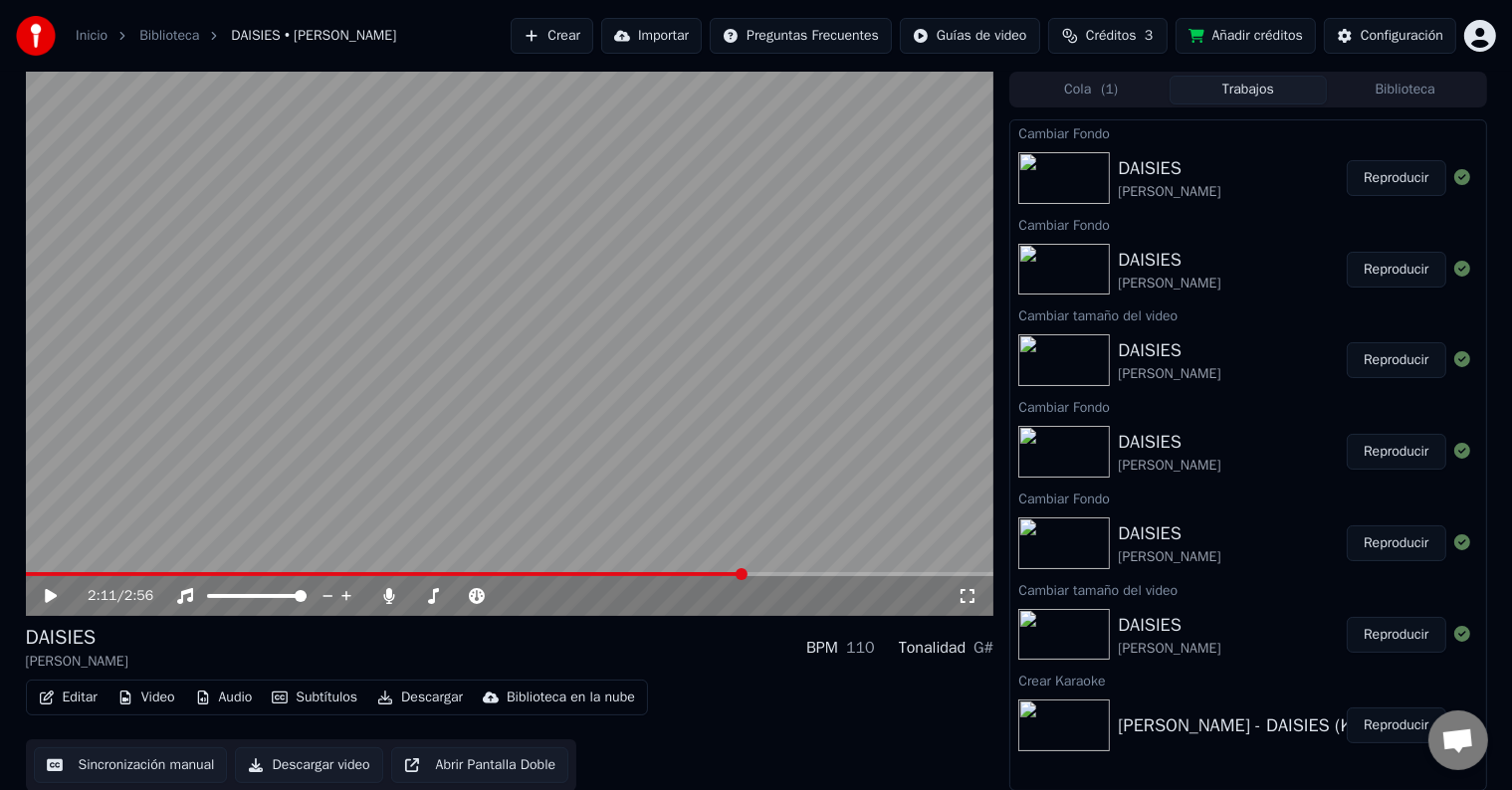 click at bounding box center [510, 343] 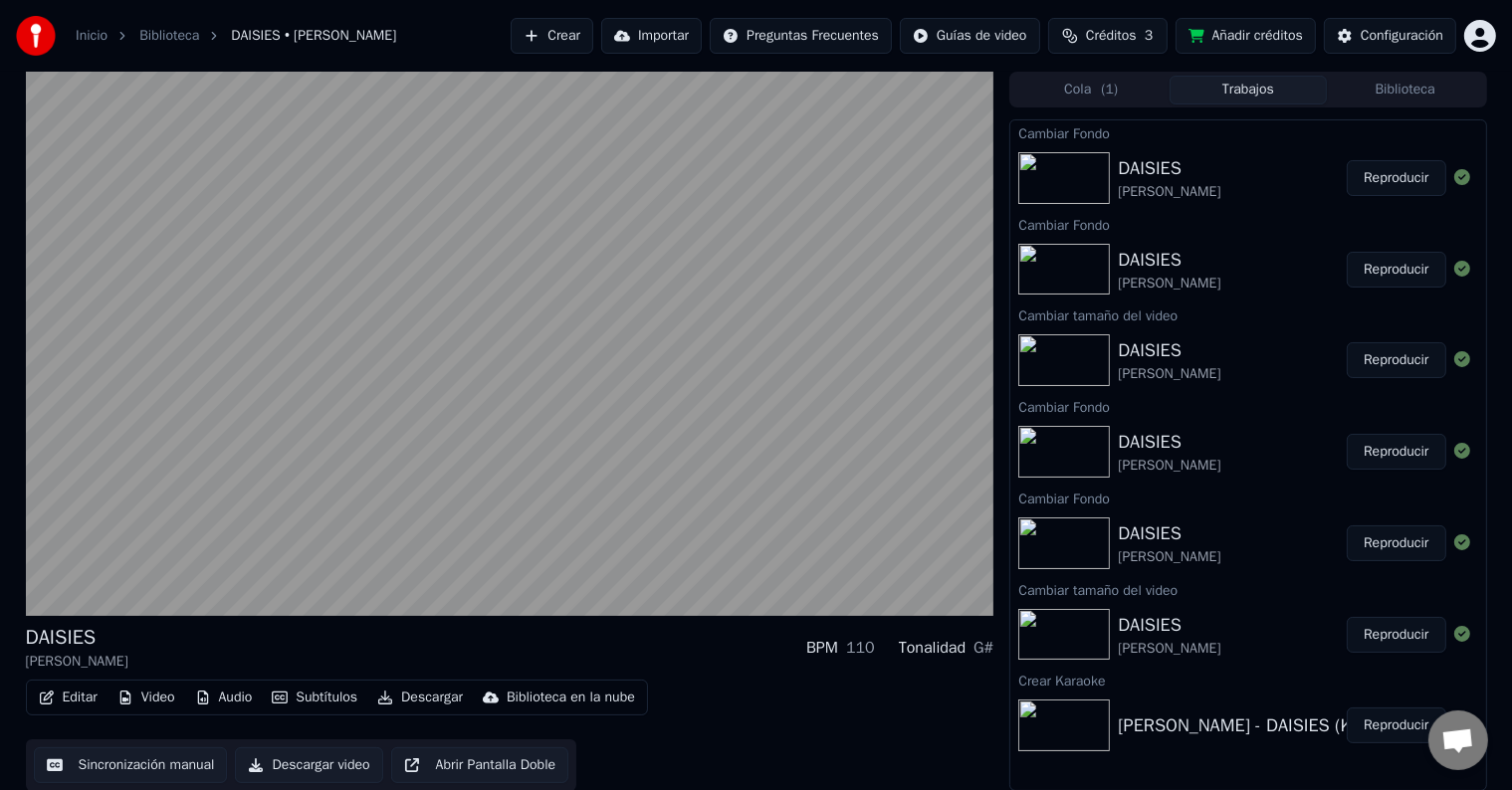 click at bounding box center (510, 343) 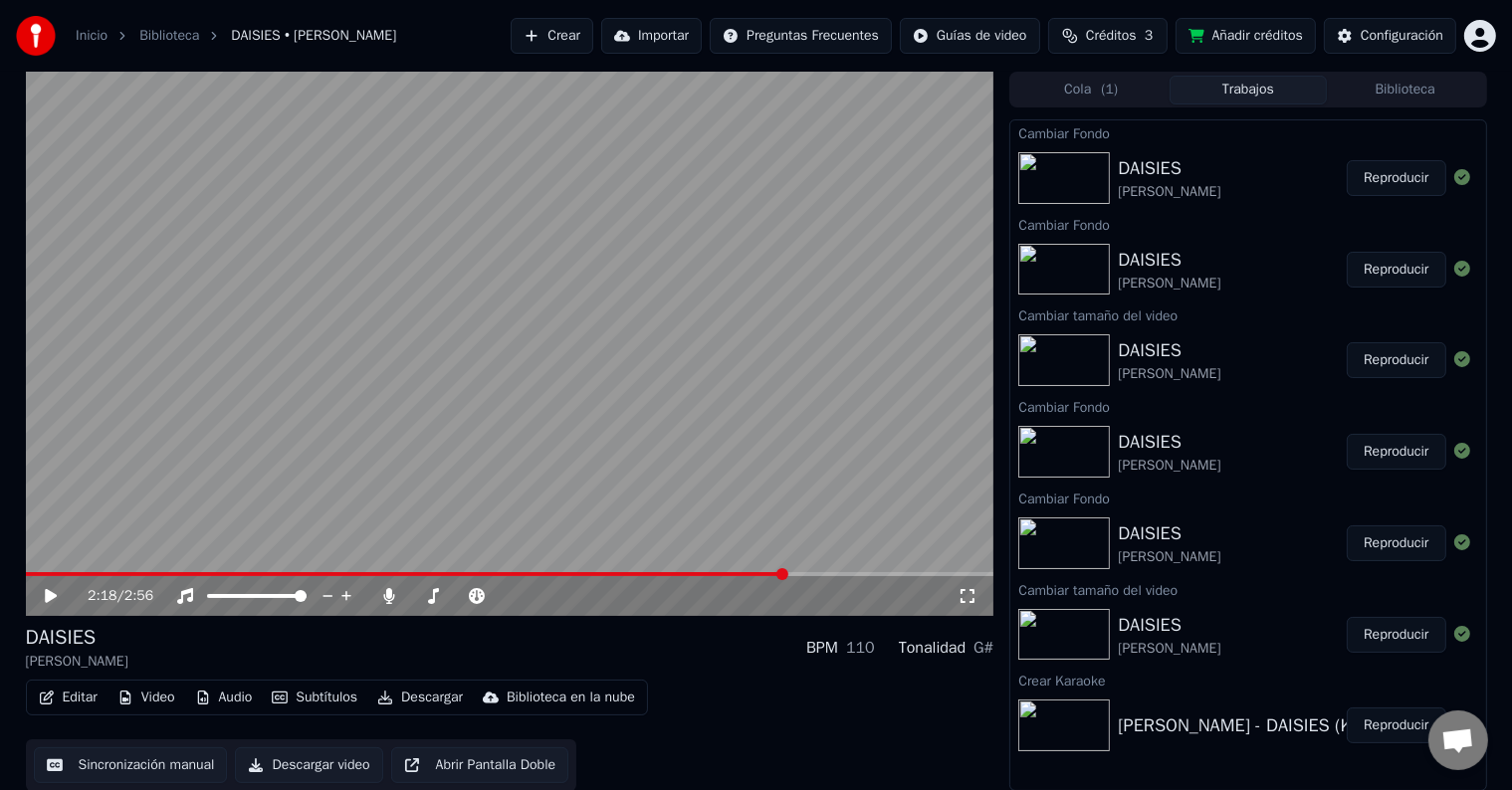 click at bounding box center (510, 343) 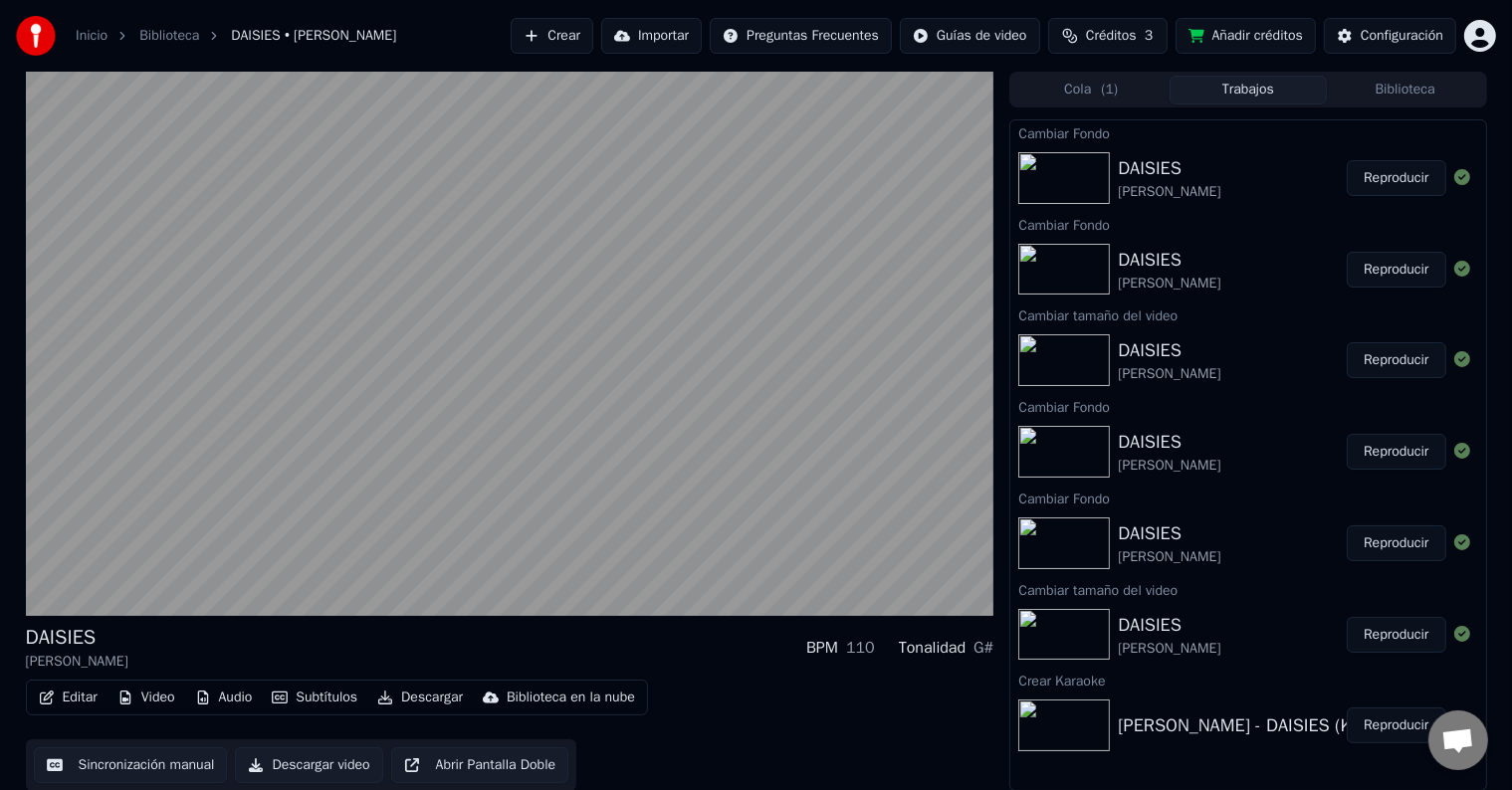 click at bounding box center (510, 343) 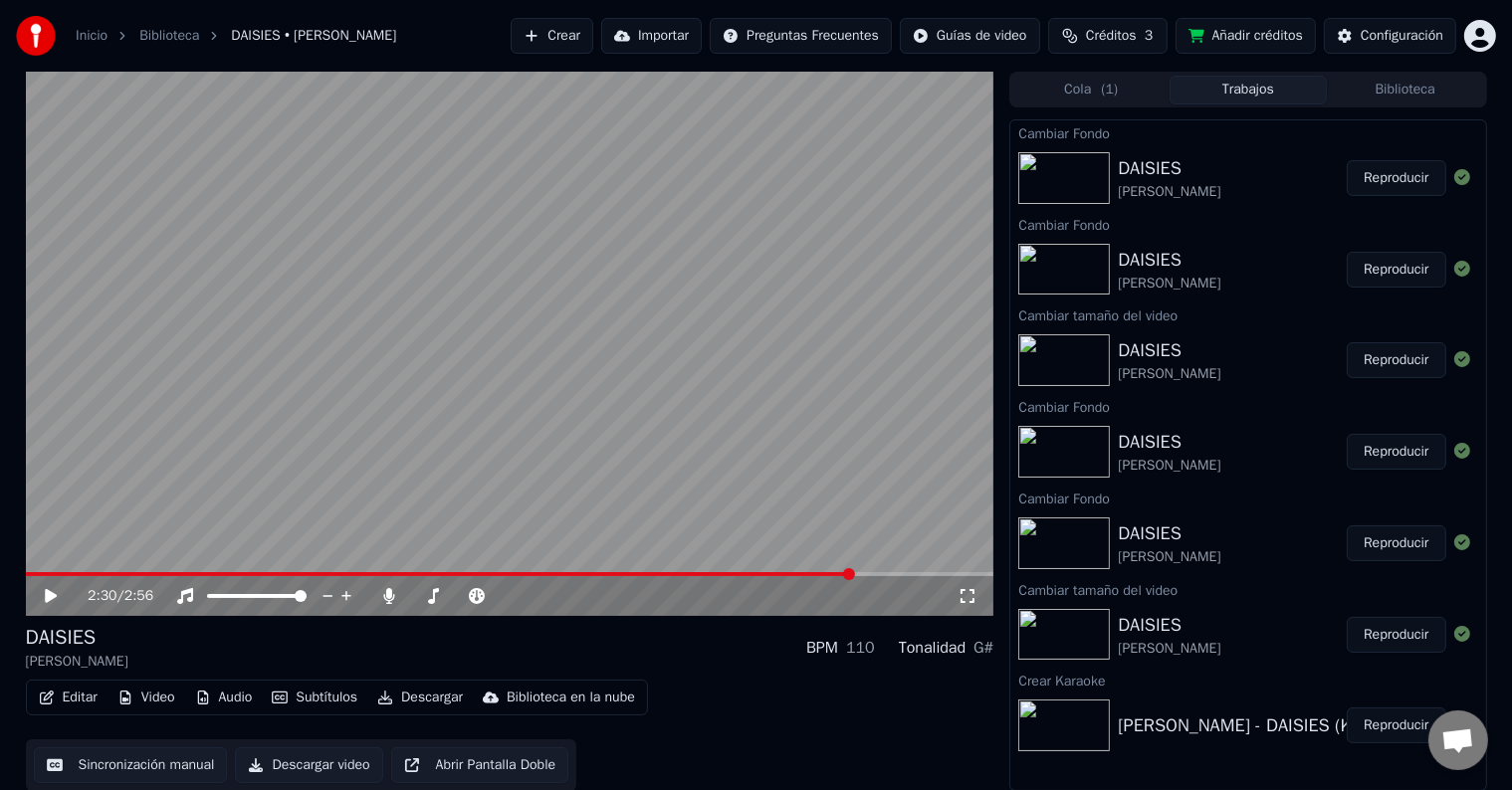 click at bounding box center (440, 574) 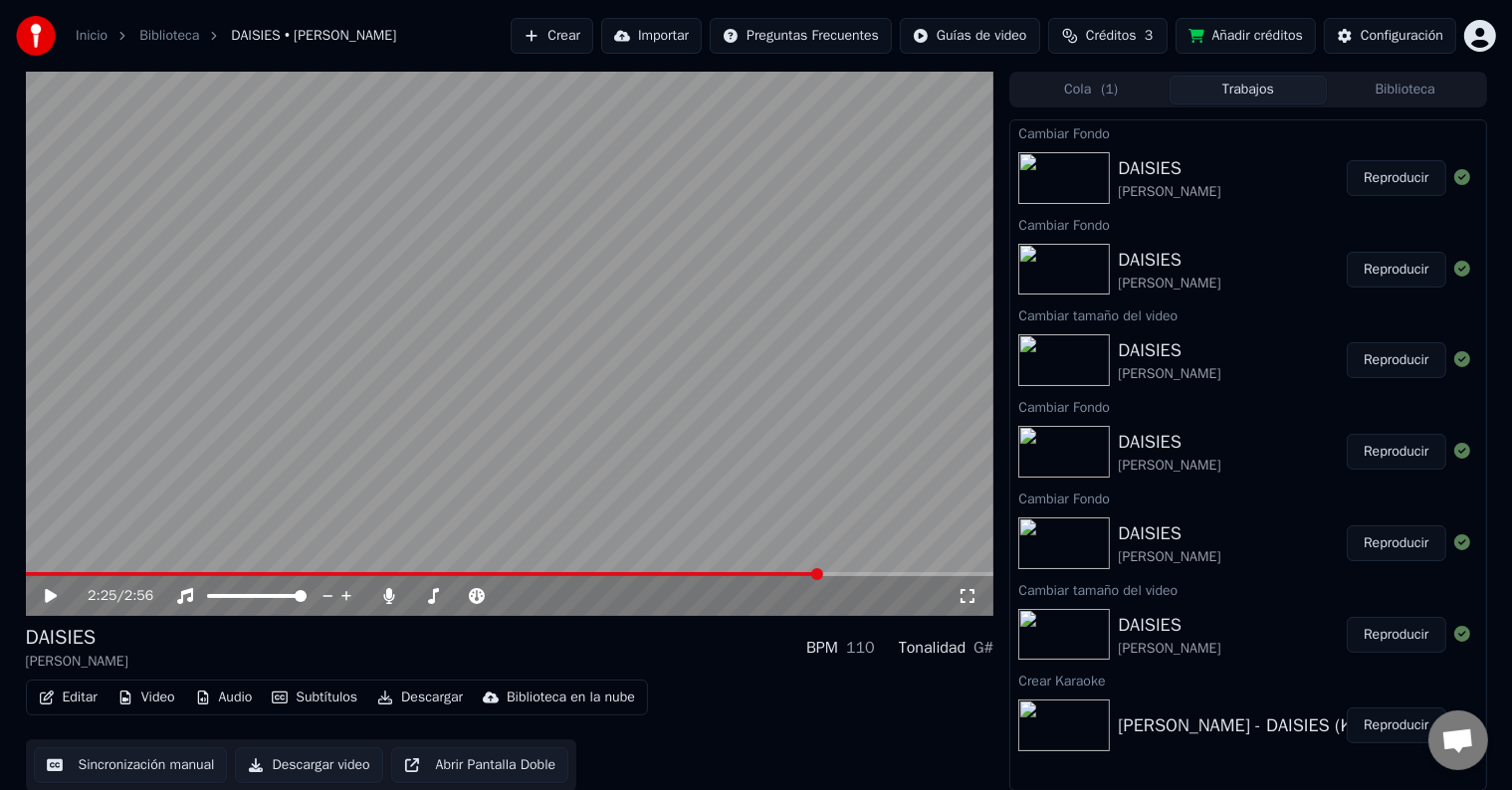 click at bounding box center (510, 343) 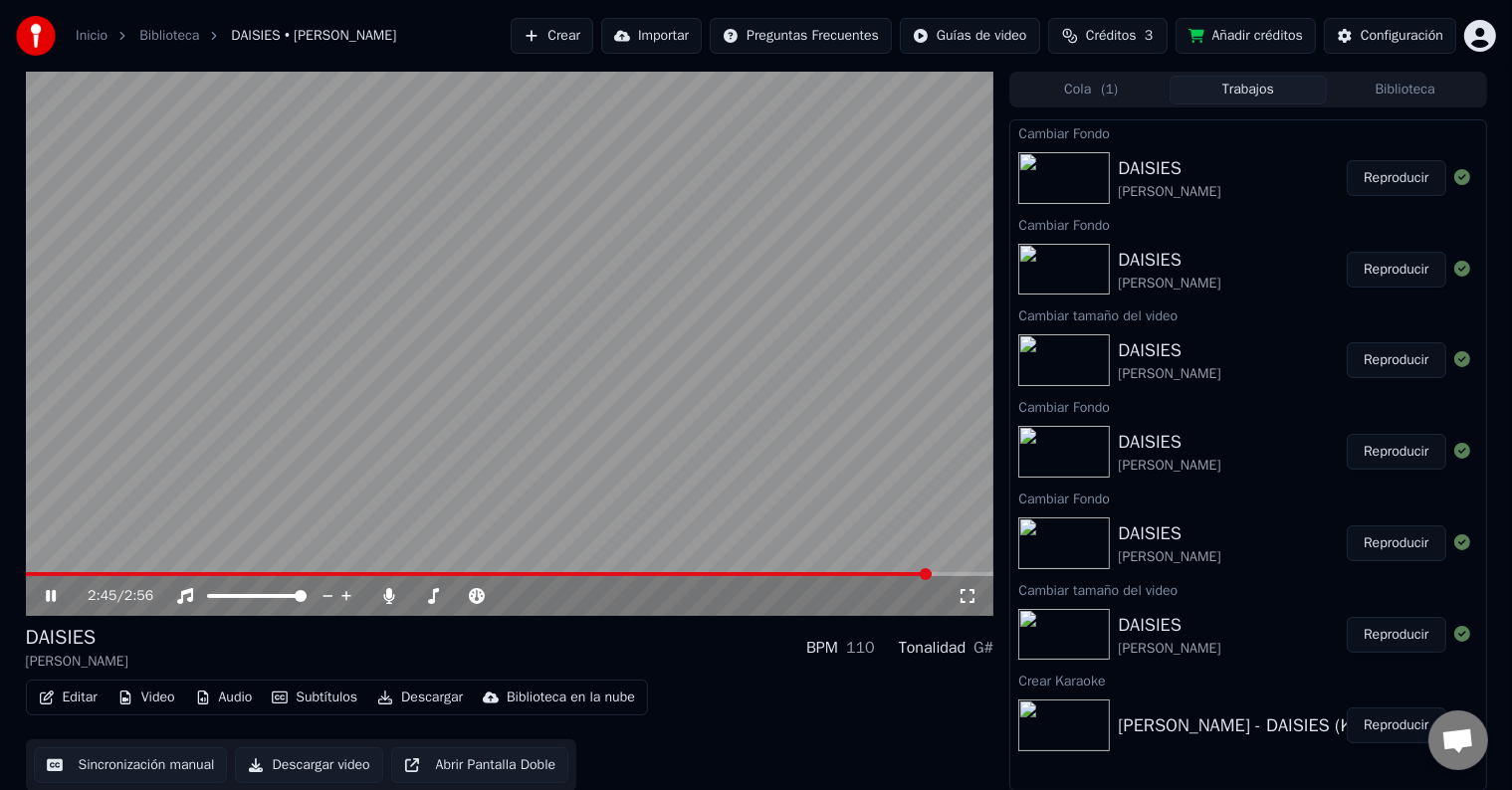click at bounding box center (479, 574) 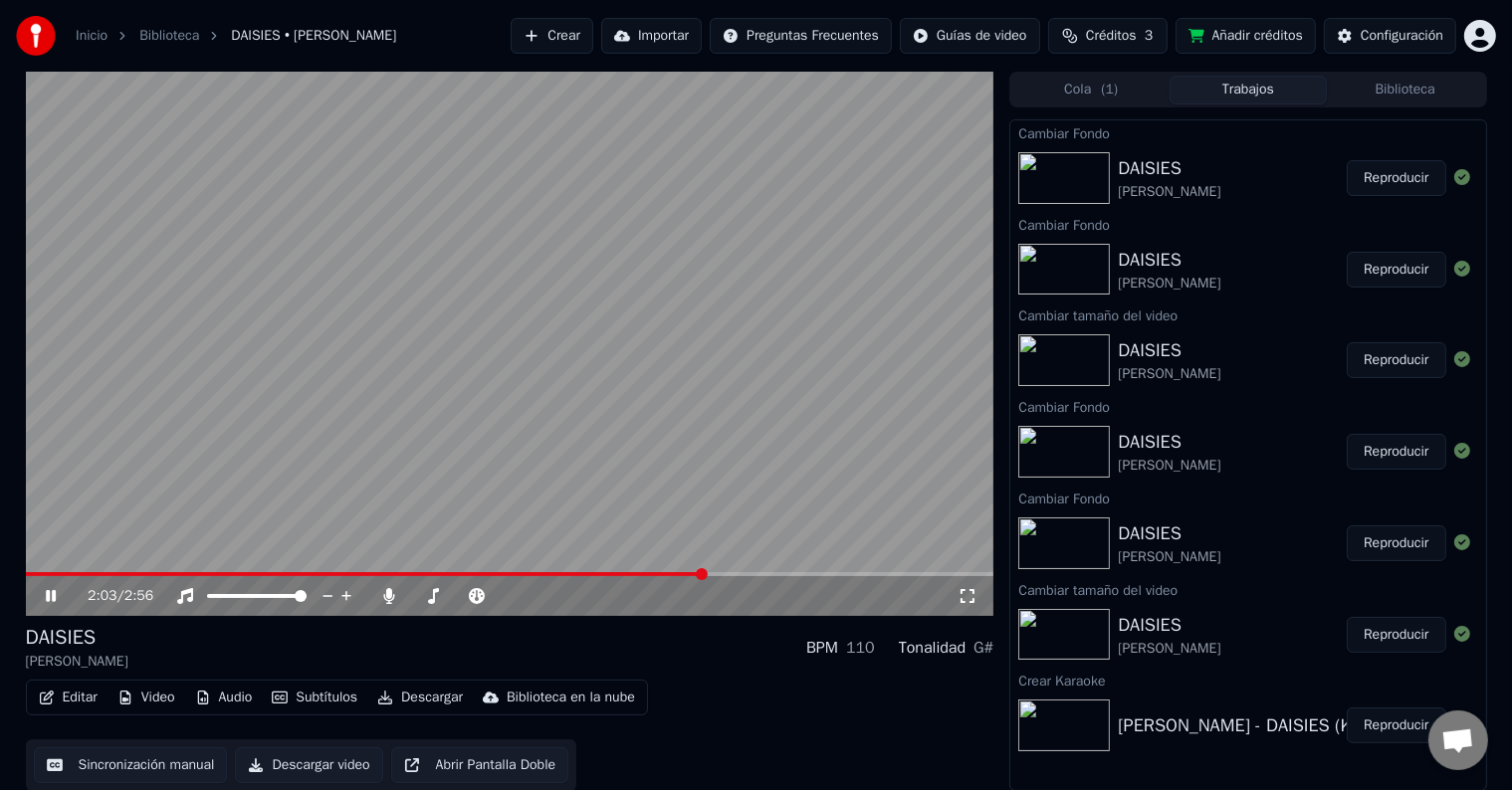 click at bounding box center (365, 574) 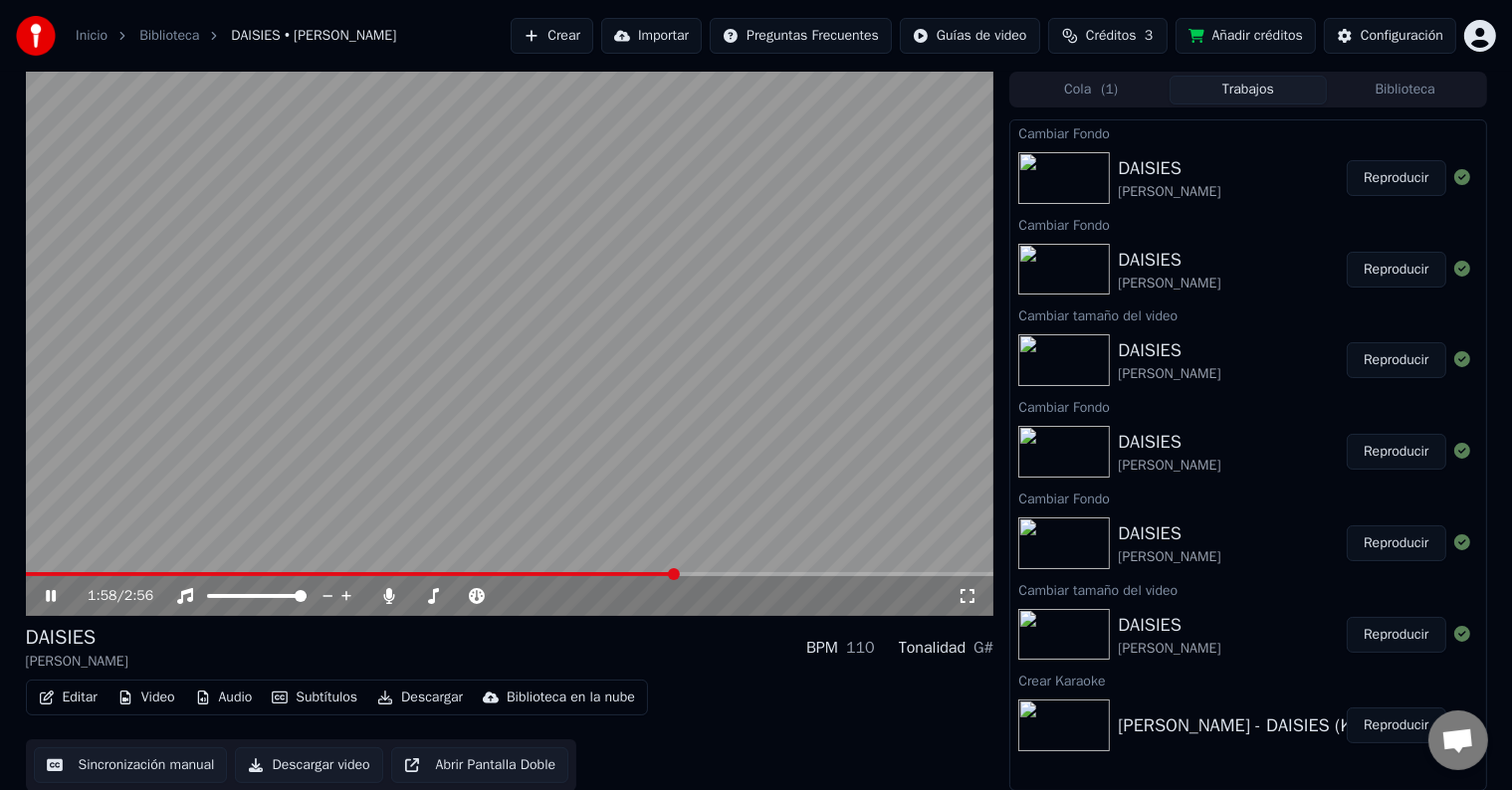 click at bounding box center (350, 574) 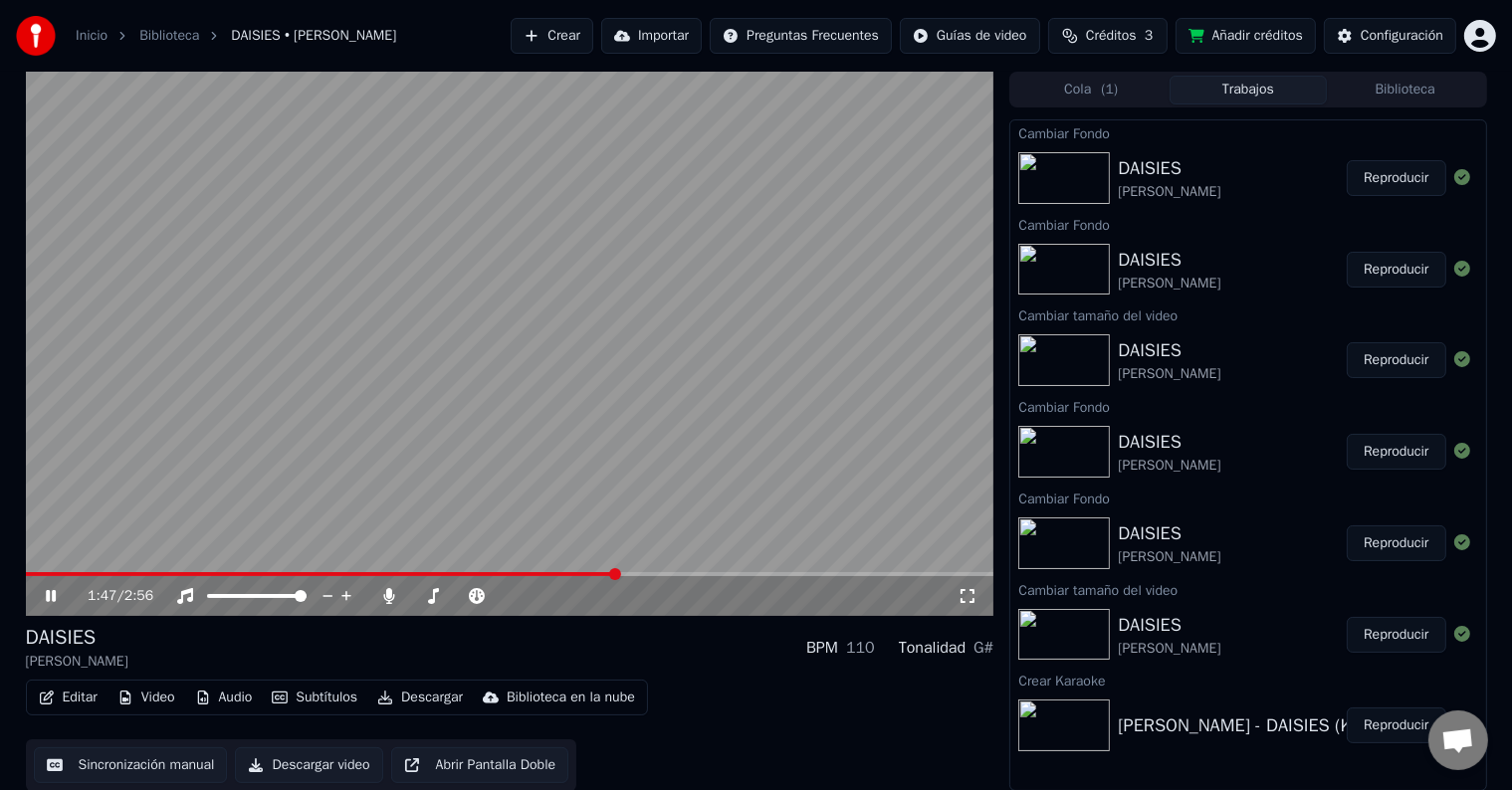 click at bounding box center (322, 574) 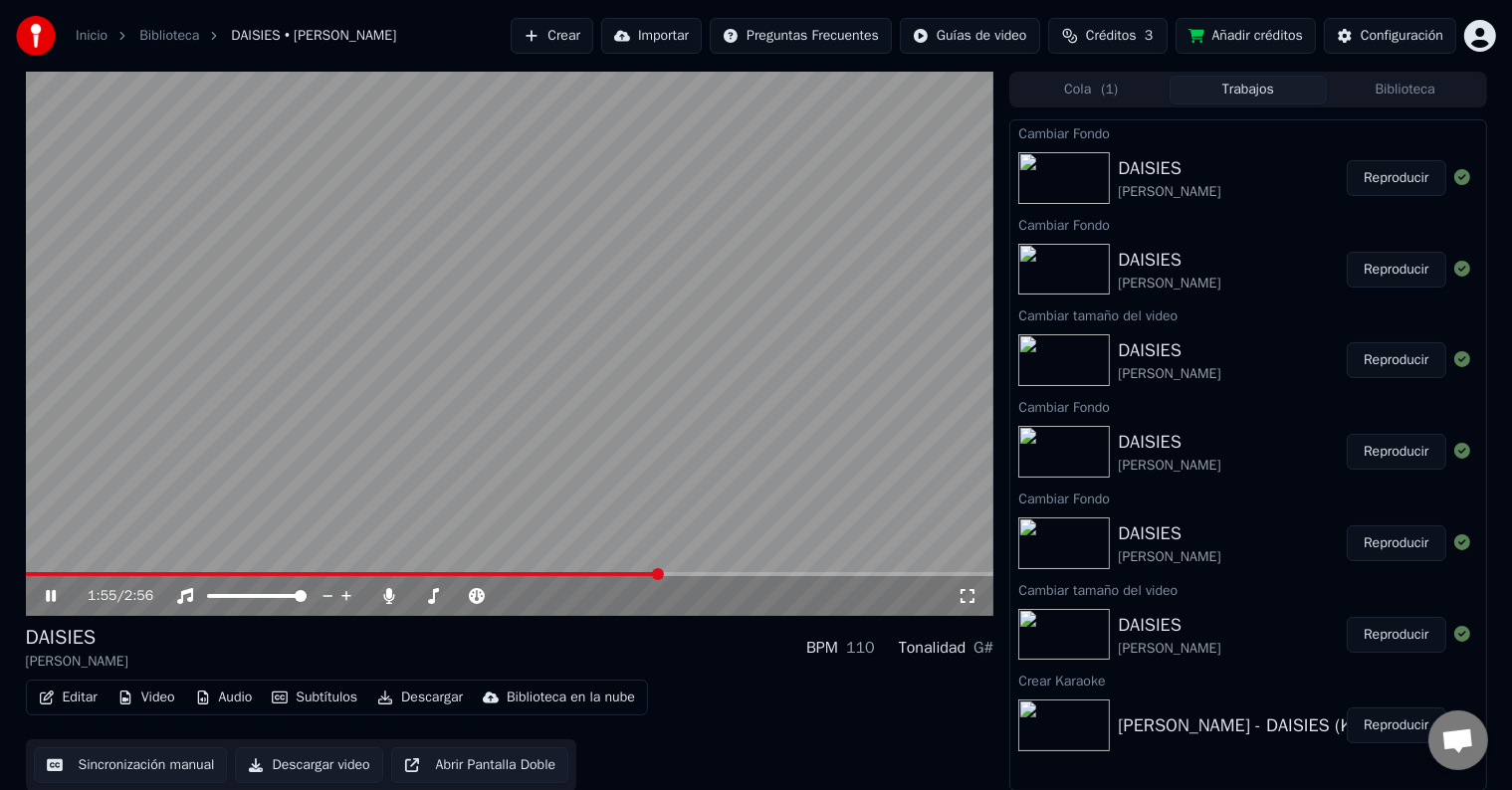 click at bounding box center (510, 343) 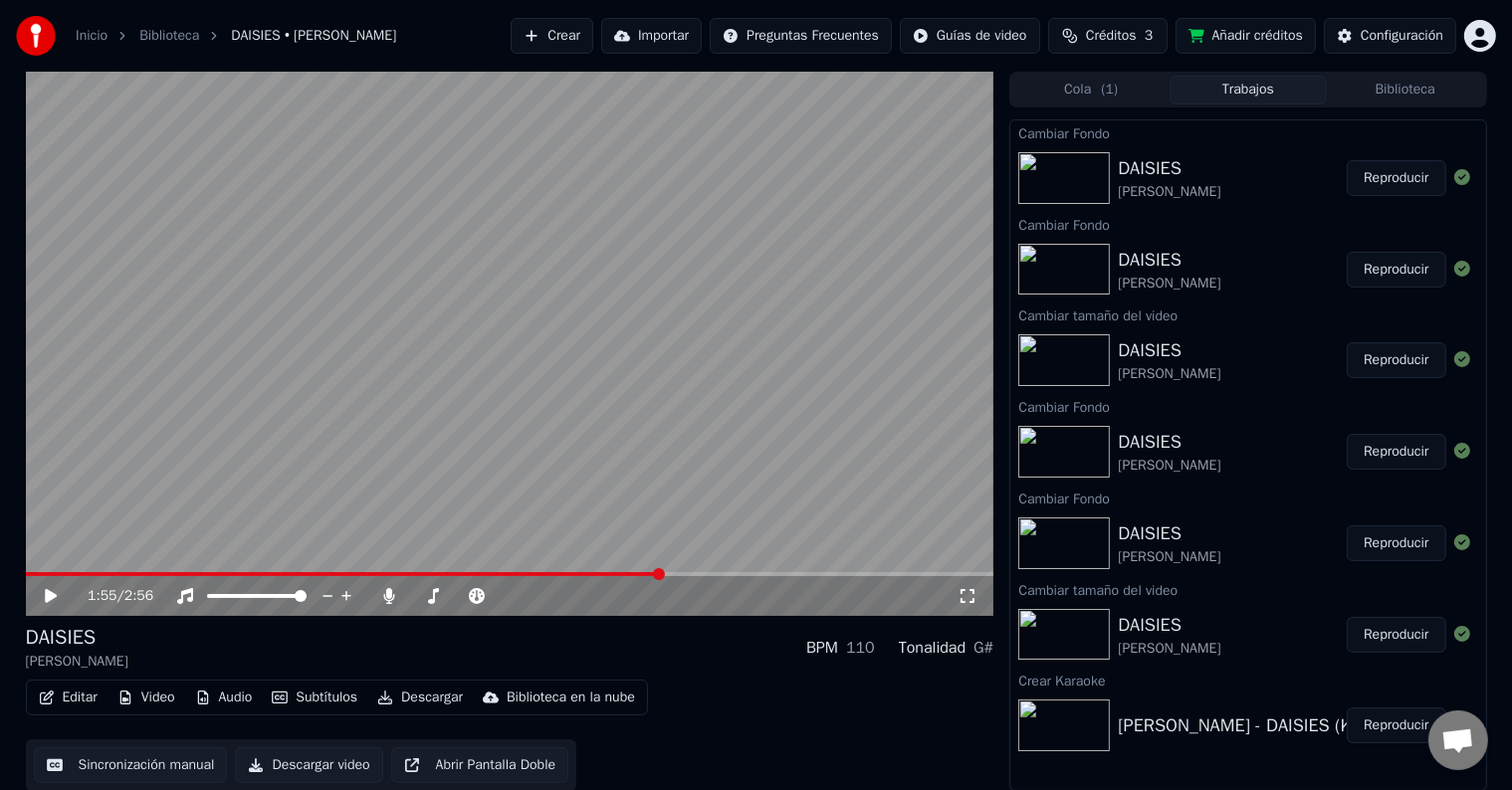 click at bounding box center [343, 574] 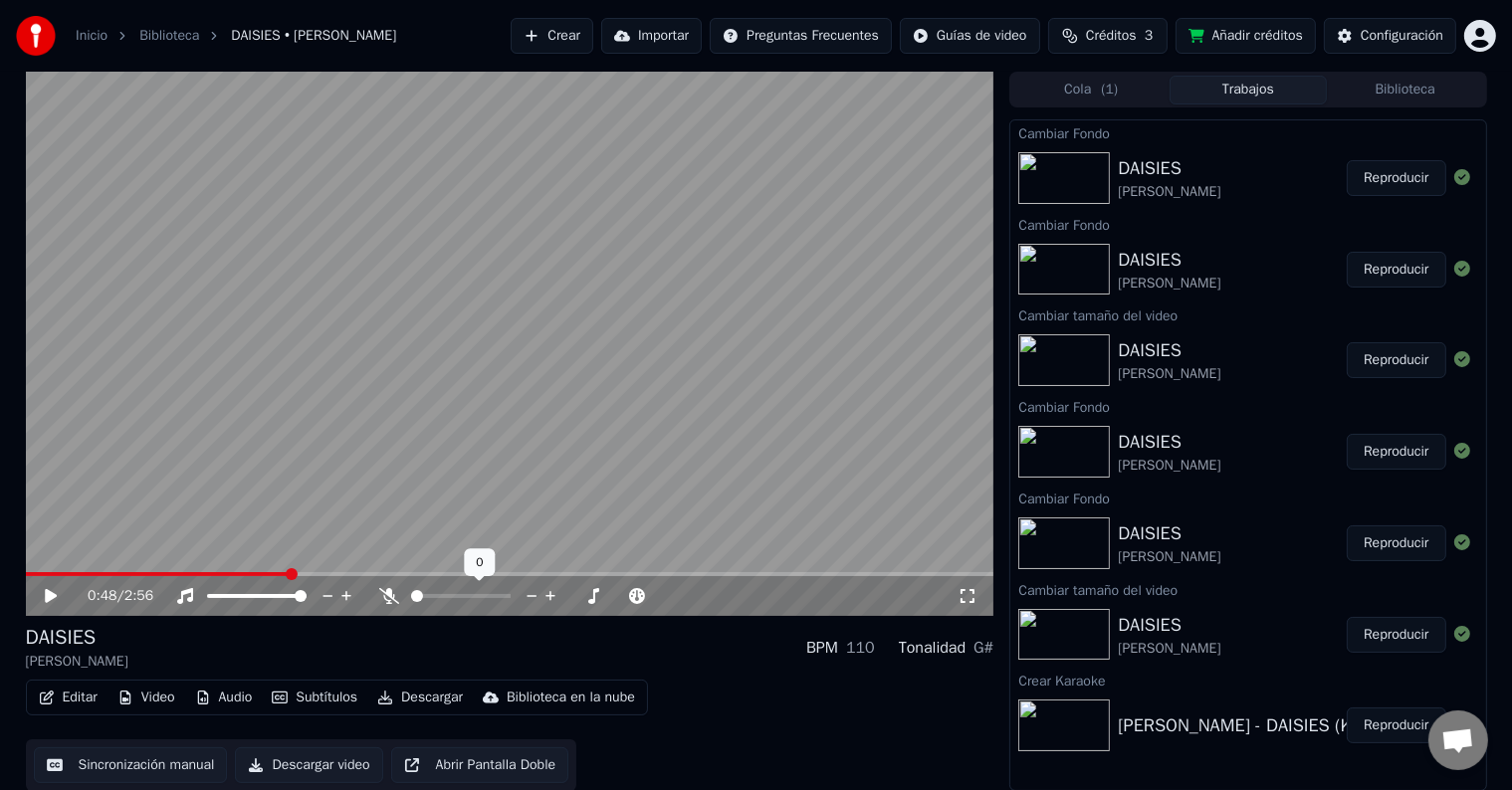 click at bounding box center (417, 596) 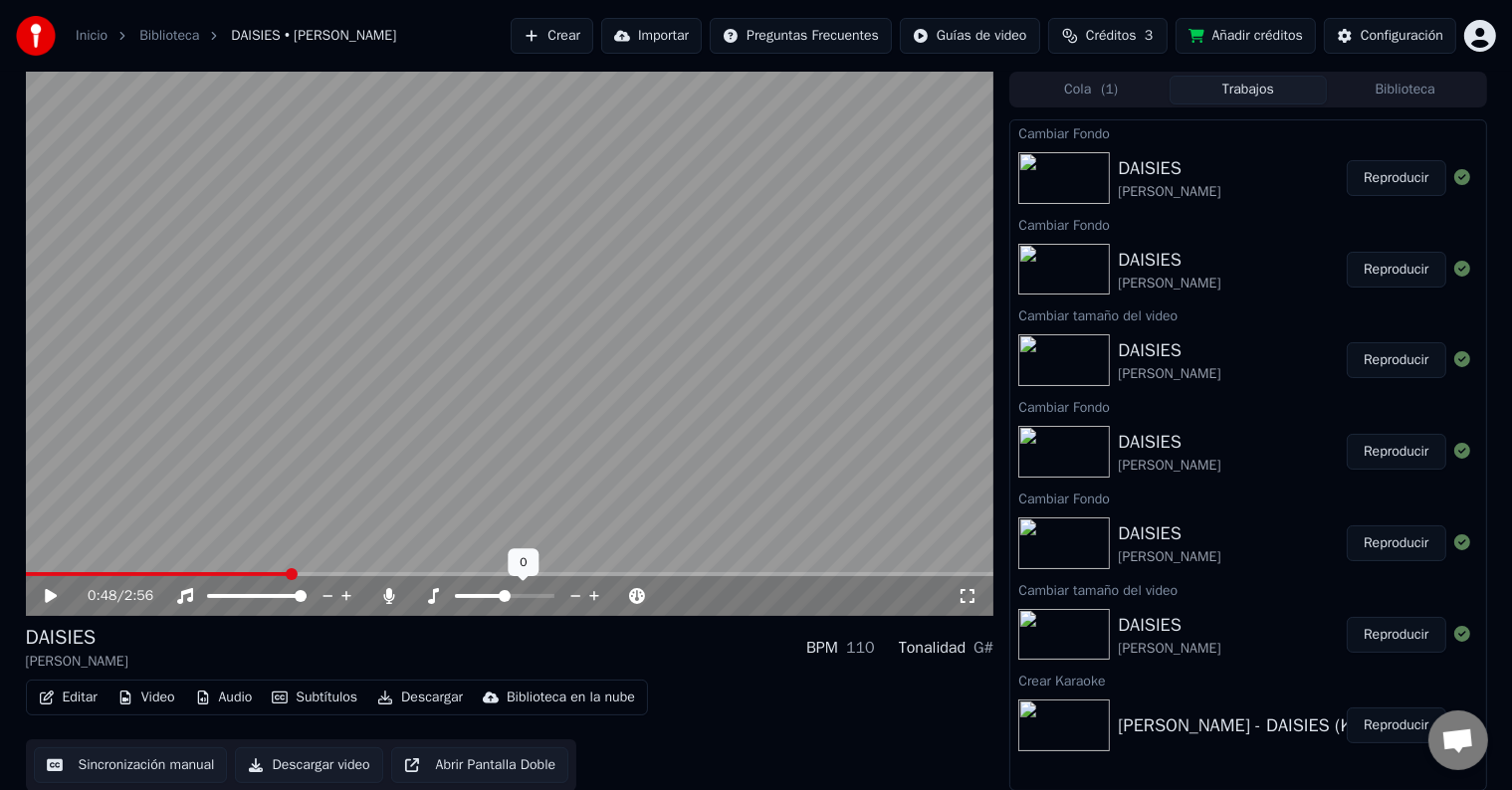 click 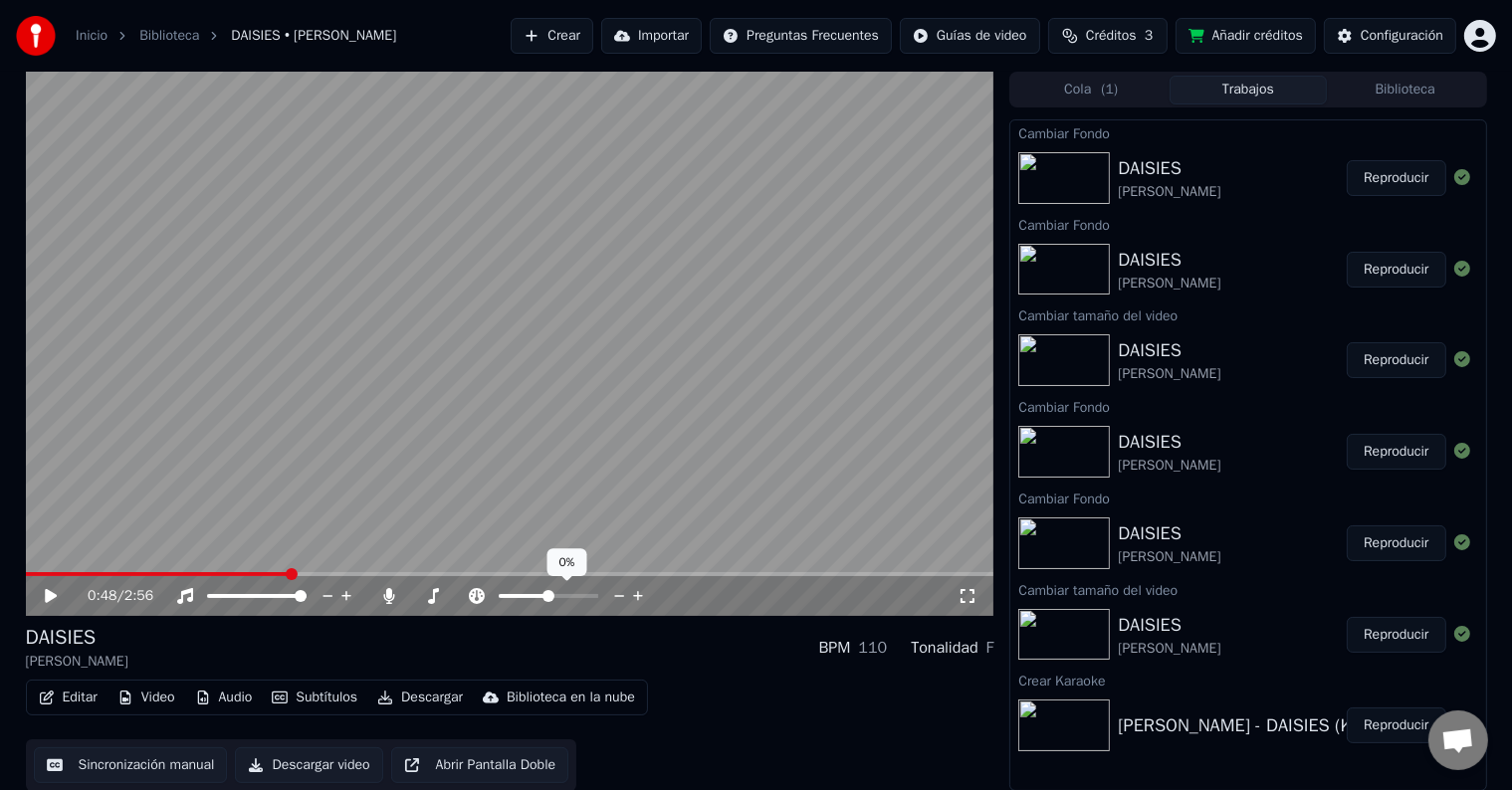 click 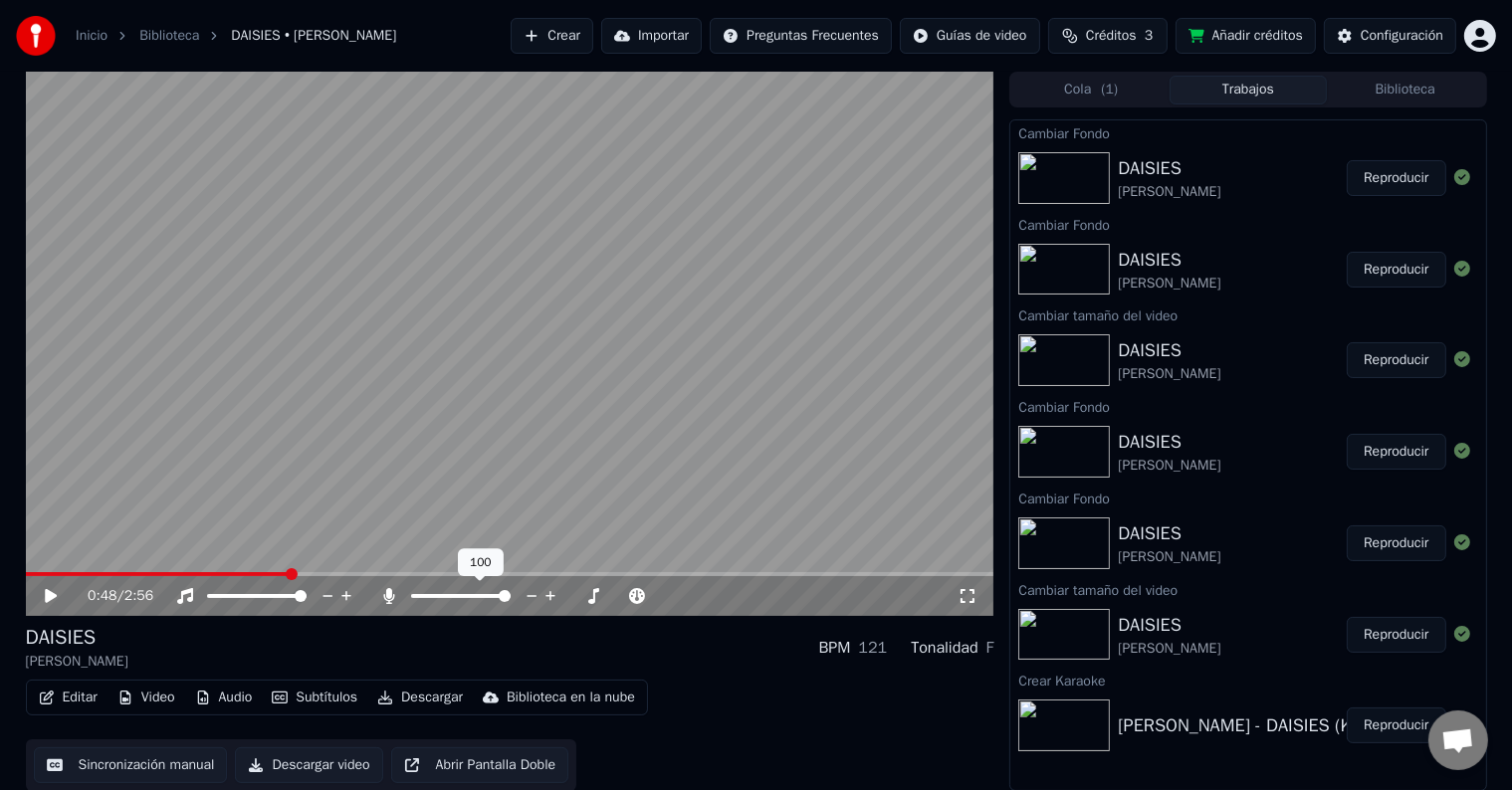 click at bounding box center [505, 596] 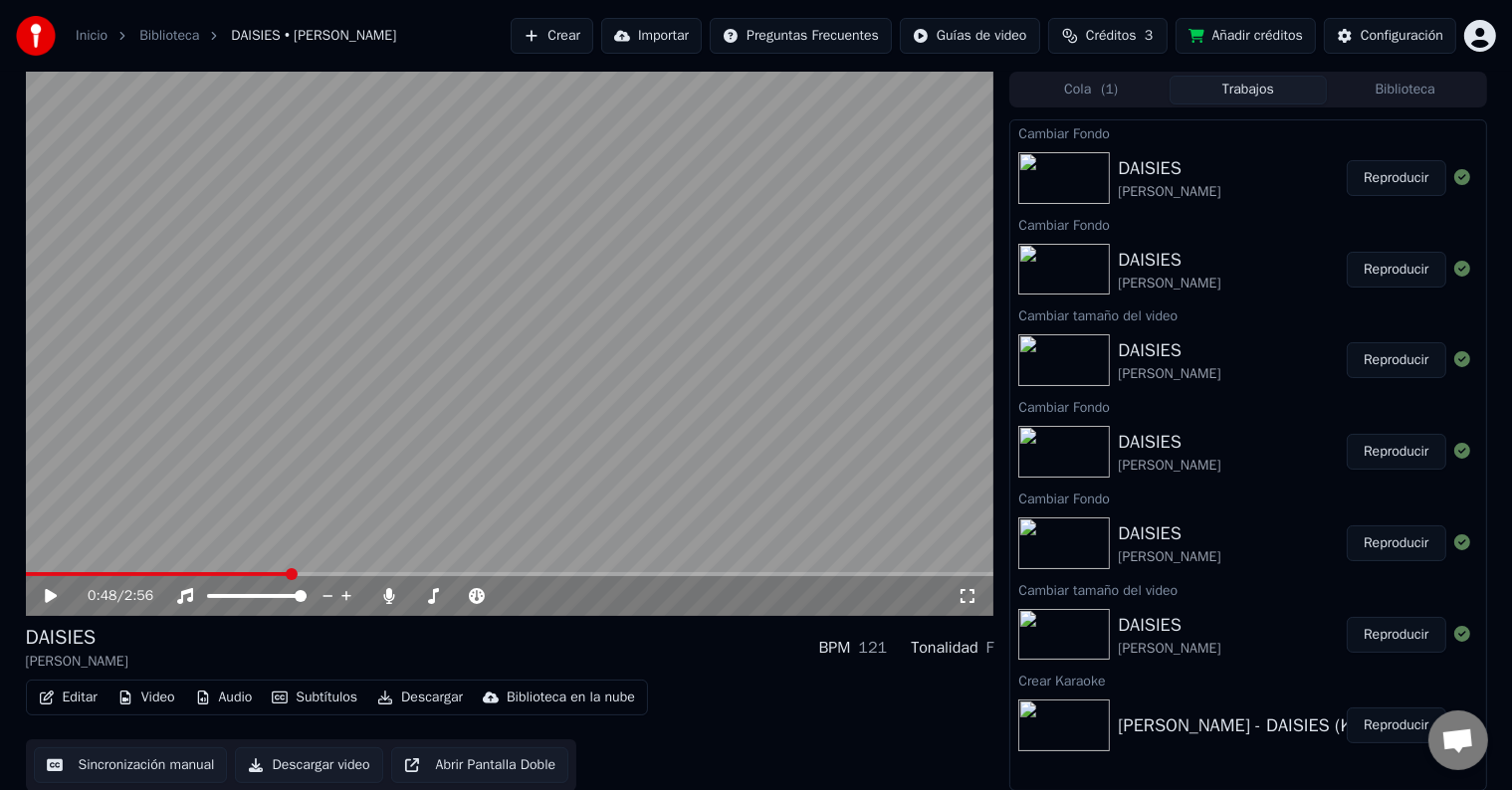 click at bounding box center [157, 574] 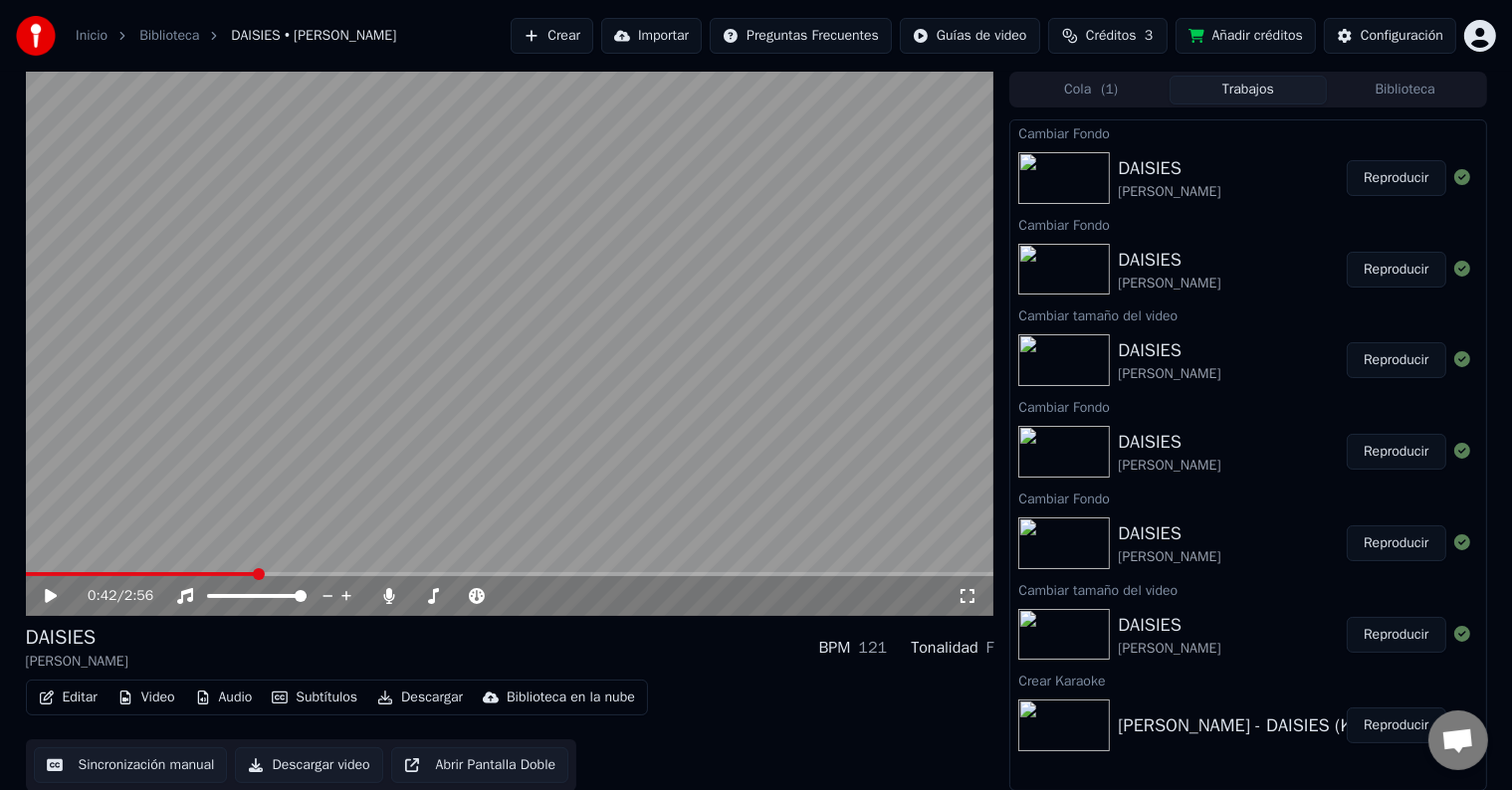 click 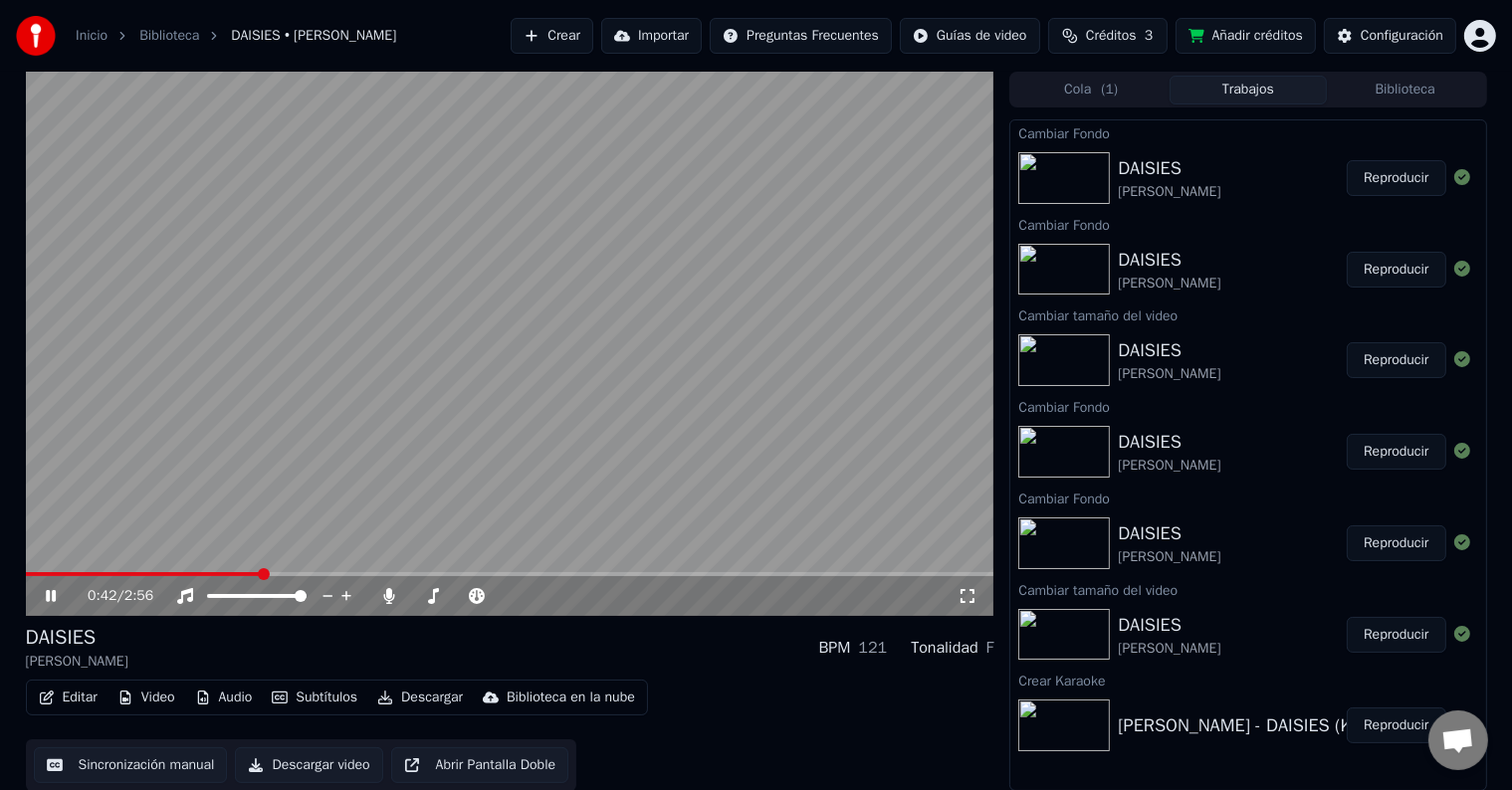 click at bounding box center [143, 574] 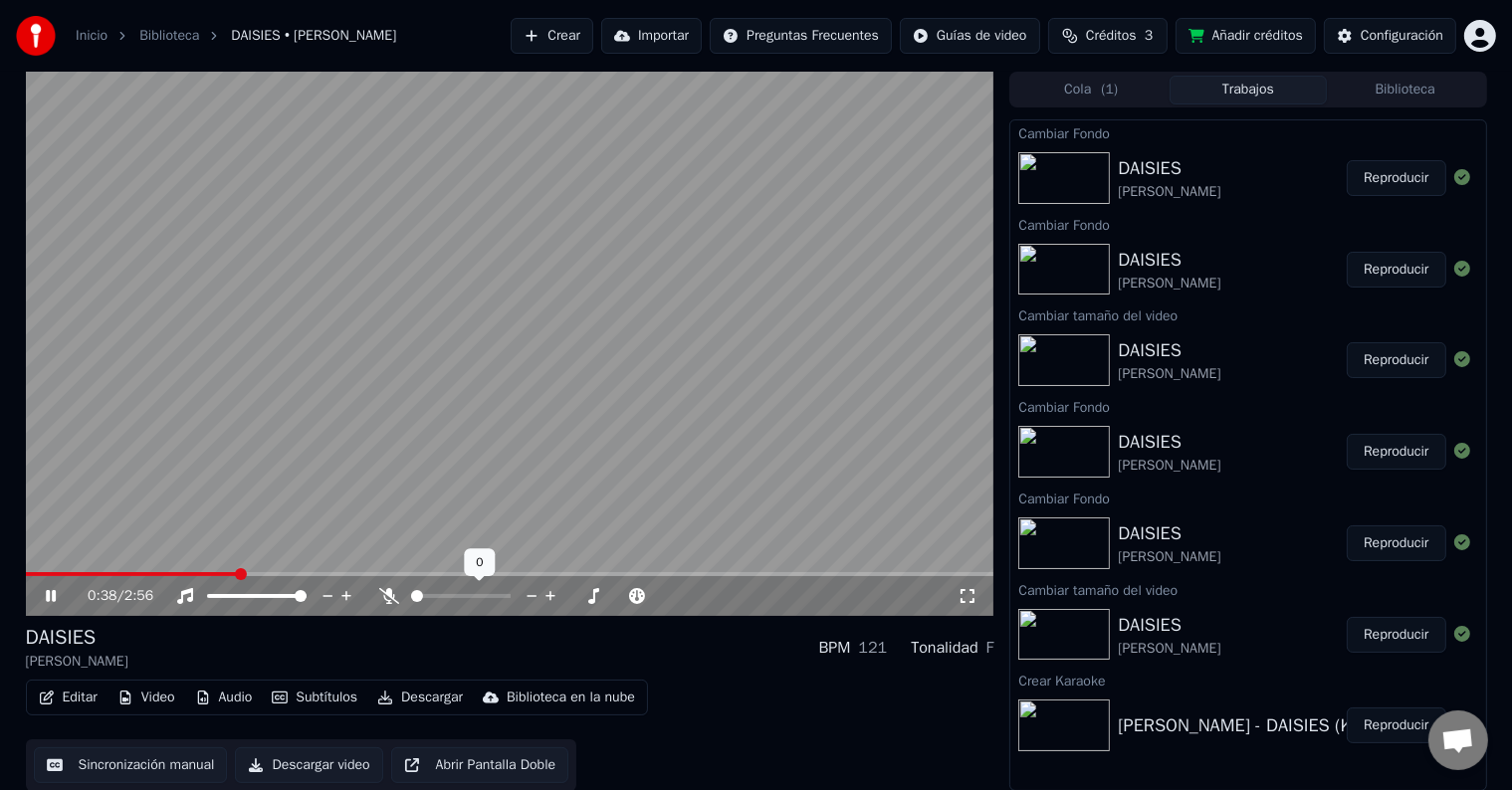 click at bounding box center (411, 596) 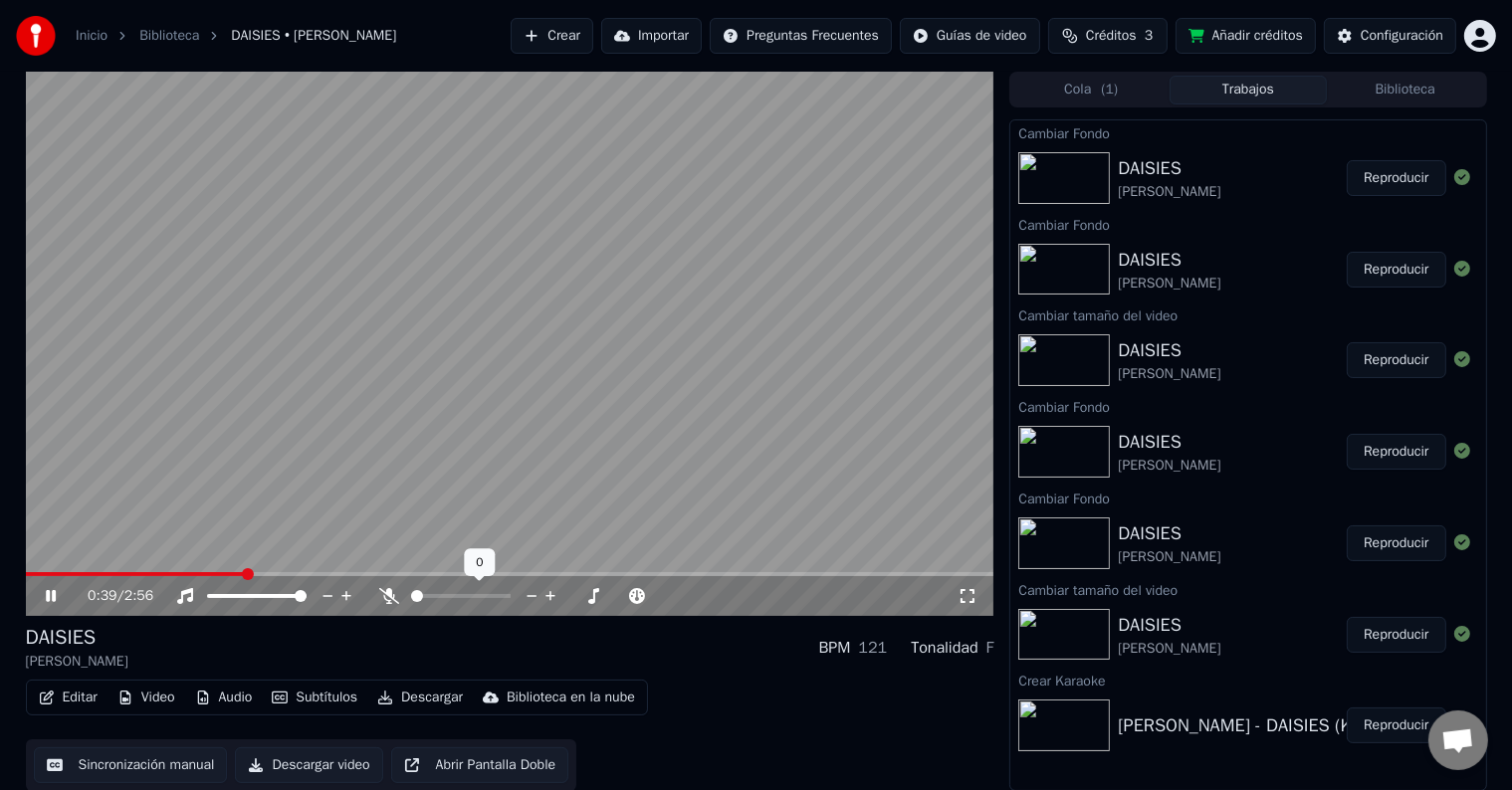 click 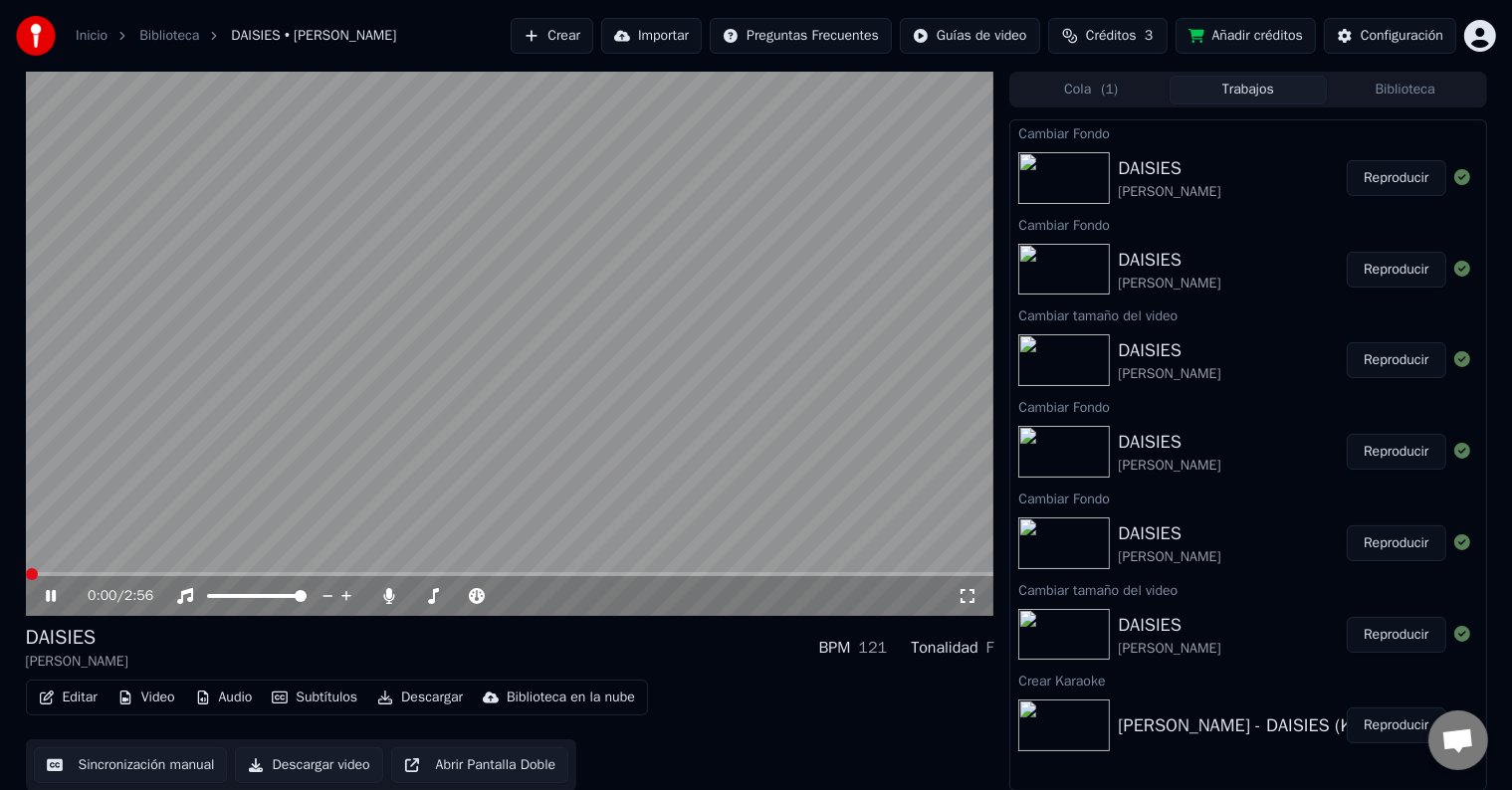 click at bounding box center [26, 574] 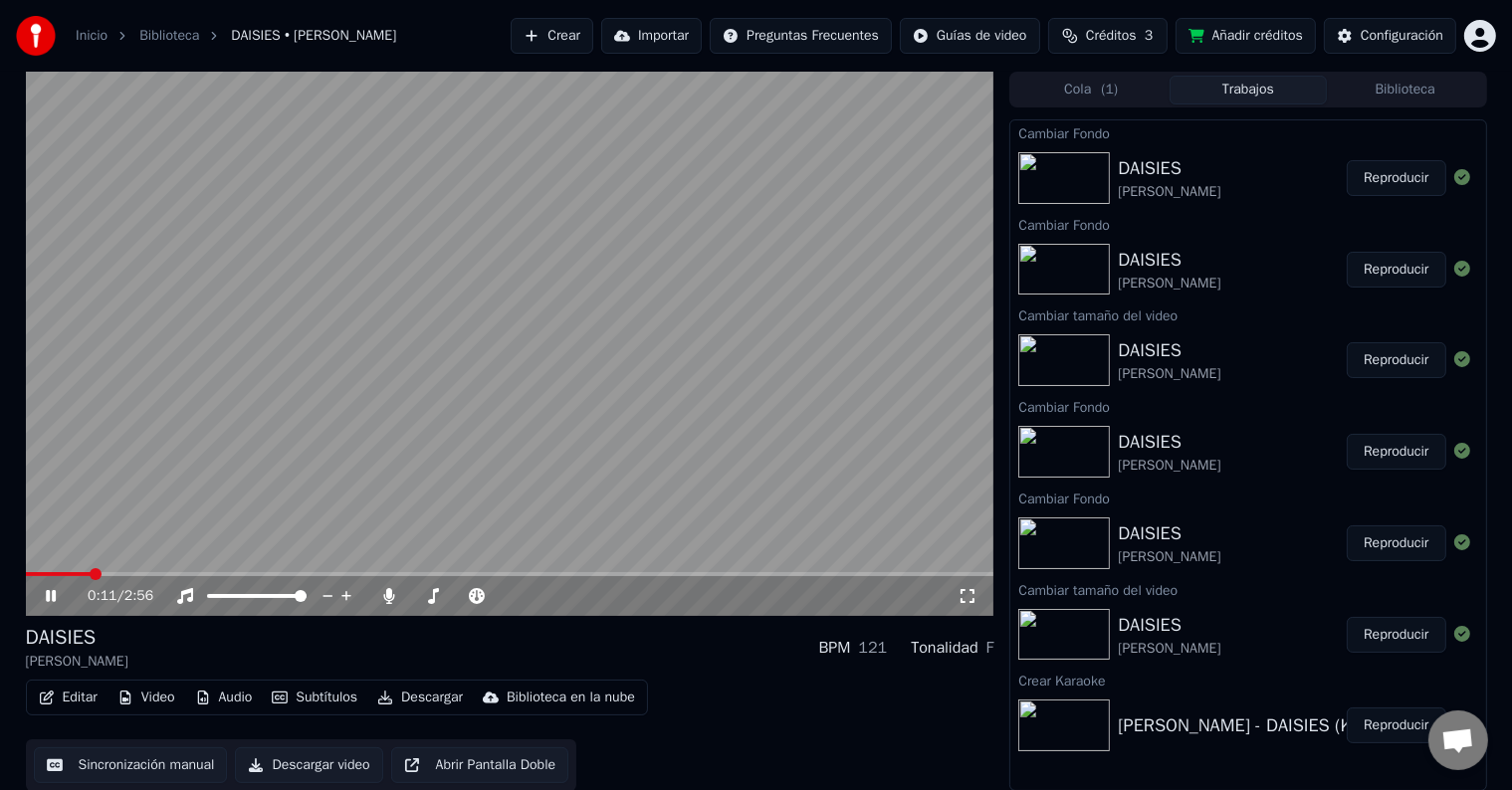 click at bounding box center (510, 574) 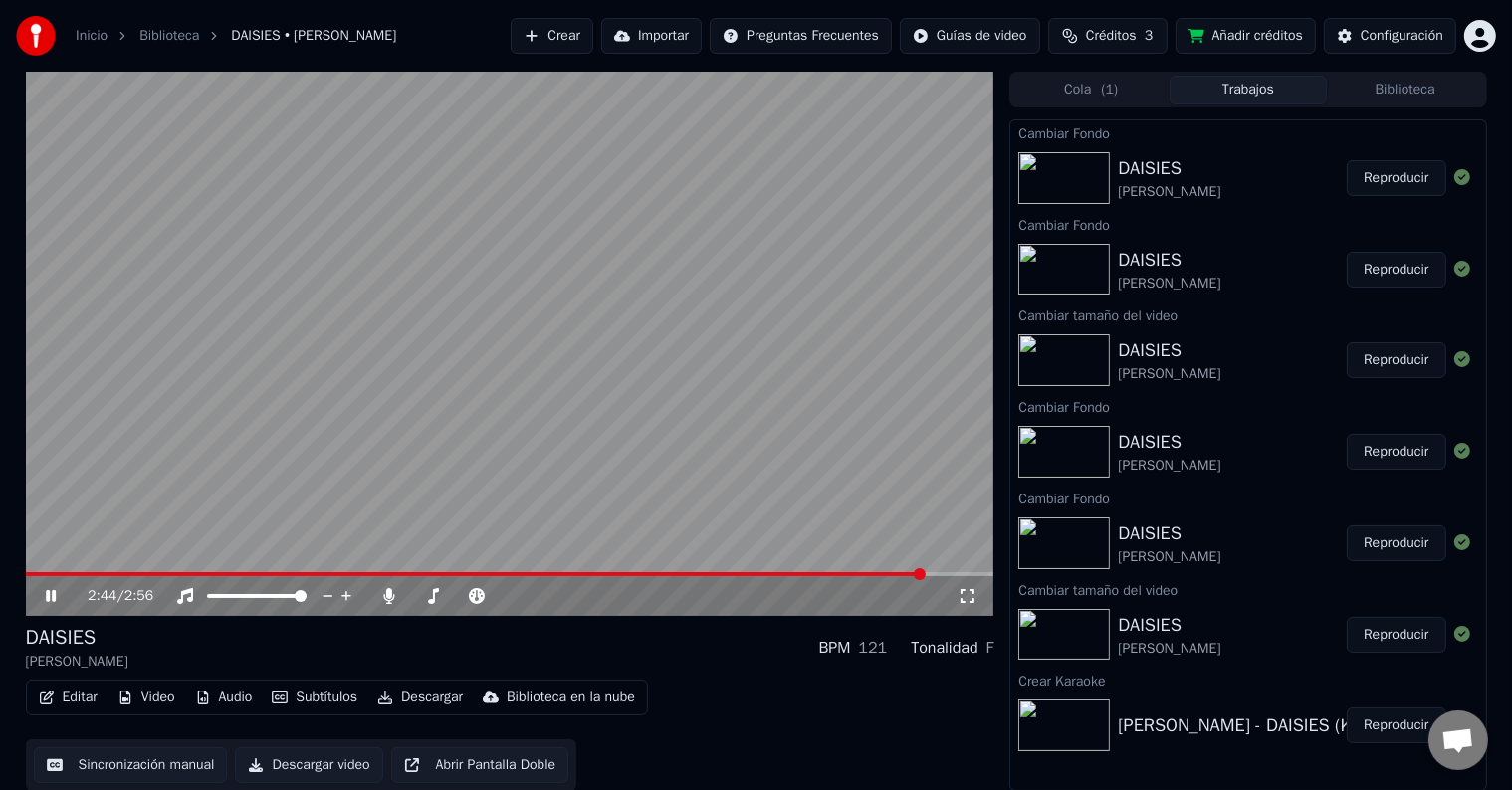click at bounding box center [510, 574] 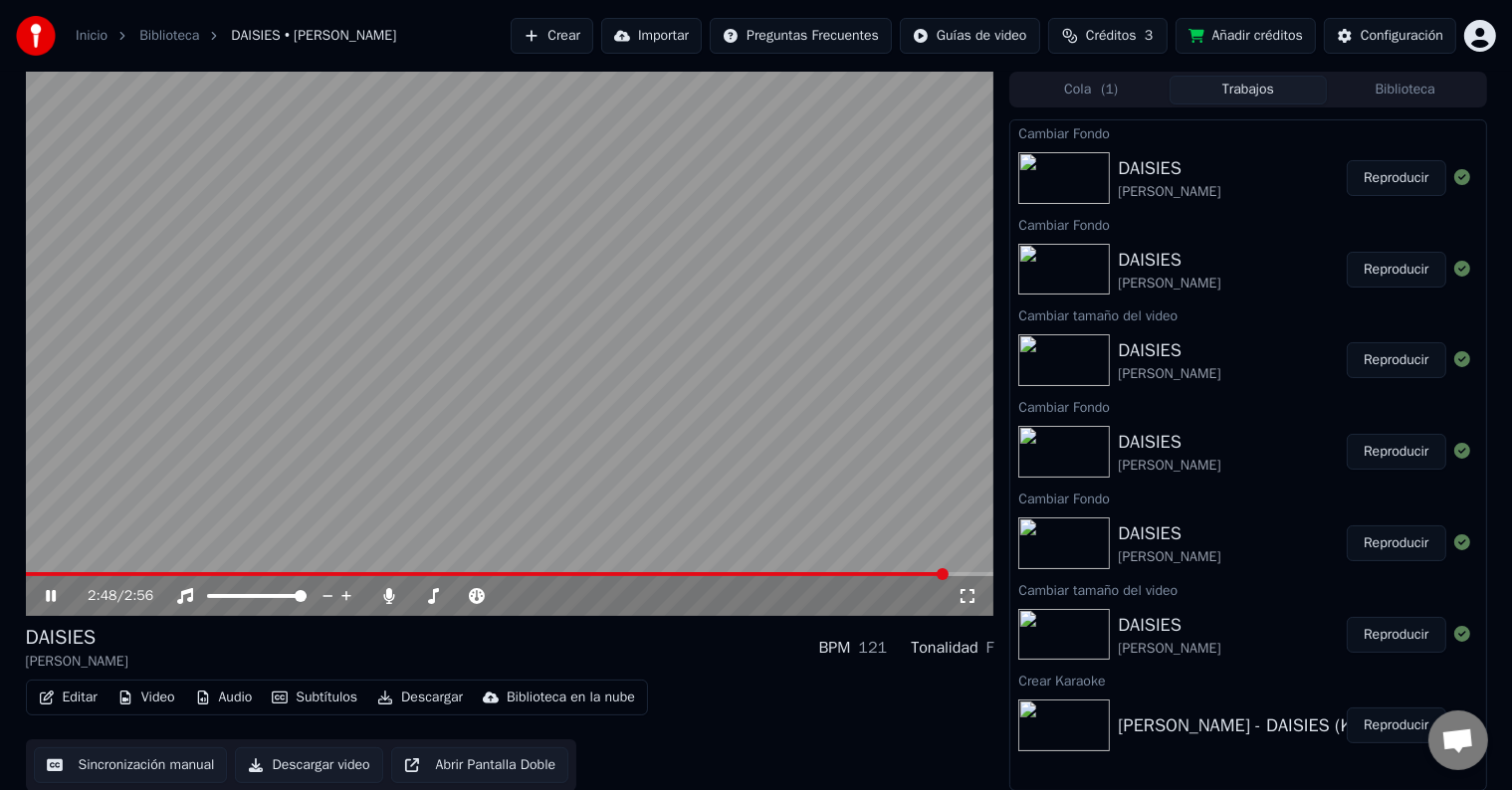 click at bounding box center [510, 574] 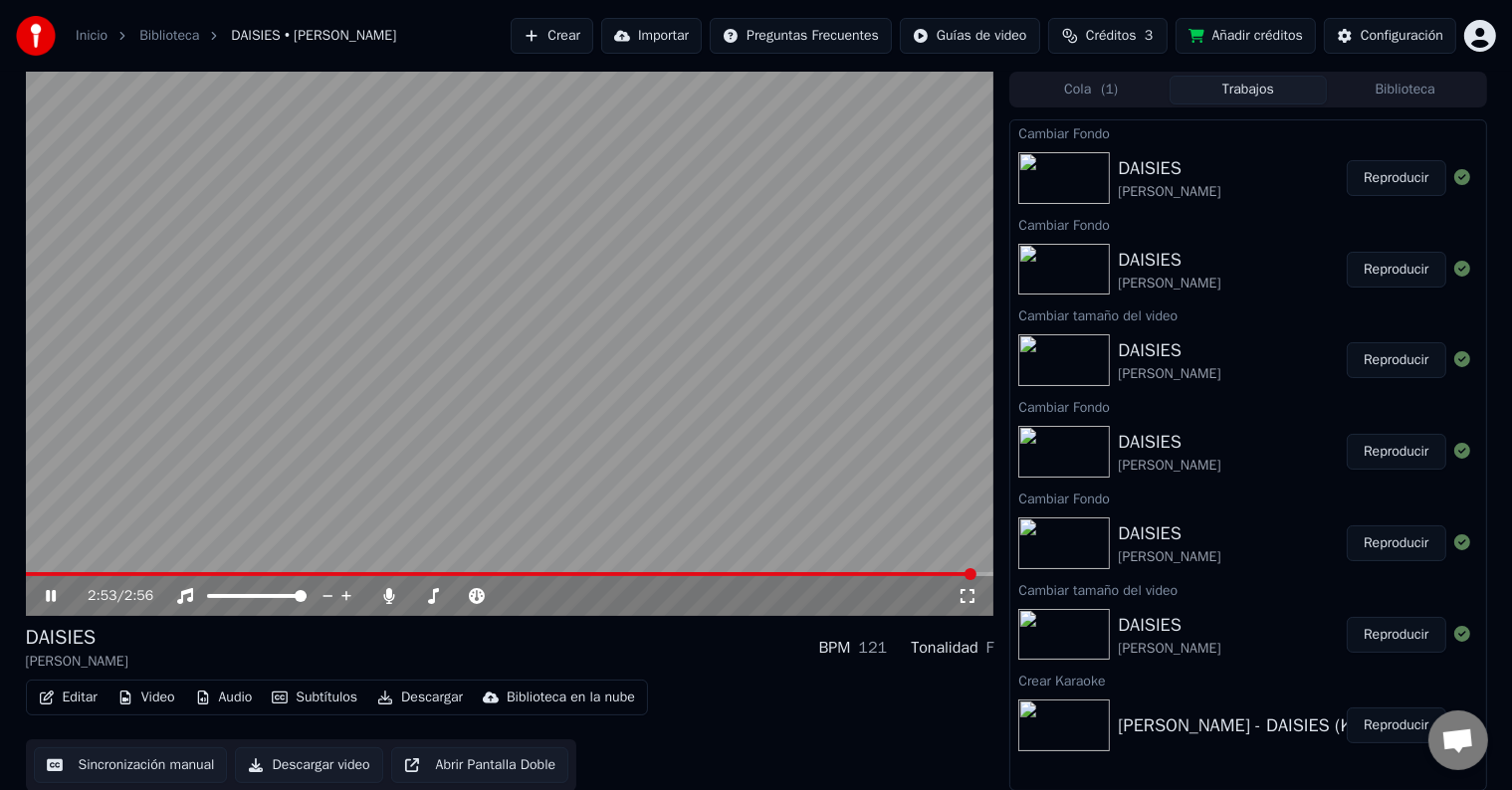 click at bounding box center [510, 574] 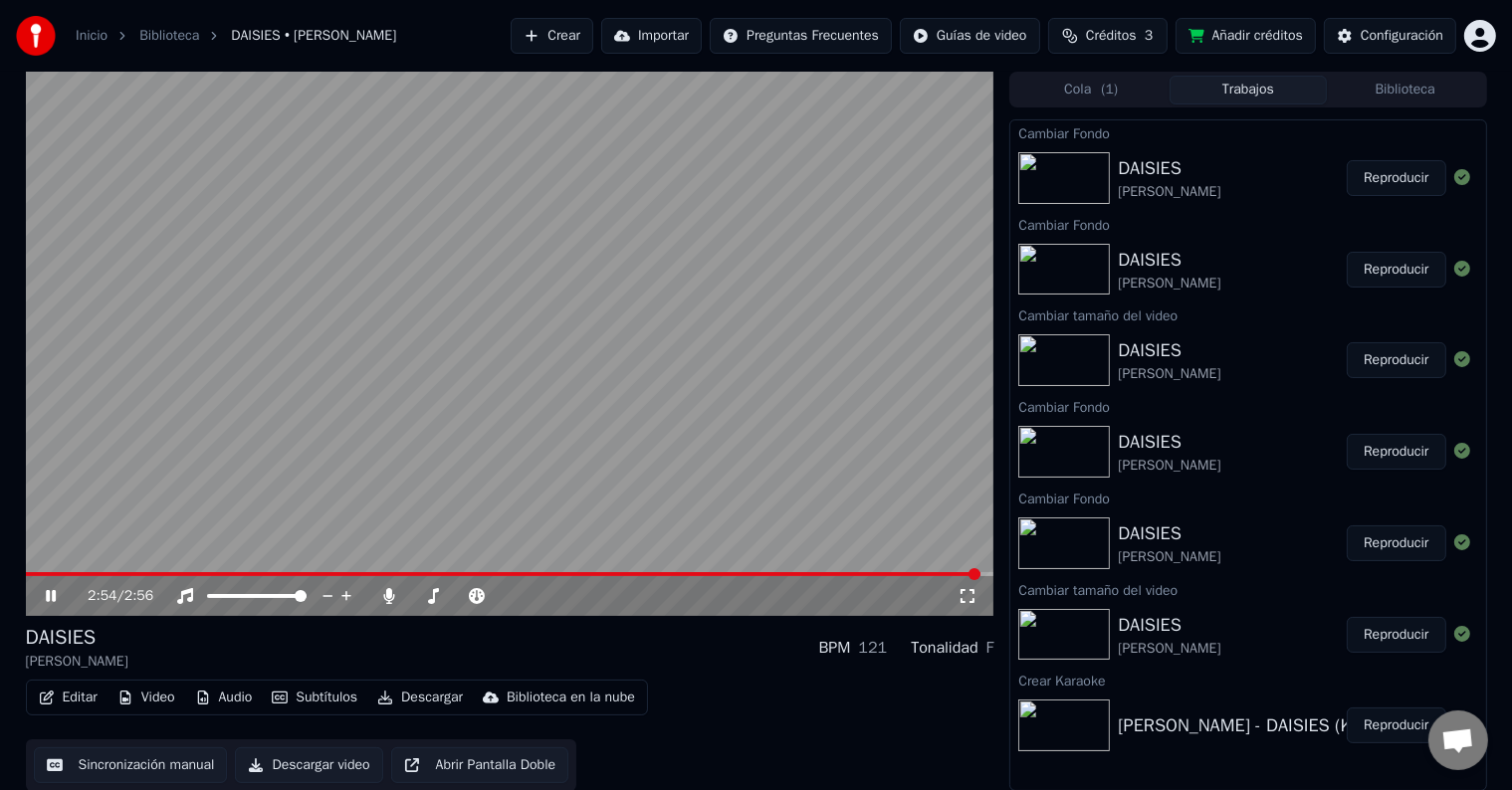 click at bounding box center [503, 574] 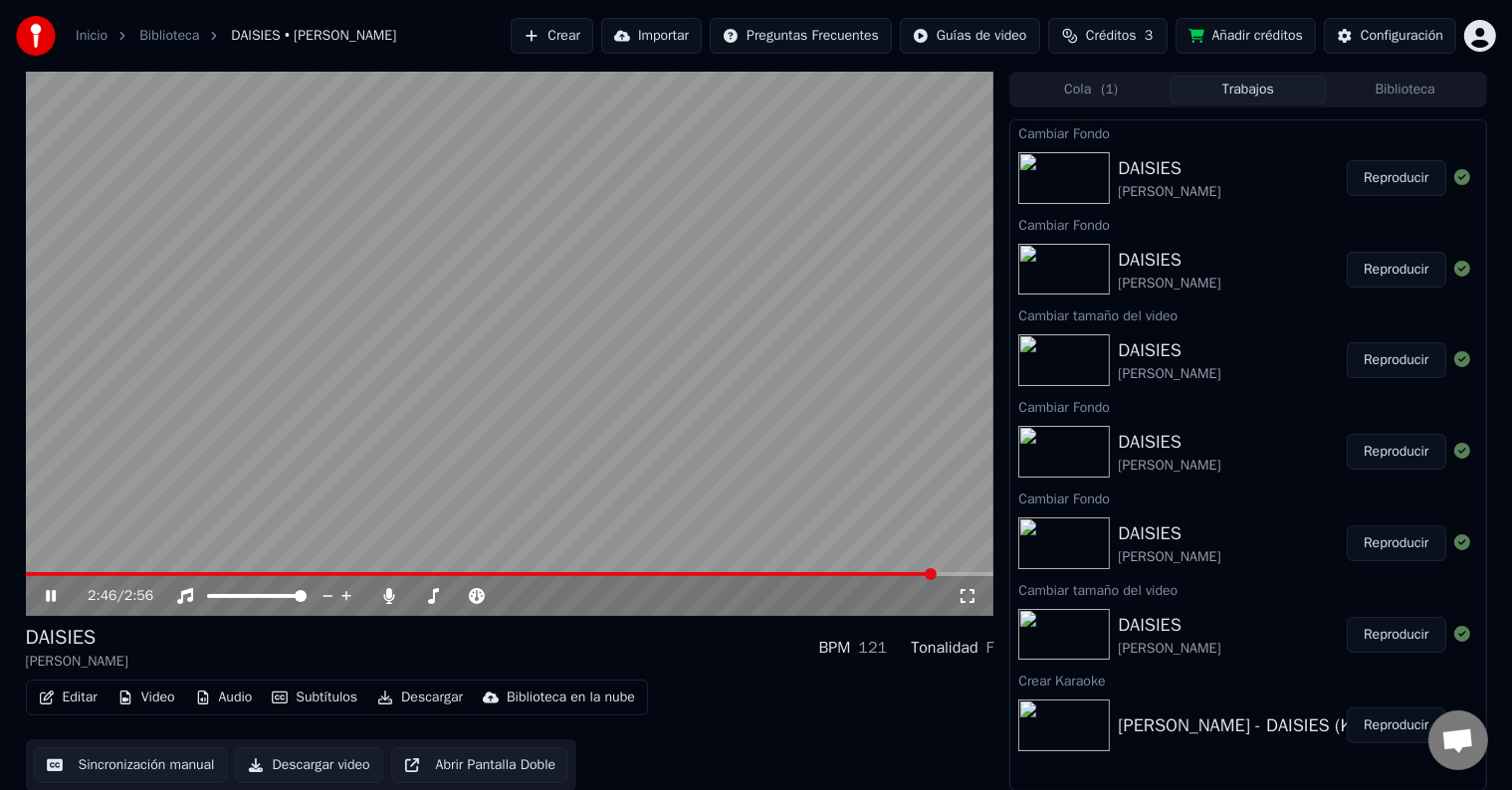 click at bounding box center (481, 574) 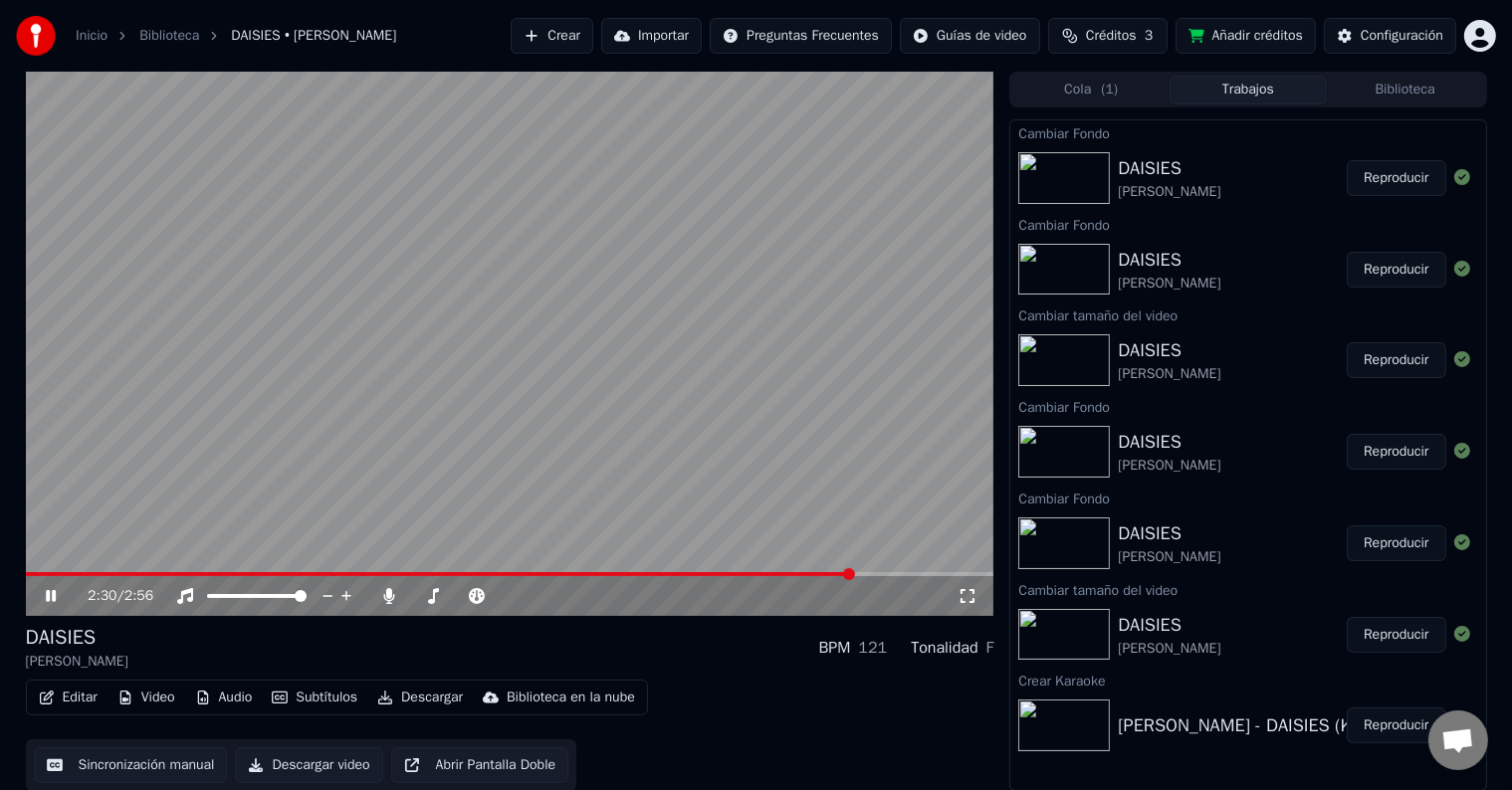 click at bounding box center (510, 343) 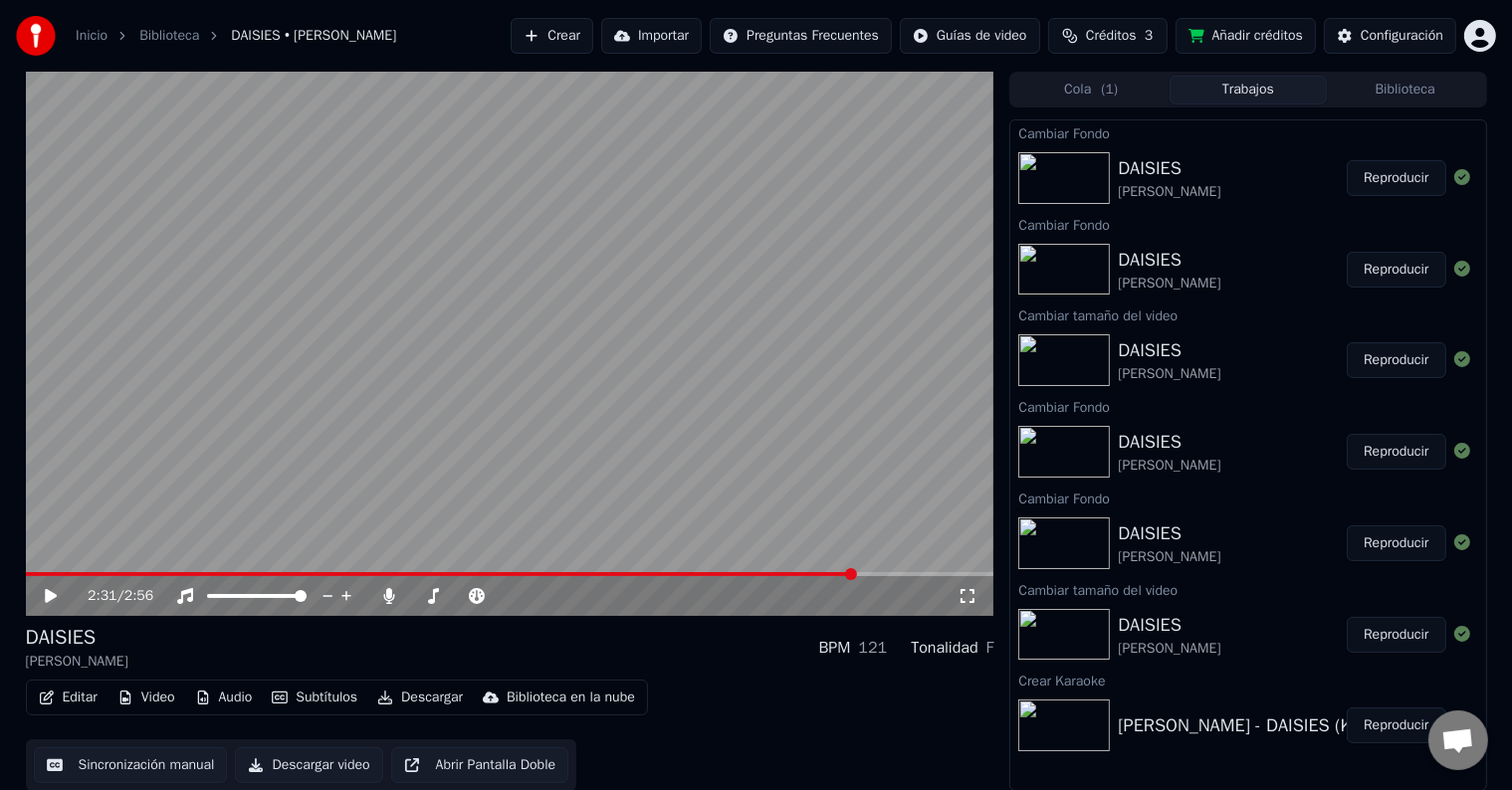 click on "Subtítulos" at bounding box center [315, 697] 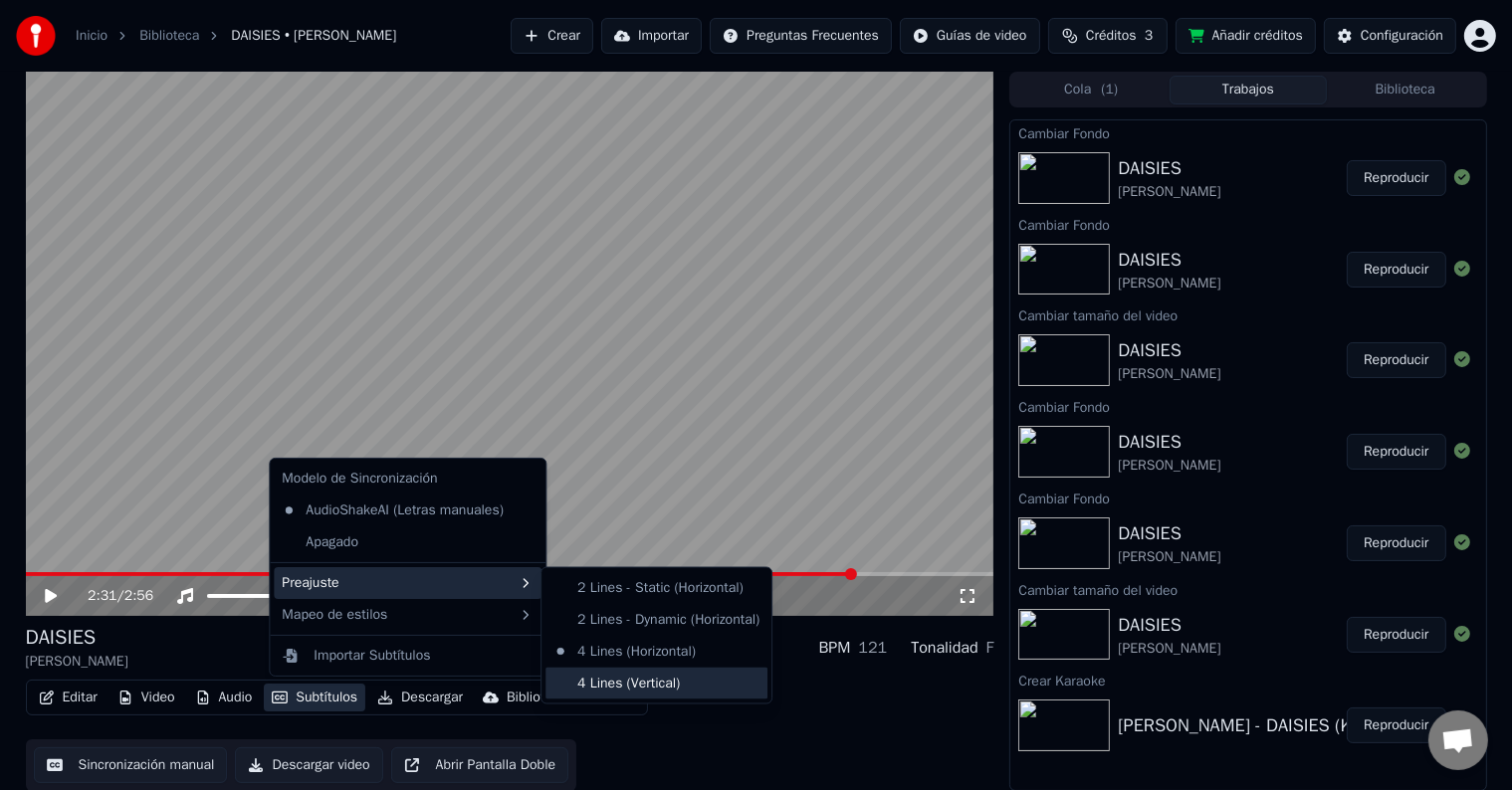 click on "4 Lines (Vertical)" at bounding box center [656, 684] 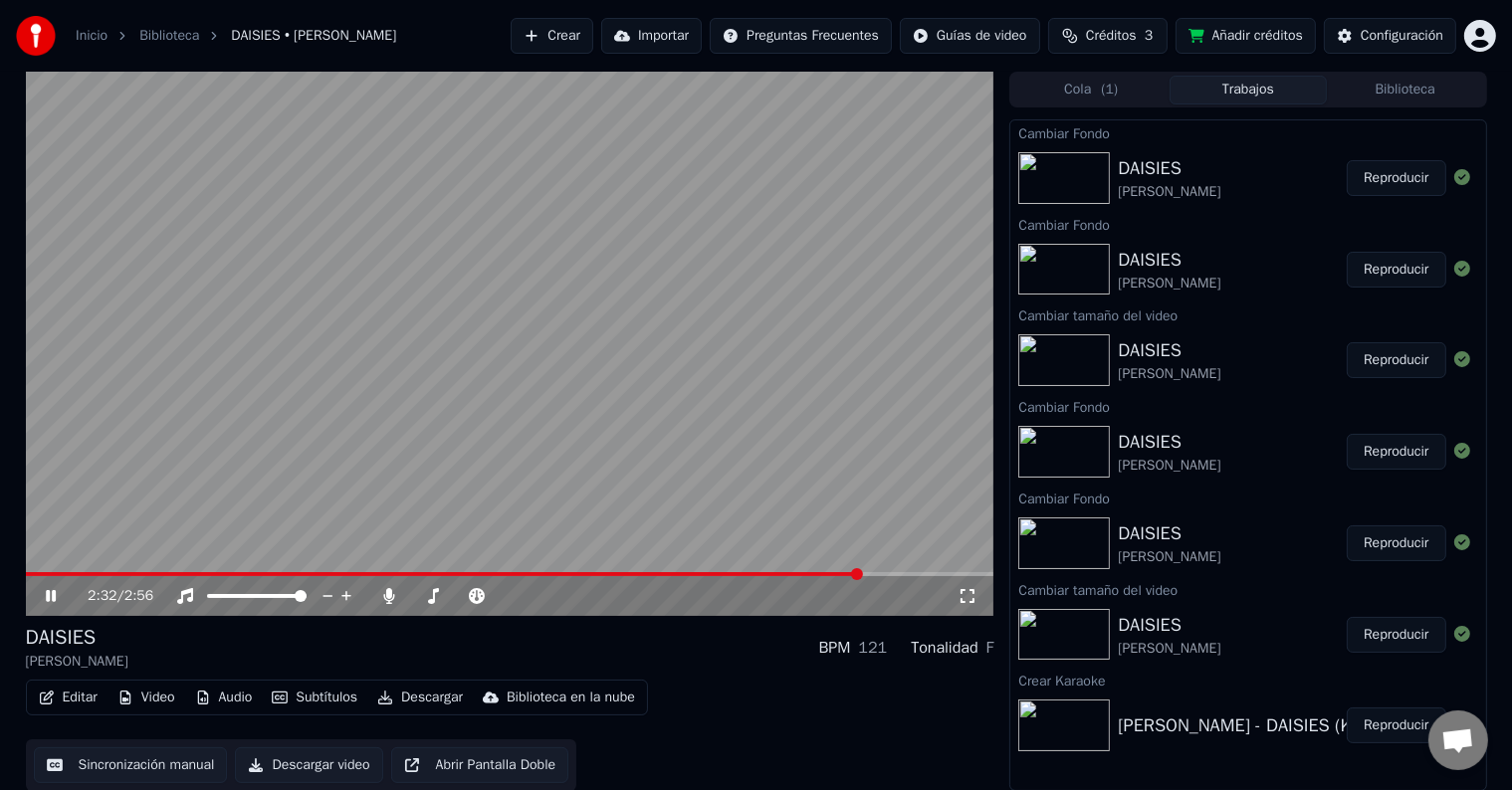 click at bounding box center [510, 343] 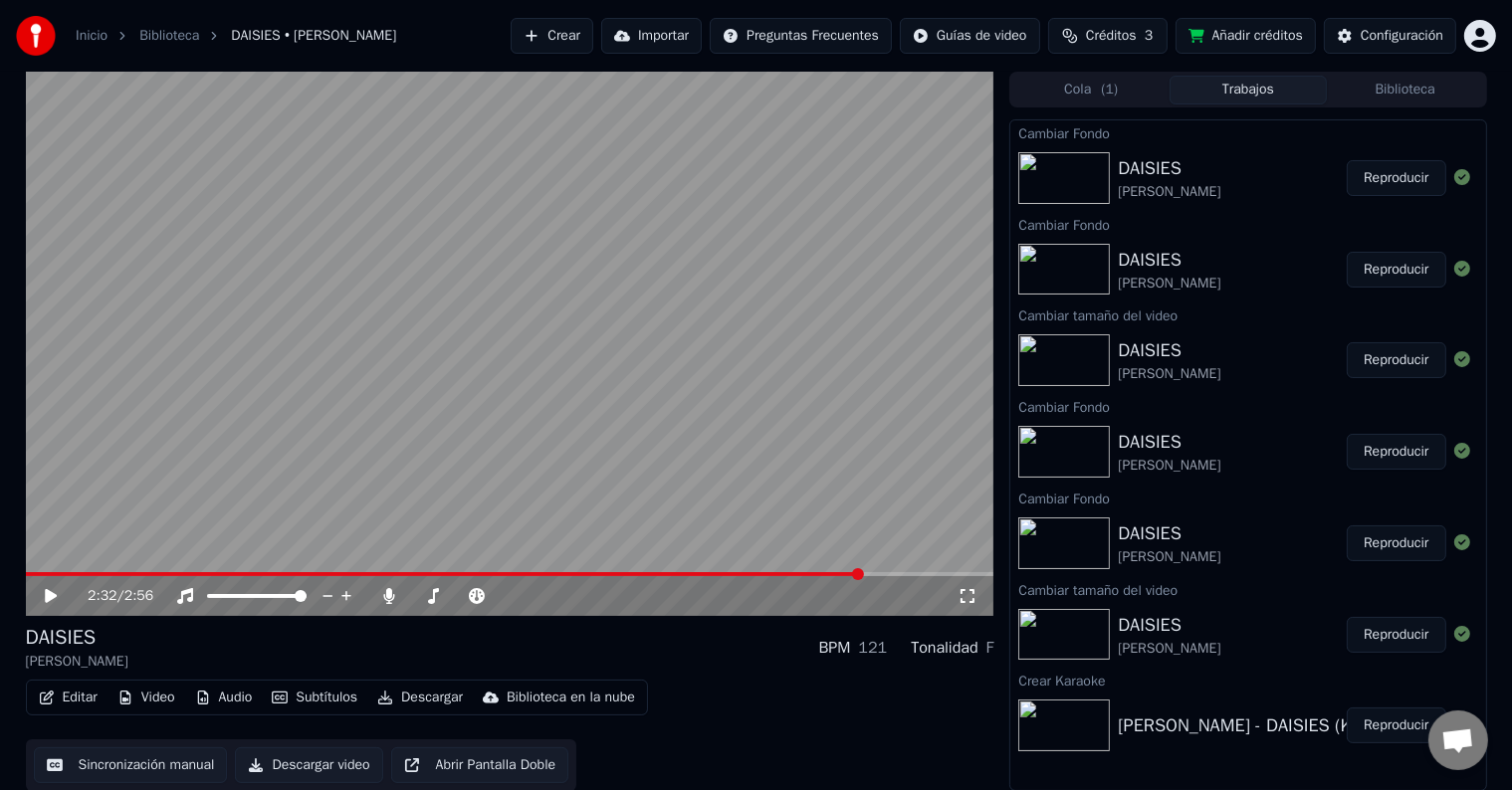 click on "Subtítulos" at bounding box center [315, 697] 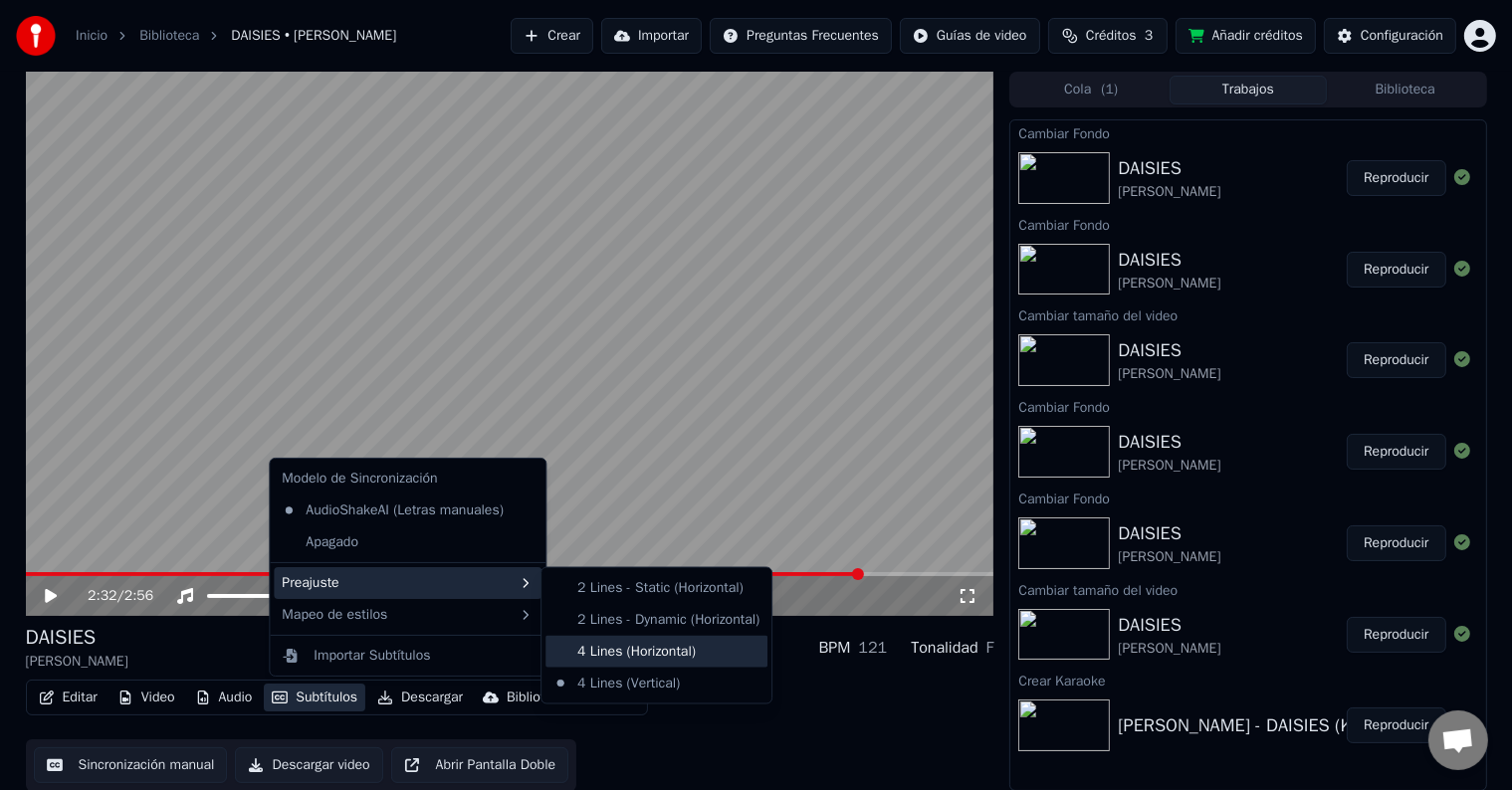 click on "4 Lines (Horizontal)" at bounding box center (656, 652) 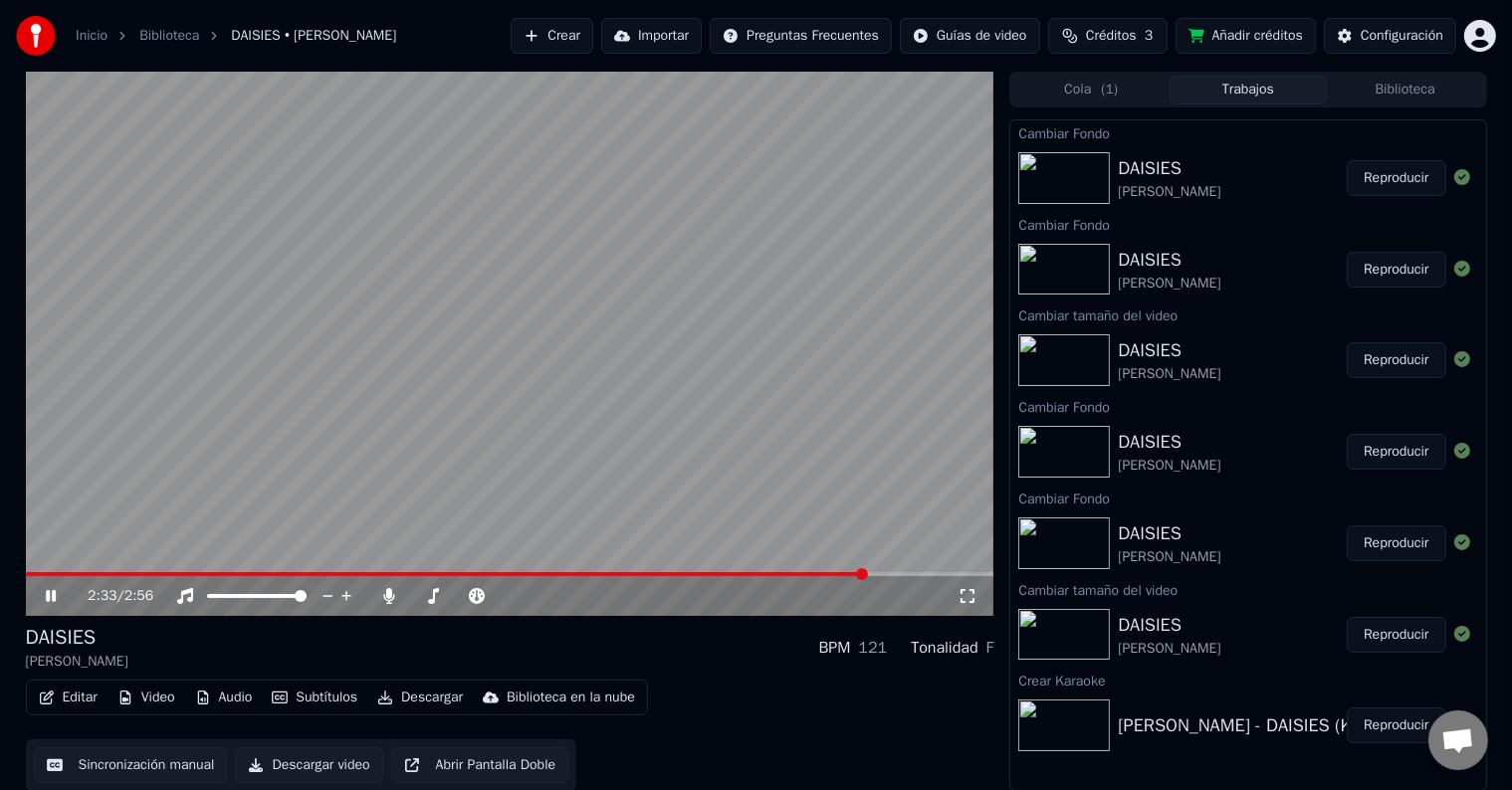 click at bounding box center [510, 343] 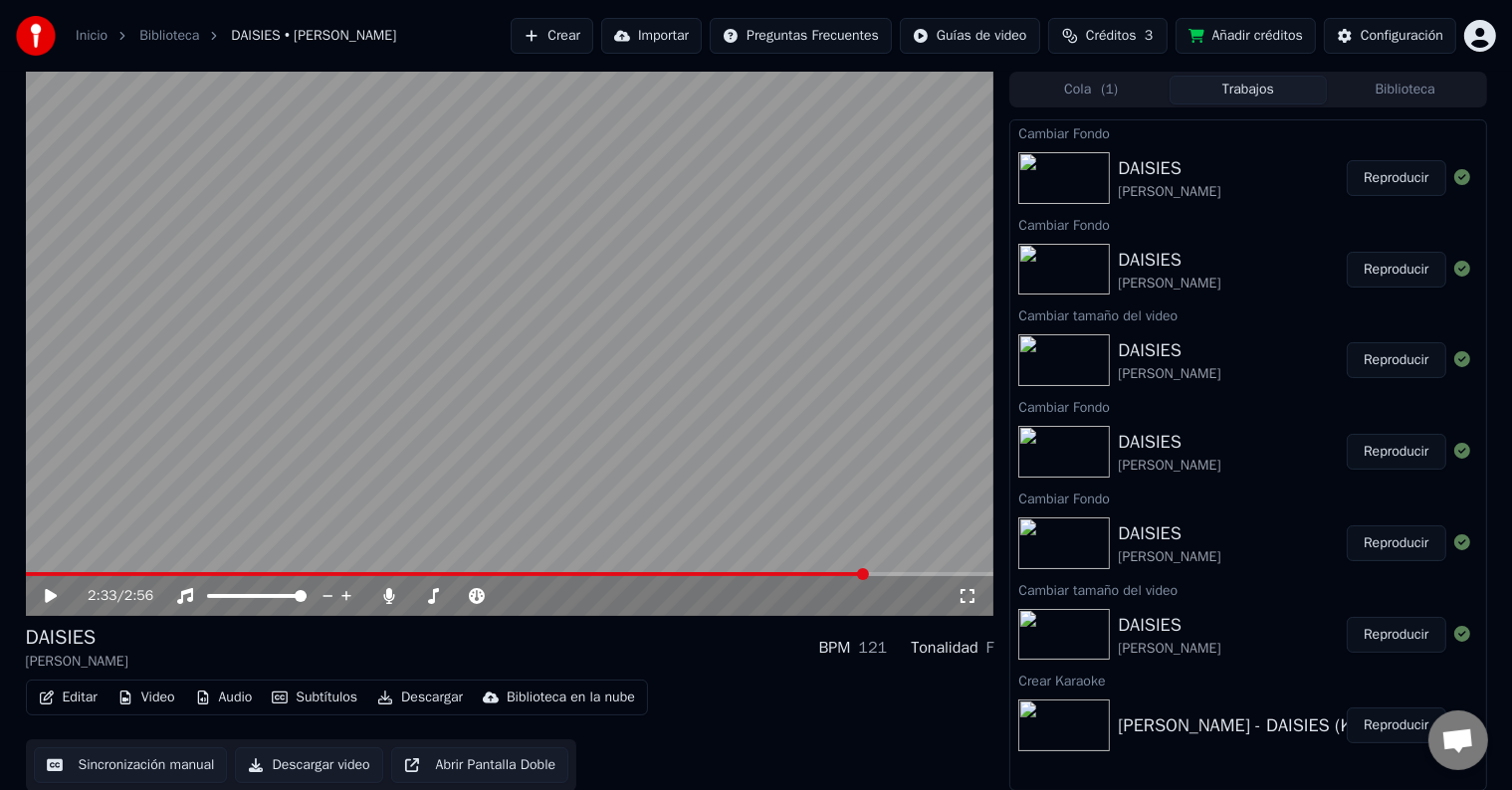 click on "Audio" at bounding box center [224, 697] 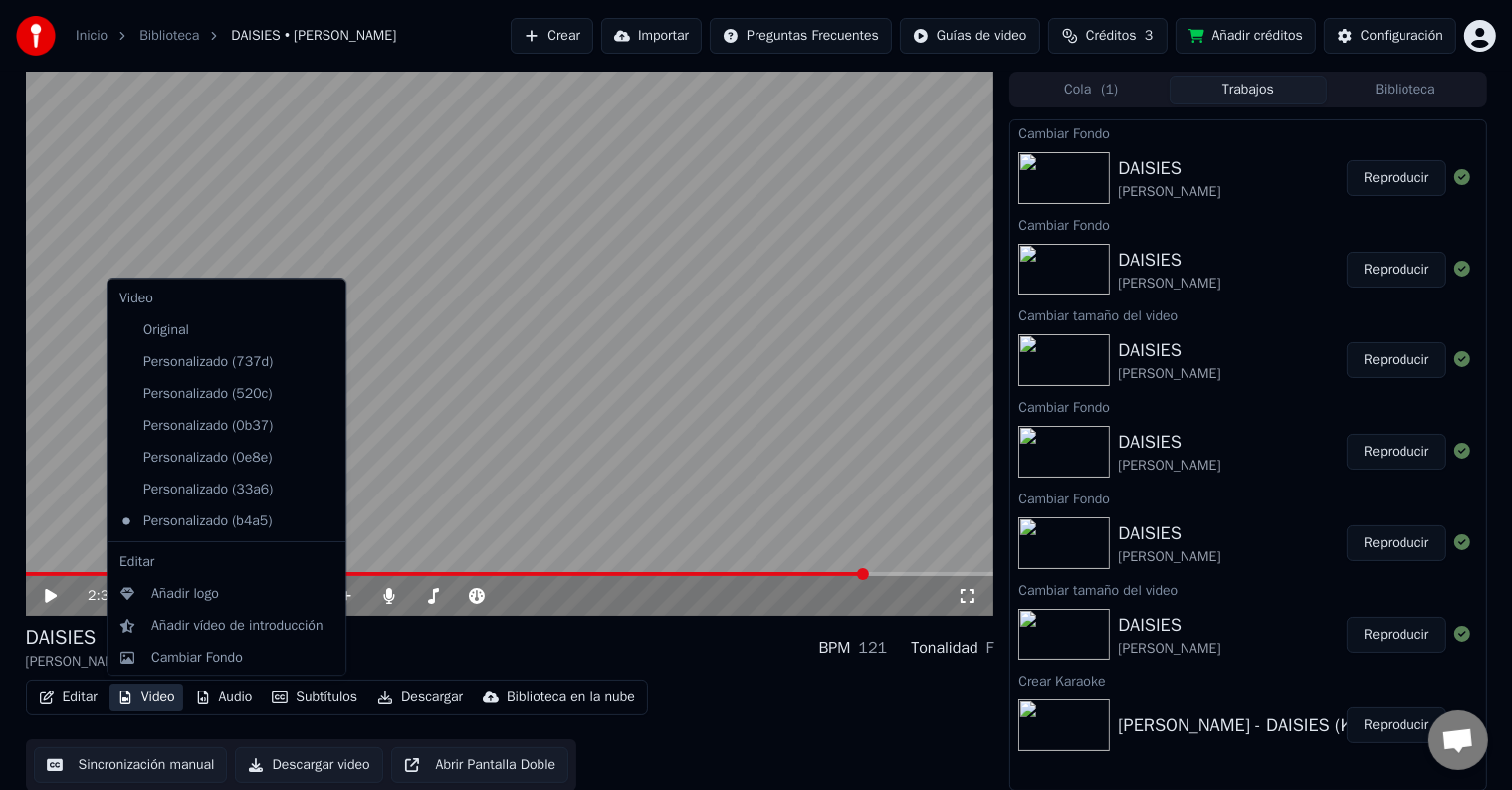 click on "Editar Video Audio Subtítulos Descargar Biblioteca en la nube Sincronización manual Descargar video Abrir Pantalla Doble" at bounding box center (510, 735) 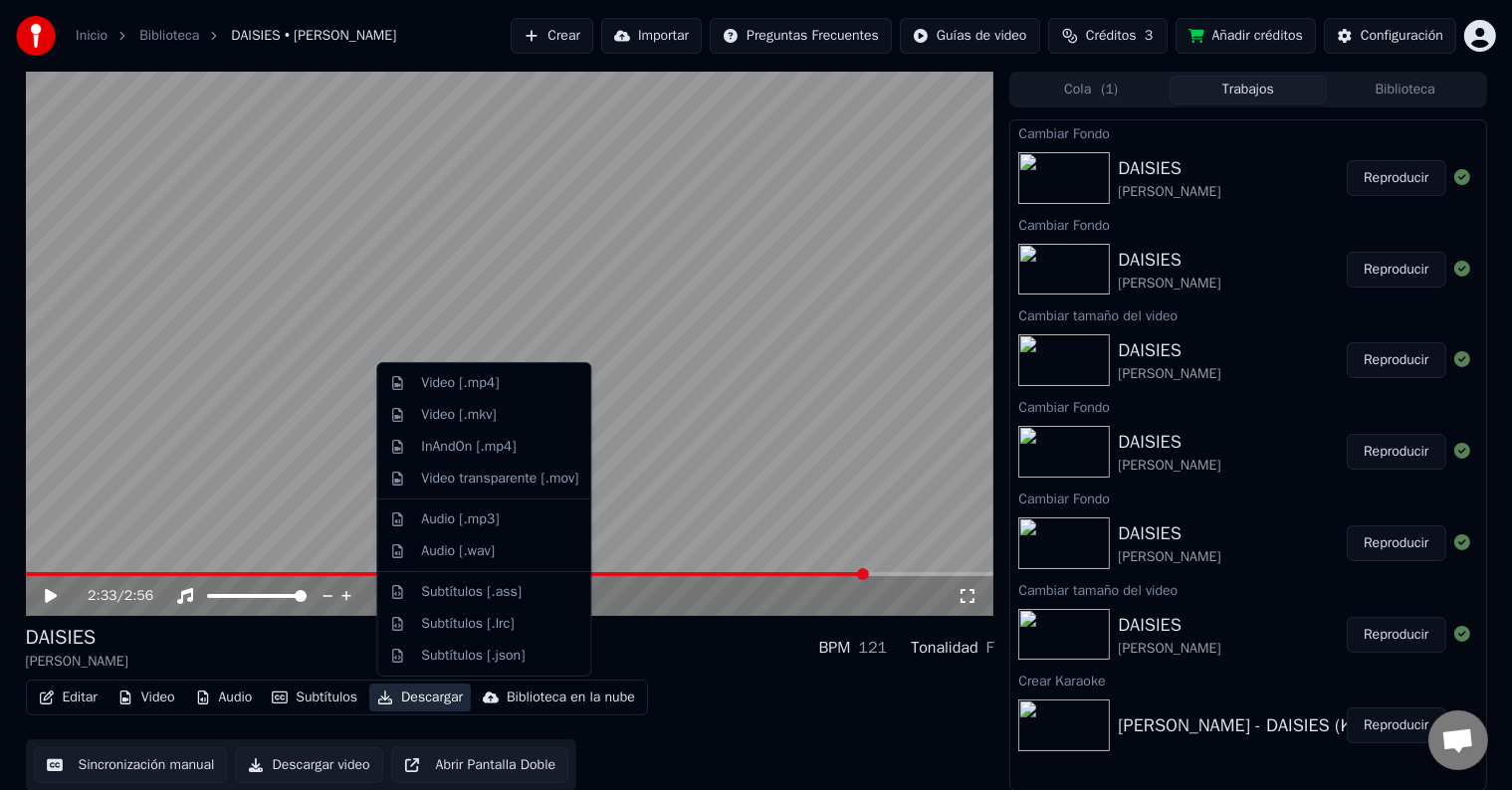 click on "Descargar" at bounding box center (420, 697) 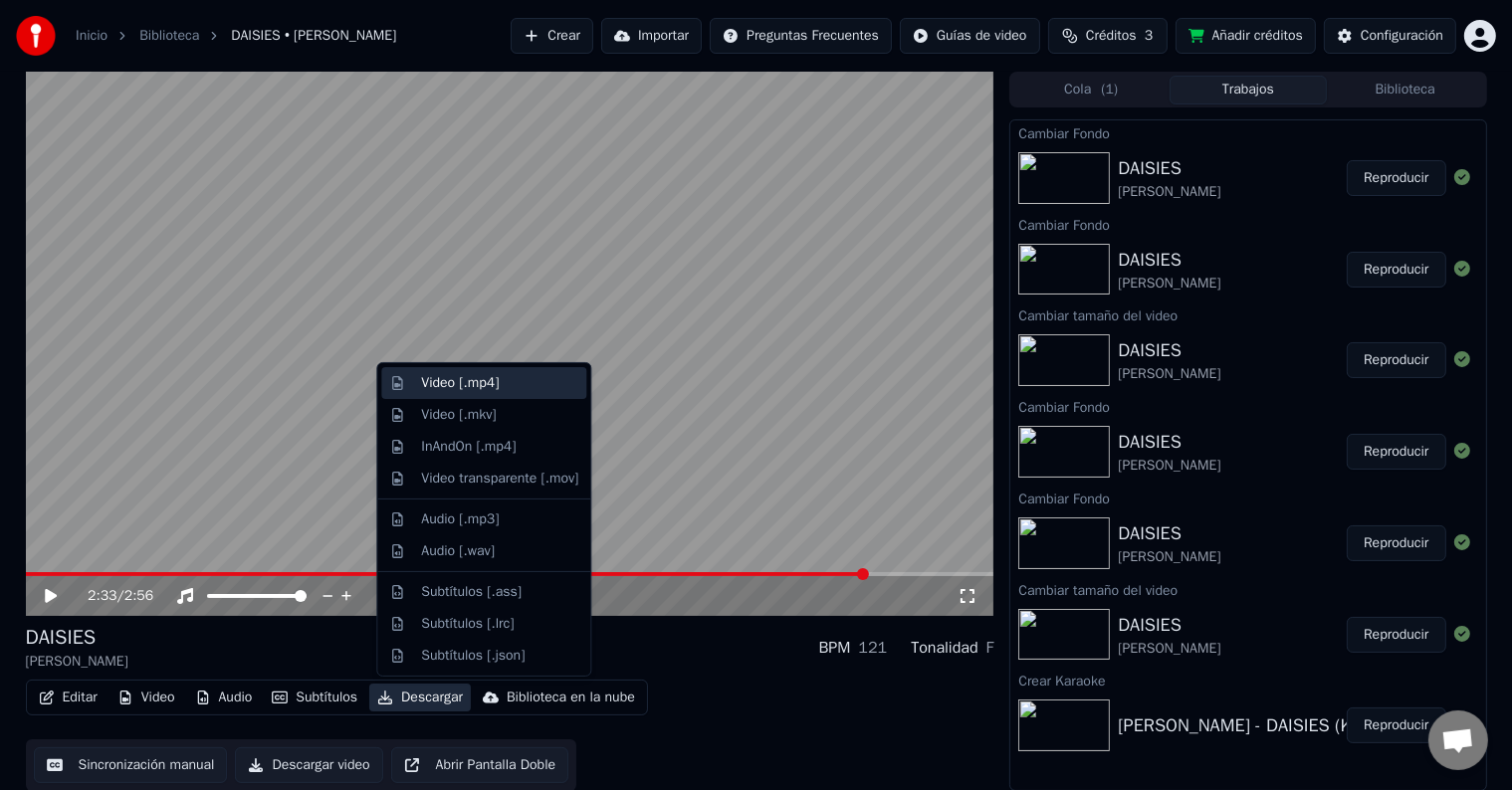 click on "Video [.mp4]" at bounding box center (460, 383) 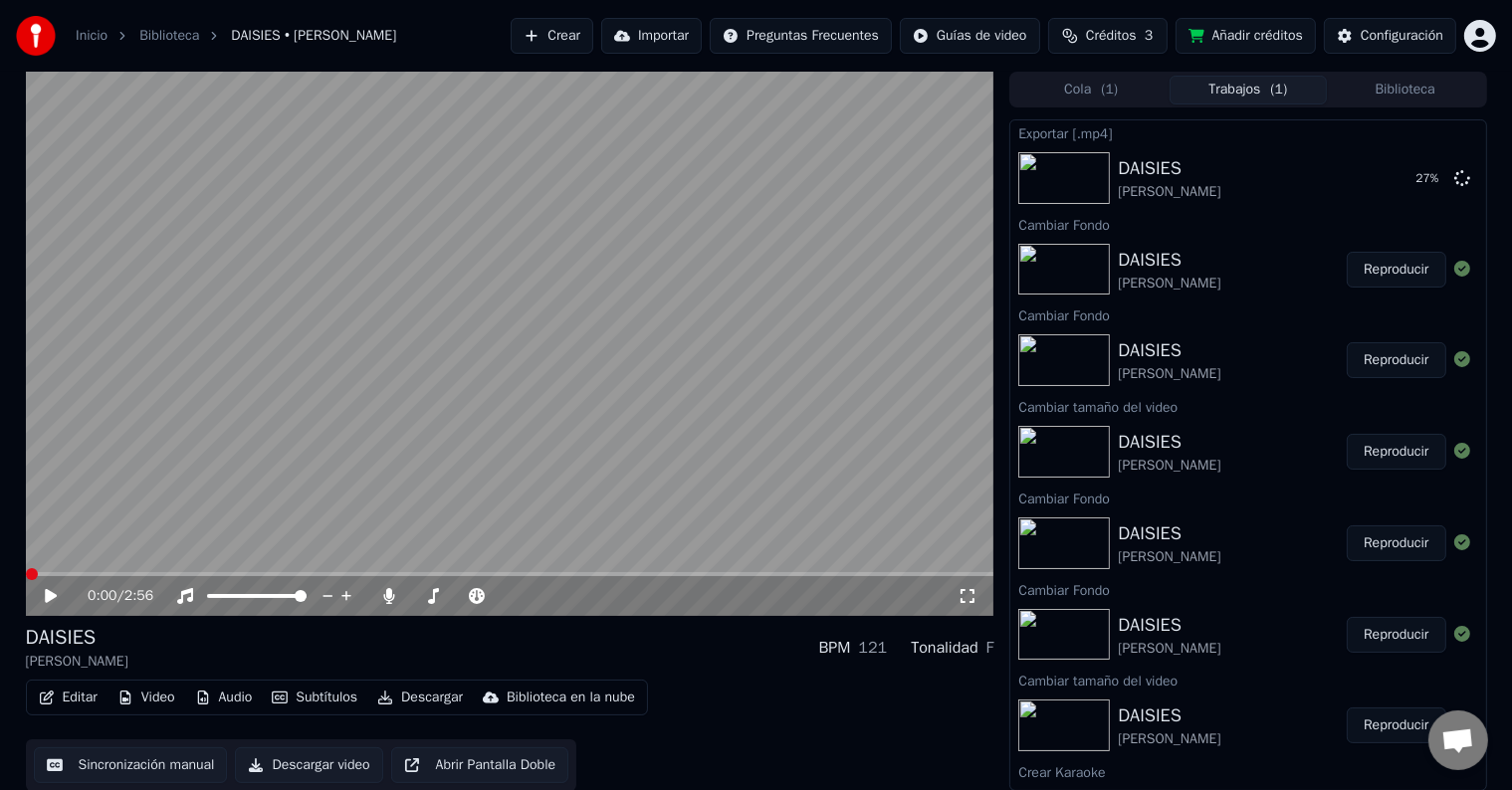 click at bounding box center (26, 574) 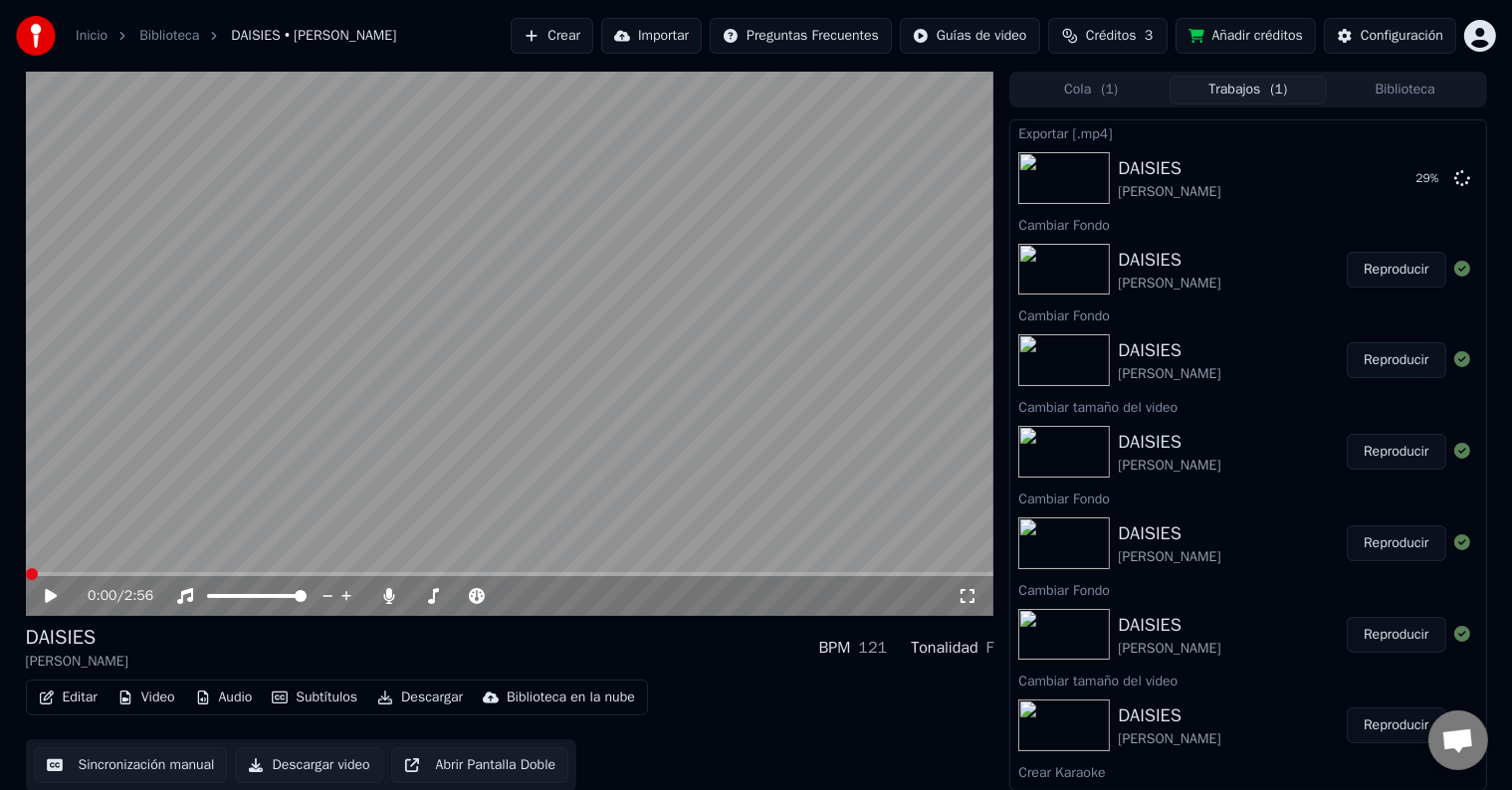 click 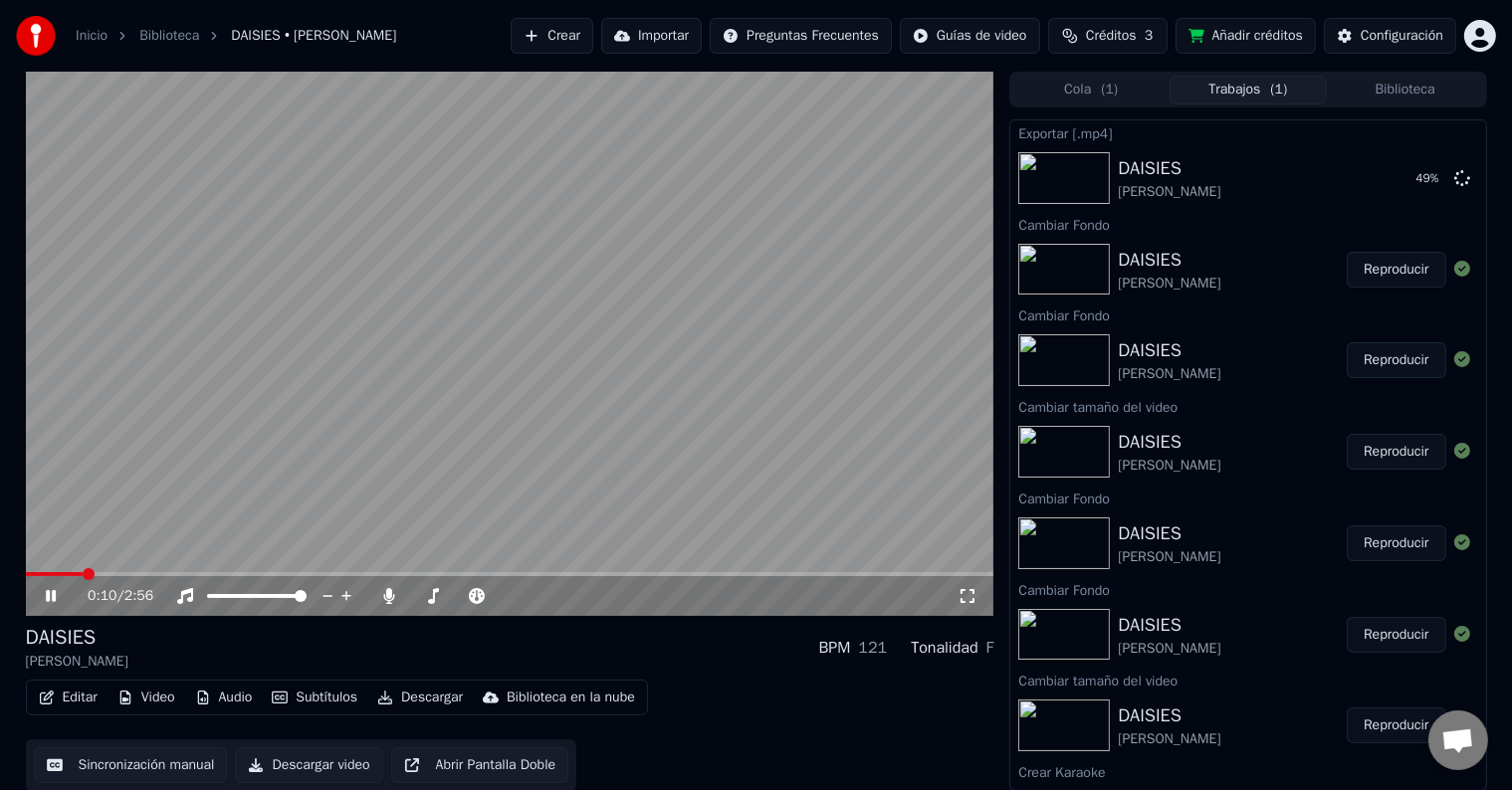 click at bounding box center (510, 574) 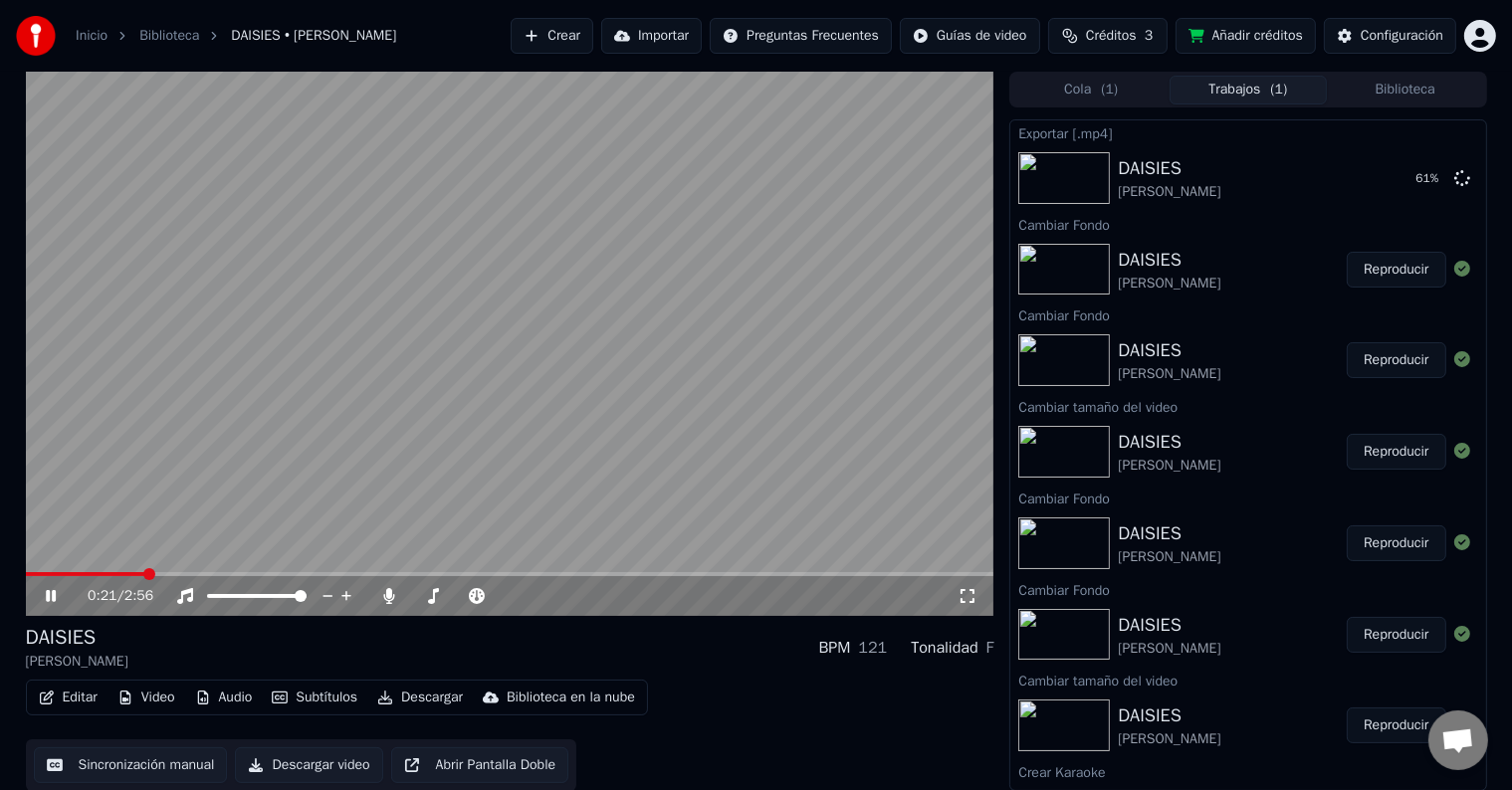 click at bounding box center (510, 343) 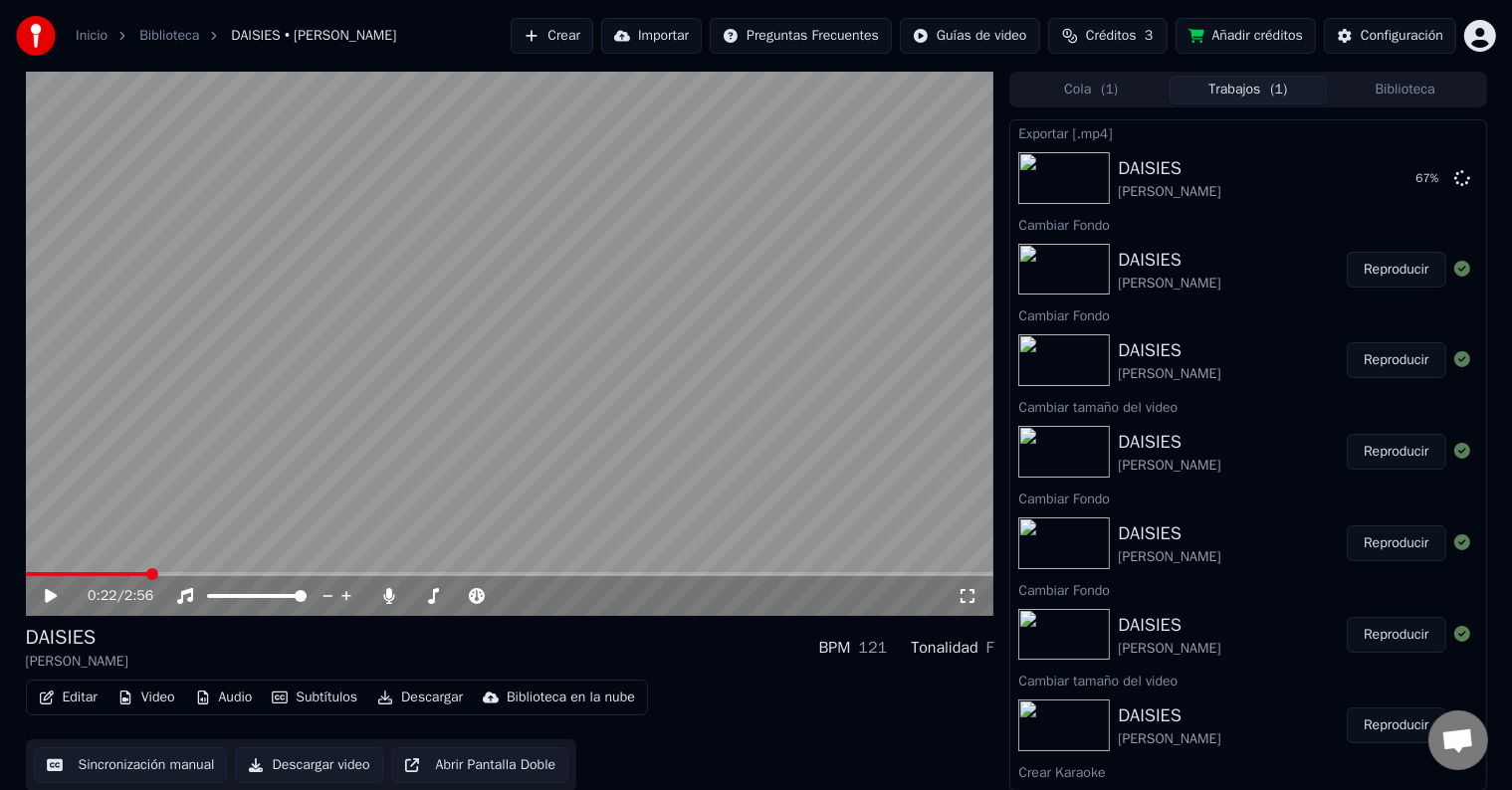 click at bounding box center [510, 343] 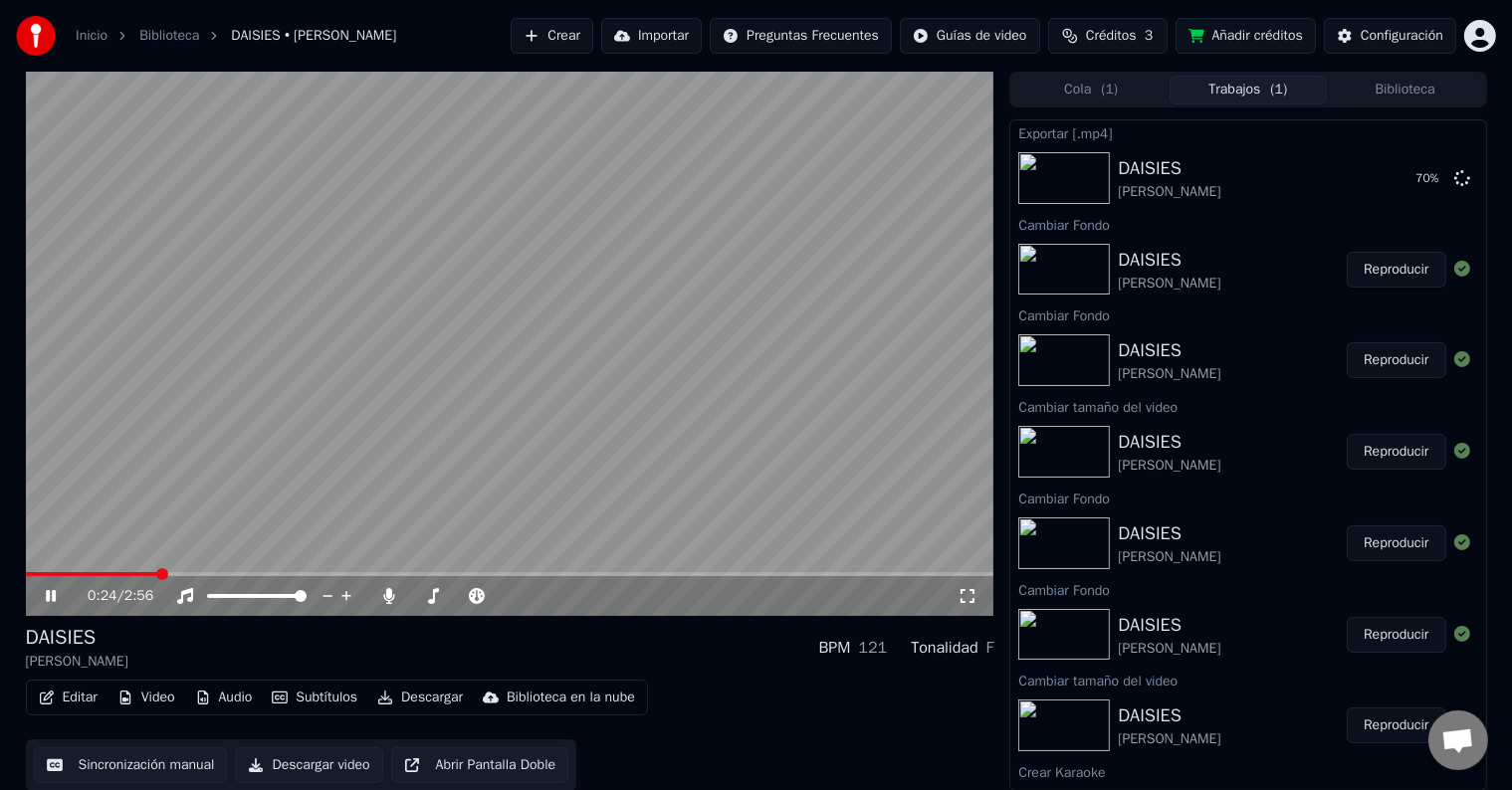 click at bounding box center [510, 343] 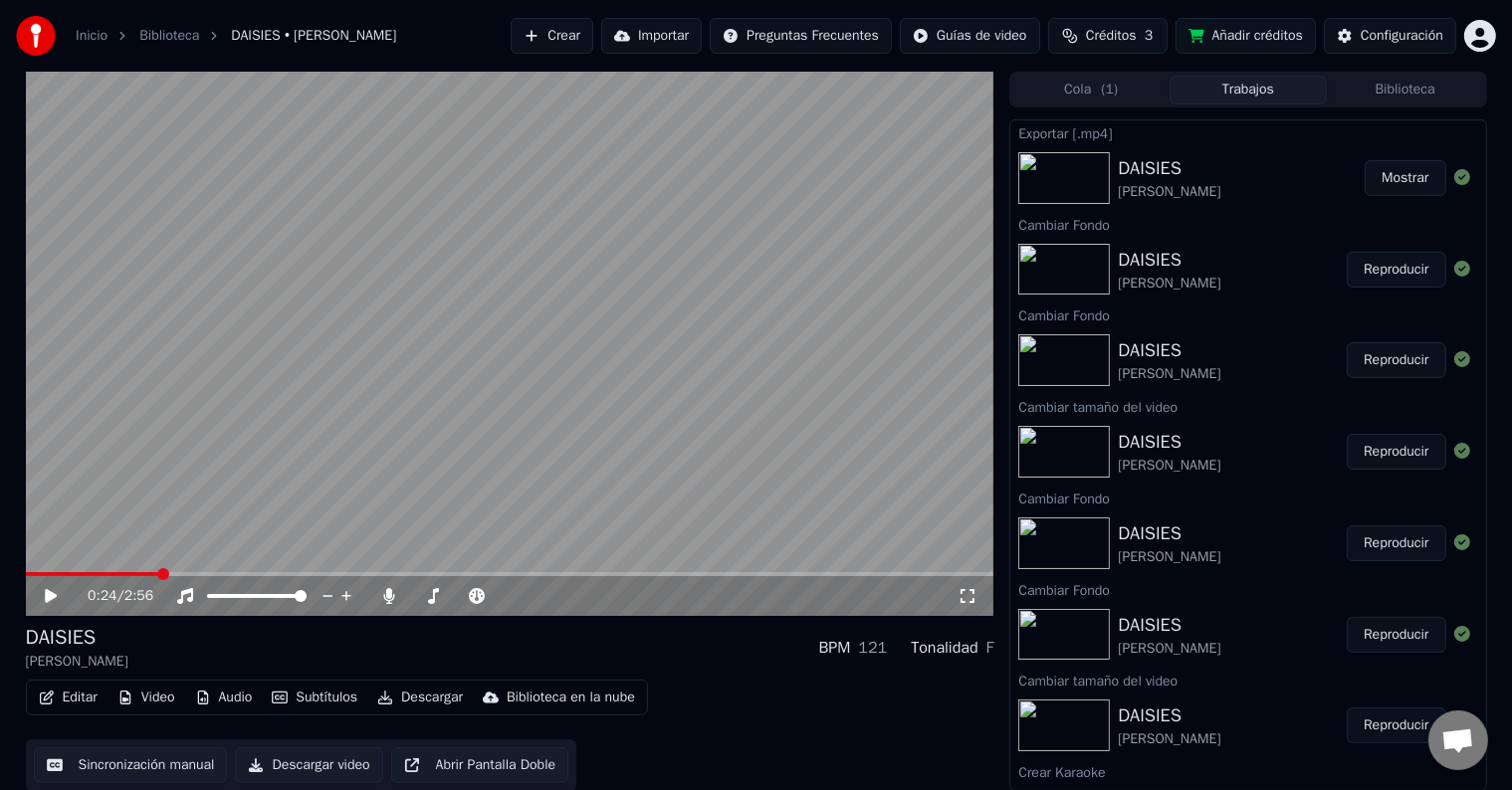 click on "Mostrar" at bounding box center [1404, 178] 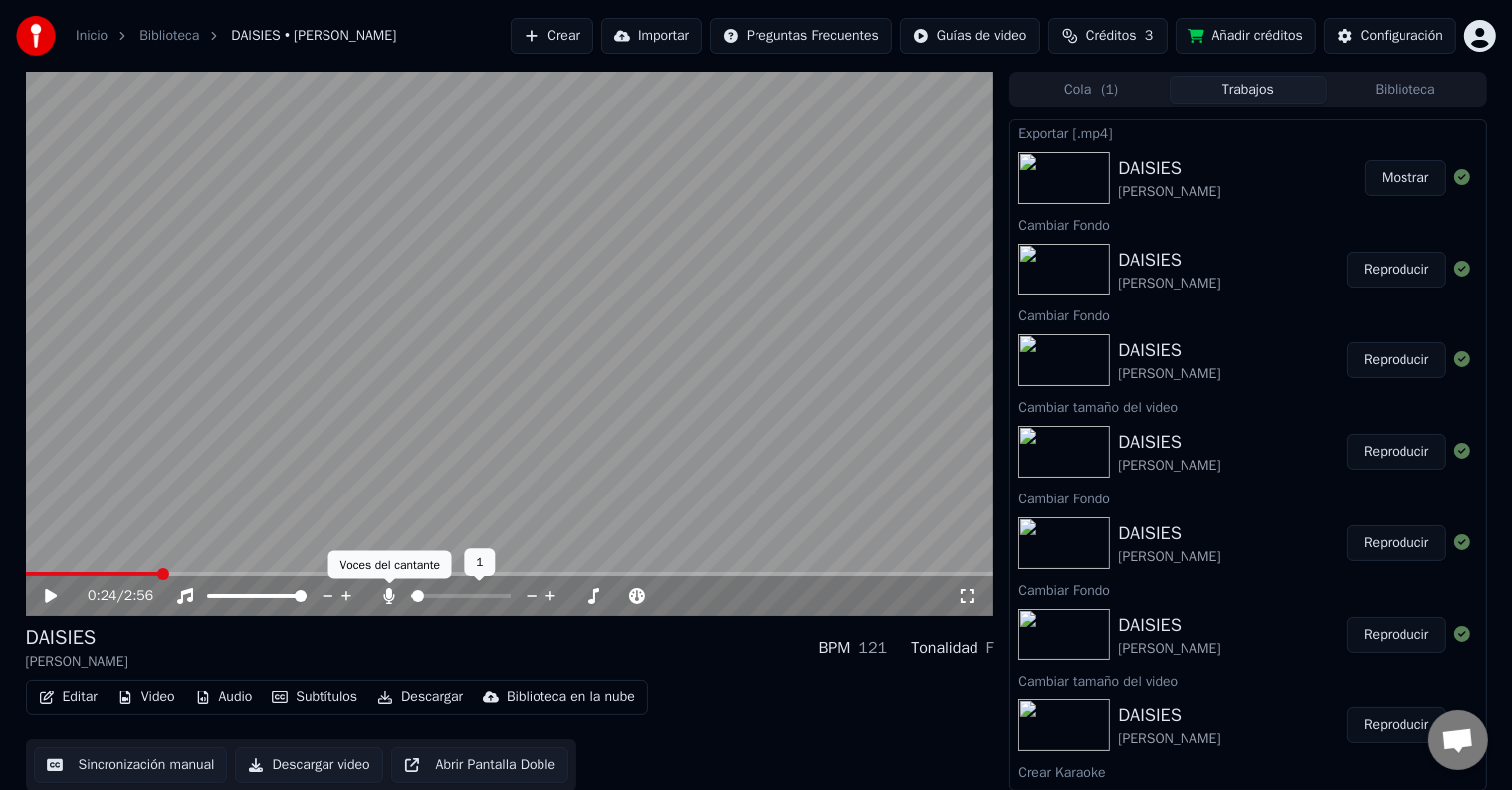 click 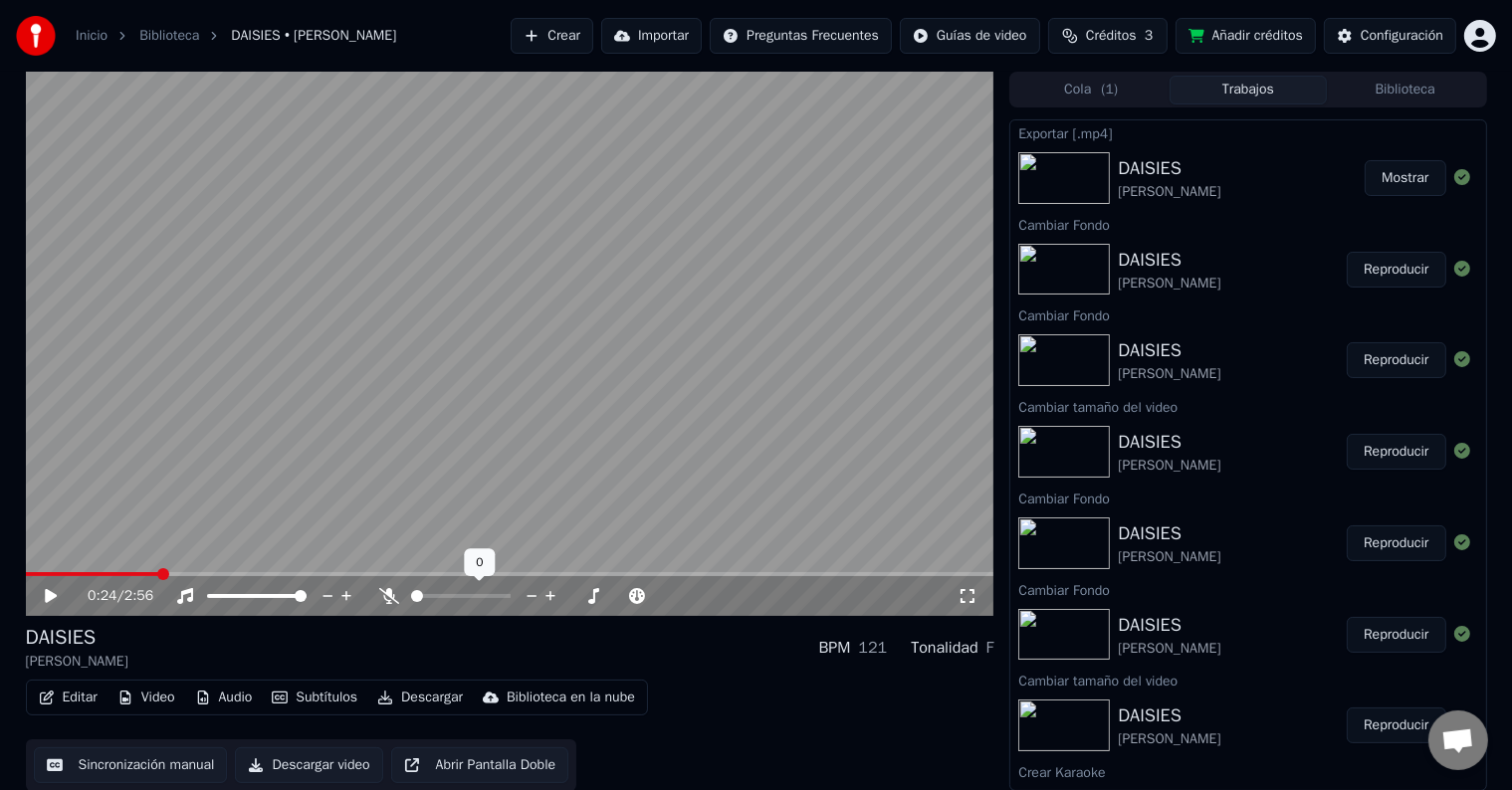 click 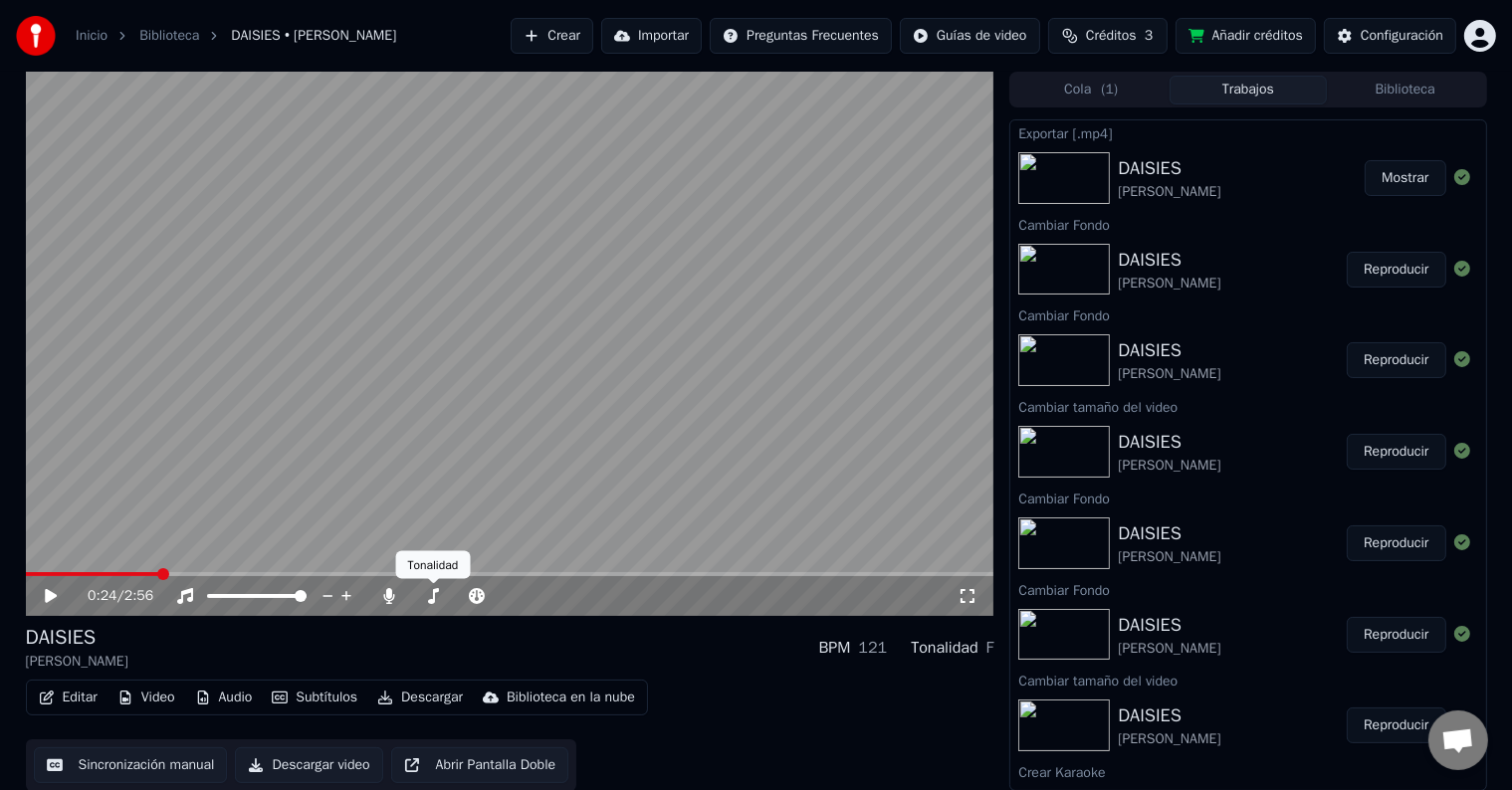 click at bounding box center (510, 343) 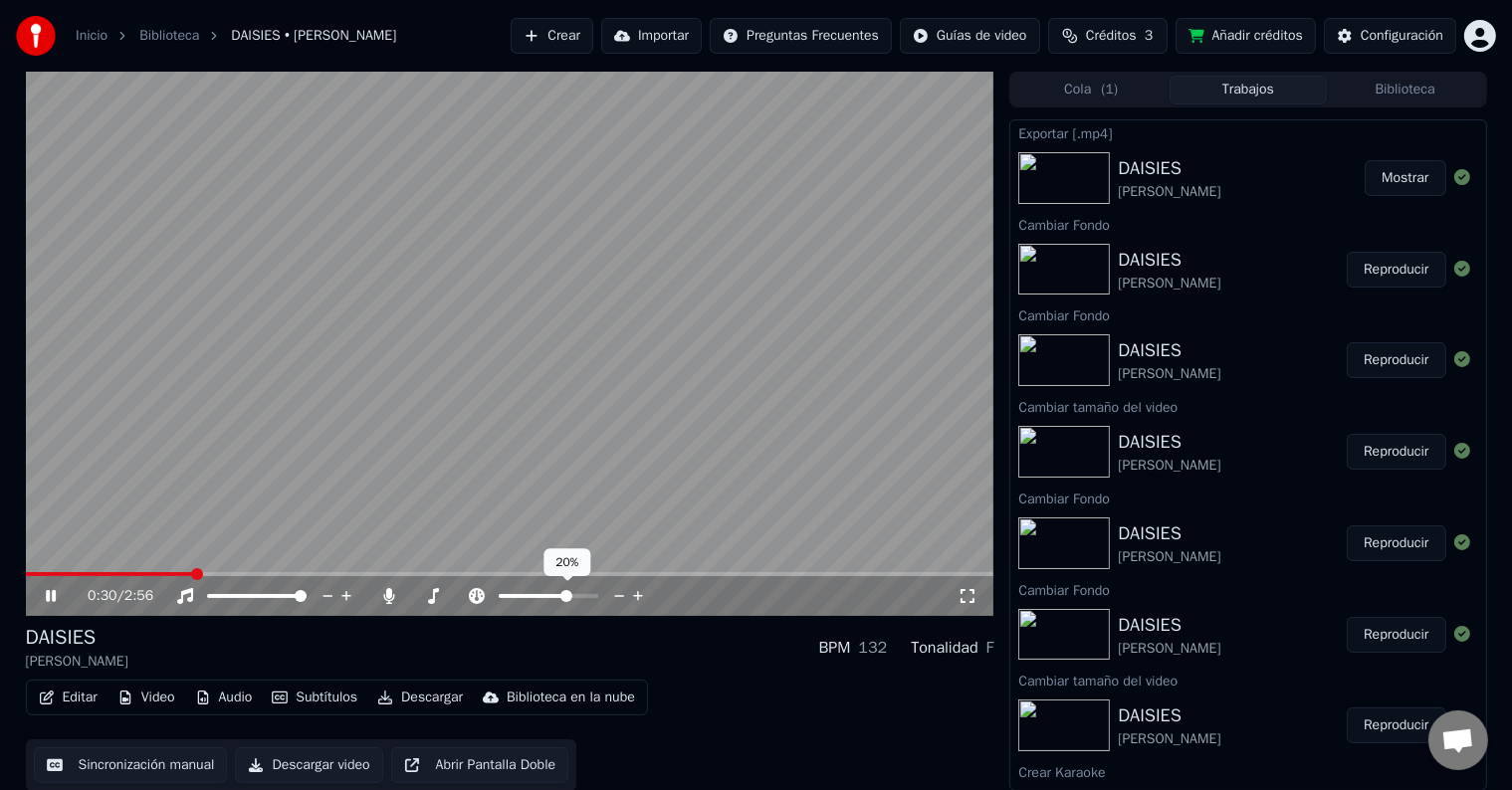 click at bounding box center [566, 596] 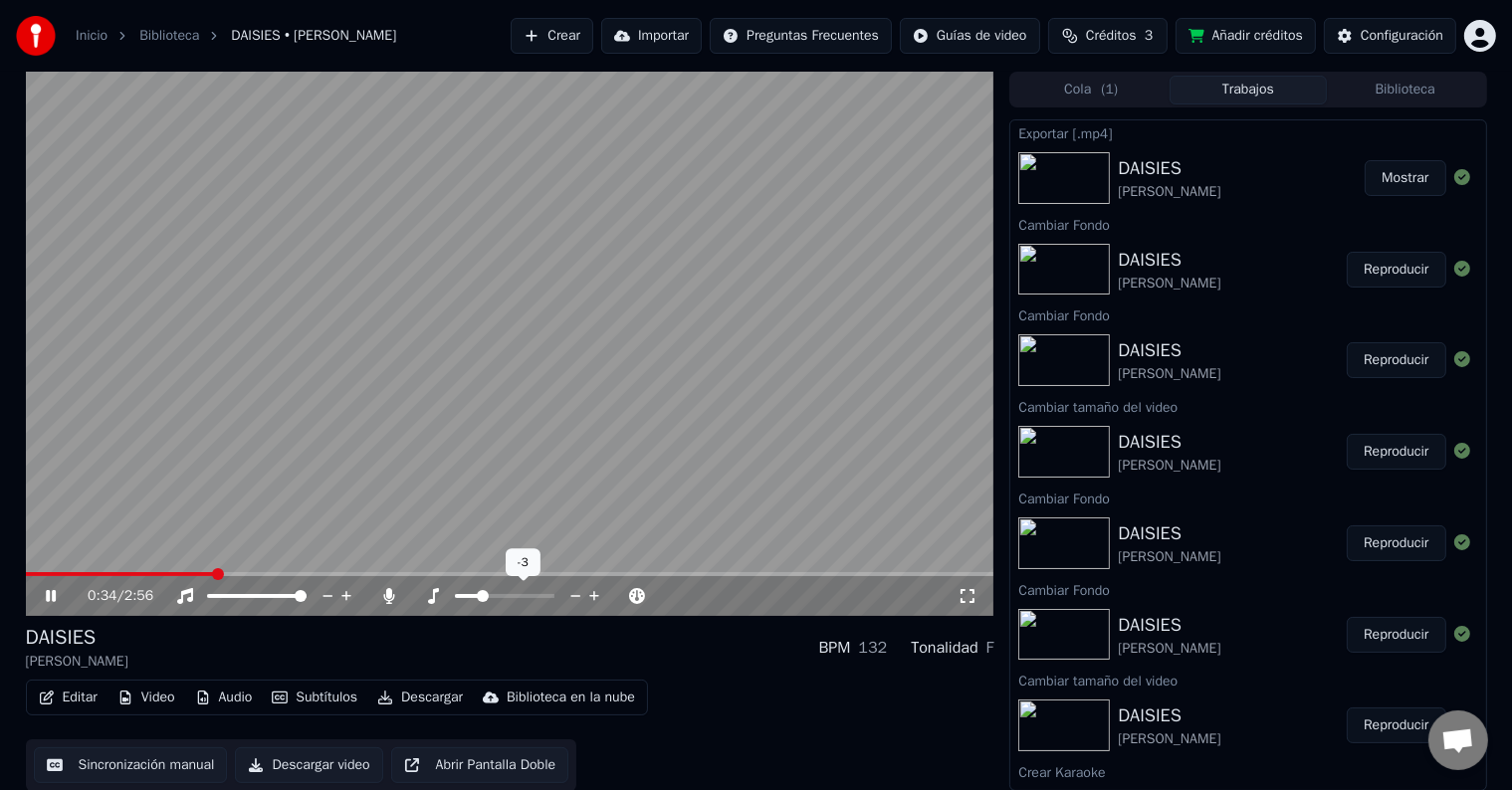 click at bounding box center [523, 596] 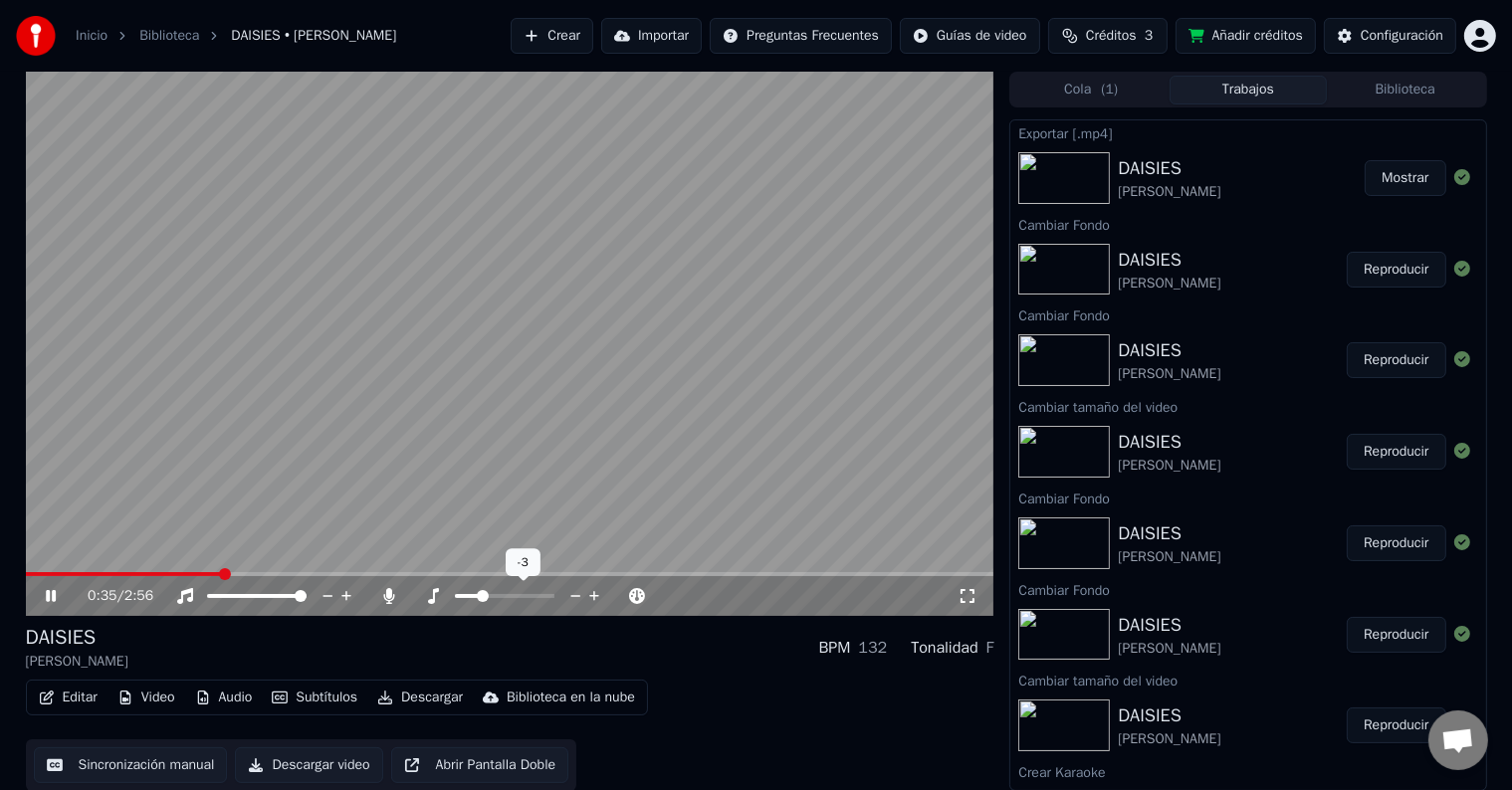 click at bounding box center (523, 596) 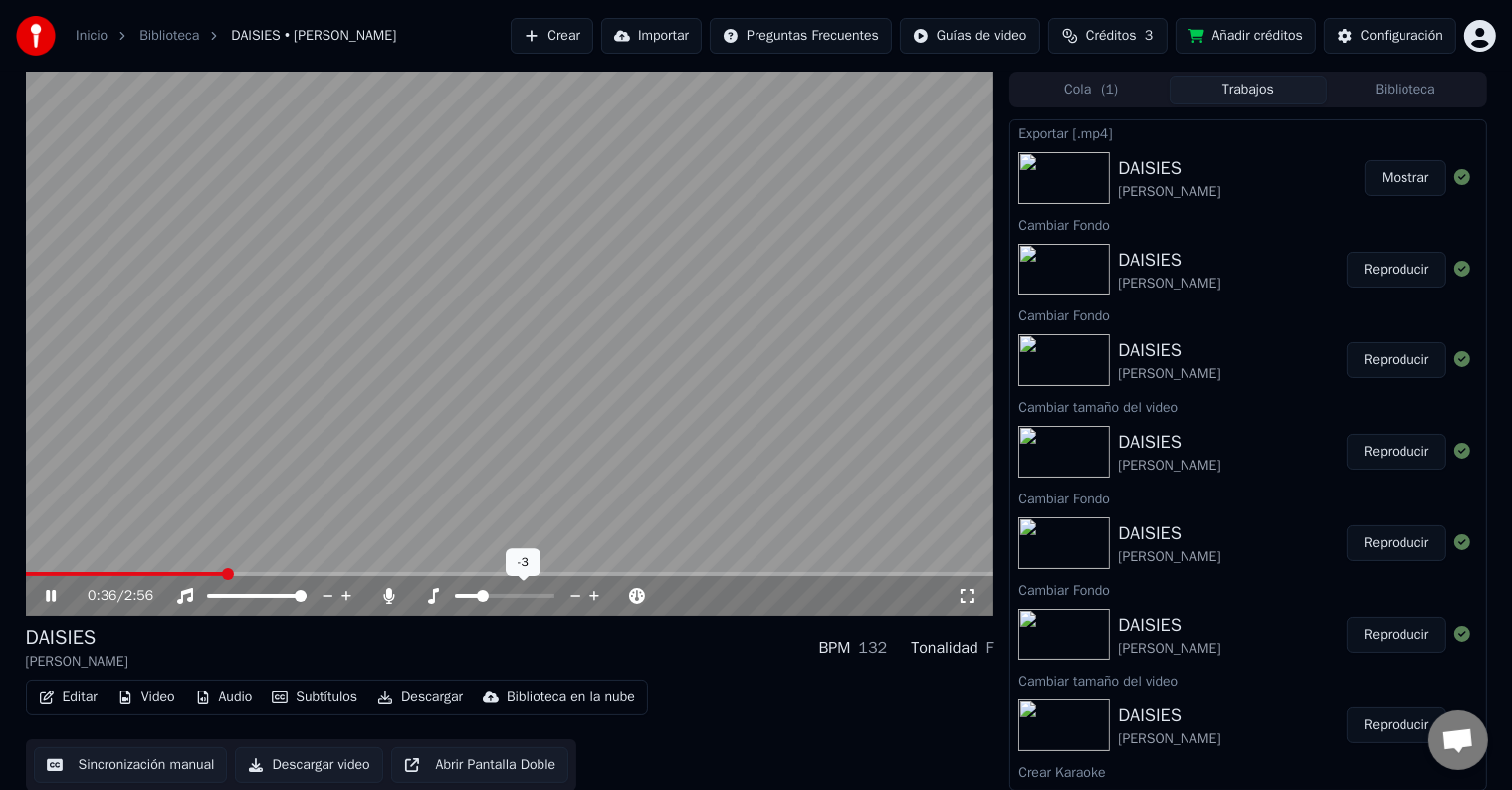 click at bounding box center [467, 596] 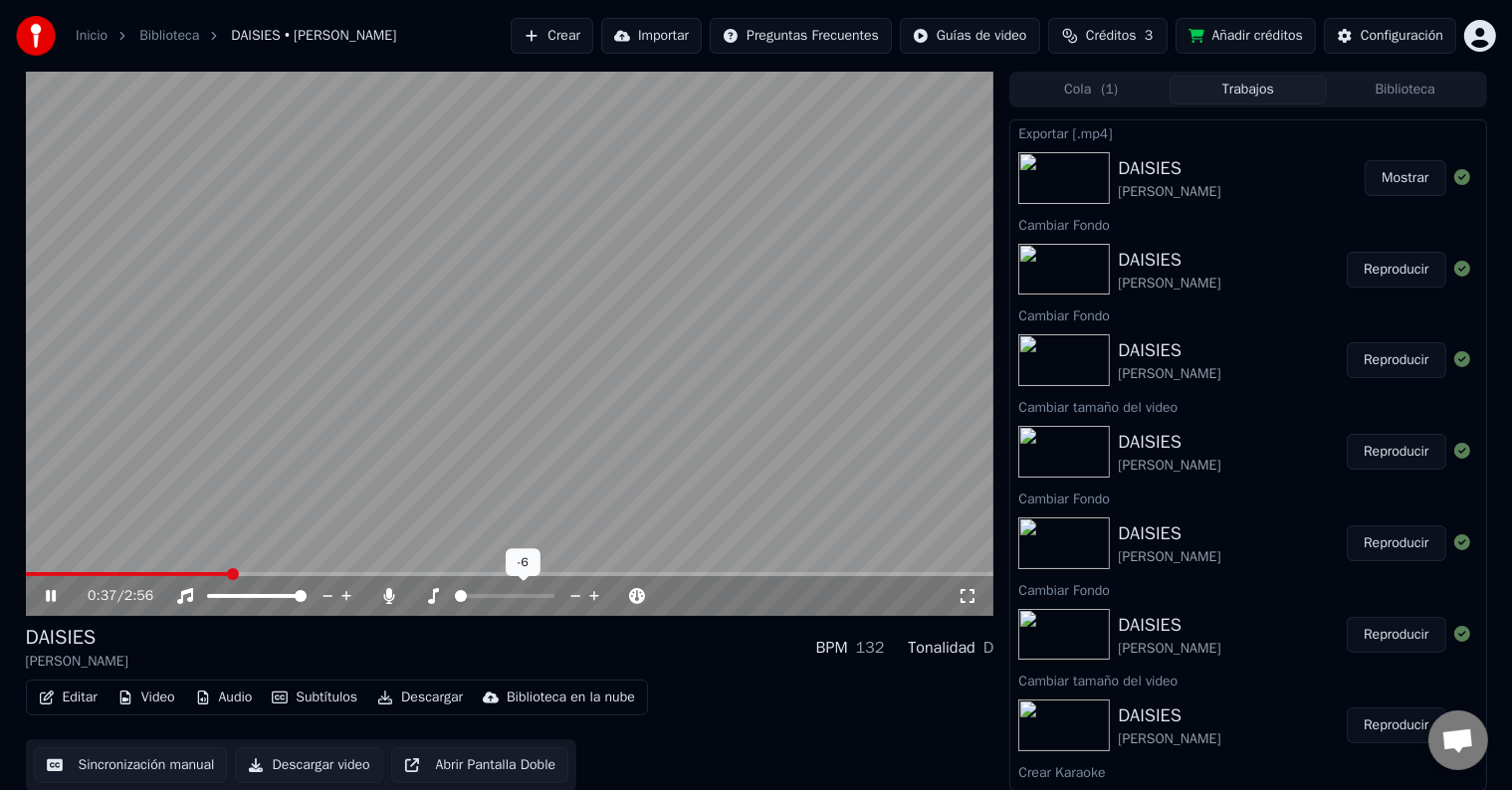 click at bounding box center (455, 596) 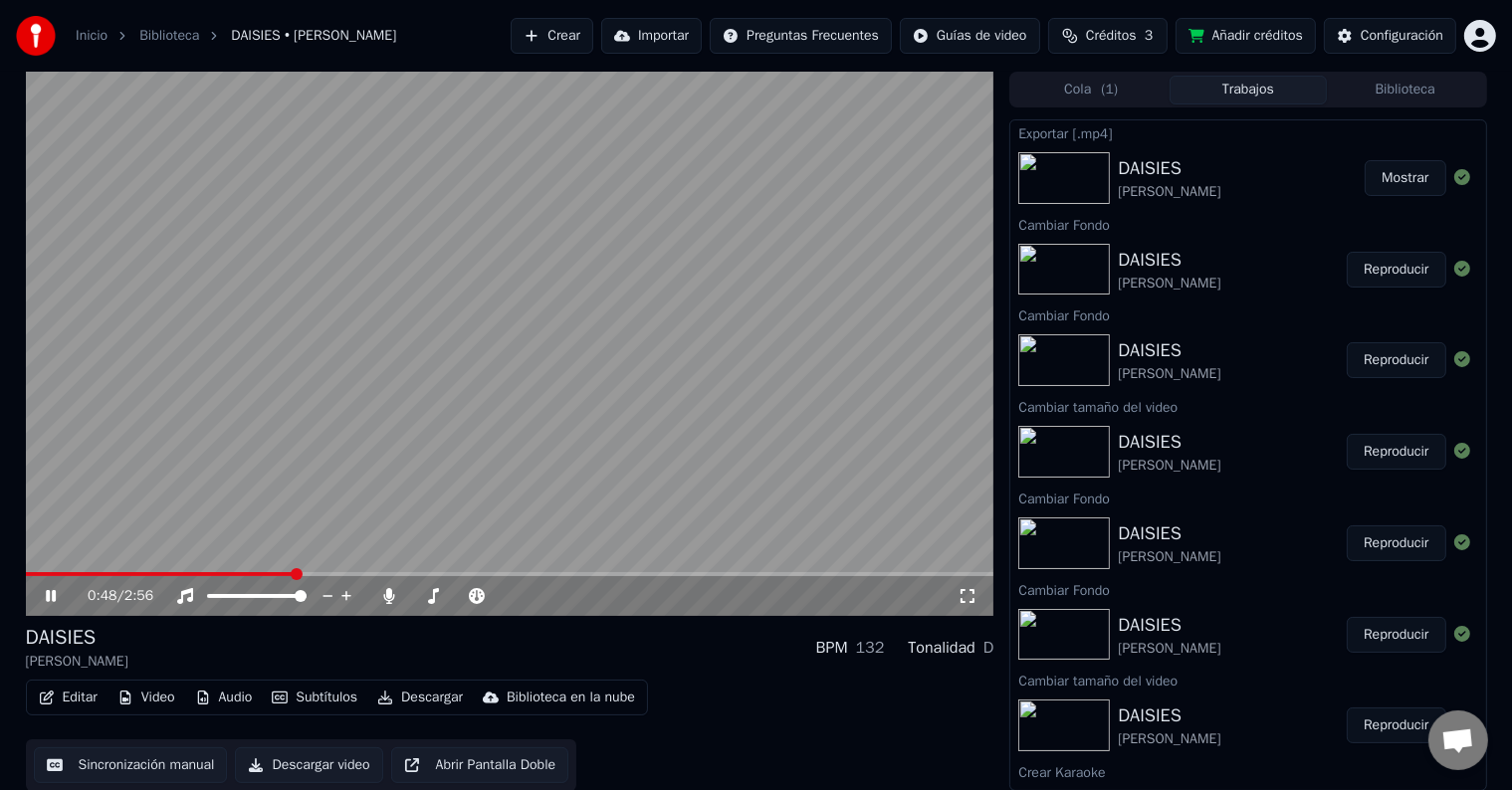click at bounding box center [510, 343] 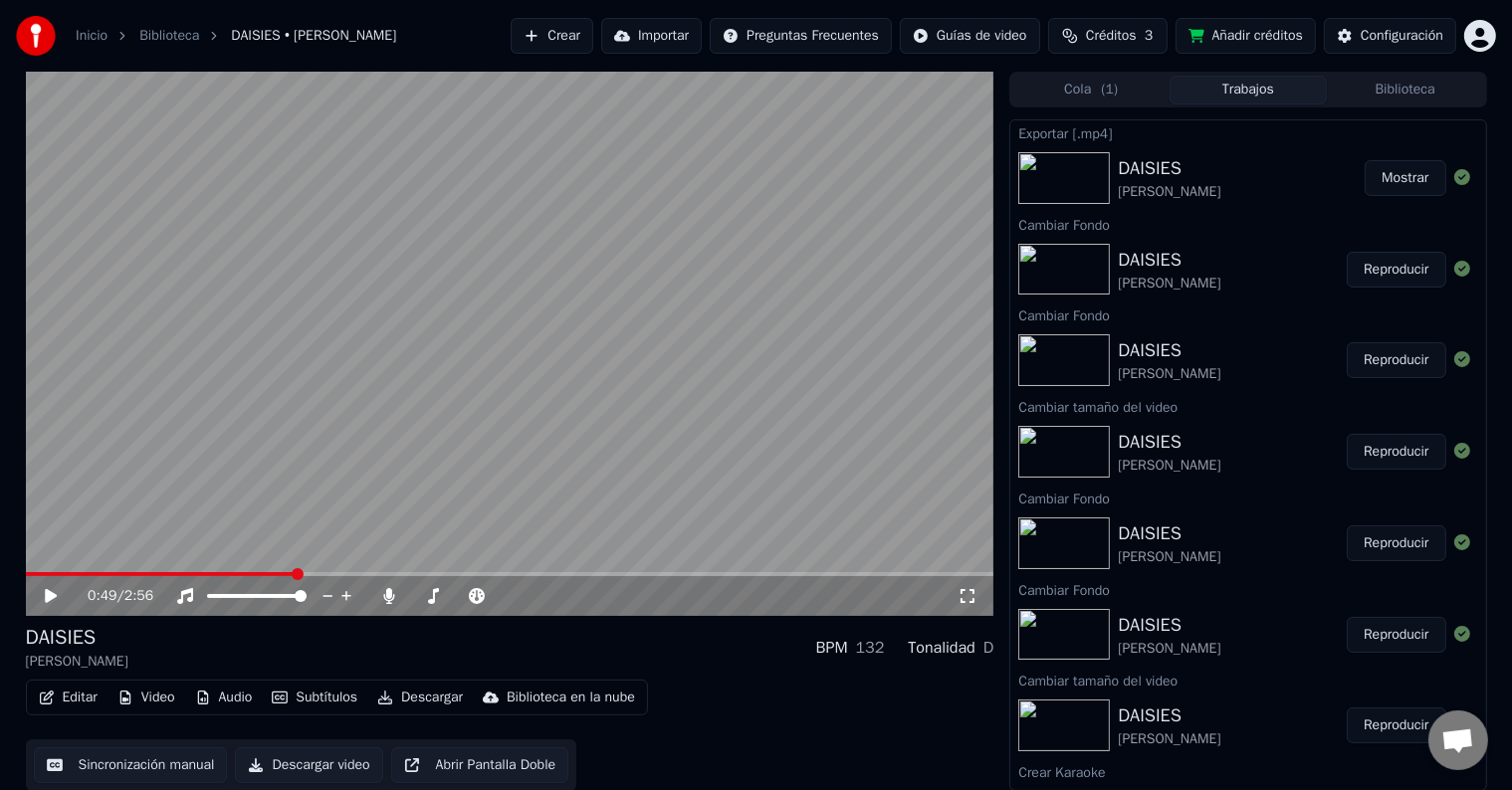 click 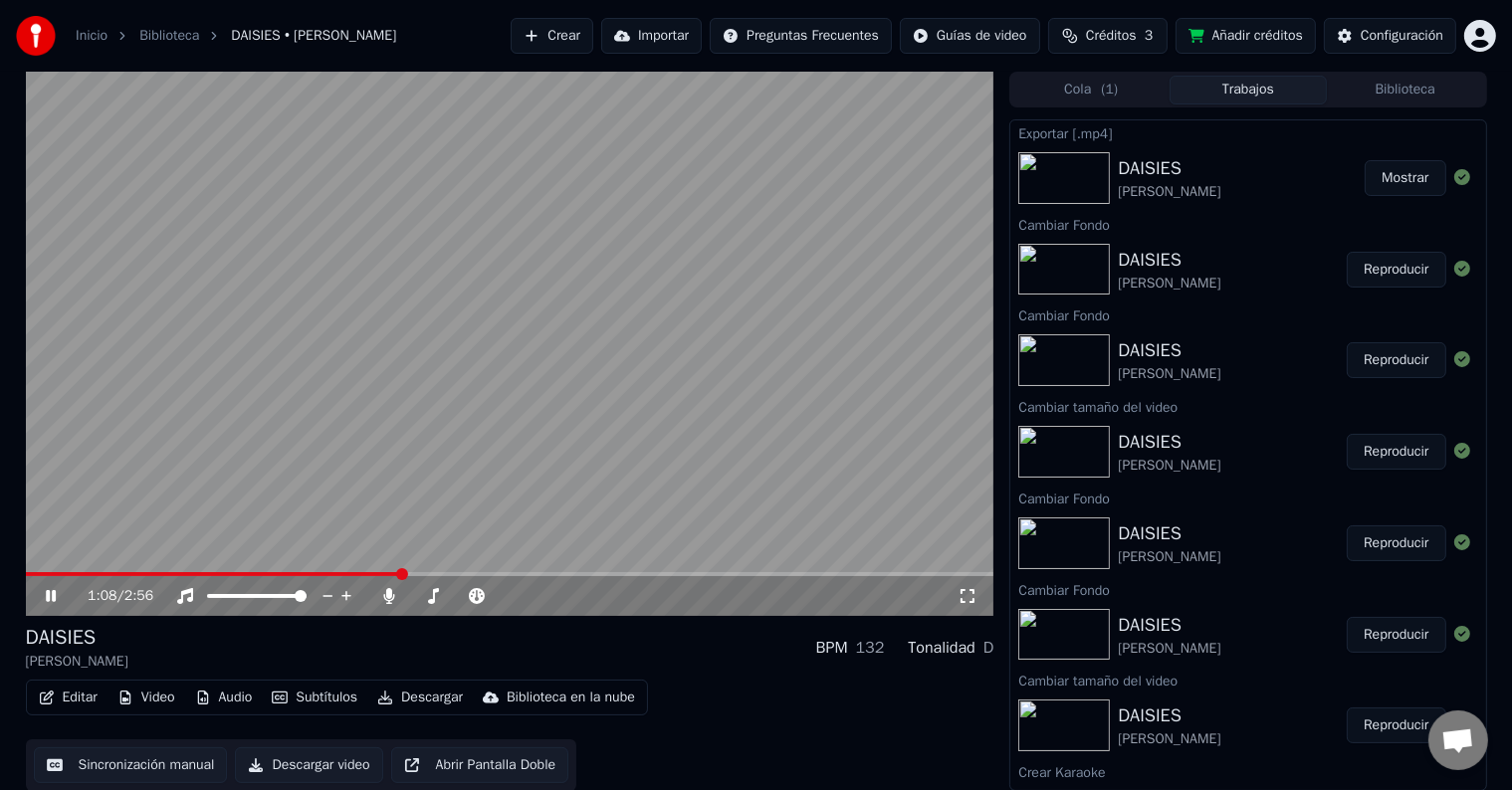 click on "1:08  /  2:56" at bounding box center (510, 596) 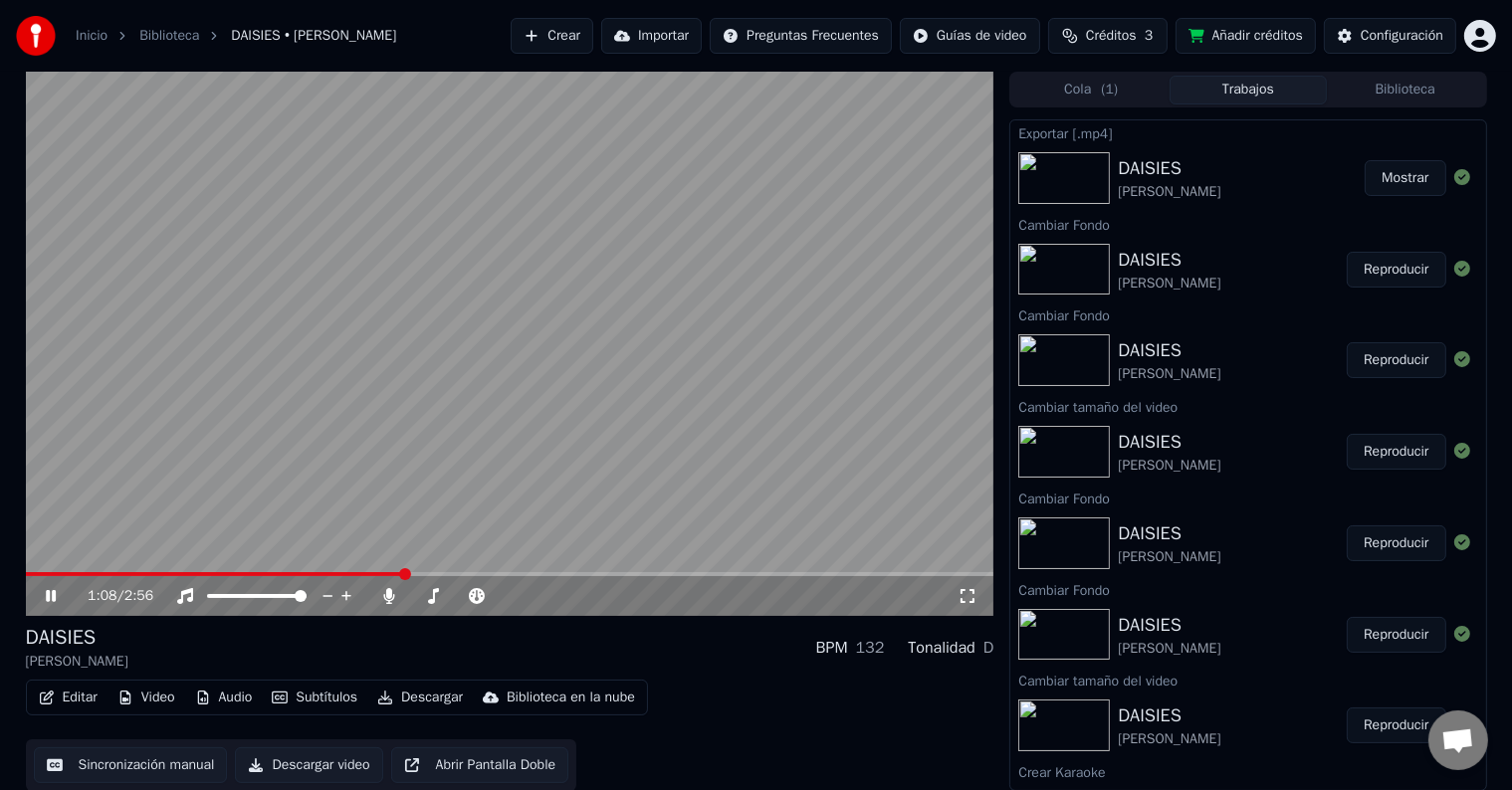 click at bounding box center (510, 343) 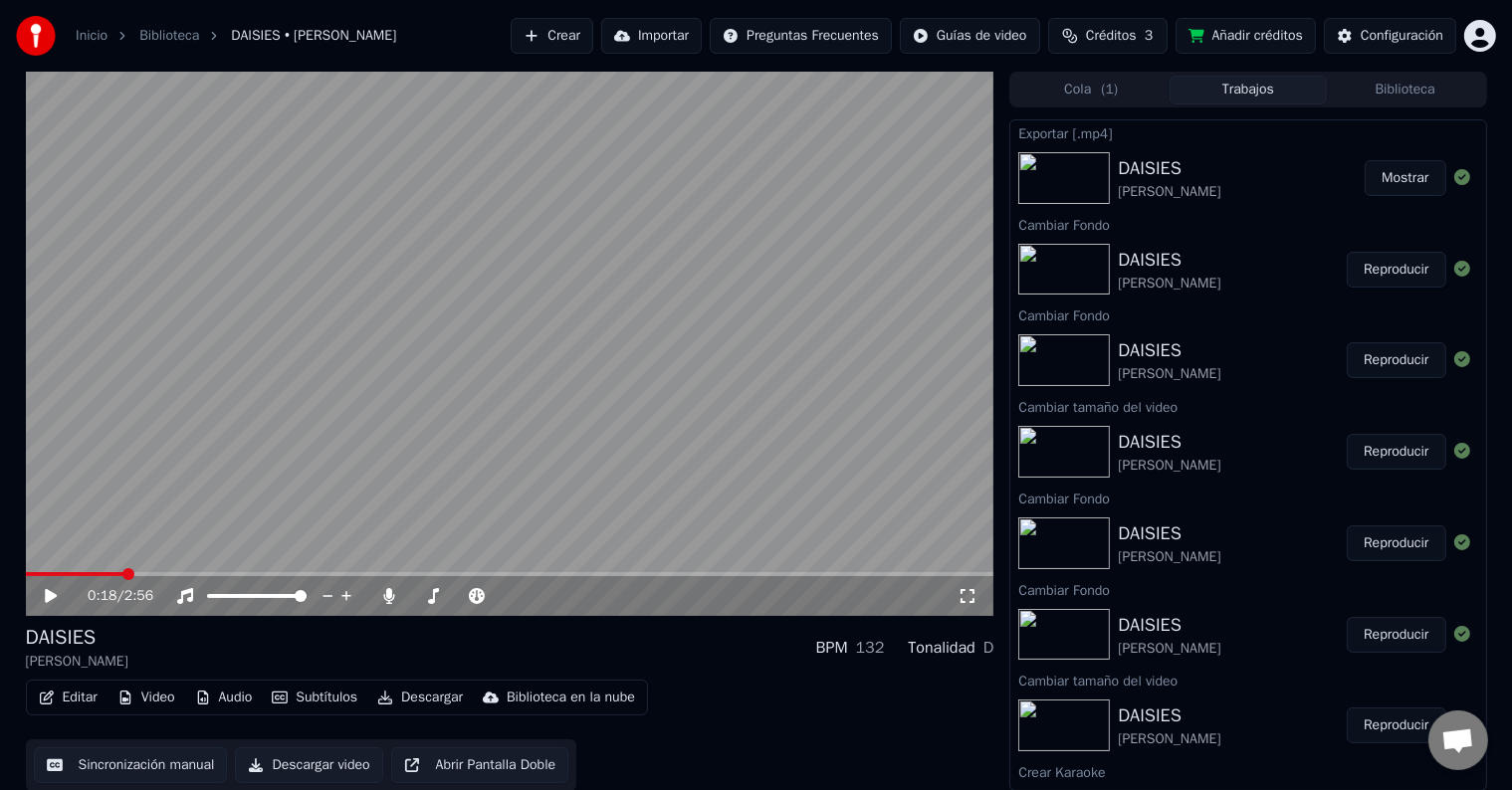 click at bounding box center [75, 574] 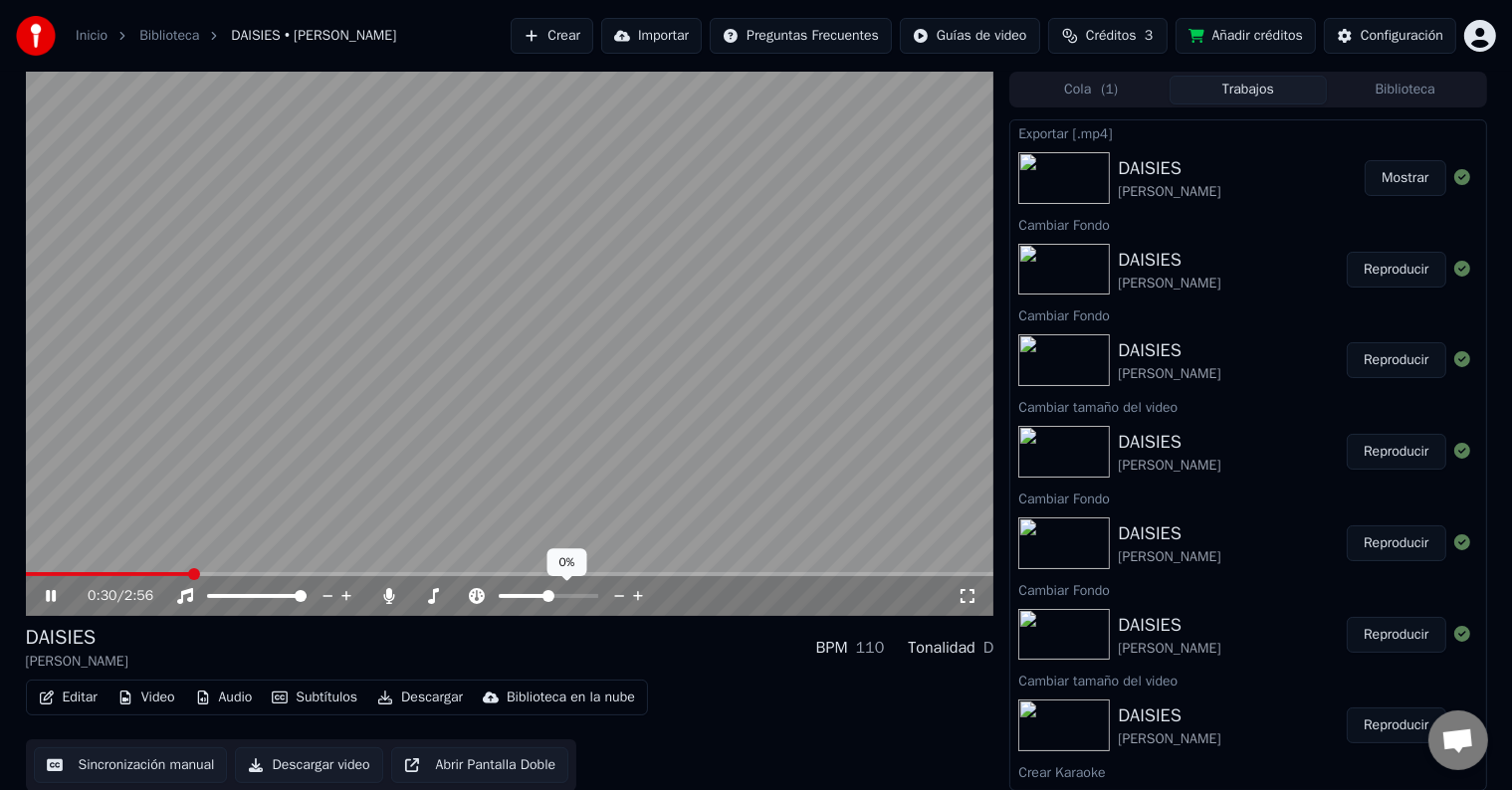 click at bounding box center (524, 596) 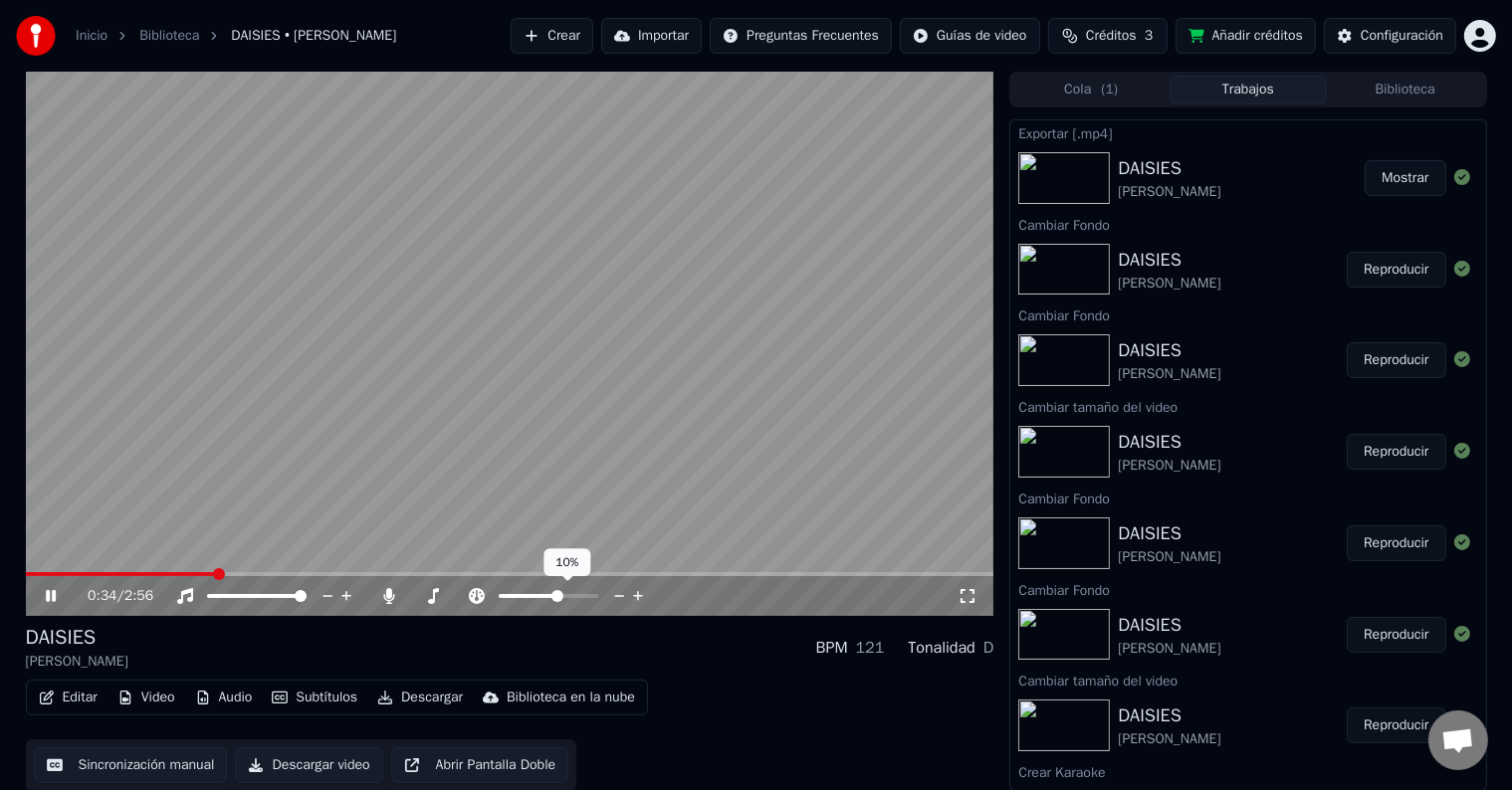 click at bounding box center [557, 596] 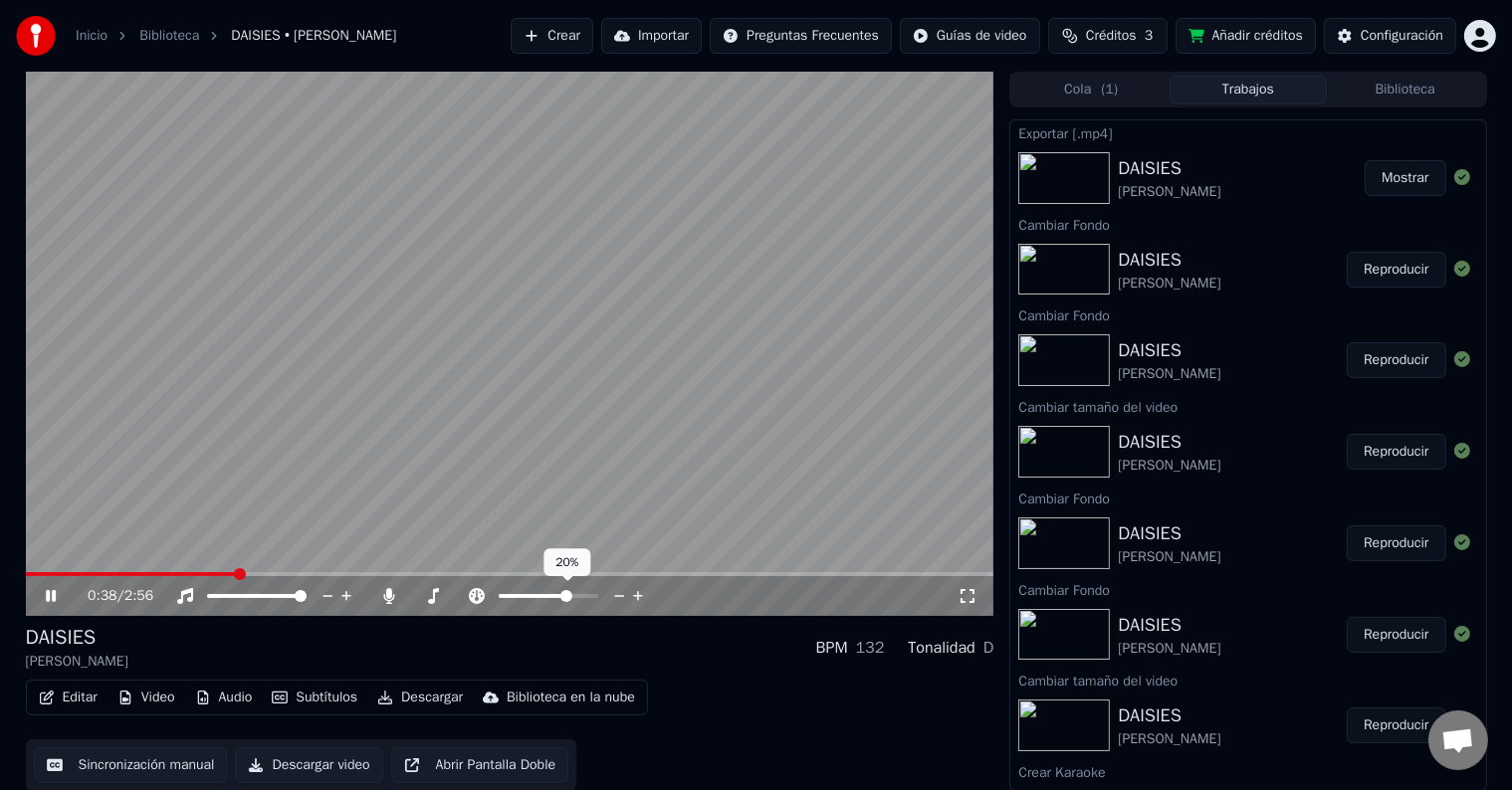 click at bounding box center [566, 596] 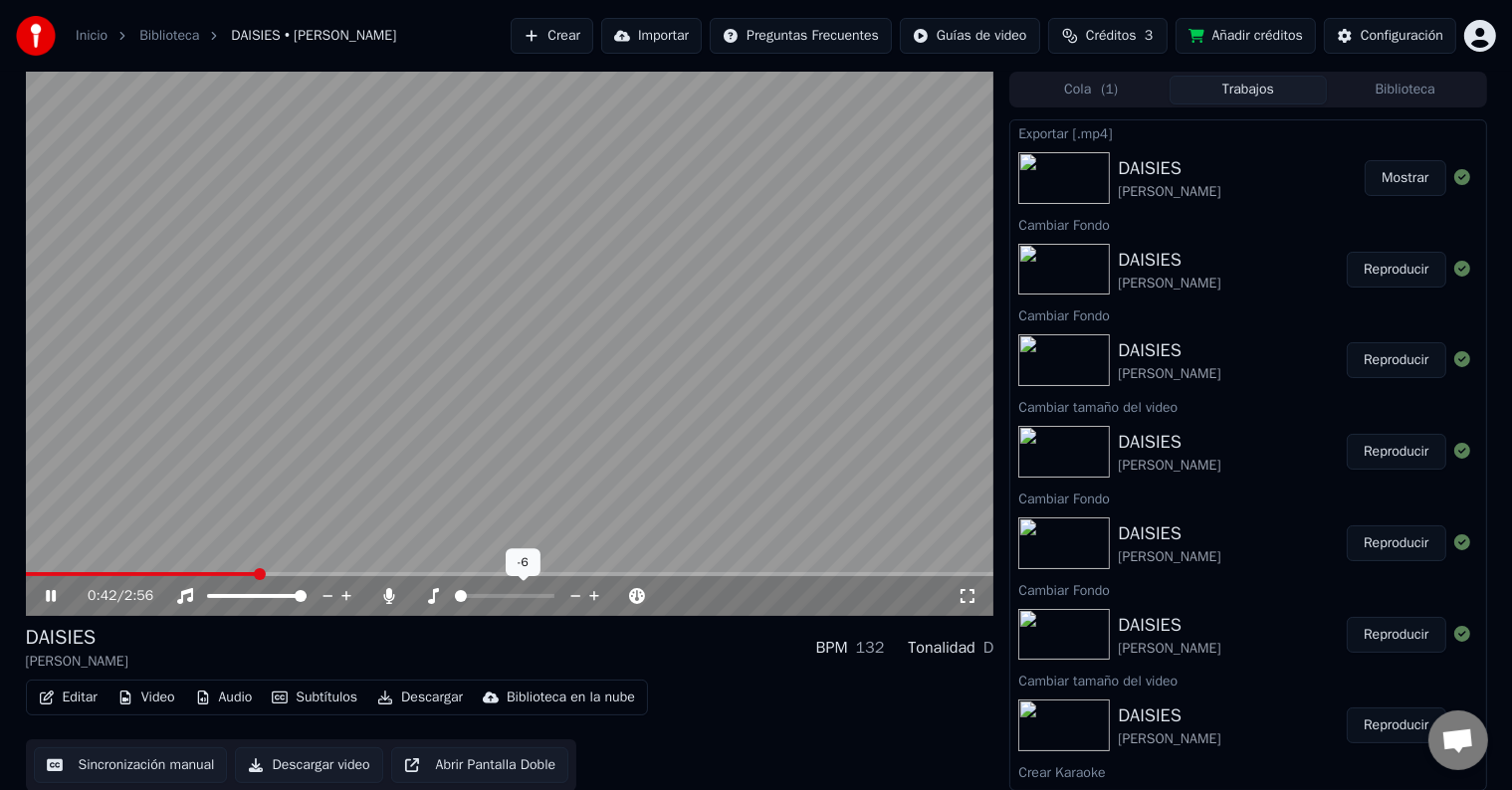 click at bounding box center (461, 596) 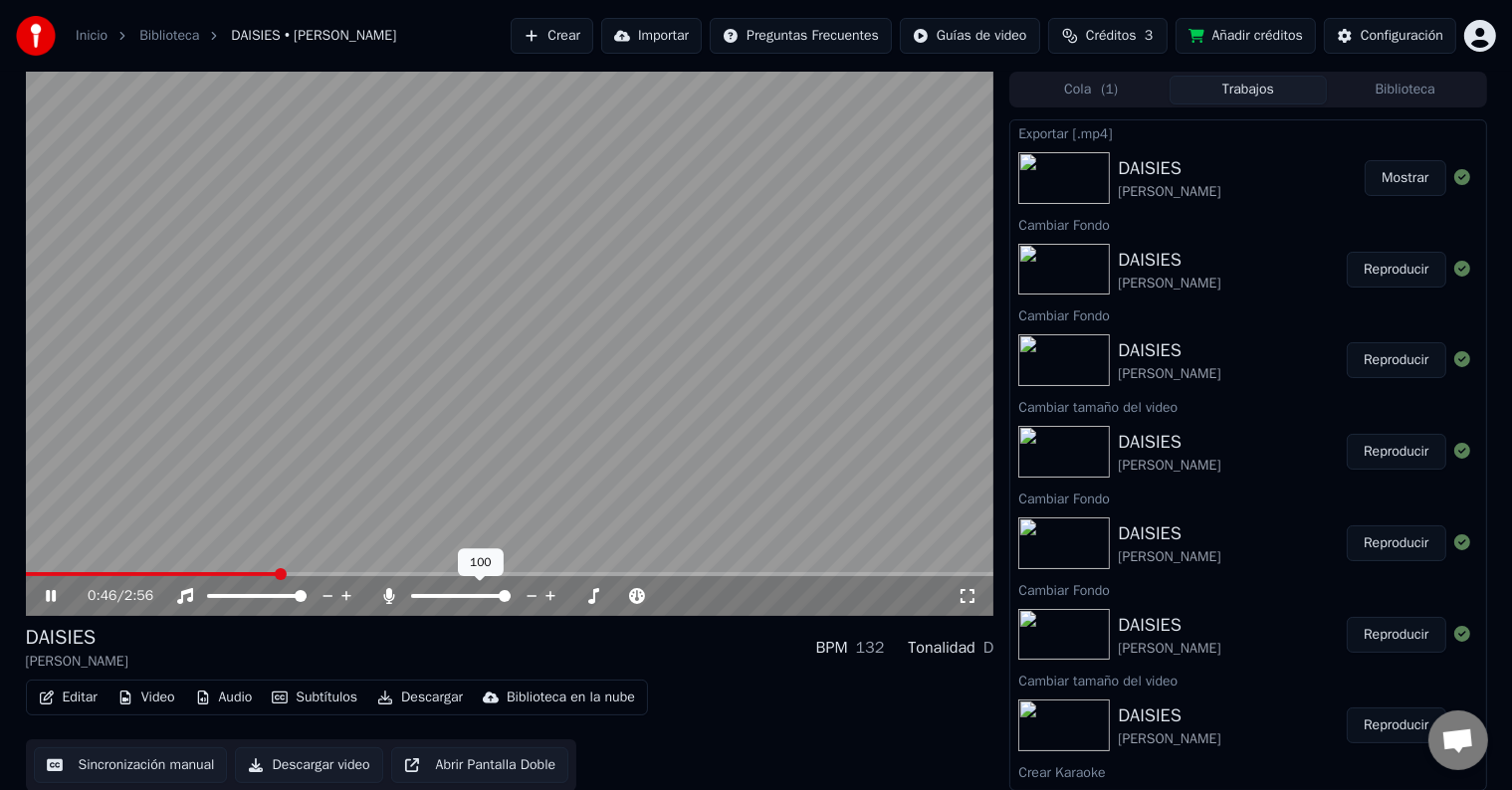 drag, startPoint x: 414, startPoint y: 599, endPoint x: 401, endPoint y: 600, distance: 13.038405 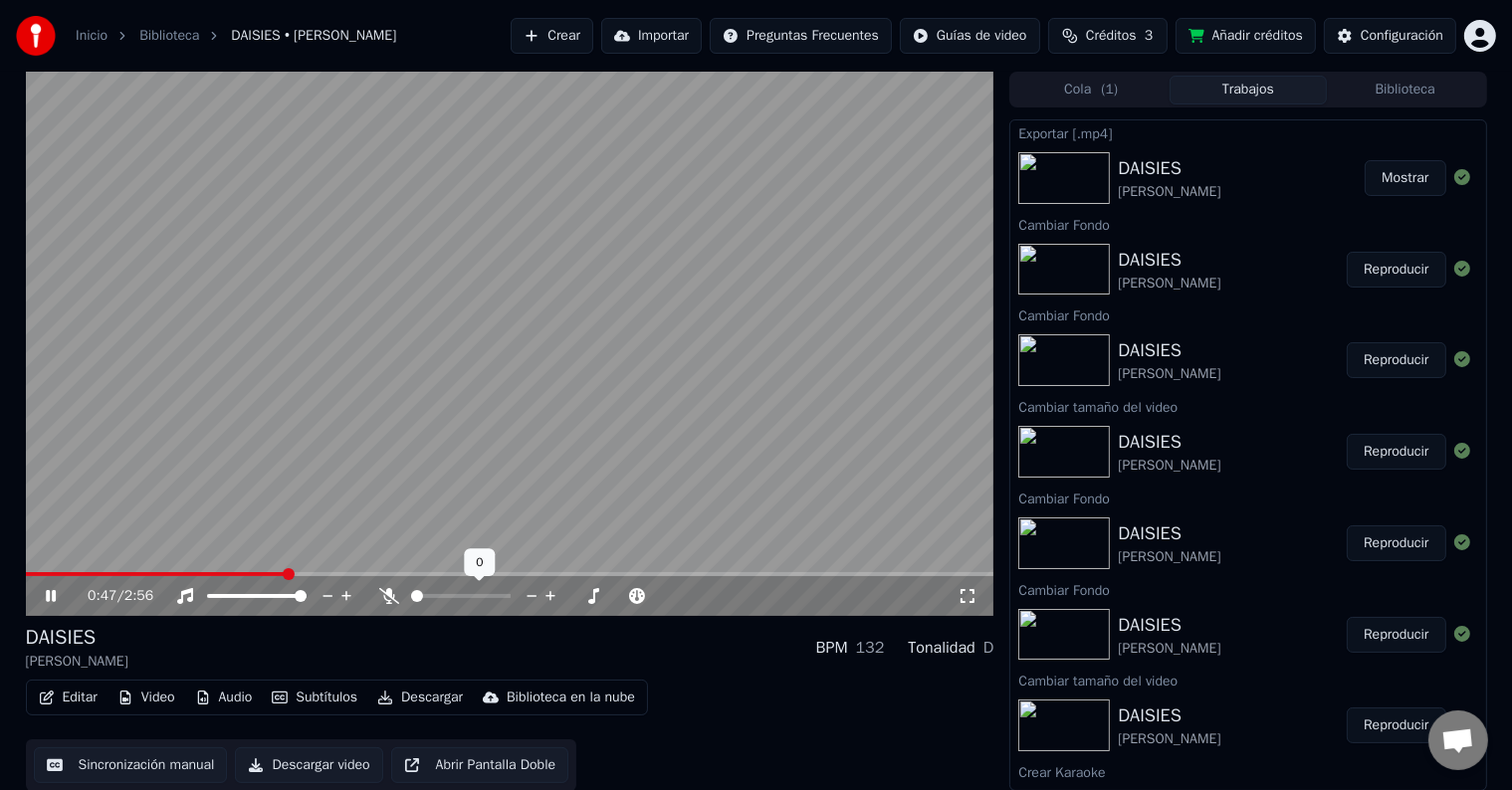 click at bounding box center (411, 596) 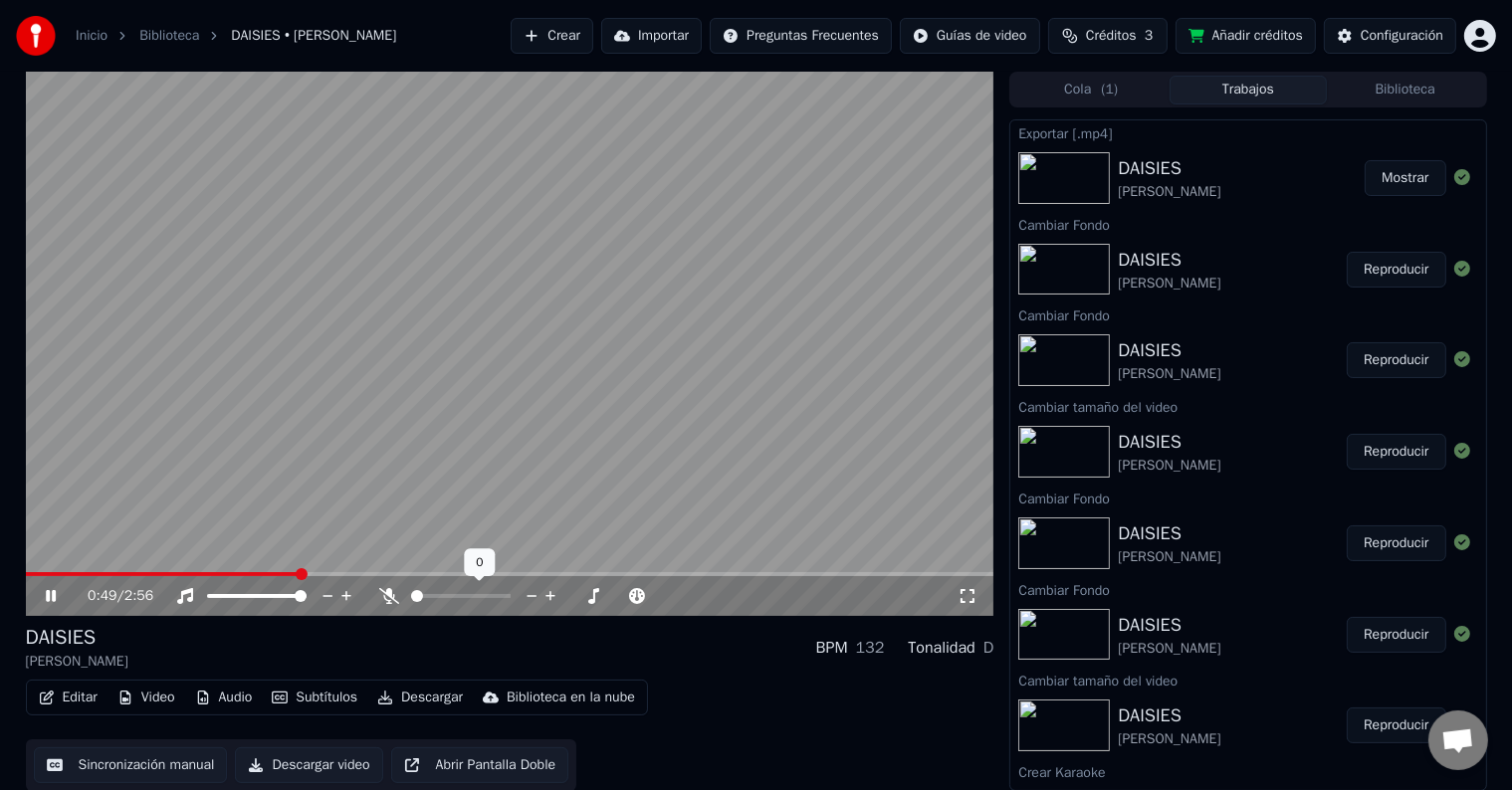 click 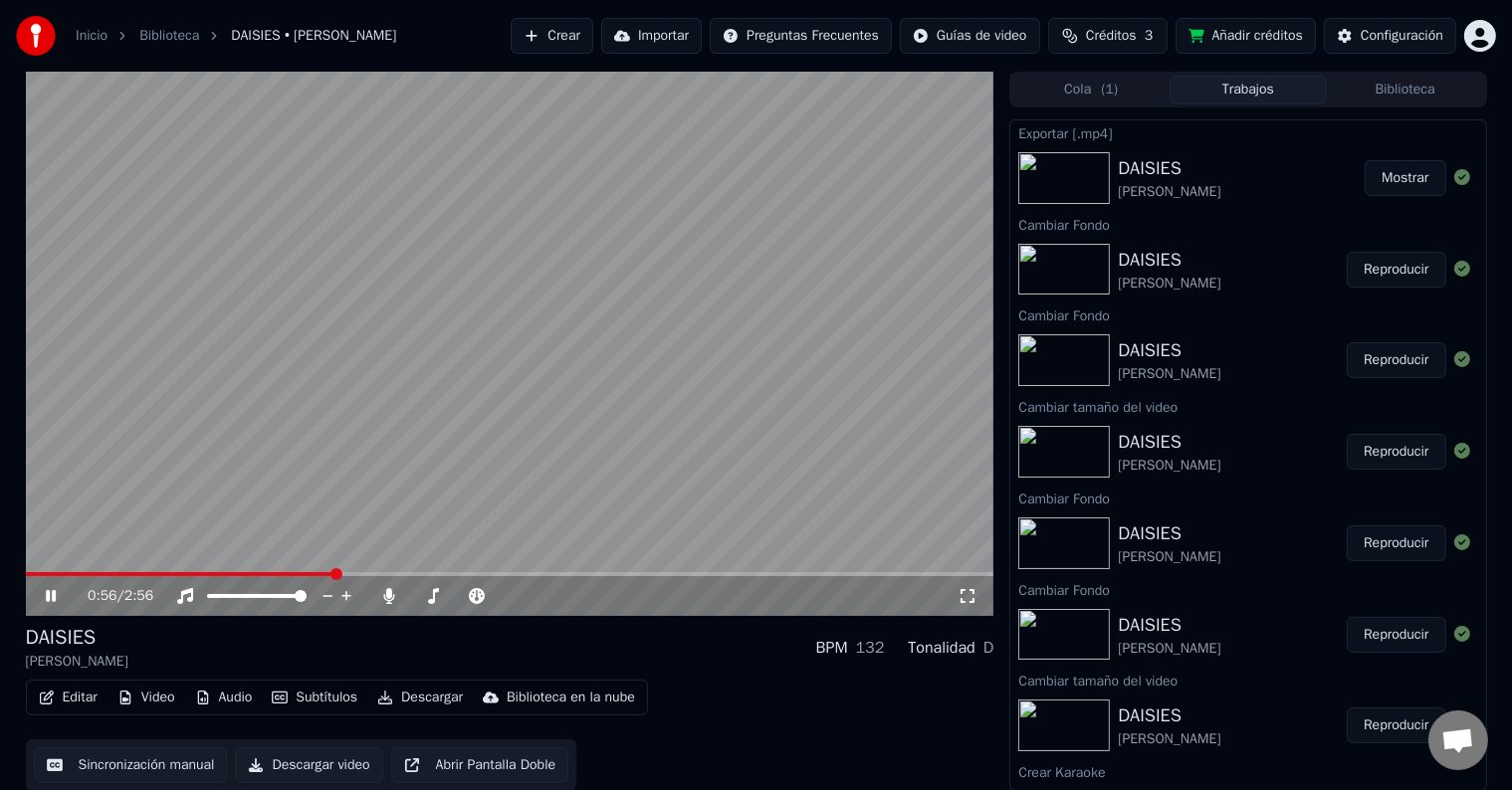 click at bounding box center (510, 343) 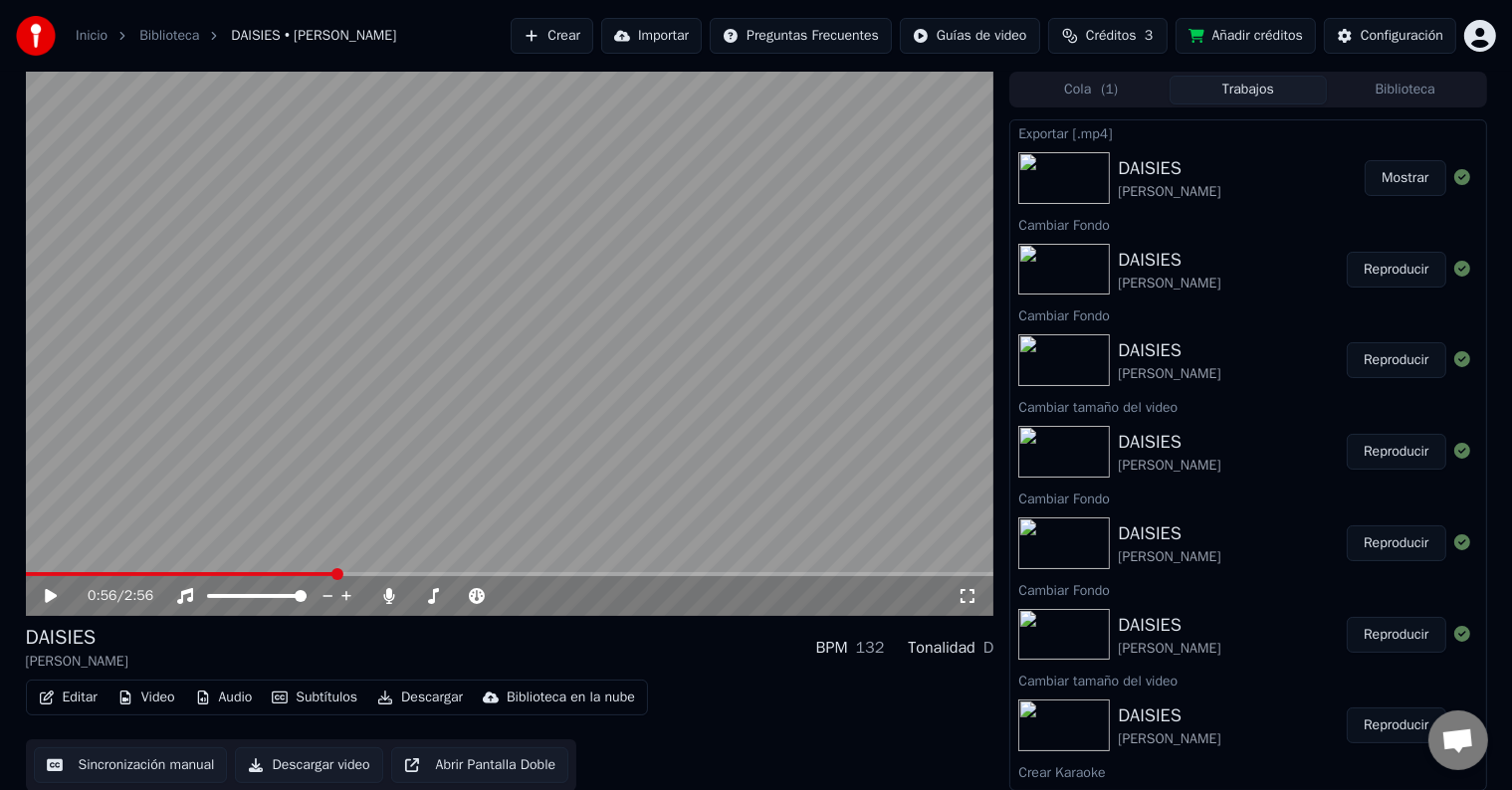 click at bounding box center [510, 343] 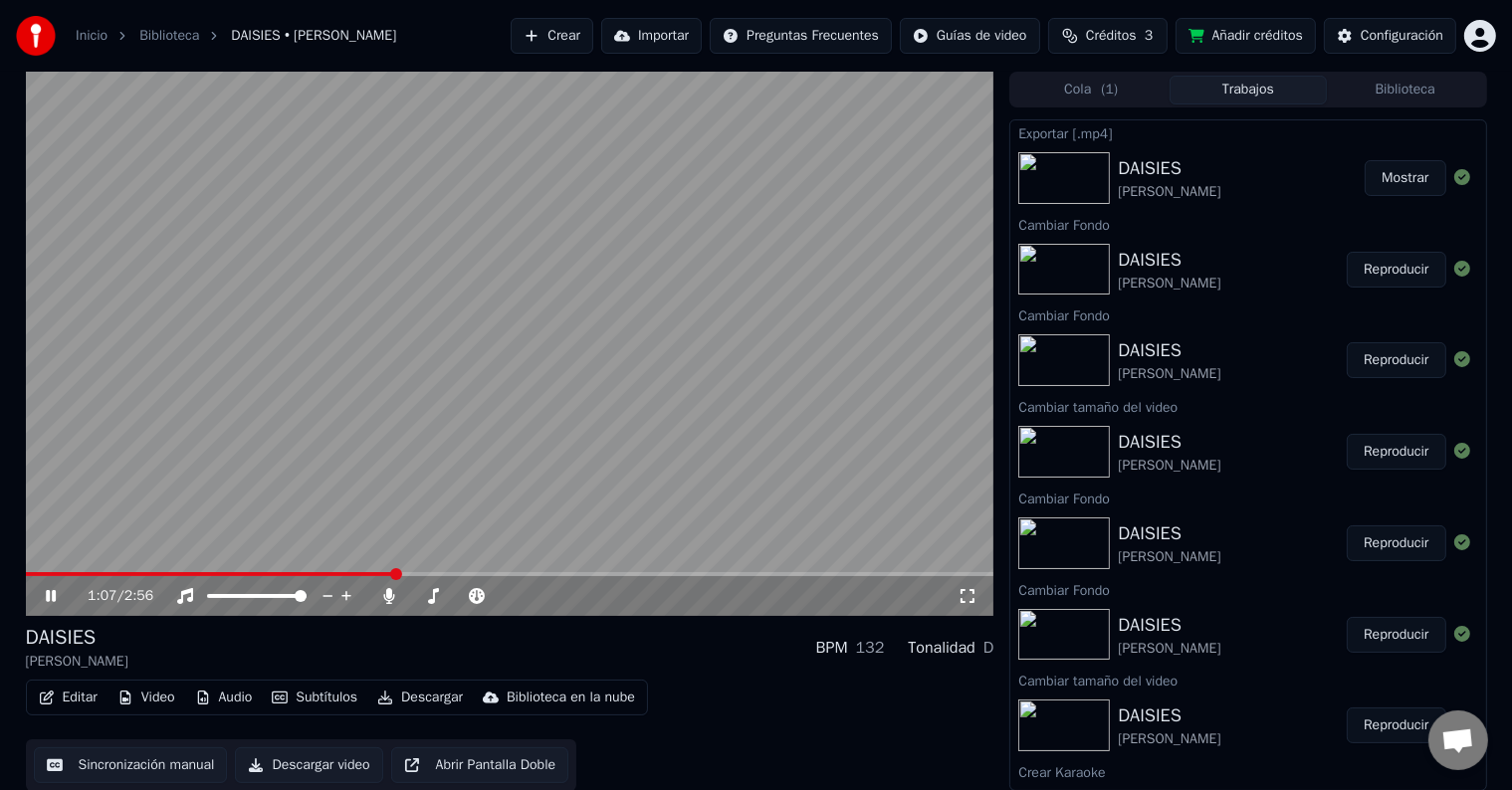 click at bounding box center [510, 343] 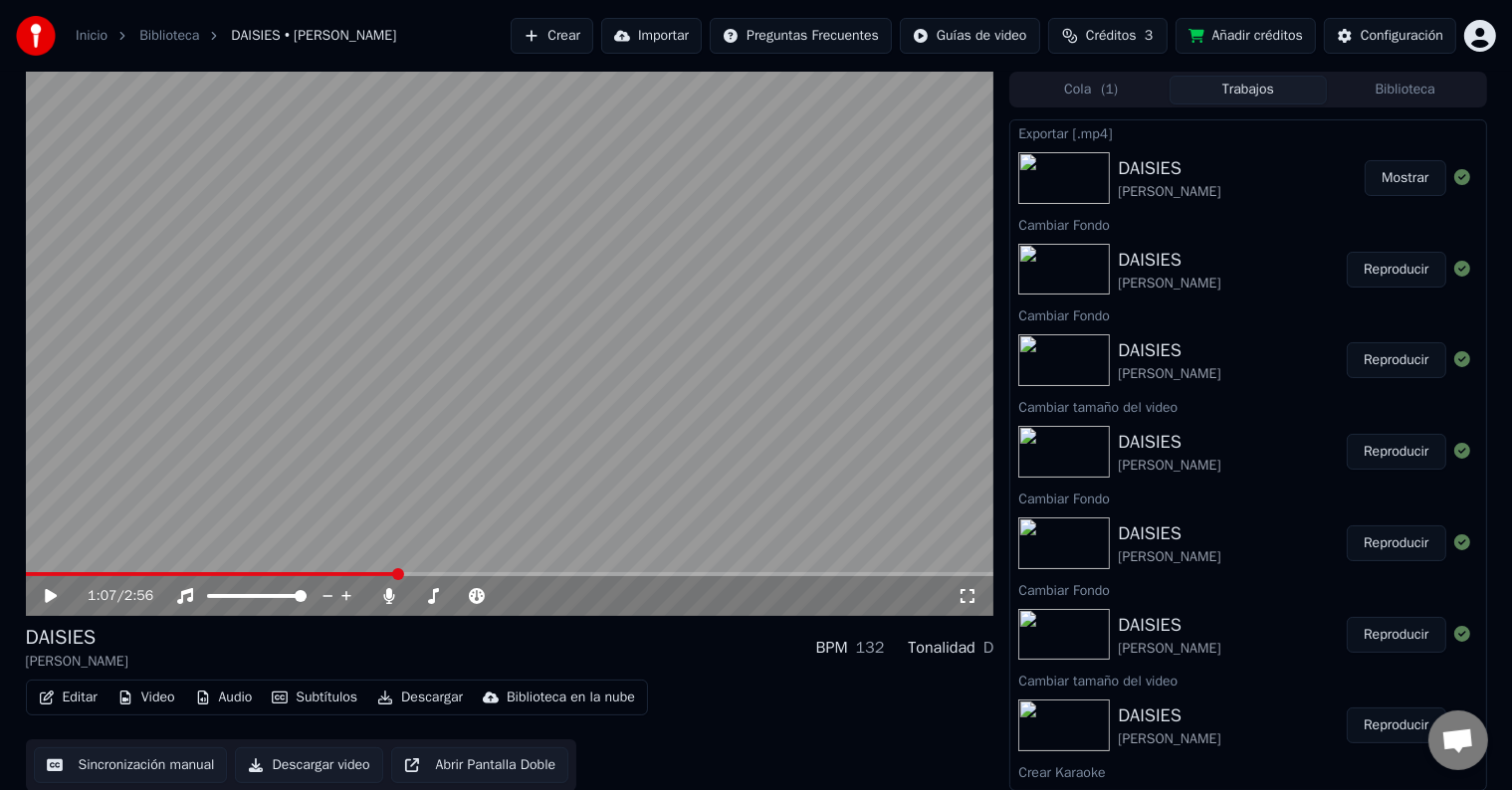 click on "Descargar" at bounding box center [420, 697] 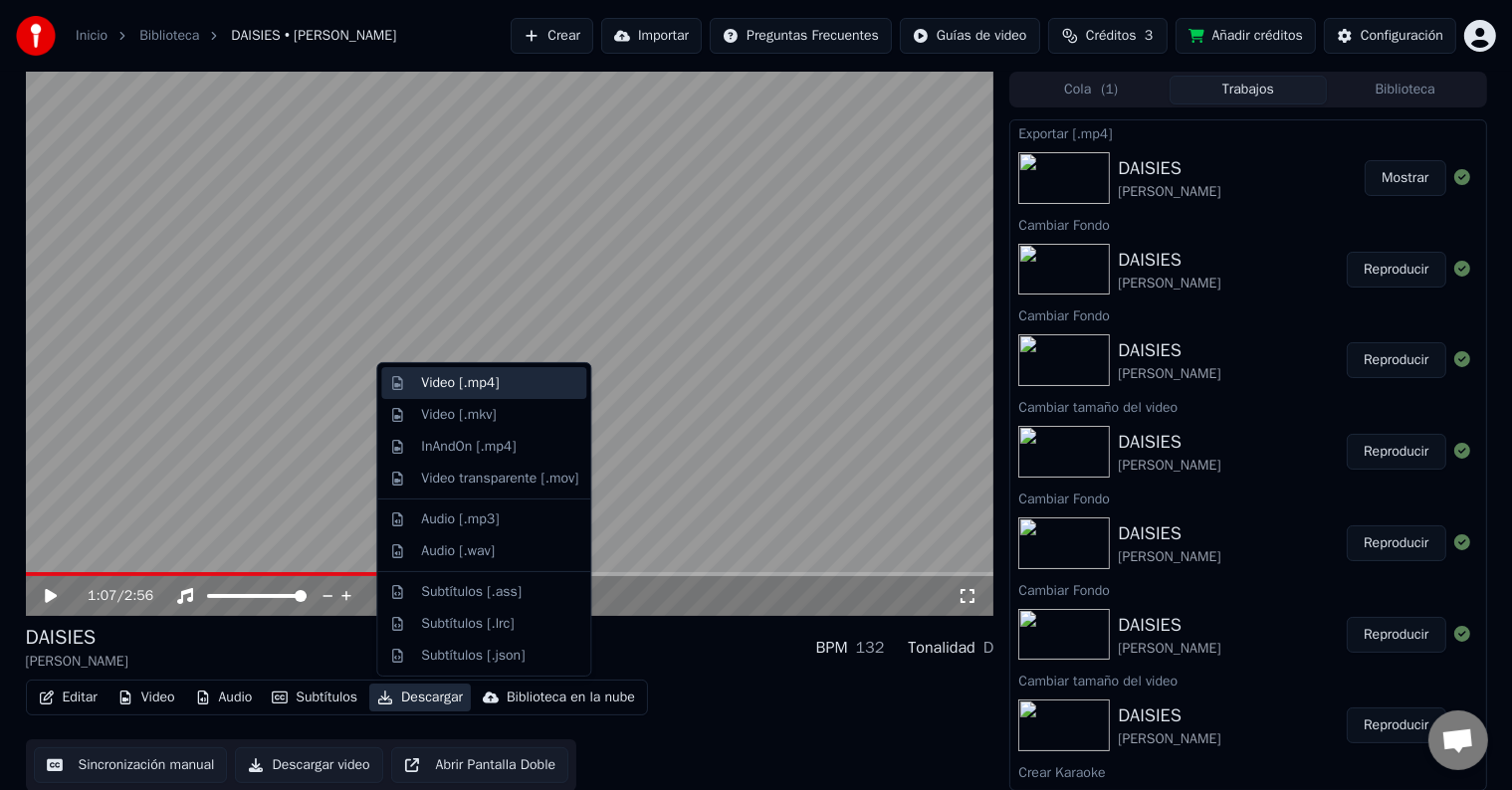 click on "Video [.mp4]" at bounding box center [460, 383] 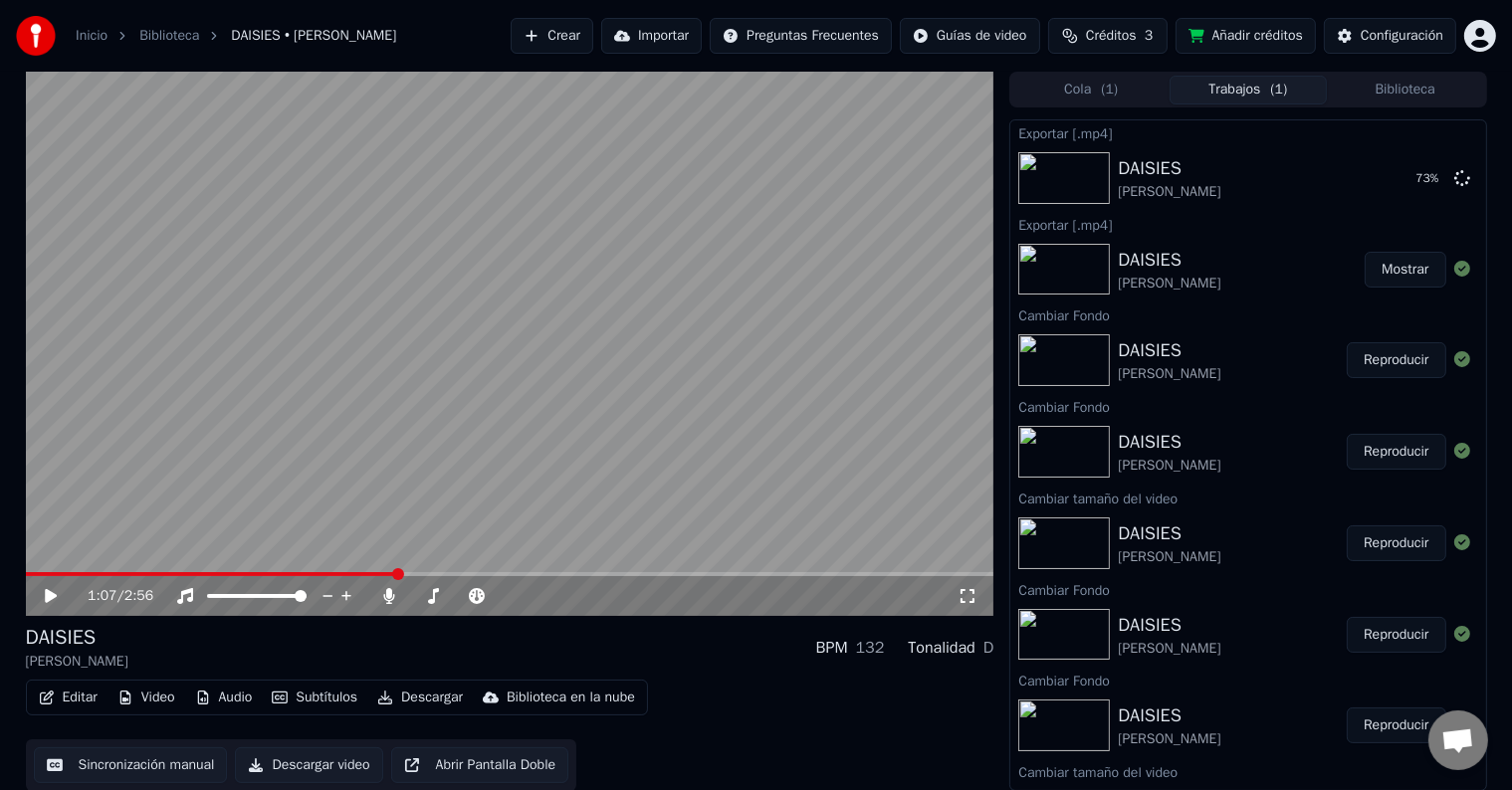 click on "Inicio Biblioteca DAISIES • [PERSON_NAME] Crear Importar Preguntas Frecuentes Guías de video Créditos 3 Añadir créditos Configuración" at bounding box center (756, 36) 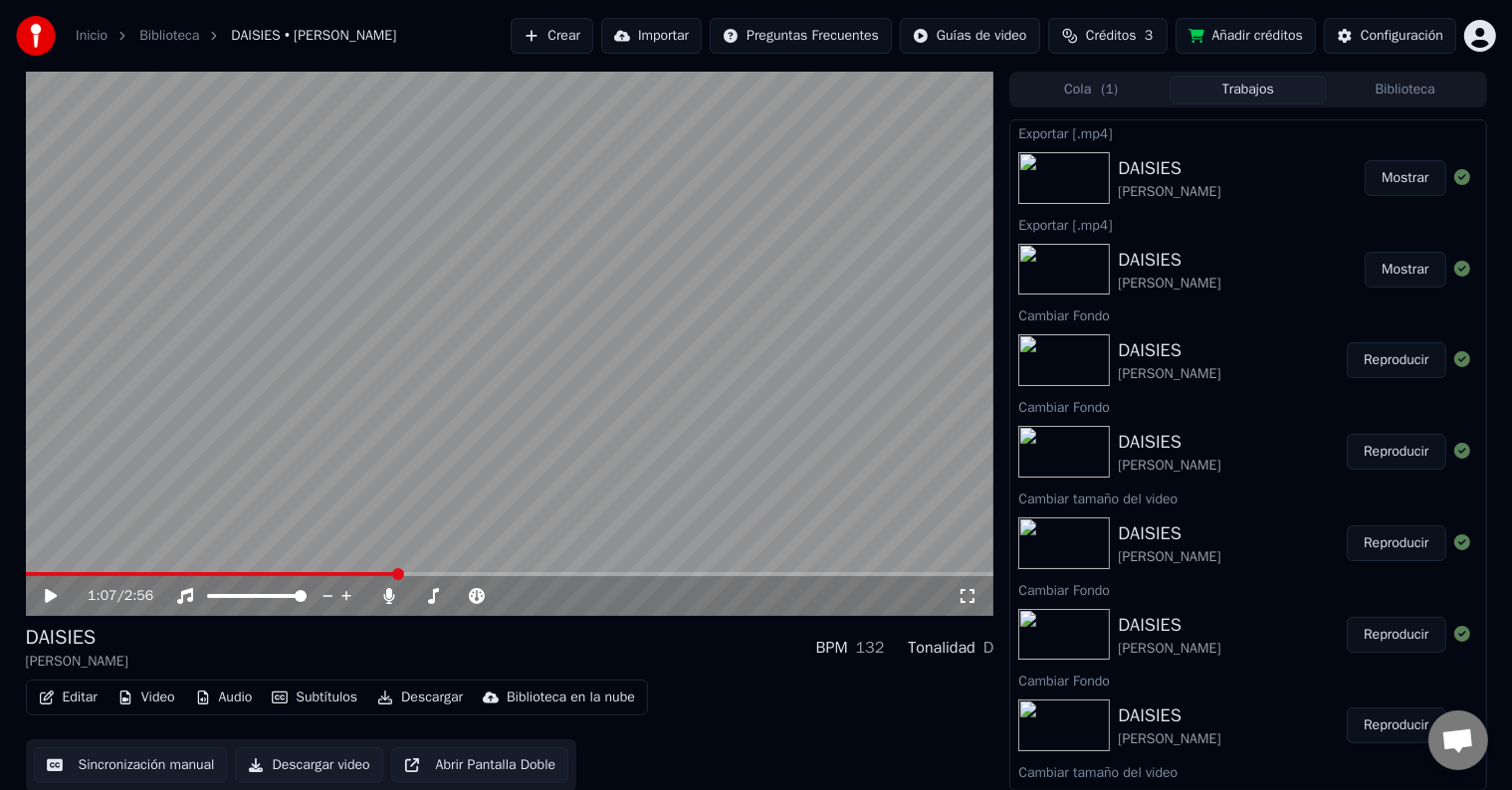 click on "Mostrar" at bounding box center [1404, 178] 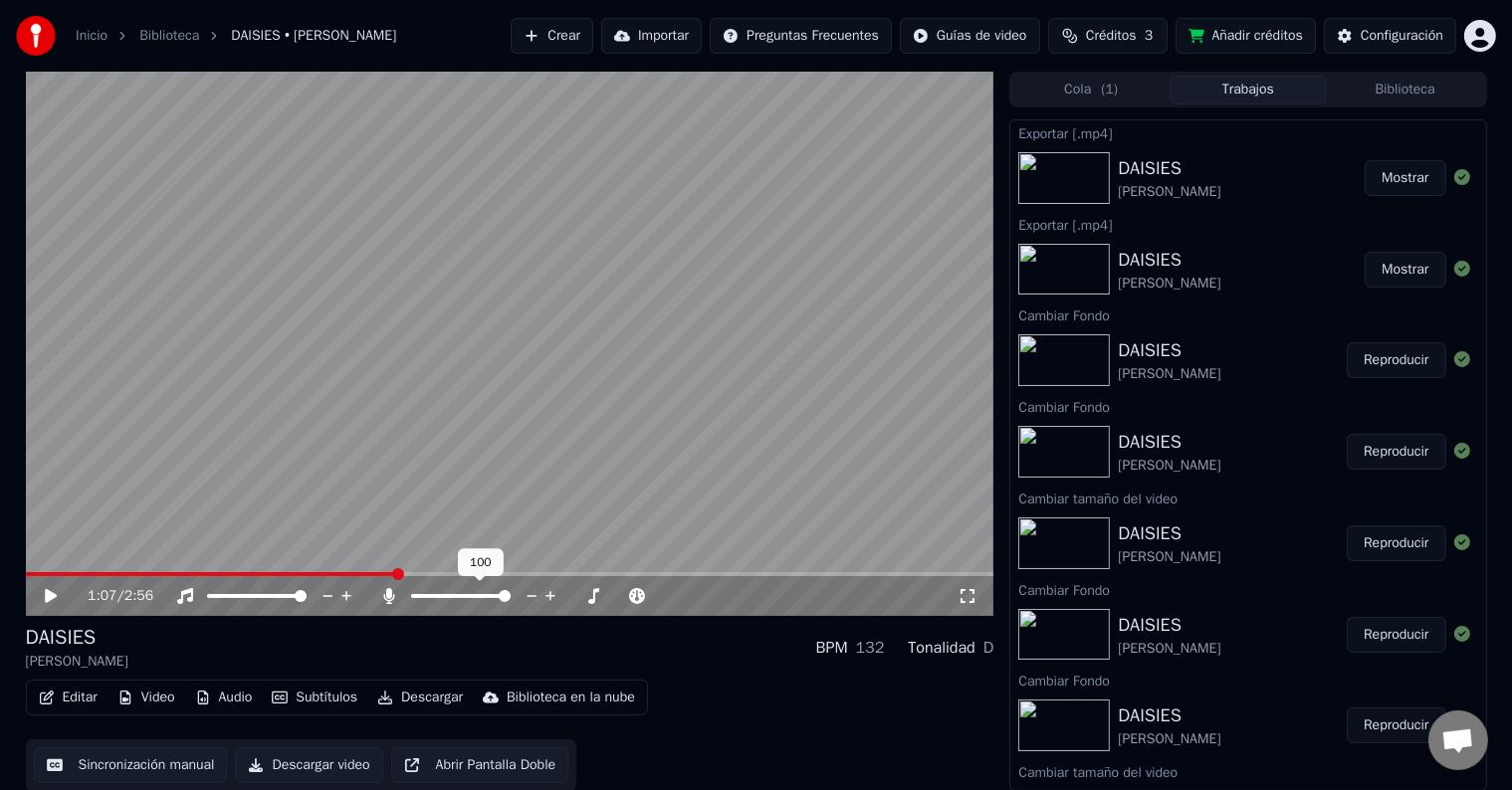 click at bounding box center [505, 596] 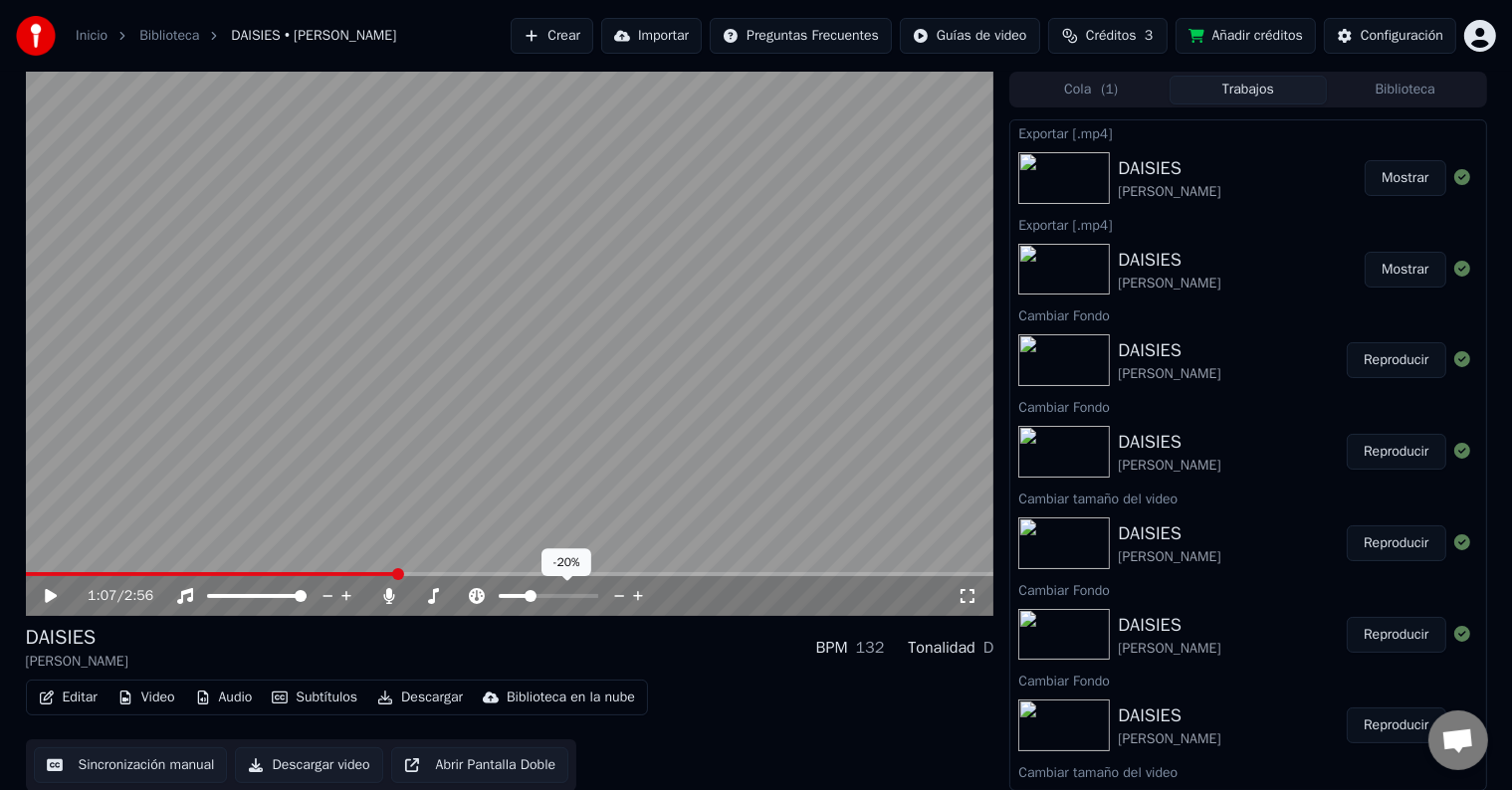 click at bounding box center (514, 596) 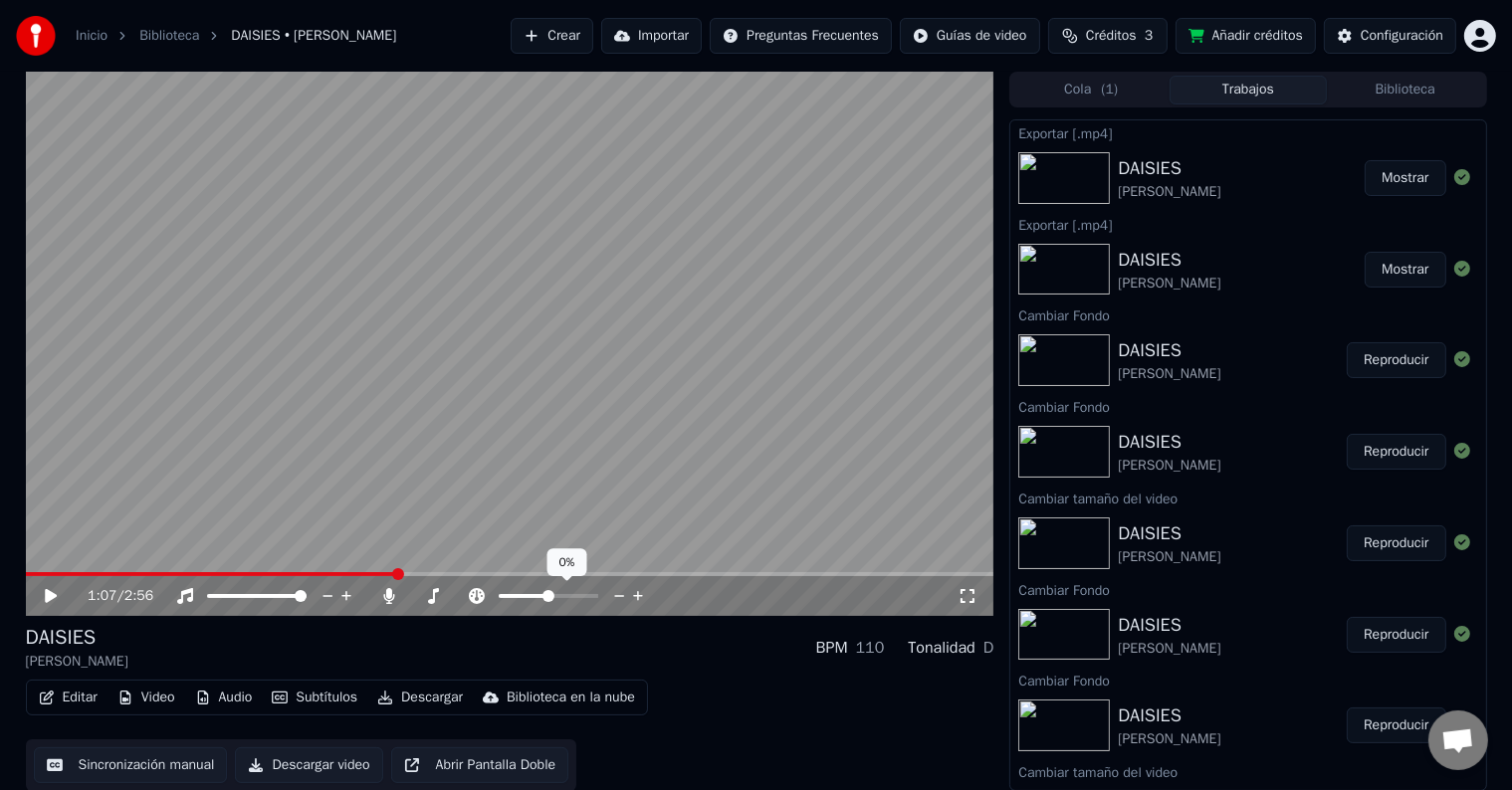 click at bounding box center [548, 596] 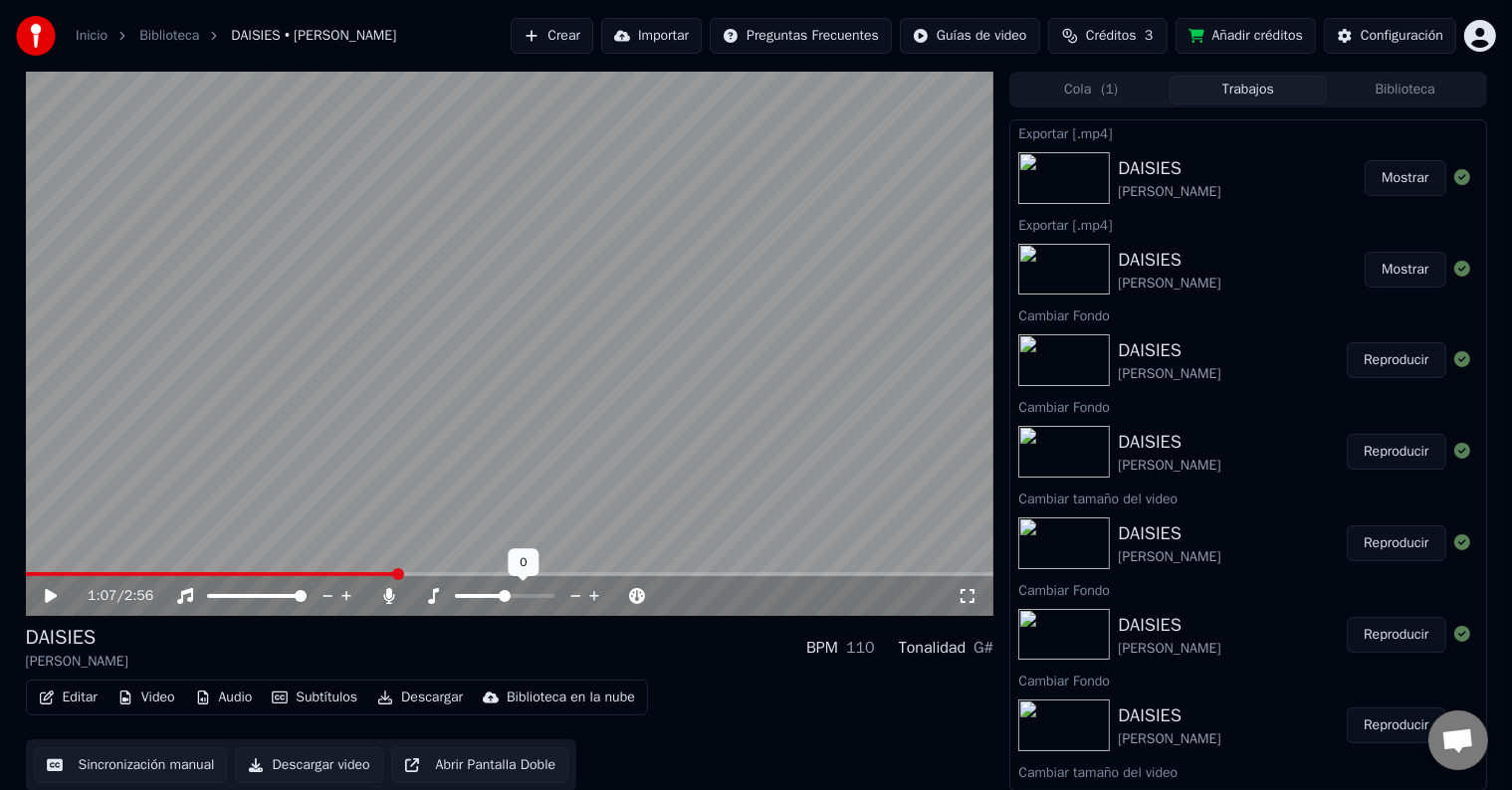 click at bounding box center (505, 596) 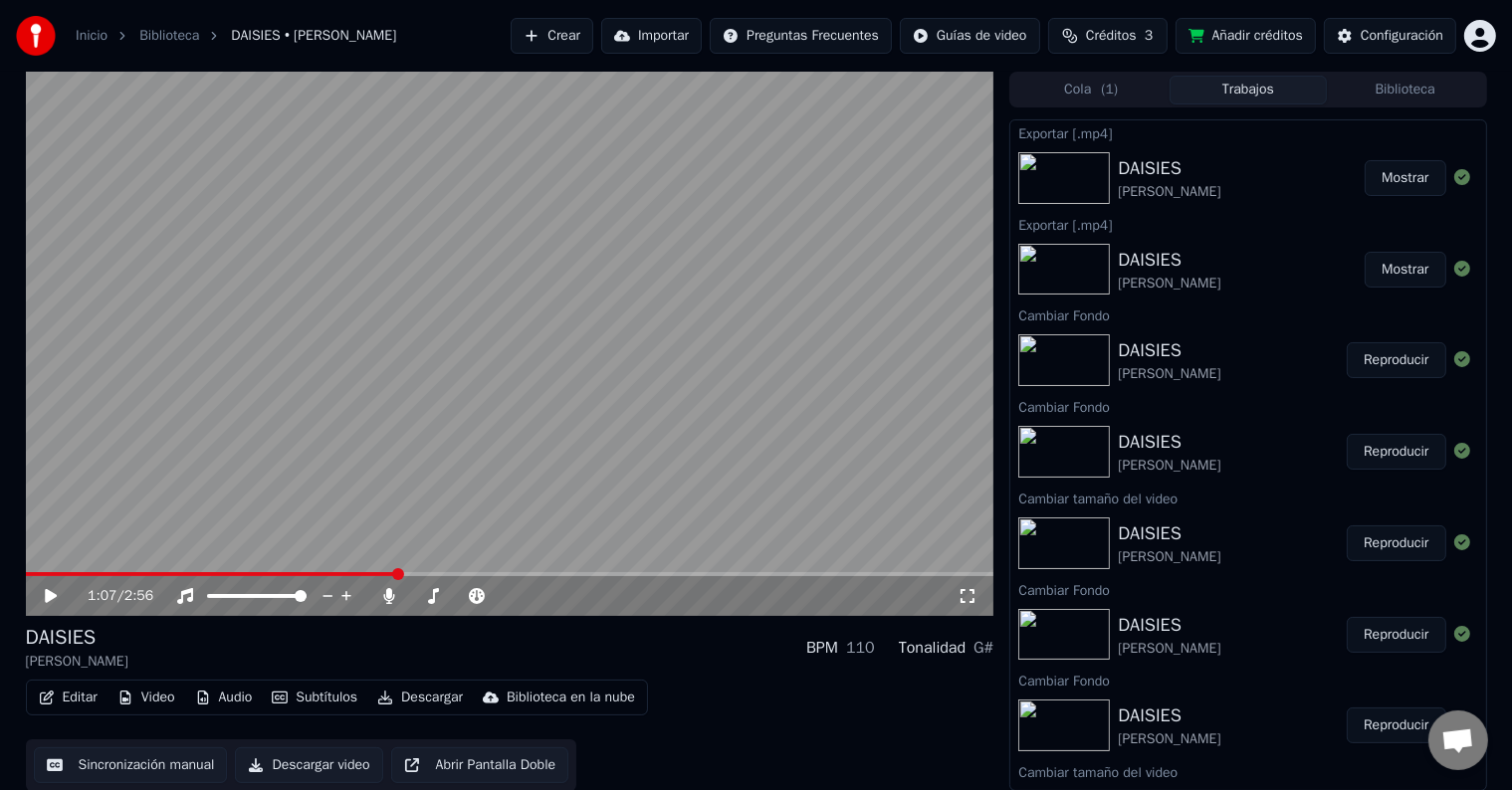 click 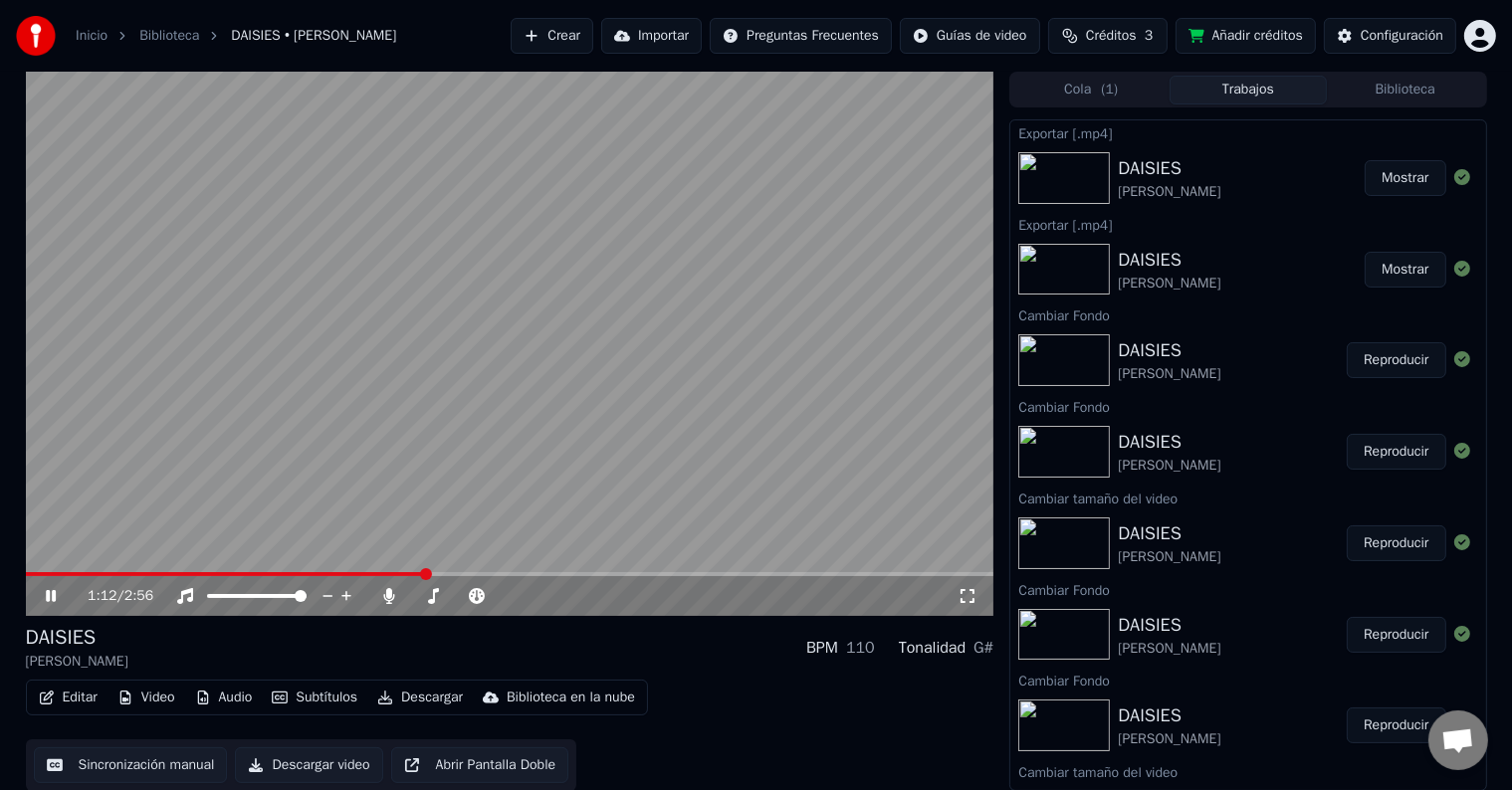 click on "Editar Video Audio Subtítulos Descargar Biblioteca en la nube Sincronización manual Descargar video Abrir Pantalla Doble" at bounding box center (510, 735) 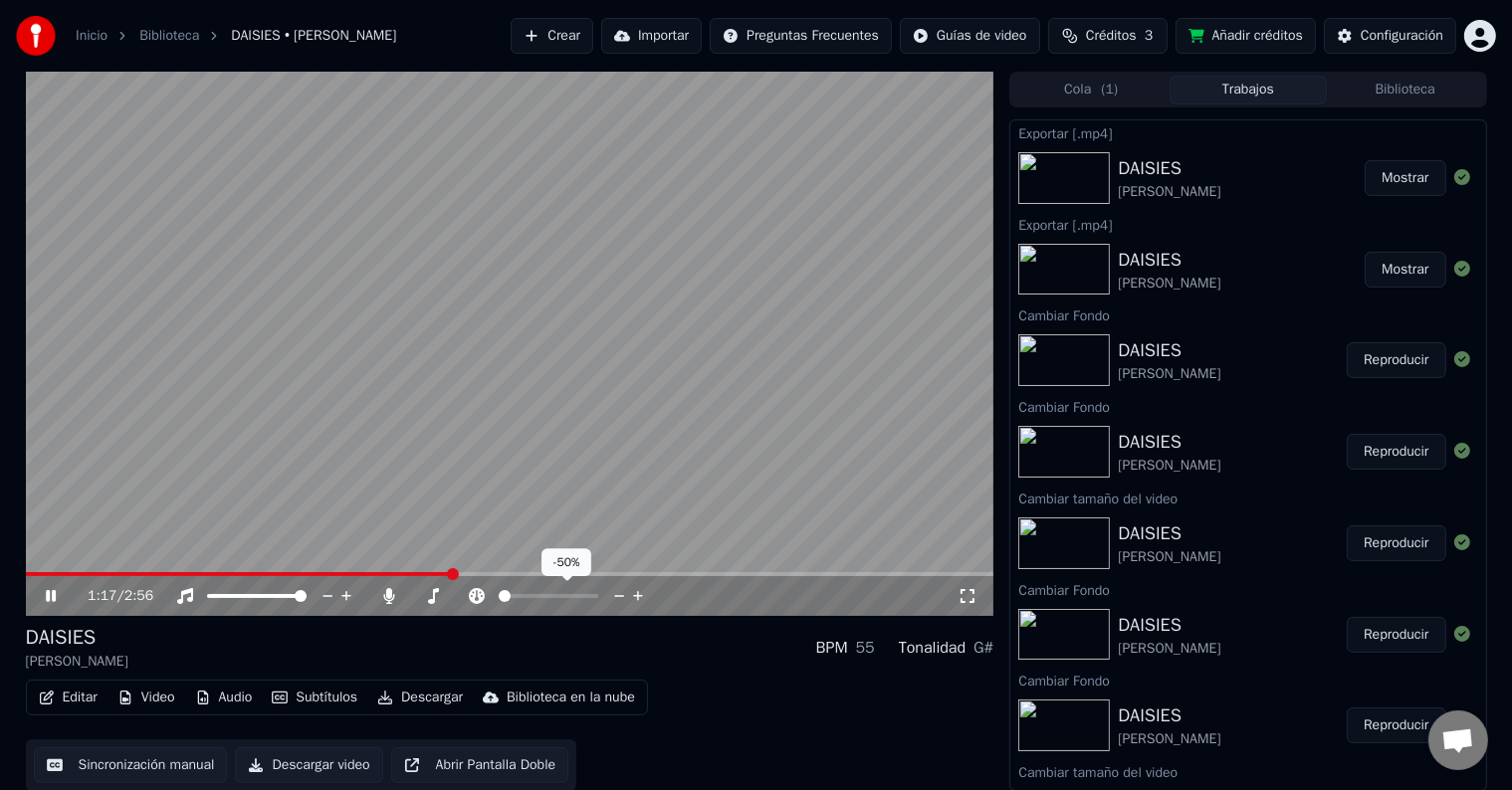 click at bounding box center [499, 596] 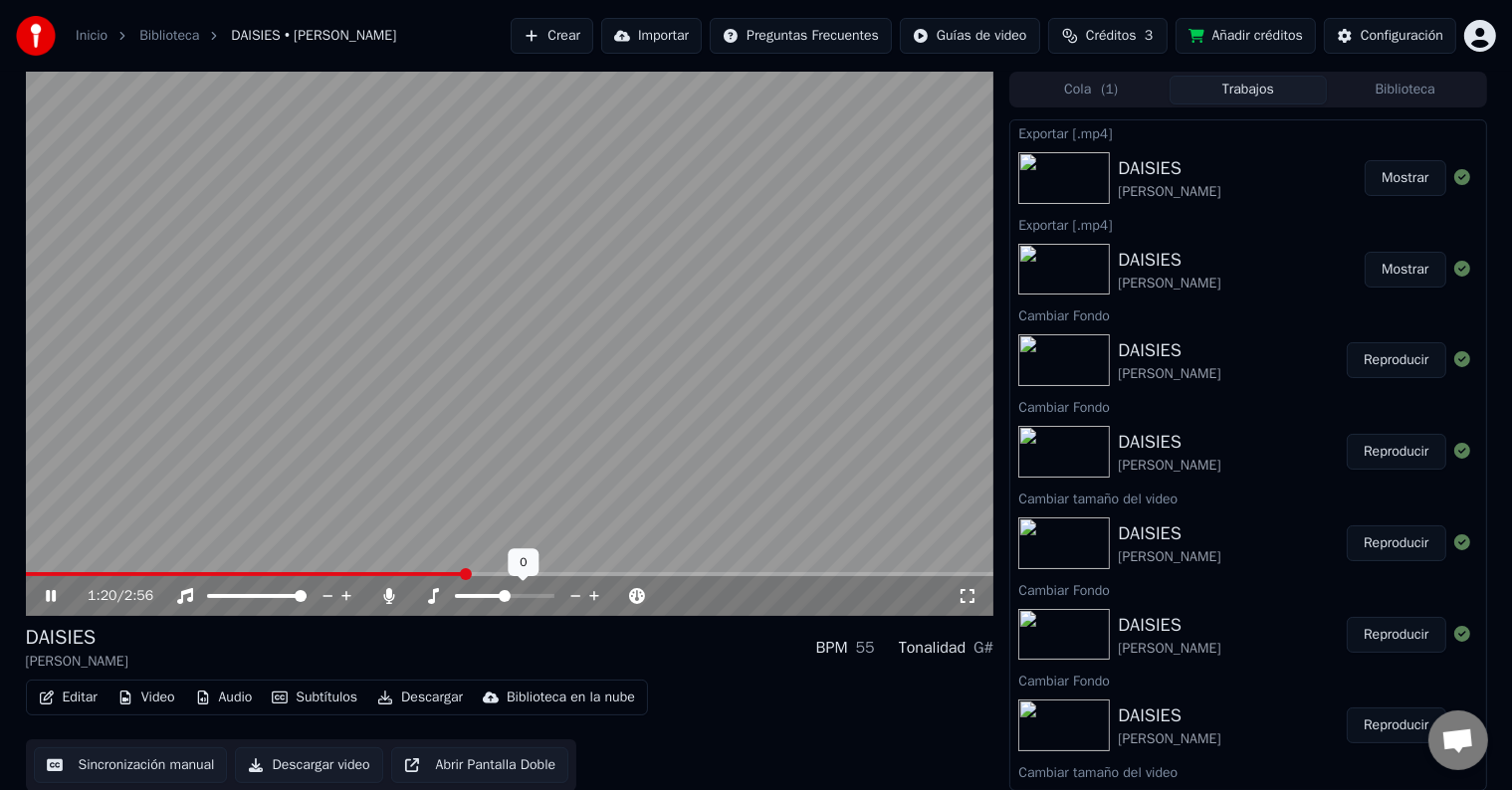 drag, startPoint x: 511, startPoint y: 593, endPoint x: 542, endPoint y: 593, distance: 31 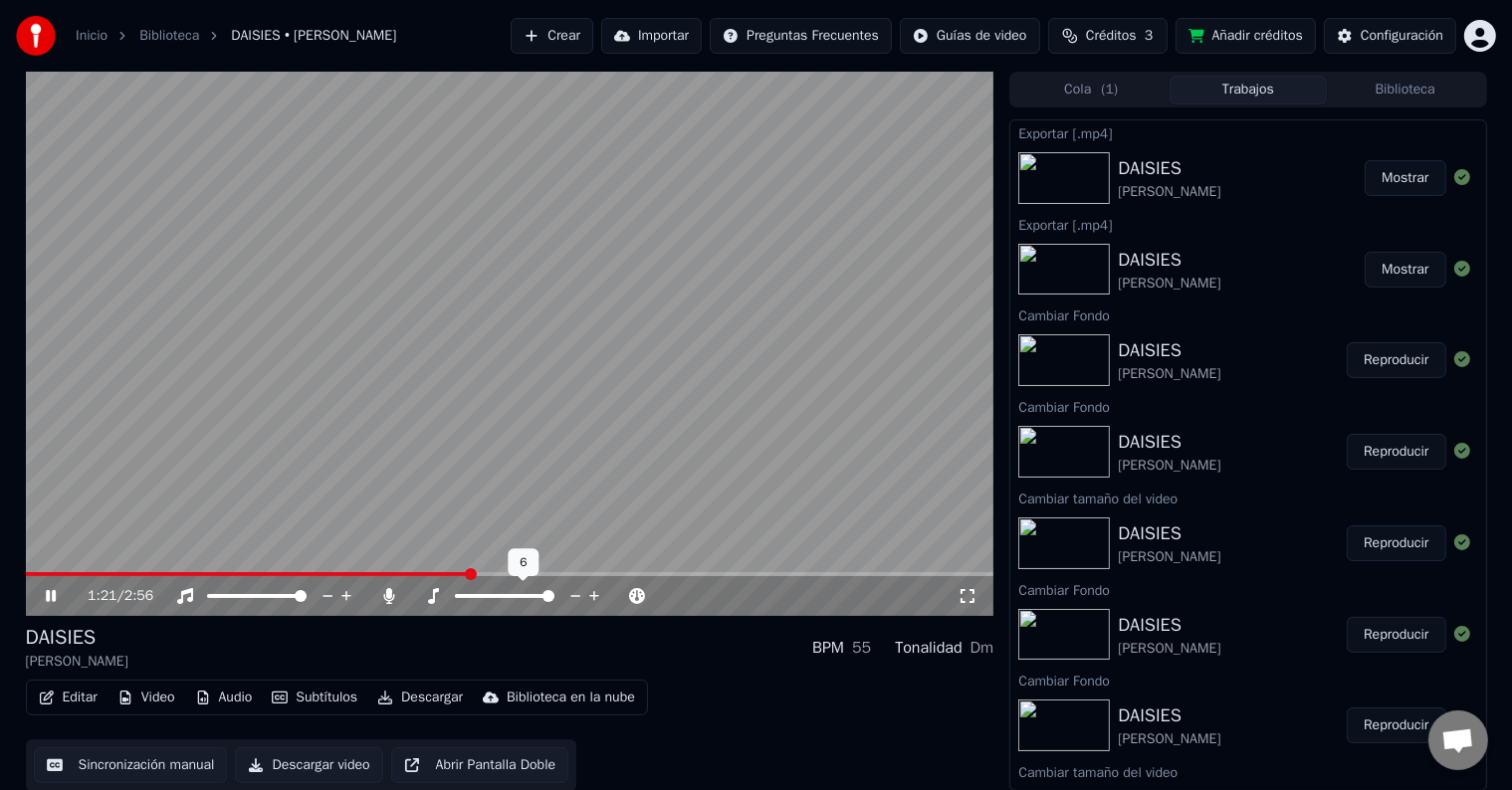 click at bounding box center [548, 596] 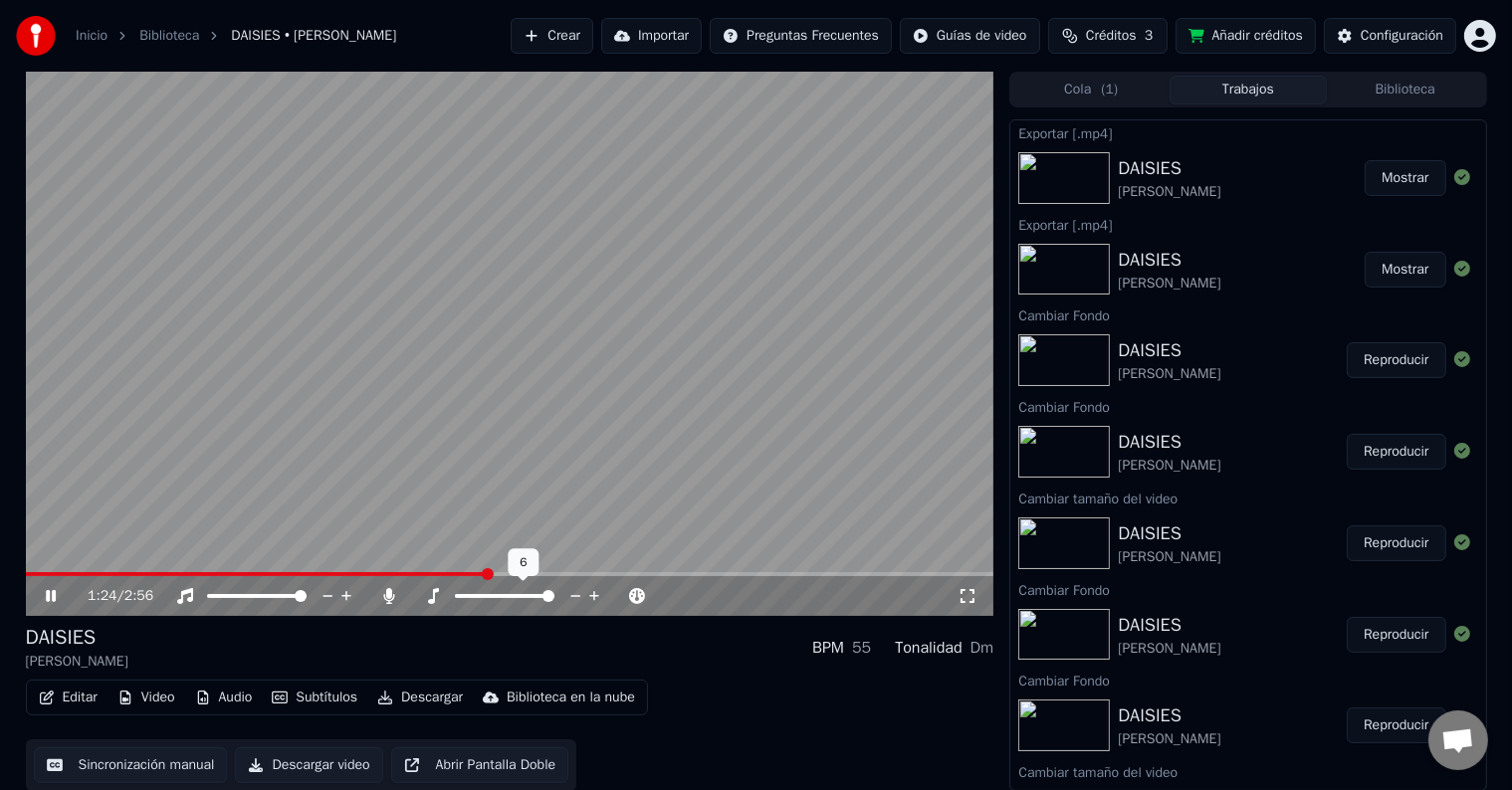 click at bounding box center (548, 596) 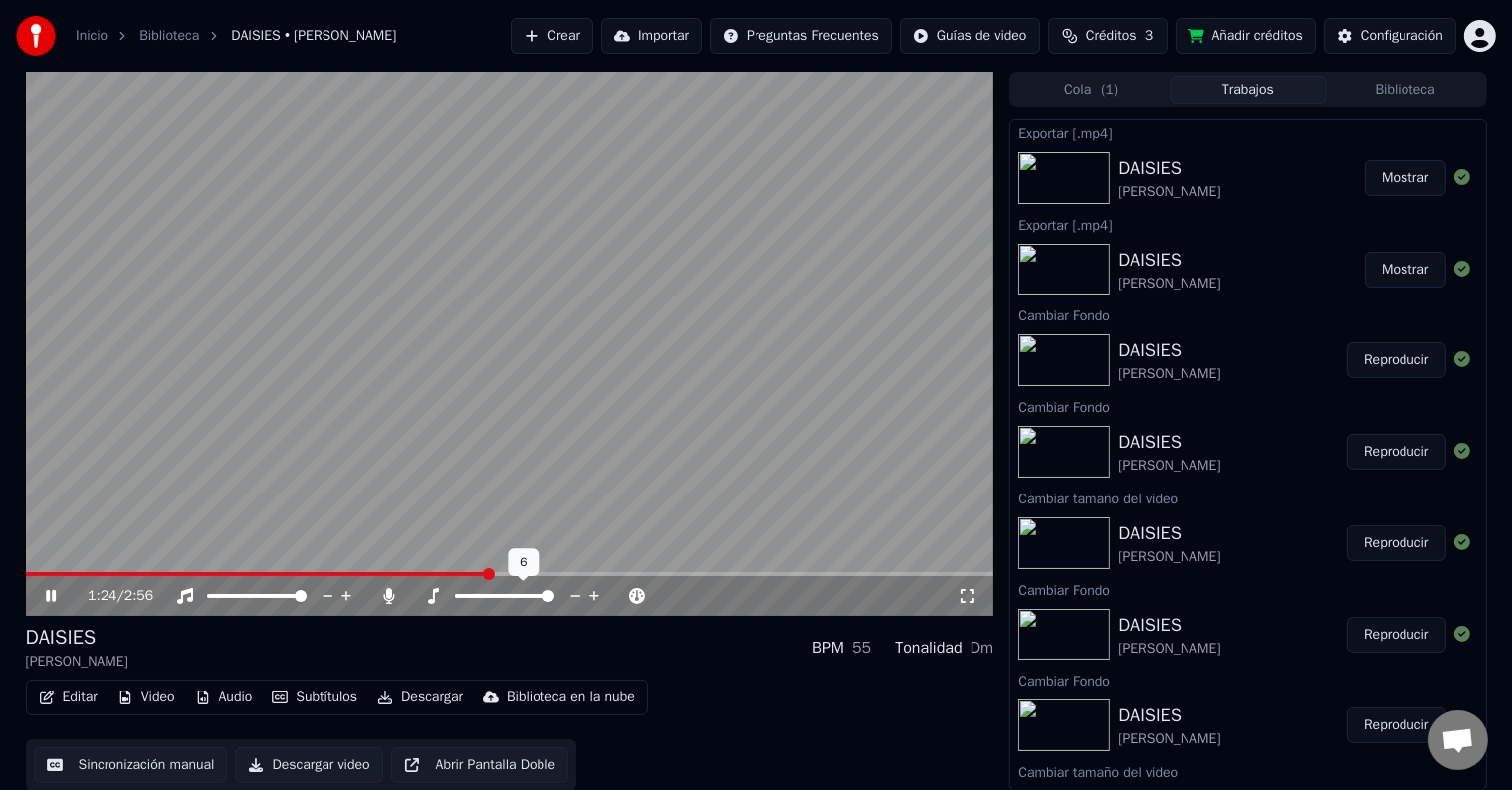 click 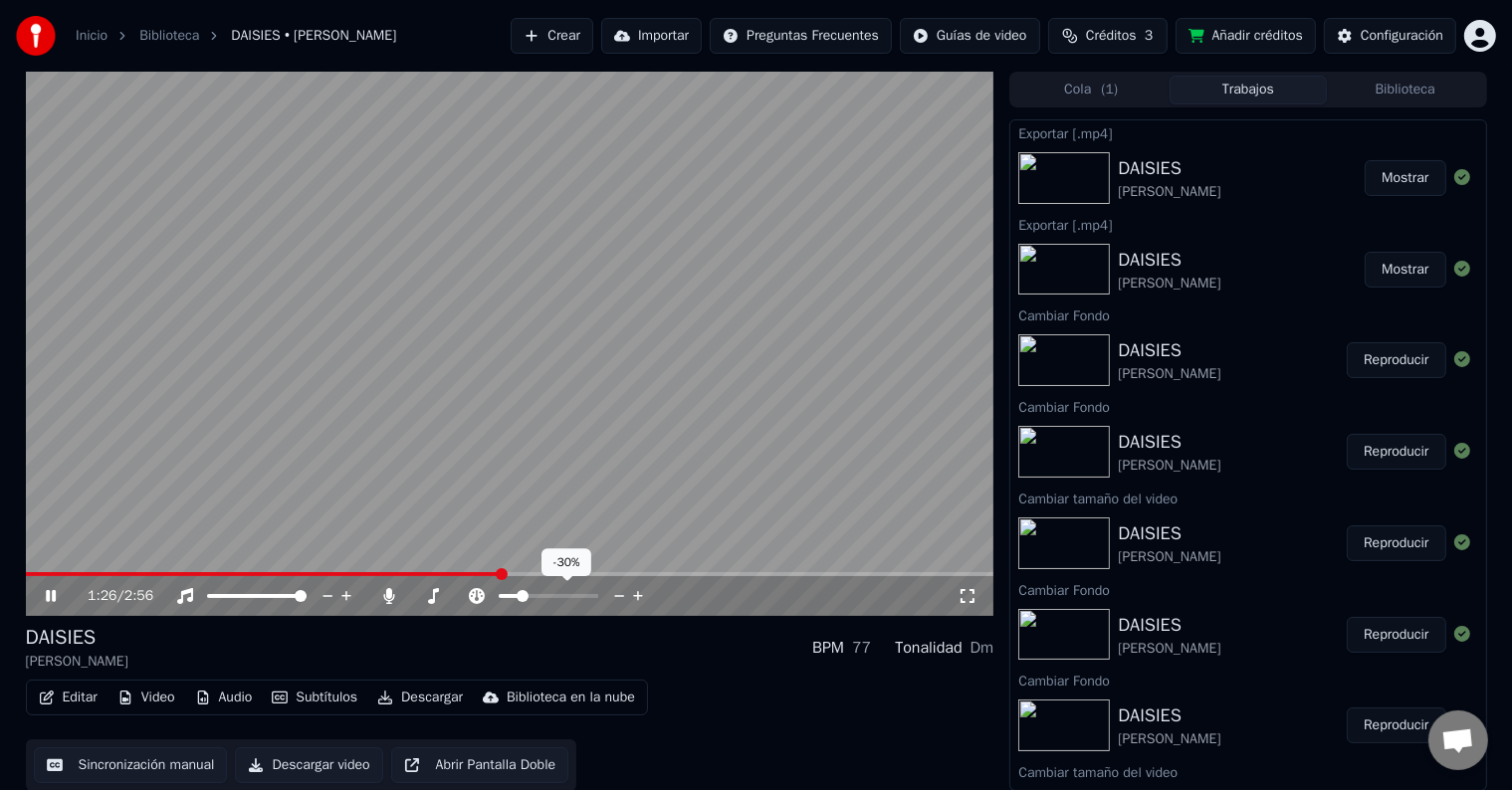 click at bounding box center (523, 596) 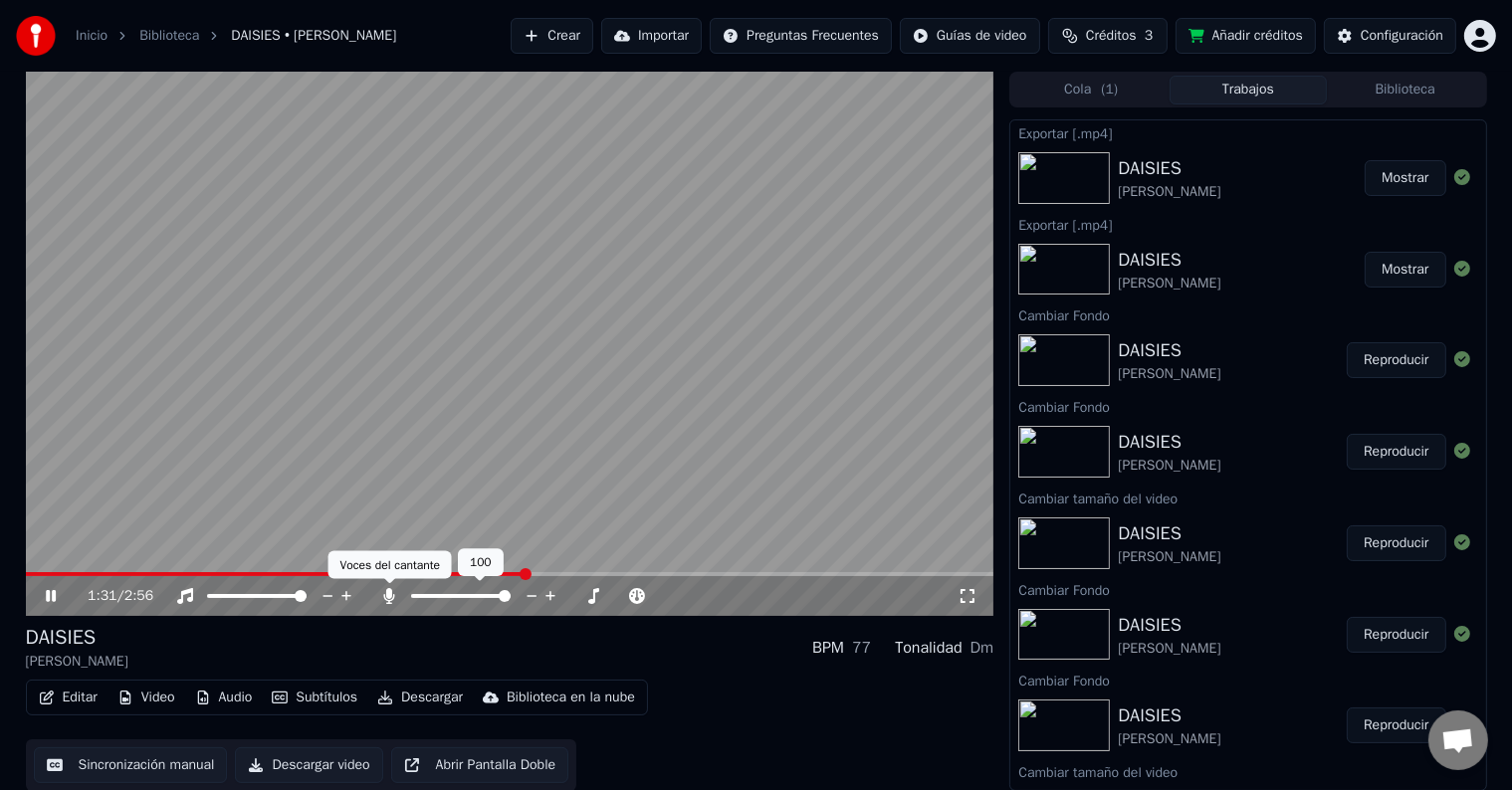 click 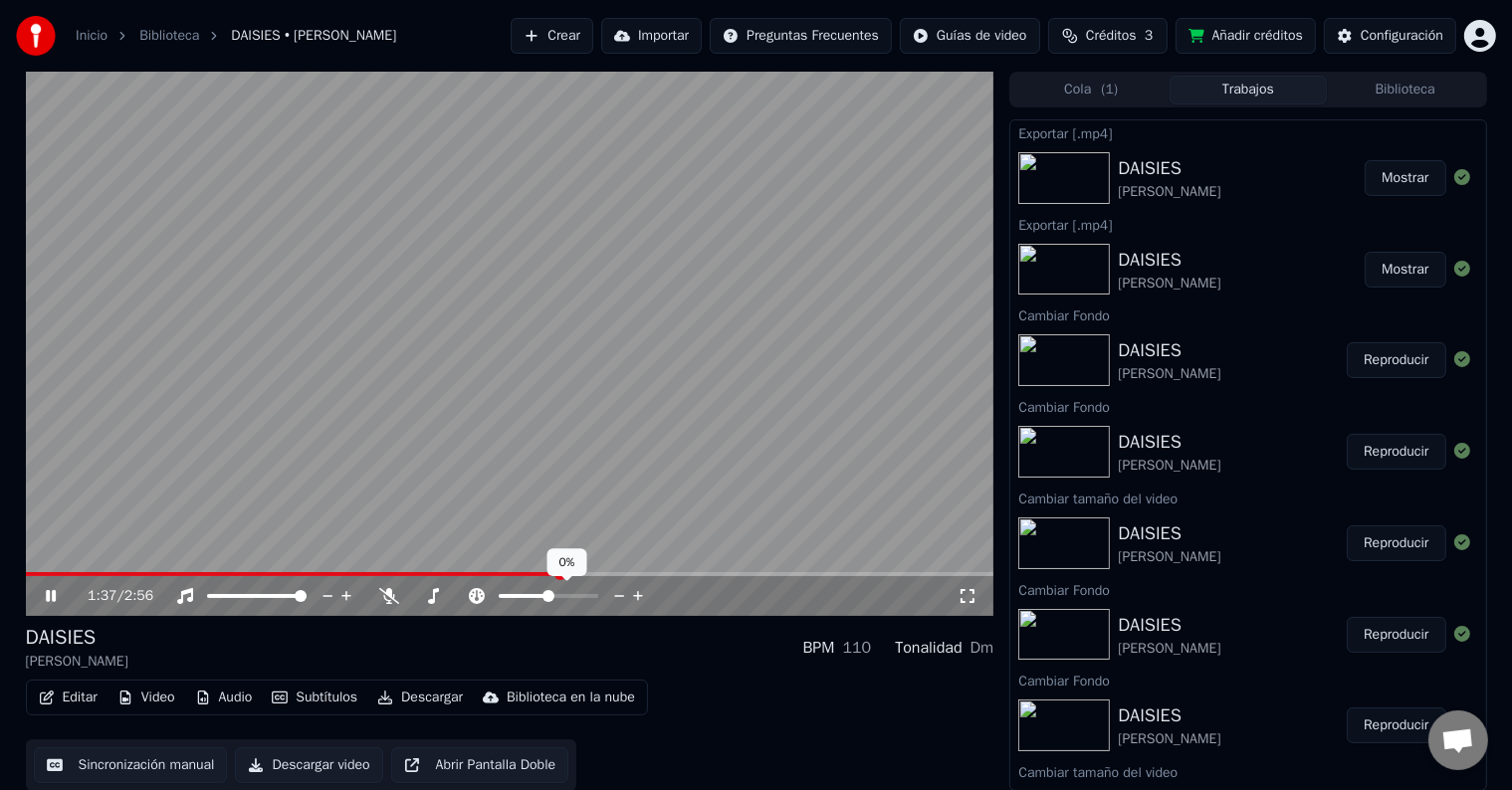 click at bounding box center (548, 596) 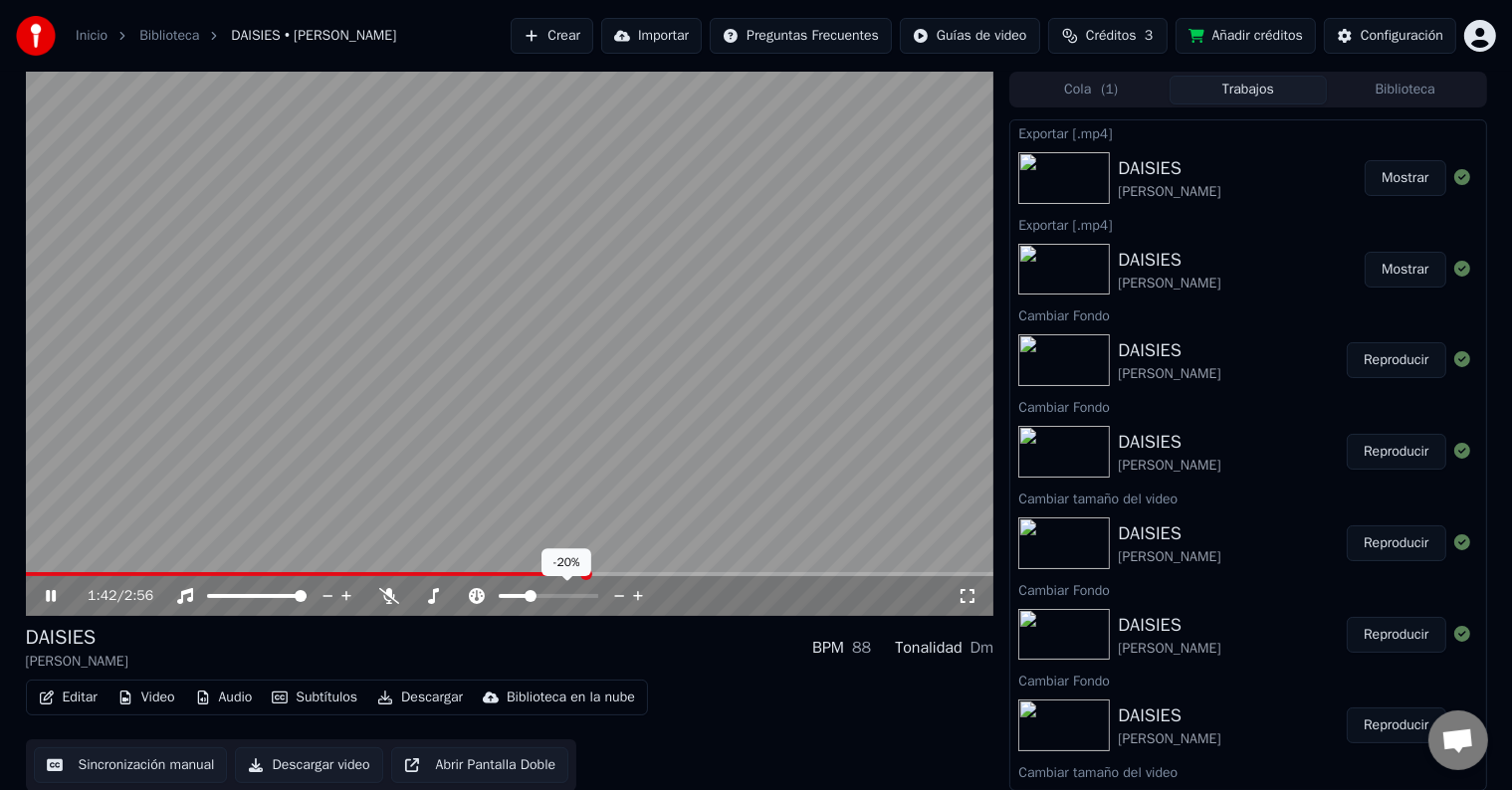 click at bounding box center (531, 596) 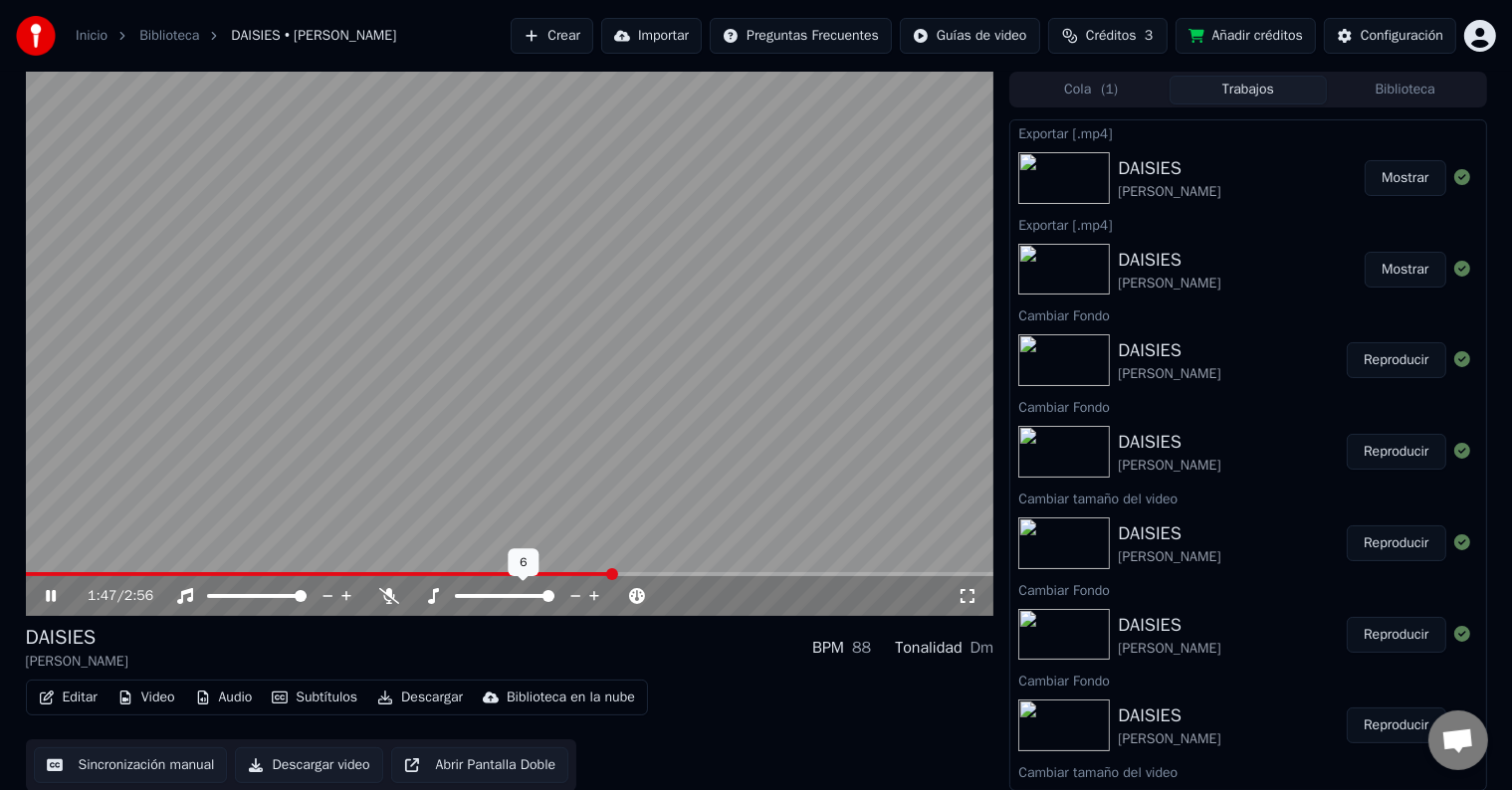click 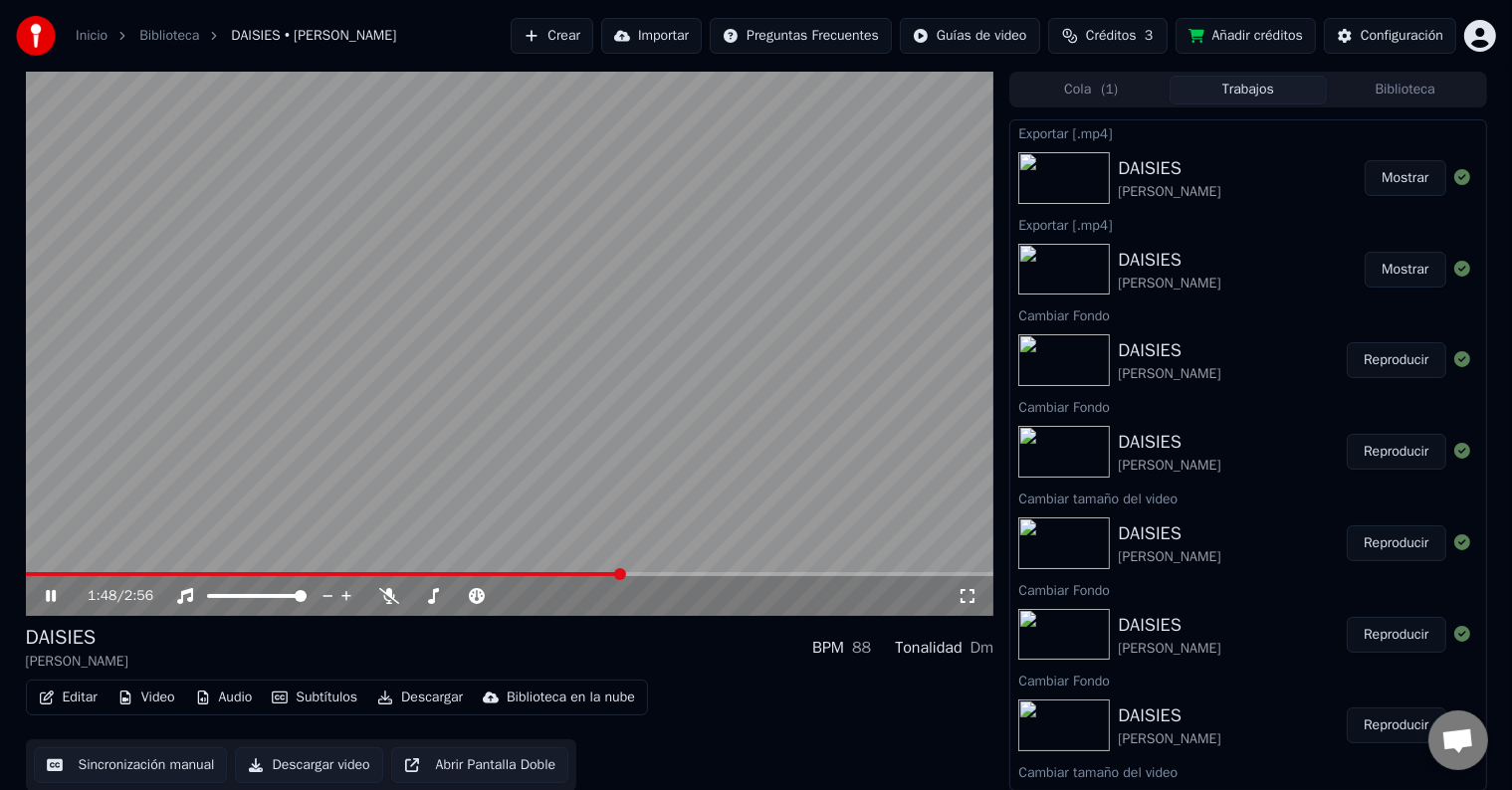 click at bounding box center [324, 574] 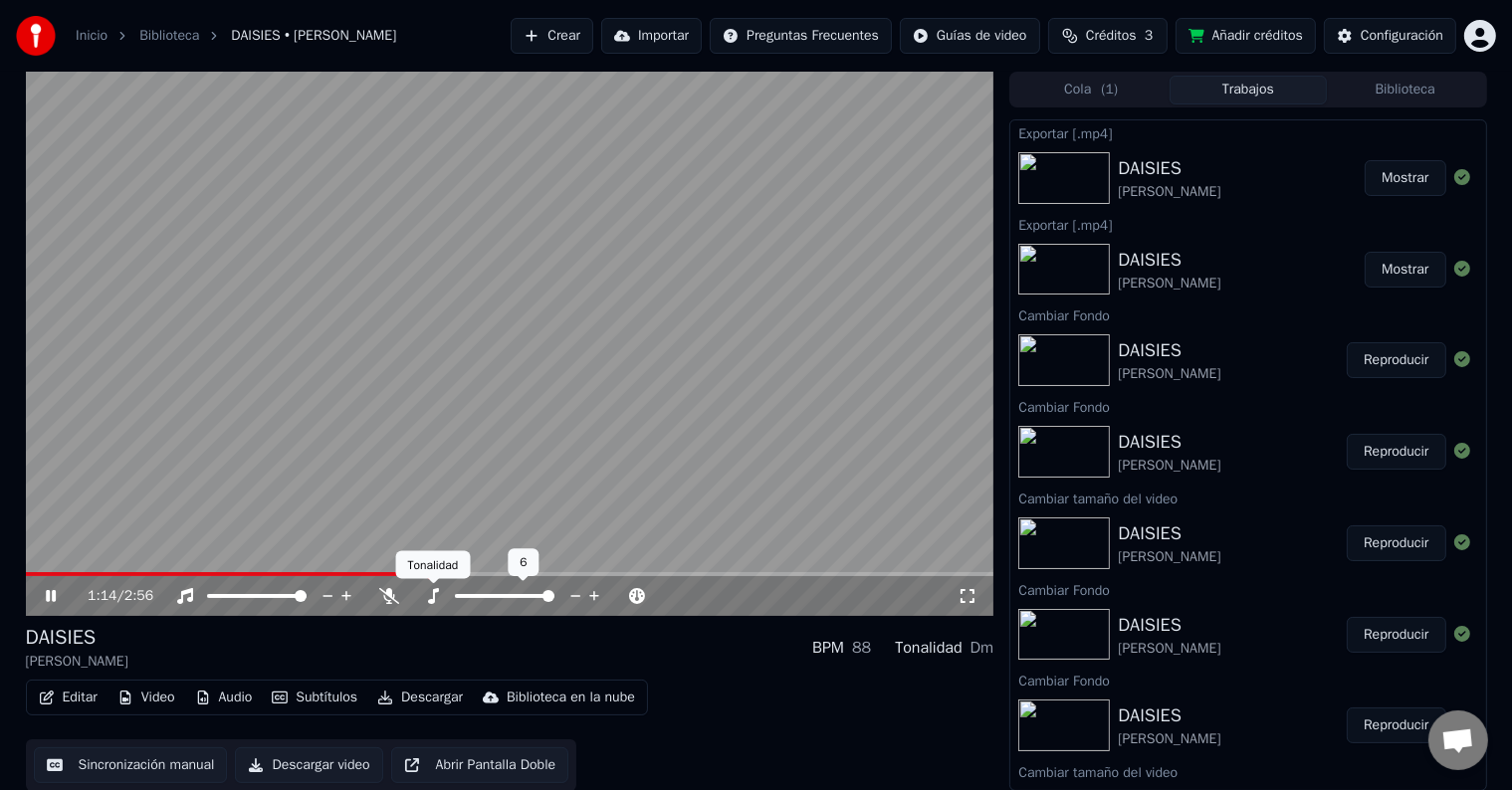 click 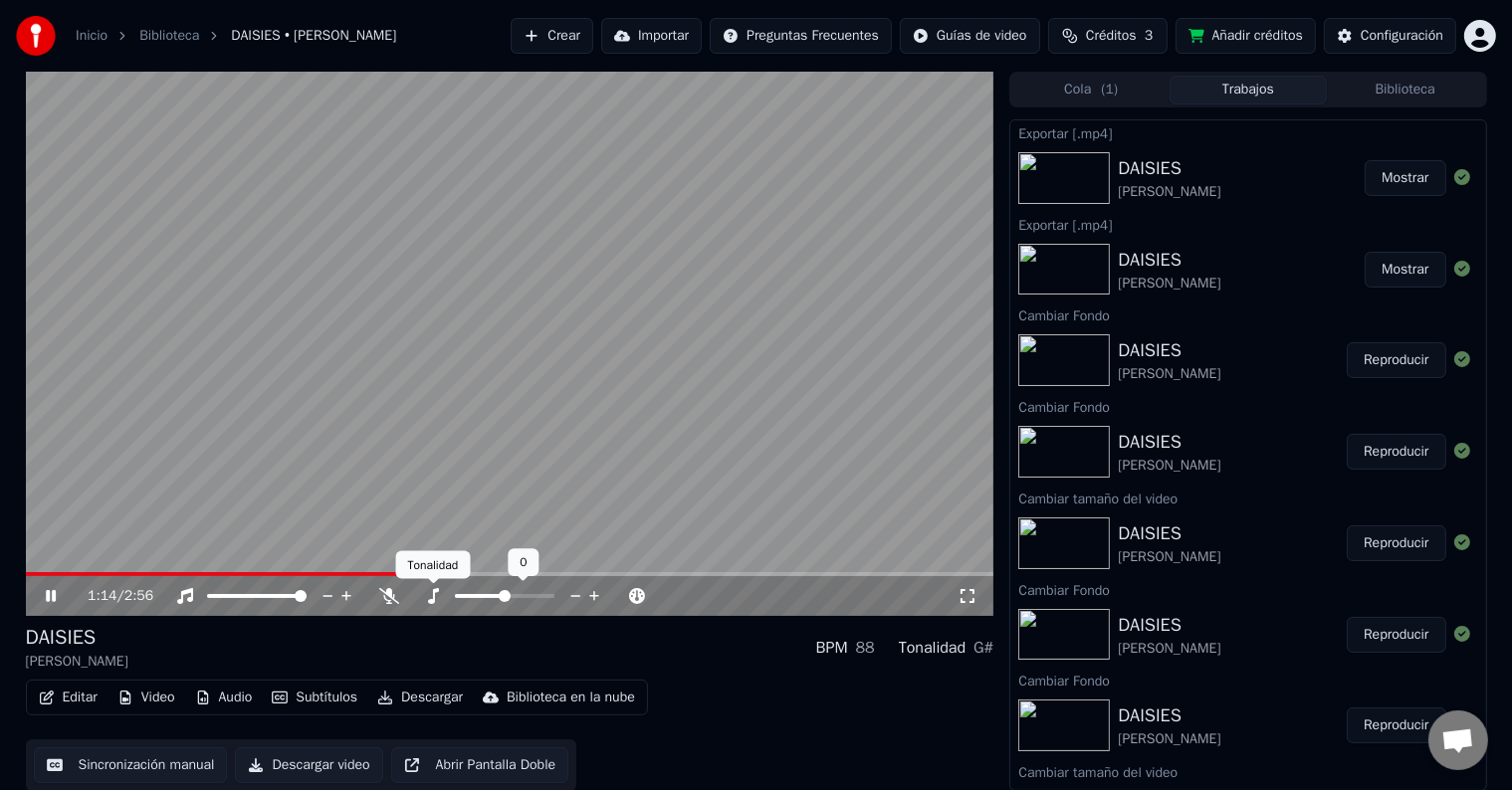click 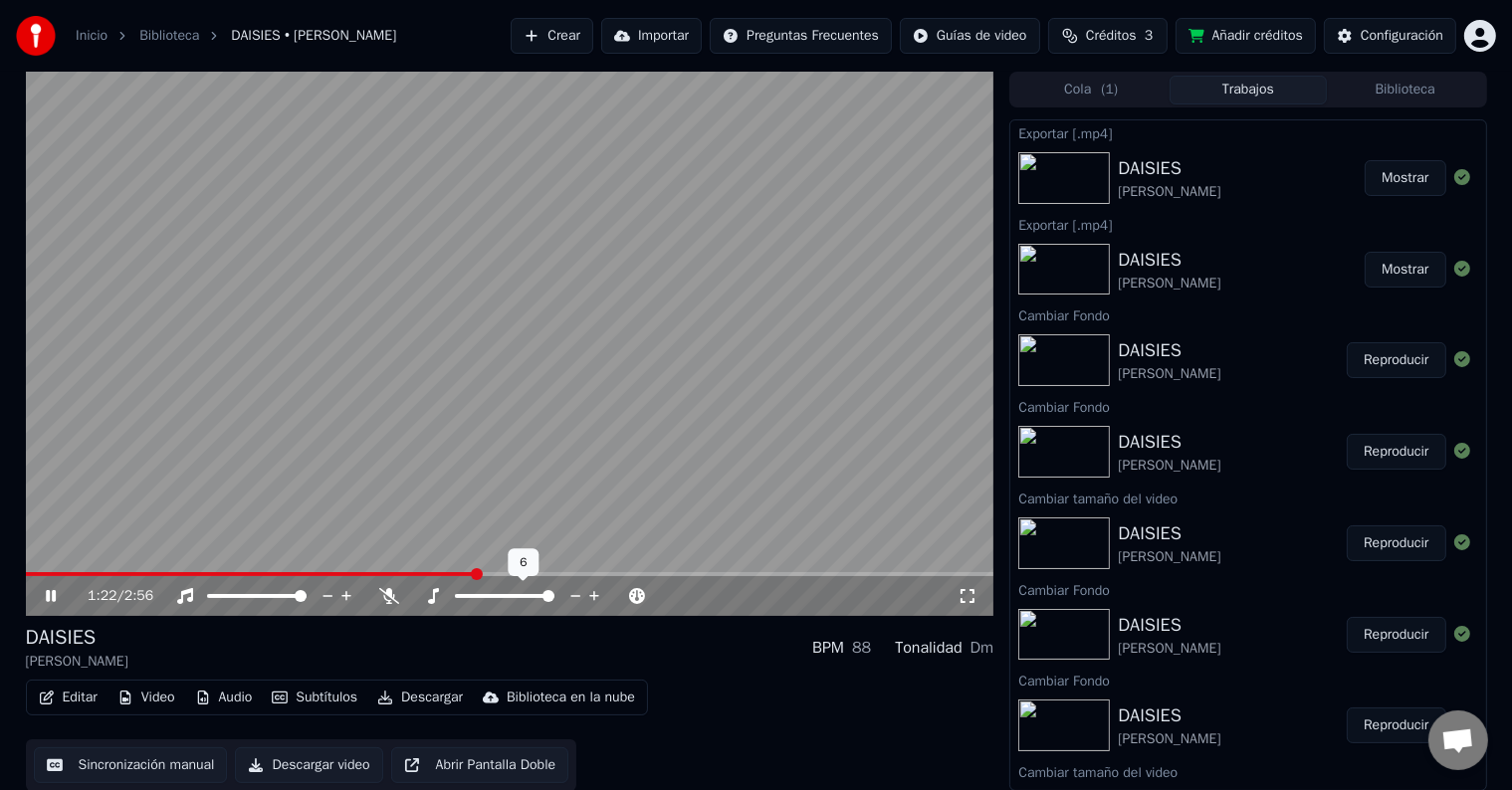 click at bounding box center (548, 596) 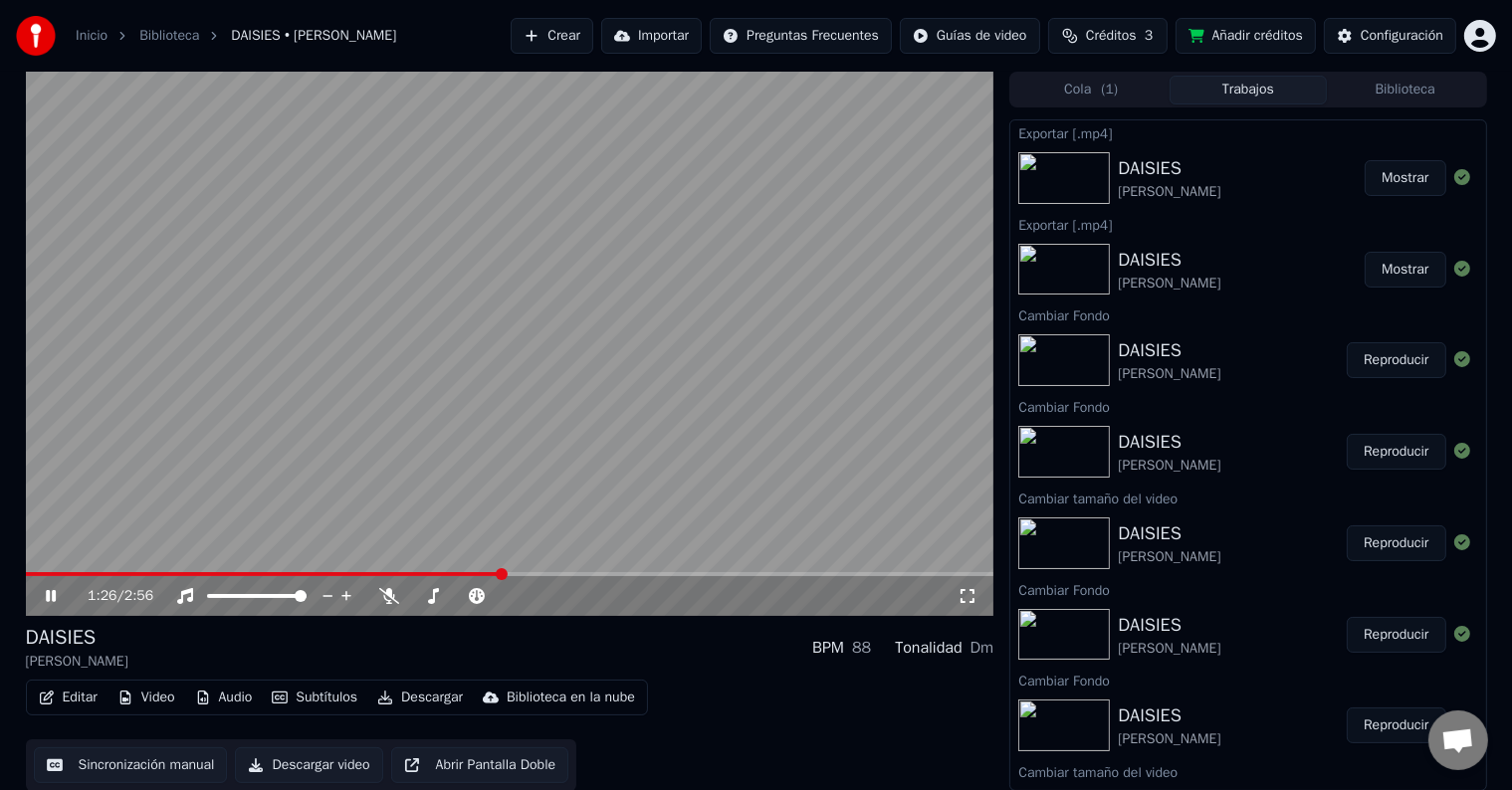 click at bounding box center (264, 574) 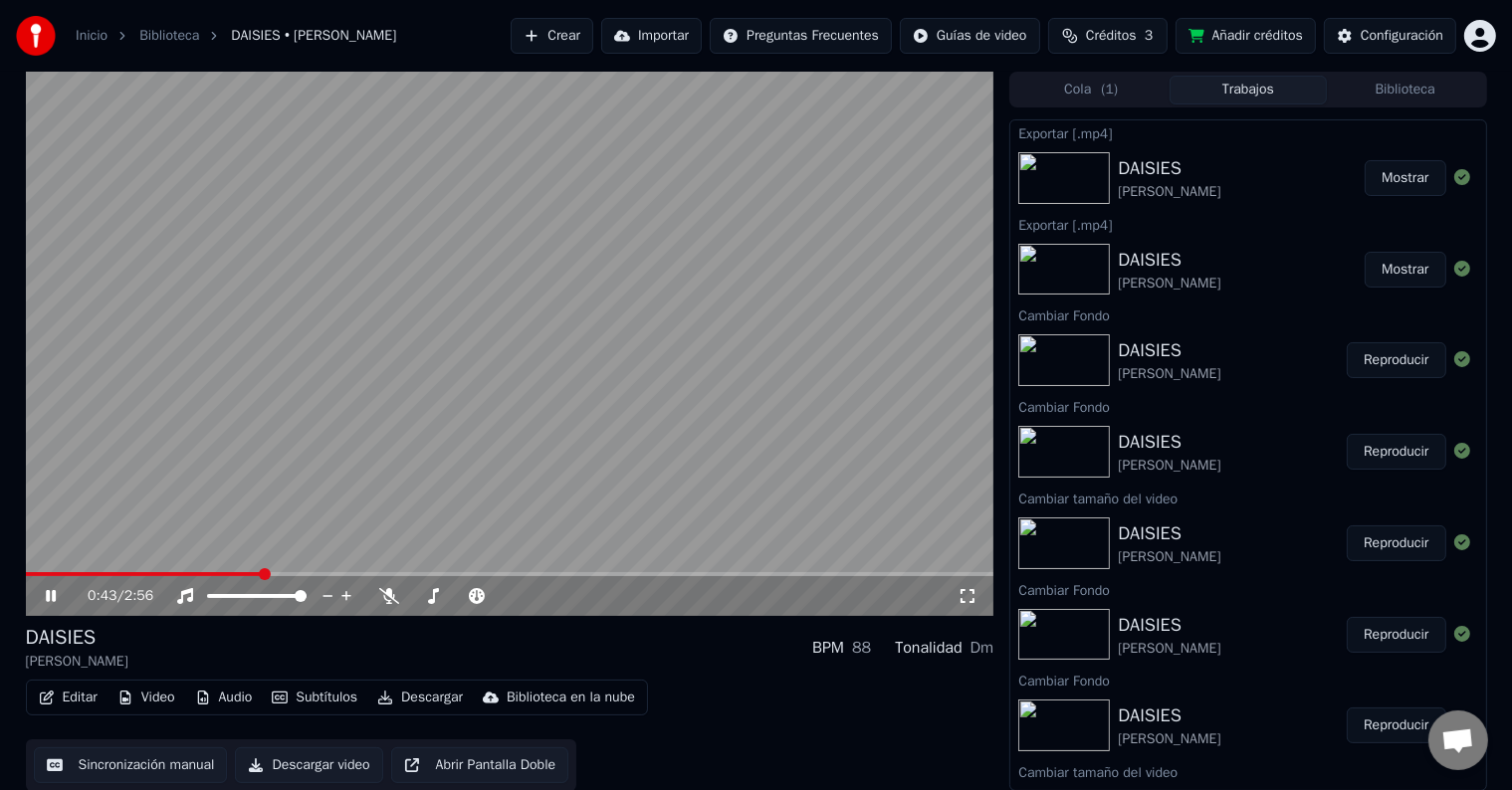 click at bounding box center (143, 574) 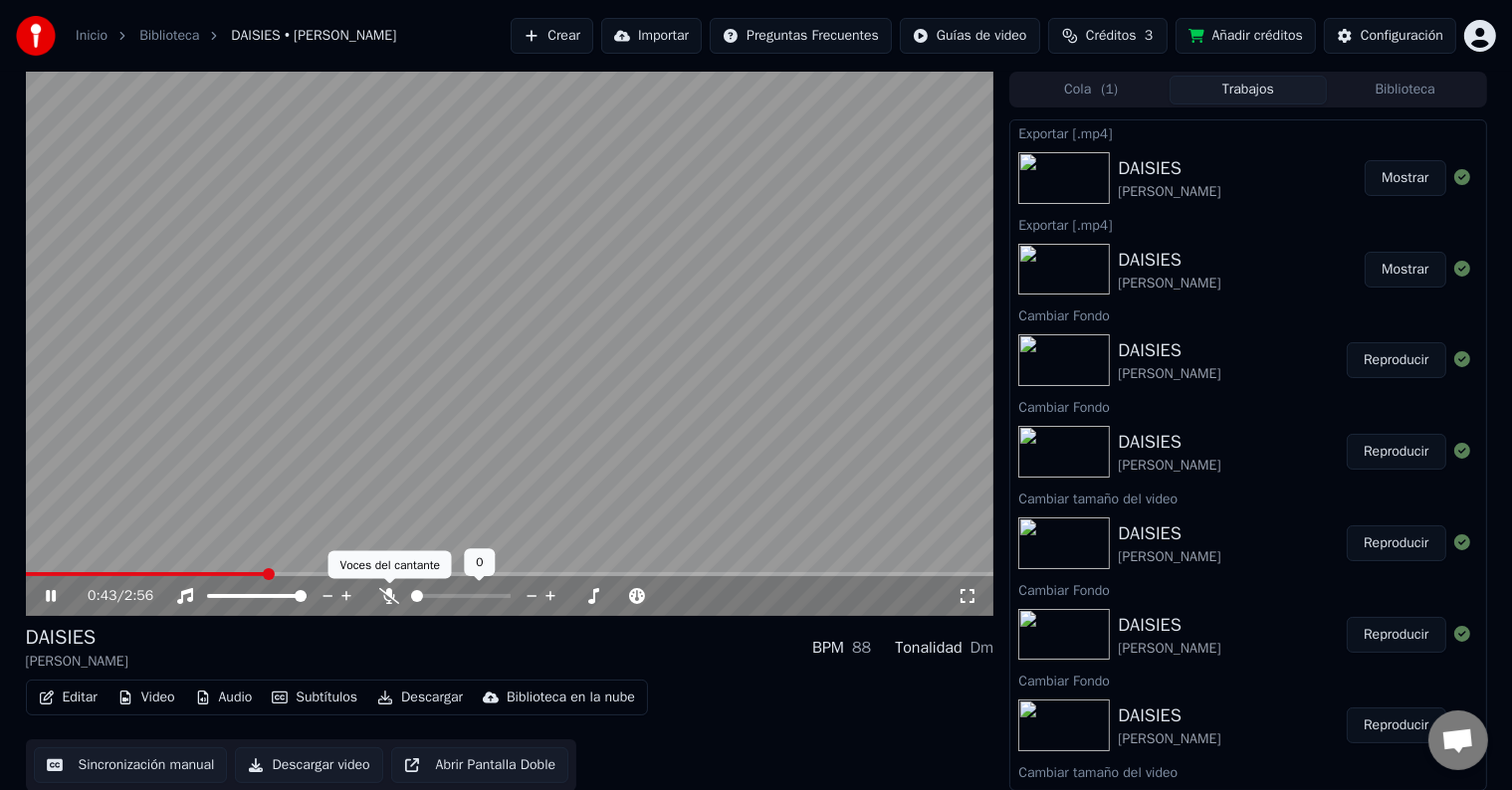 click 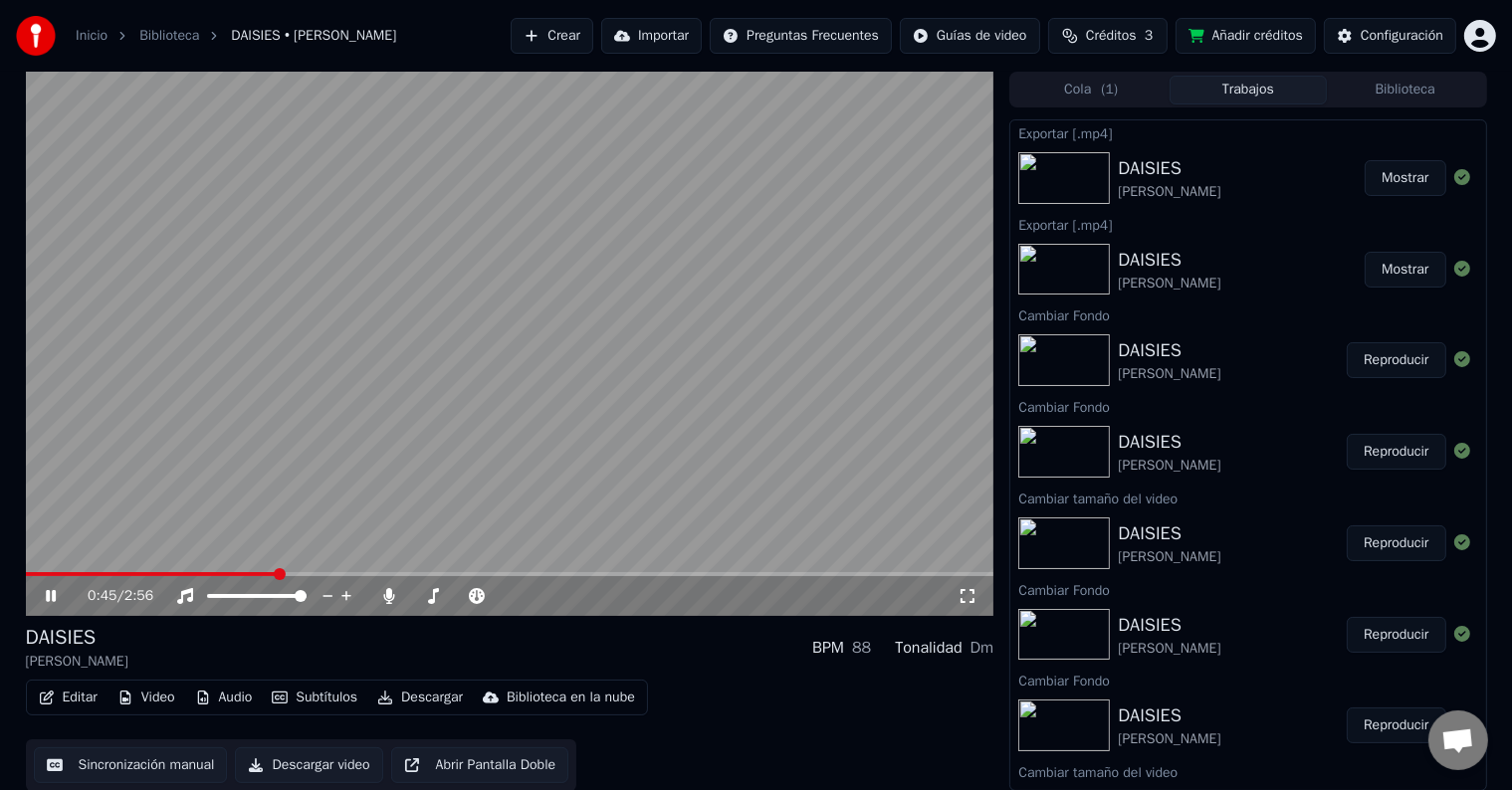 click at bounding box center [510, 574] 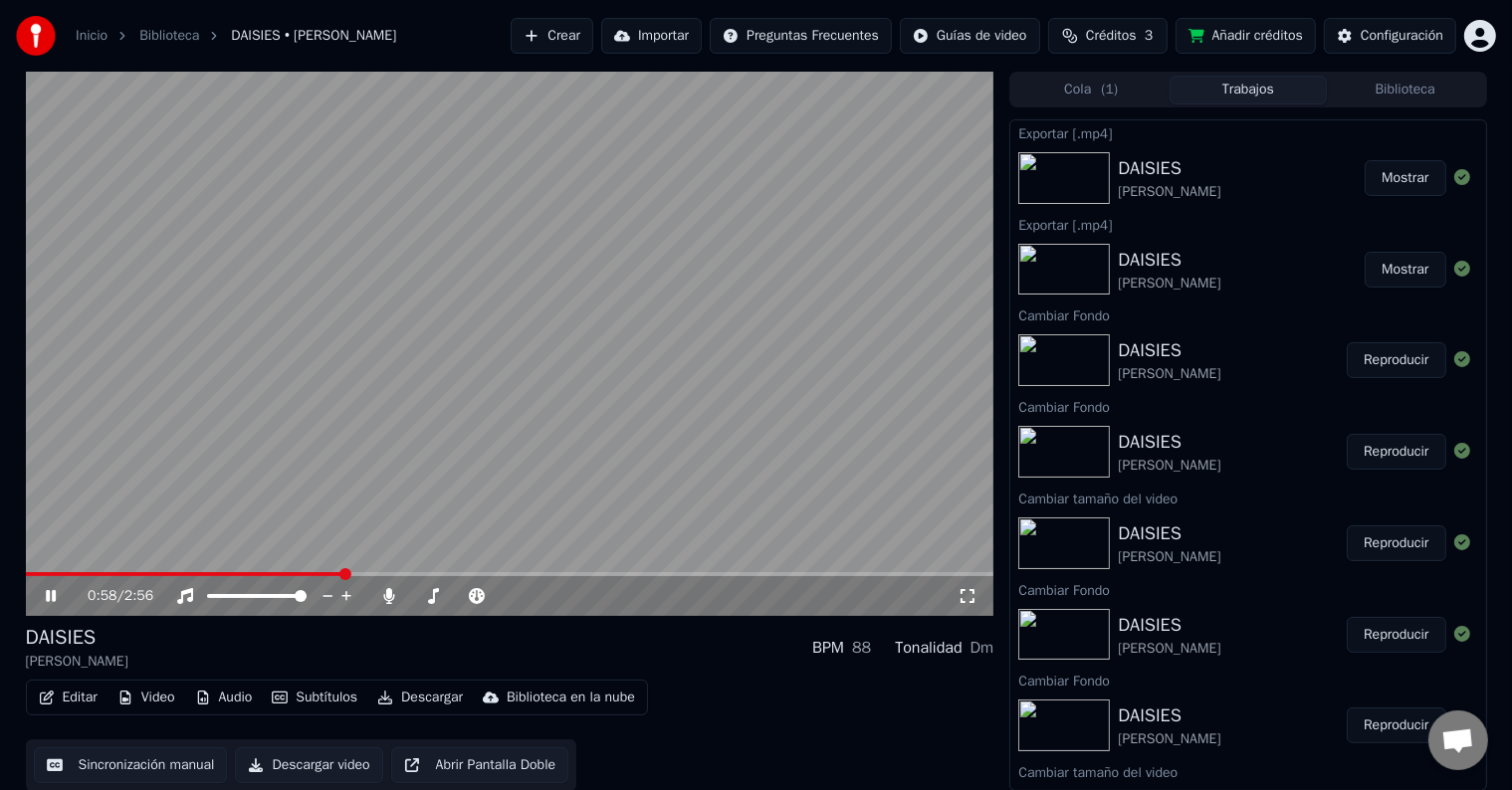 click at bounding box center [510, 574] 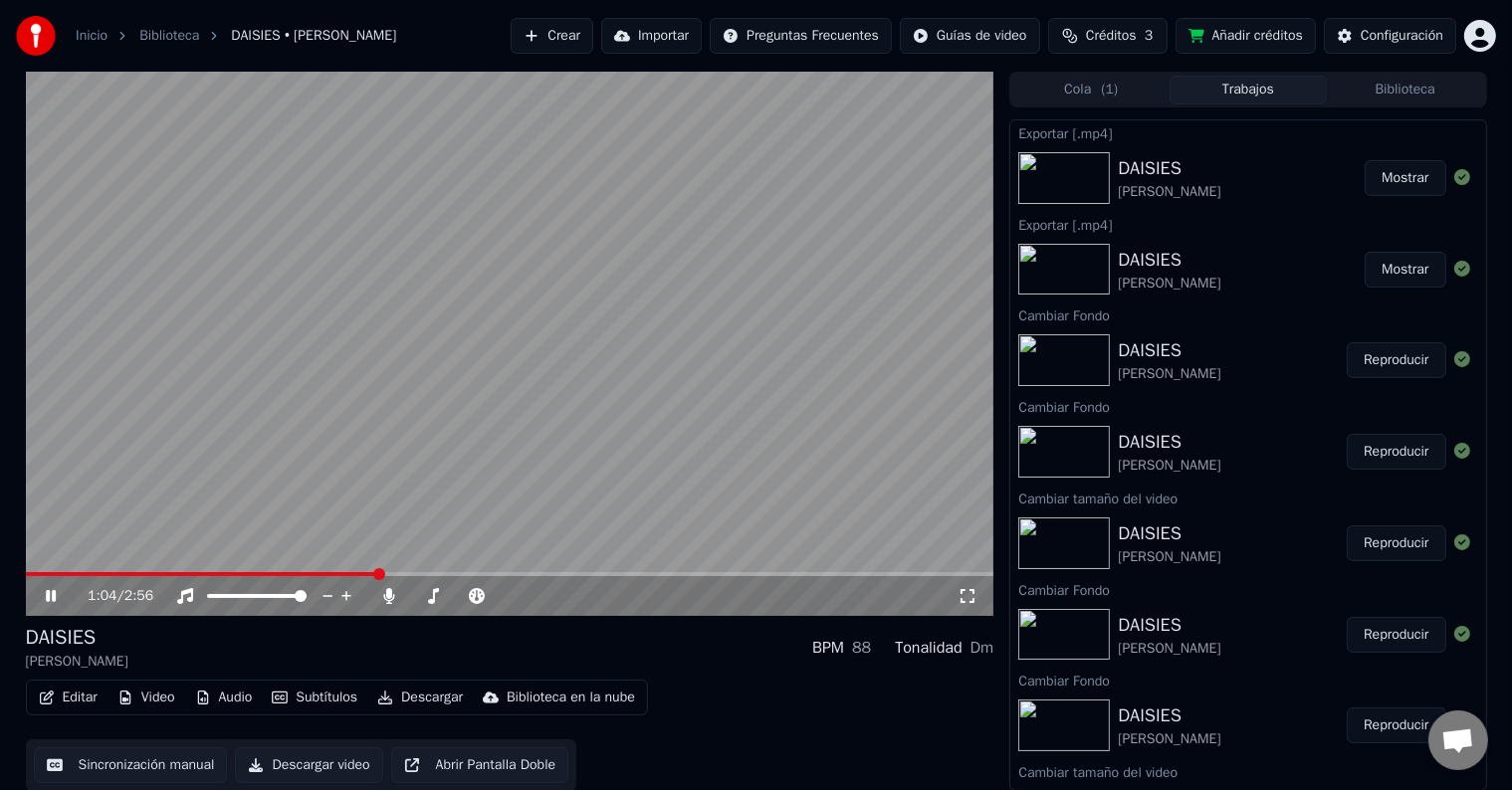 click at bounding box center [510, 343] 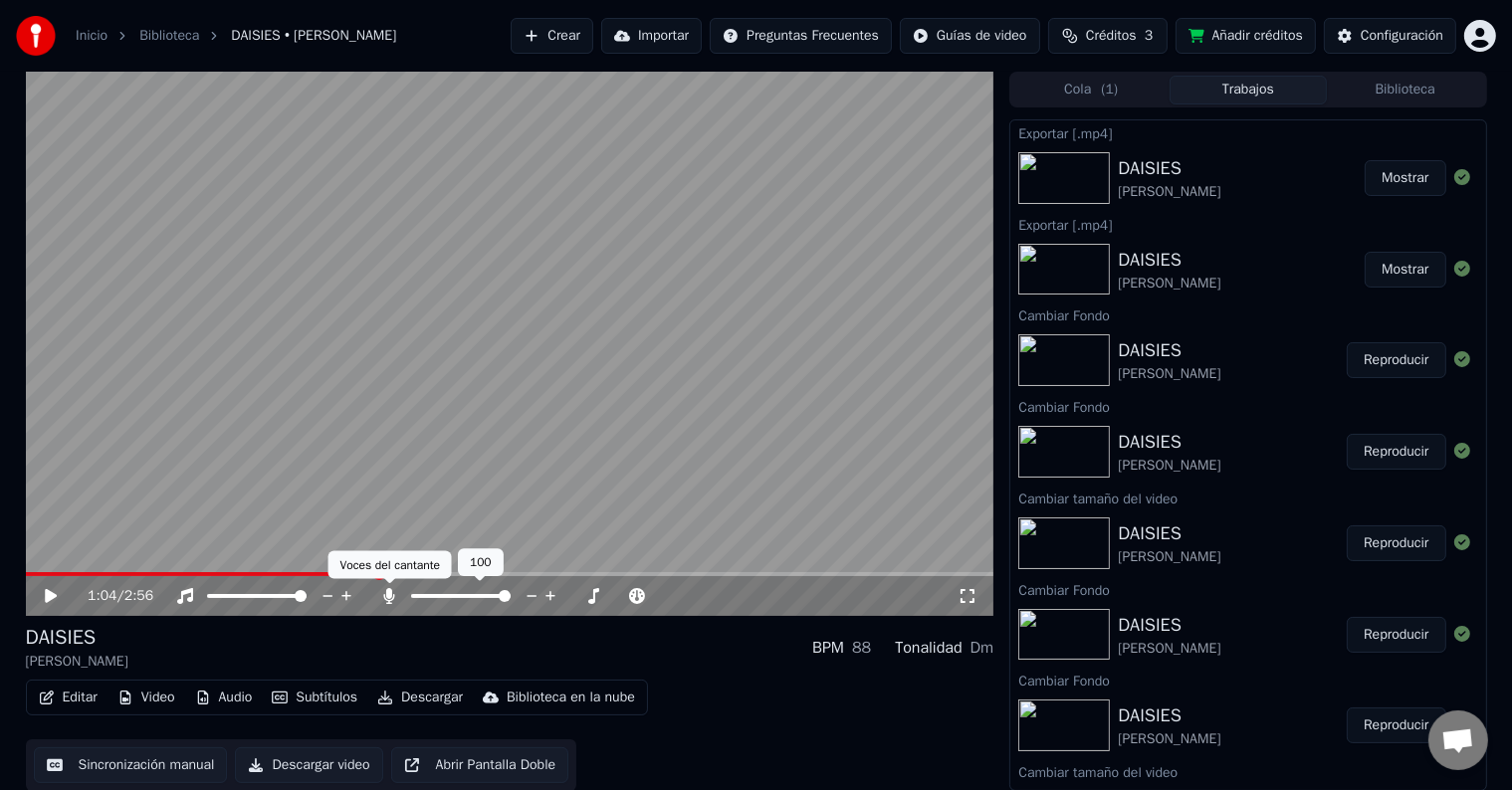 click 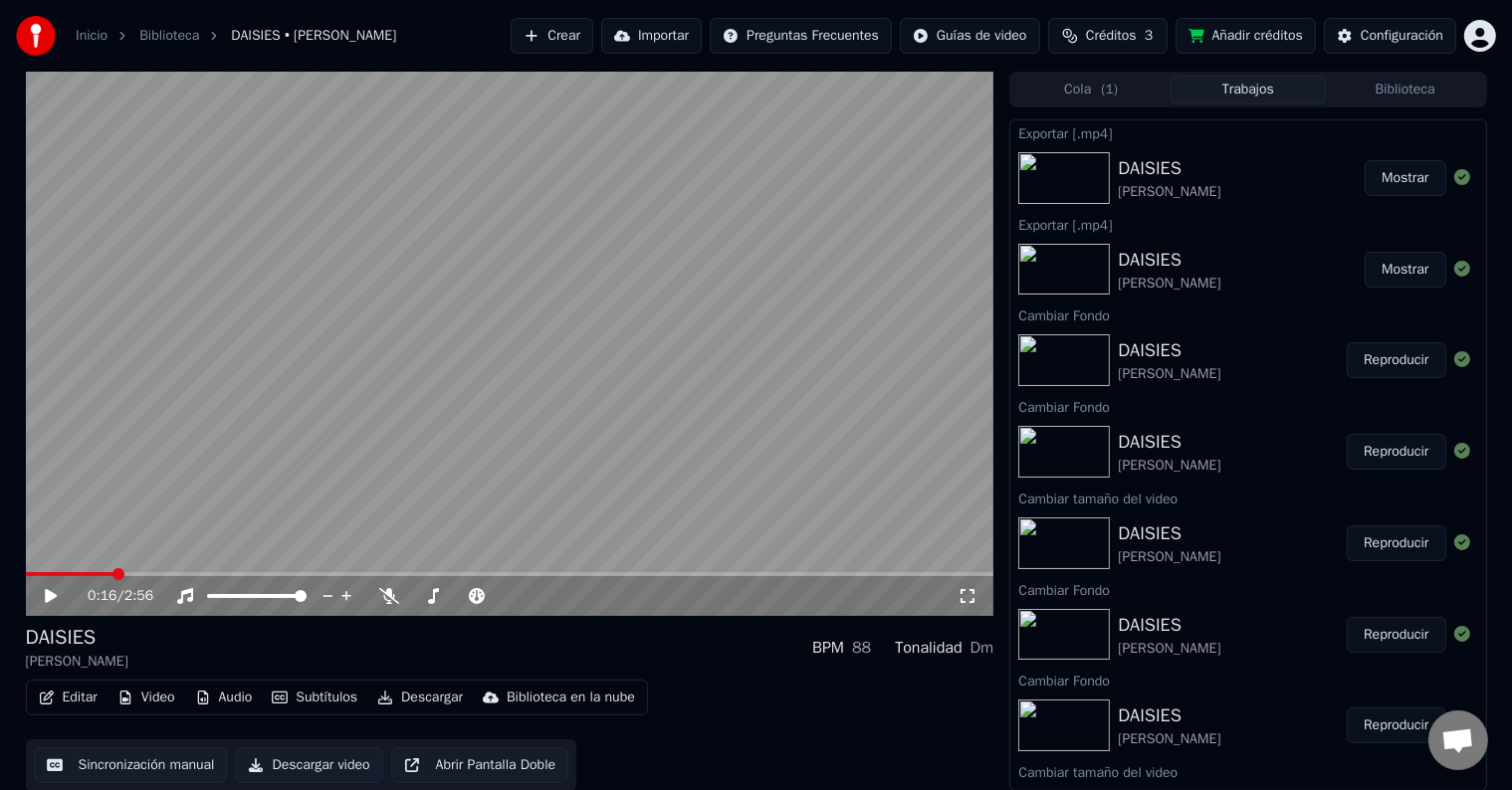 click at bounding box center [70, 574] 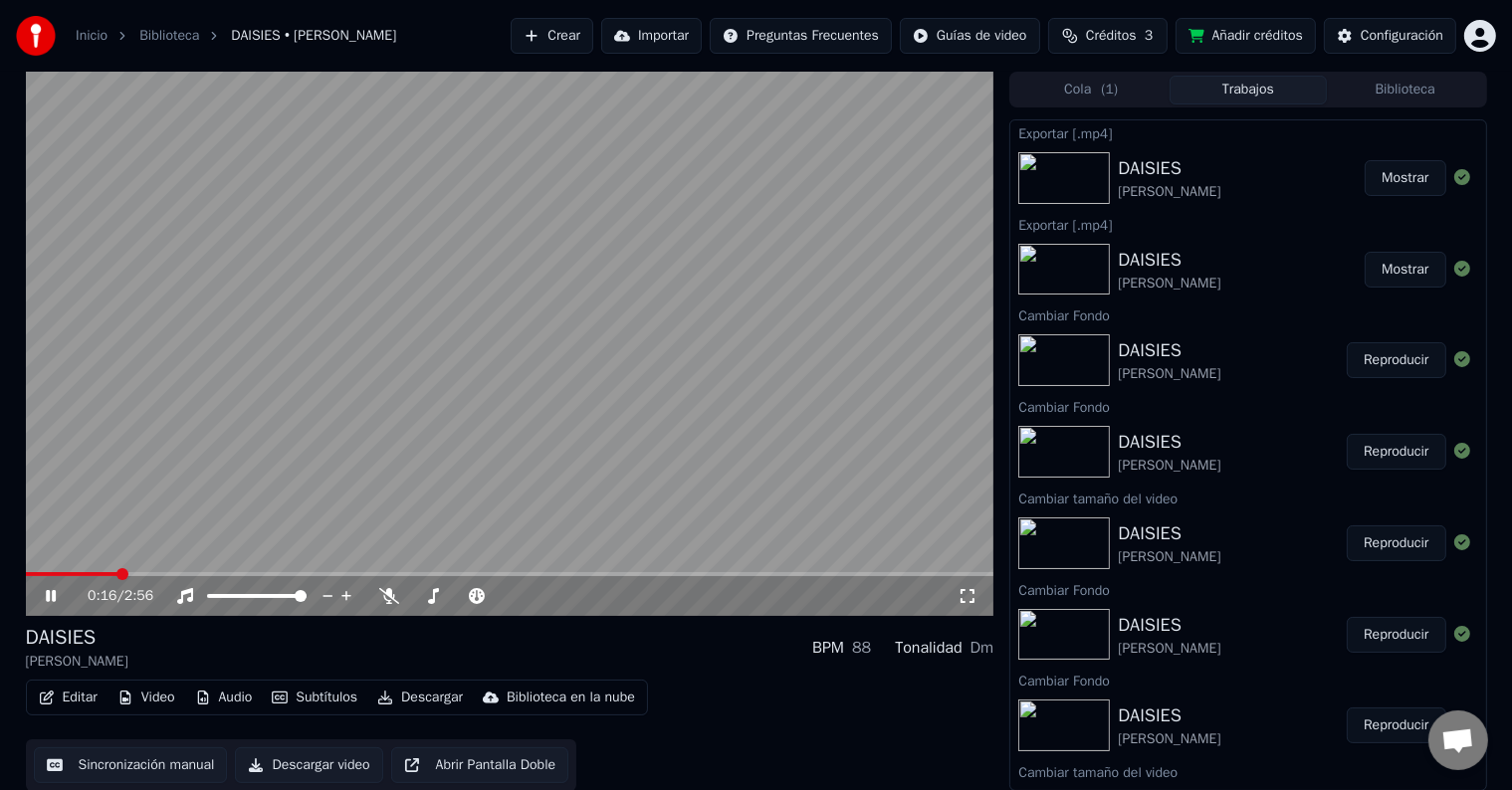 click at bounding box center [510, 574] 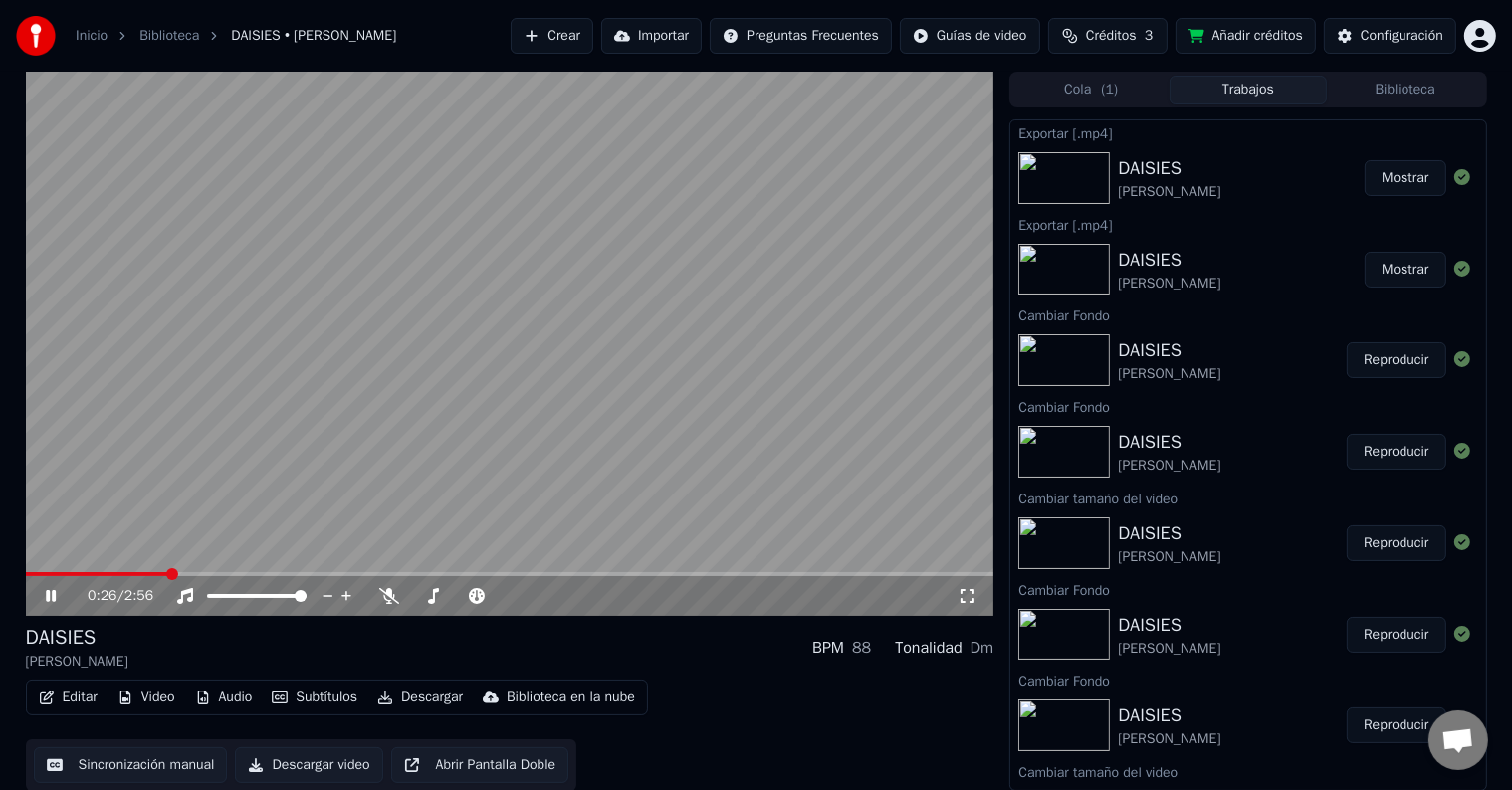 click at bounding box center (510, 574) 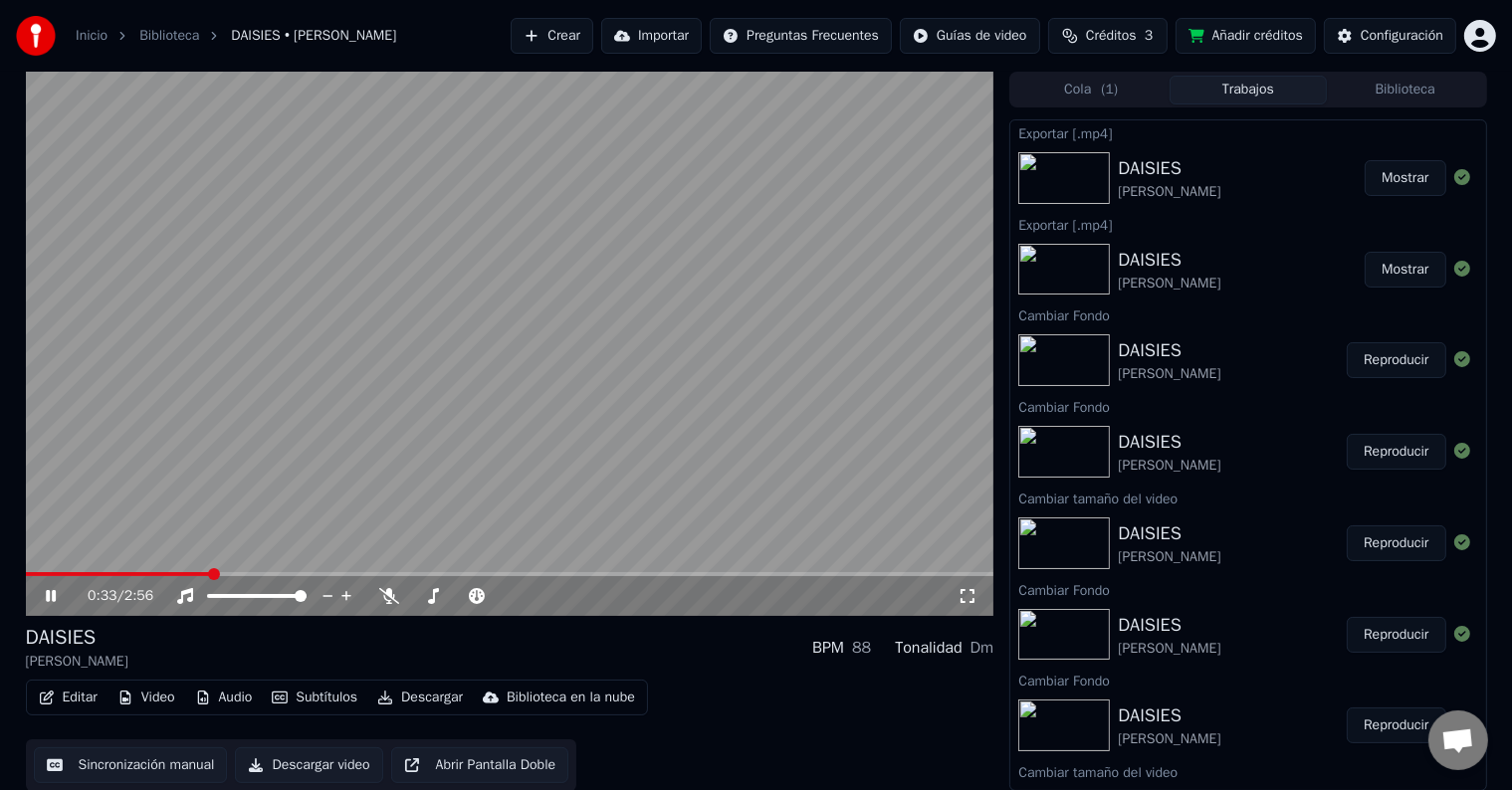 click at bounding box center (510, 343) 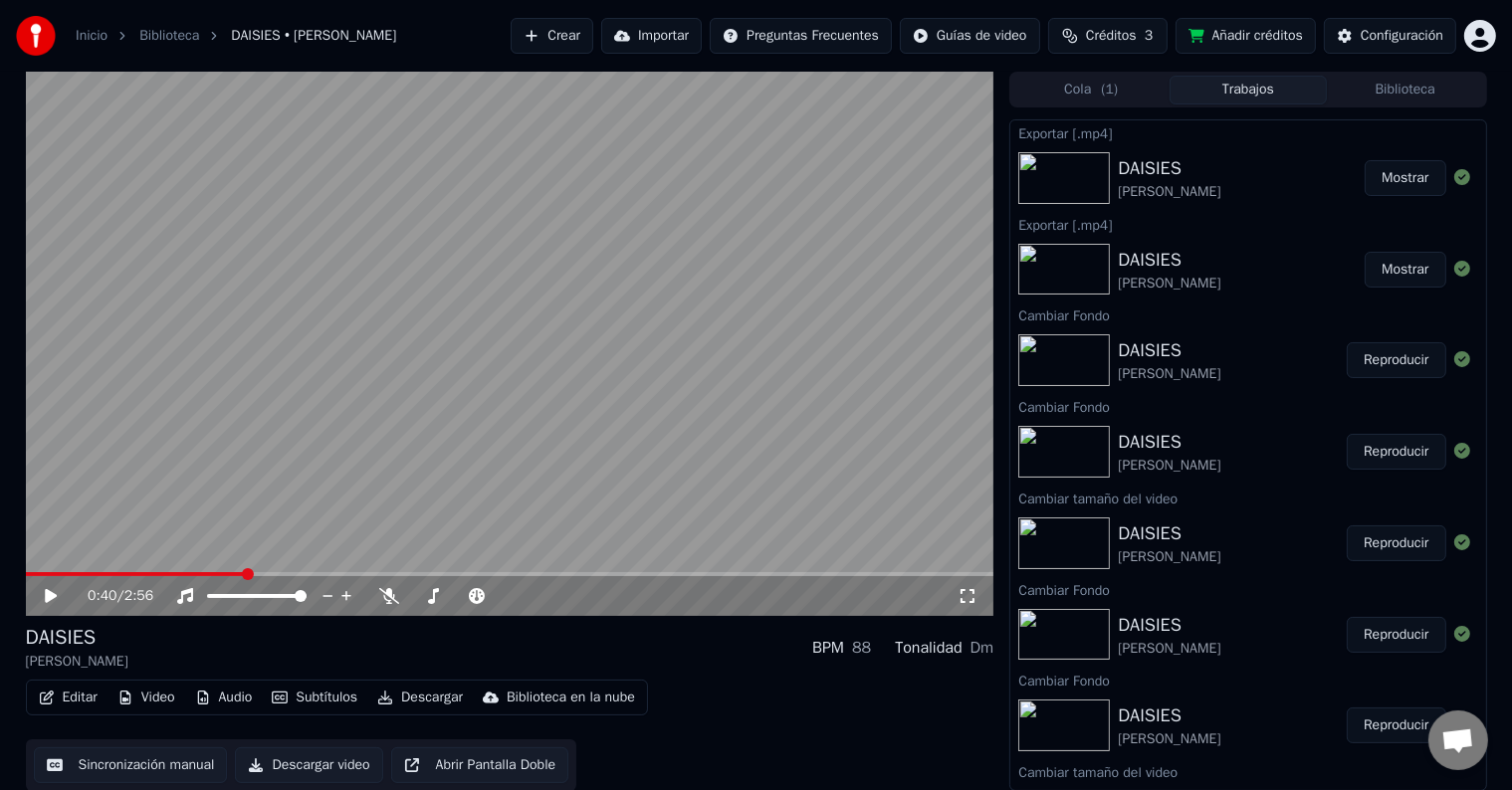 click at bounding box center [510, 574] 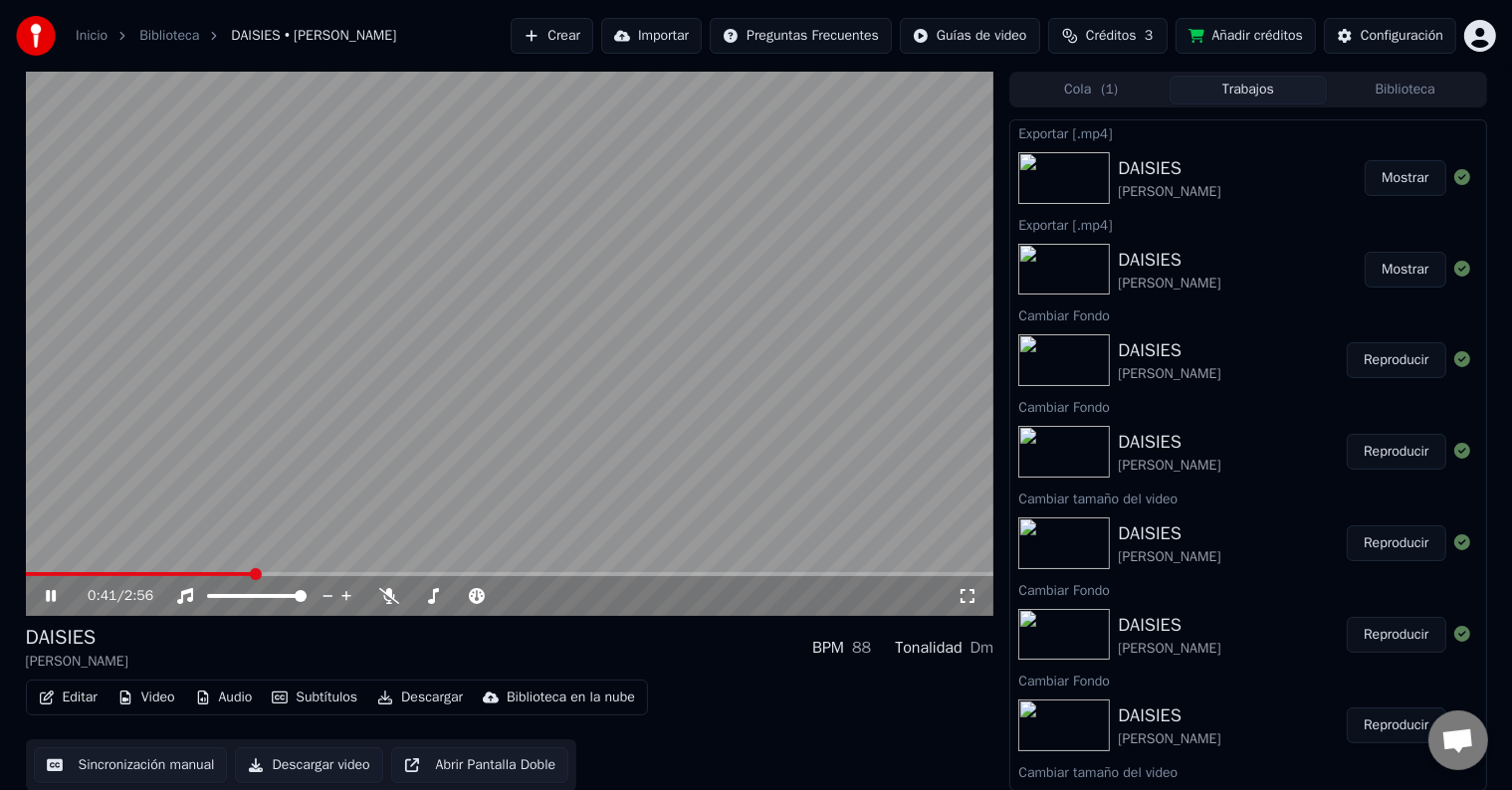 click at bounding box center (510, 574) 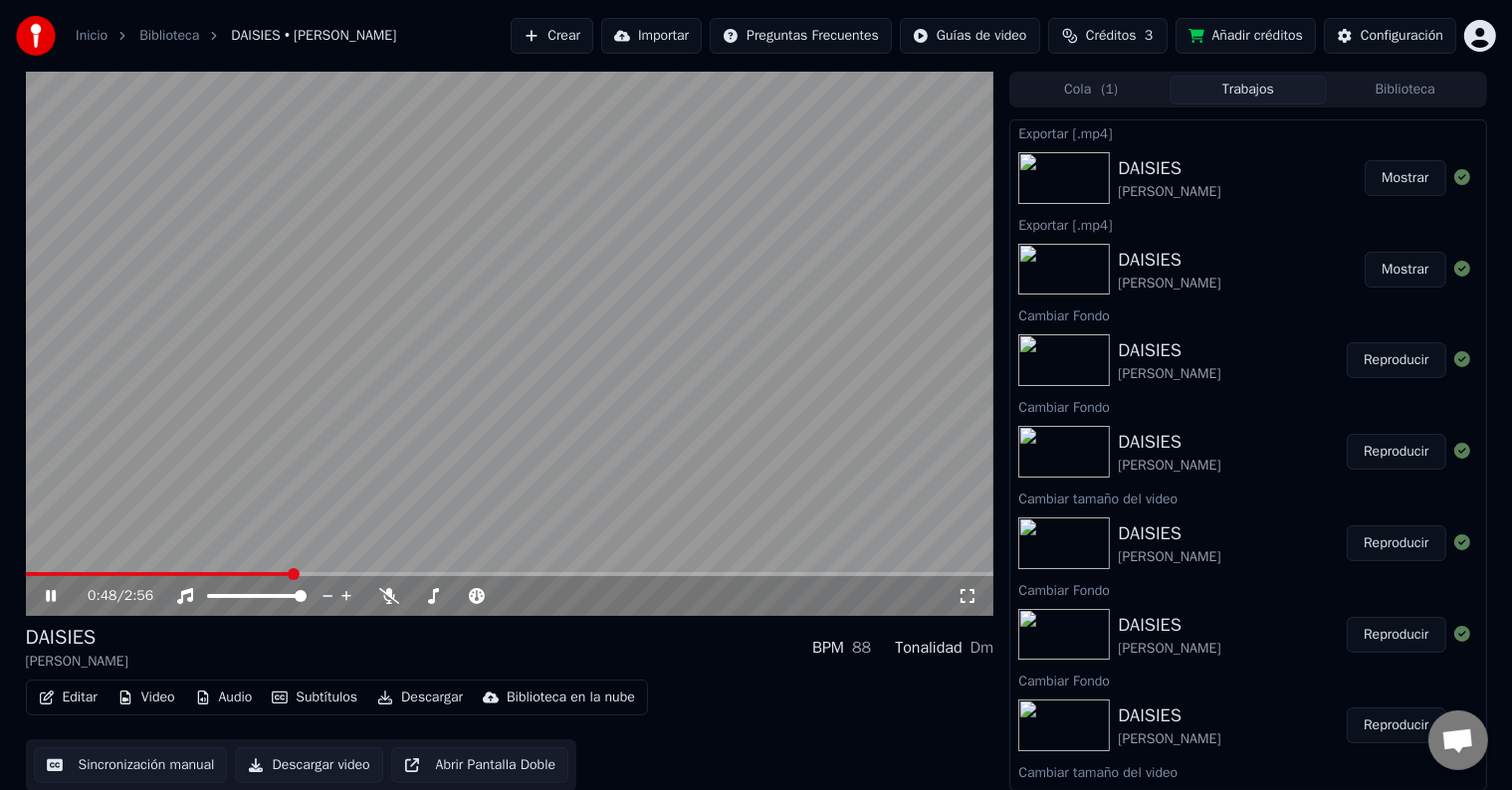 click at bounding box center [510, 574] 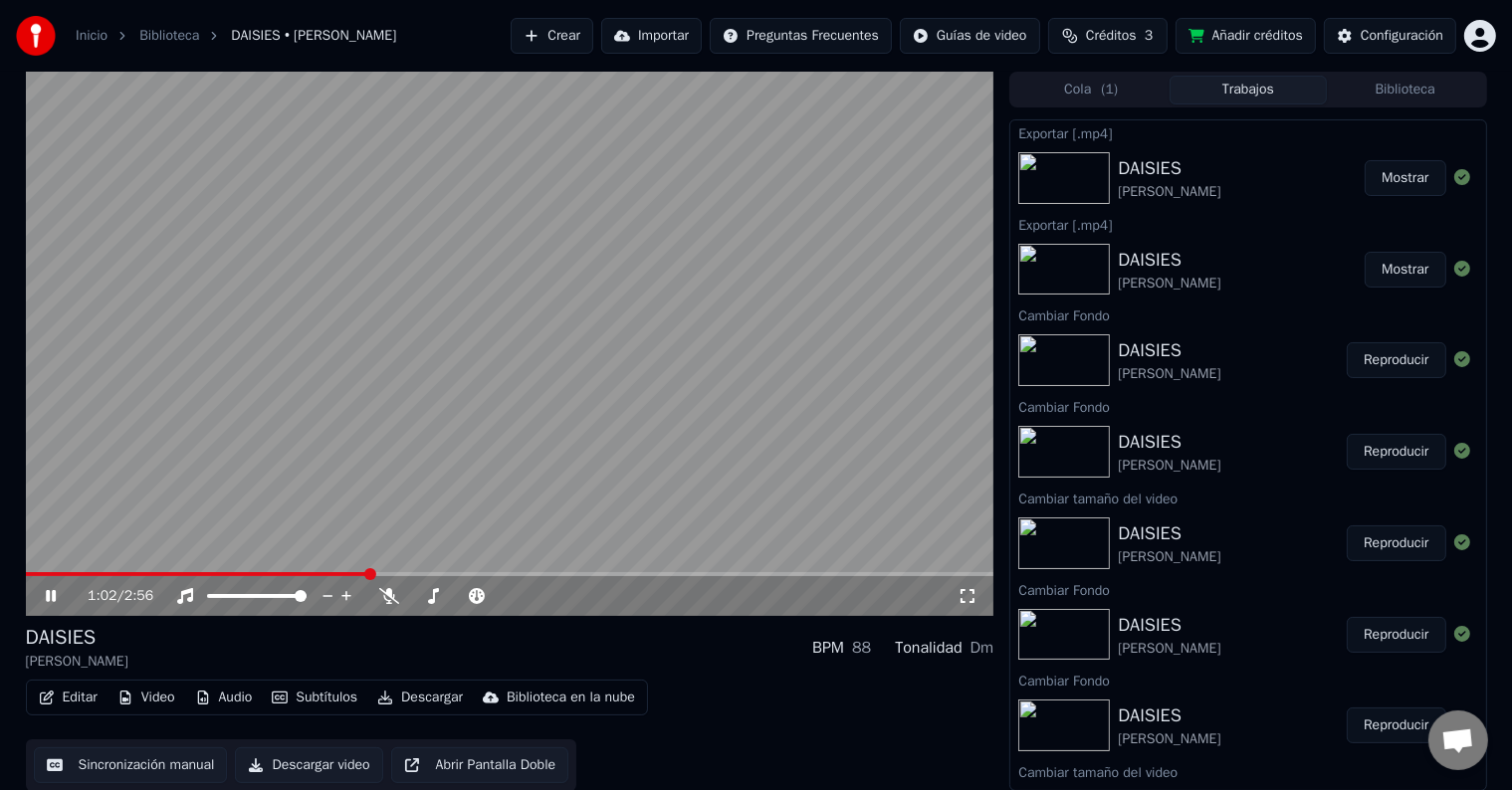 click at bounding box center (510, 574) 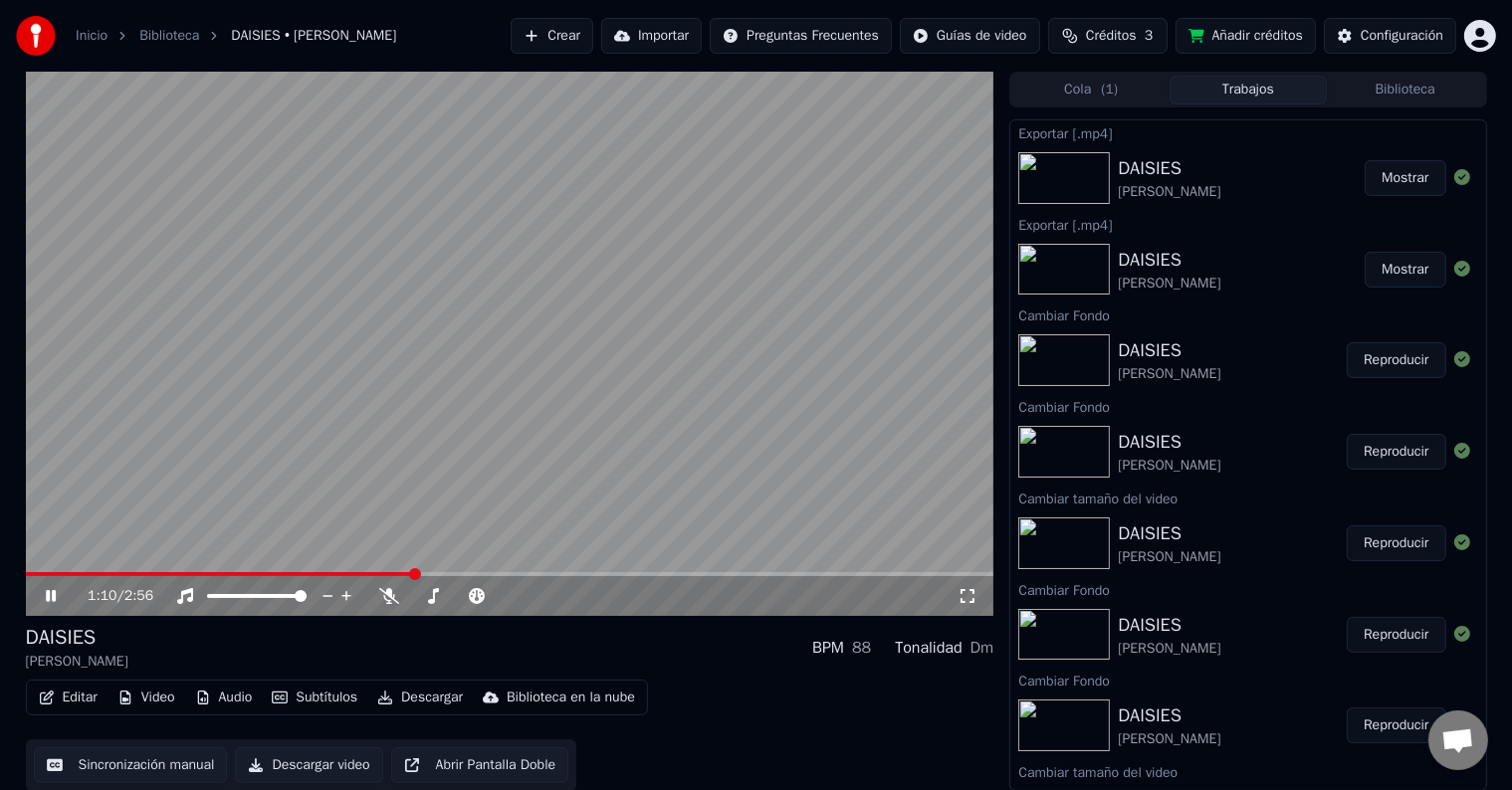 click at bounding box center [510, 574] 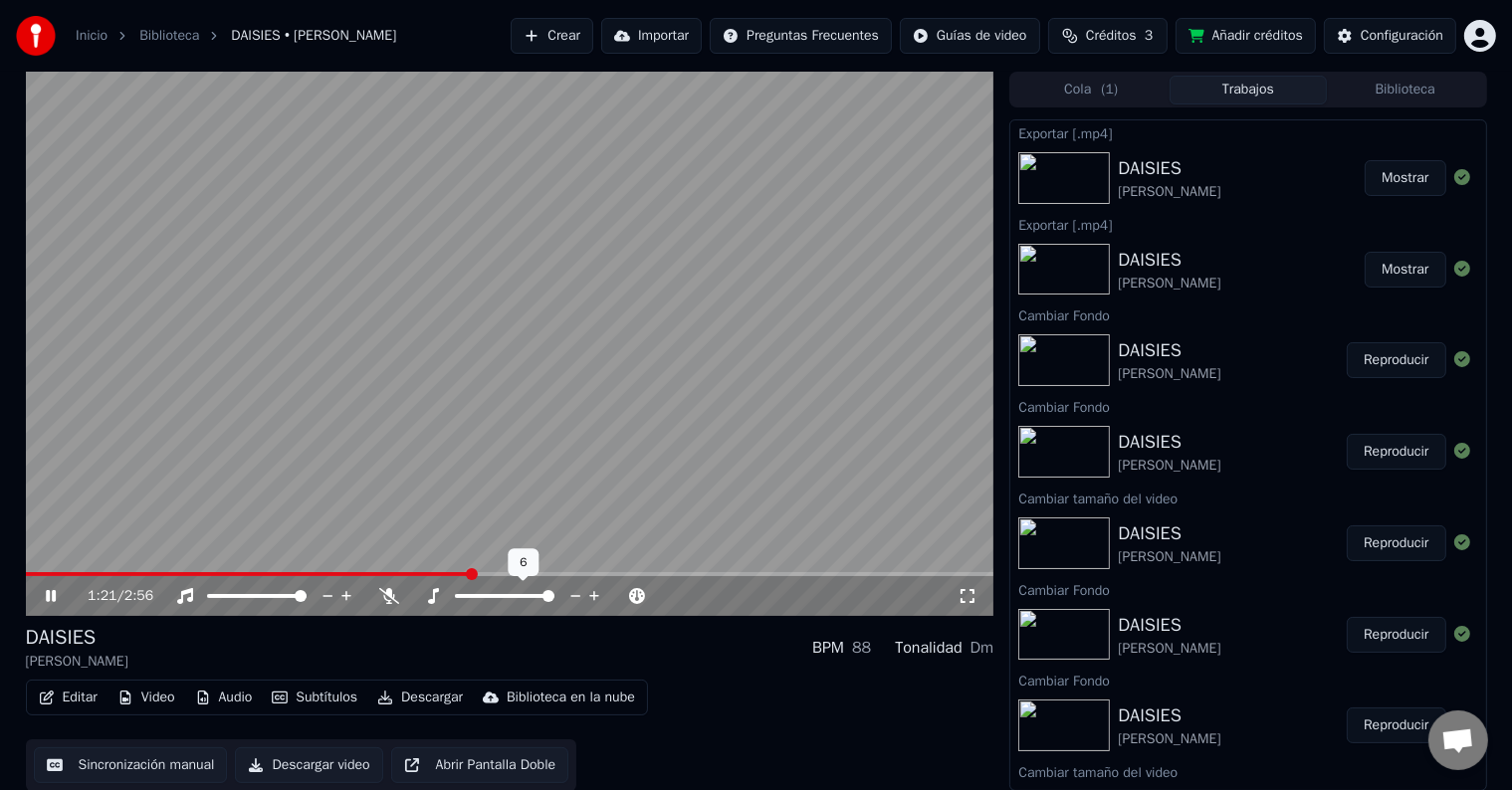 click 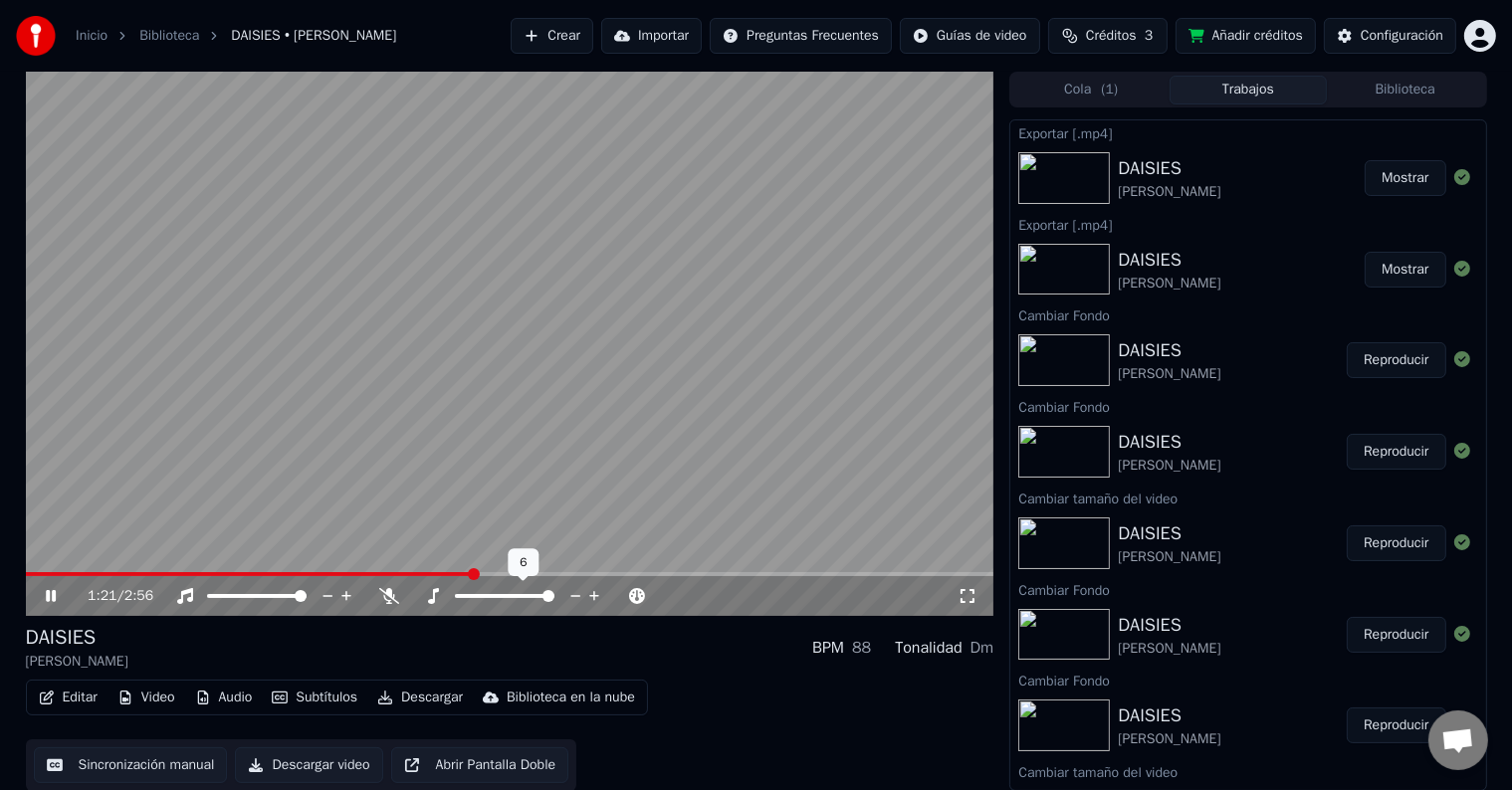 click 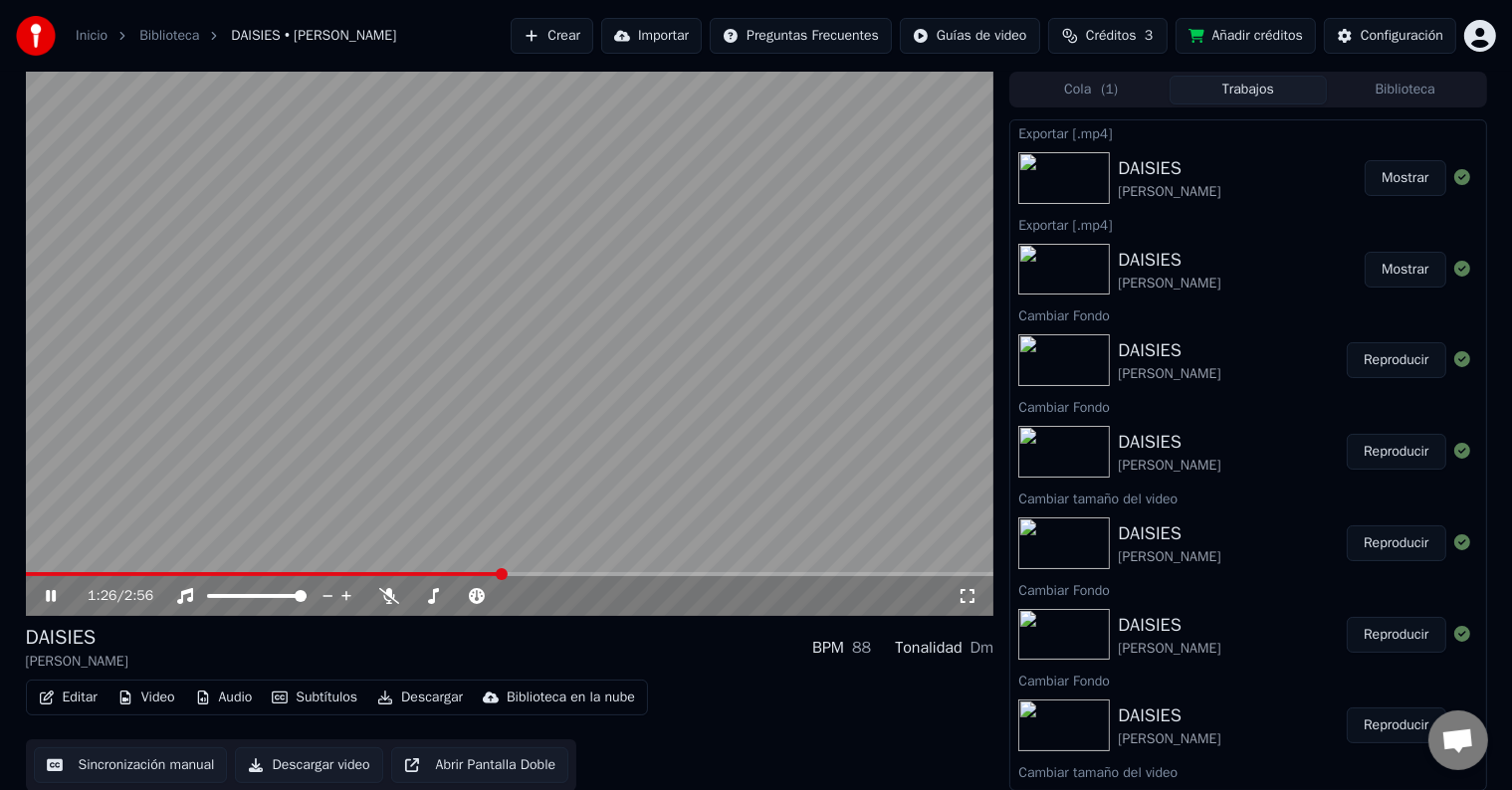 click at bounding box center (510, 574) 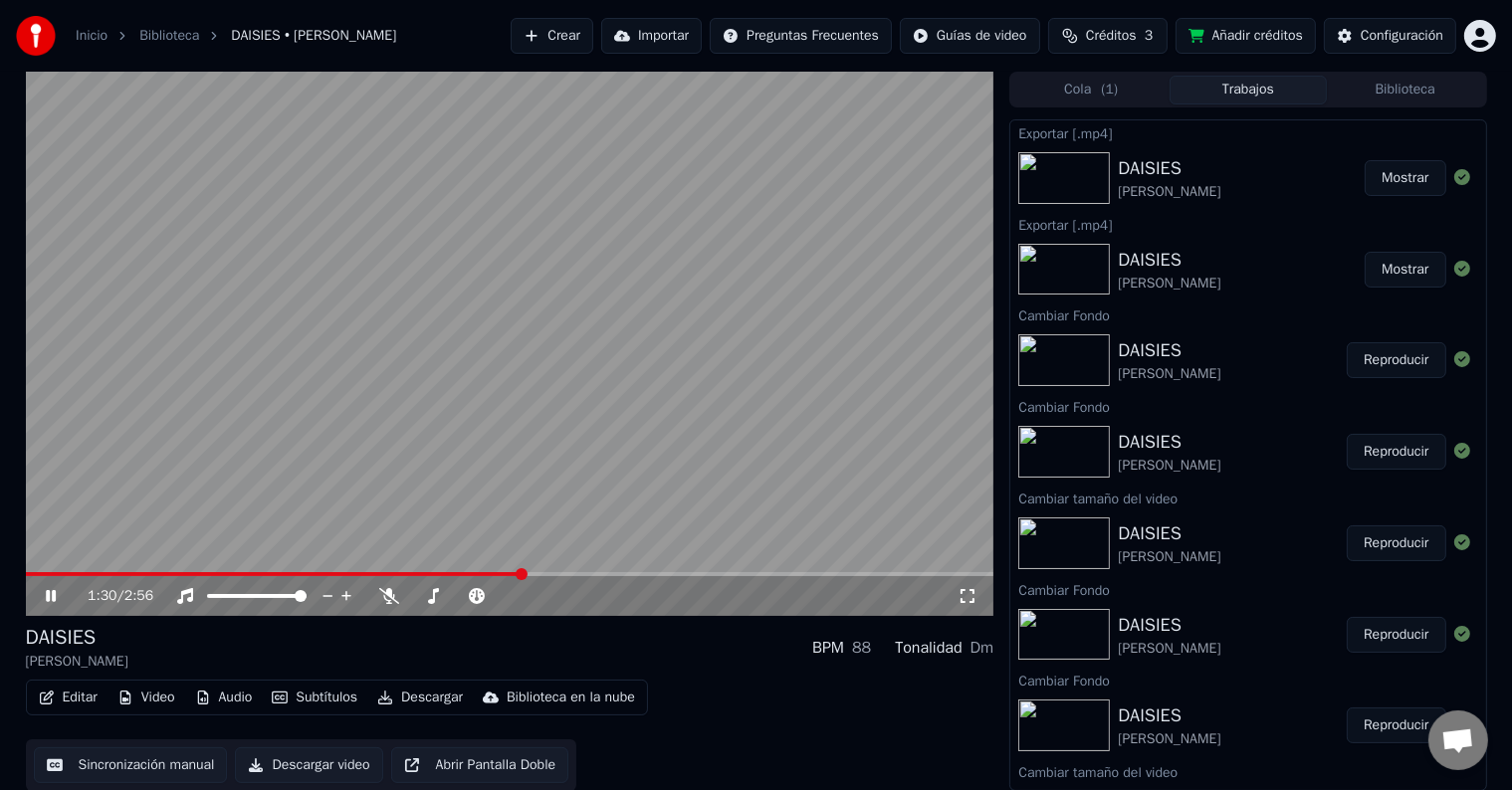 click at bounding box center [510, 574] 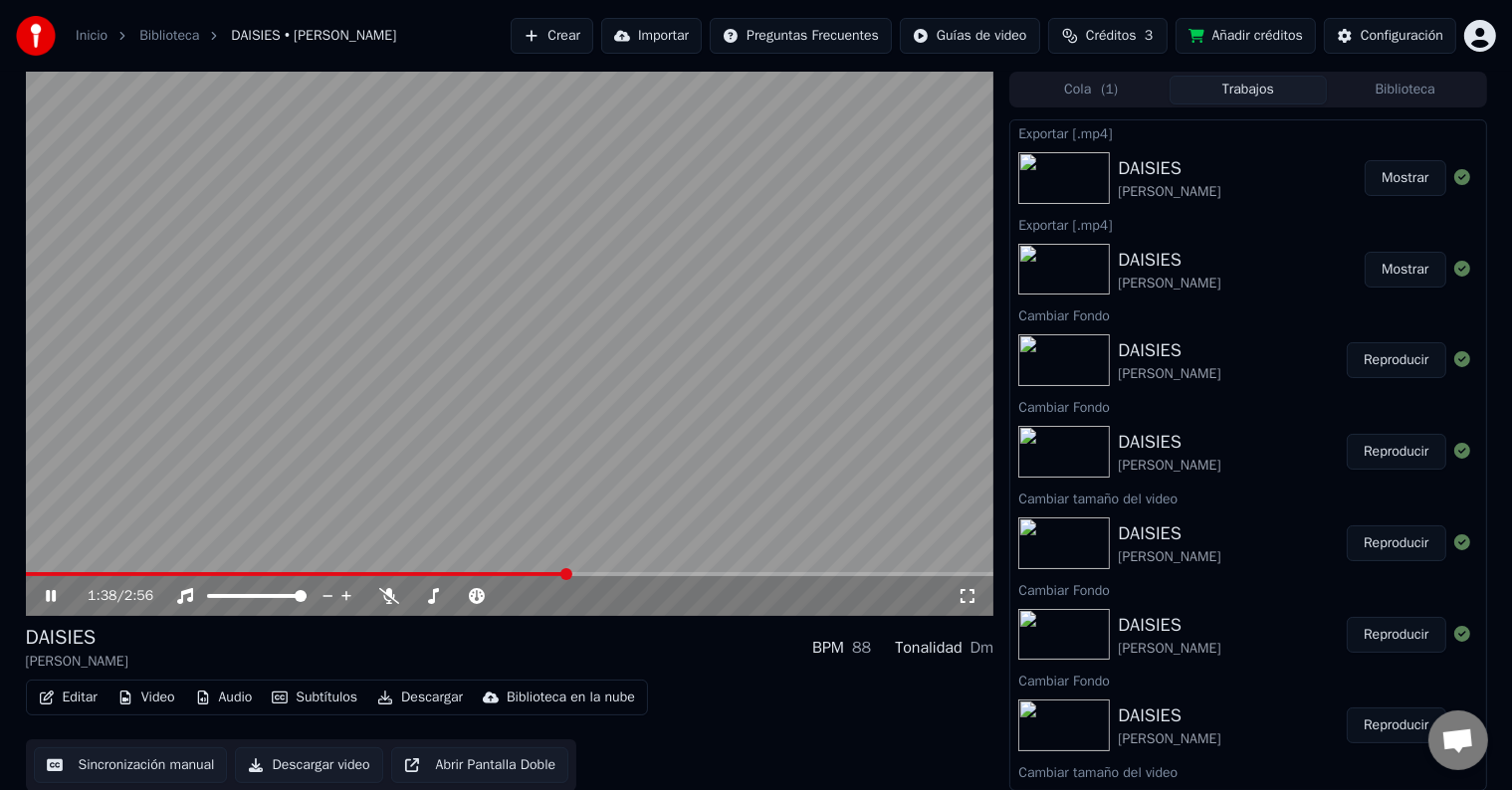 click on "1:38  /  2:56" at bounding box center [510, 596] 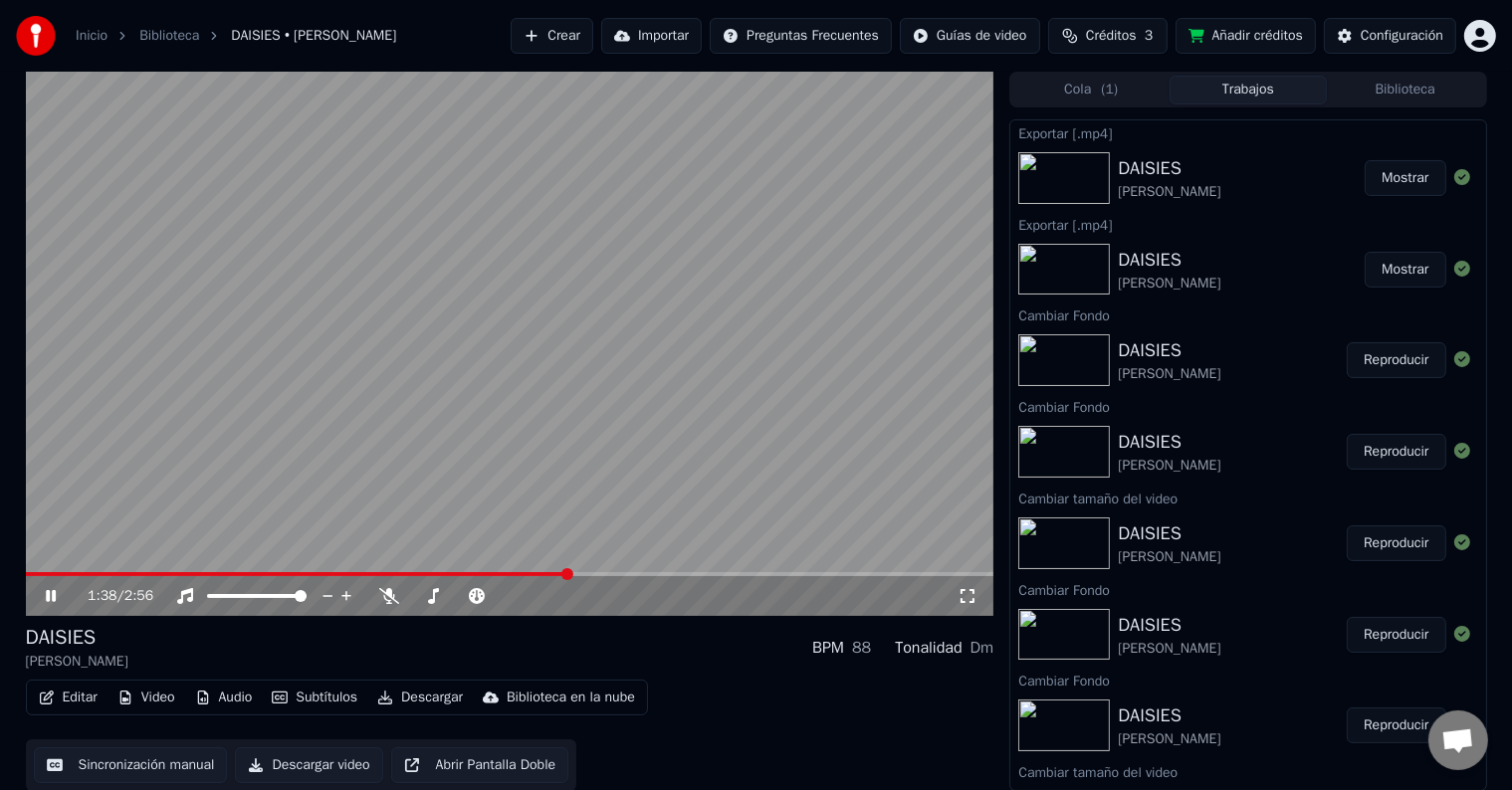 click at bounding box center (510, 574) 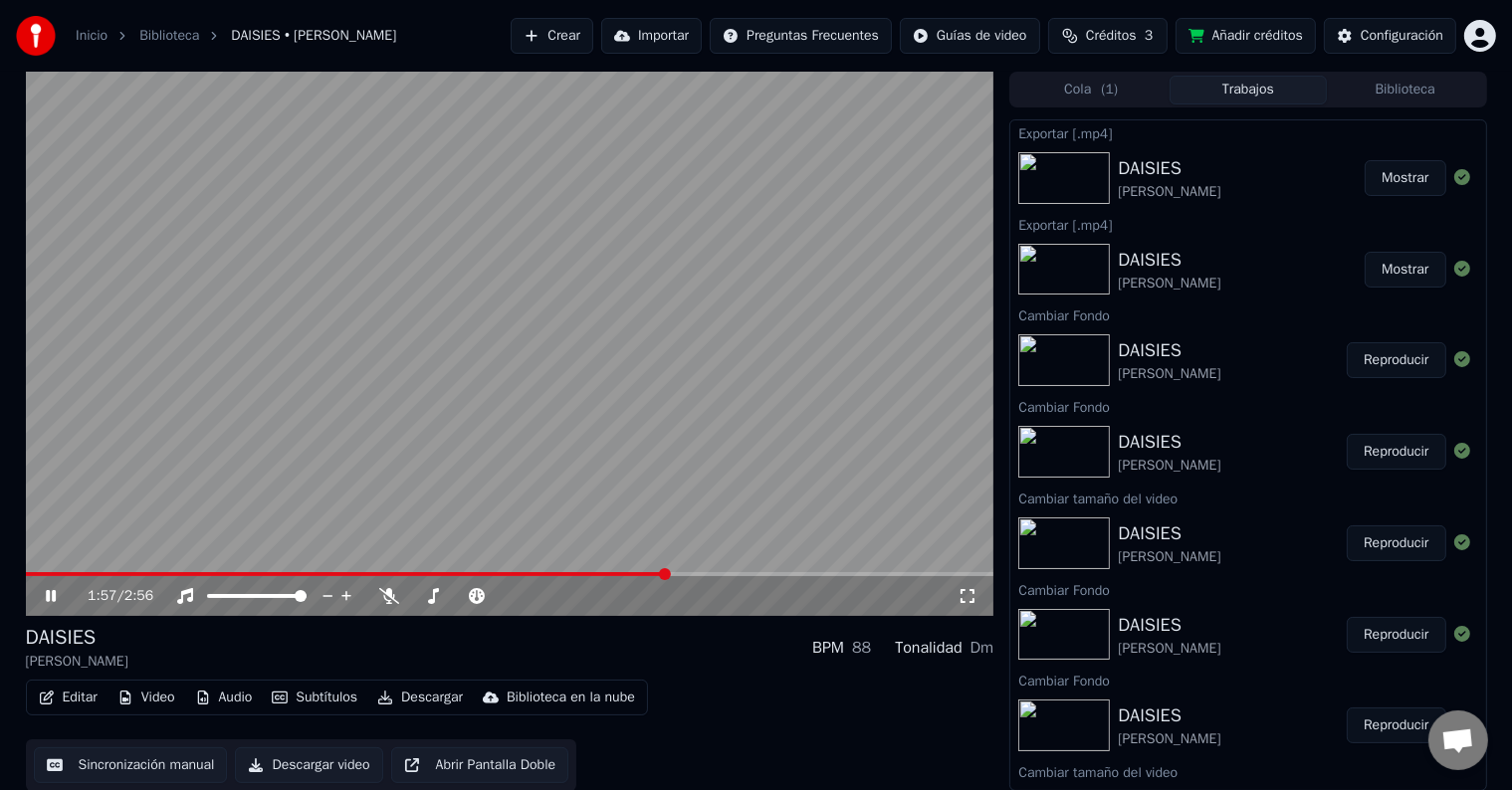 click at bounding box center [510, 574] 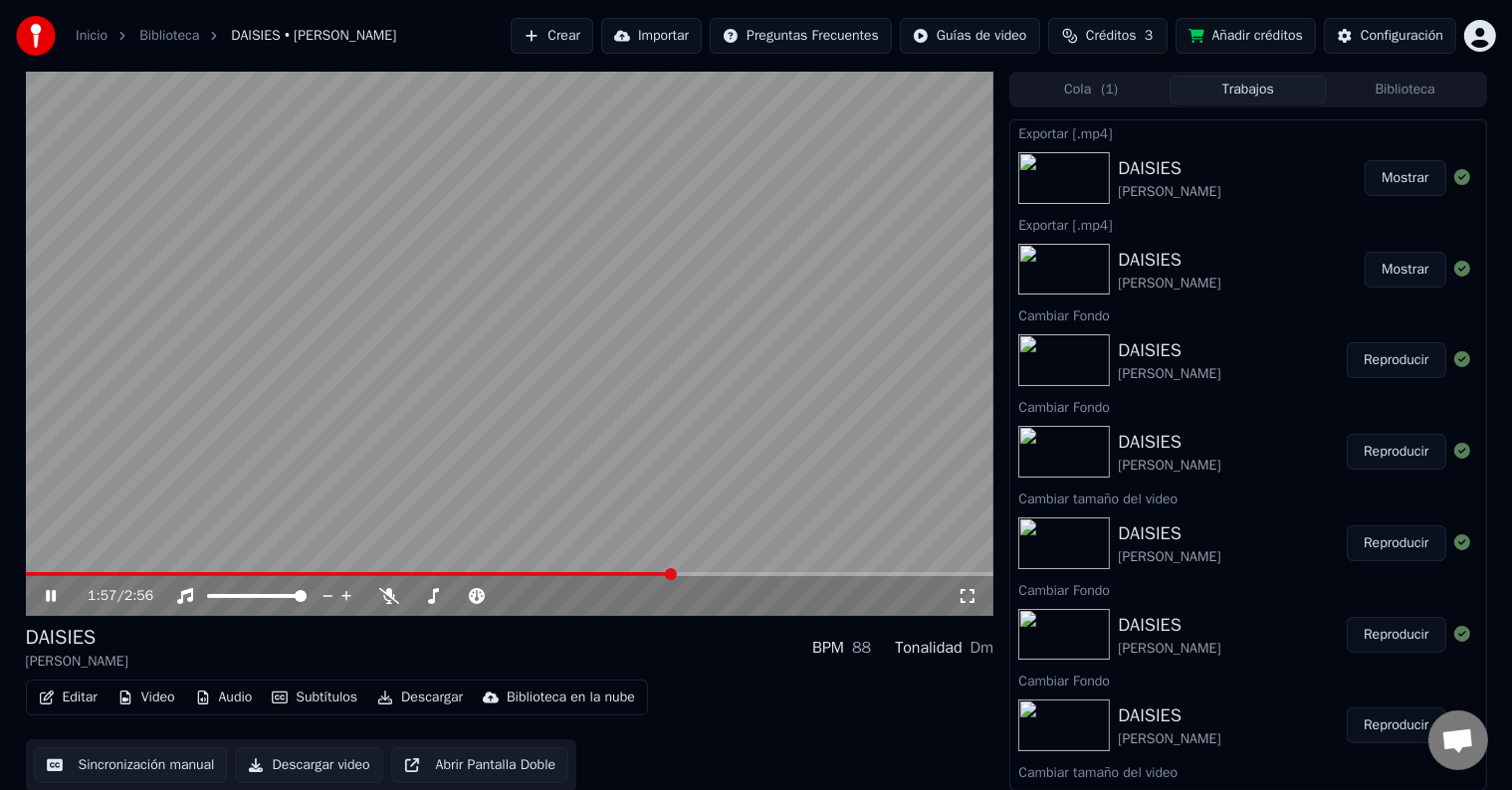 click at bounding box center (510, 343) 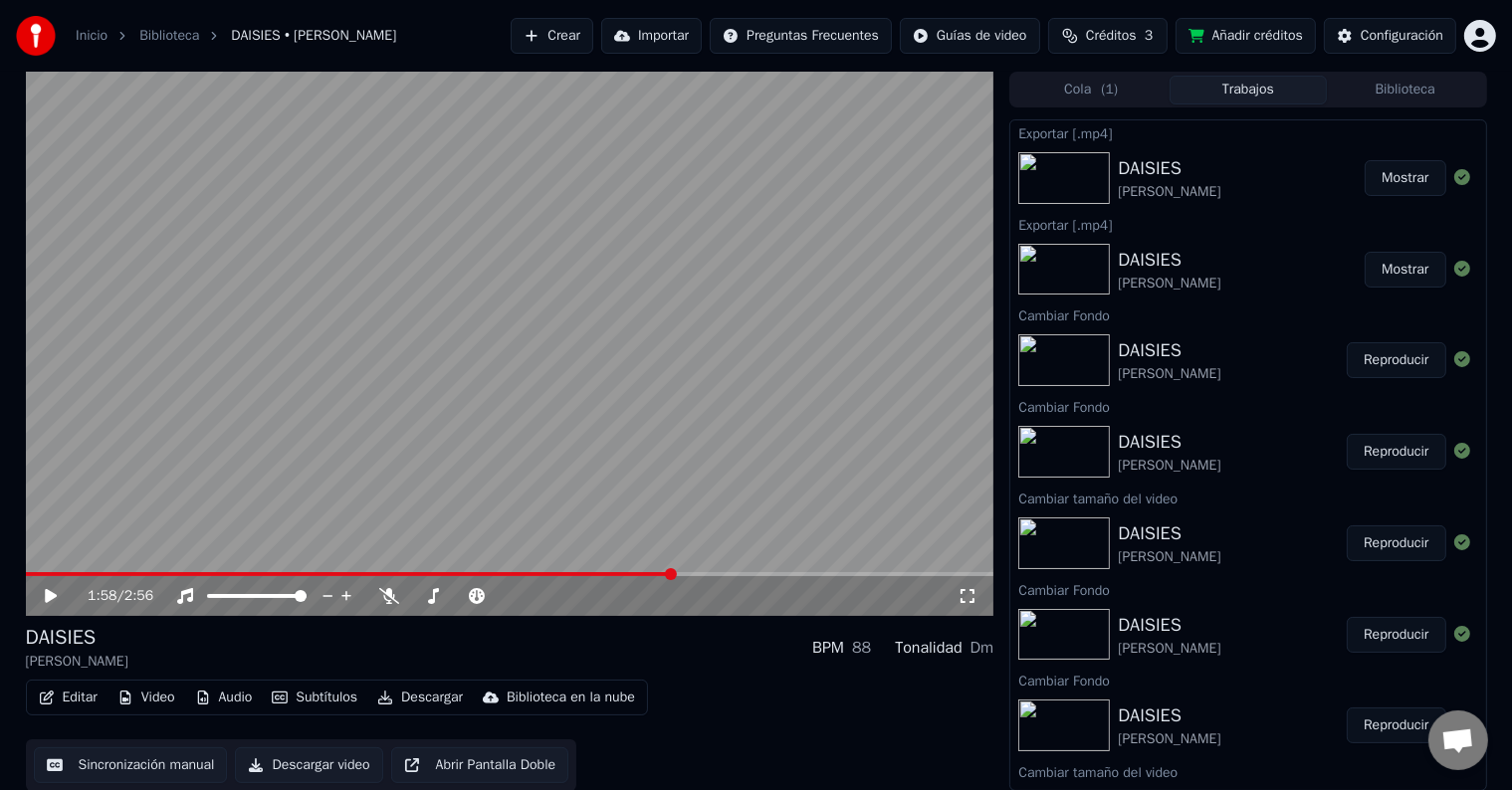 click on "1:58  /  2:56" at bounding box center (510, 596) 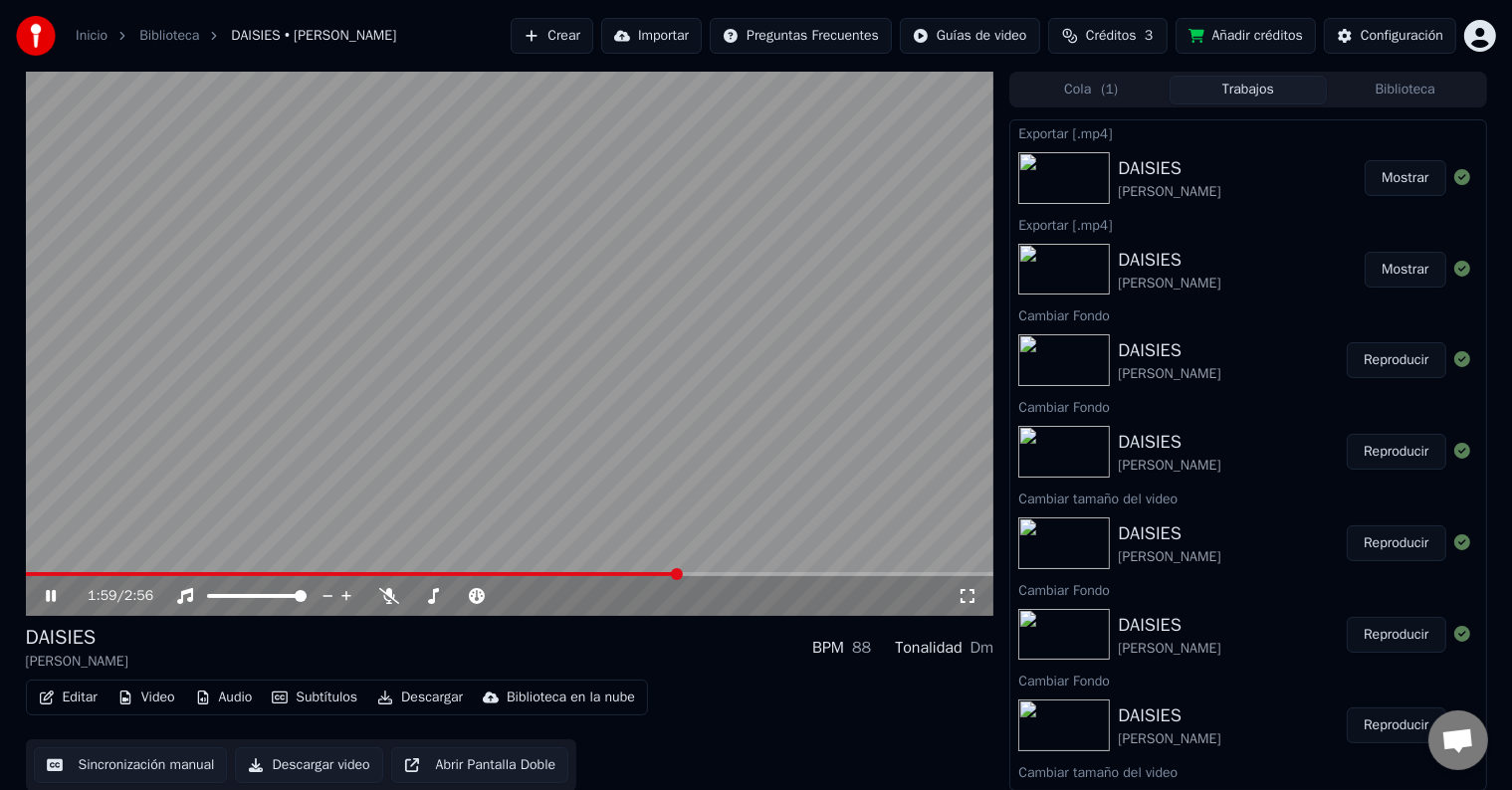click at bounding box center [510, 574] 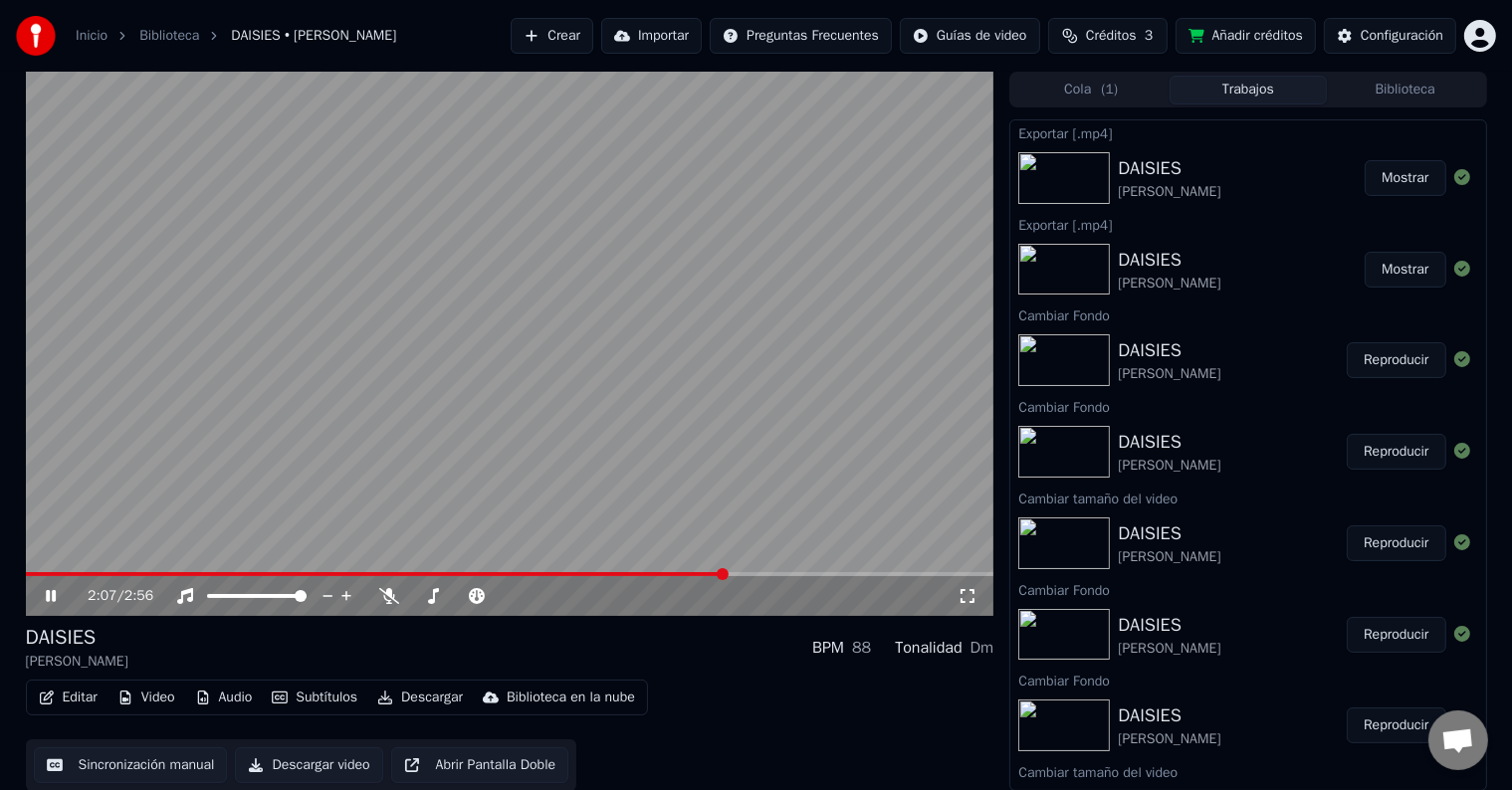 click at bounding box center (510, 574) 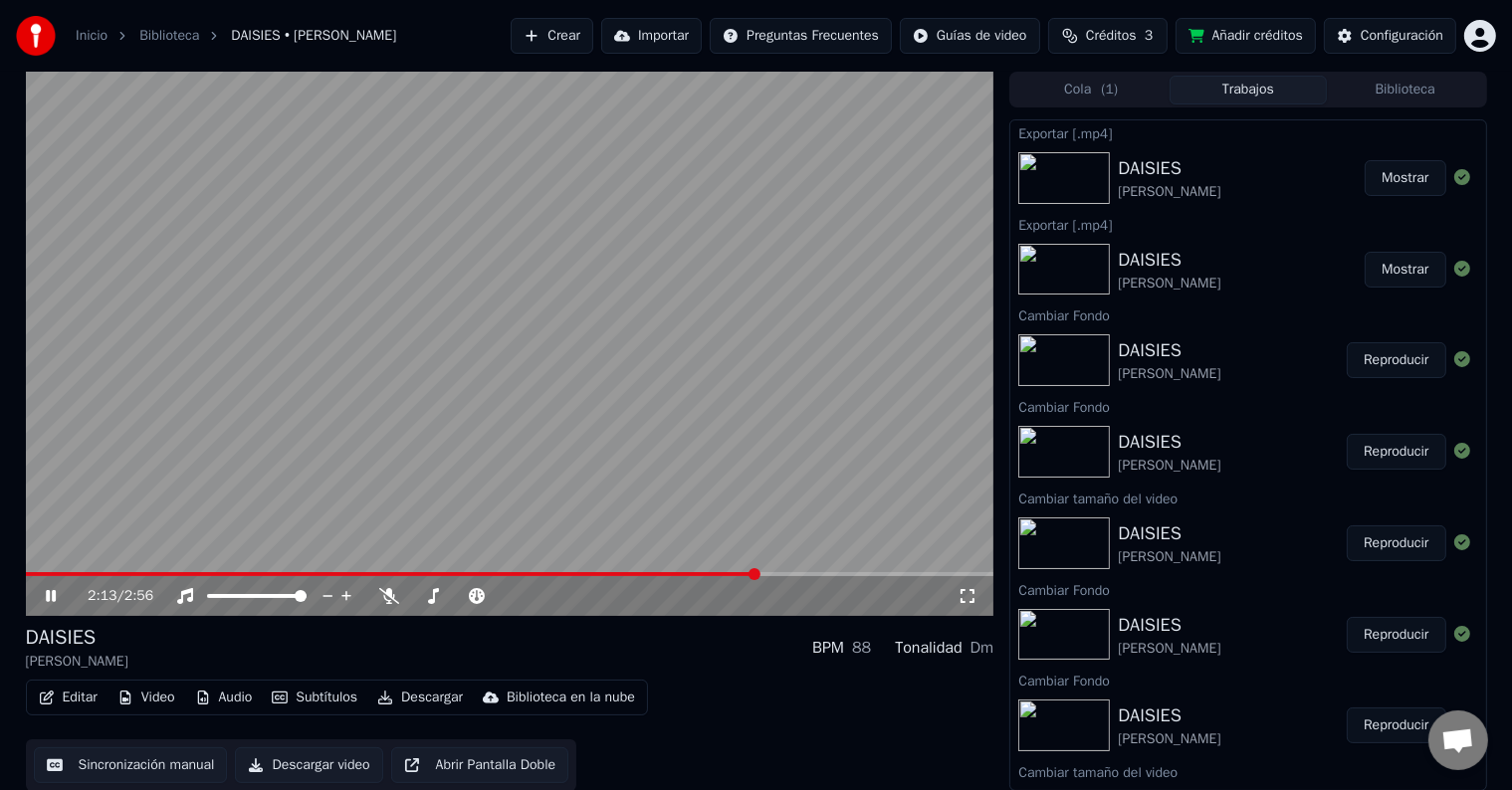 click at bounding box center [510, 343] 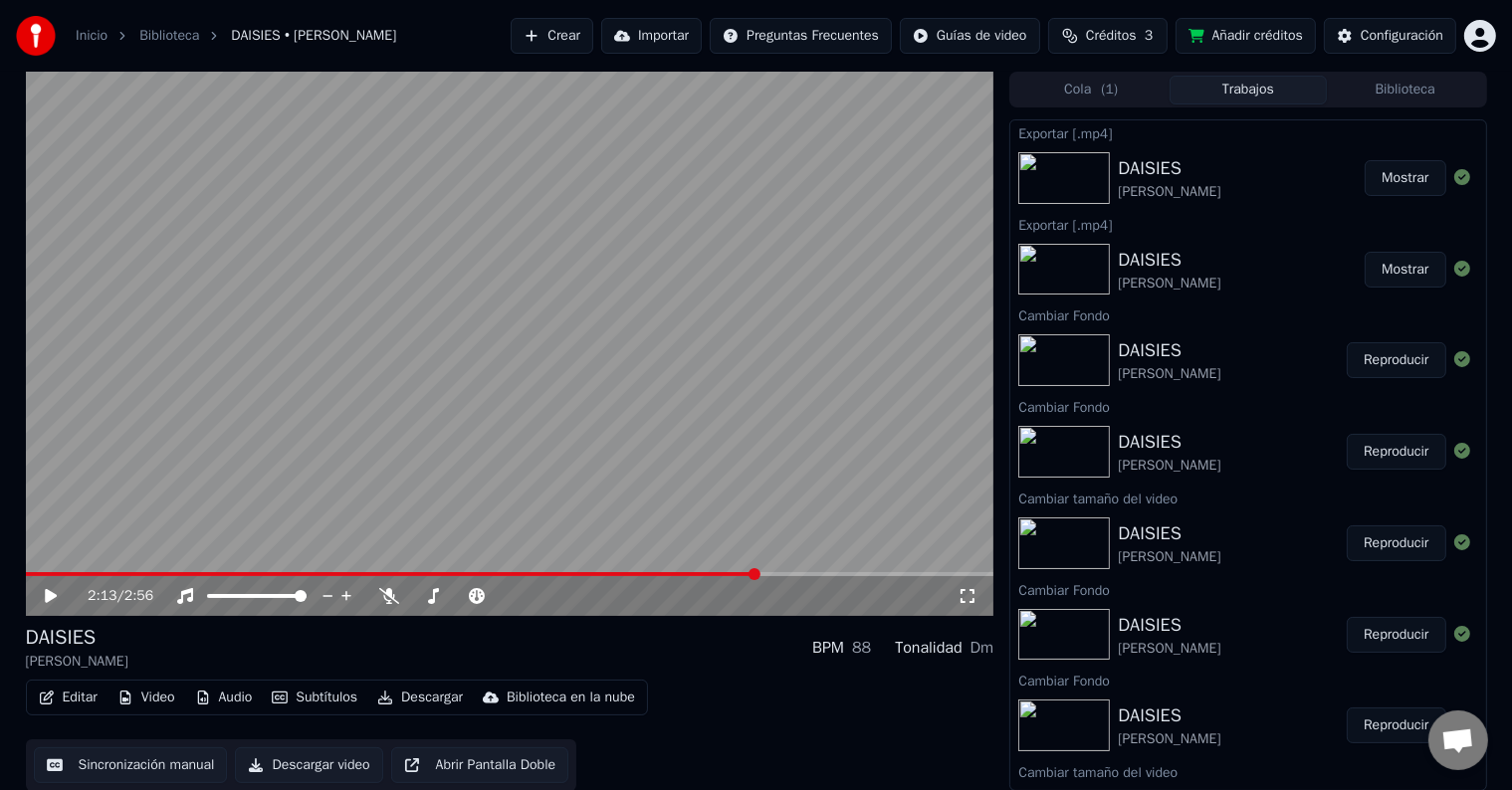click at bounding box center (510, 574) 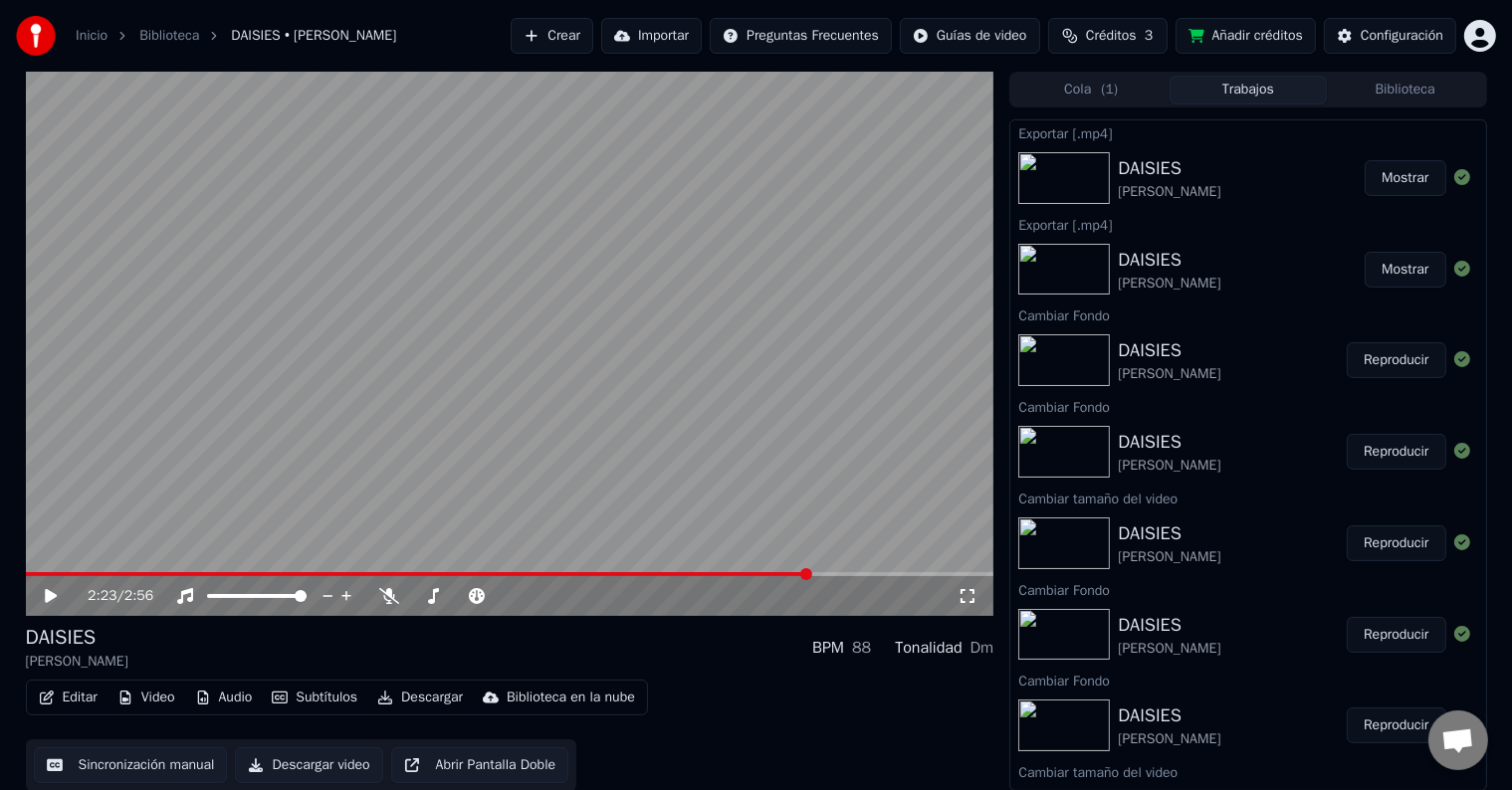 click at bounding box center (510, 343) 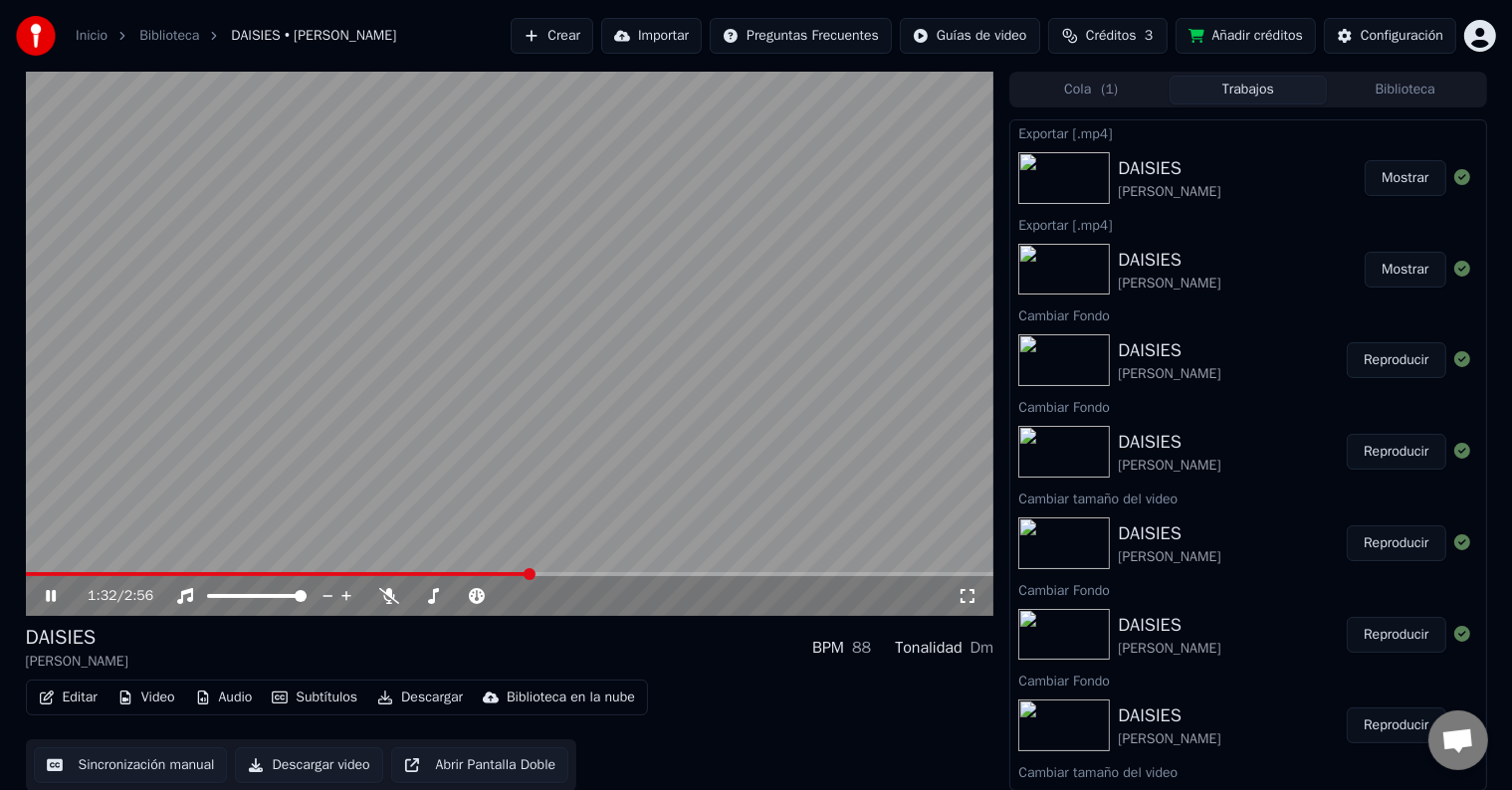 click at bounding box center [278, 574] 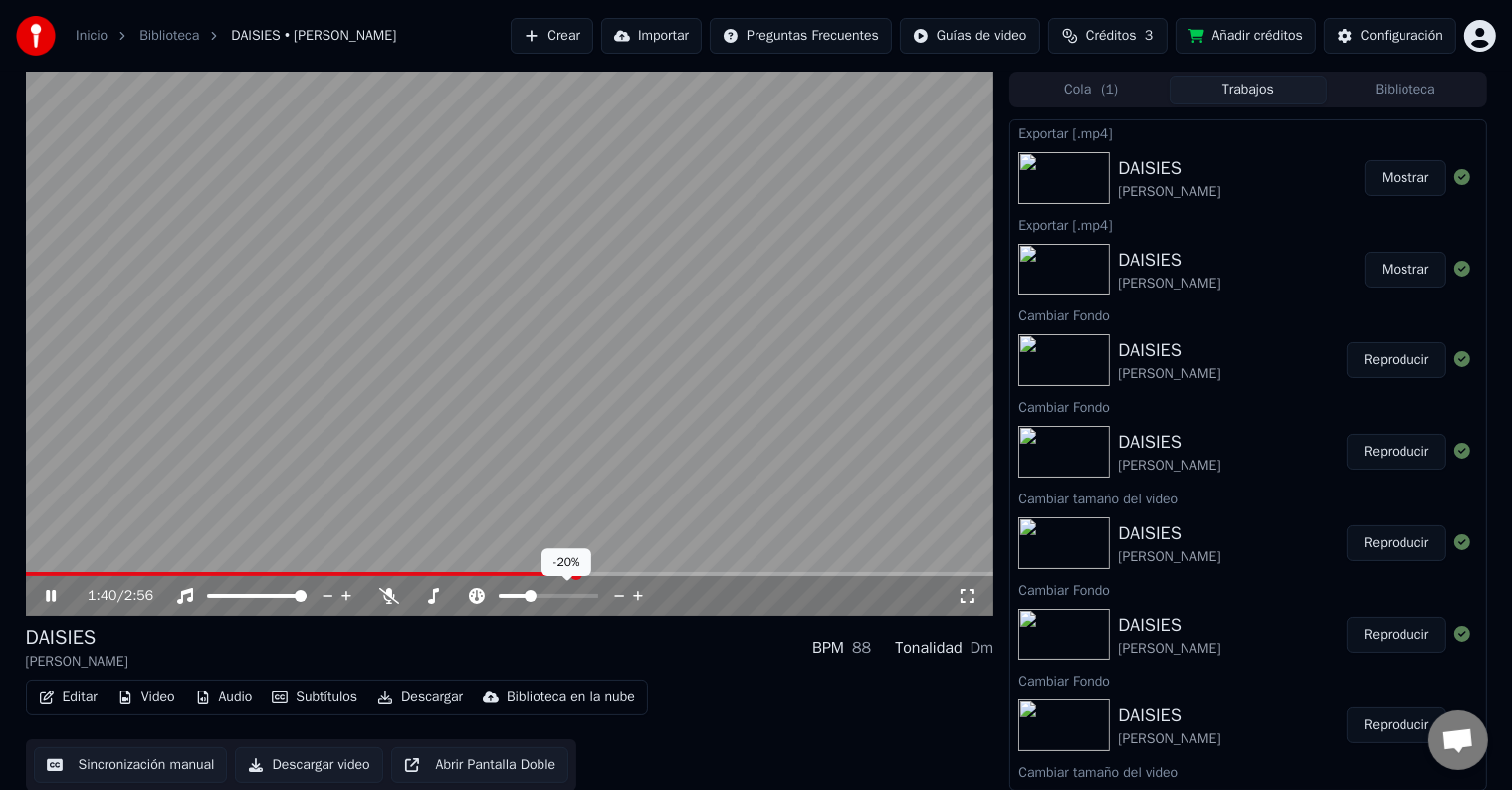 click 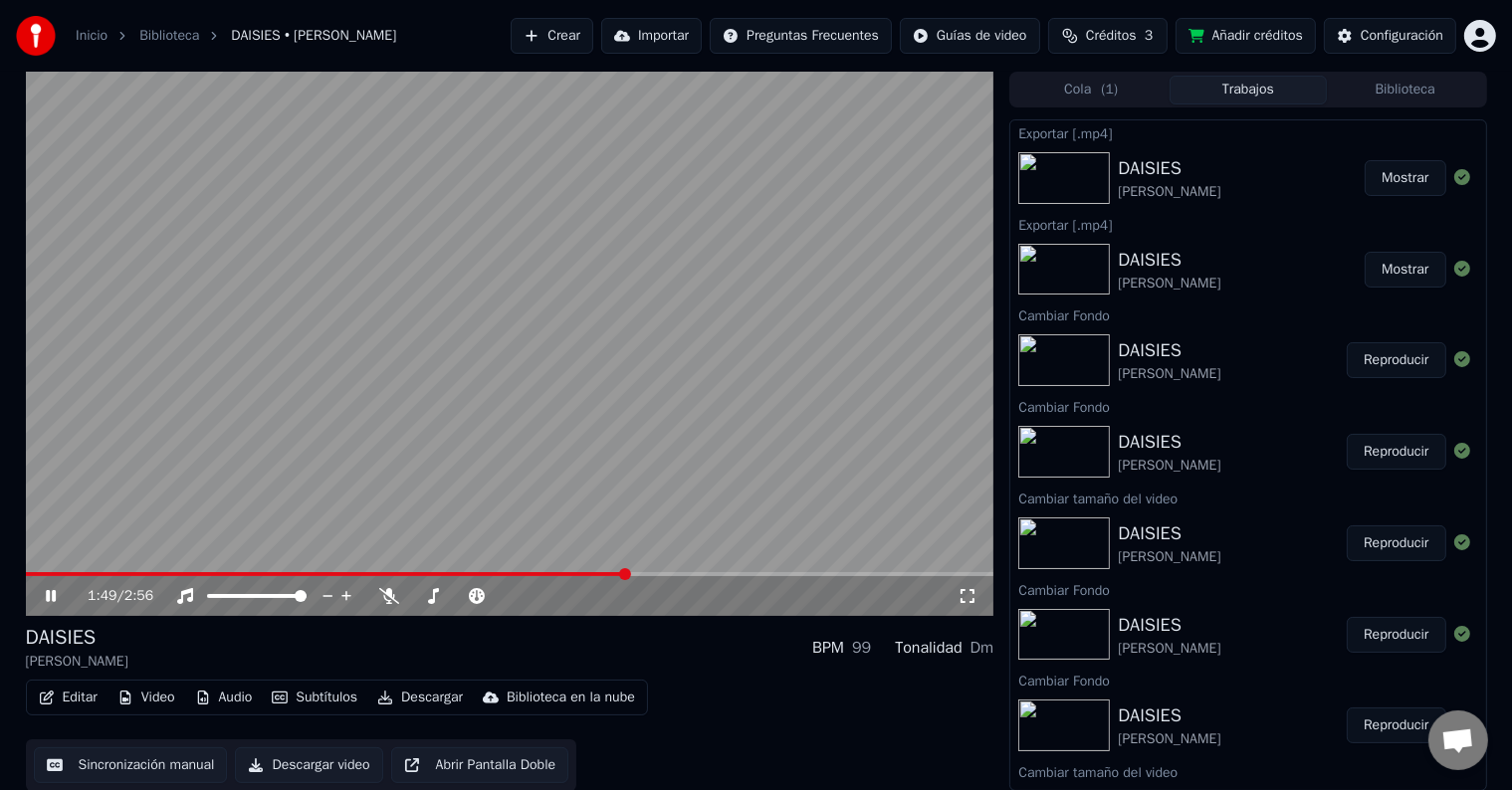 click at bounding box center (510, 343) 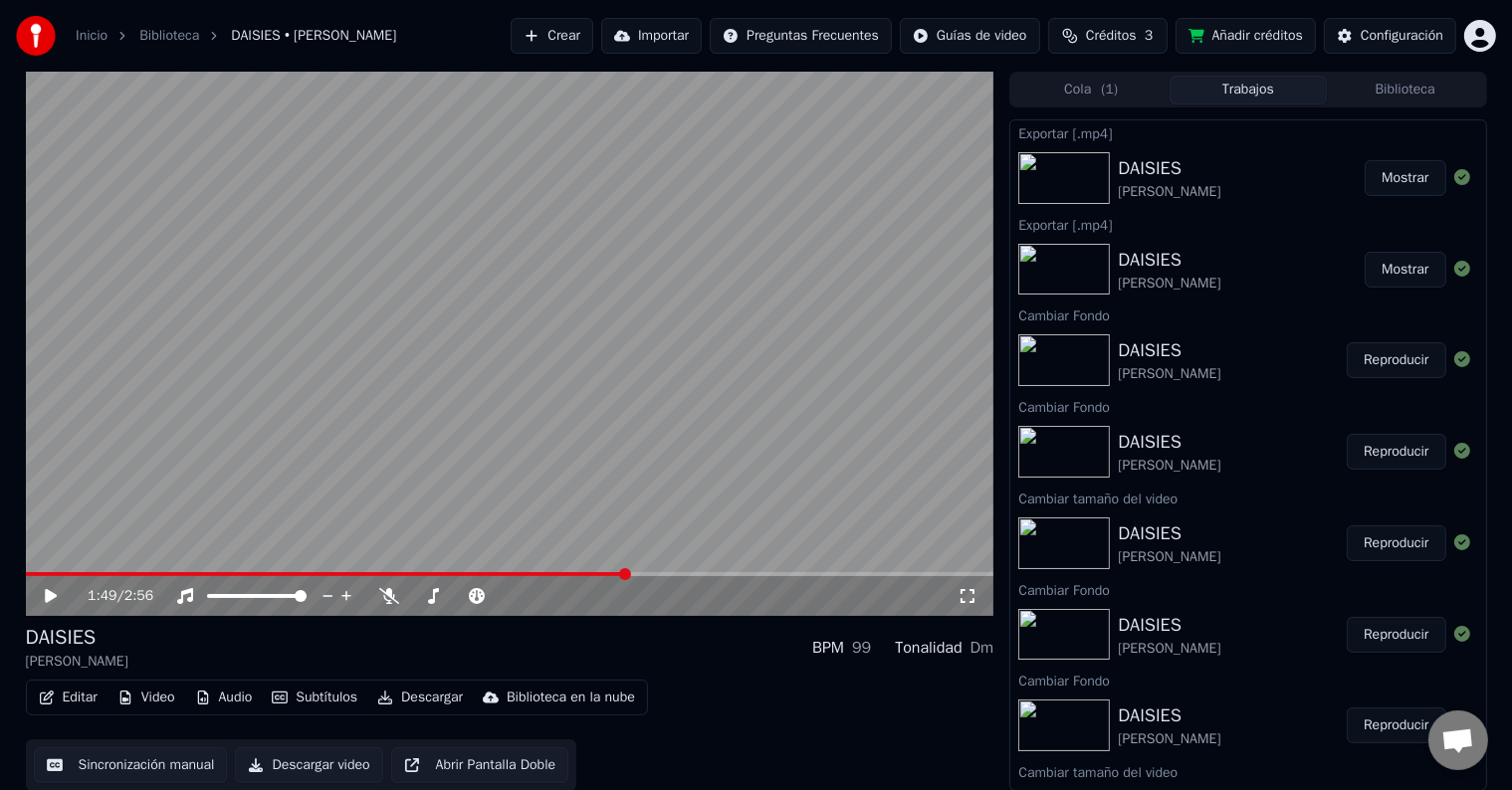 click on "Descargar video" at bounding box center [309, 765] 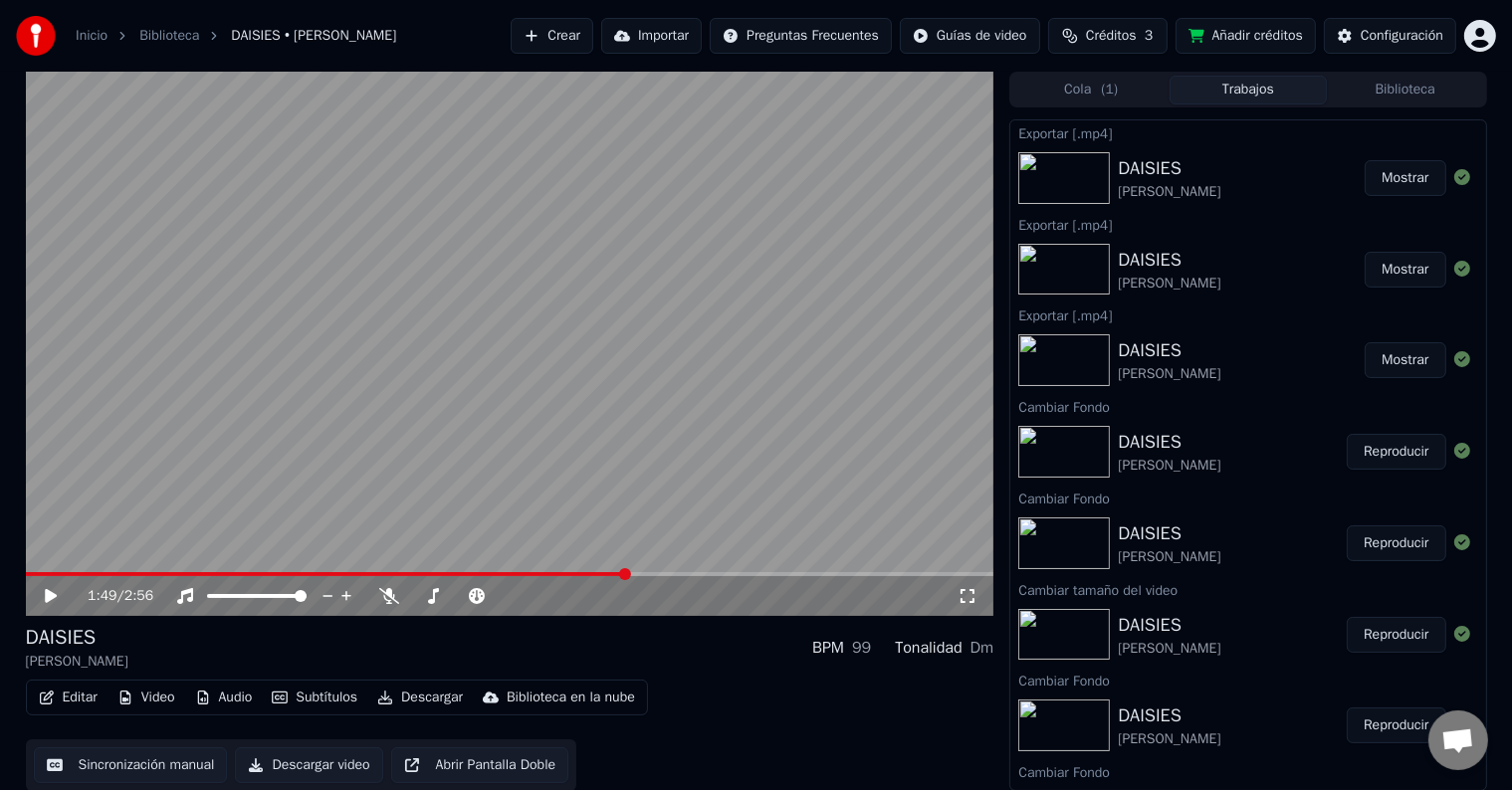 click at bounding box center [510, 343] 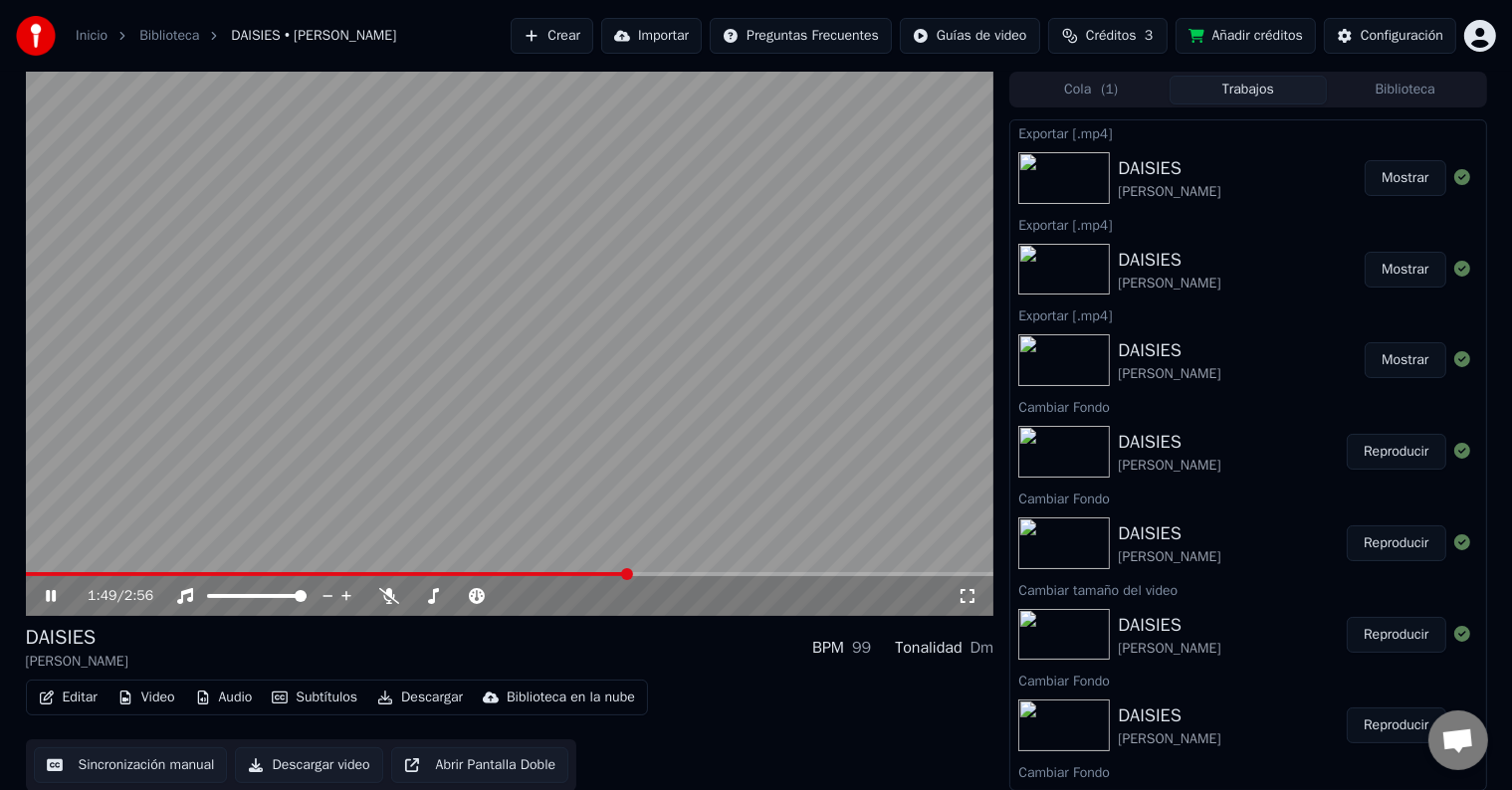 click at bounding box center [510, 343] 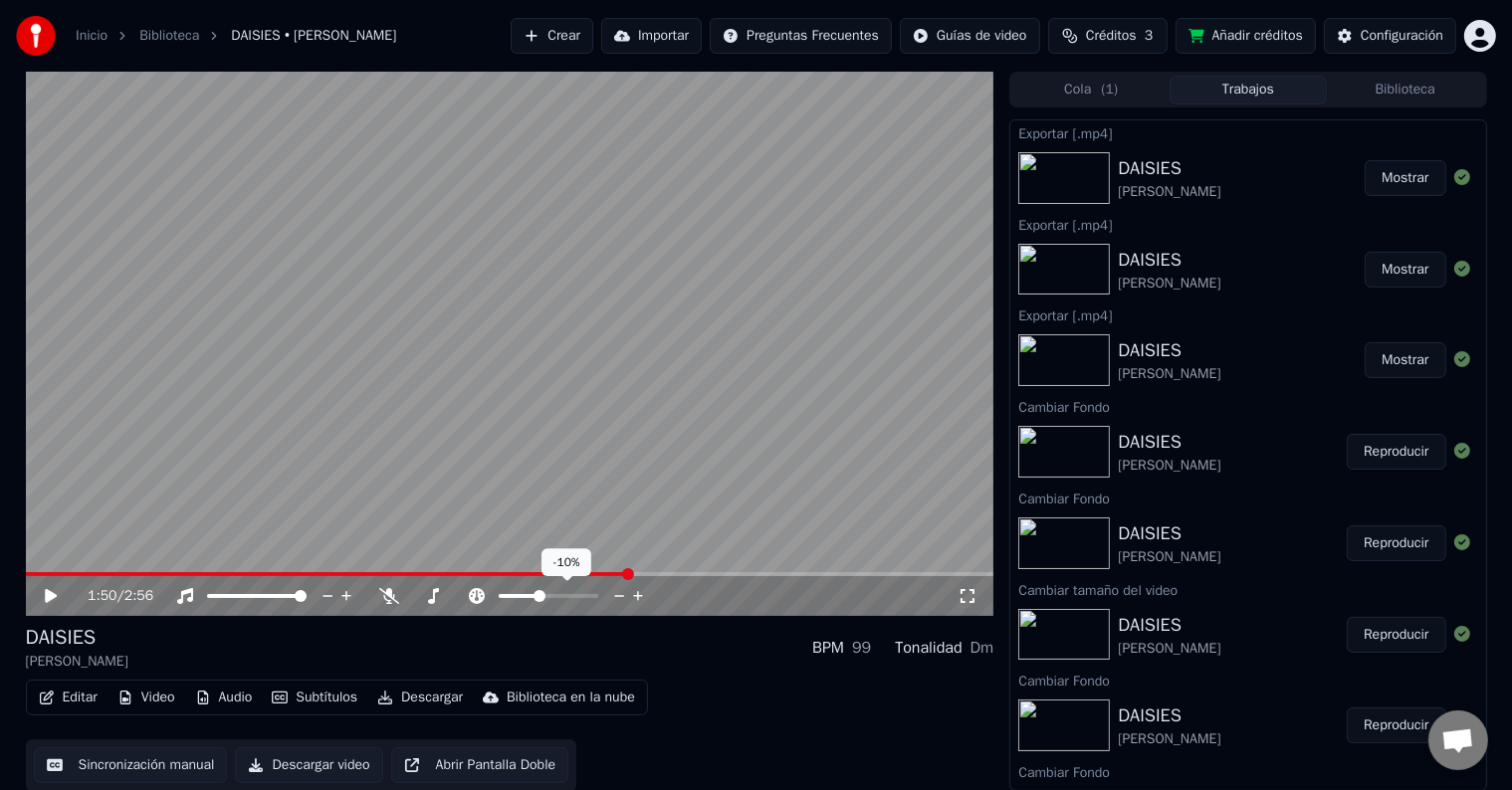 click 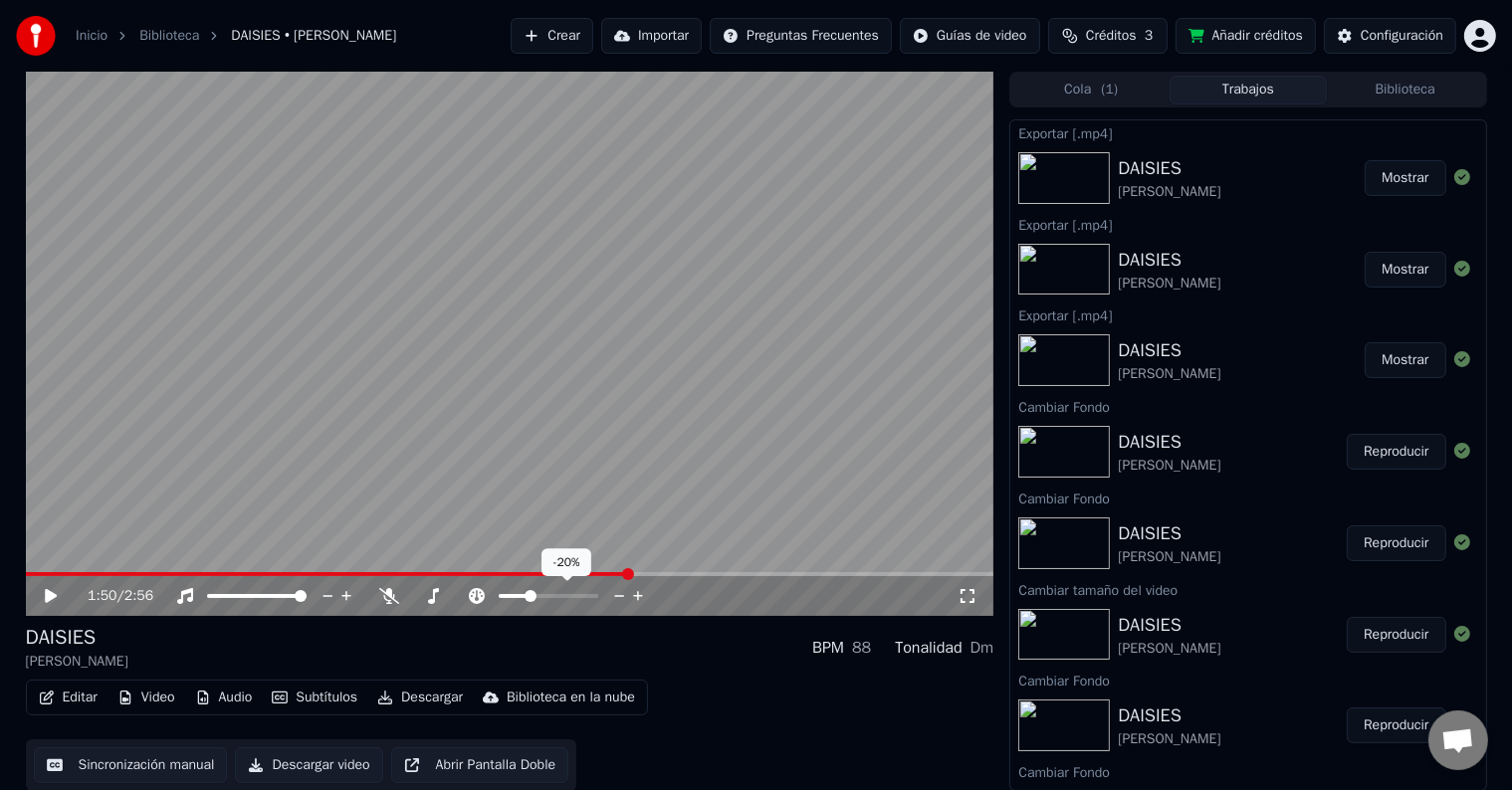 click 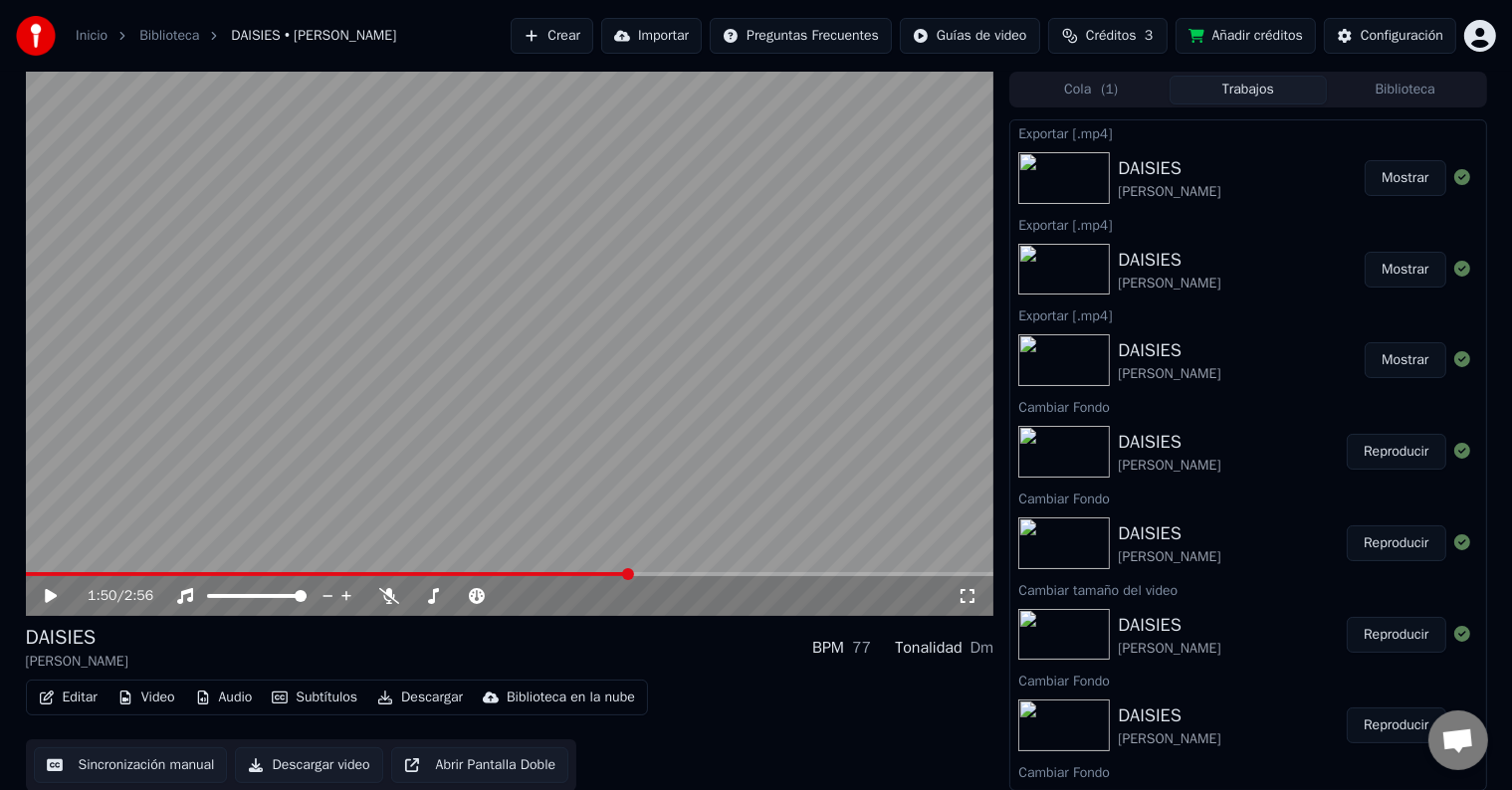 click at bounding box center [327, 574] 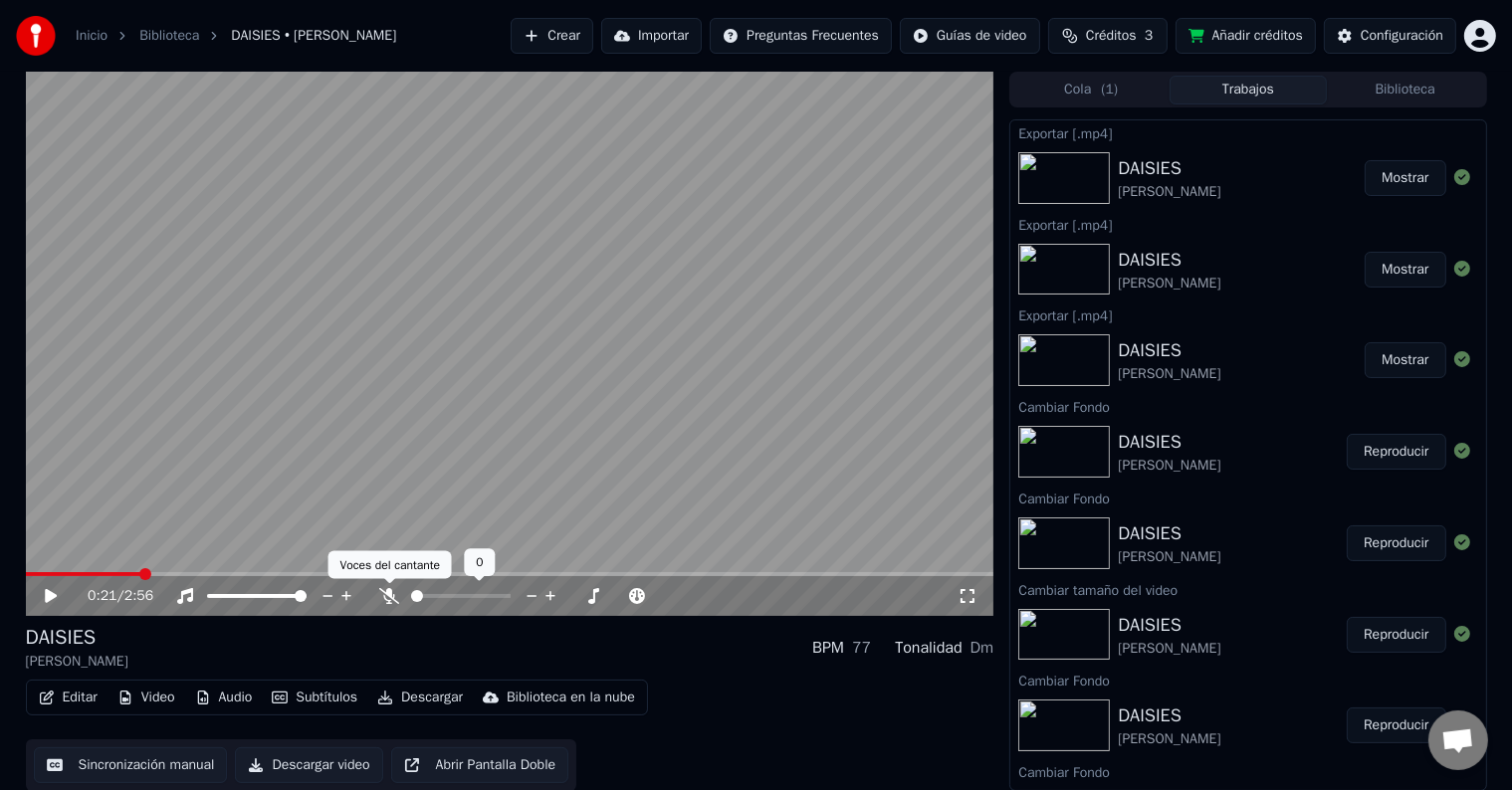 click 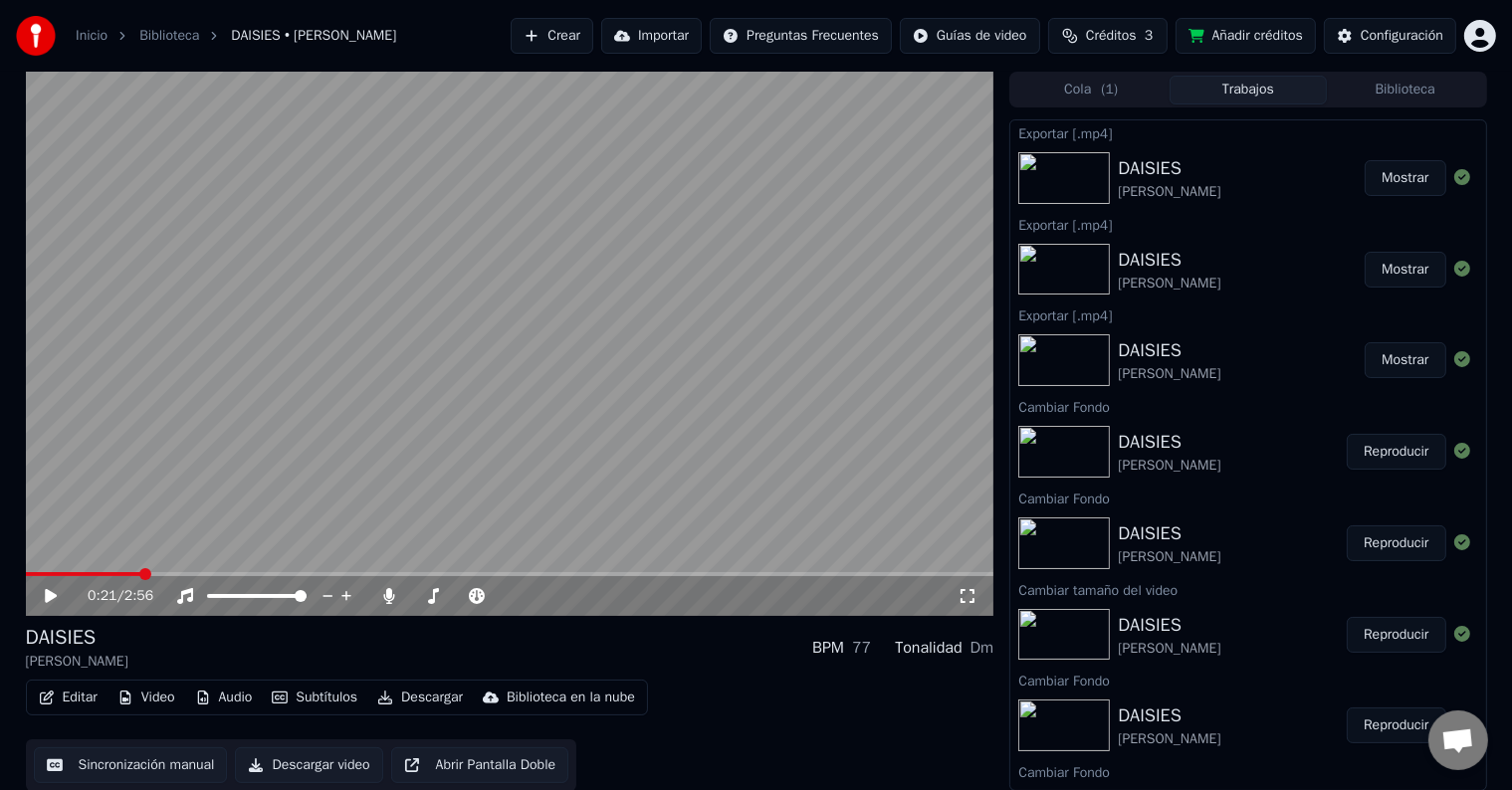 click 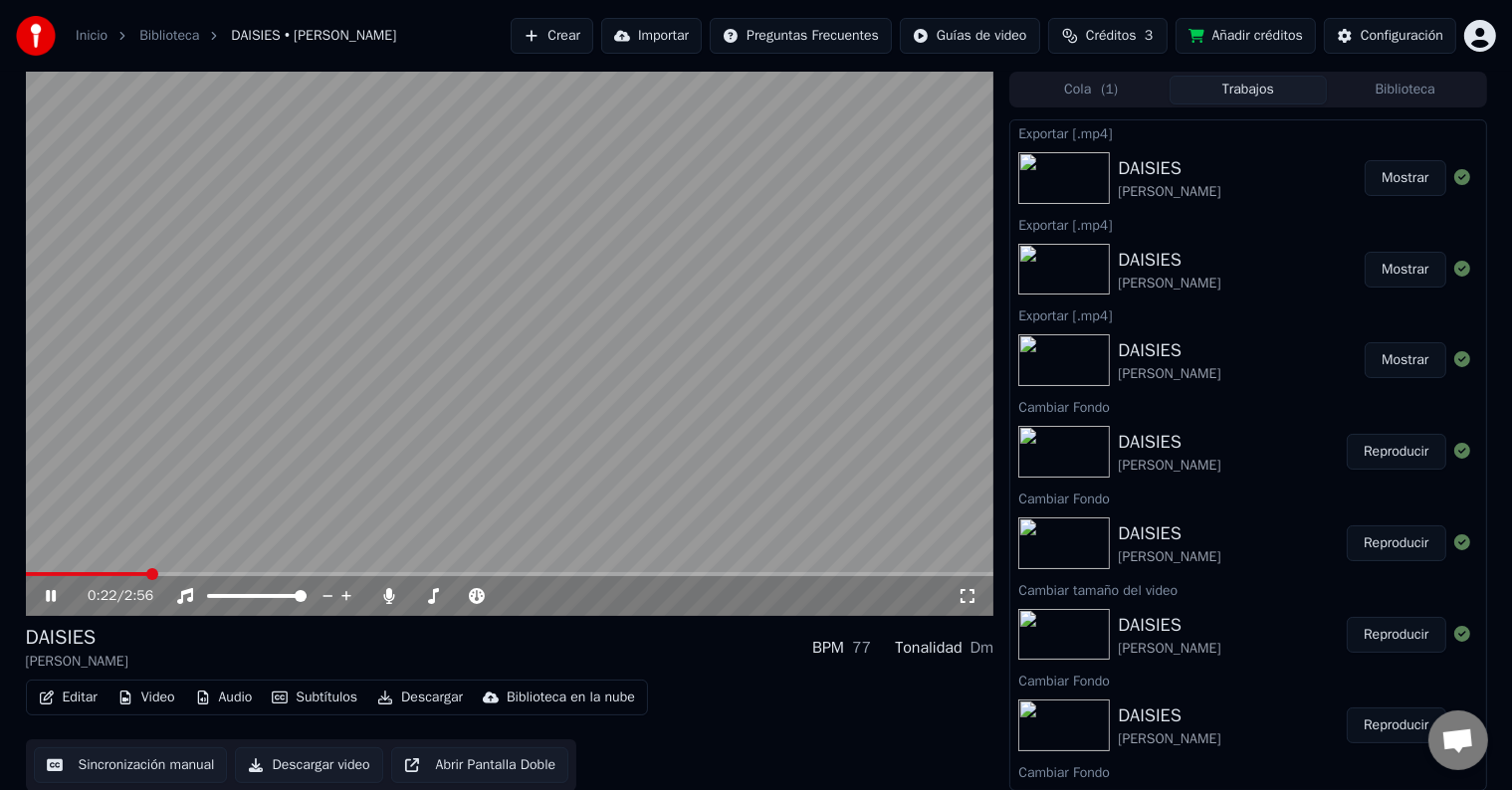 click at bounding box center [510, 574] 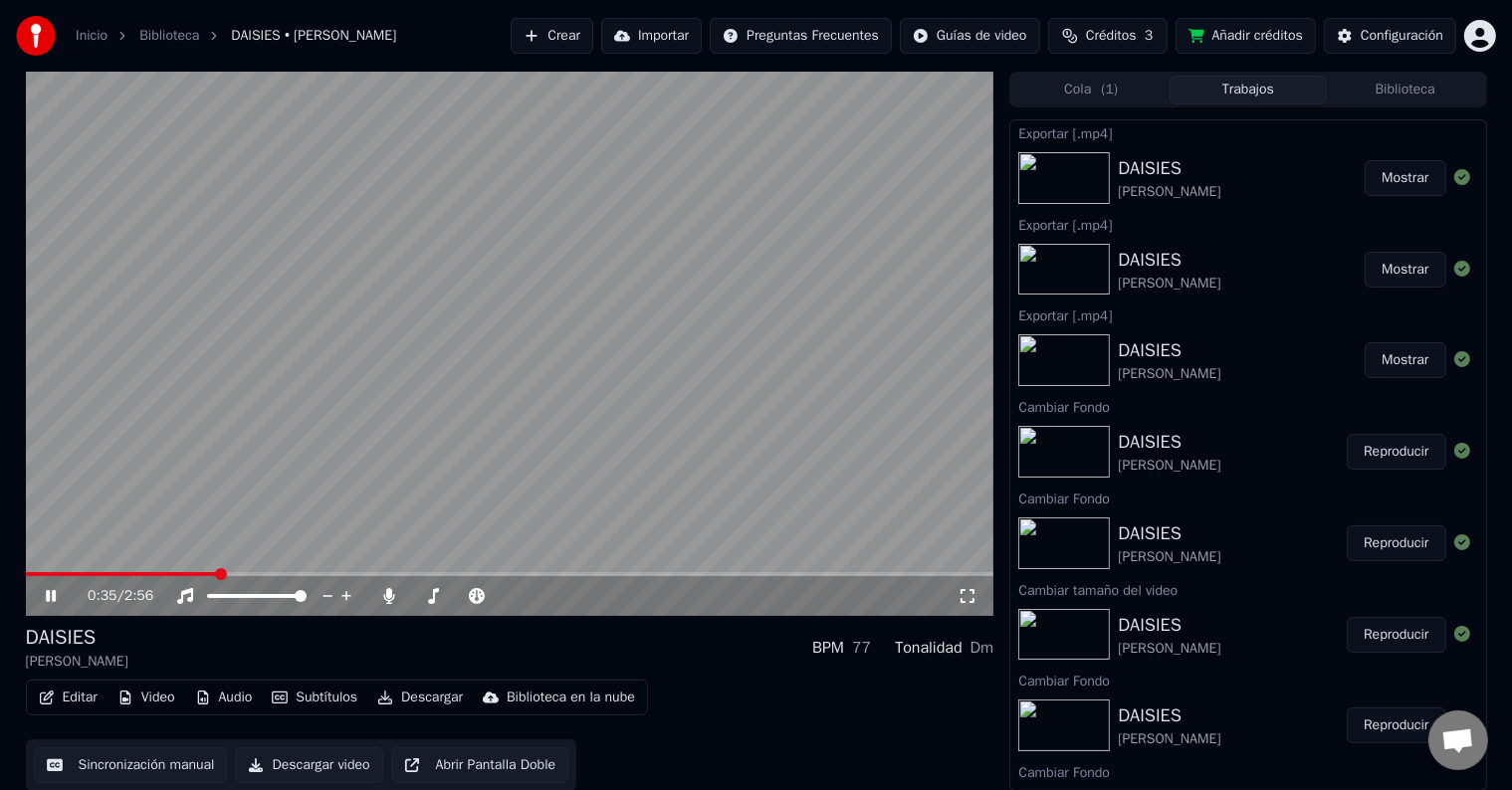 click at bounding box center (510, 574) 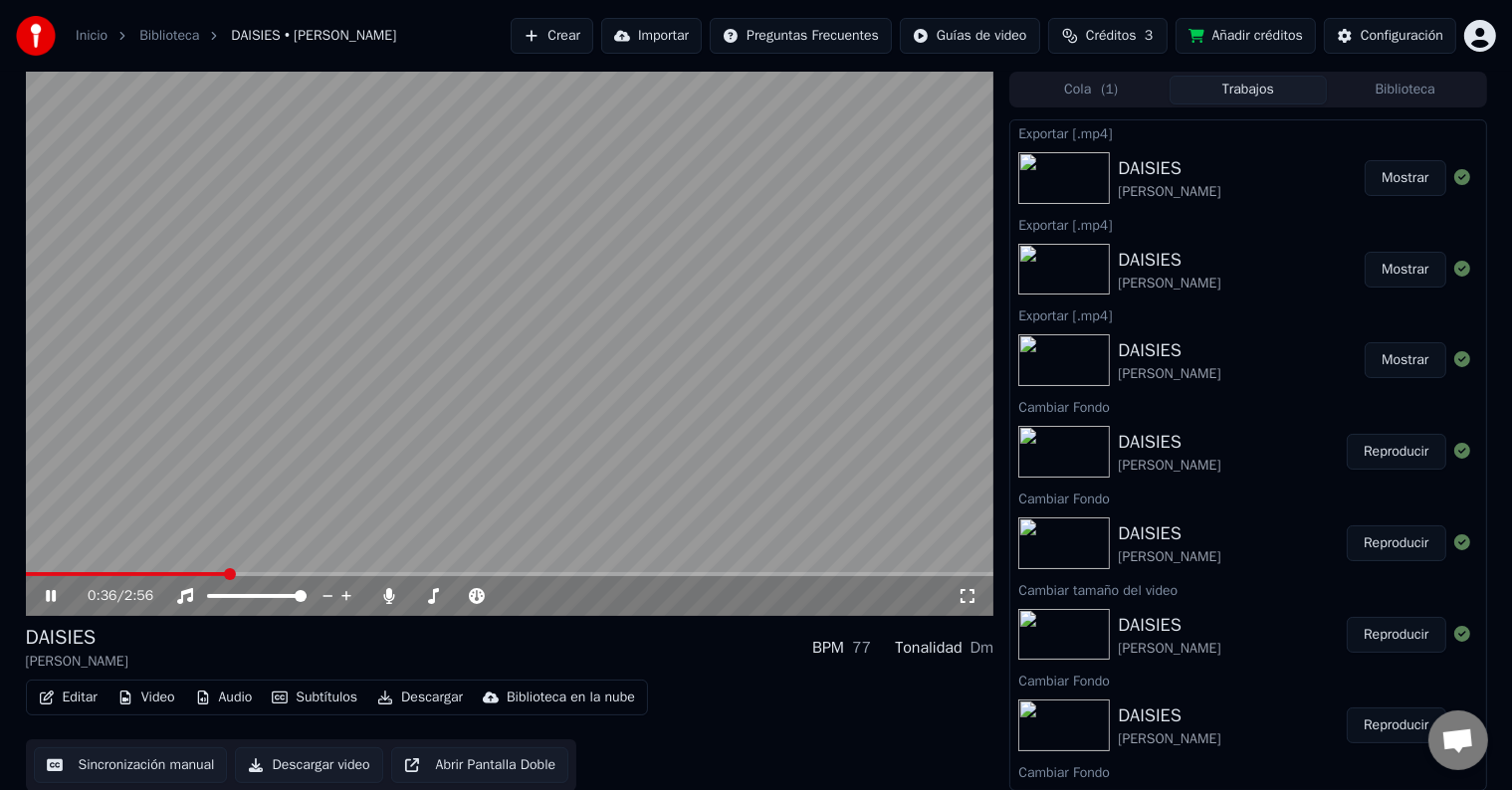 click at bounding box center [510, 574] 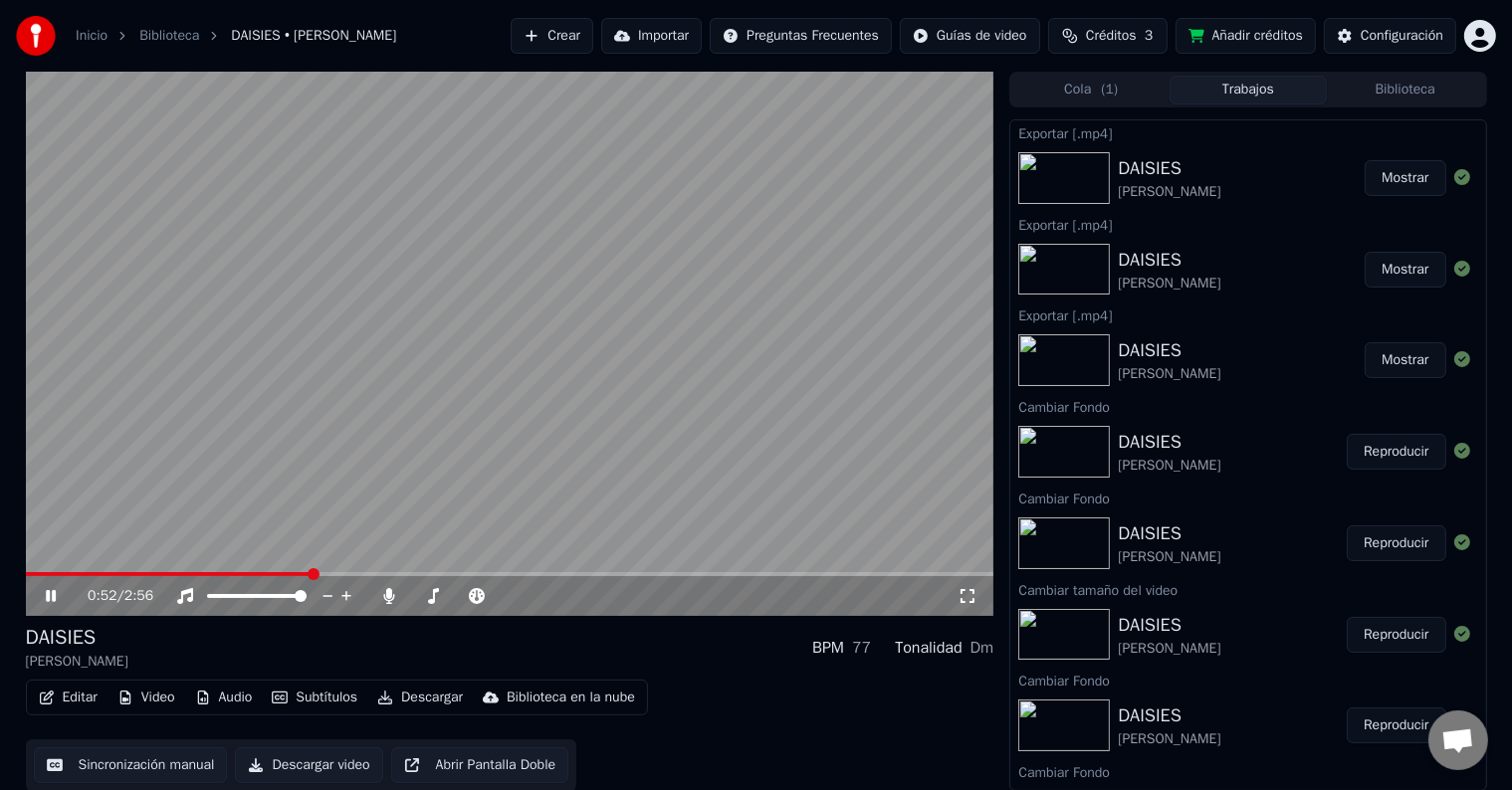 click at bounding box center [510, 574] 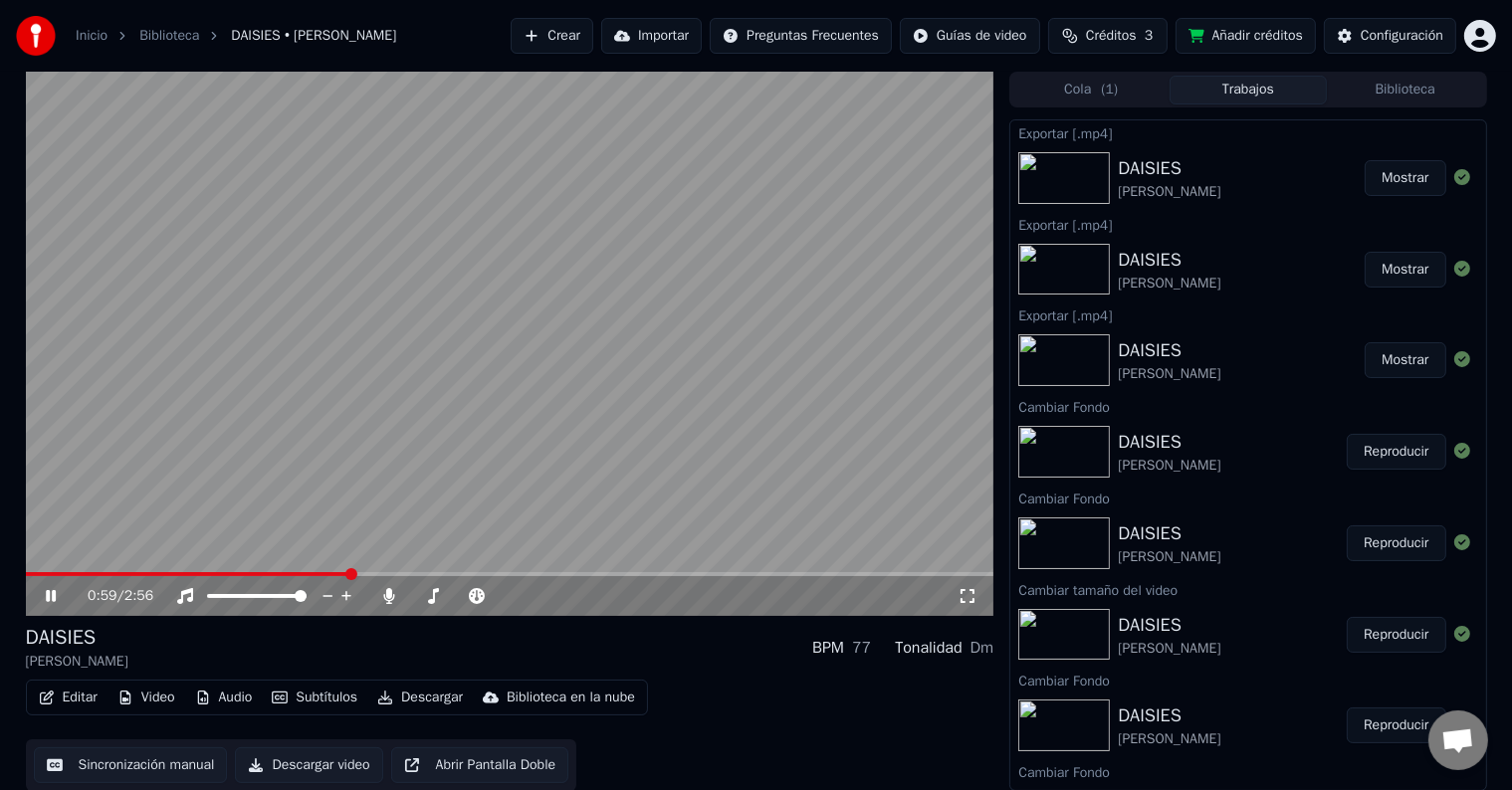 click at bounding box center (510, 574) 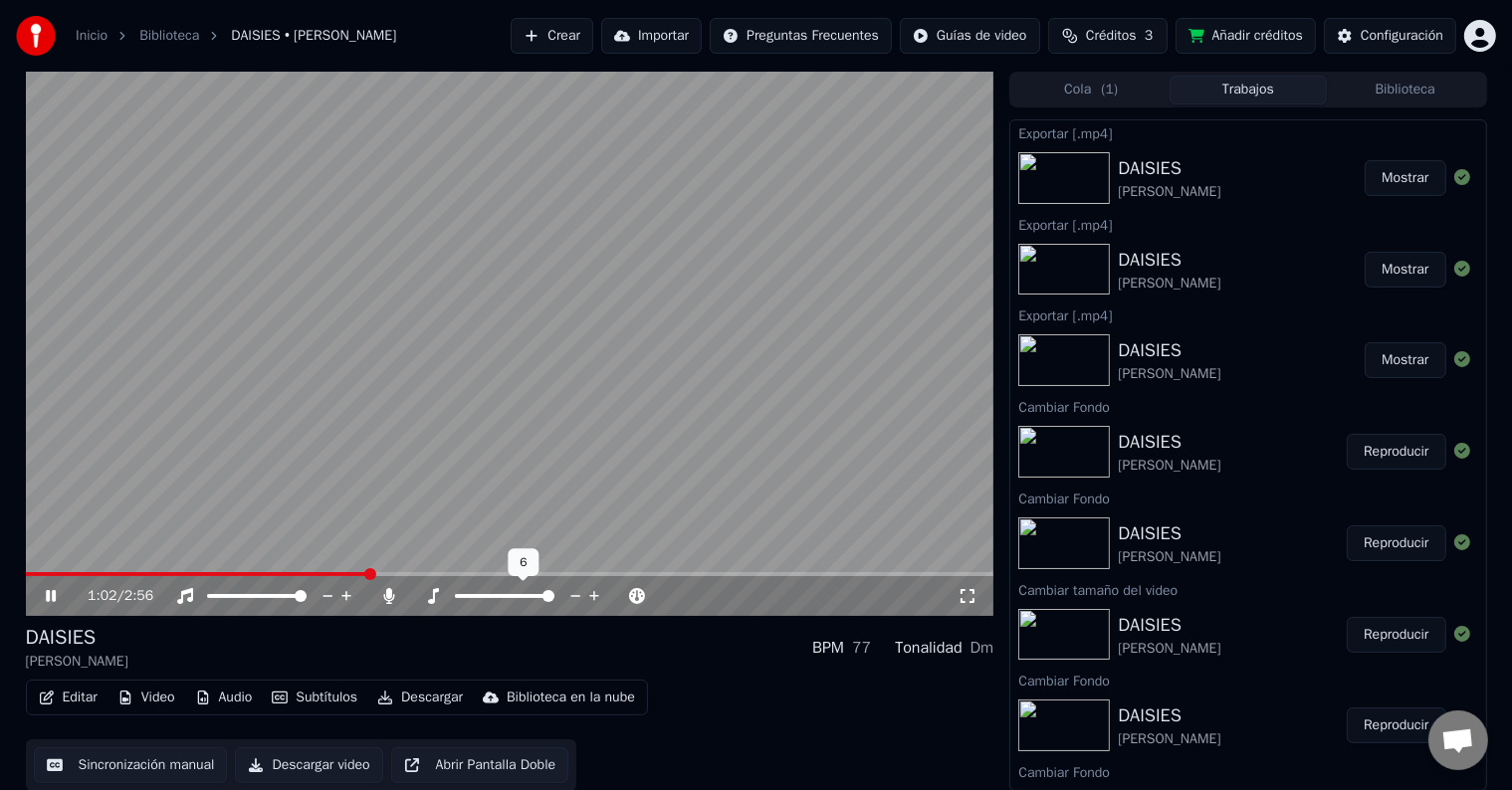 click 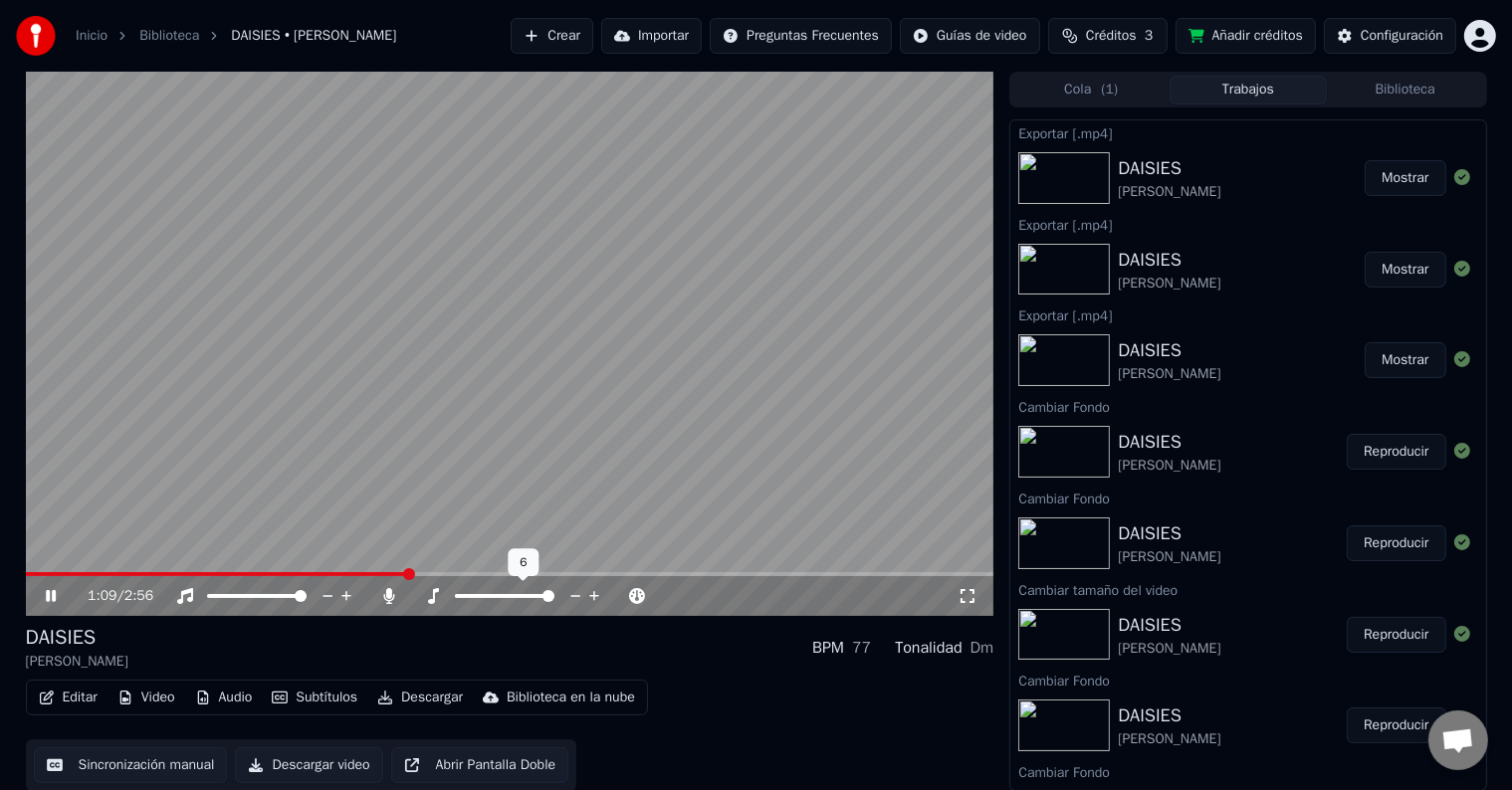 click at bounding box center (548, 596) 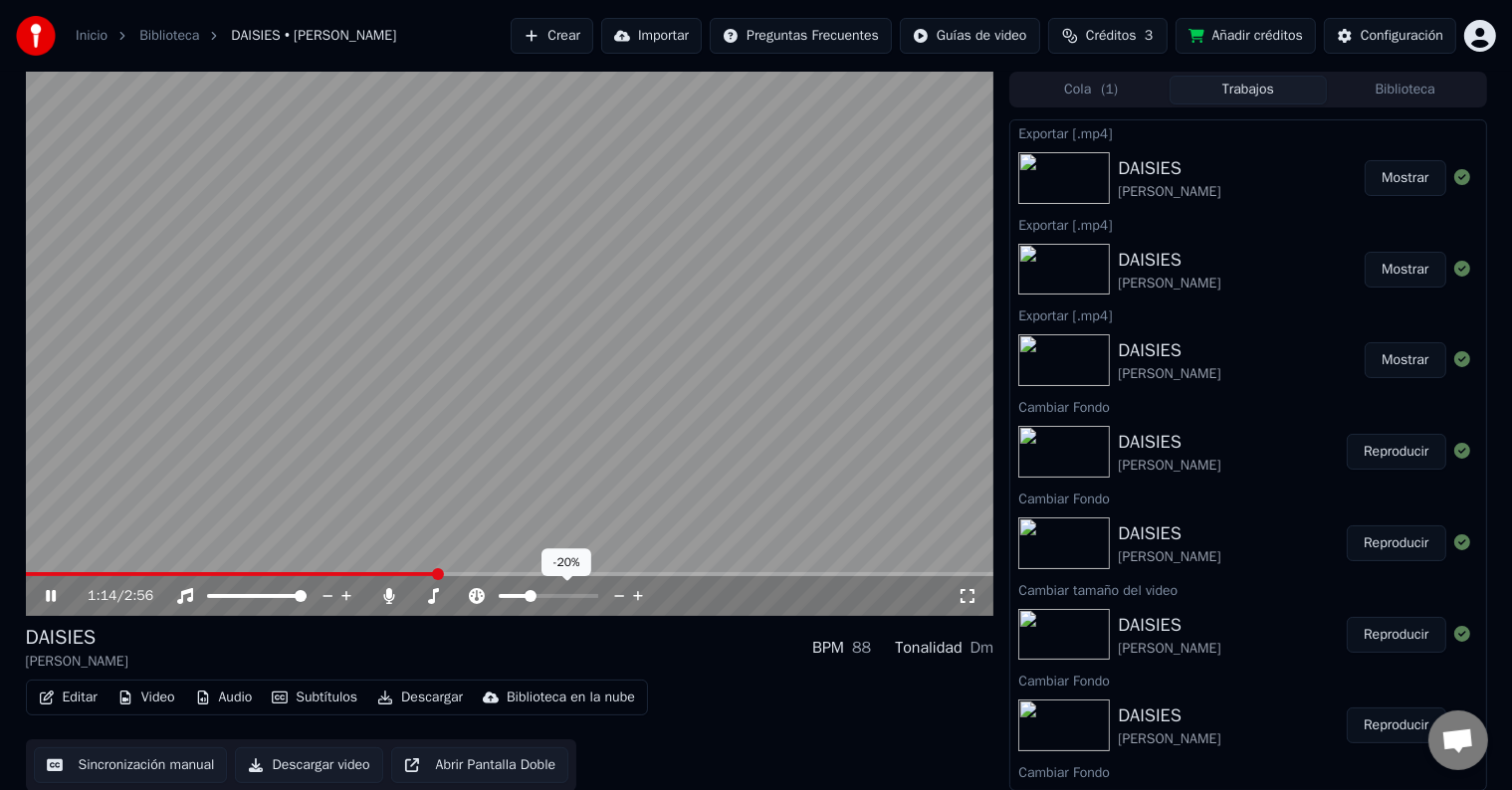click at bounding box center (531, 596) 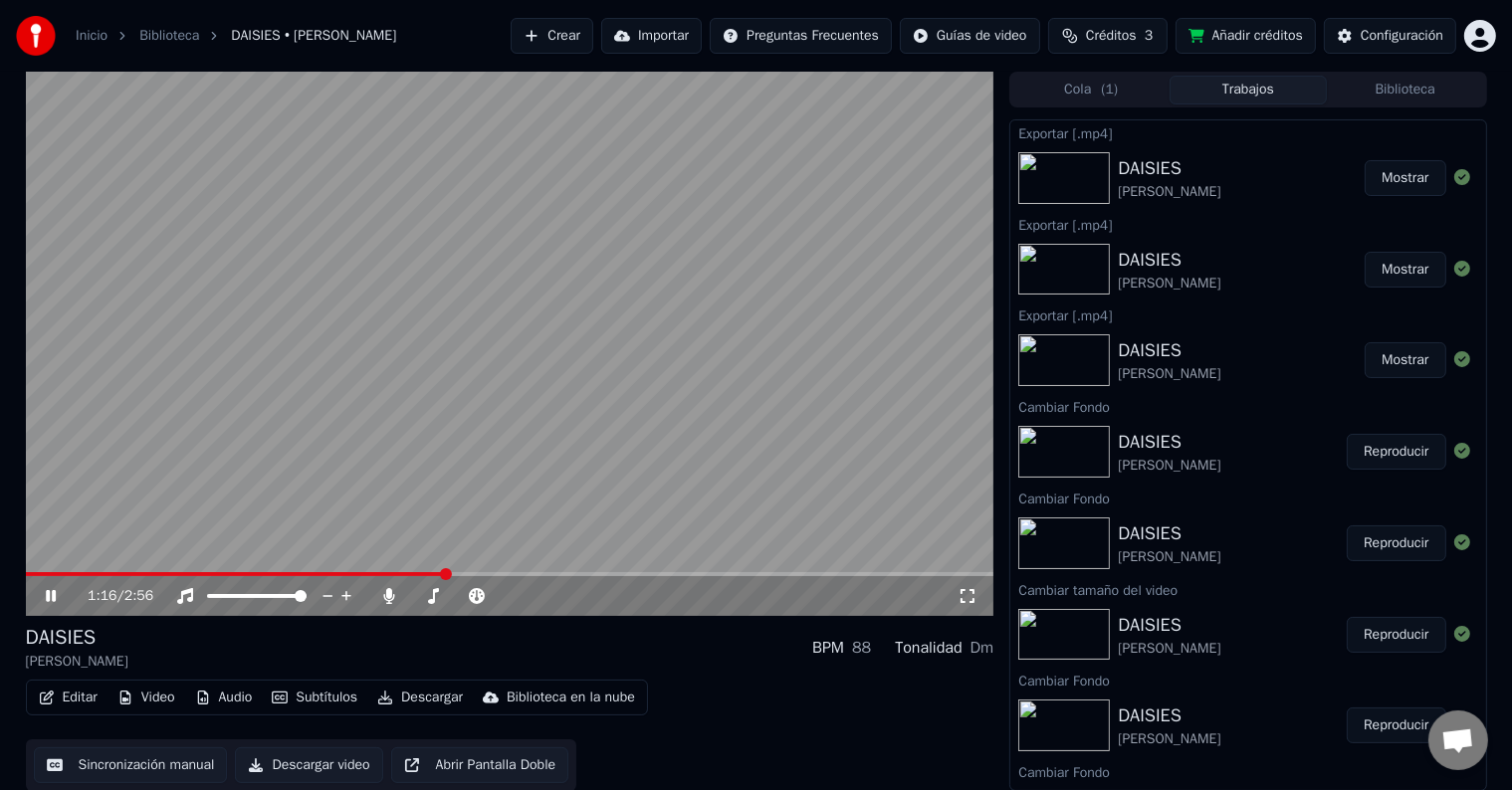 click at bounding box center (510, 343) 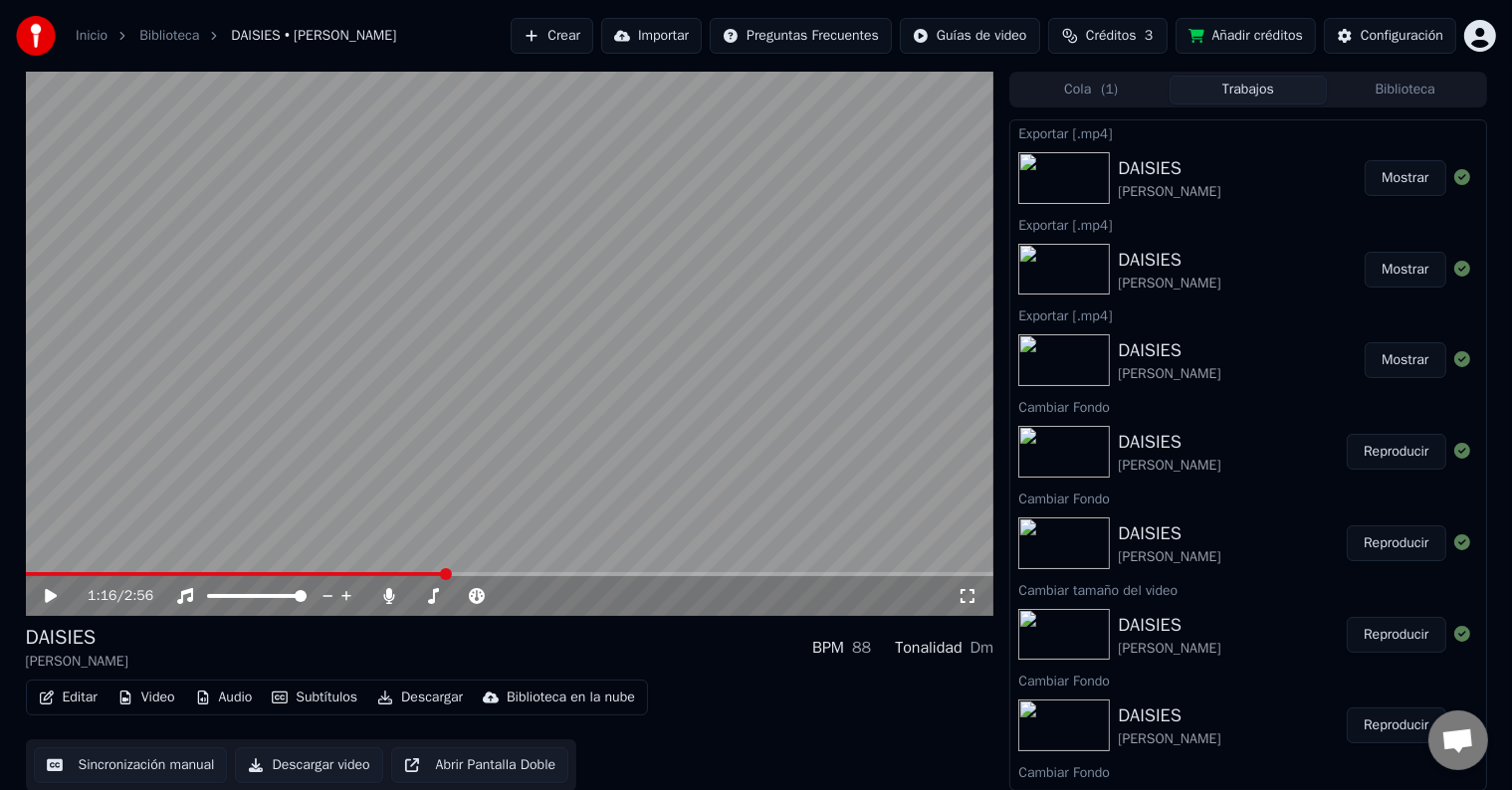 click on "Descargar video" at bounding box center (309, 765) 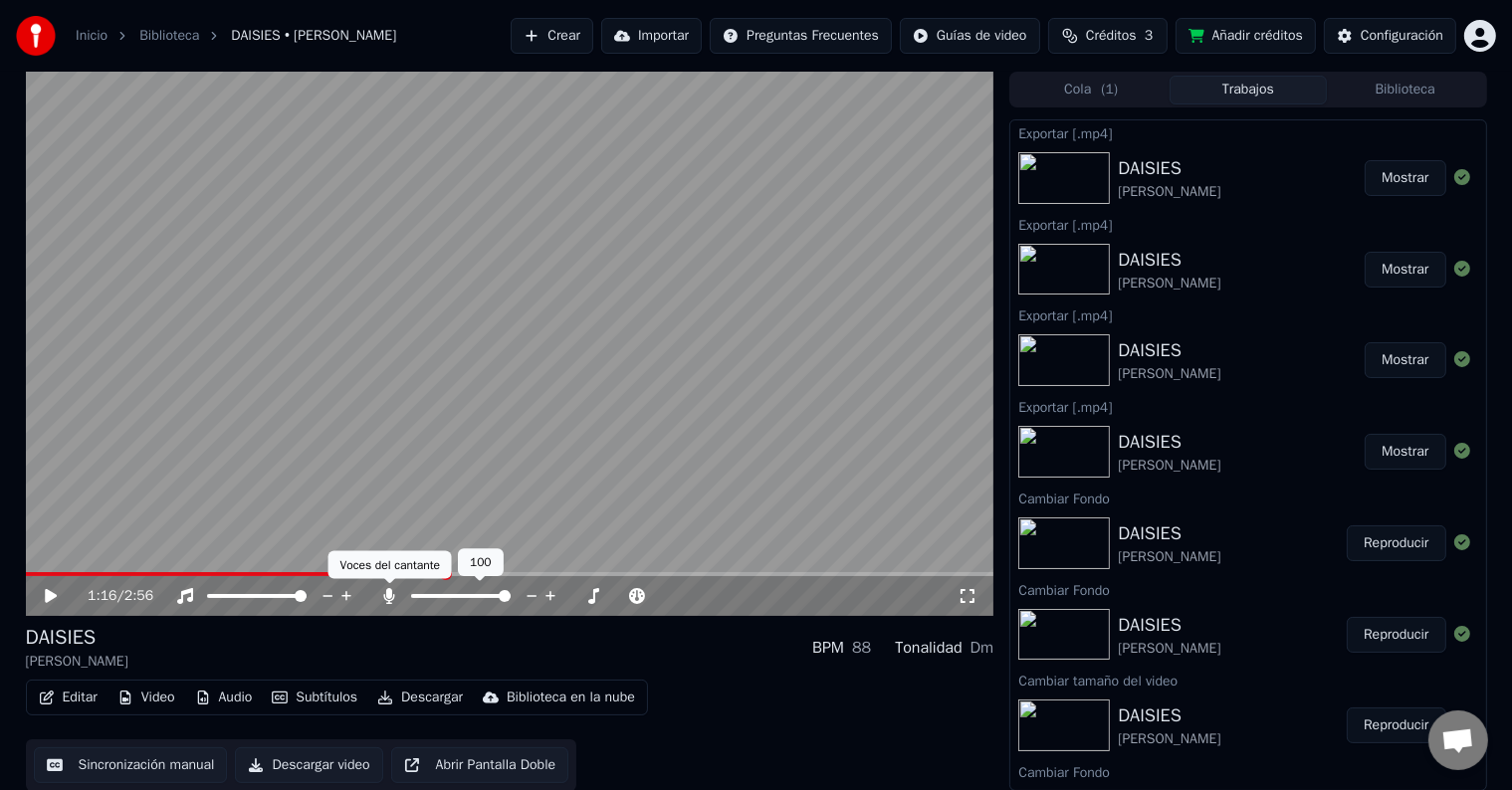 click 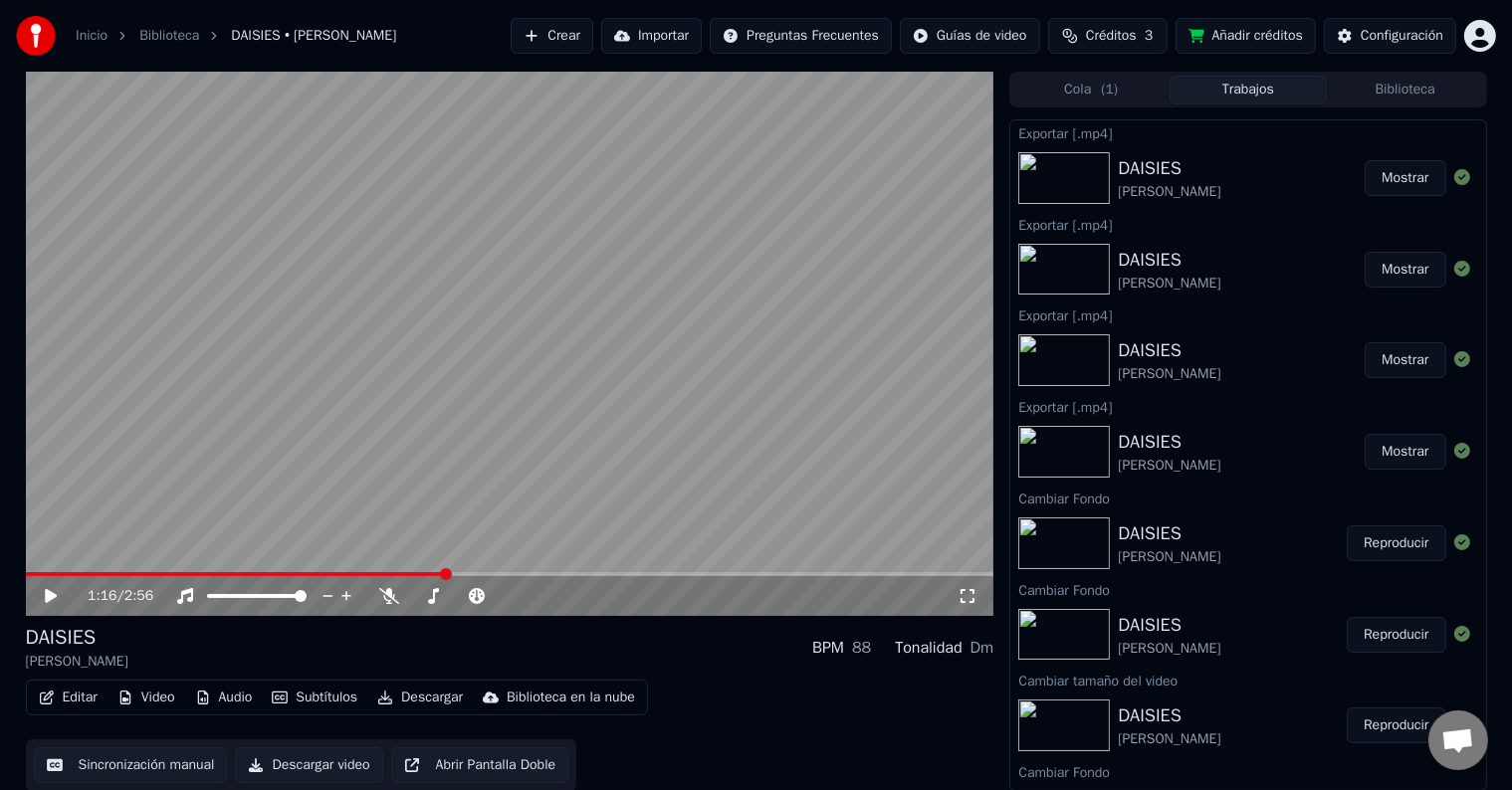 click on "Descargar" at bounding box center [420, 697] 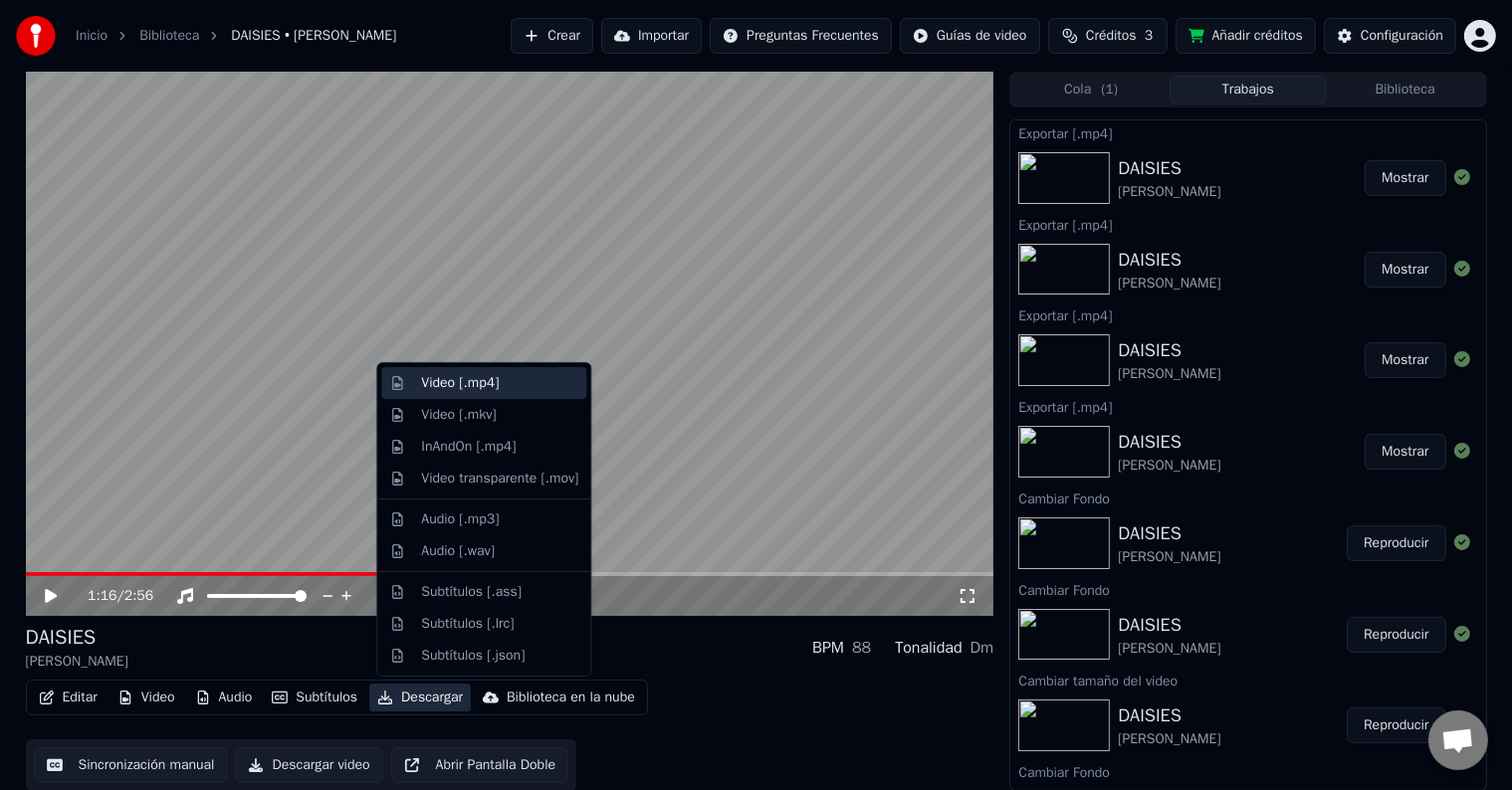 click on "Video [.mp4]" at bounding box center [460, 383] 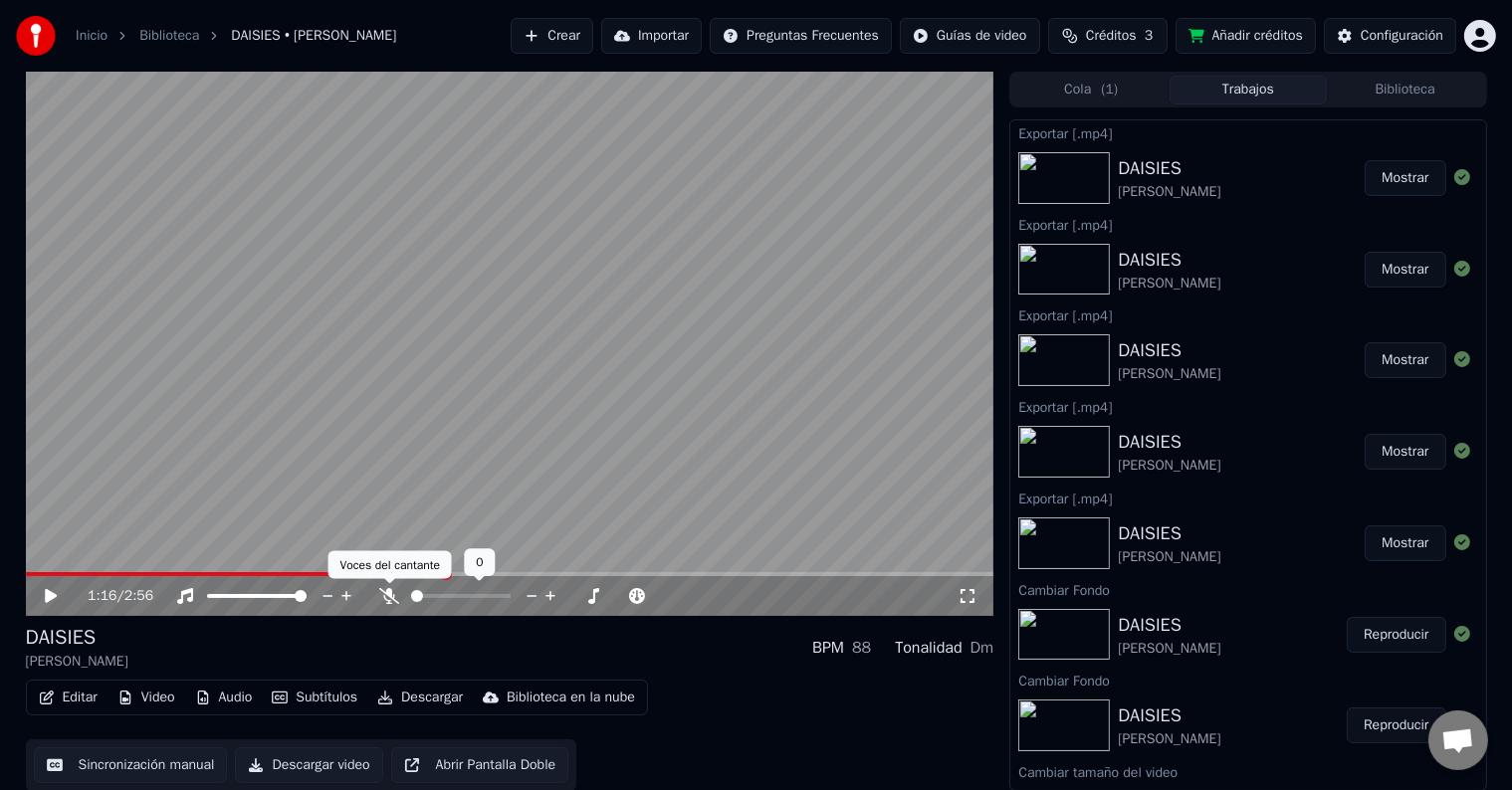 click 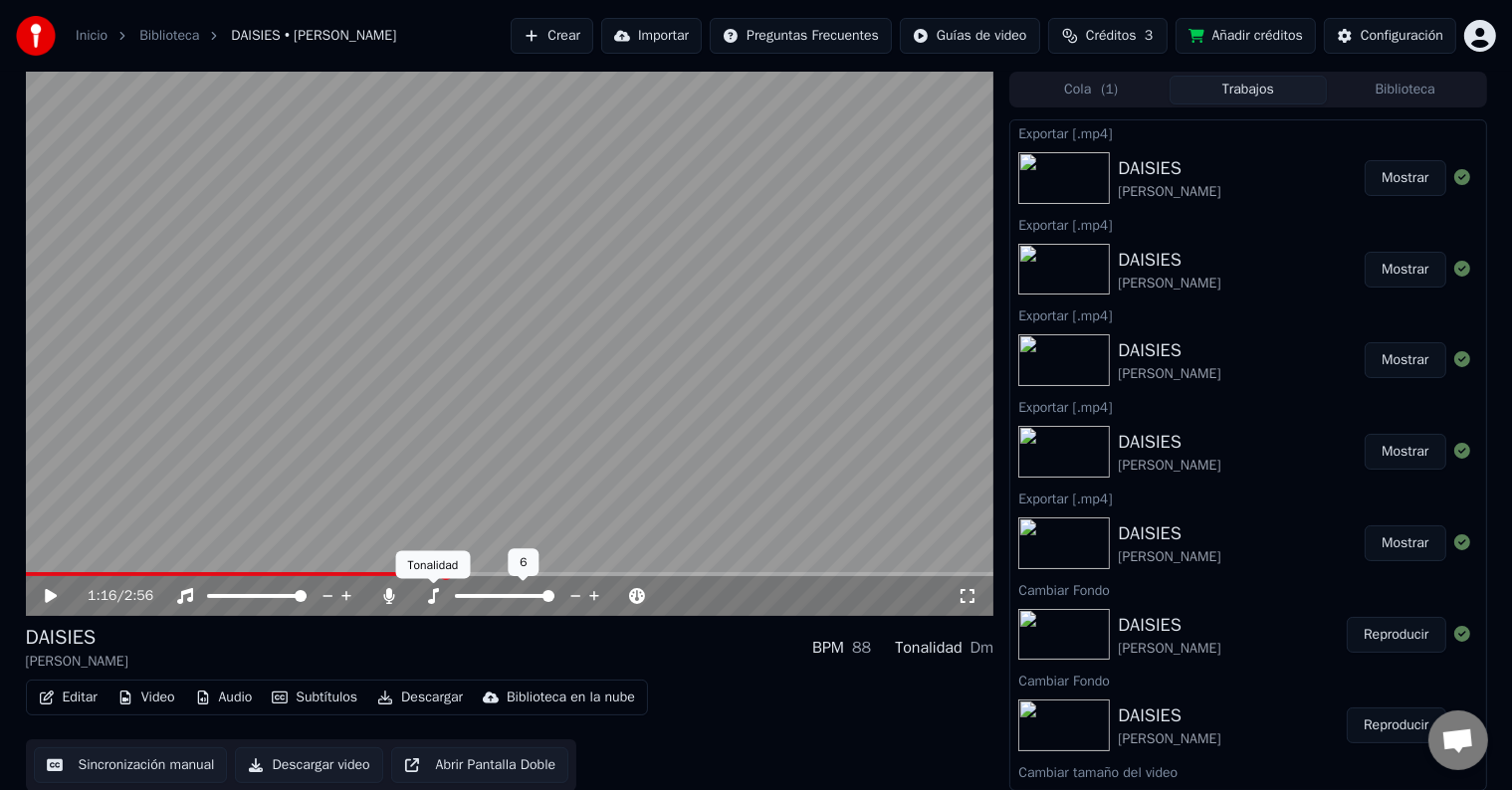 click 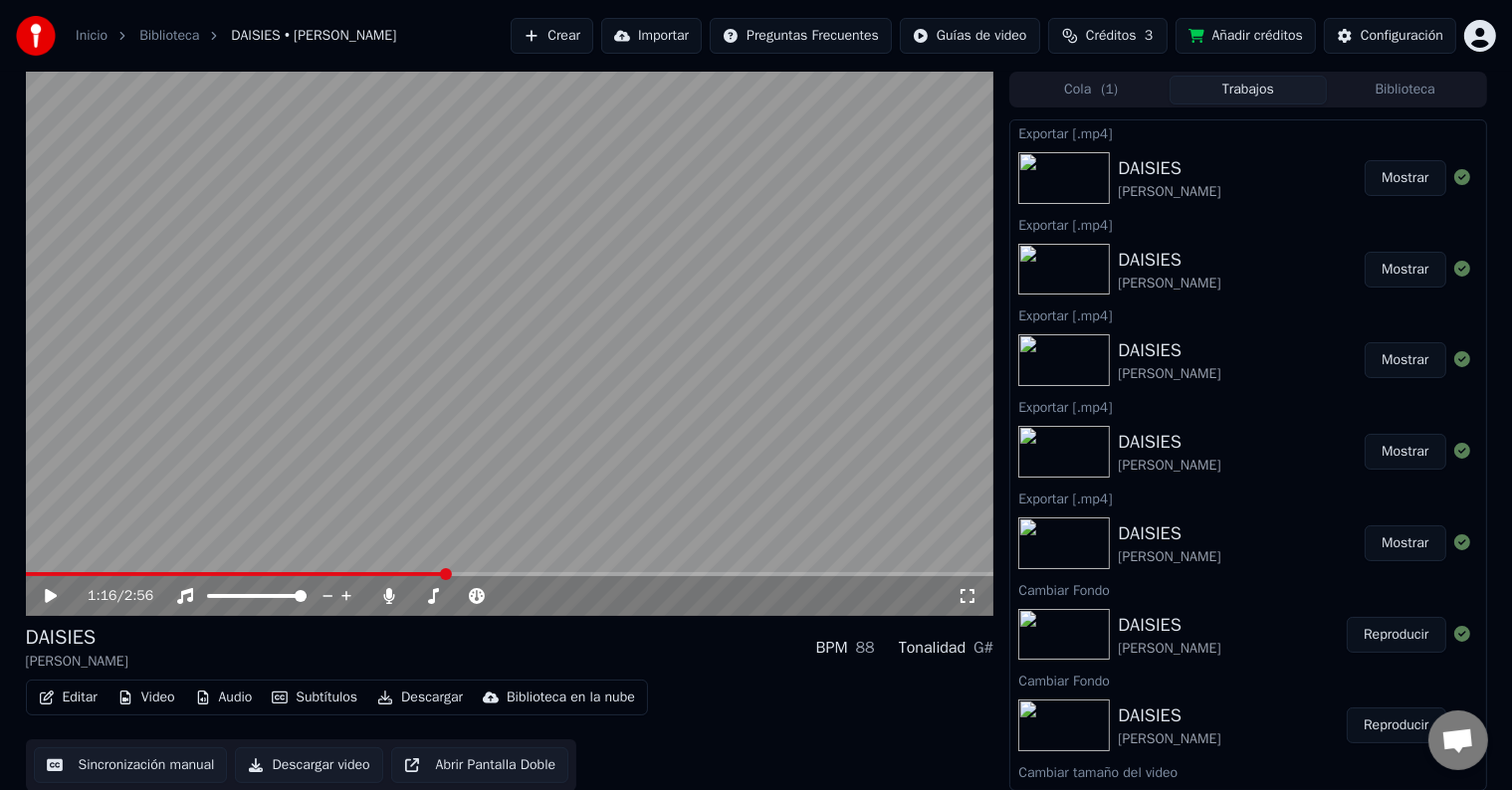 click 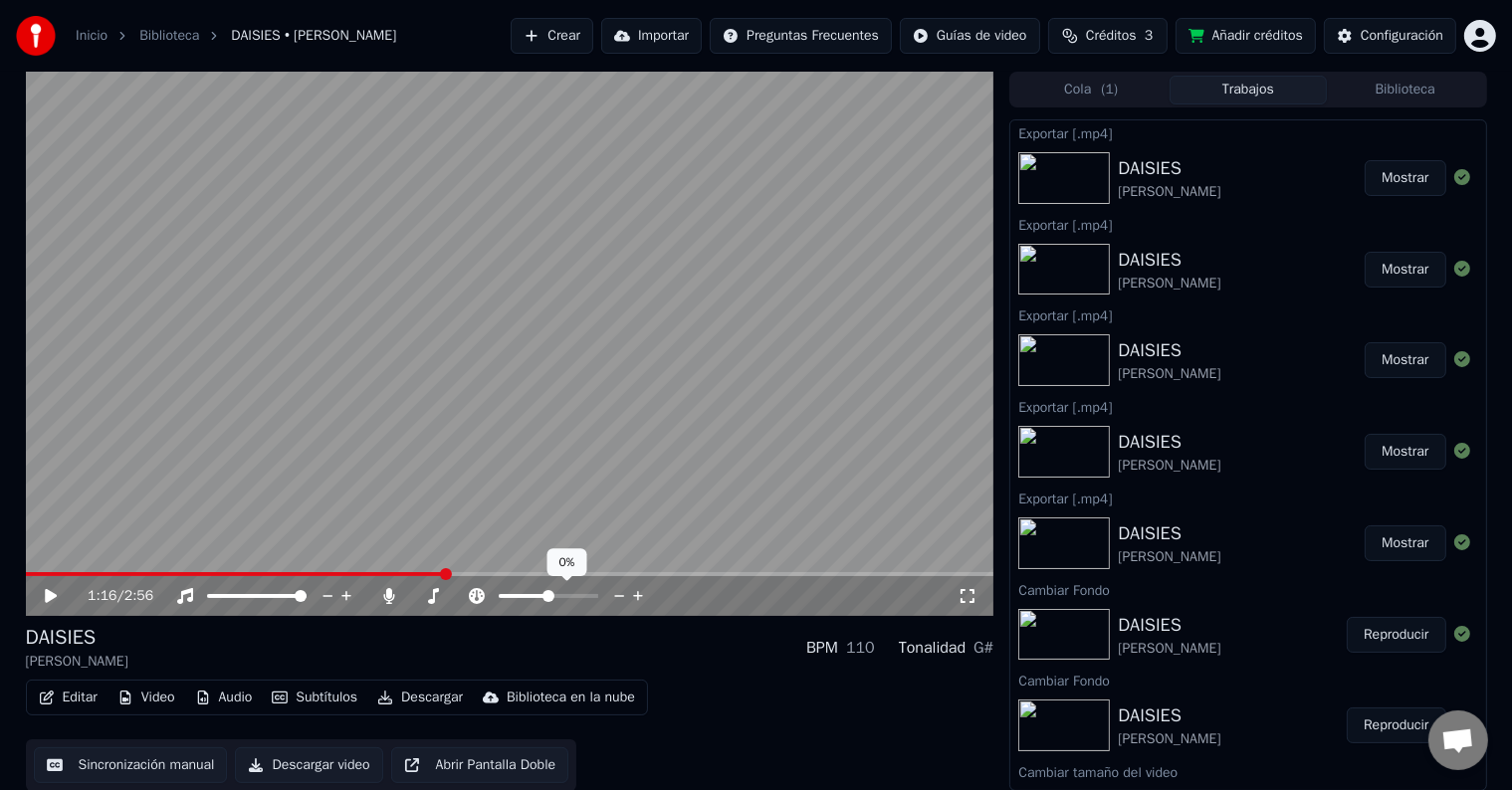 click 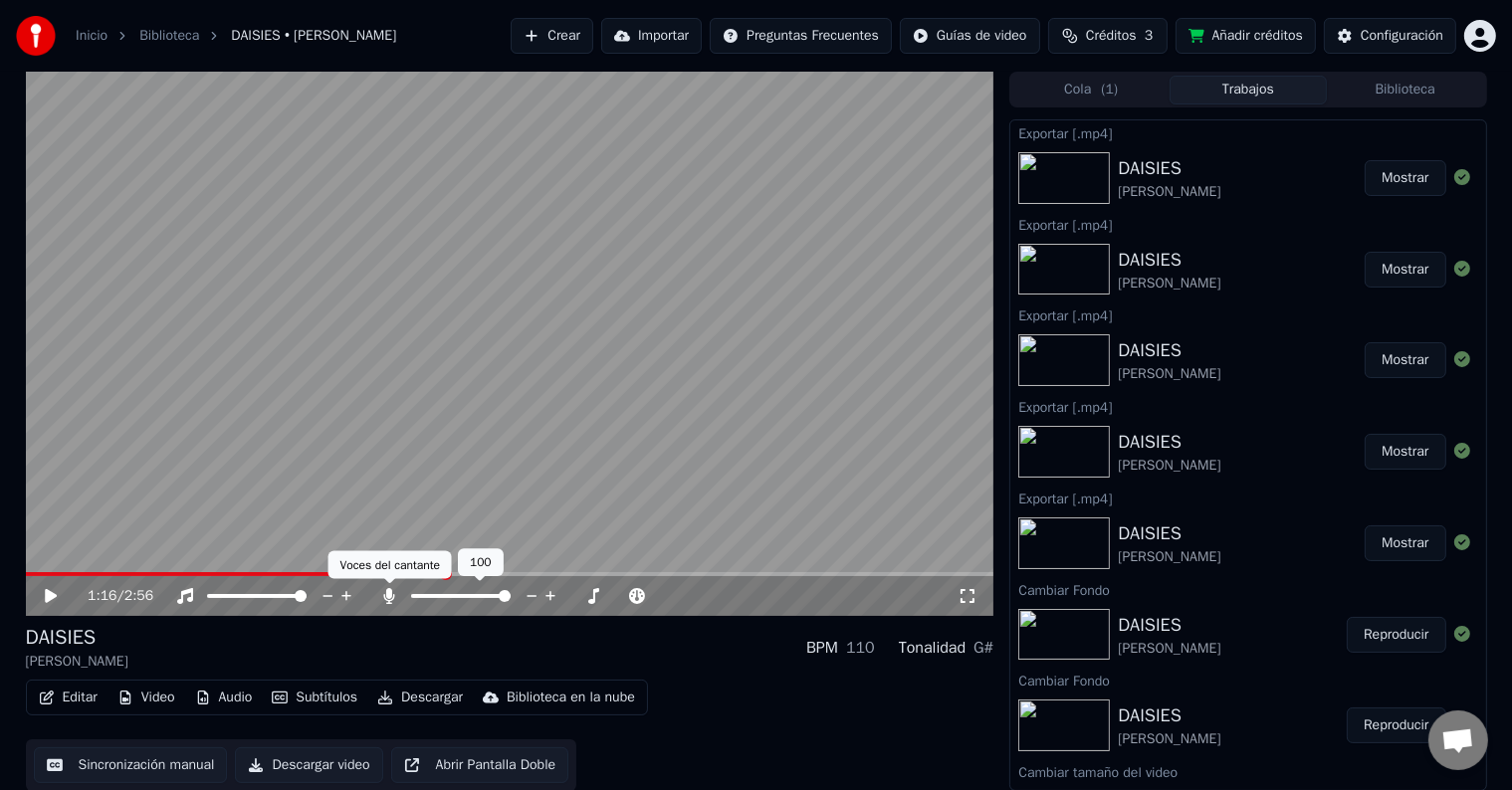 click 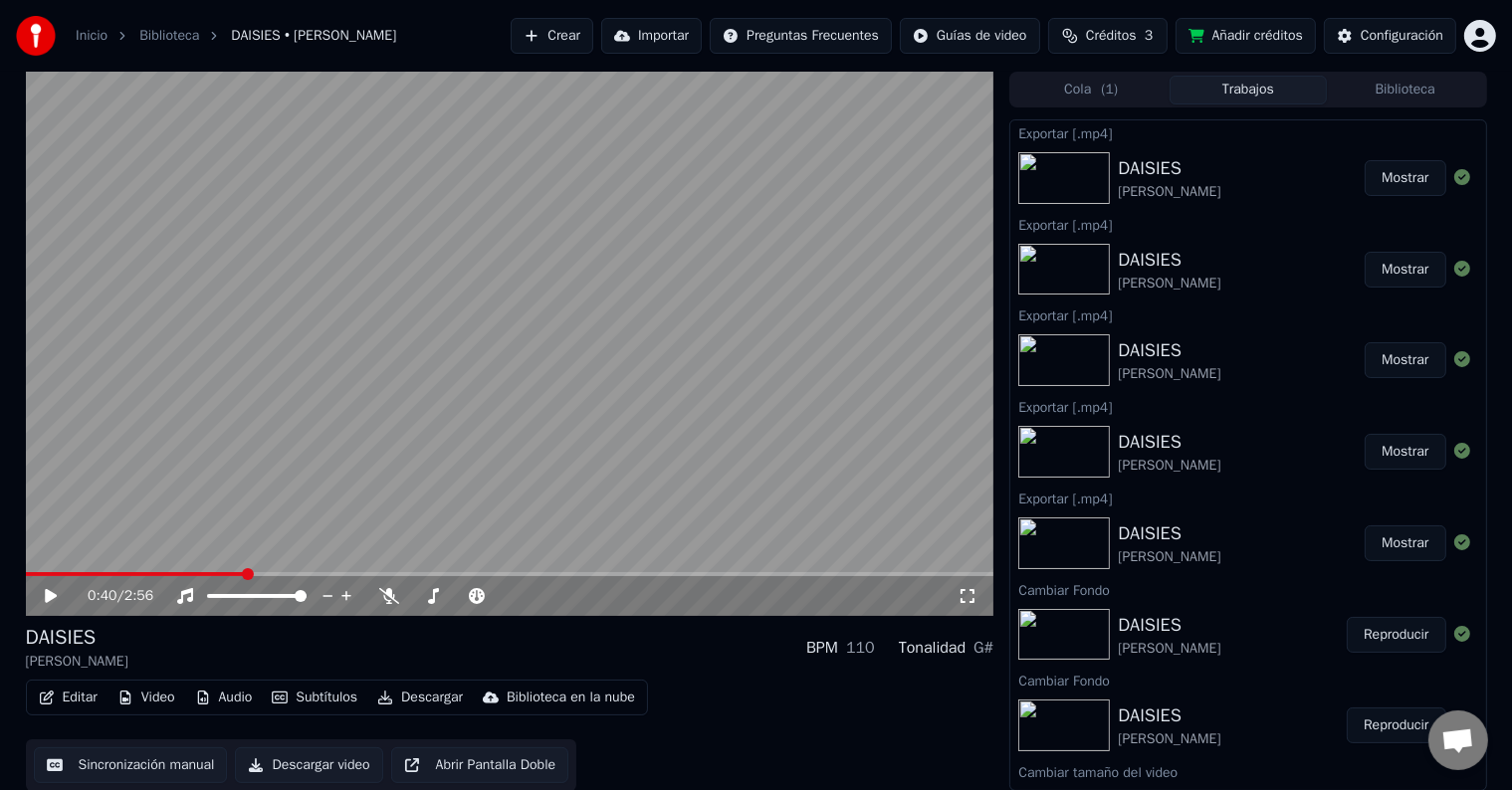 click at bounding box center [135, 574] 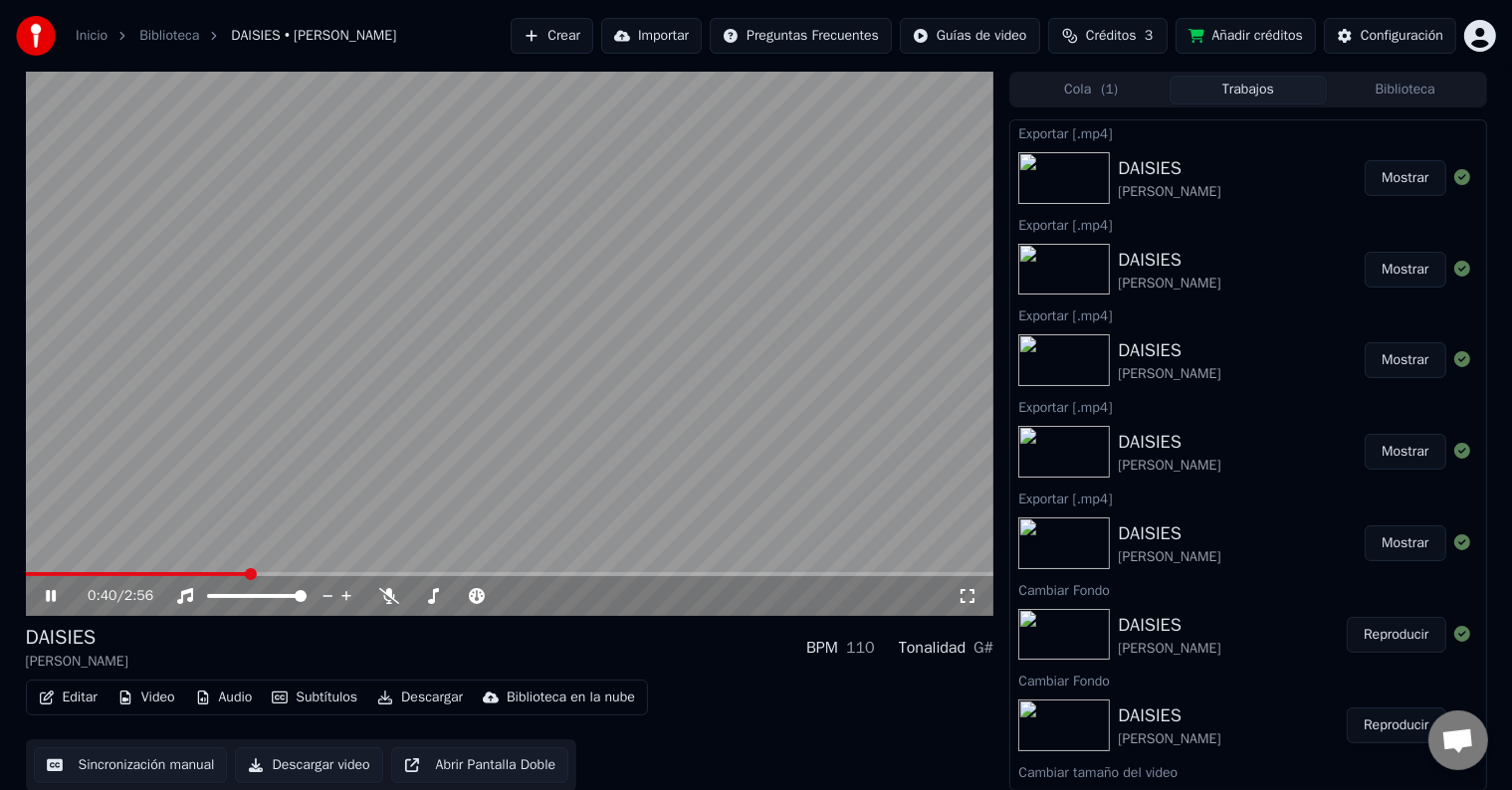 click at bounding box center (510, 574) 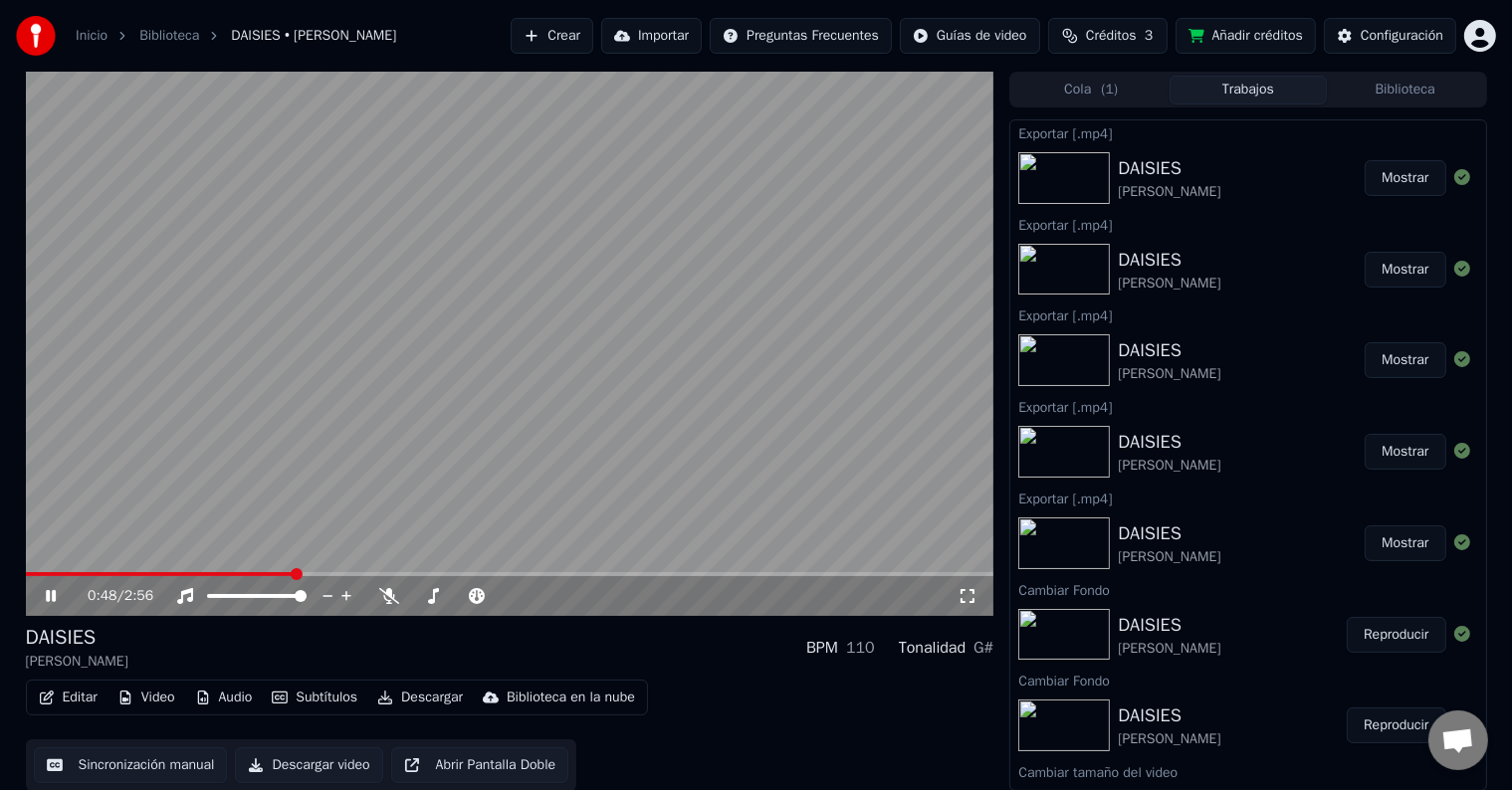 click 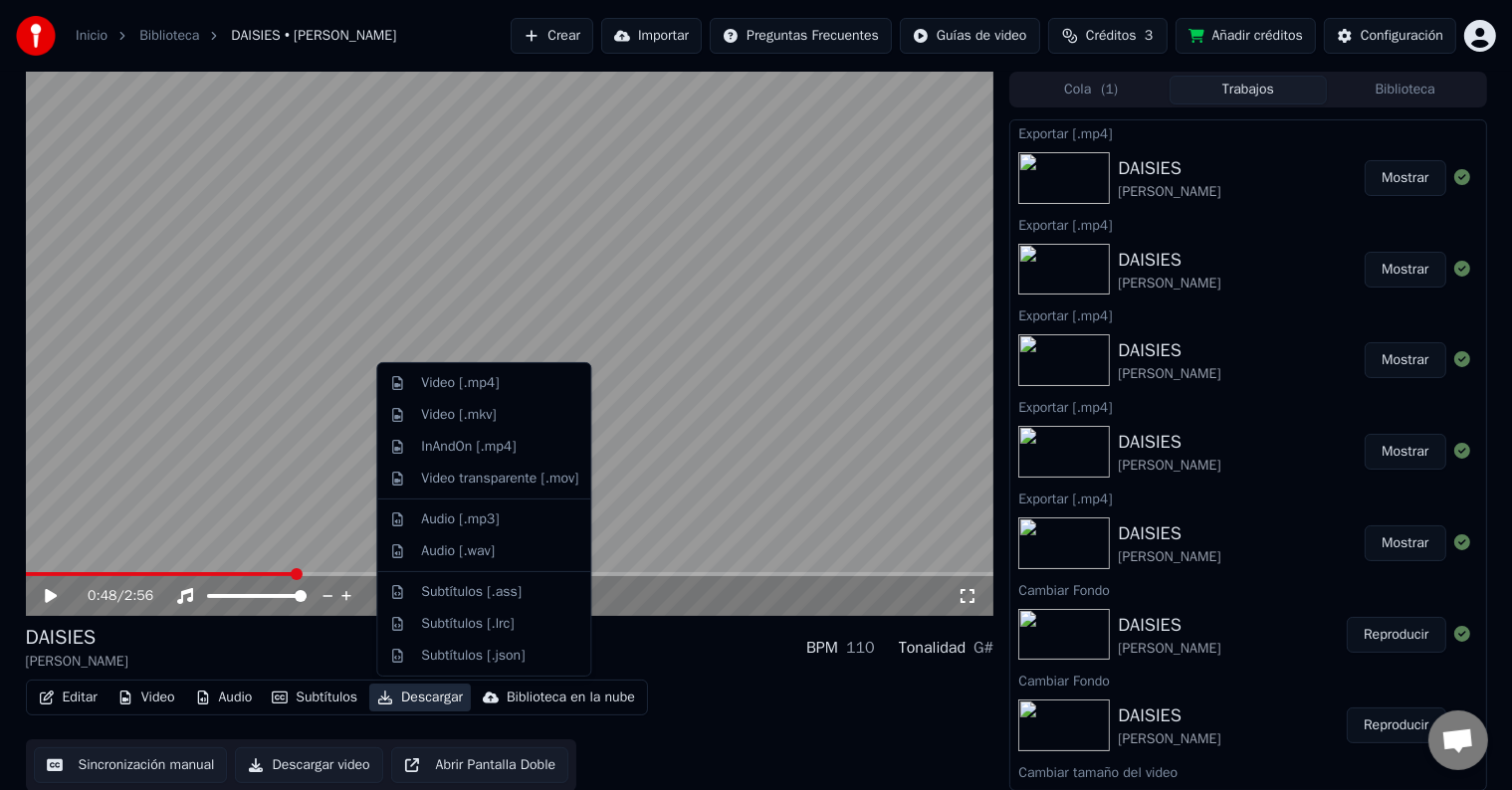 click on "Descargar" at bounding box center [420, 697] 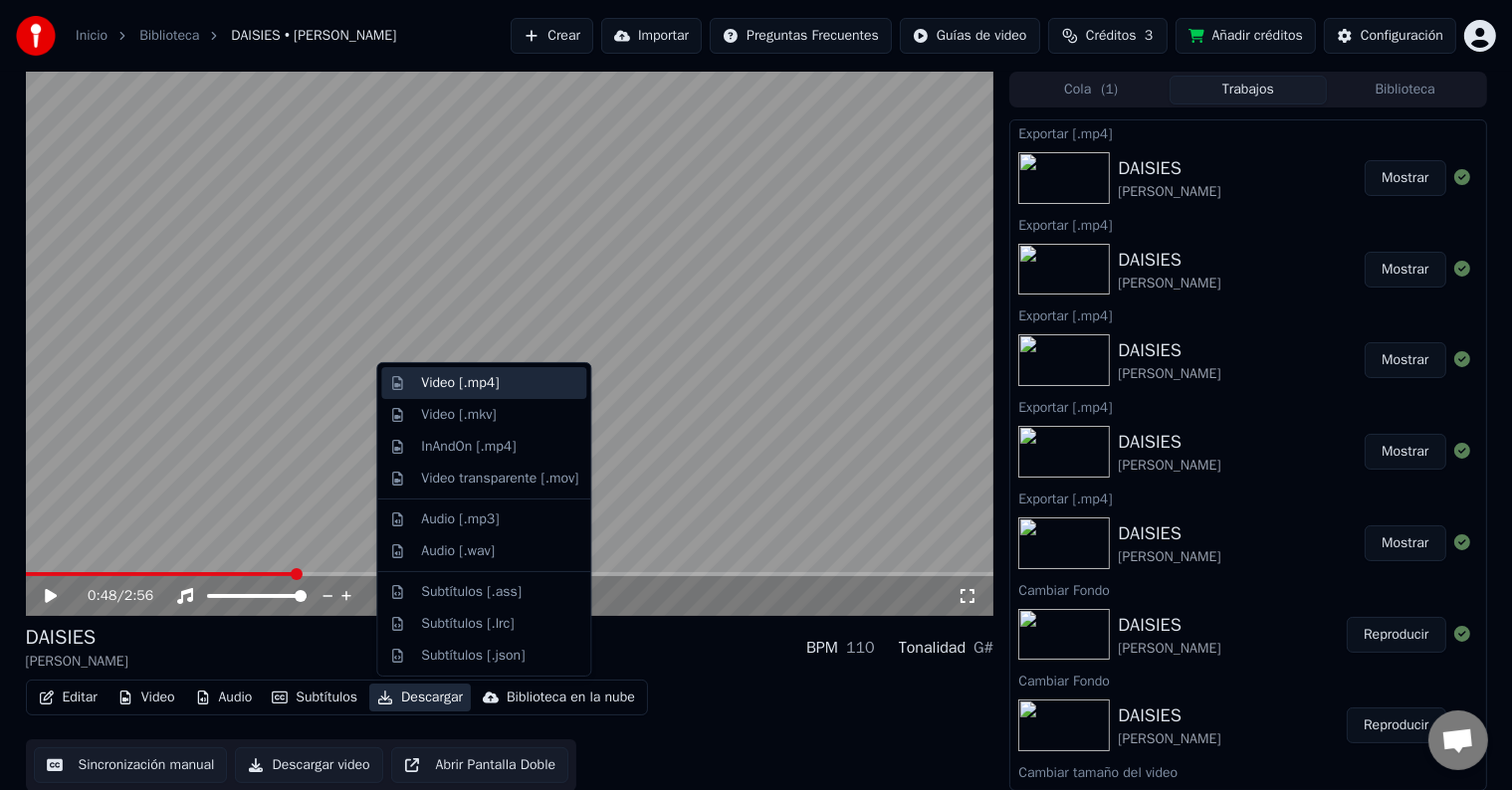 click on "Video [.mp4]" at bounding box center [460, 383] 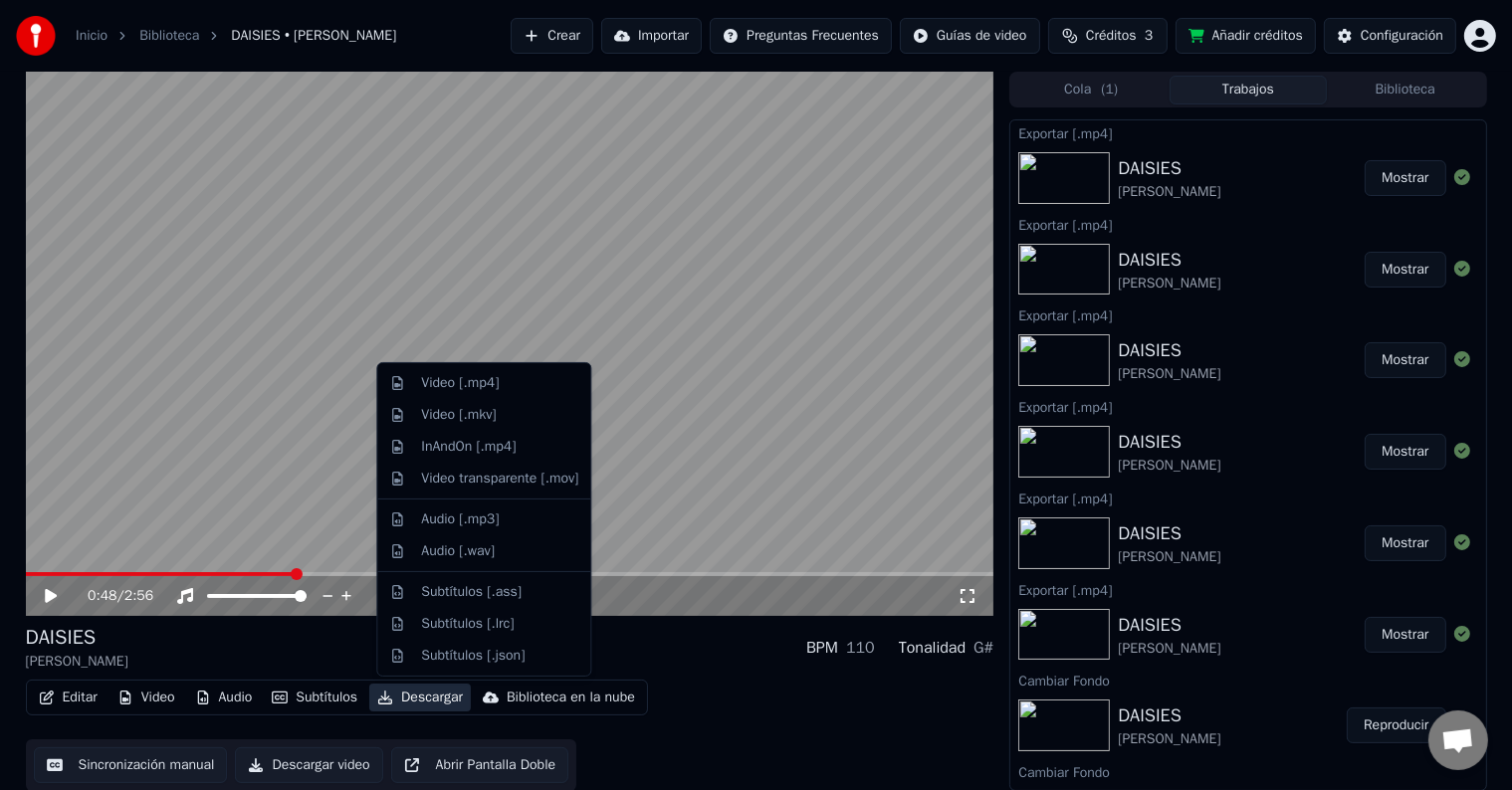 click on "Descargar" at bounding box center [420, 697] 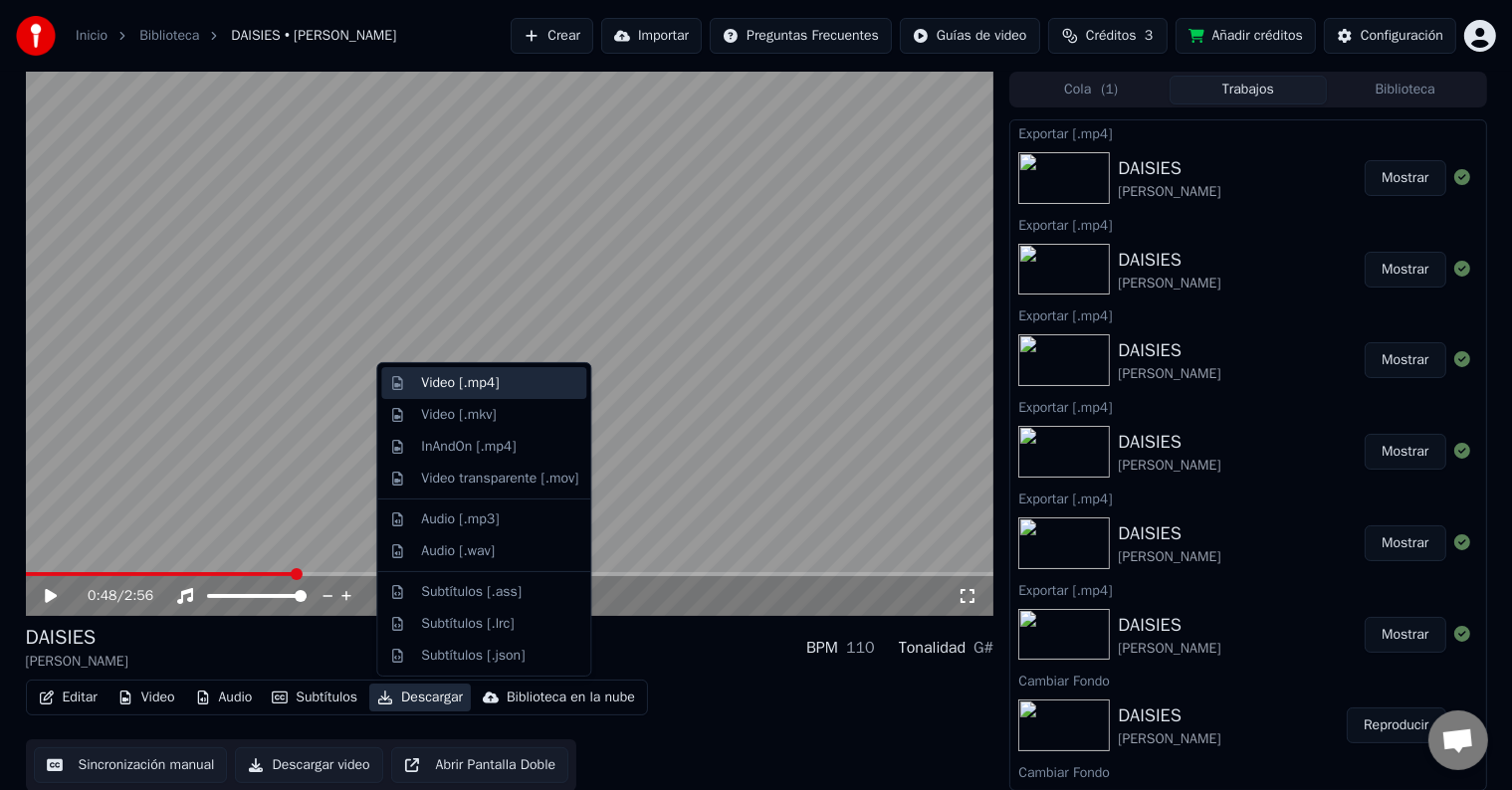 click on "Video [.mp4]" at bounding box center (460, 383) 